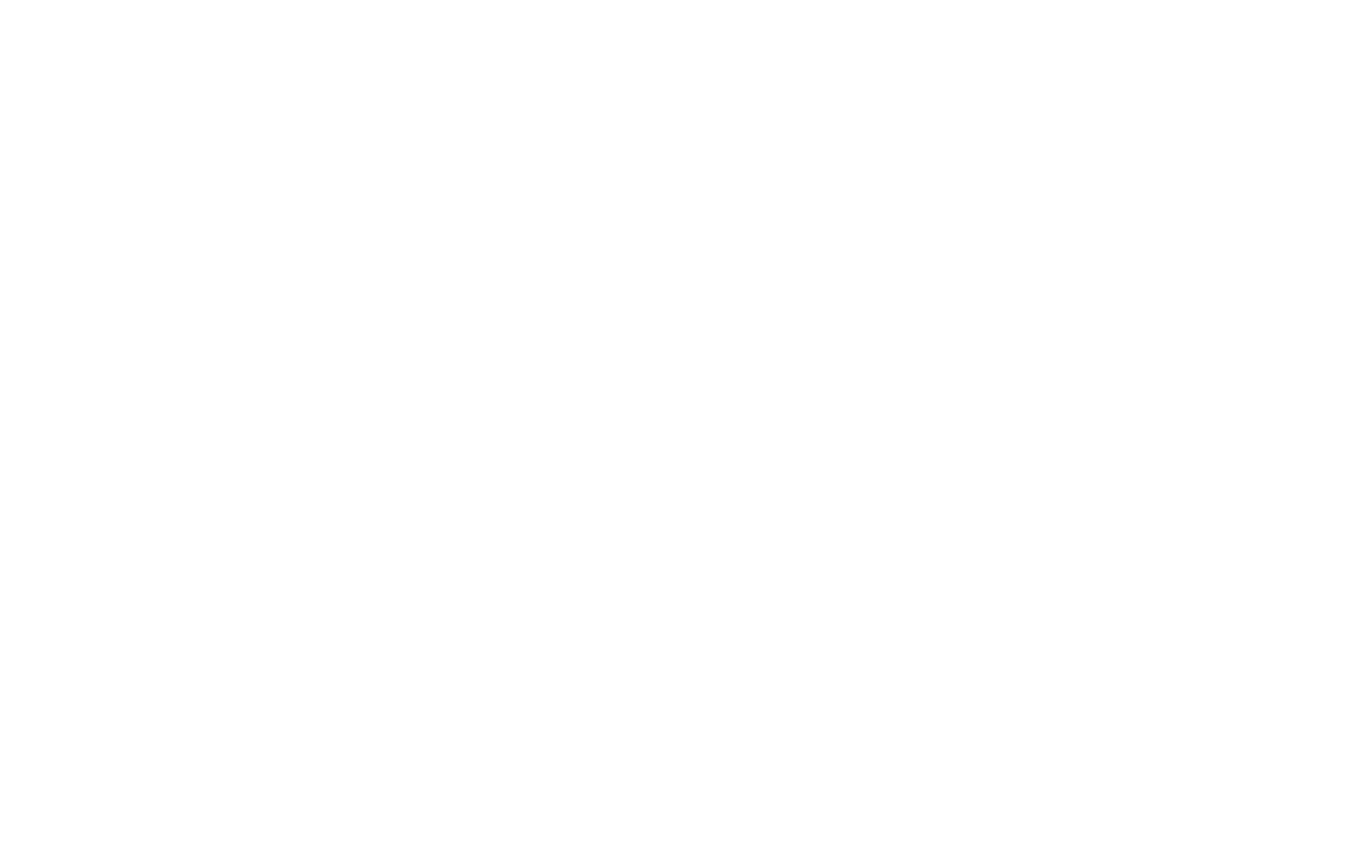 scroll, scrollTop: 0, scrollLeft: 0, axis: both 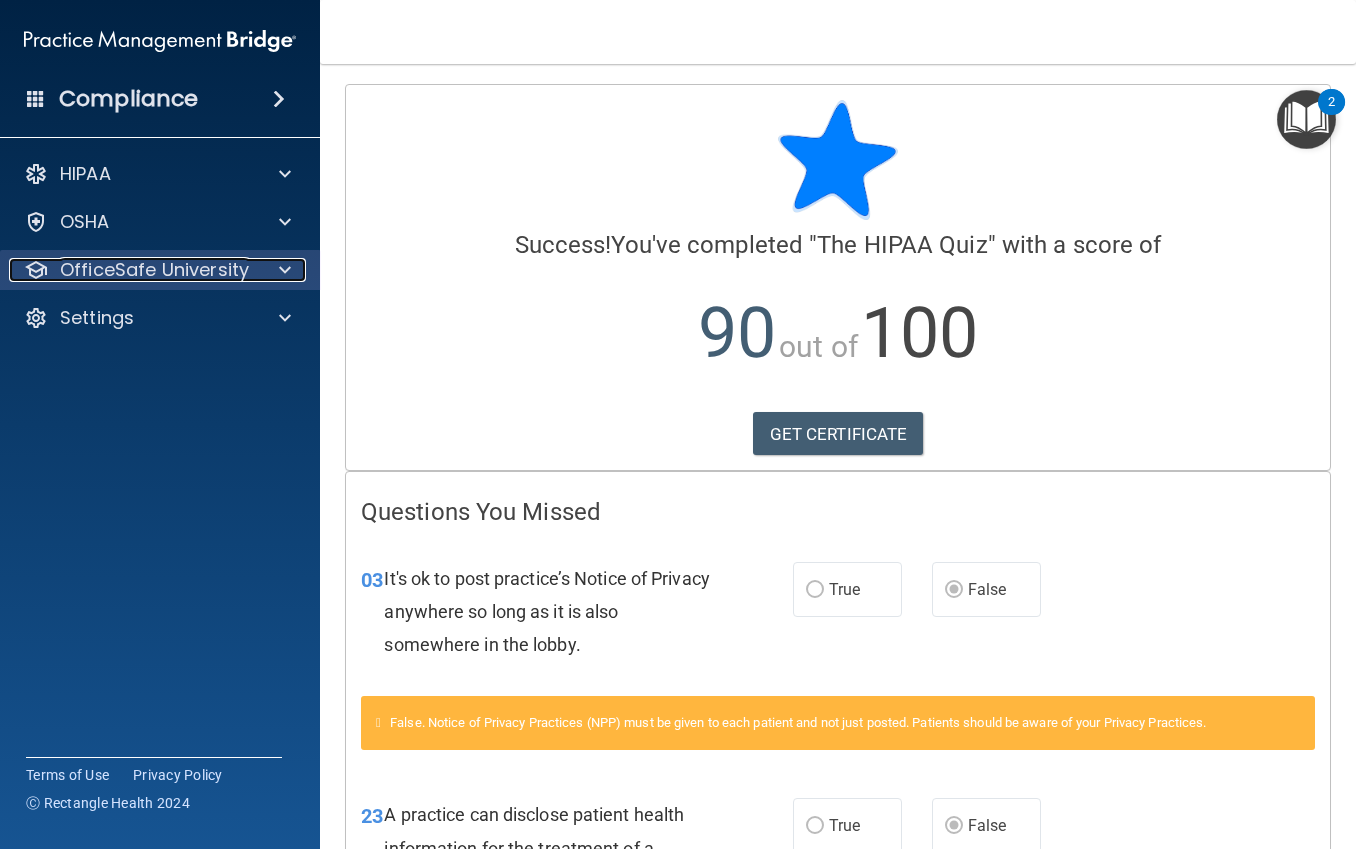 click on "OfficeSafe University" at bounding box center [154, 270] 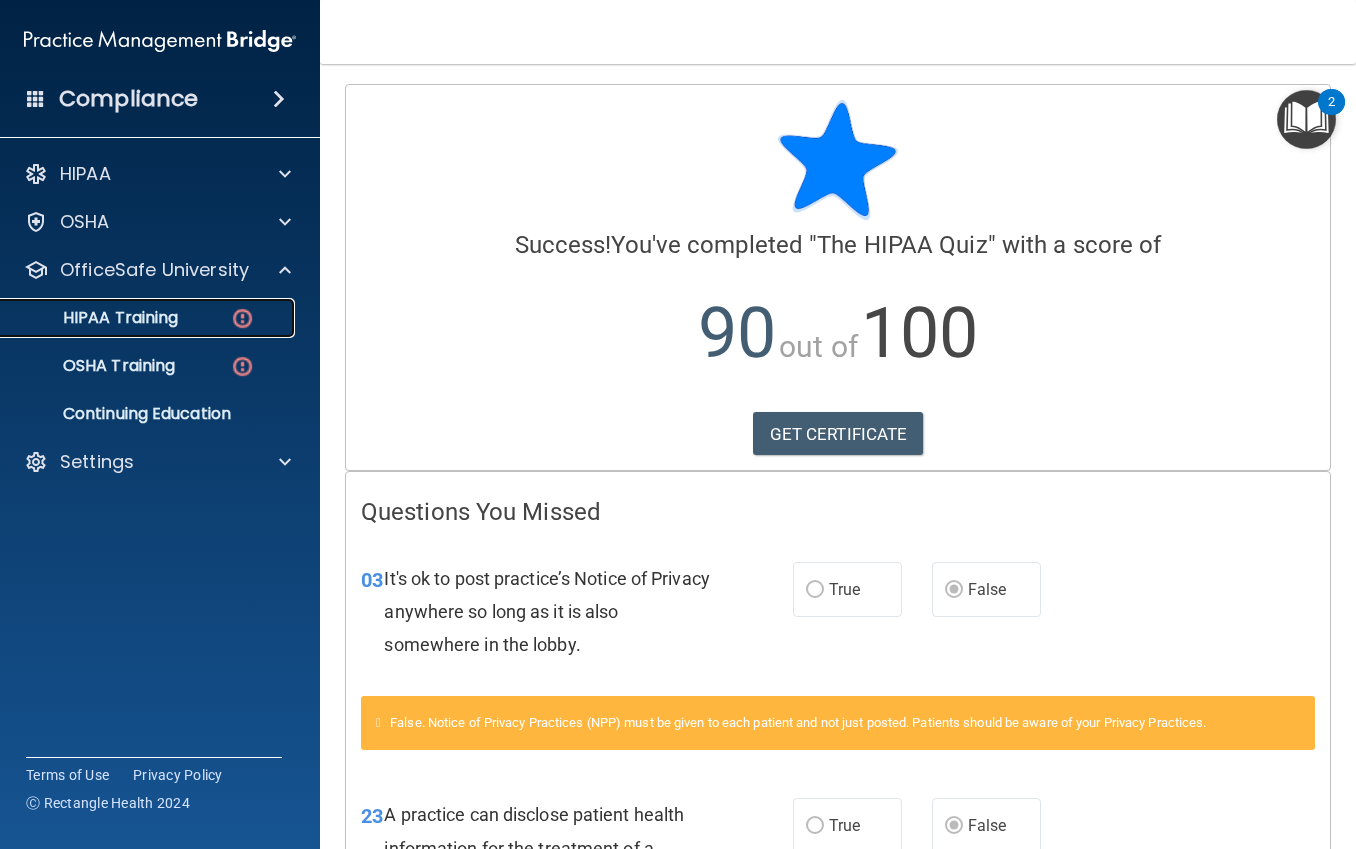 click on "HIPAA Training" at bounding box center (95, 318) 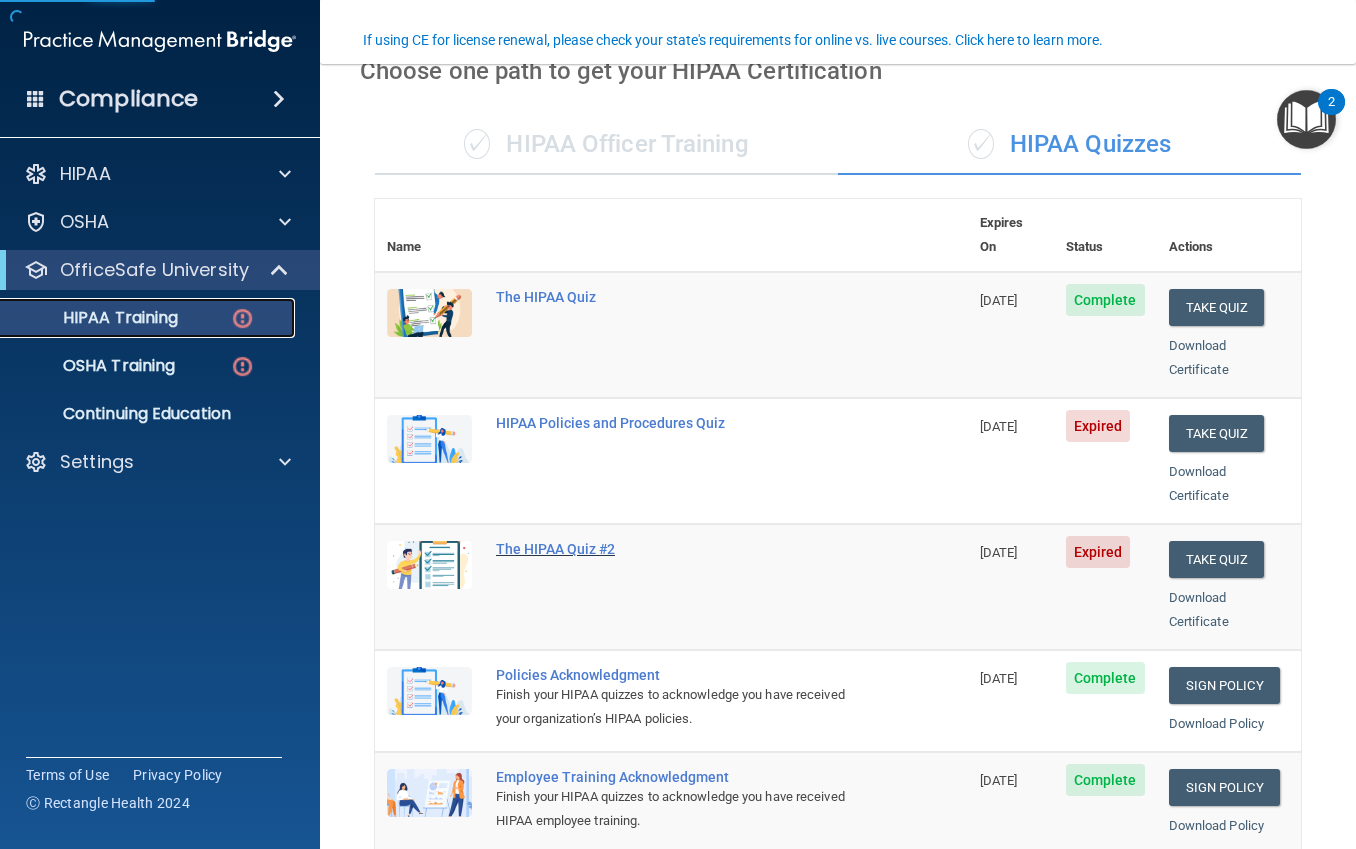 scroll, scrollTop: 200, scrollLeft: 0, axis: vertical 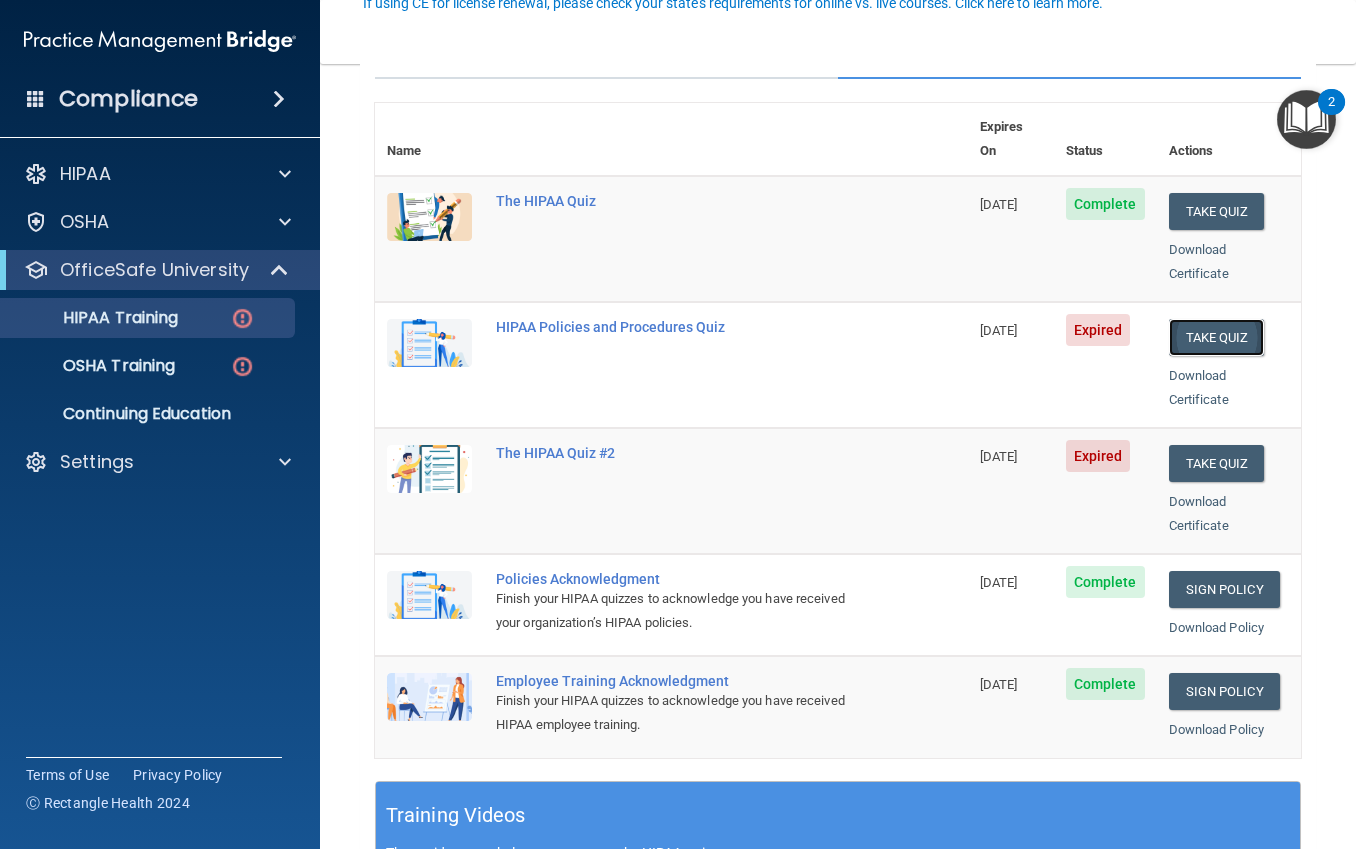 click on "Take Quiz" at bounding box center [1217, 337] 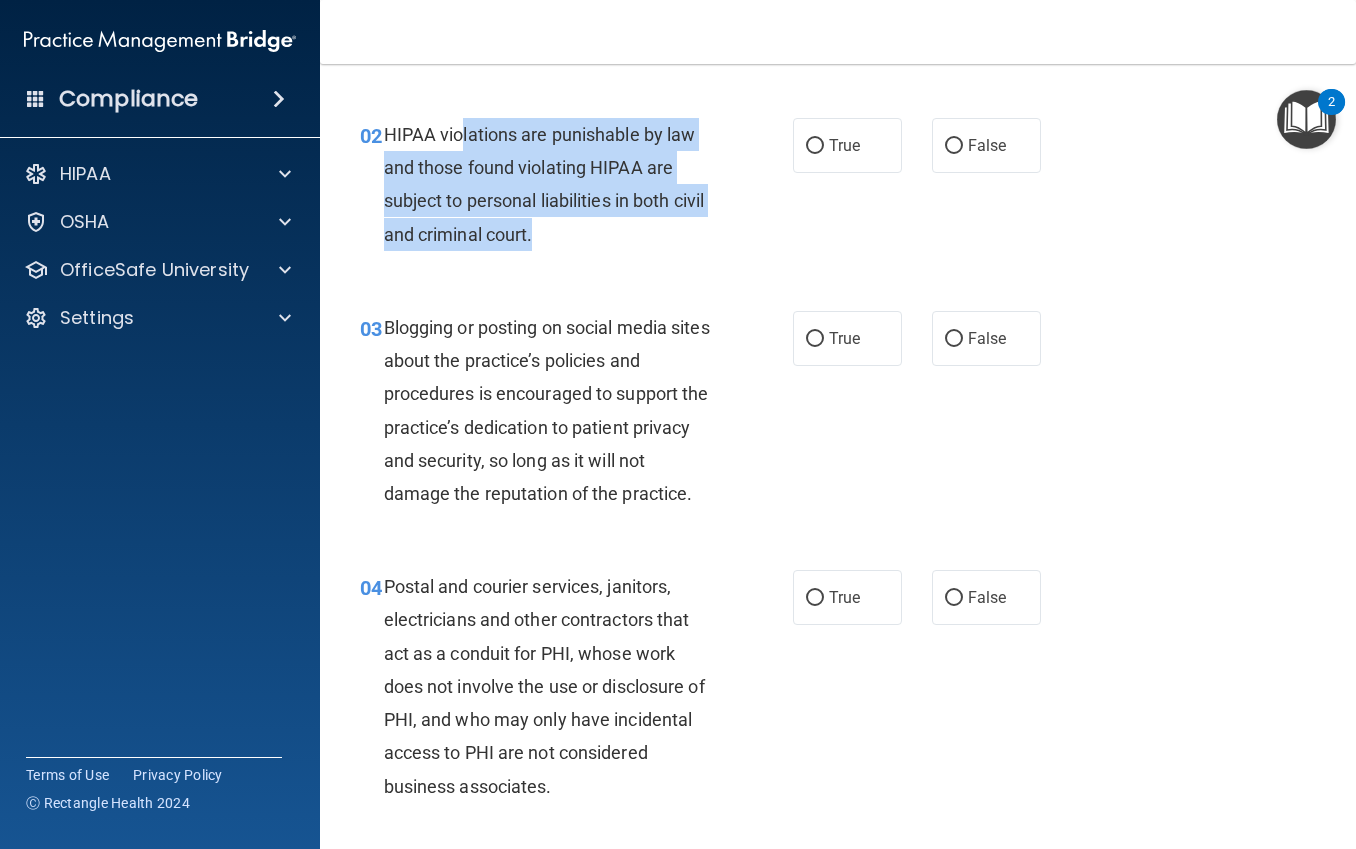 drag, startPoint x: 504, startPoint y: 158, endPoint x: 649, endPoint y: 270, distance: 183.21844 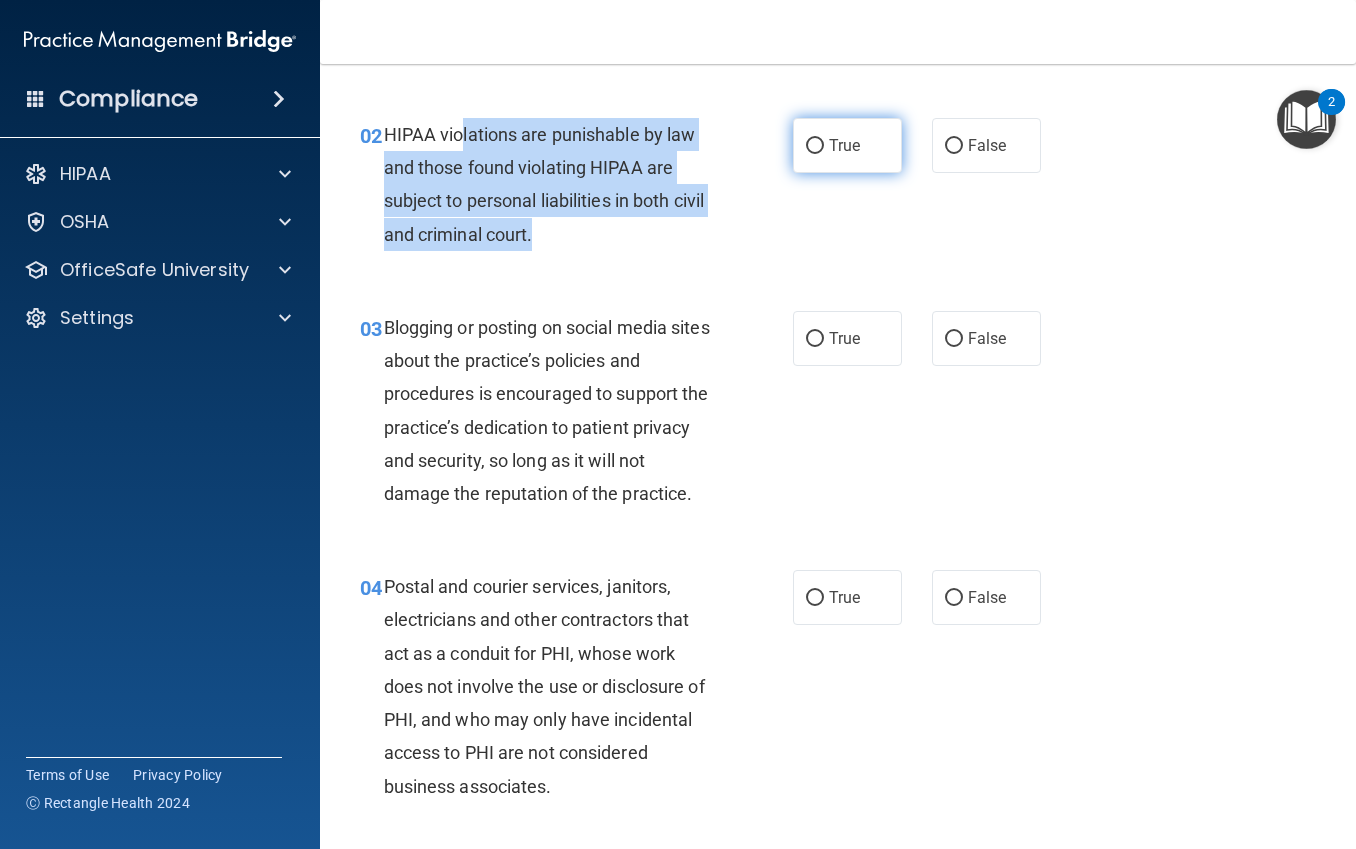 click on "True" at bounding box center (815, 146) 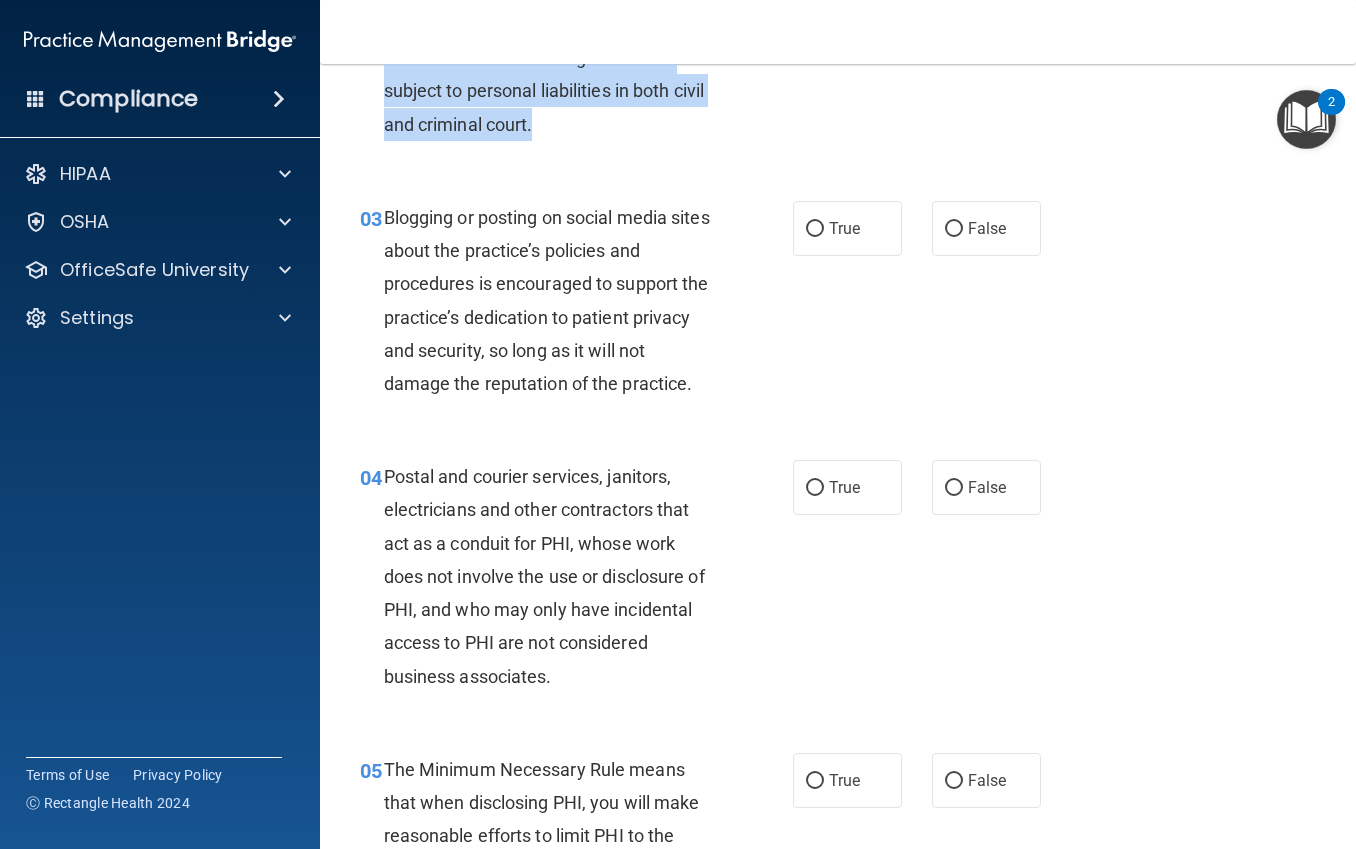 scroll, scrollTop: 400, scrollLeft: 0, axis: vertical 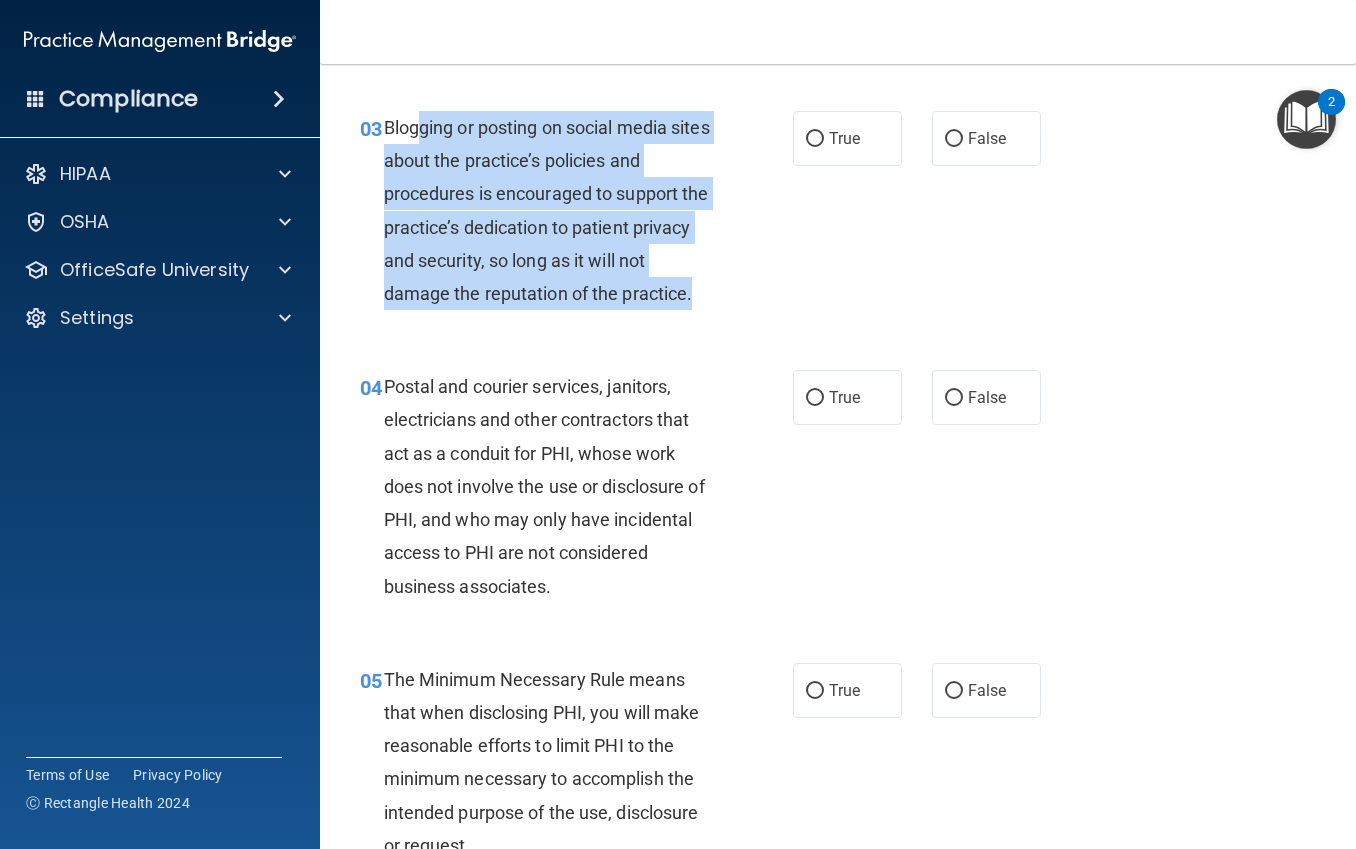 drag, startPoint x: 421, startPoint y: 165, endPoint x: 518, endPoint y: 373, distance: 229.506 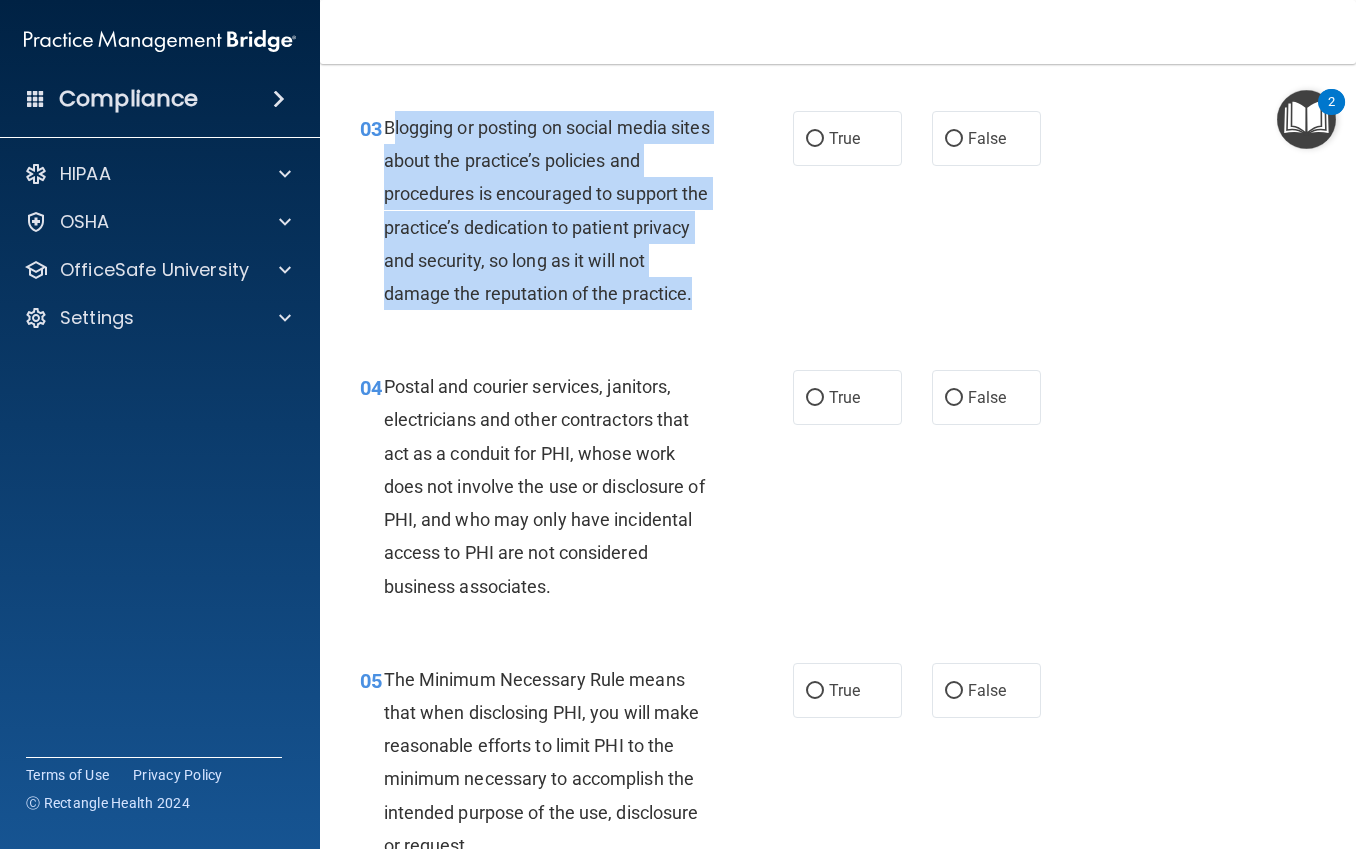 drag, startPoint x: 486, startPoint y: 370, endPoint x: 388, endPoint y: 167, distance: 225.41739 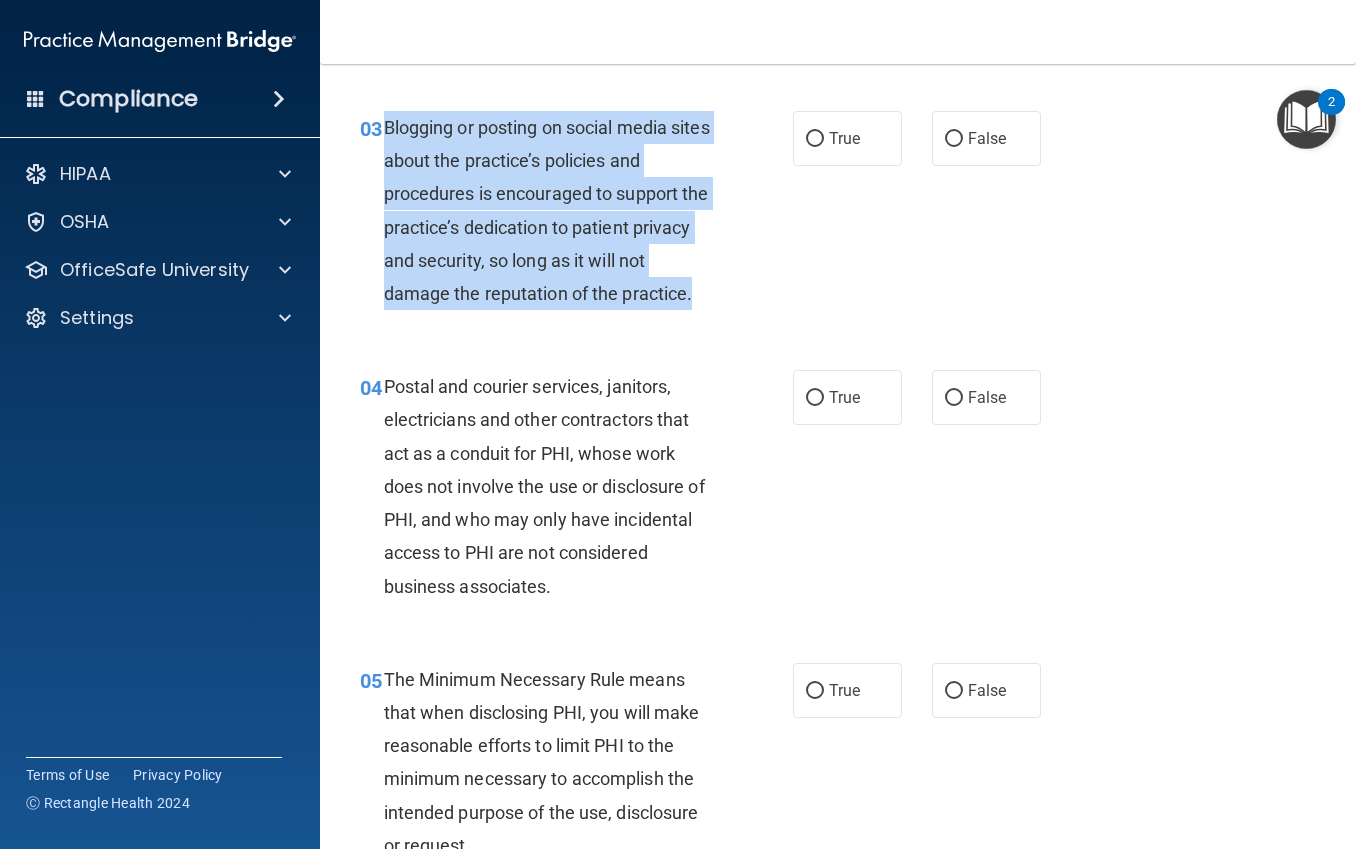 drag, startPoint x: 384, startPoint y: 163, endPoint x: 478, endPoint y: 362, distance: 220.08408 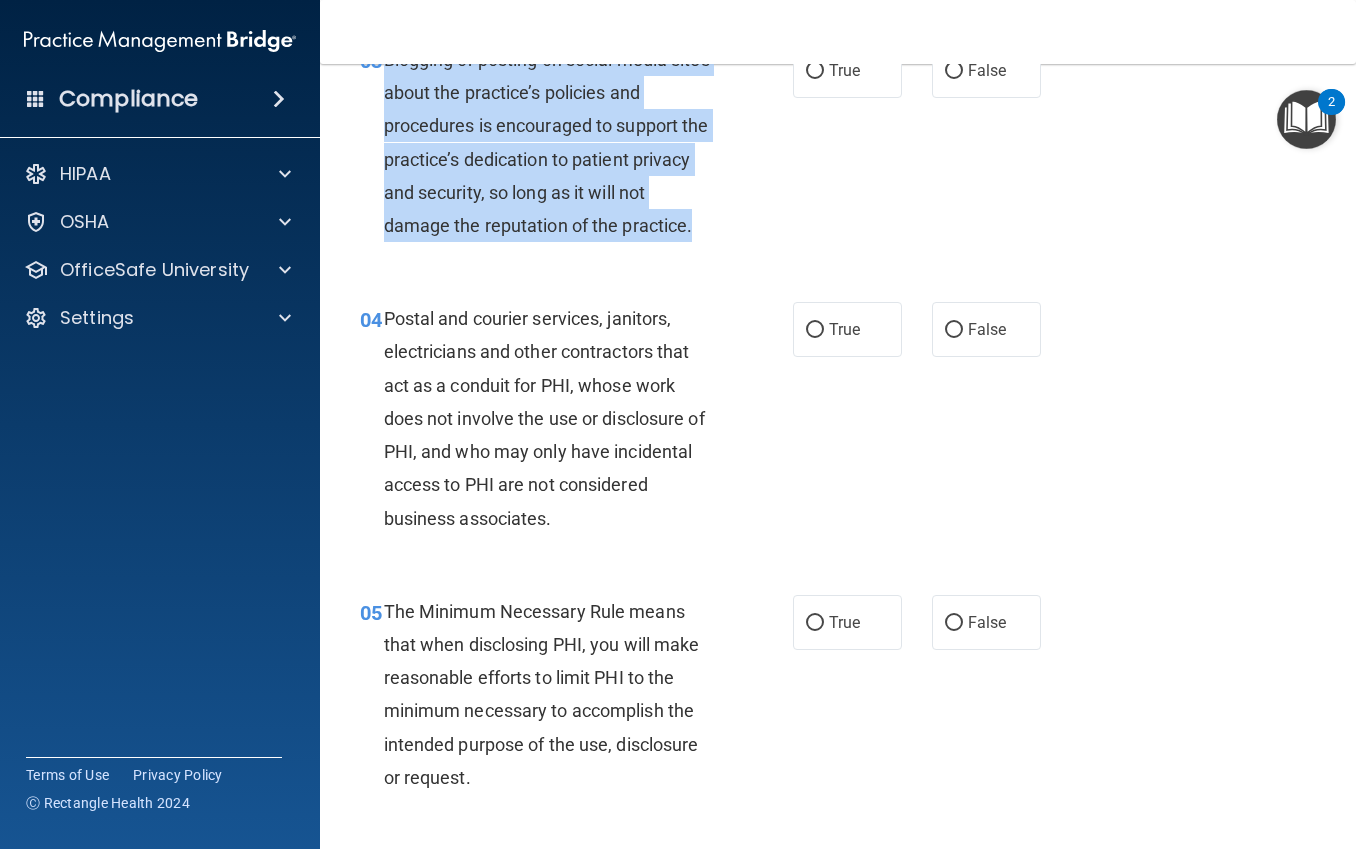scroll, scrollTop: 500, scrollLeft: 0, axis: vertical 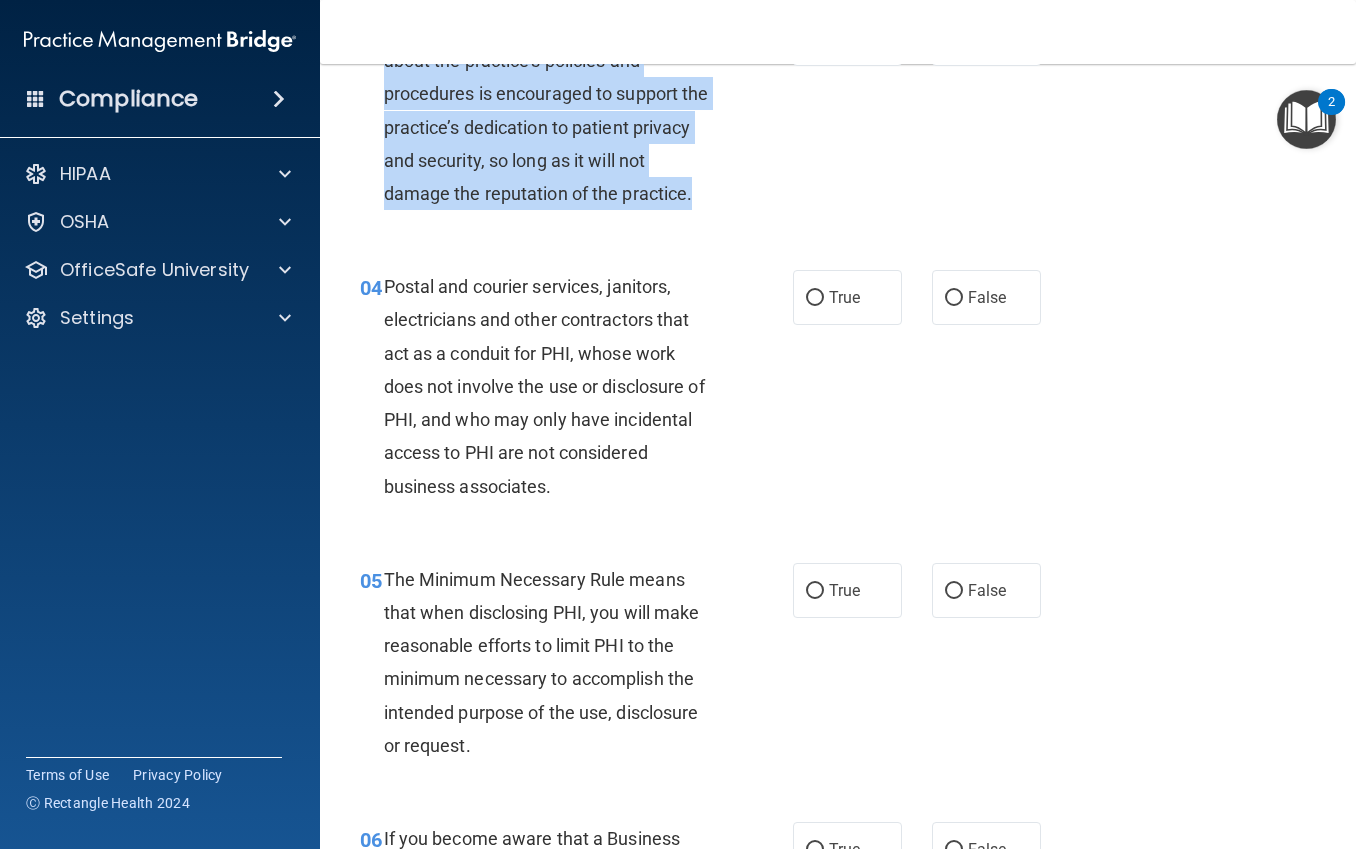 copy on "Blogging or posting on social media sites about the practice’s policies and procedures is encouraged to support the practice’s dedication to patient privacy and security, so long as it will not damage the reputation of the practice." 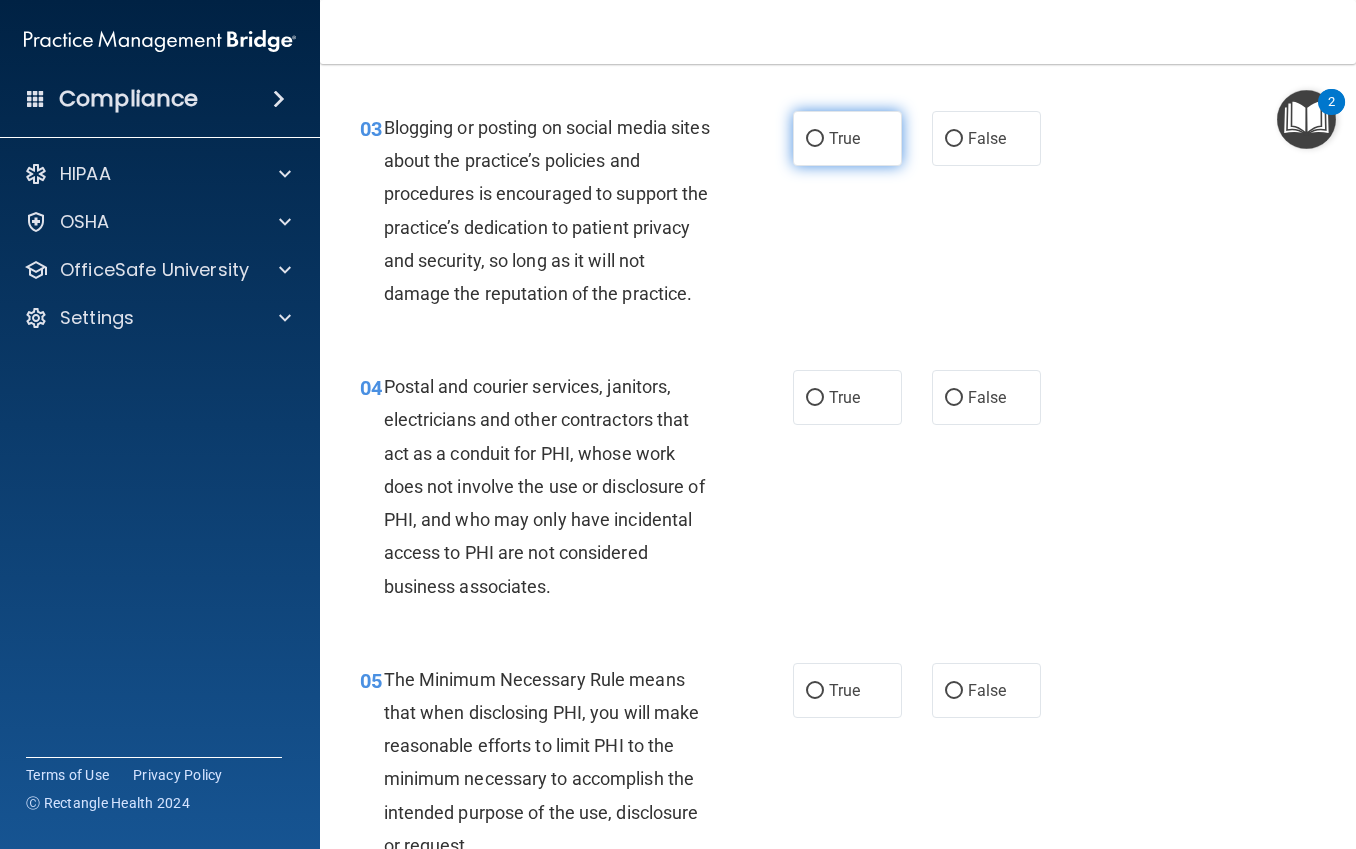 click on "True" at bounding box center [844, 138] 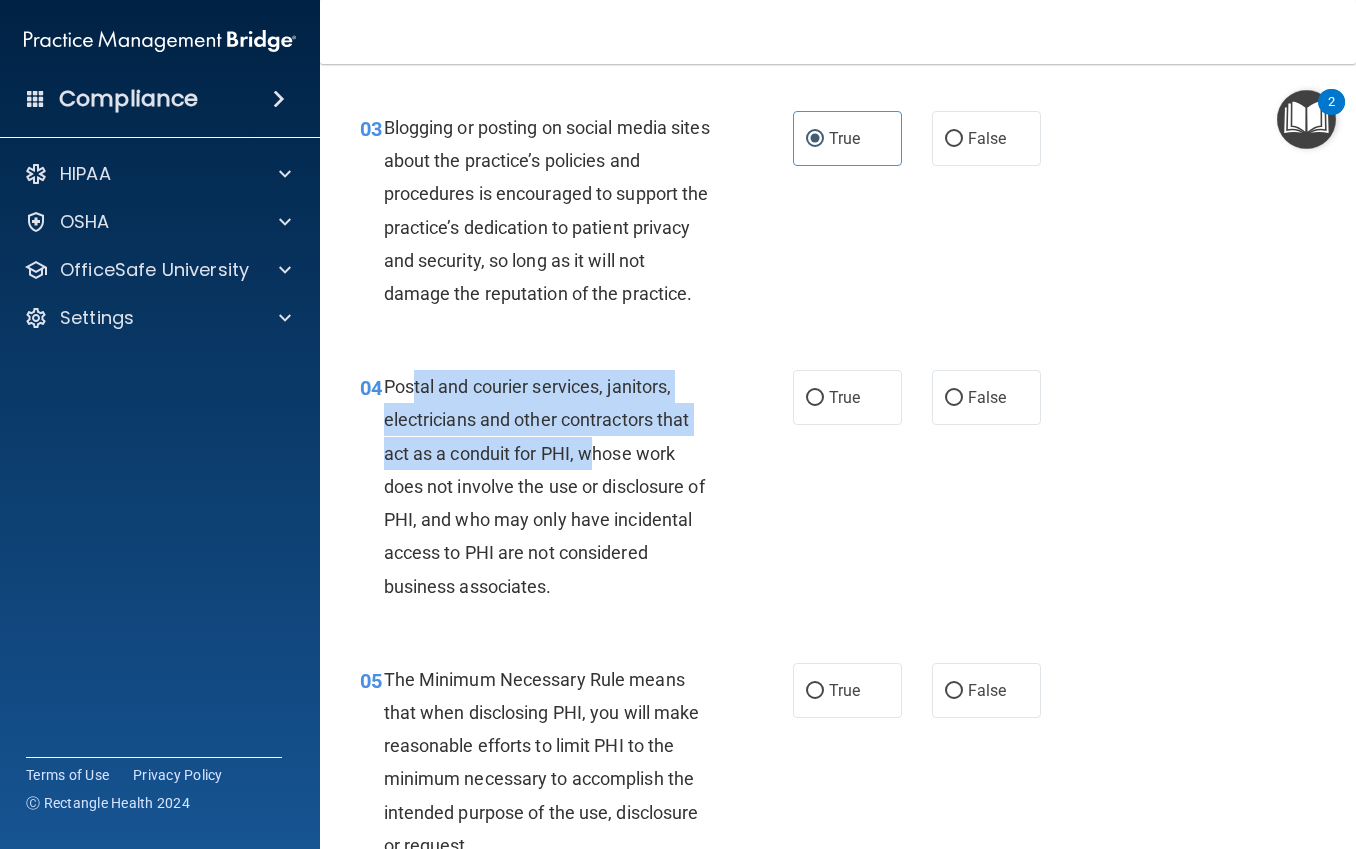 drag, startPoint x: 450, startPoint y: 454, endPoint x: 596, endPoint y: 531, distance: 165.0606 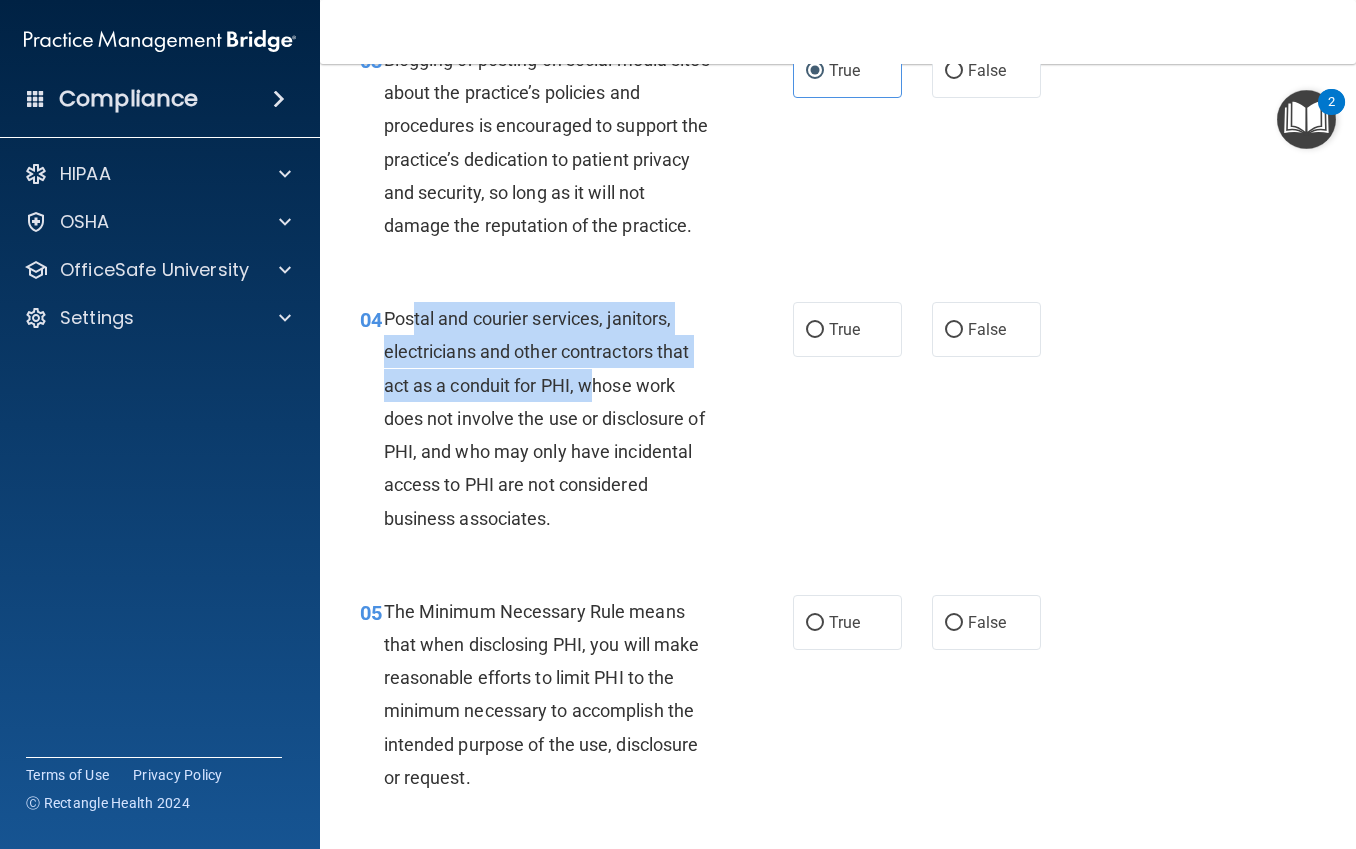 scroll, scrollTop: 500, scrollLeft: 0, axis: vertical 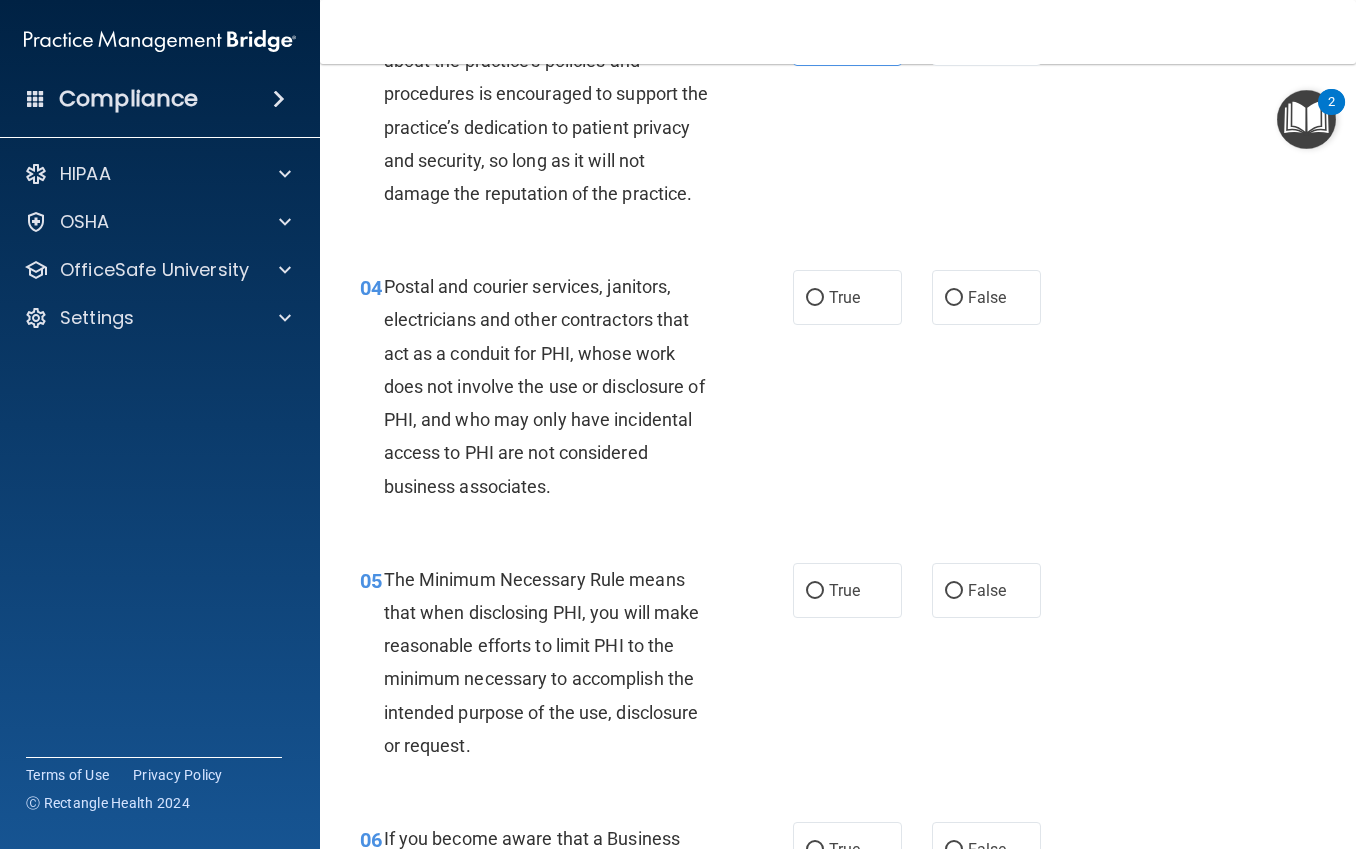 click on "Postal and courier services, janitors, electricians and other contractors that act as a conduit for PHI, whose work does not involve the use or disclosure of PHI, and who may only have incidental access to PHI are not considered business associates." at bounding box center (557, 386) 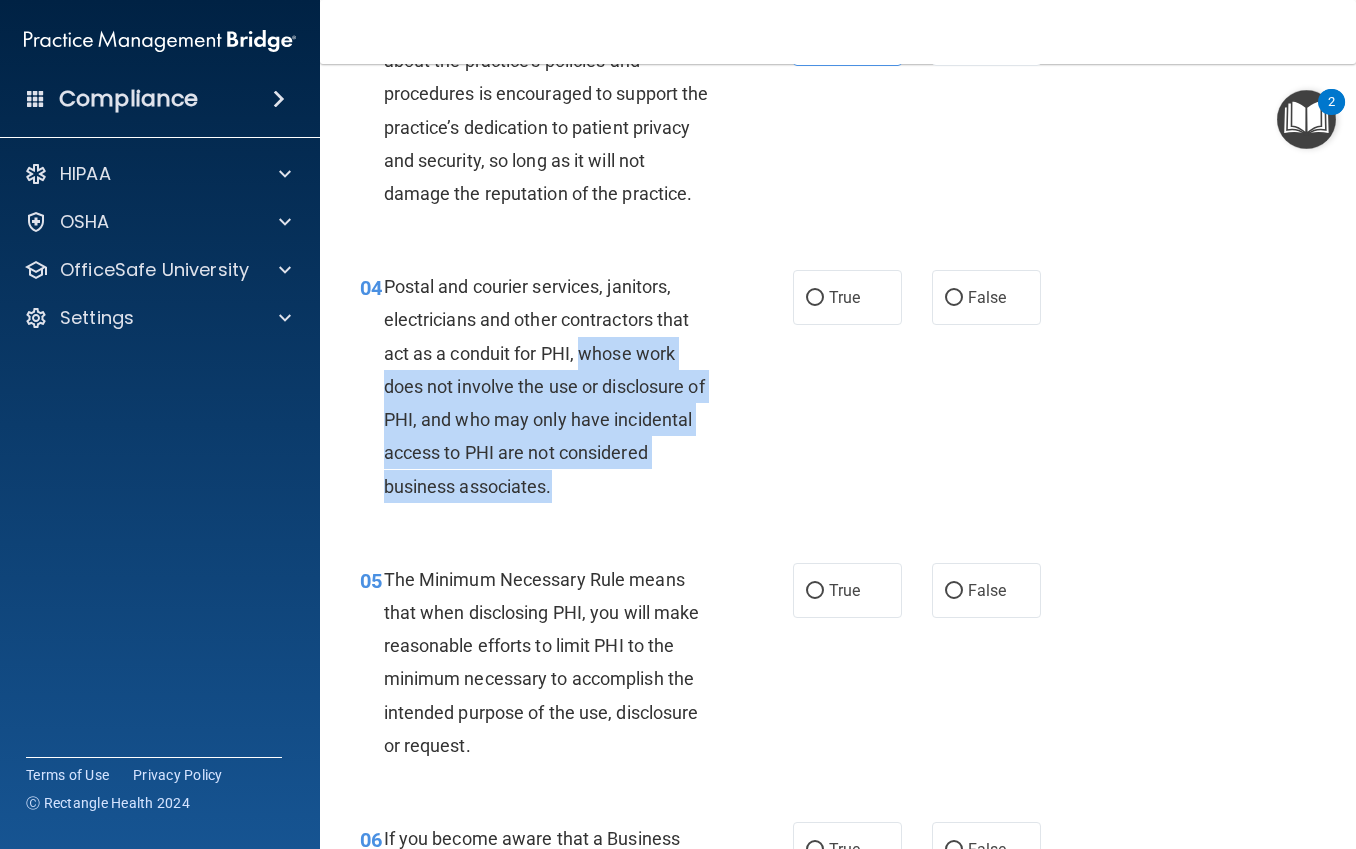 drag, startPoint x: 586, startPoint y: 422, endPoint x: 718, endPoint y: 557, distance: 188.80943 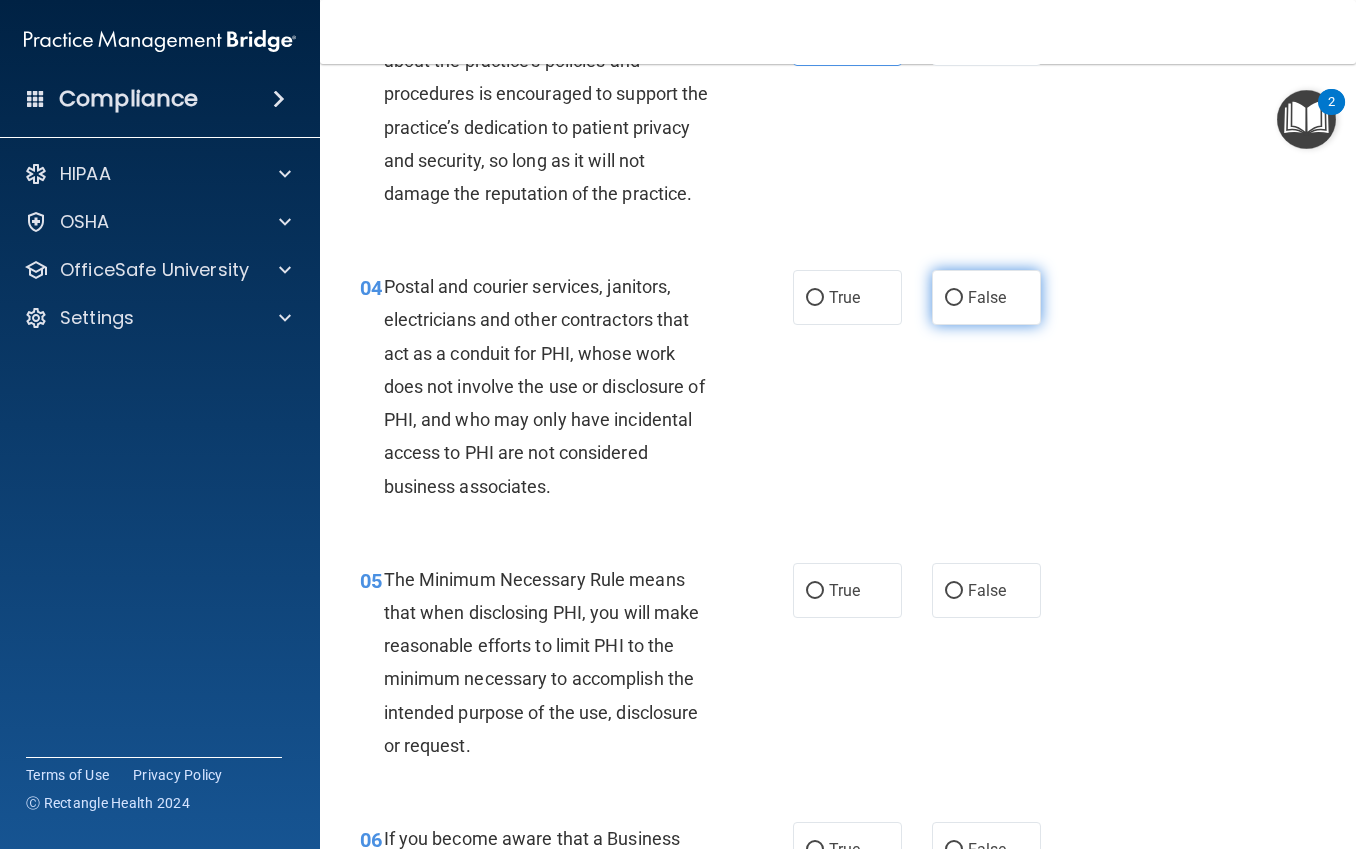 click on "False" at bounding box center (987, 297) 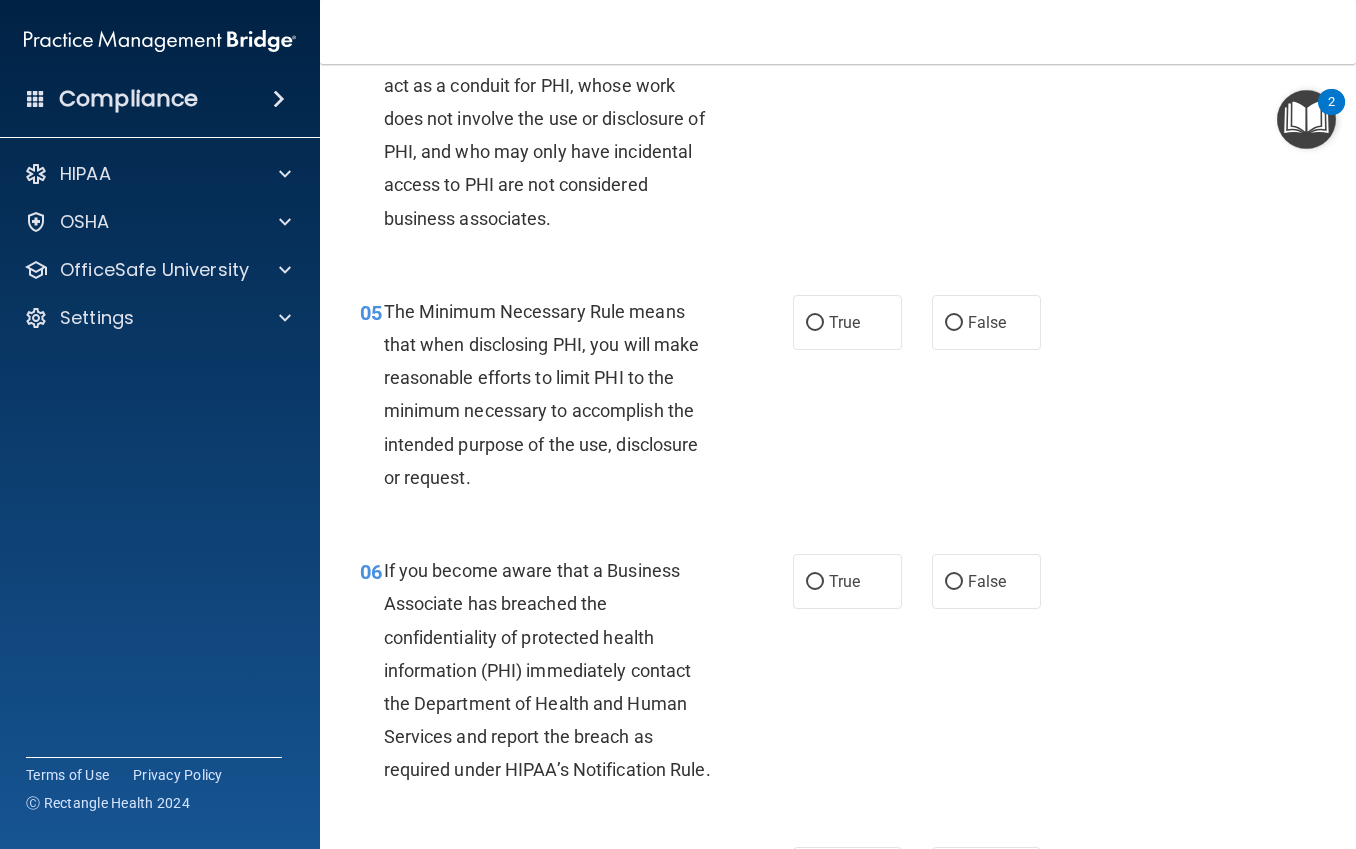 scroll, scrollTop: 800, scrollLeft: 0, axis: vertical 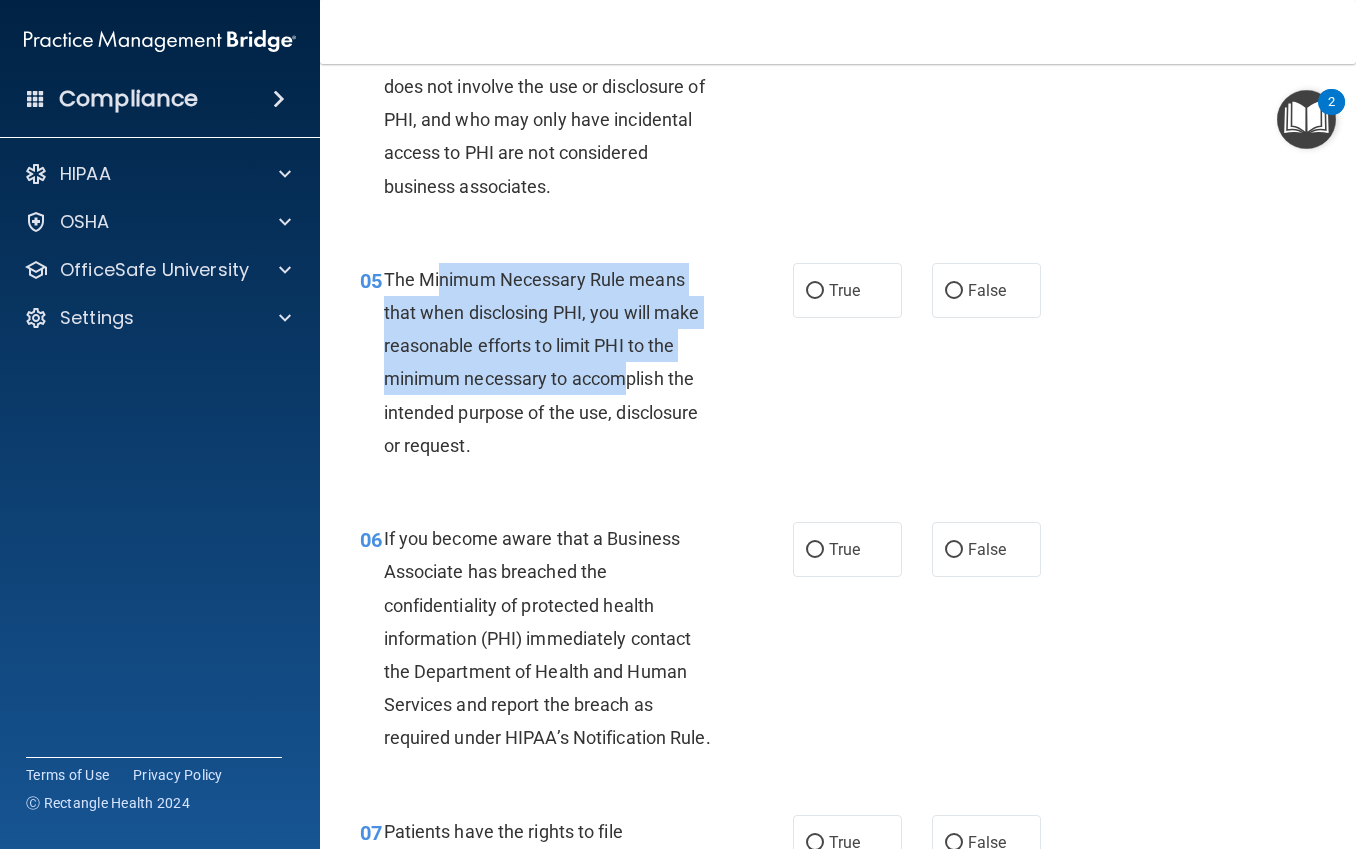 drag, startPoint x: 442, startPoint y: 345, endPoint x: 624, endPoint y: 449, distance: 209.6187 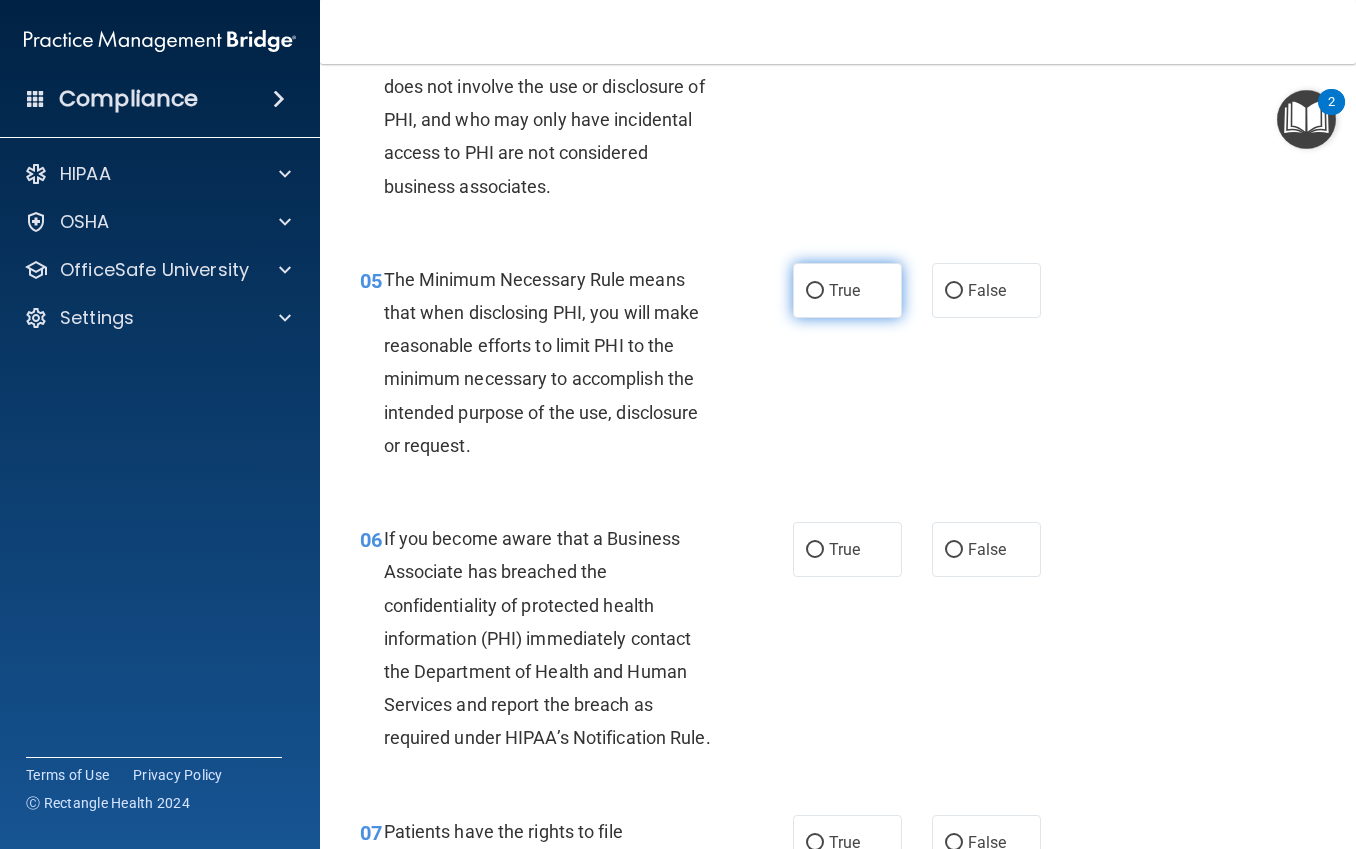 click on "True" at bounding box center (847, 290) 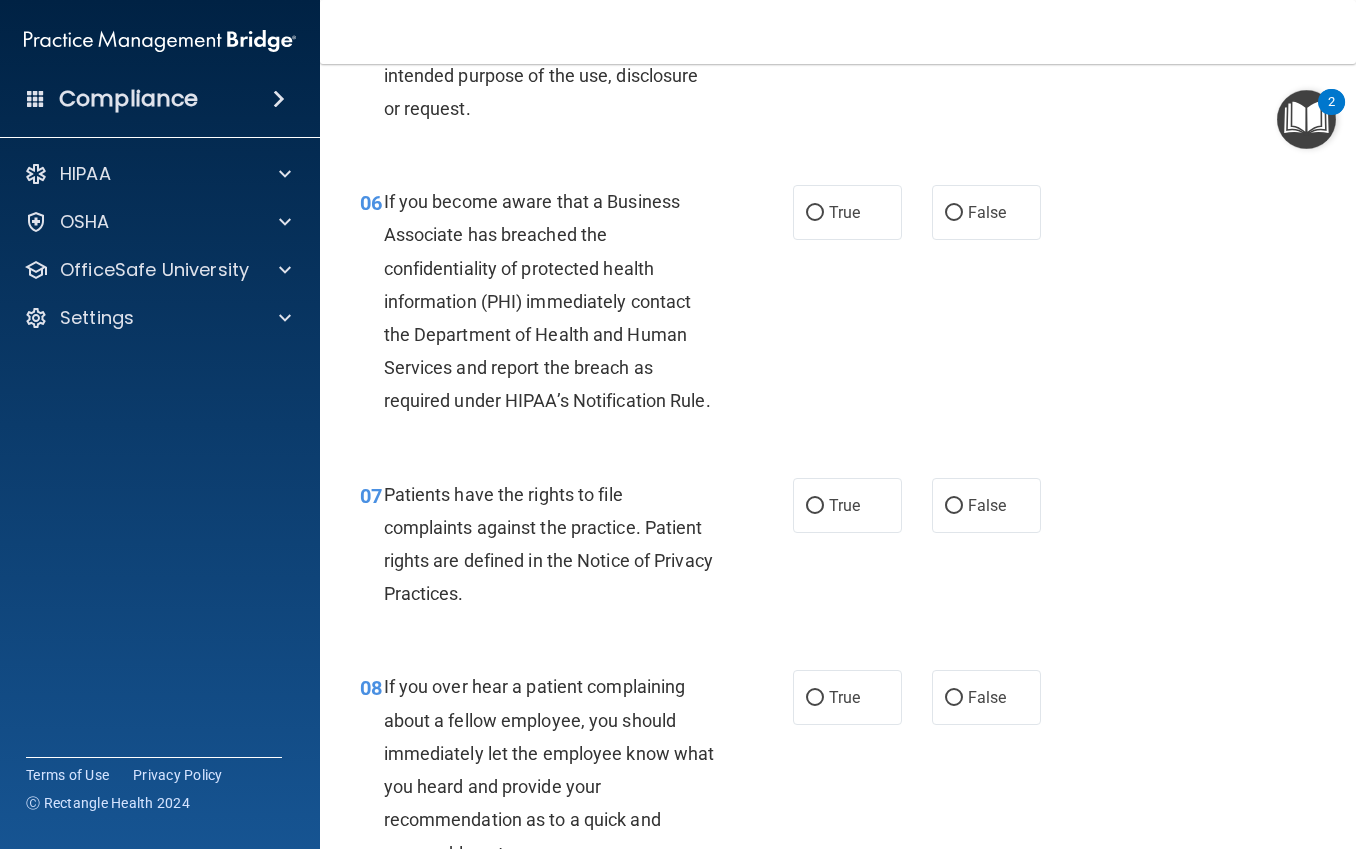 scroll, scrollTop: 1200, scrollLeft: 0, axis: vertical 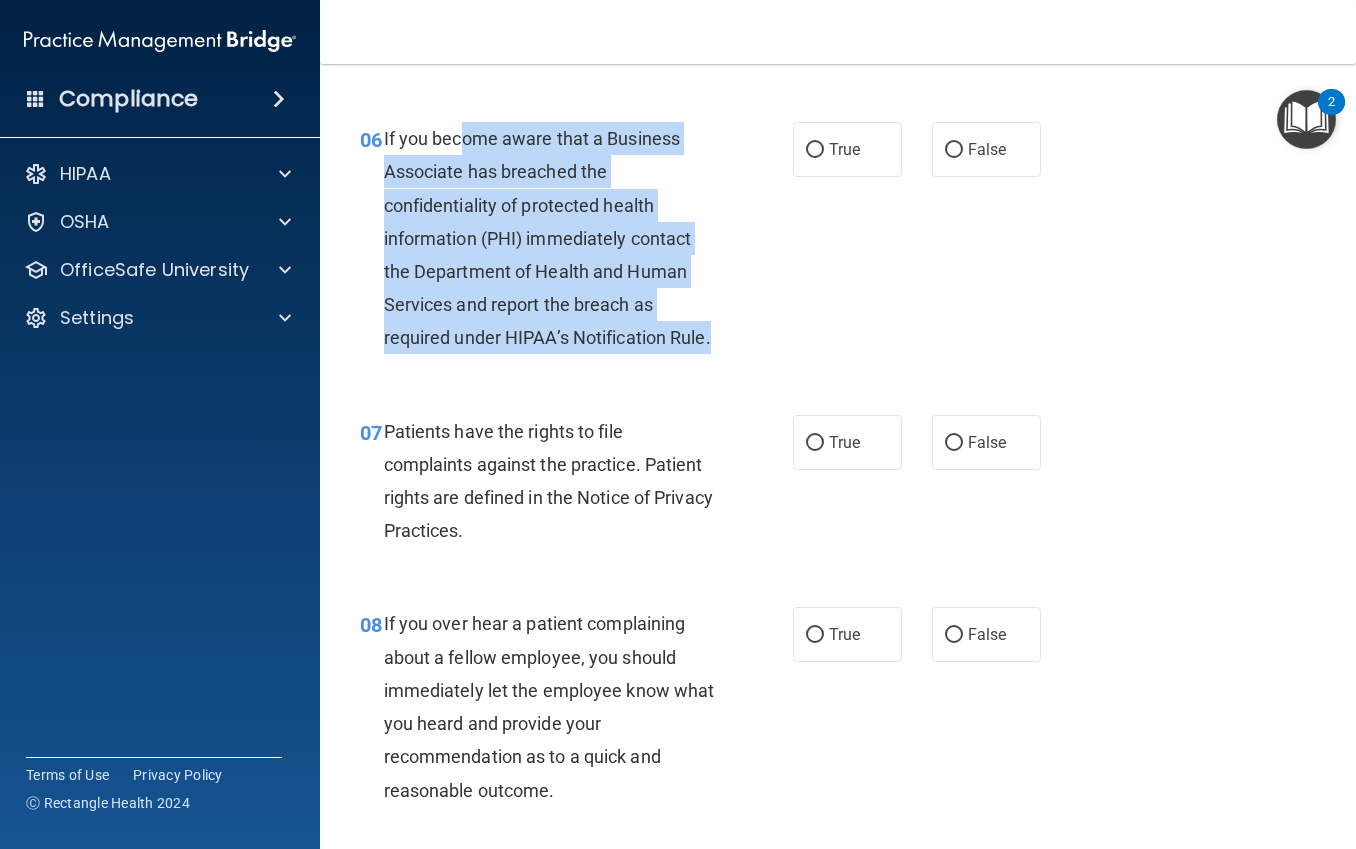 drag, startPoint x: 466, startPoint y: 216, endPoint x: 504, endPoint y: 435, distance: 222.27235 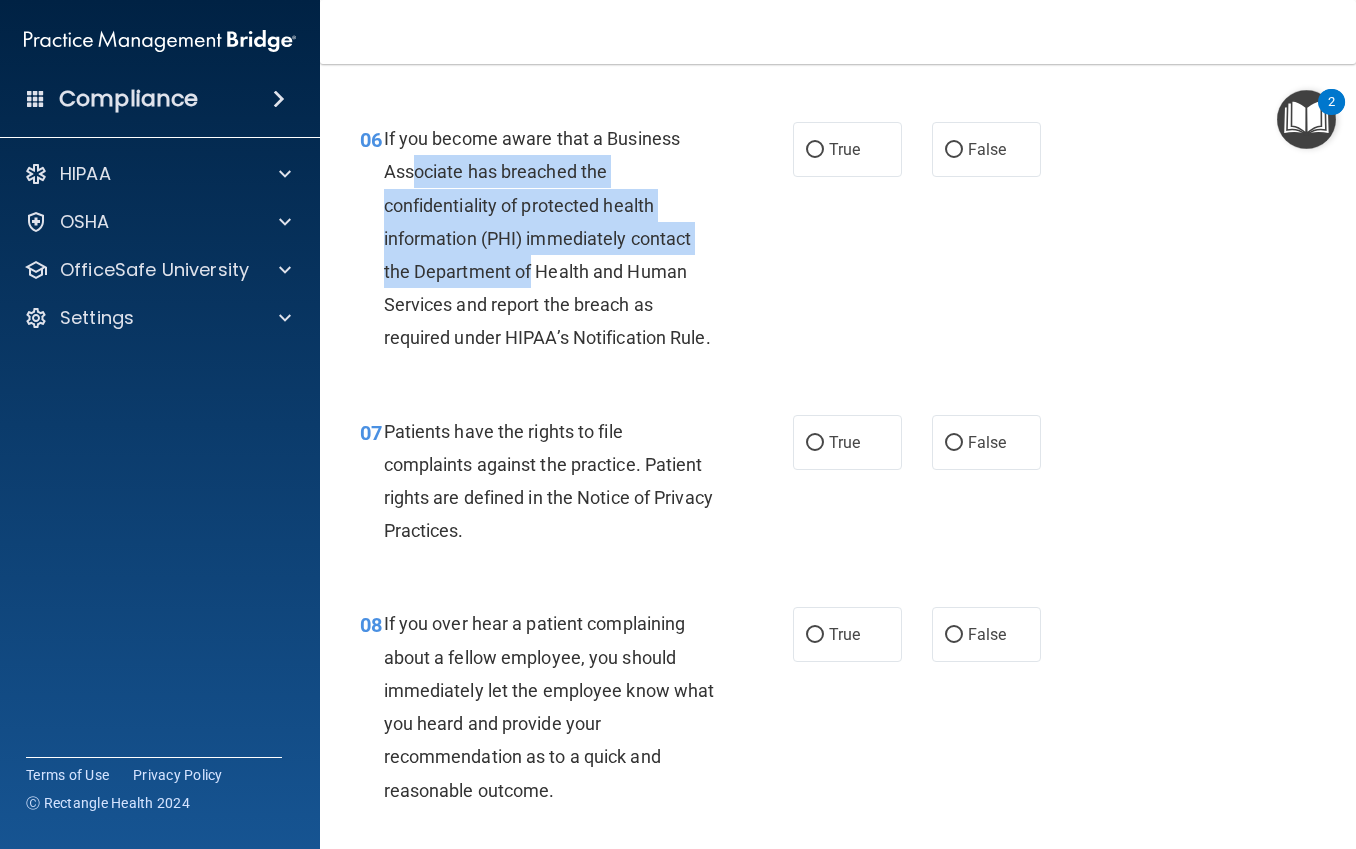 click on "If you become aware that a Business Associate has breached the confidentiality of protected health information (PHI) immediately contact the Department of Health and Human Services and report the breach as required under HIPAA’s Notification Rule." at bounding box center [547, 238] 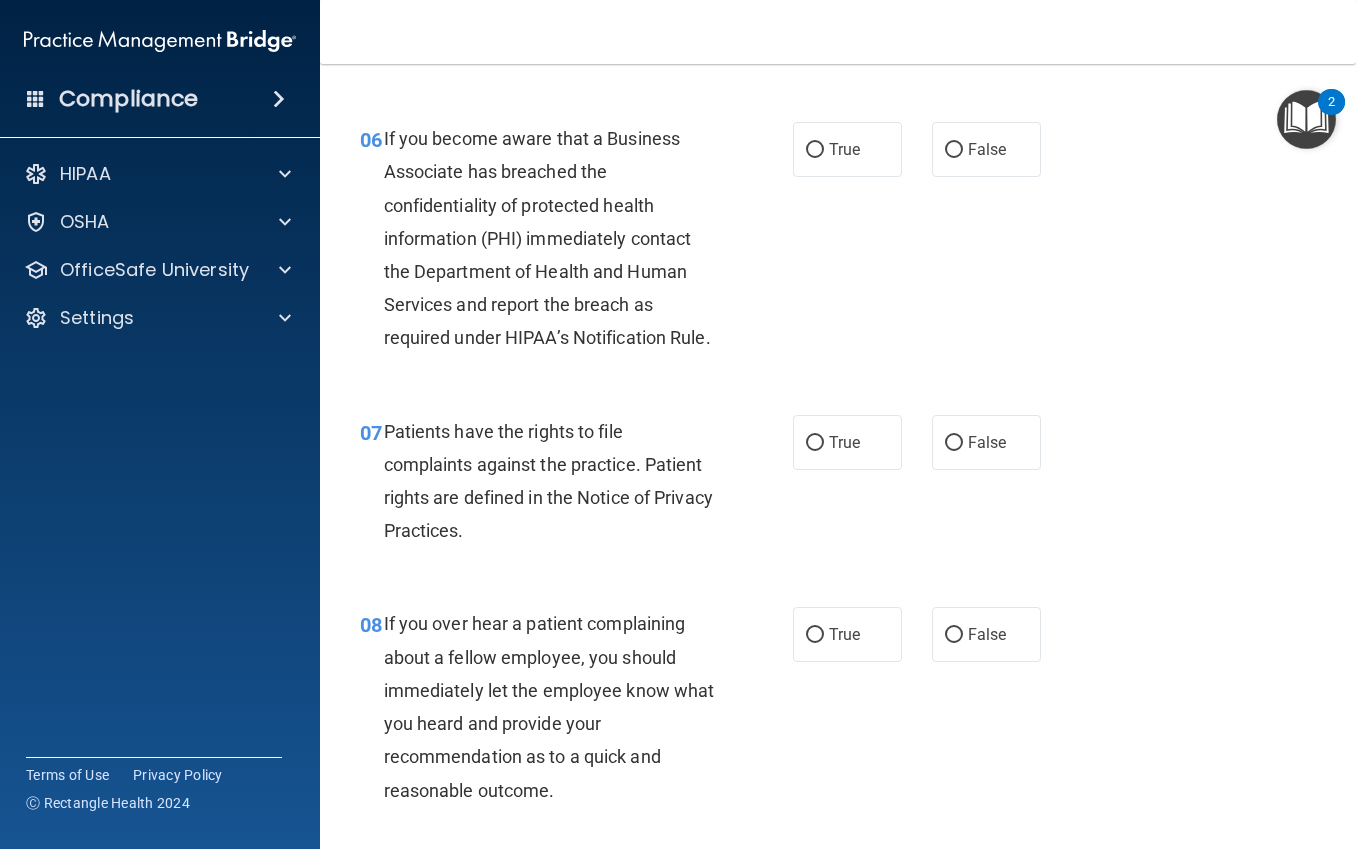 click on "If you become aware that a Business Associate has breached the confidentiality of protected health information (PHI) immediately contact the Department of Health and Human Services and report the breach as required under HIPAA’s Notification Rule." at bounding box center [557, 238] 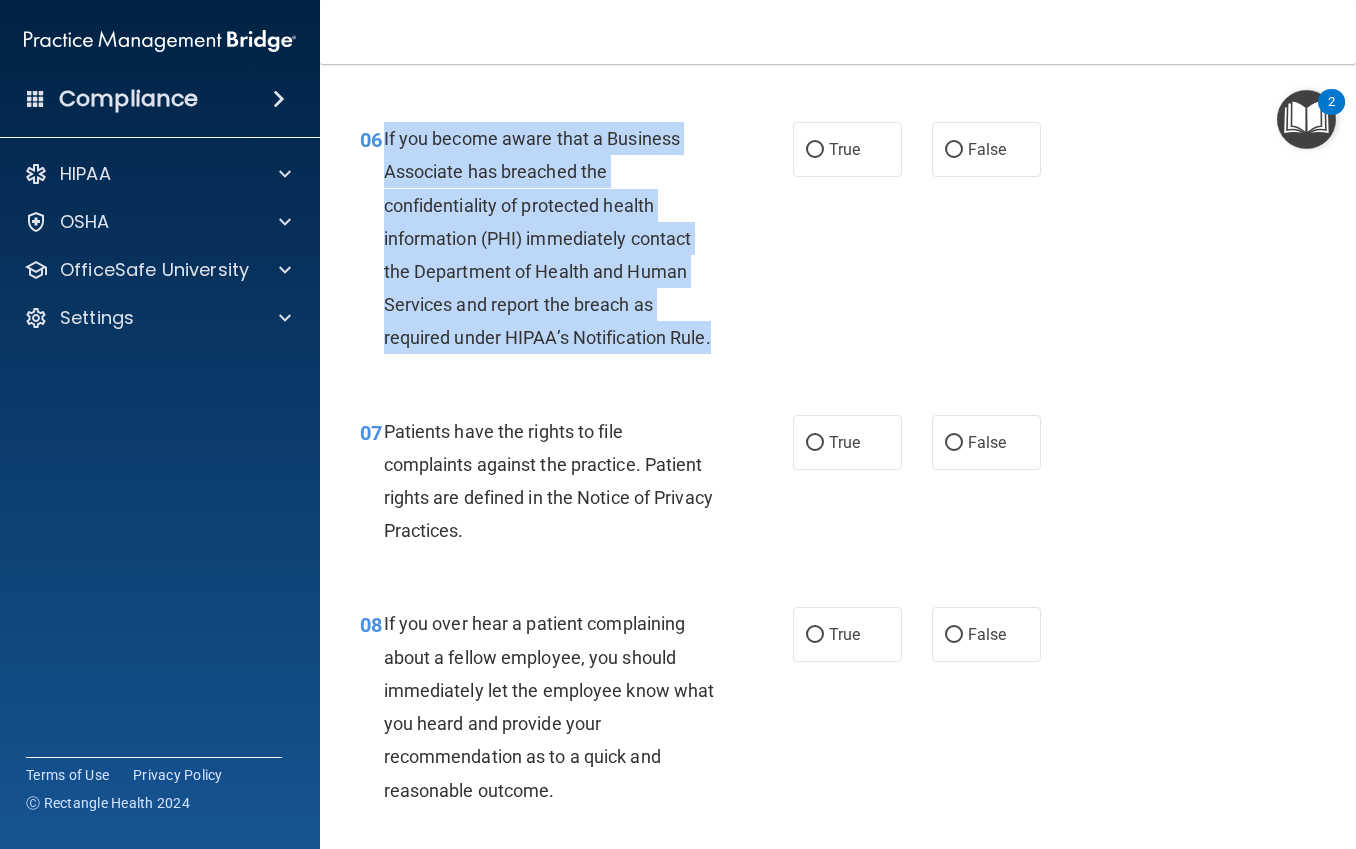drag, startPoint x: 427, startPoint y: 439, endPoint x: 383, endPoint y: 217, distance: 226.31836 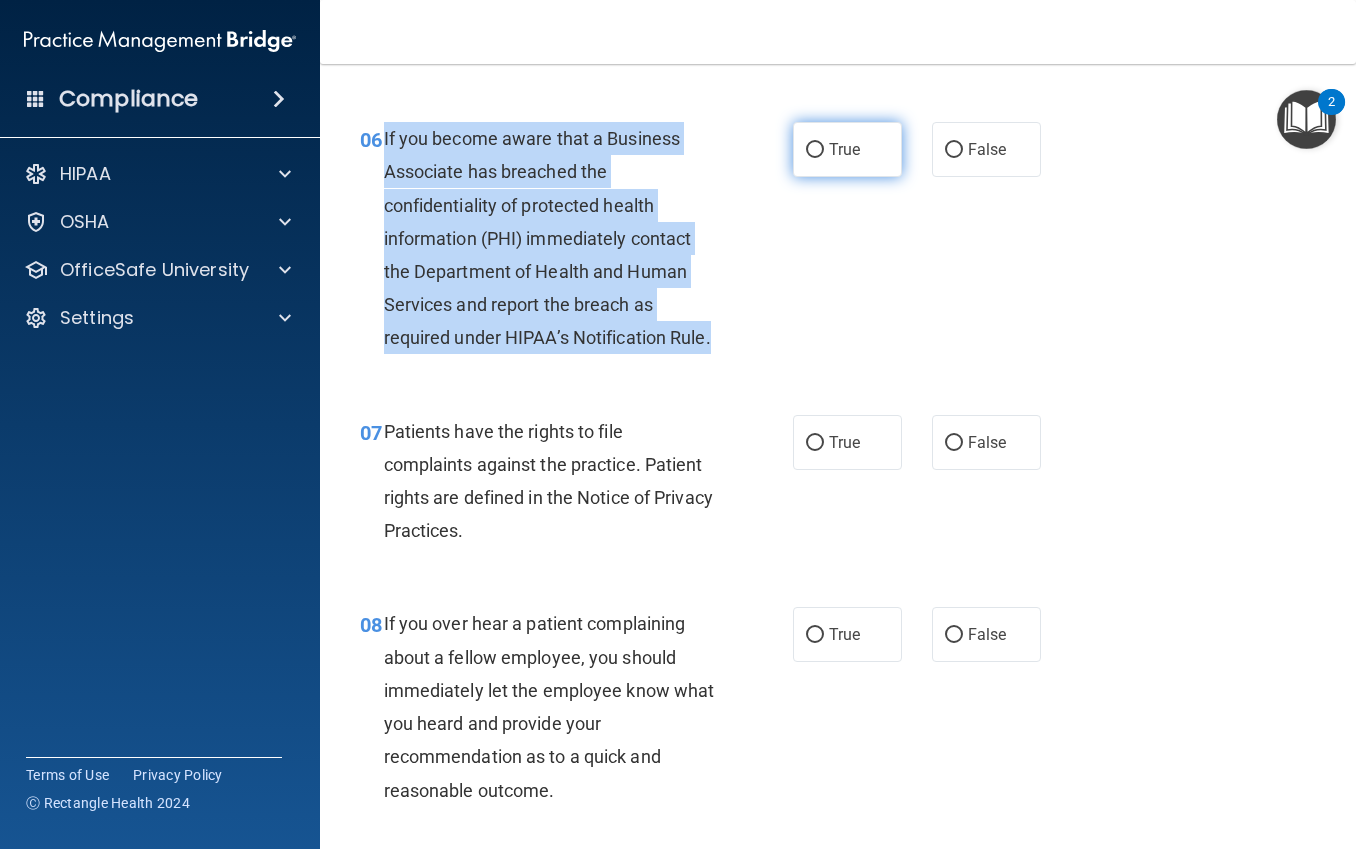 click on "True" at bounding box center (815, 150) 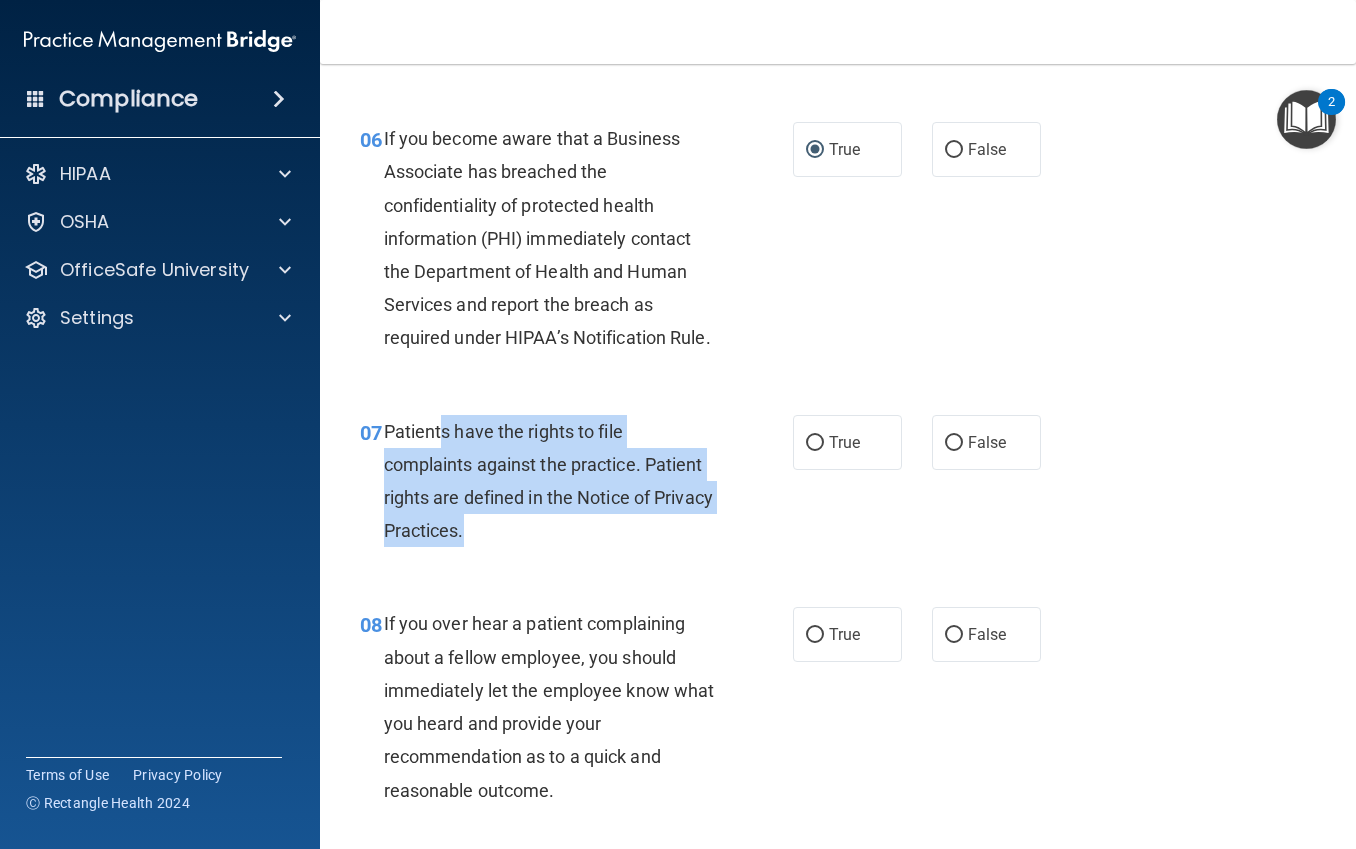 drag, startPoint x: 440, startPoint y: 531, endPoint x: 642, endPoint y: 630, distance: 224.95555 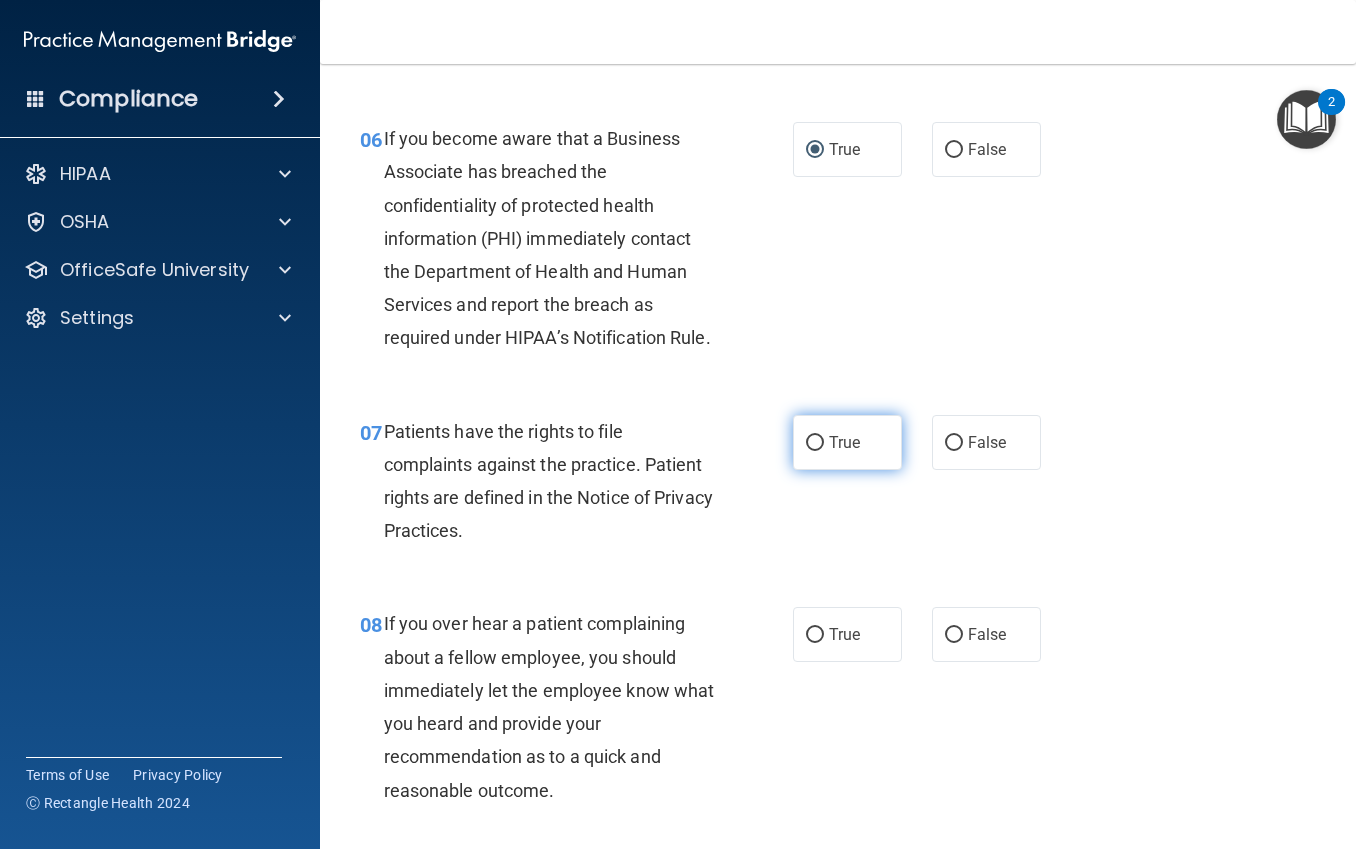click on "True" at bounding box center (847, 442) 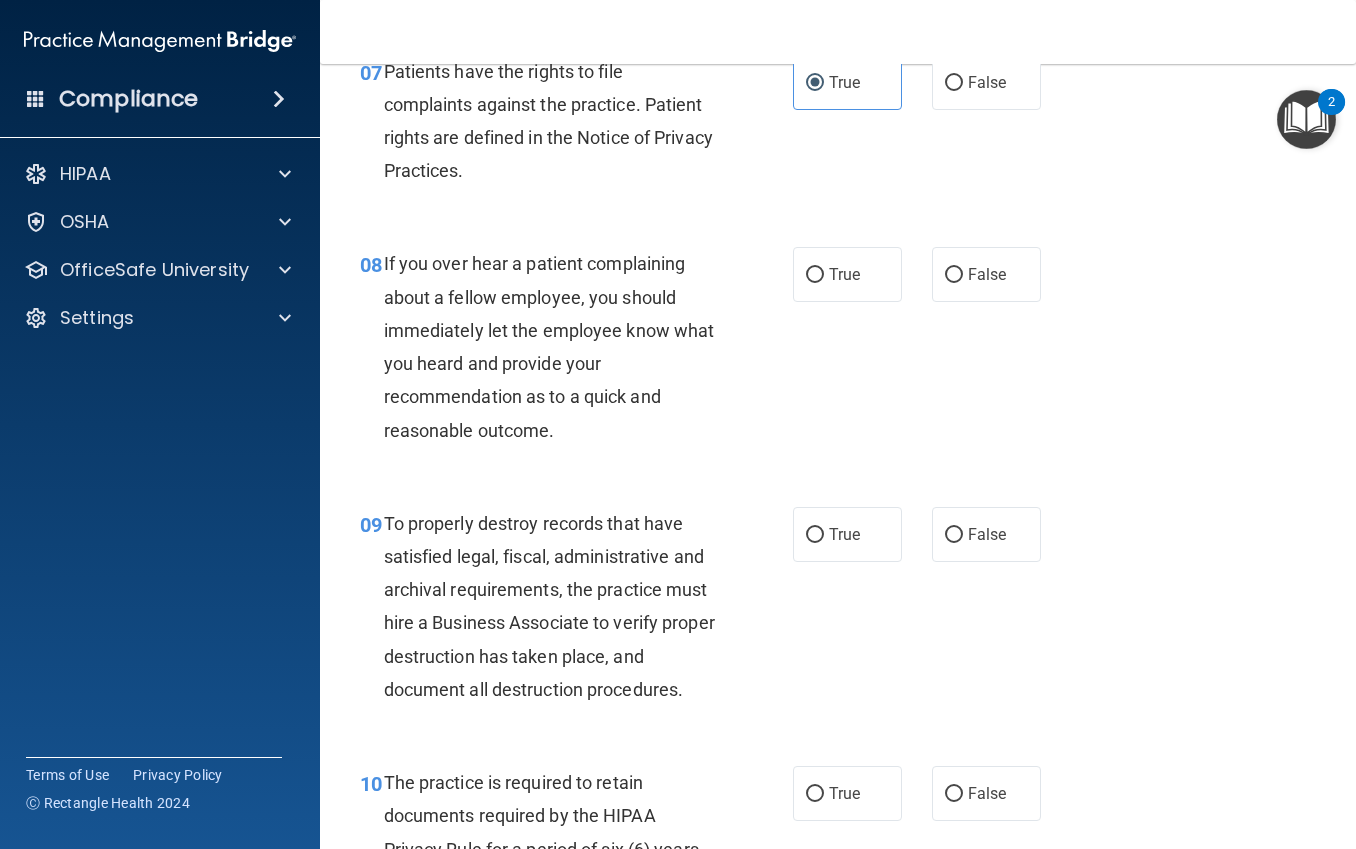 scroll, scrollTop: 1600, scrollLeft: 0, axis: vertical 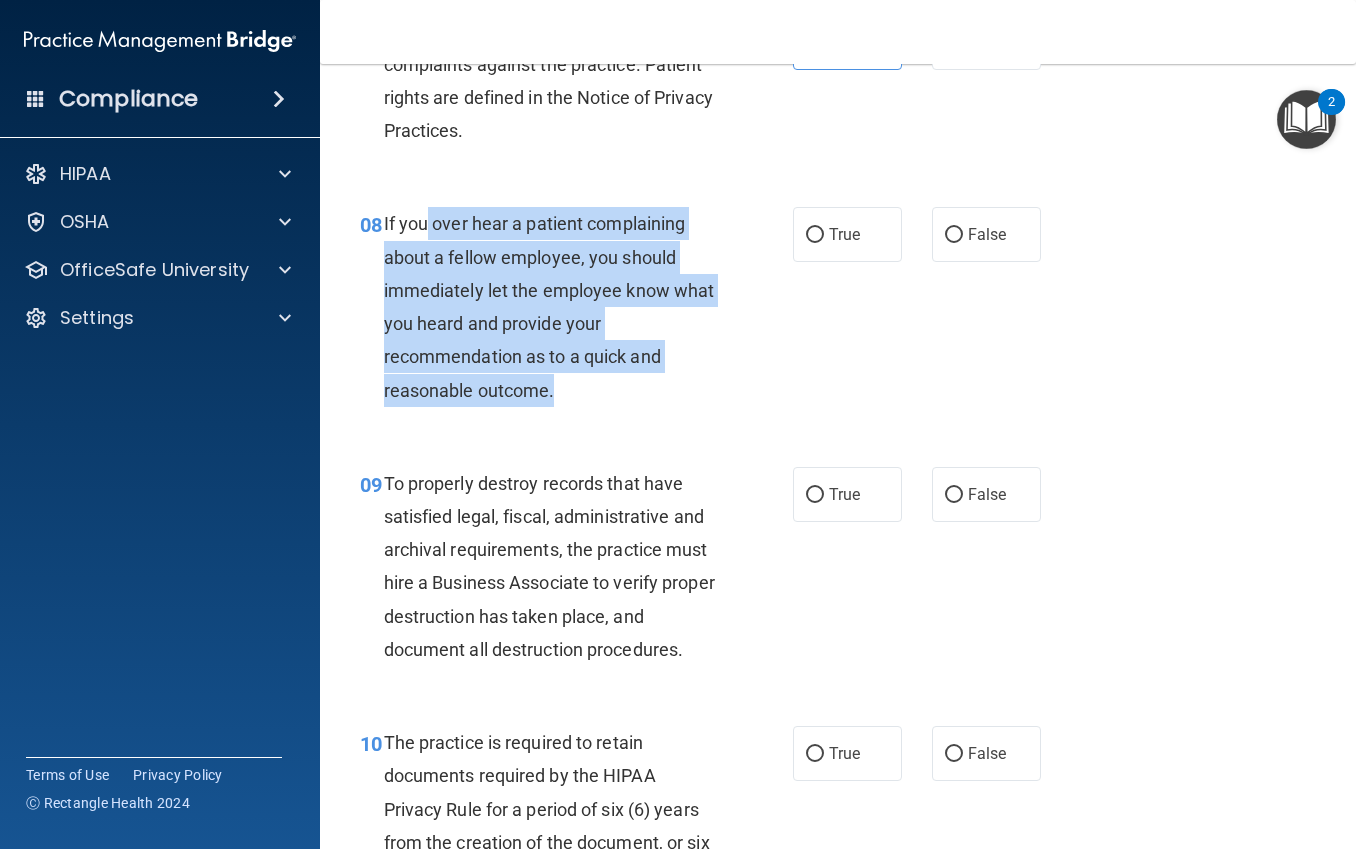 drag, startPoint x: 425, startPoint y: 319, endPoint x: 559, endPoint y: 502, distance: 226.8149 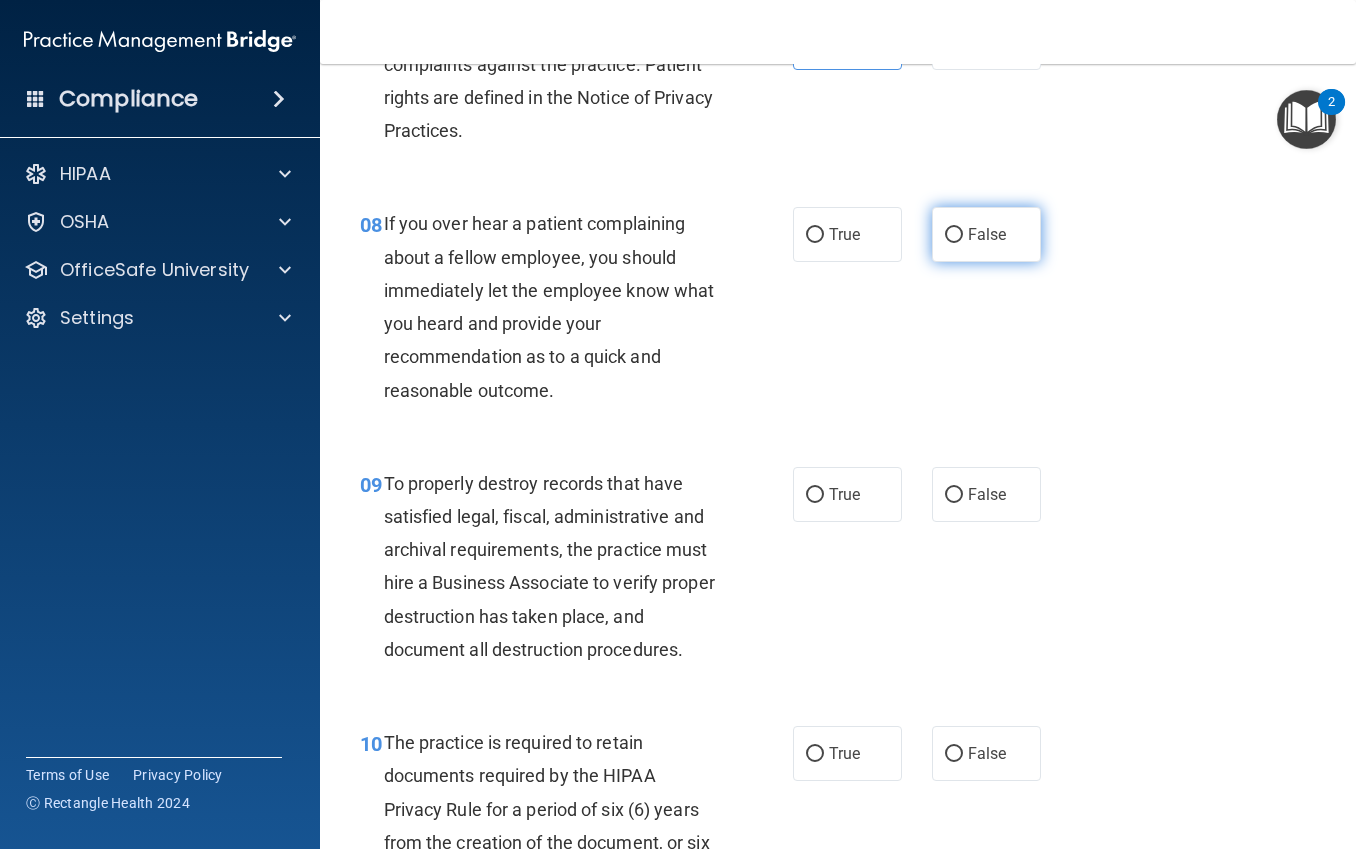 click on "False" at bounding box center (987, 234) 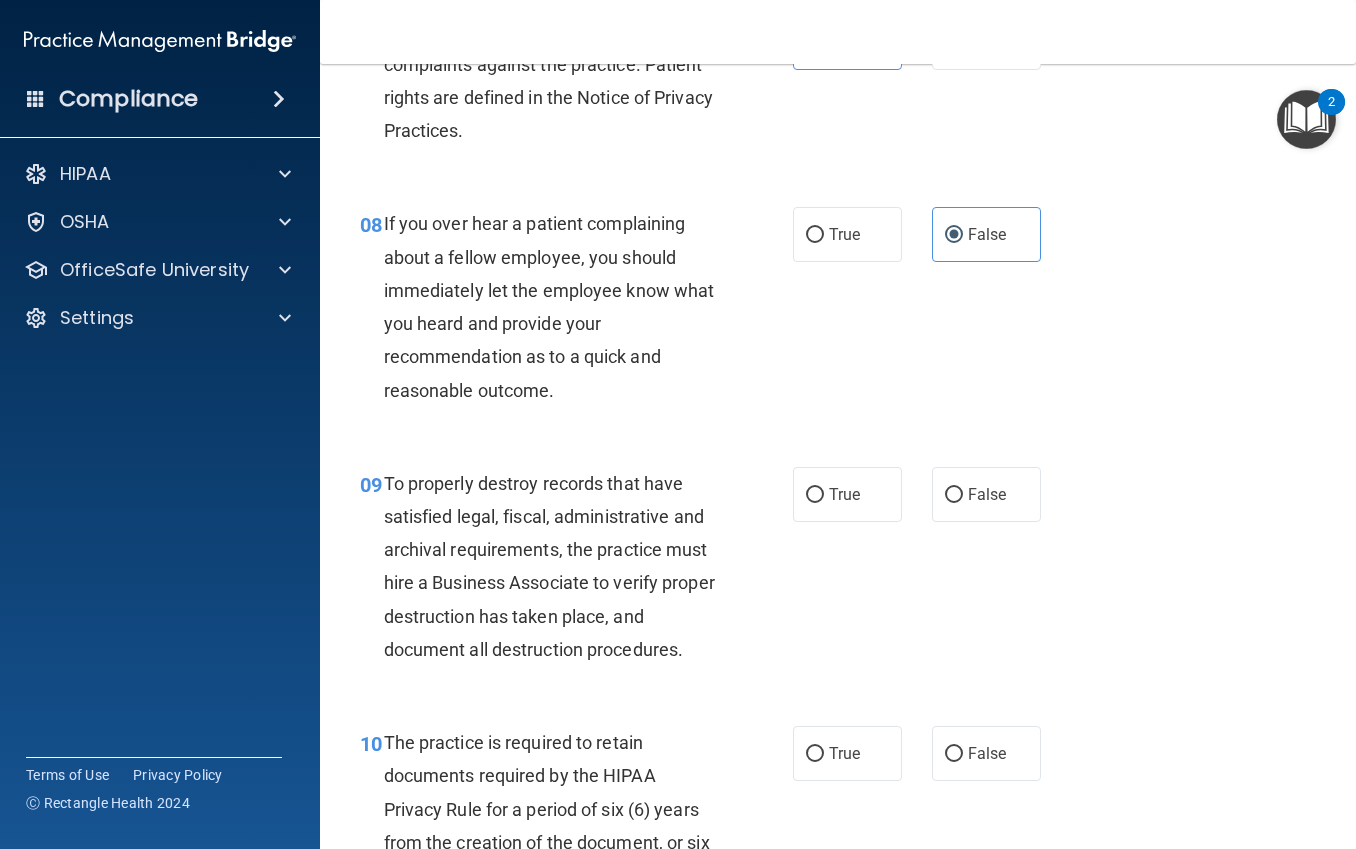scroll, scrollTop: 1800, scrollLeft: 0, axis: vertical 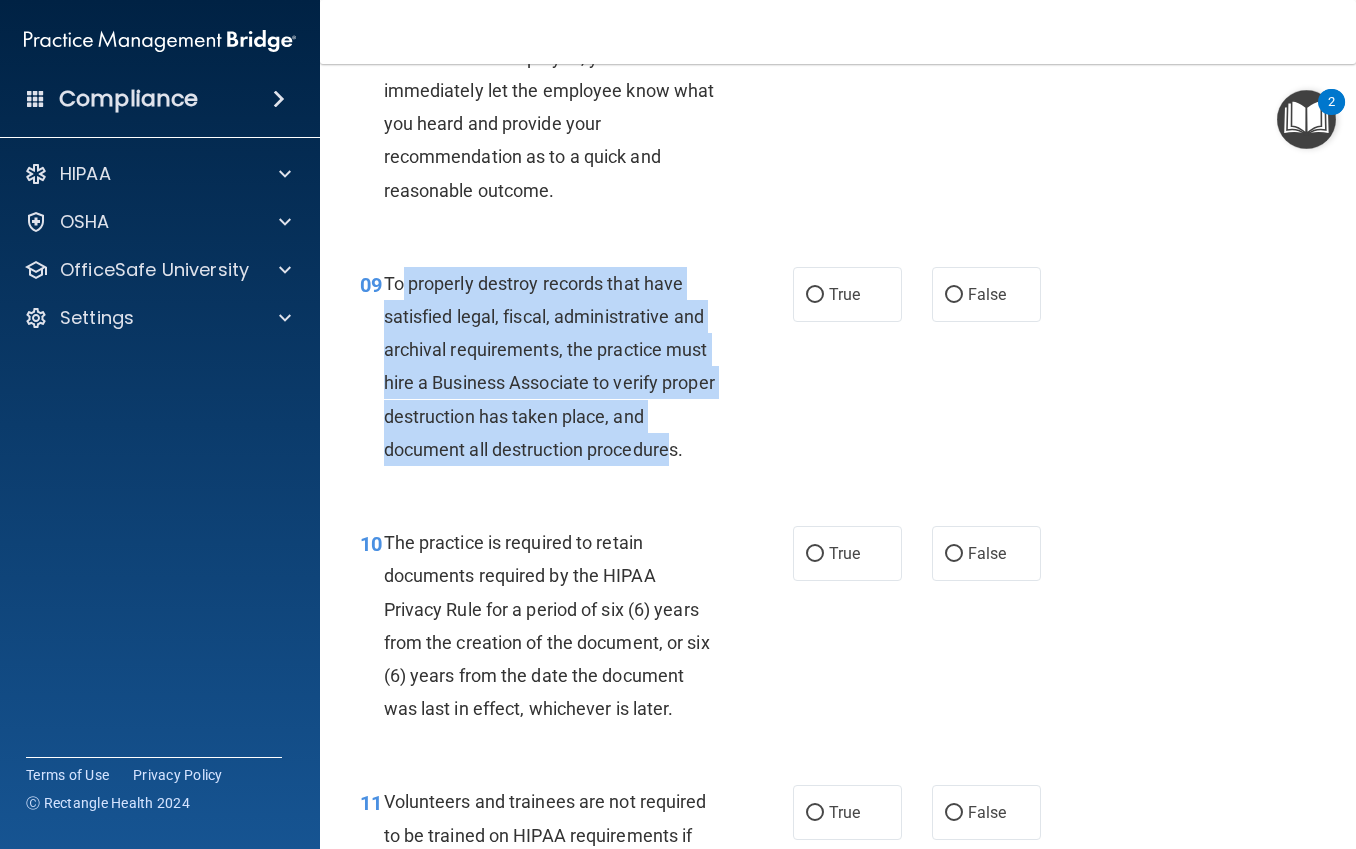 drag, startPoint x: 400, startPoint y: 391, endPoint x: 673, endPoint y: 556, distance: 318.989 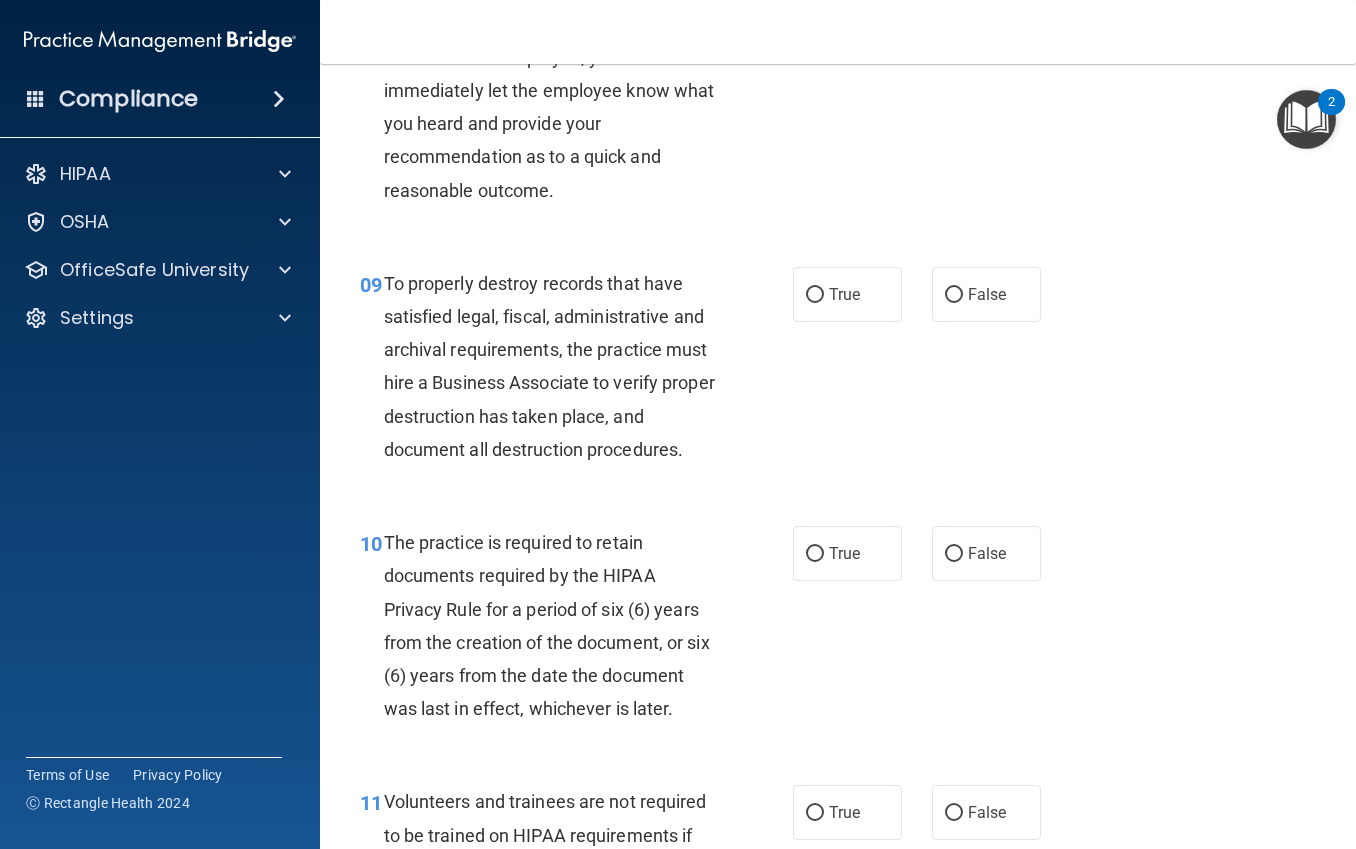 click on "To properly destroy records that have satisfied legal, fiscal, administrative and archival requirements, the practice must hire a Business Associate to verify proper destruction has taken place, and document all destruction procedures." at bounding box center (557, 366) 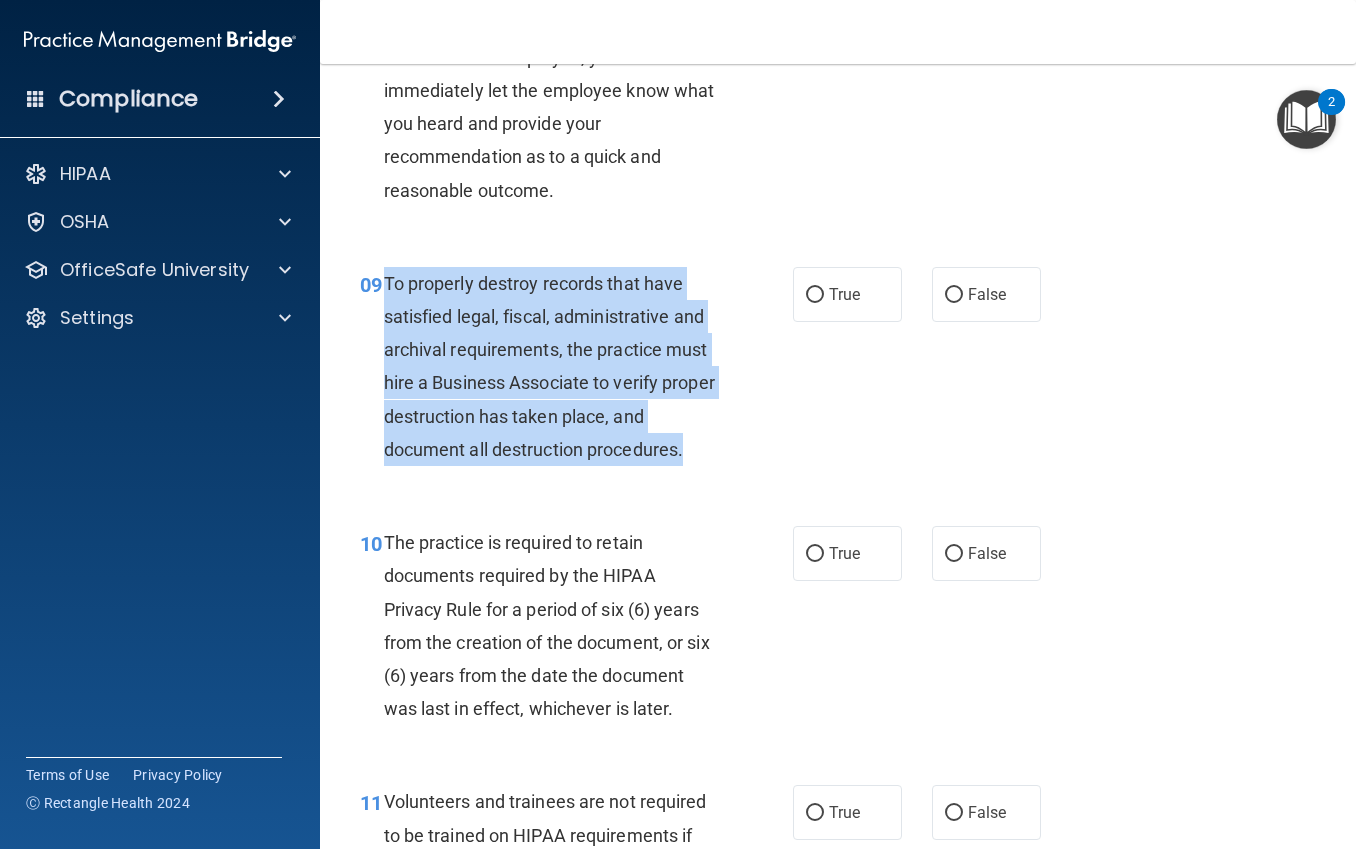 drag, startPoint x: 688, startPoint y: 544, endPoint x: 387, endPoint y: 370, distance: 347.6737 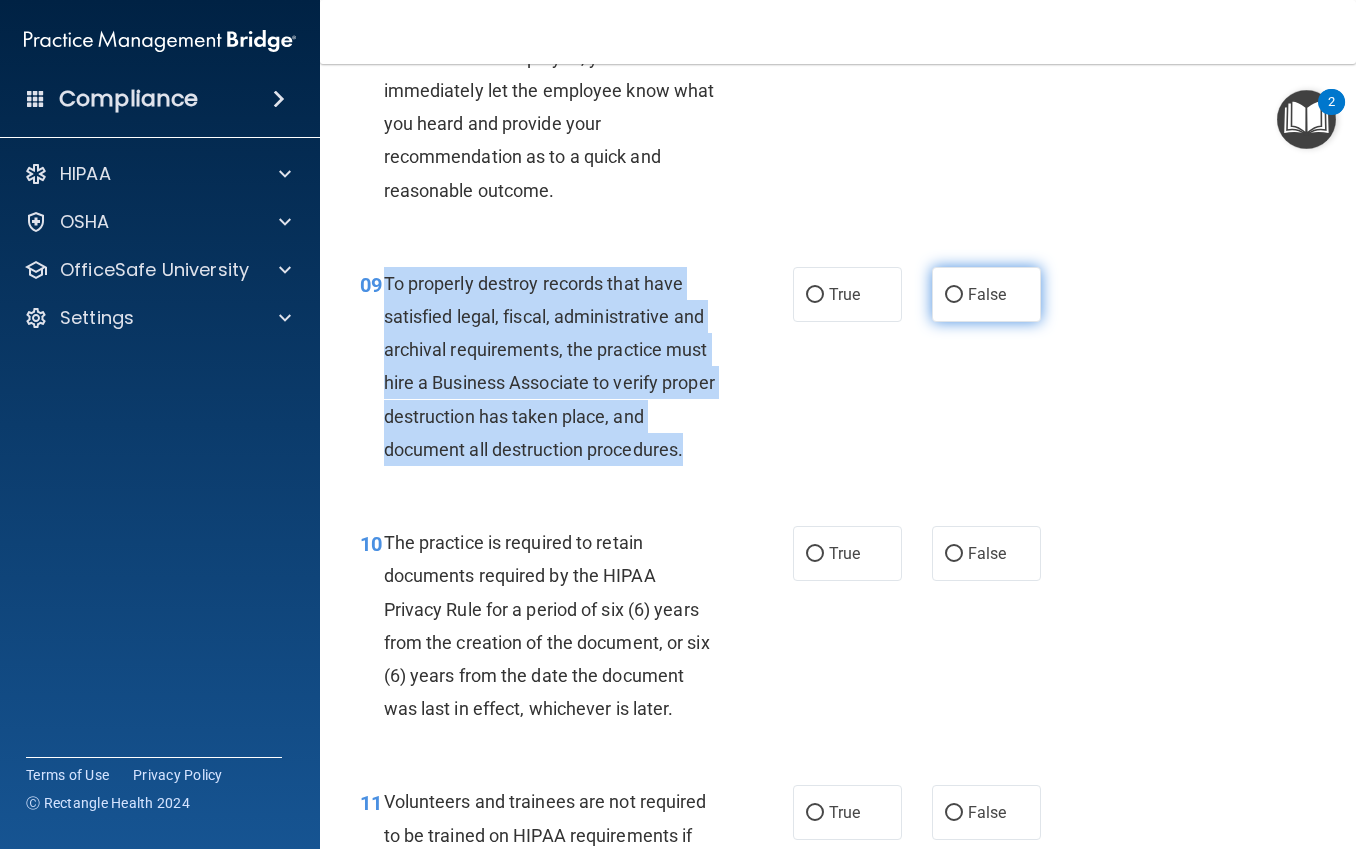 click on "False" at bounding box center [954, 295] 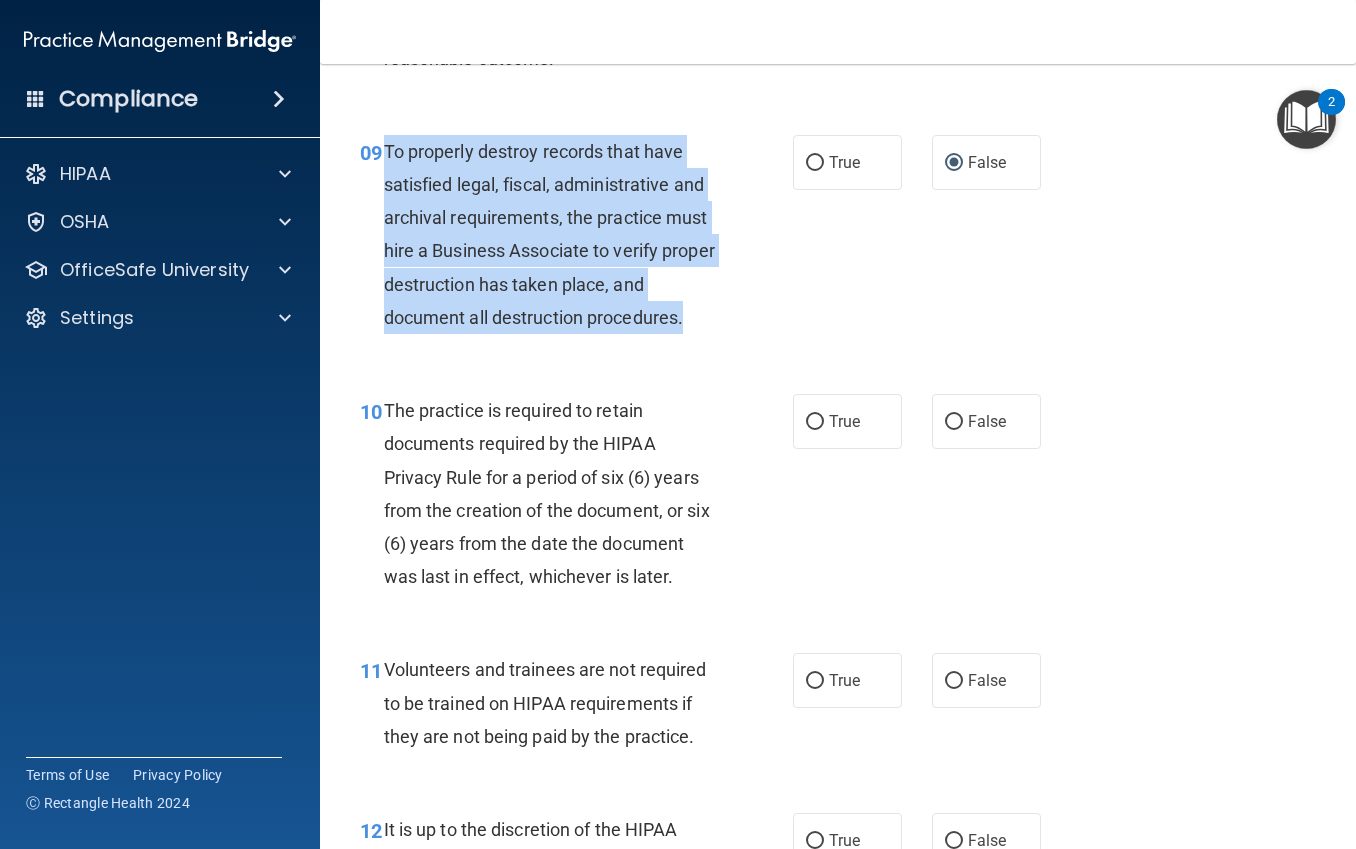 scroll, scrollTop: 2100, scrollLeft: 0, axis: vertical 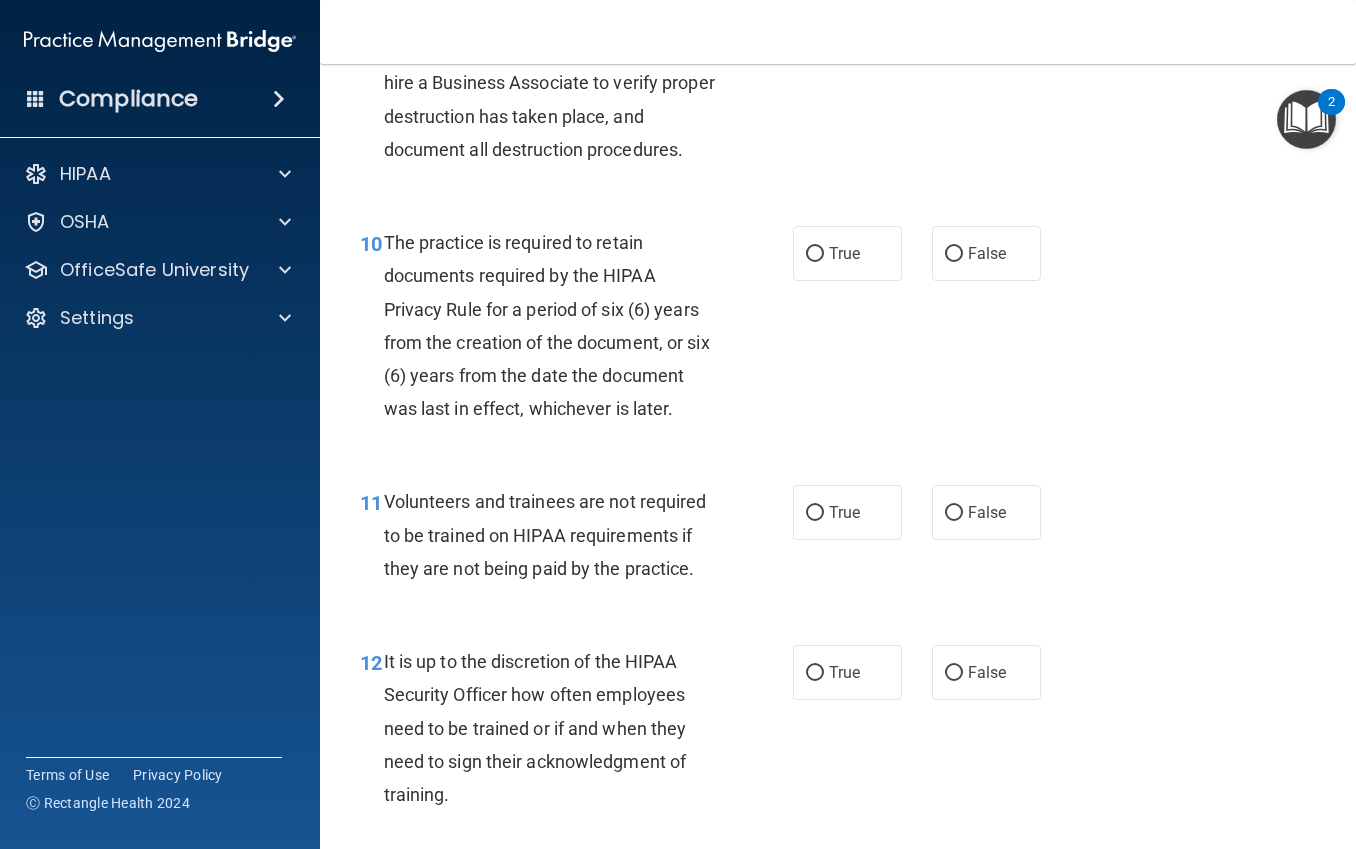 click on "The practice is required to retain documents required by the HIPAA Privacy Rule for a period of six (6) years from the creation of the document, or six (6) years from the date the document was last in effect, whichever is later." at bounding box center (557, 325) 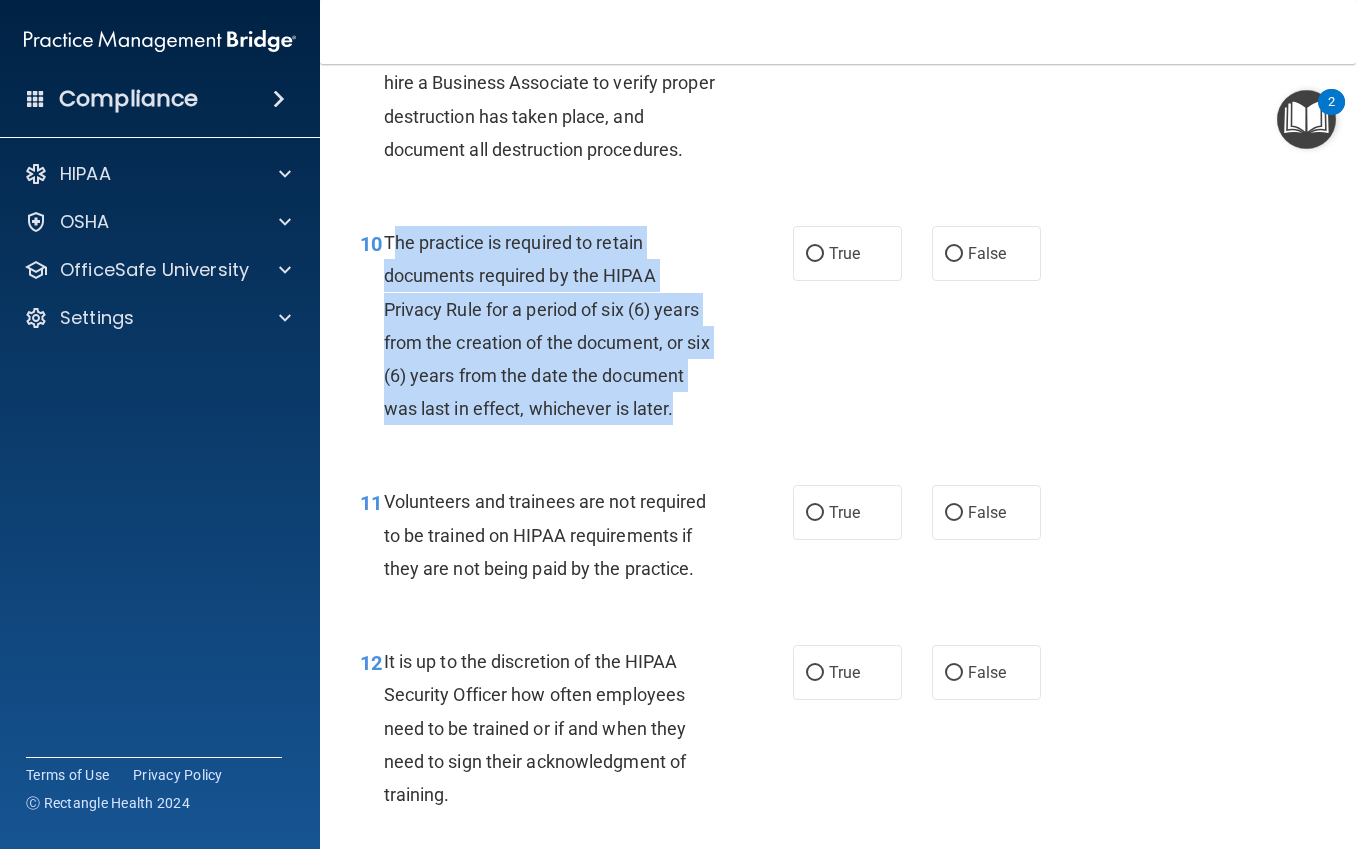 drag, startPoint x: 398, startPoint y: 336, endPoint x: 623, endPoint y: 546, distance: 307.77426 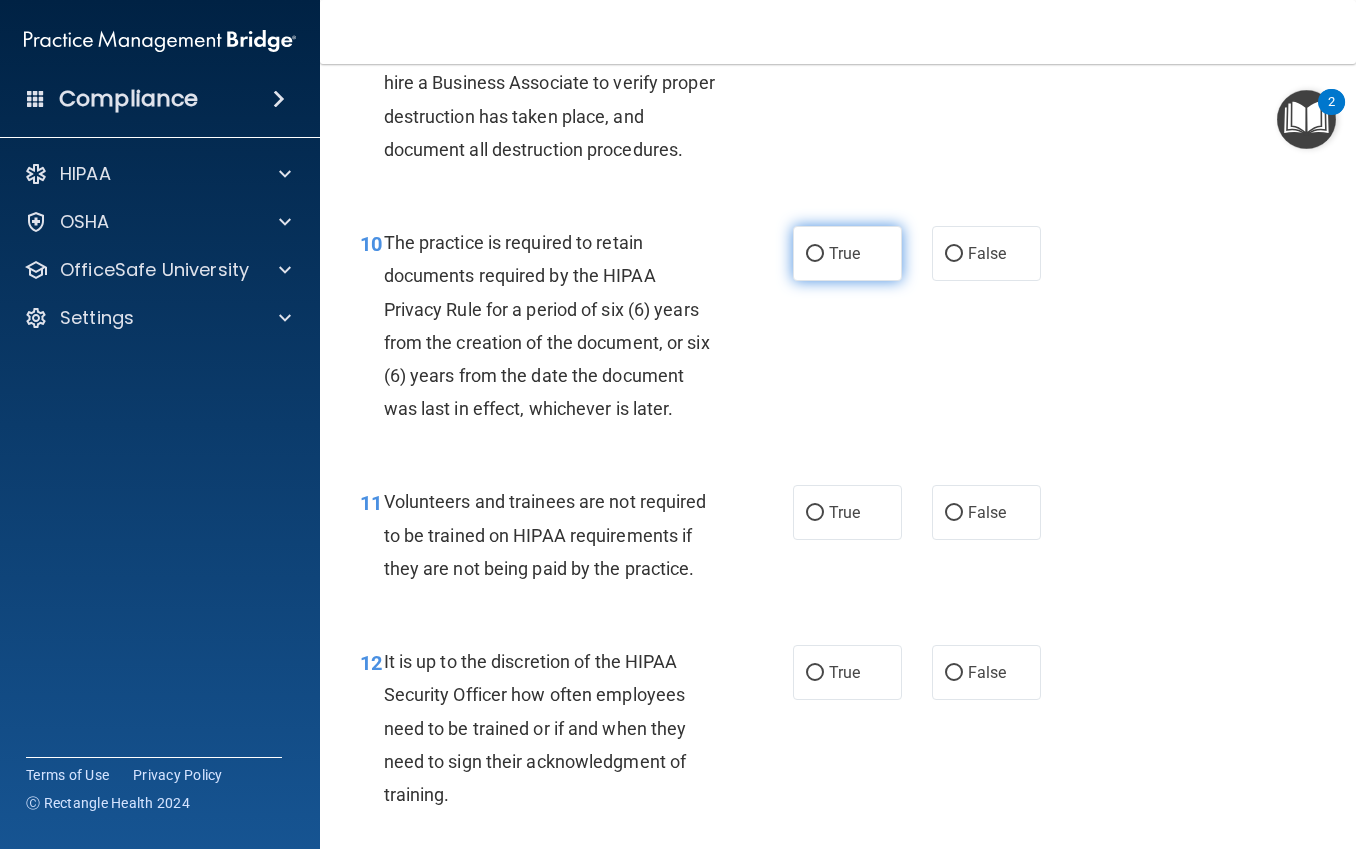 click on "True" at bounding box center [844, 253] 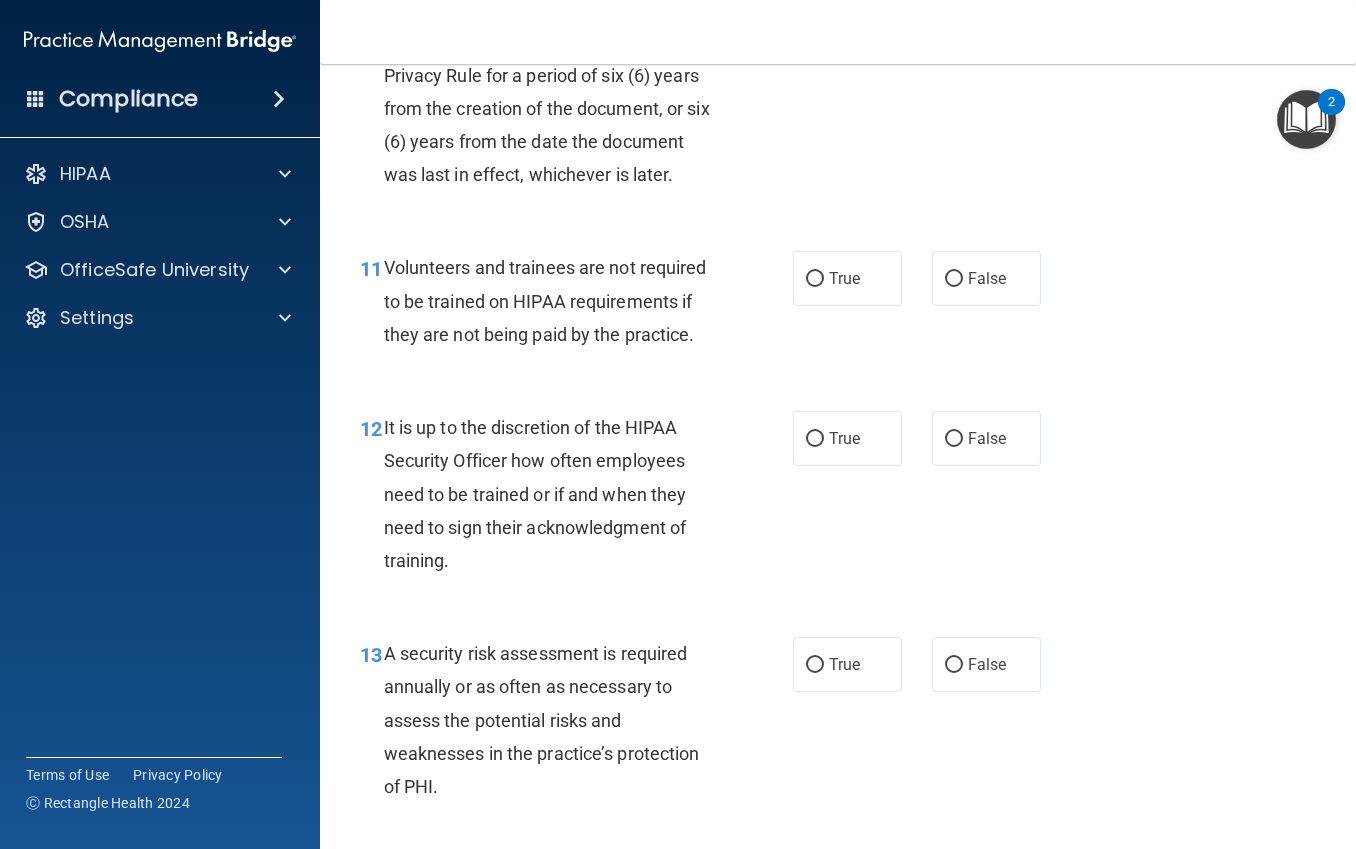 scroll, scrollTop: 2300, scrollLeft: 0, axis: vertical 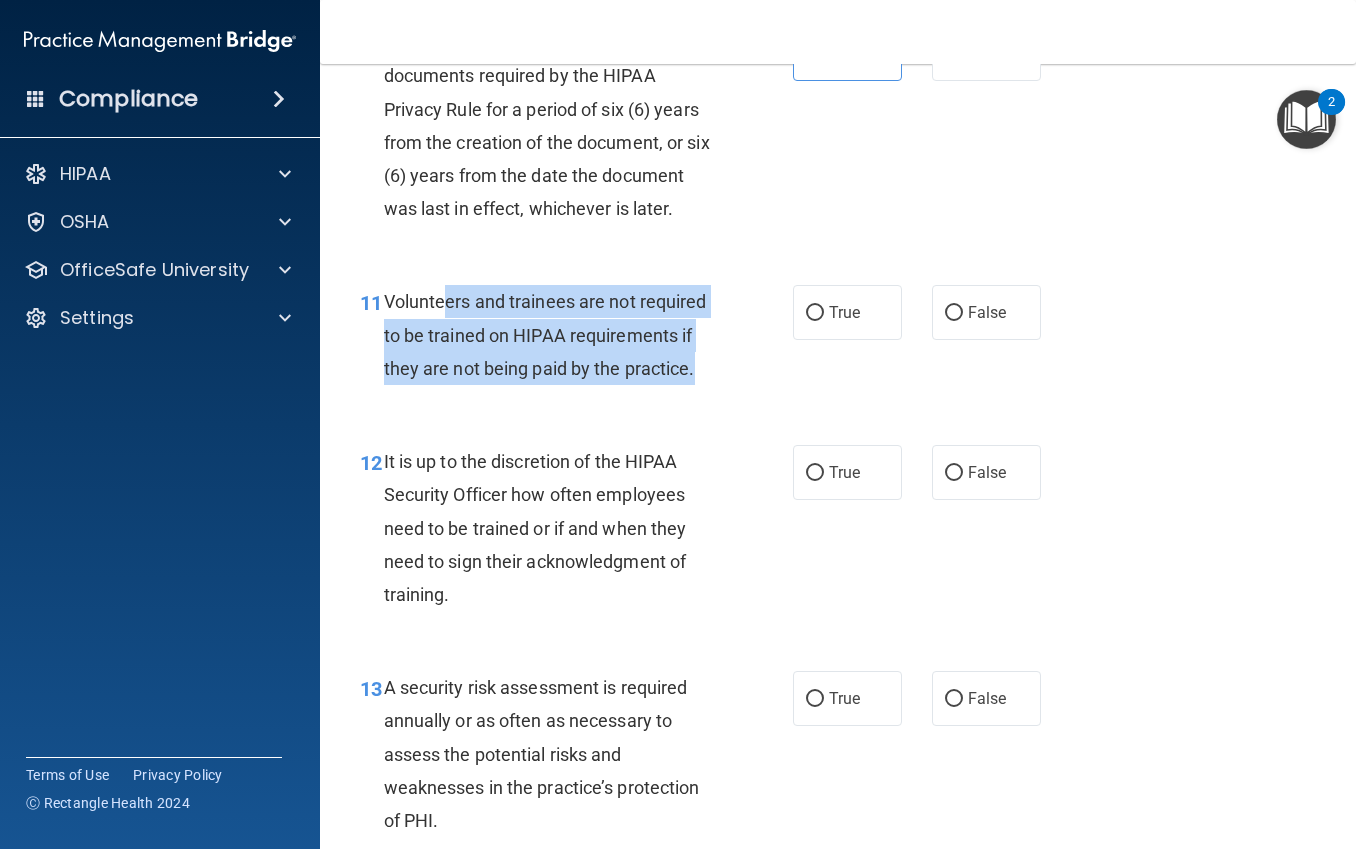 drag, startPoint x: 443, startPoint y: 436, endPoint x: 740, endPoint y: 499, distance: 303.6083 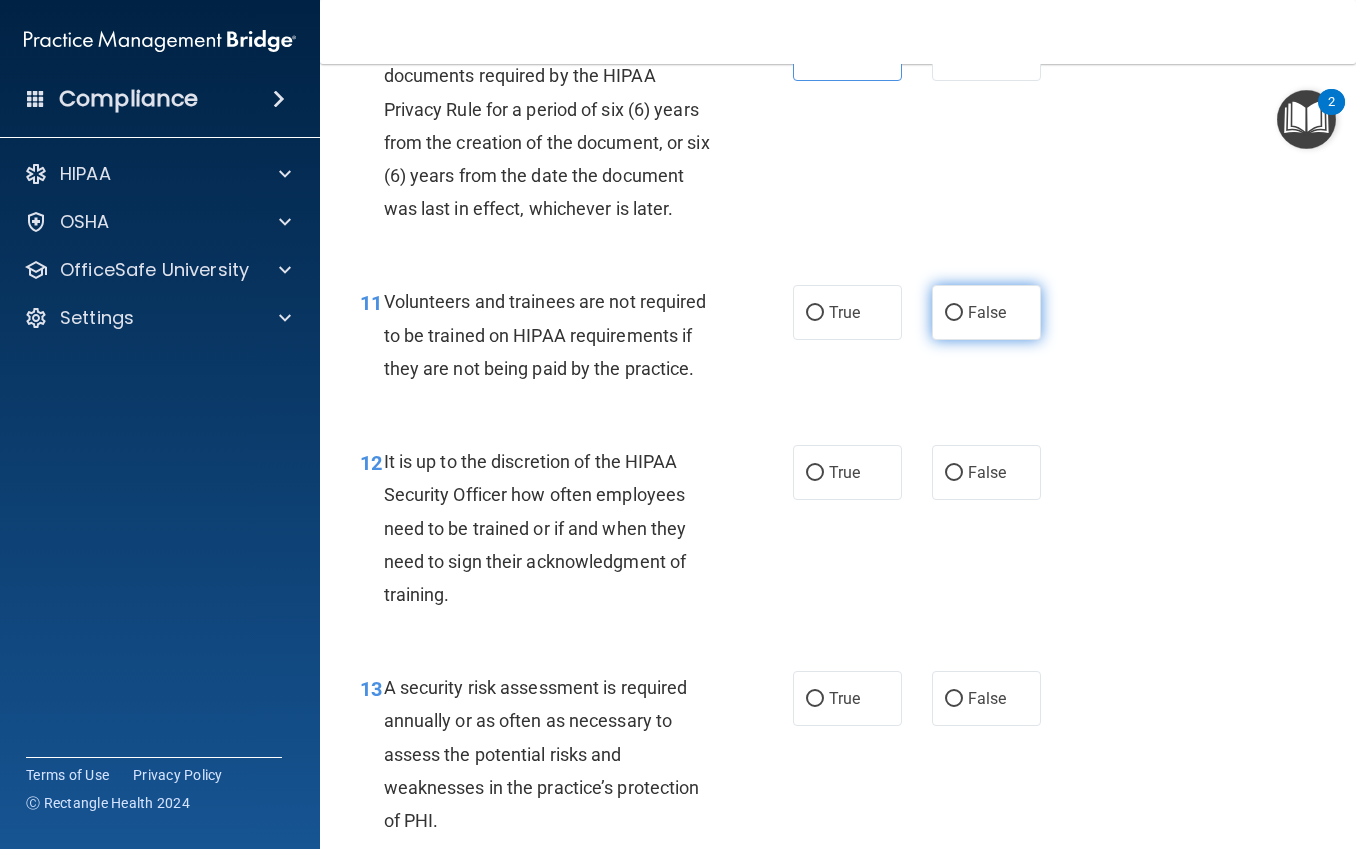 click on "False" at bounding box center (987, 312) 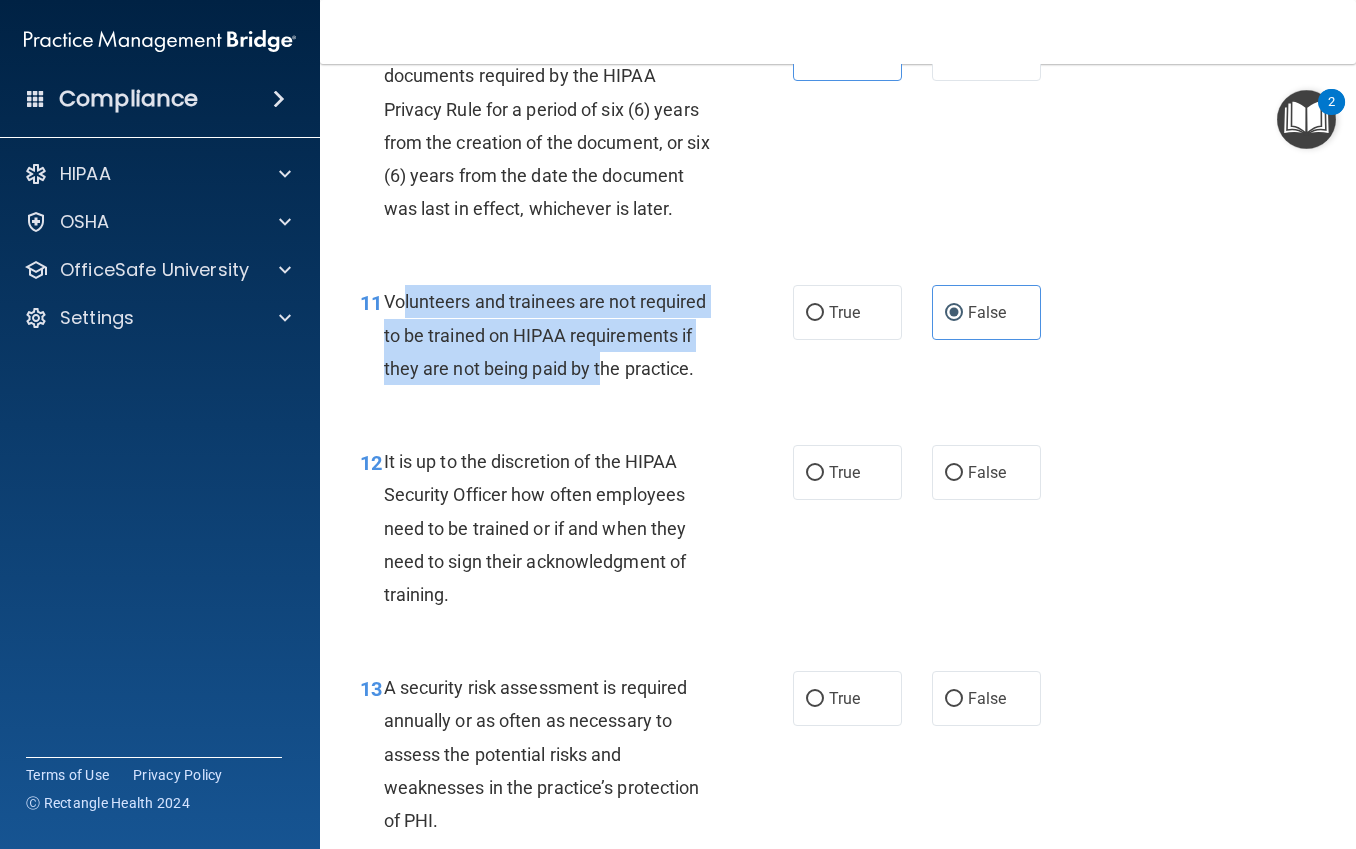 drag, startPoint x: 400, startPoint y: 433, endPoint x: 603, endPoint y: 493, distance: 211.68137 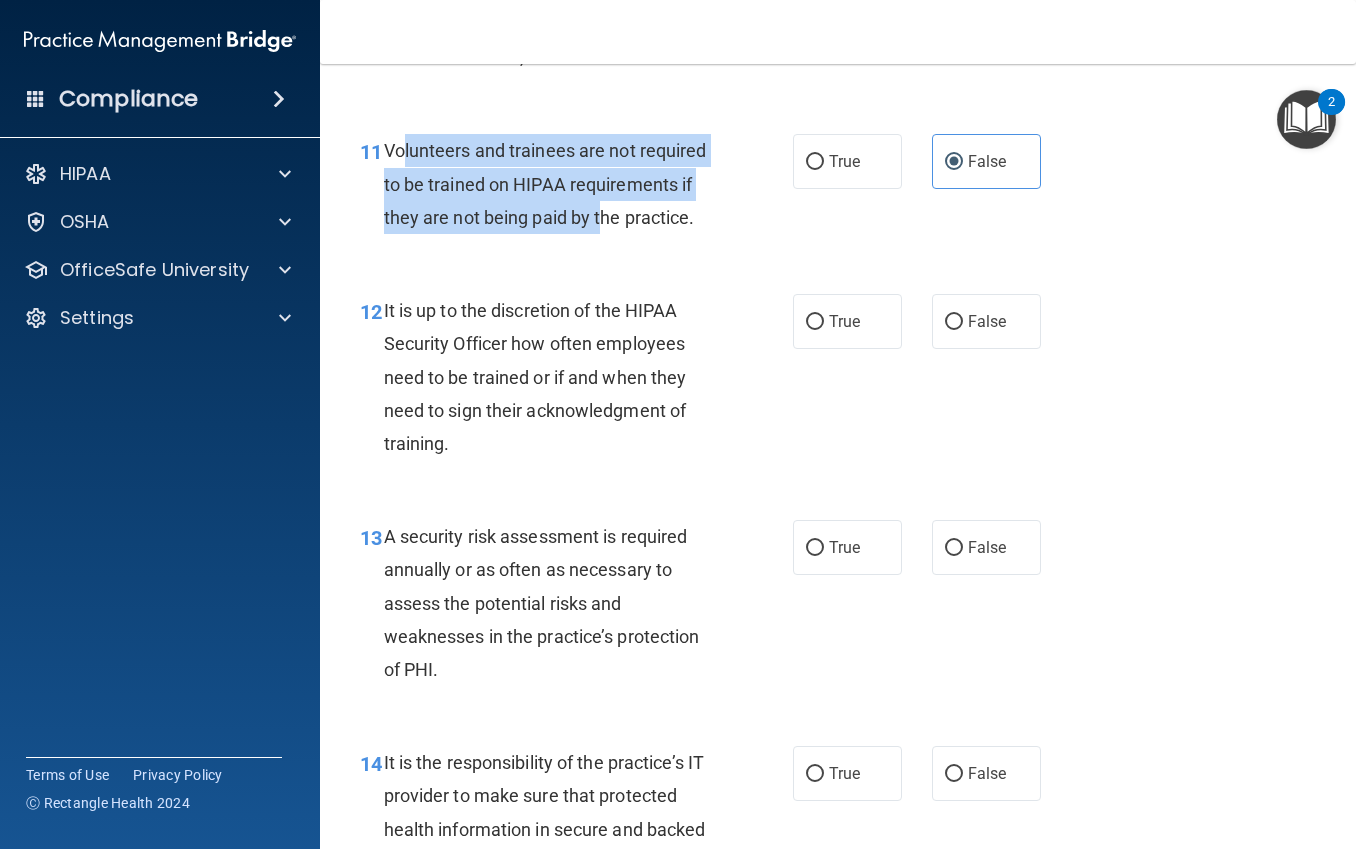 scroll, scrollTop: 2500, scrollLeft: 0, axis: vertical 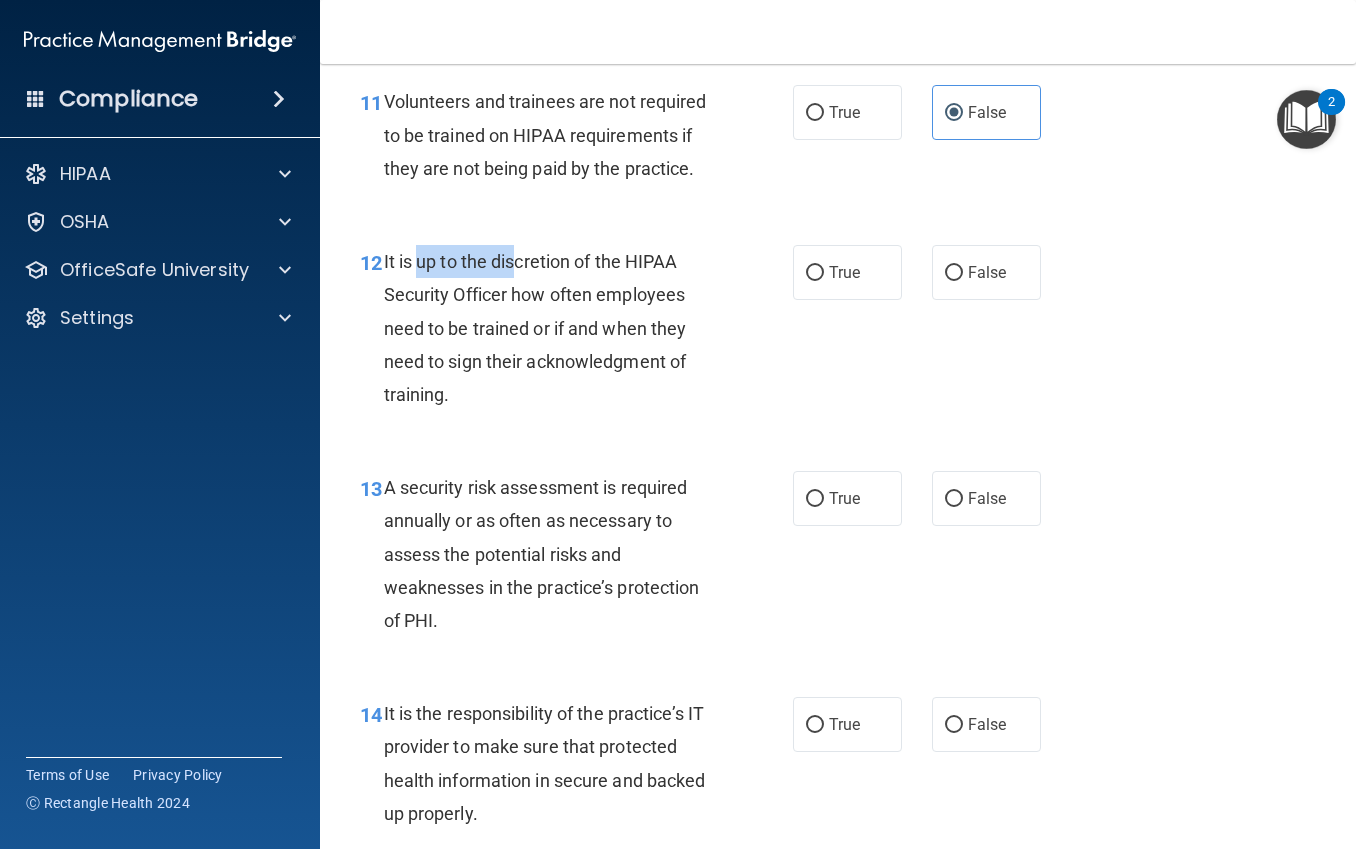 drag, startPoint x: 503, startPoint y: 394, endPoint x: 520, endPoint y: 397, distance: 17.262676 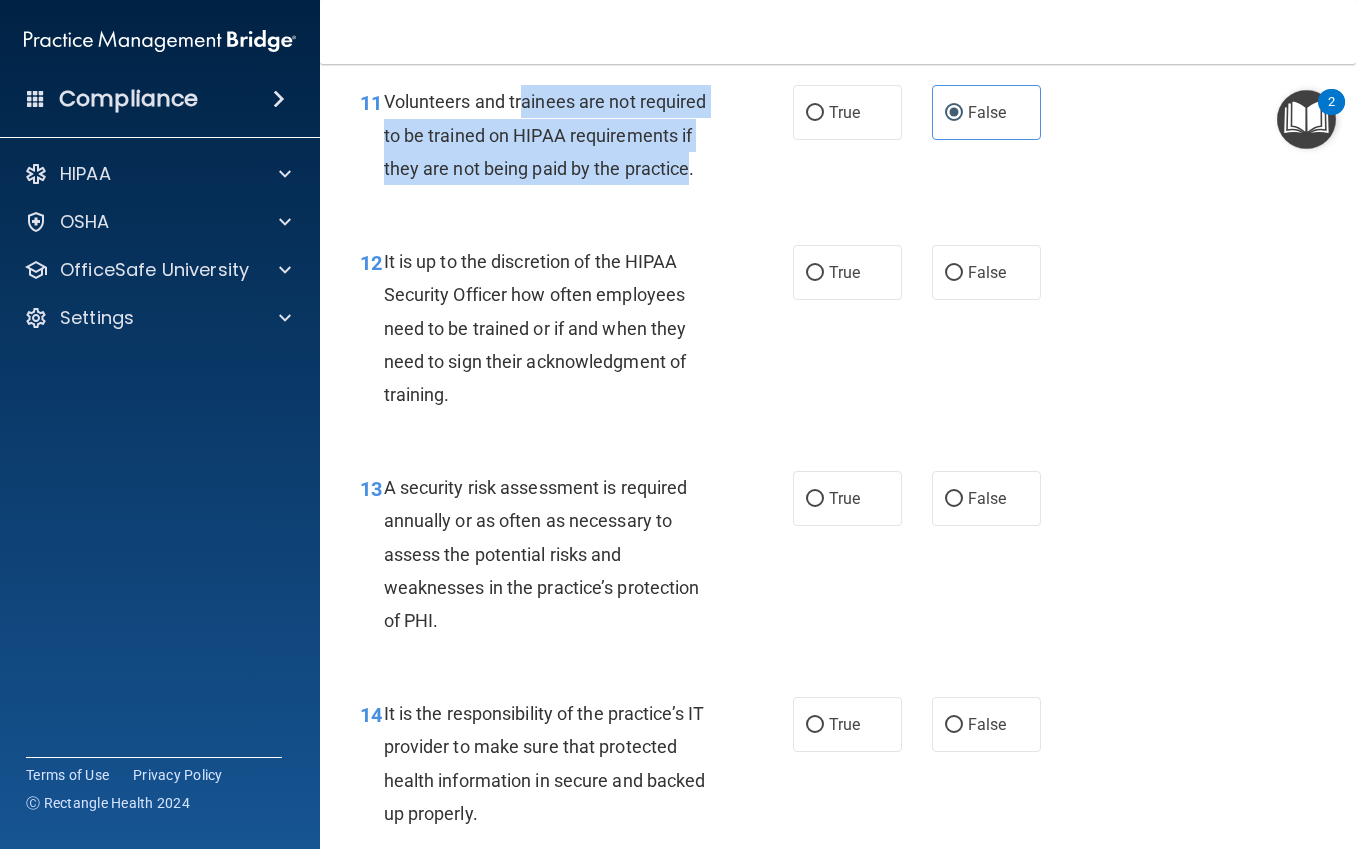 drag, startPoint x: 520, startPoint y: 240, endPoint x: 686, endPoint y: 301, distance: 176.85304 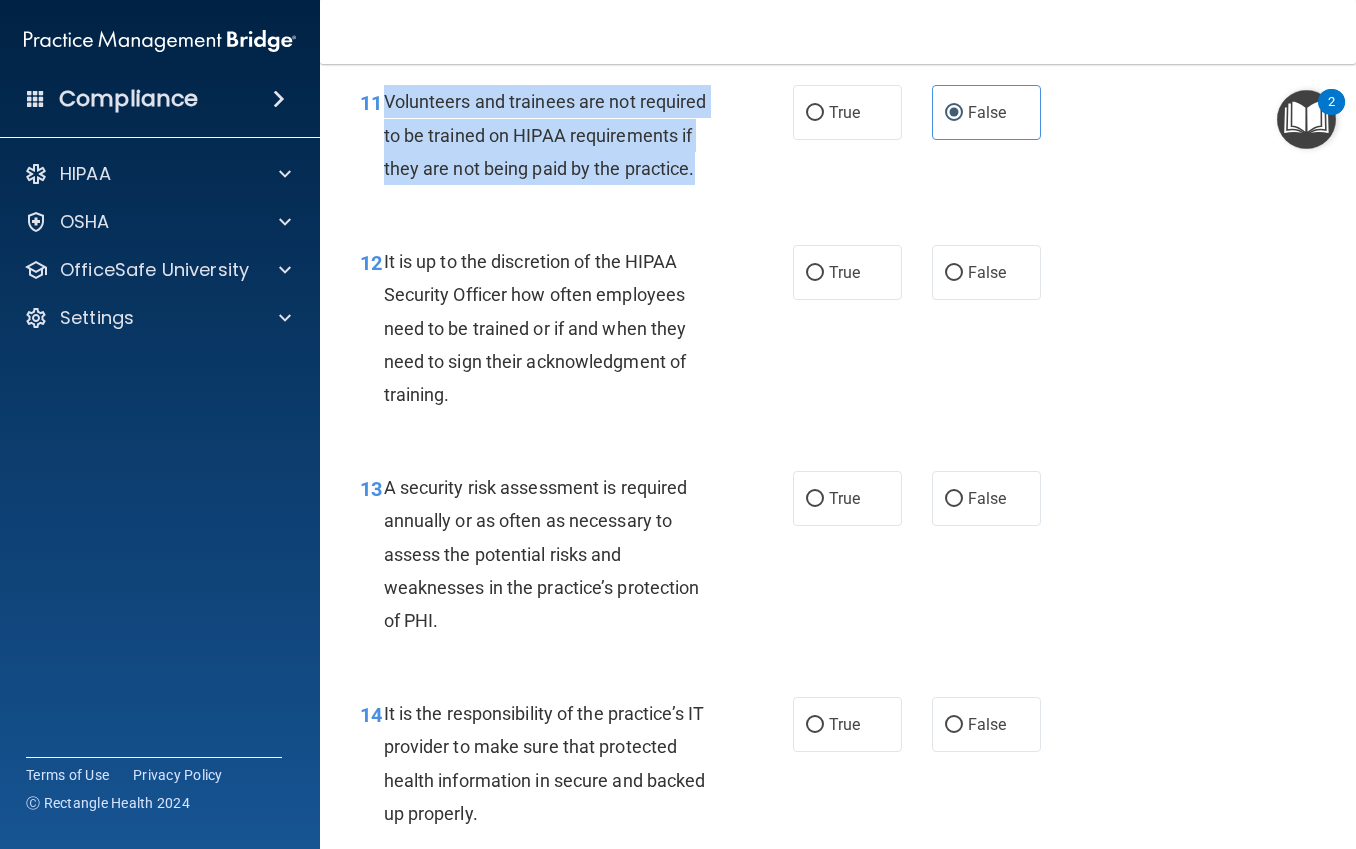 drag, startPoint x: 386, startPoint y: 231, endPoint x: 706, endPoint y: 292, distance: 325.76218 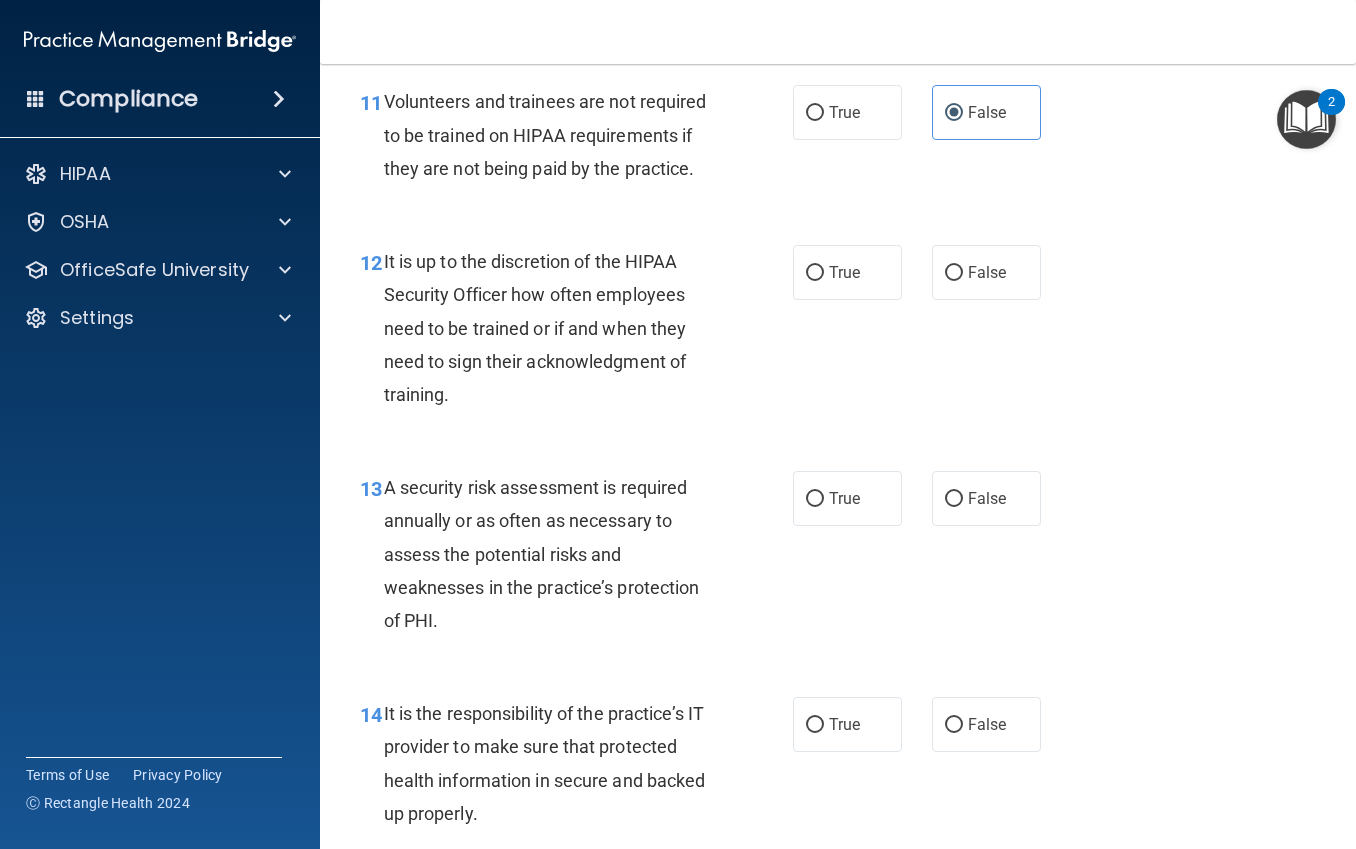 click on "It is up to the discretion of the HIPAA Security Officer how often employees need to be trained or if and when they need to sign their acknowledgment of training." at bounding box center [535, 328] 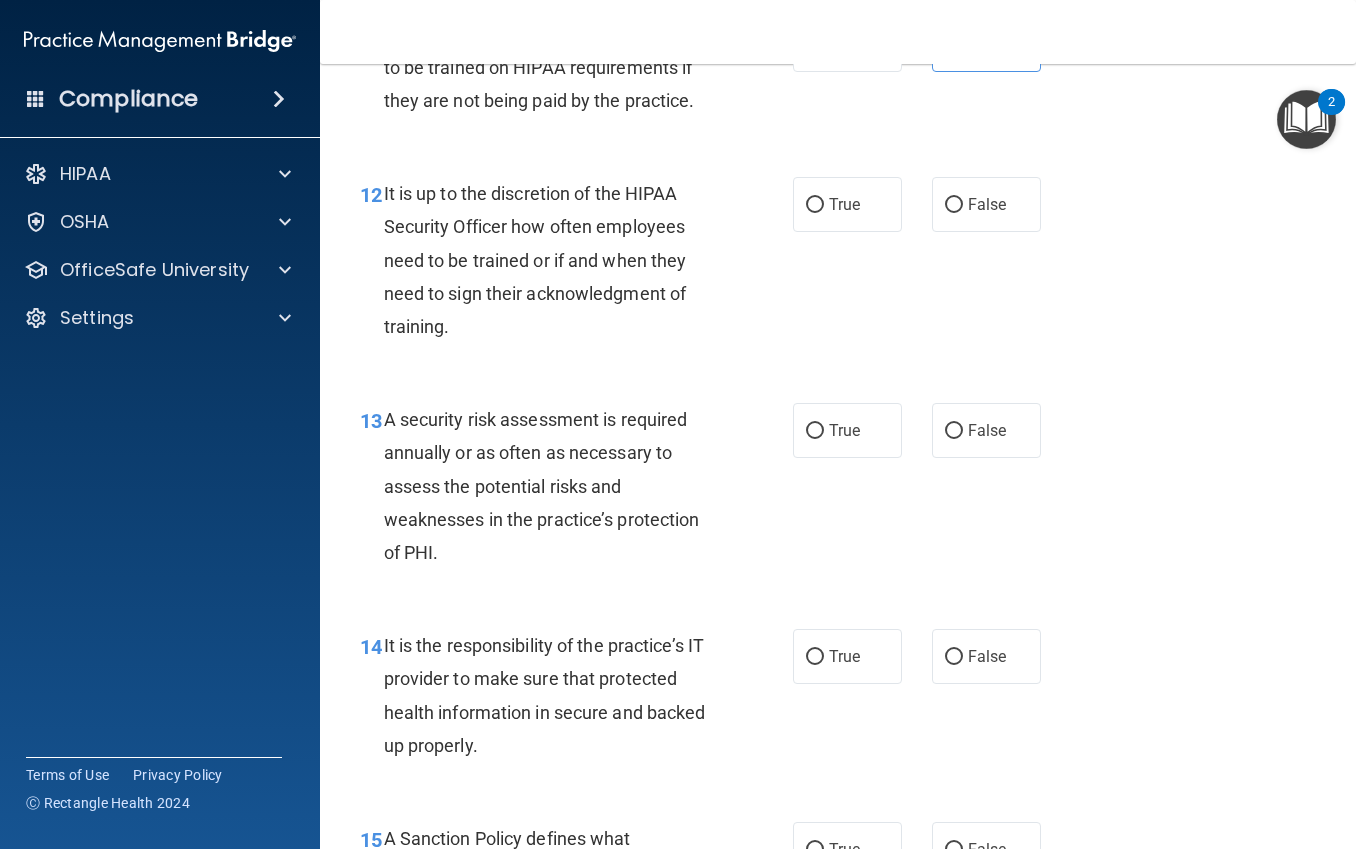 scroll, scrollTop: 2600, scrollLeft: 0, axis: vertical 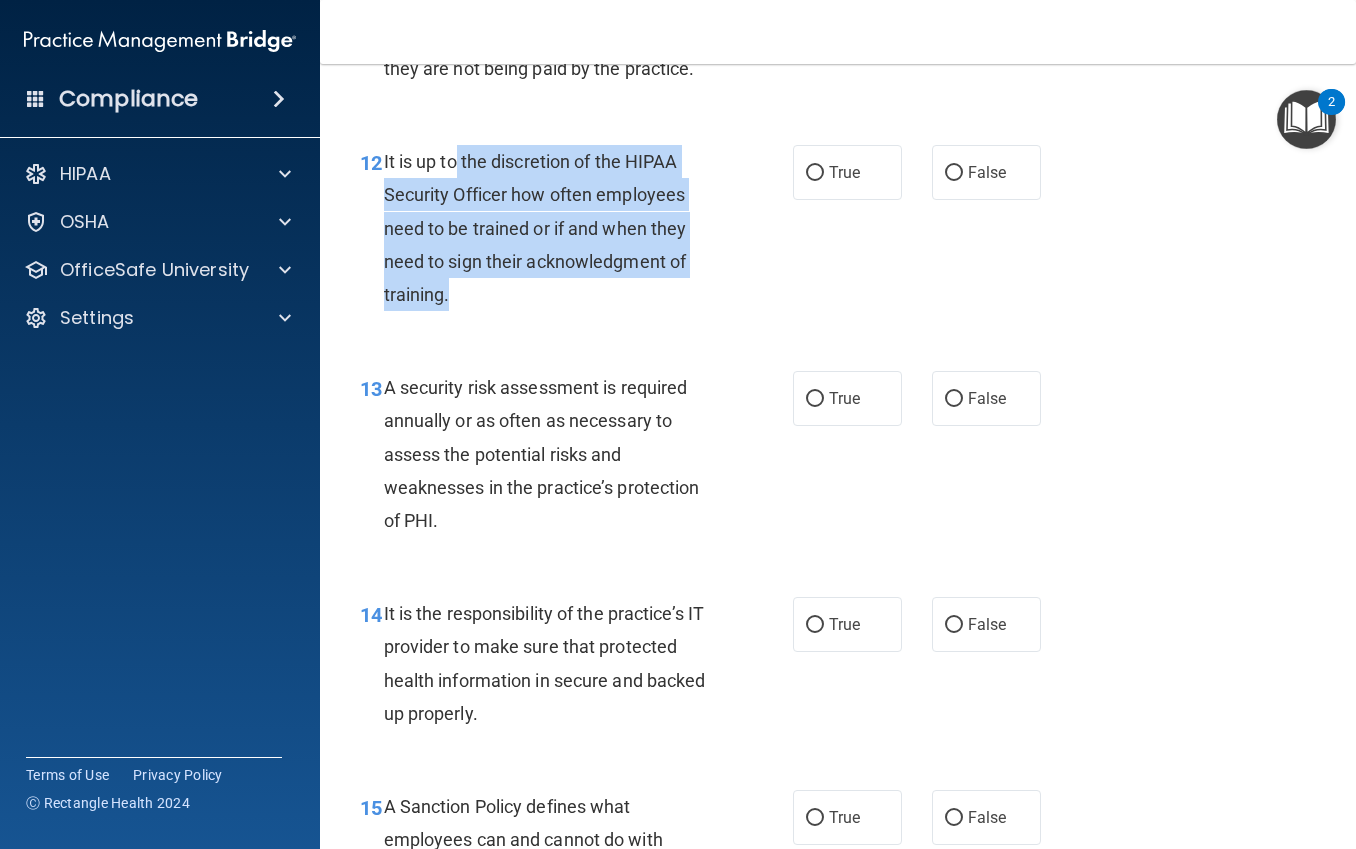 drag, startPoint x: 461, startPoint y: 290, endPoint x: 544, endPoint y: 412, distance: 147.55676 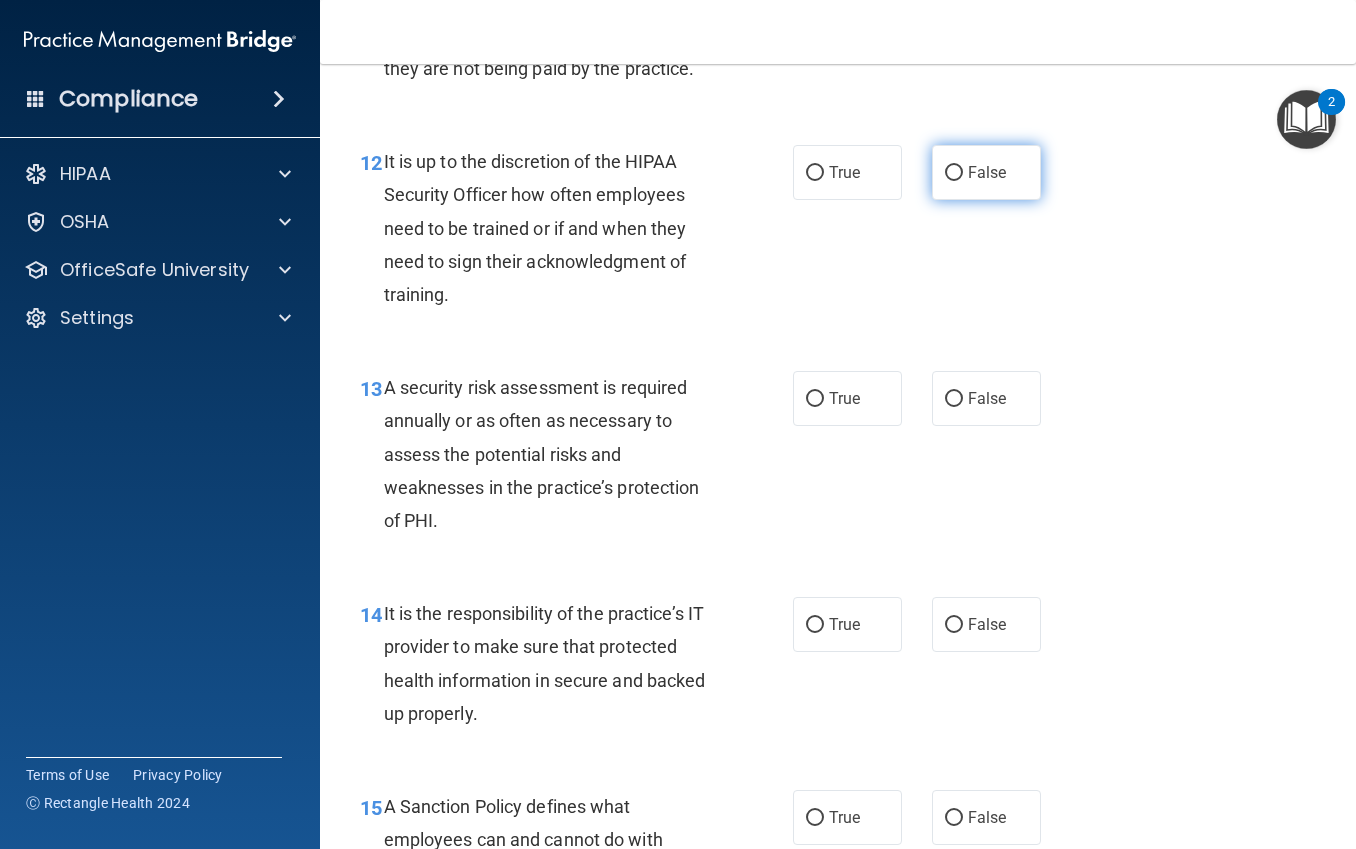 click on "False" at bounding box center [986, 172] 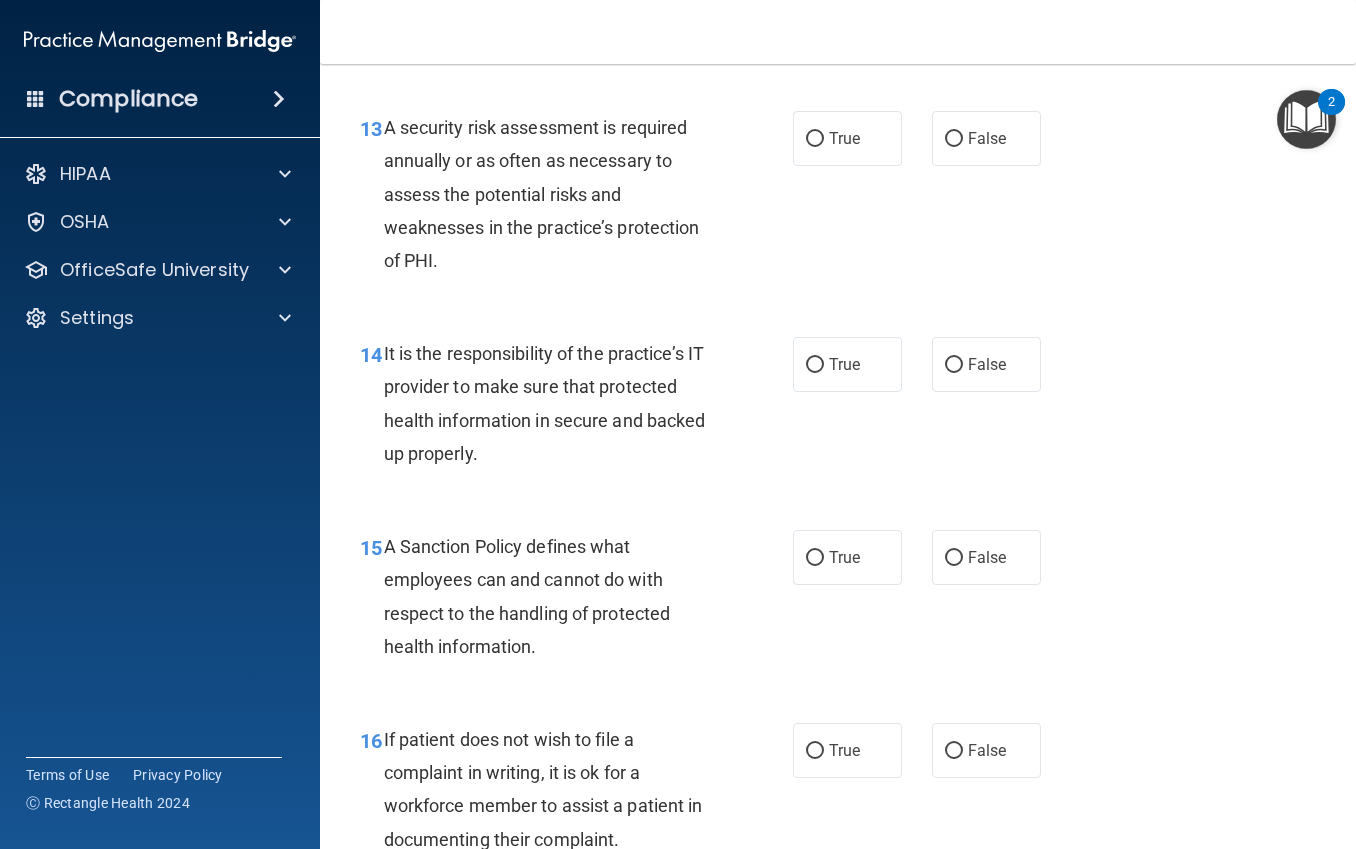 scroll, scrollTop: 2900, scrollLeft: 0, axis: vertical 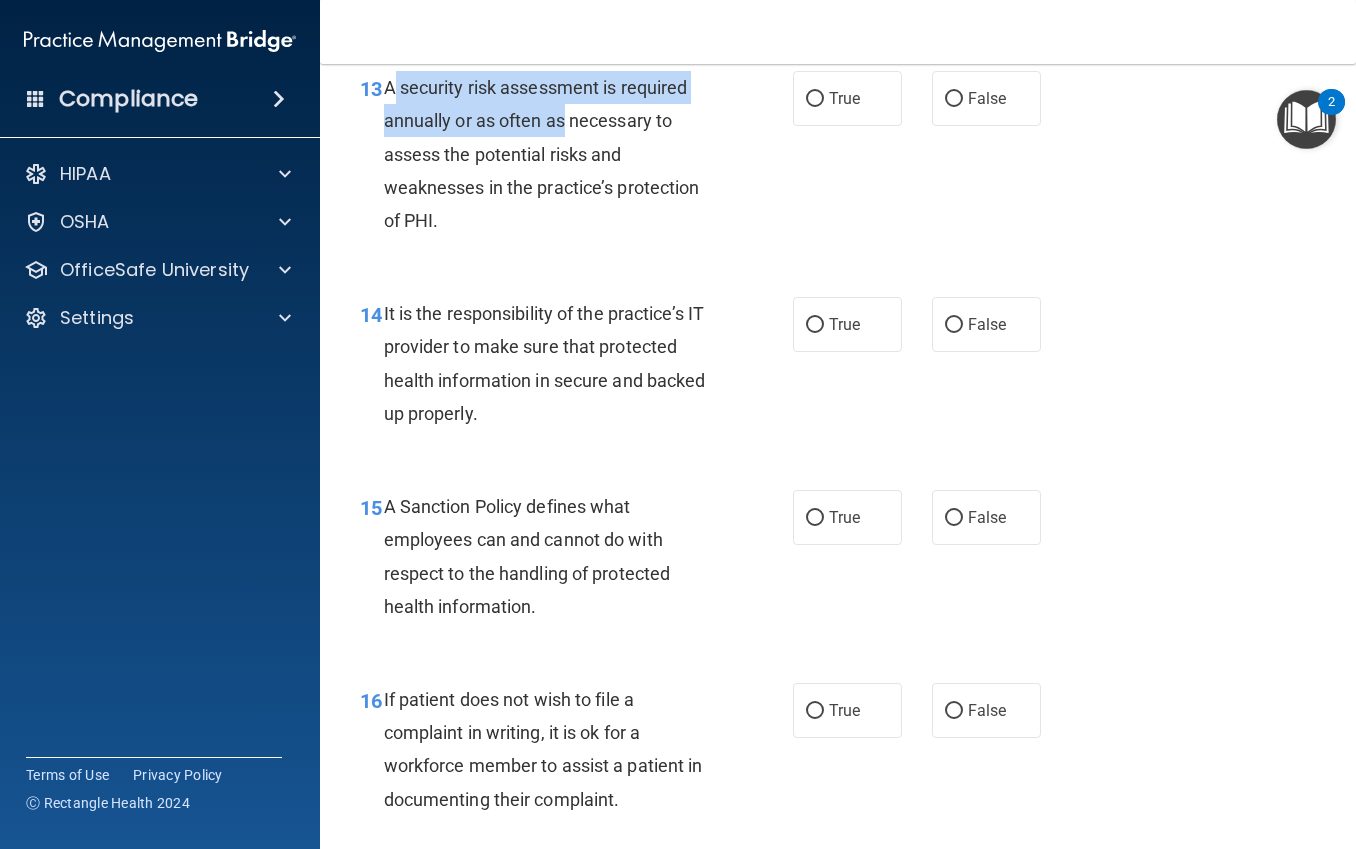 drag, startPoint x: 395, startPoint y: 221, endPoint x: 562, endPoint y: 262, distance: 171.9593 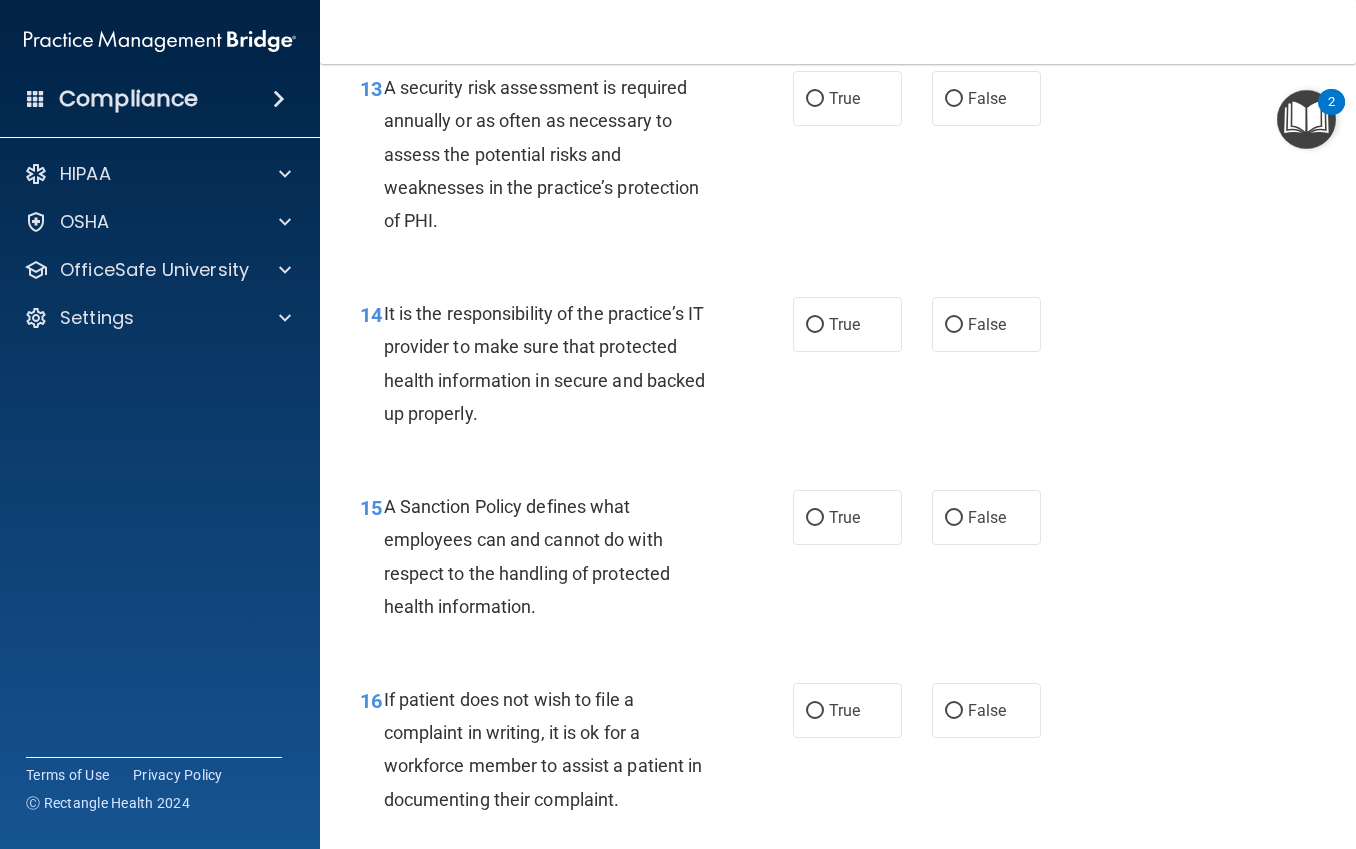 click on "A security risk assessment is required annually or as often as necessary to assess the potential risks and weaknesses in the practice’s protection of PHI." at bounding box center [542, 154] 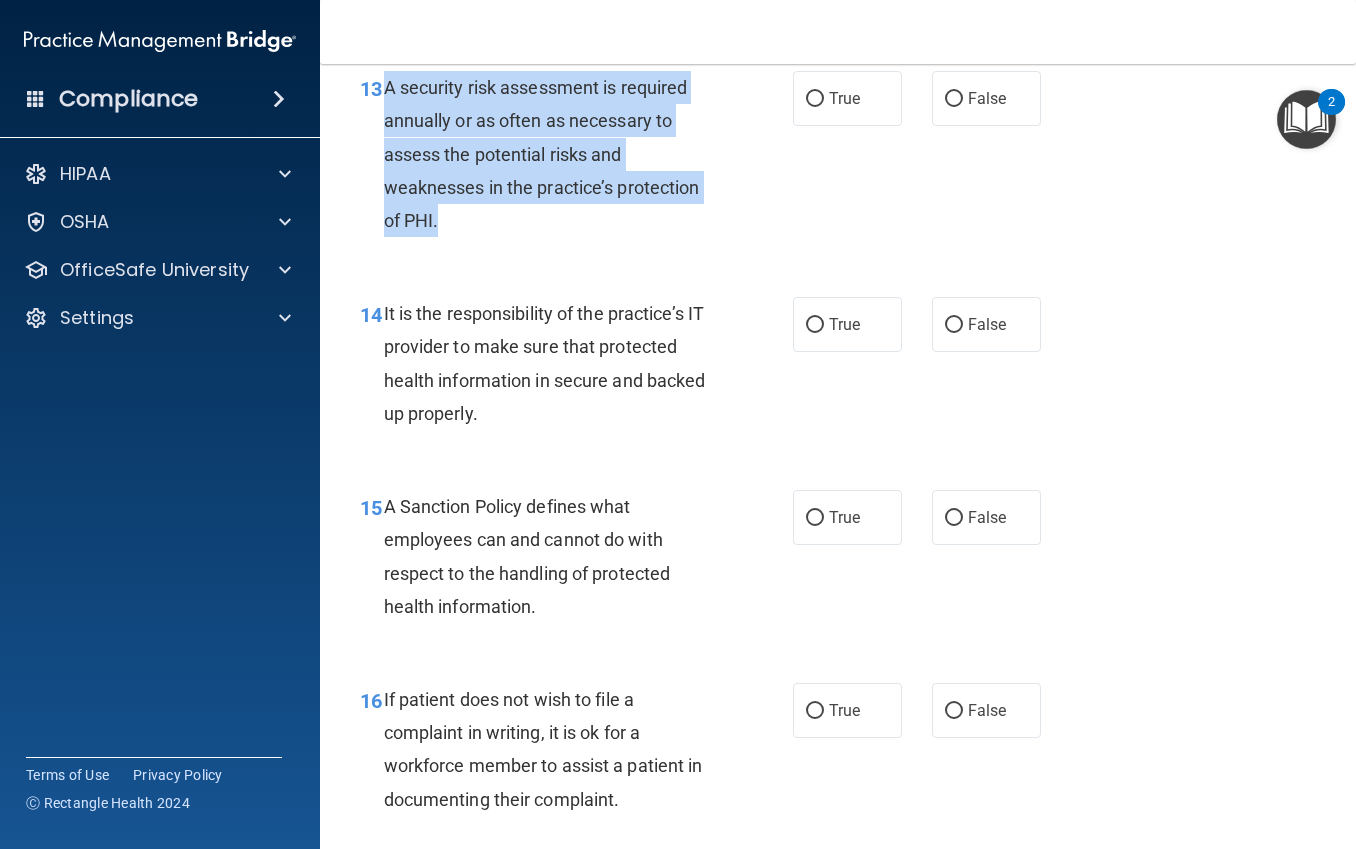 drag, startPoint x: 384, startPoint y: 215, endPoint x: 706, endPoint y: 339, distance: 345.05072 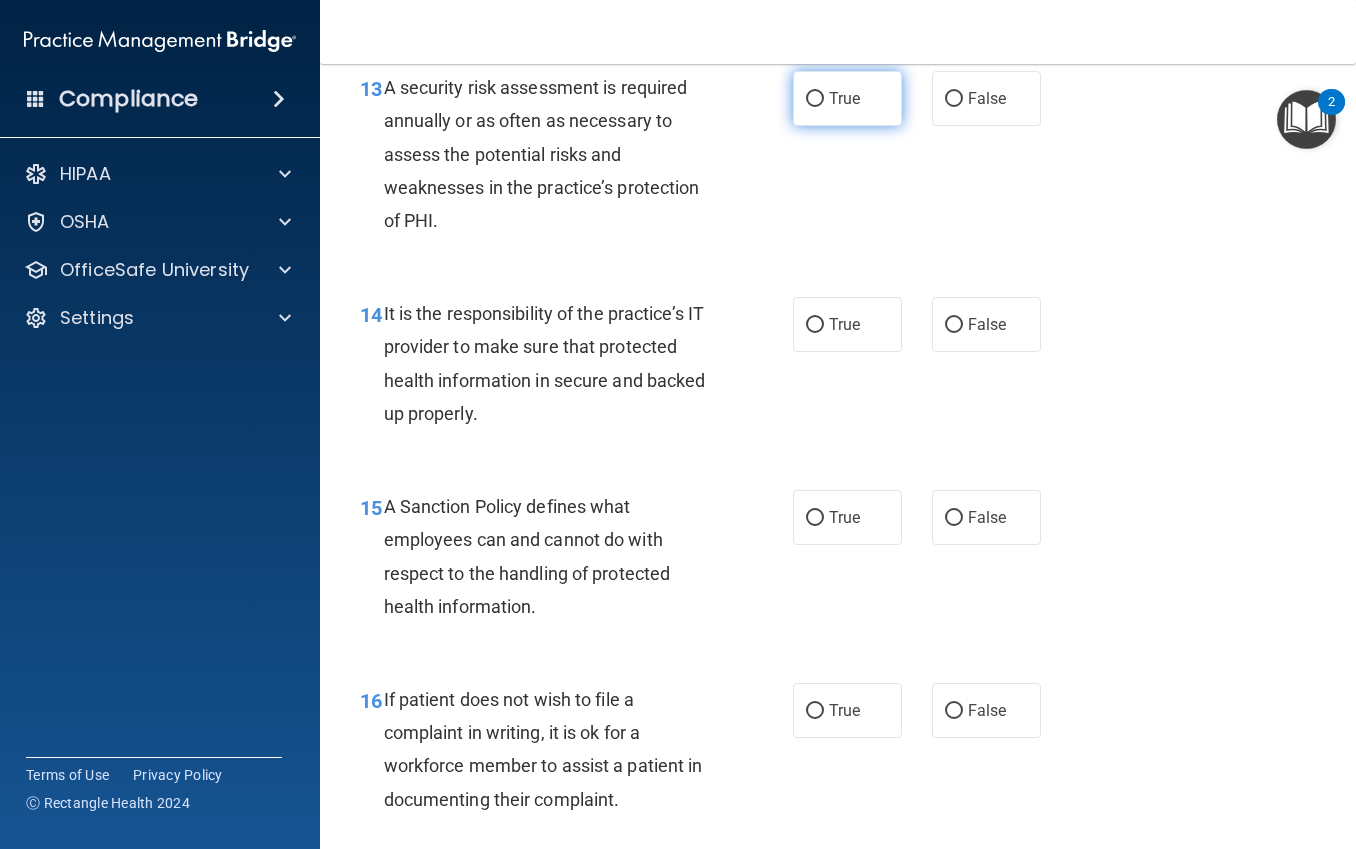 click on "True" at bounding box center (847, 98) 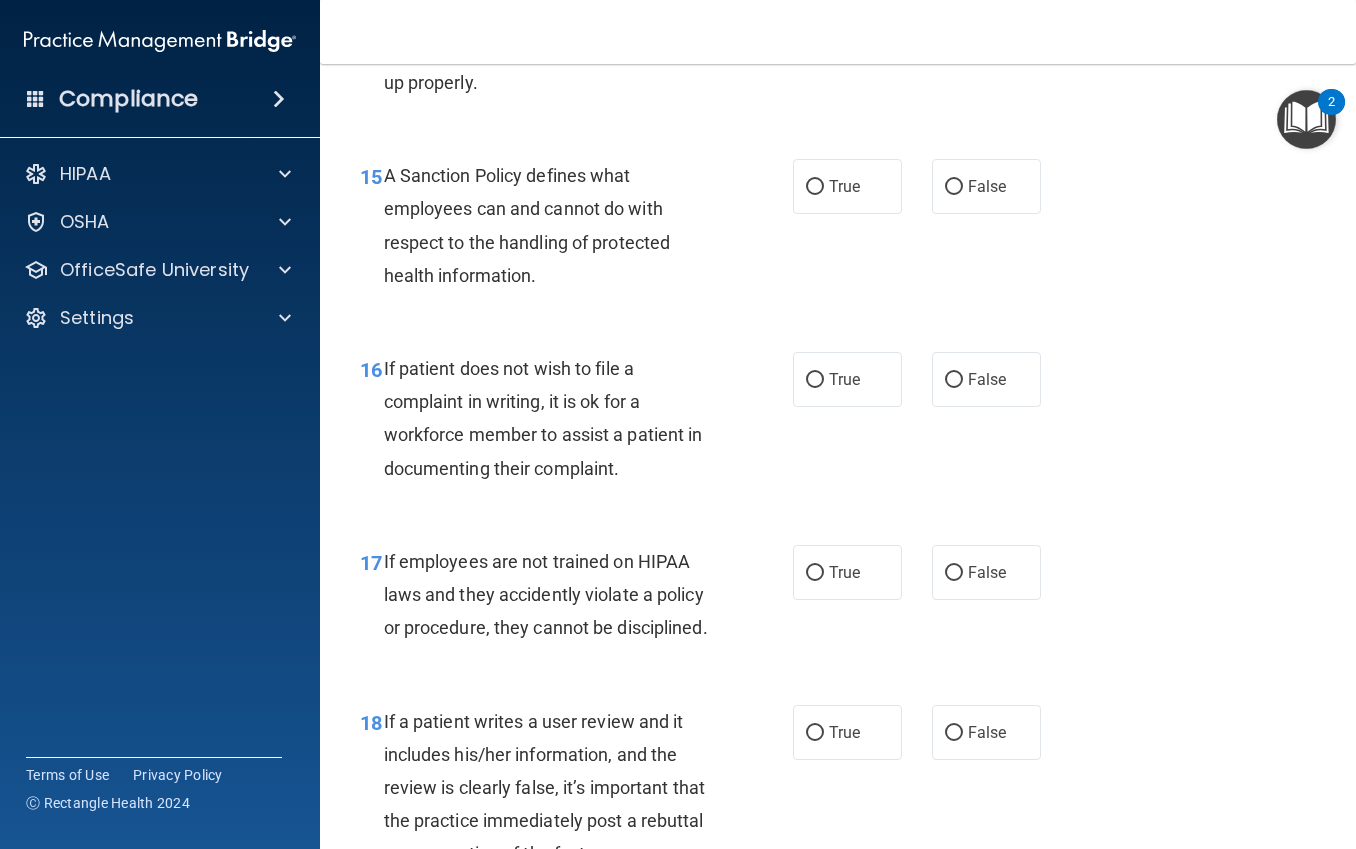 scroll, scrollTop: 3200, scrollLeft: 0, axis: vertical 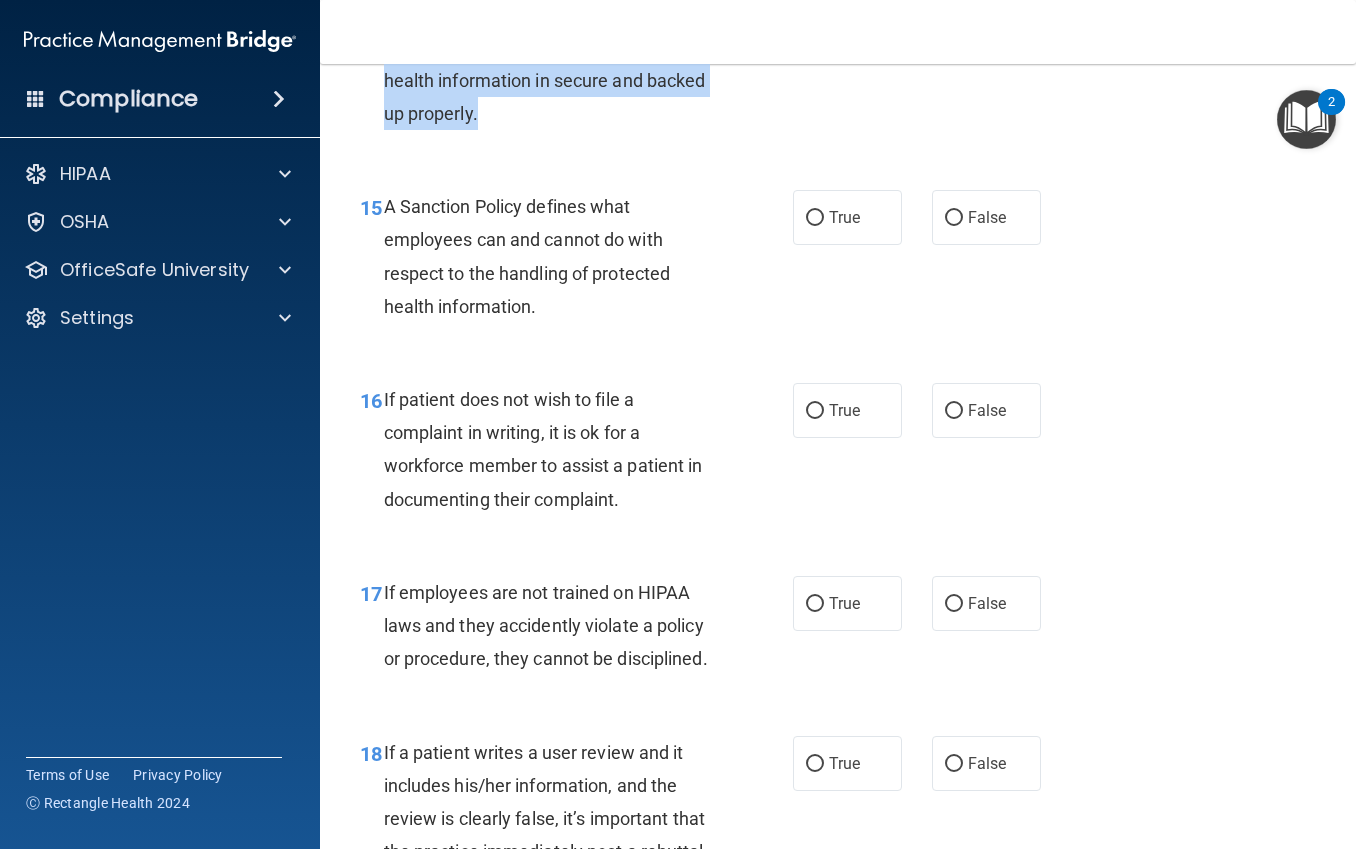 drag, startPoint x: 420, startPoint y: 149, endPoint x: 516, endPoint y: 245, distance: 135.7645 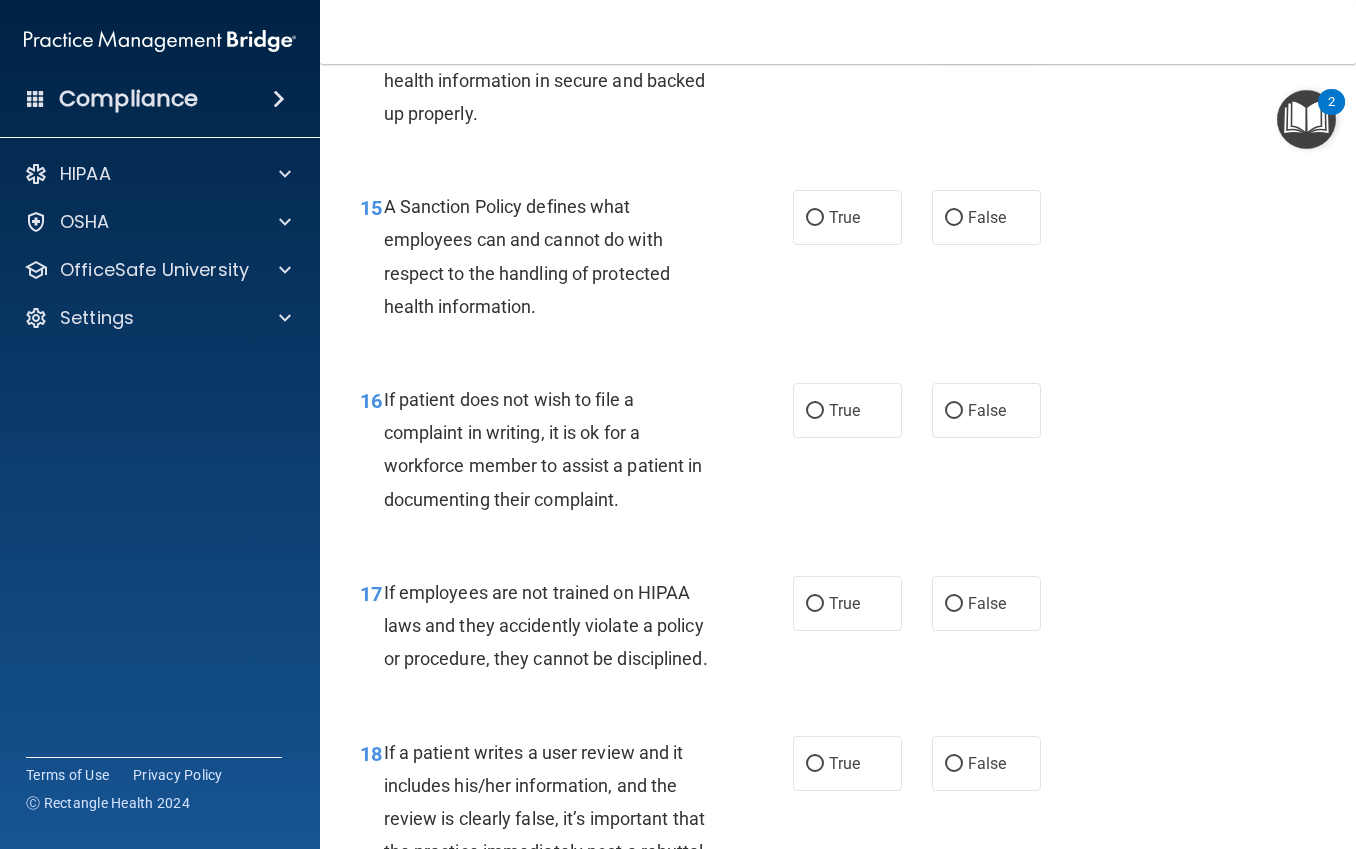 click on "False" at bounding box center [987, 24] 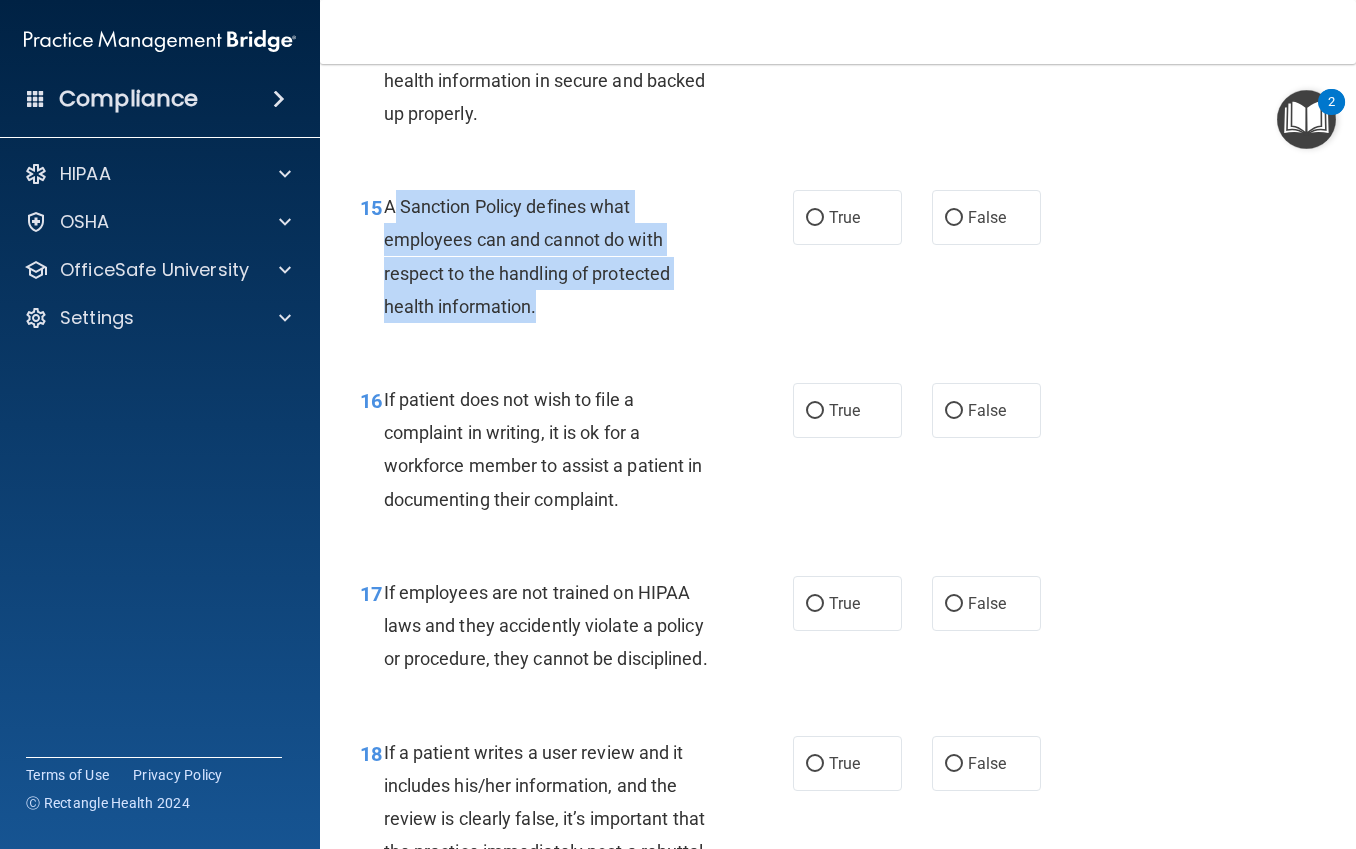drag, startPoint x: 396, startPoint y: 341, endPoint x: 624, endPoint y: 426, distance: 243.329 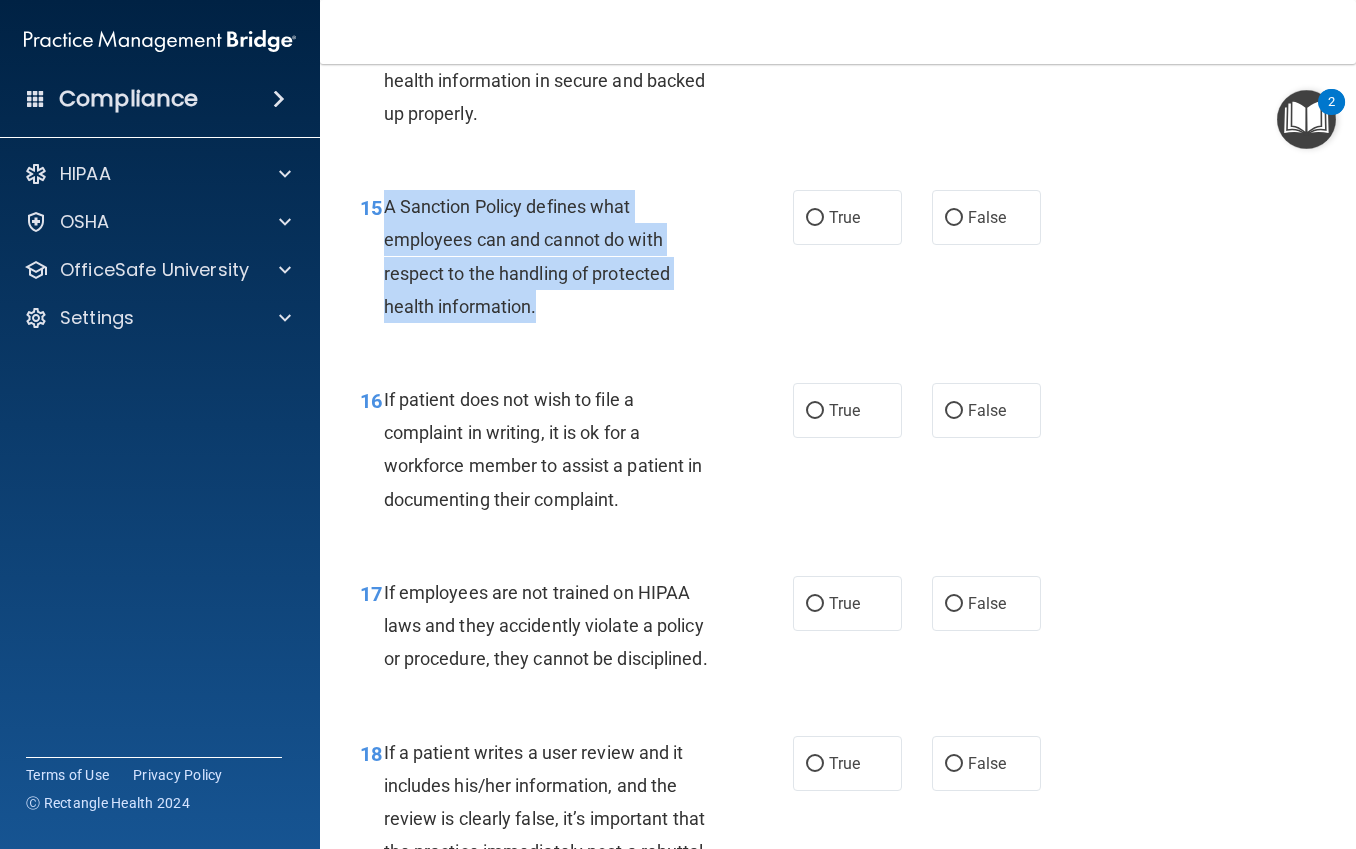 drag, startPoint x: 567, startPoint y: 435, endPoint x: 378, endPoint y: 335, distance: 213.82469 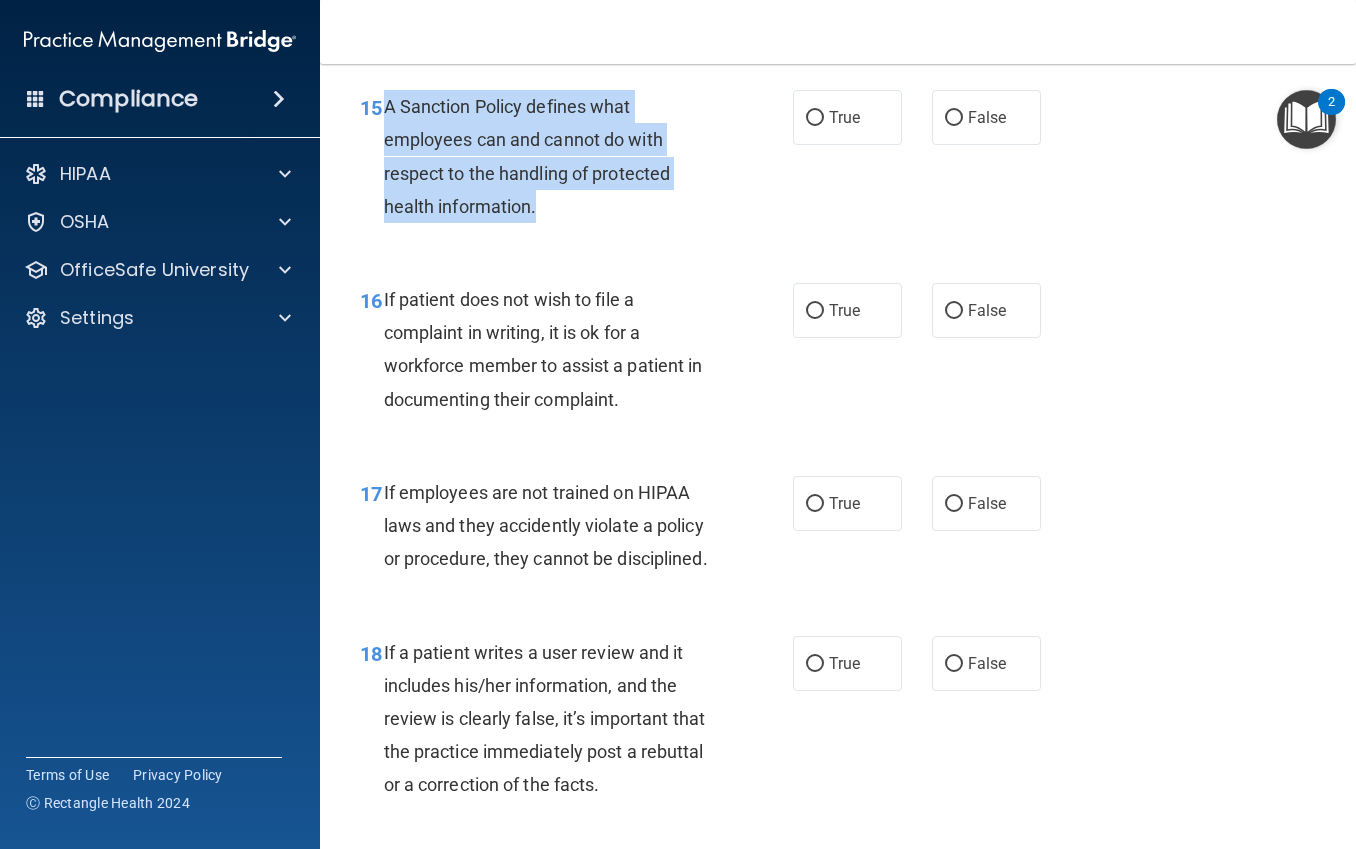 copy on "A Sanction Policy defines what employees can and cannot do with respect to the handling of protected health information." 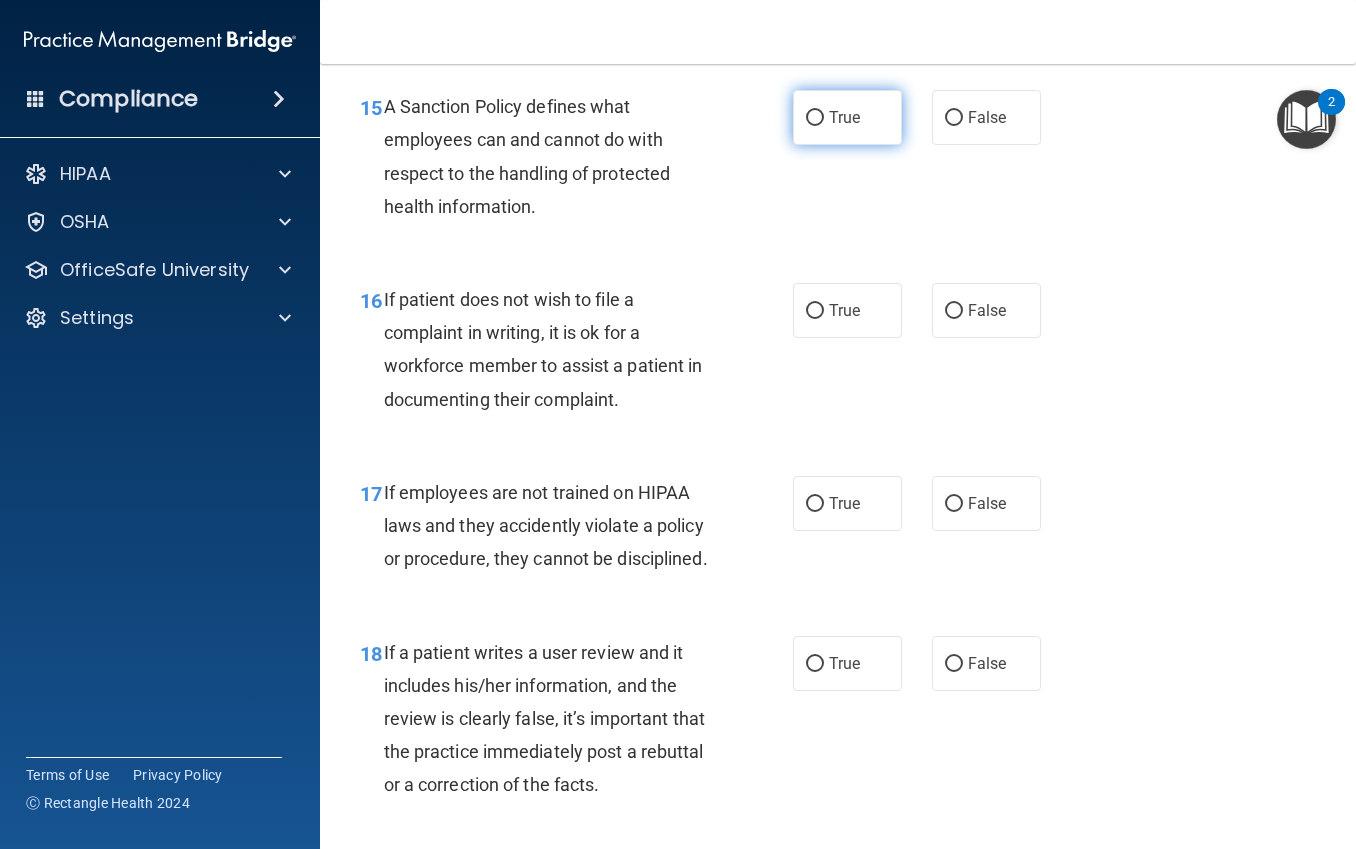 click on "True" at bounding box center (844, 117) 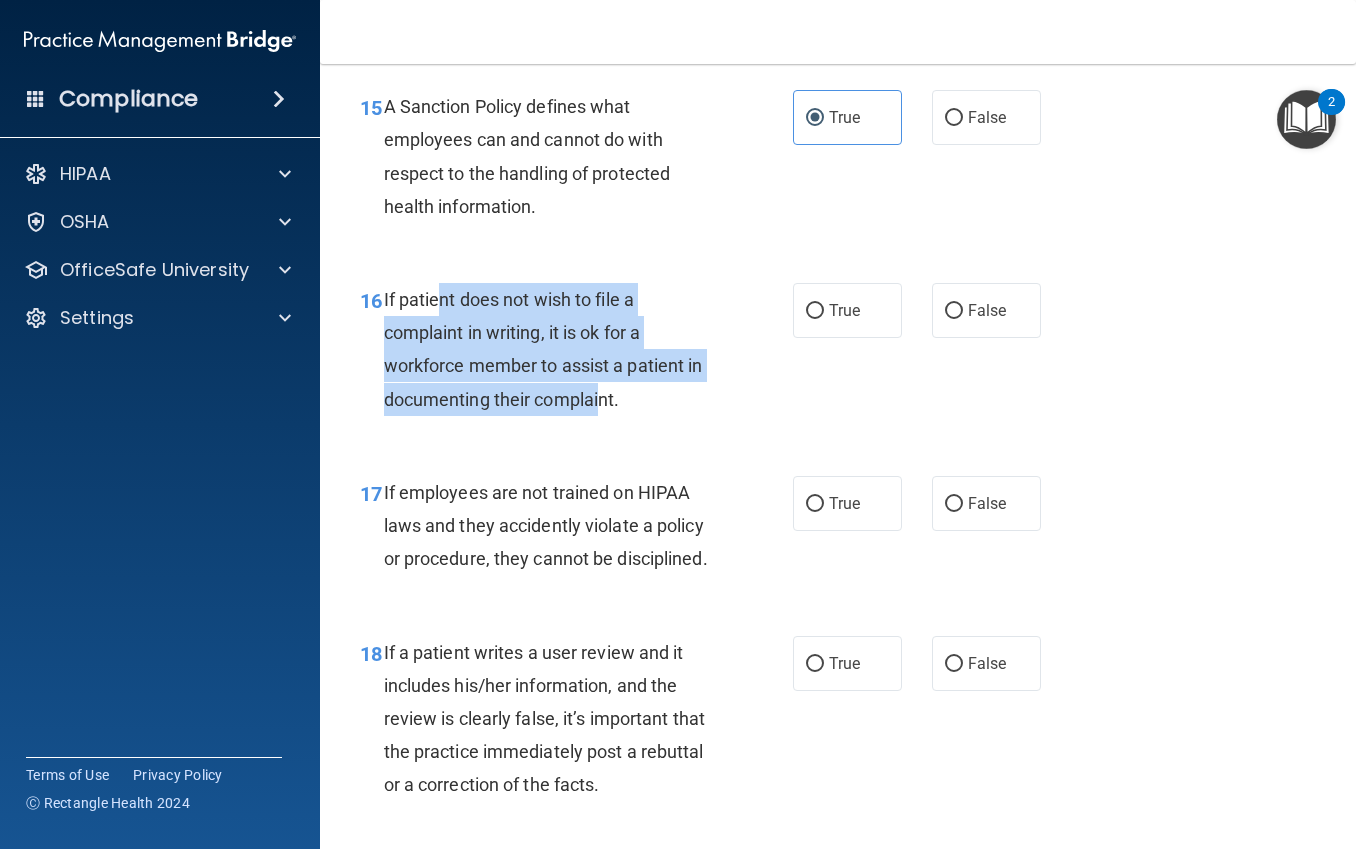 drag, startPoint x: 435, startPoint y: 431, endPoint x: 604, endPoint y: 531, distance: 196.36955 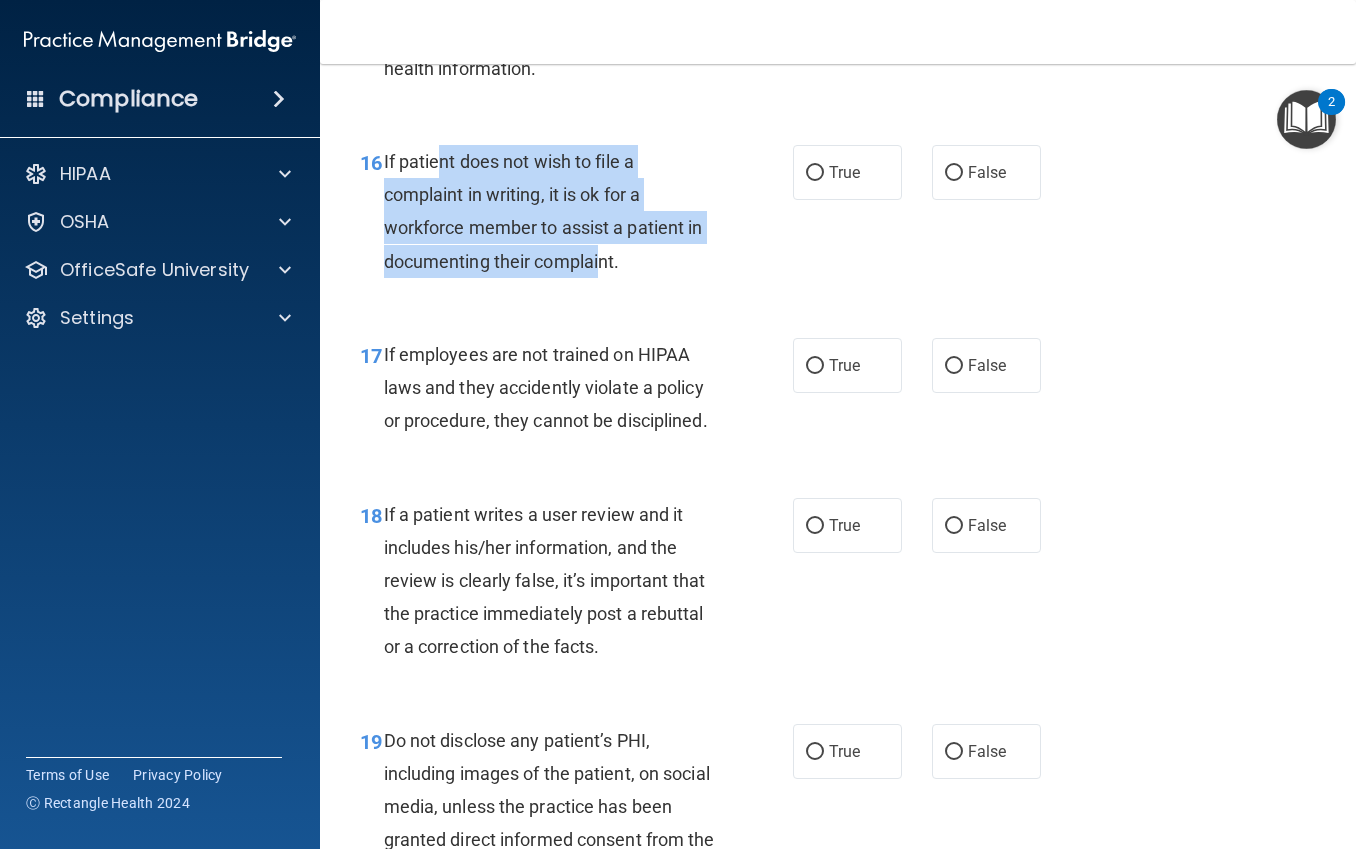 scroll, scrollTop: 3500, scrollLeft: 0, axis: vertical 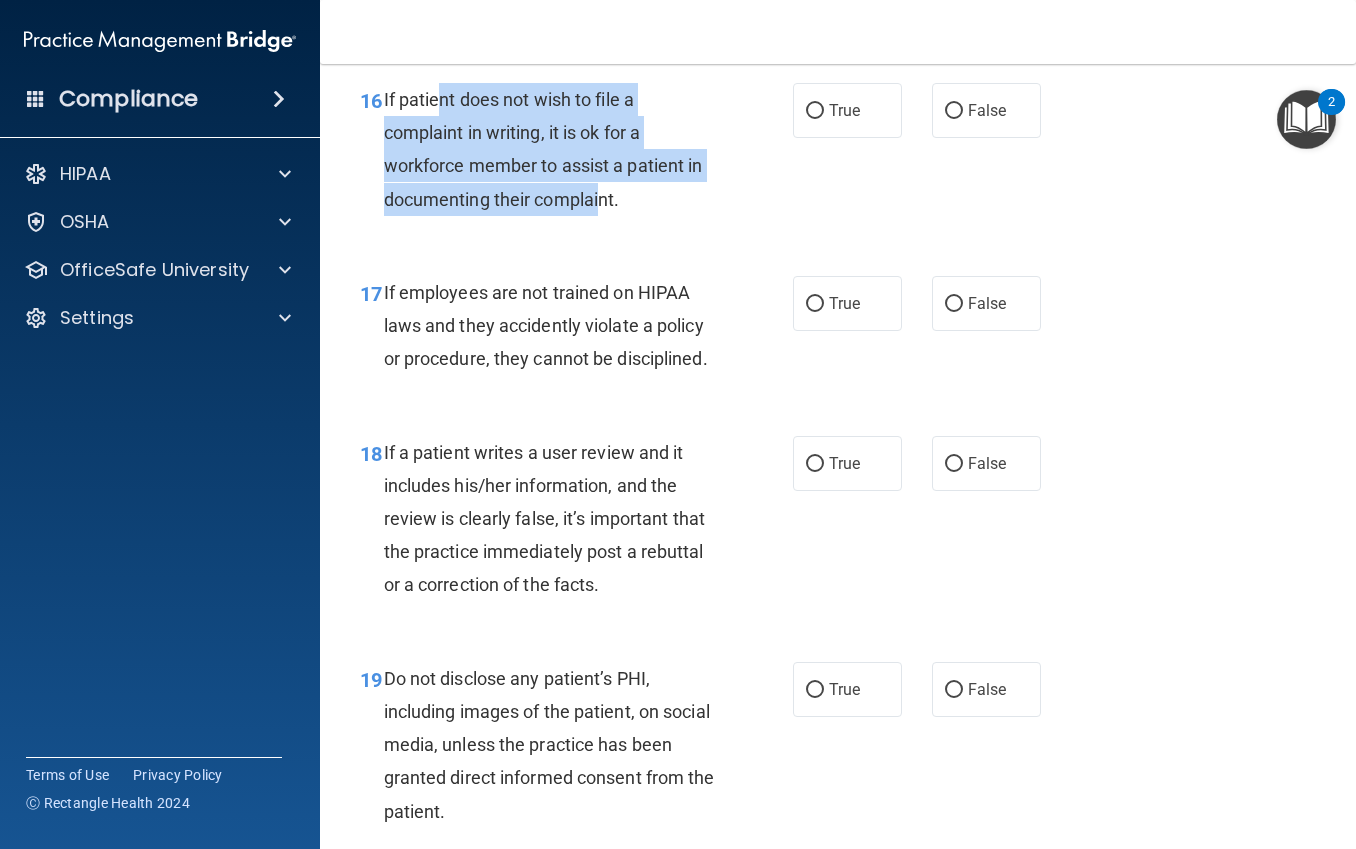 click on "If patient does not wish to file a complaint in writing, it is ok for a workforce member to assist a patient in documenting their complaint." at bounding box center (557, 149) 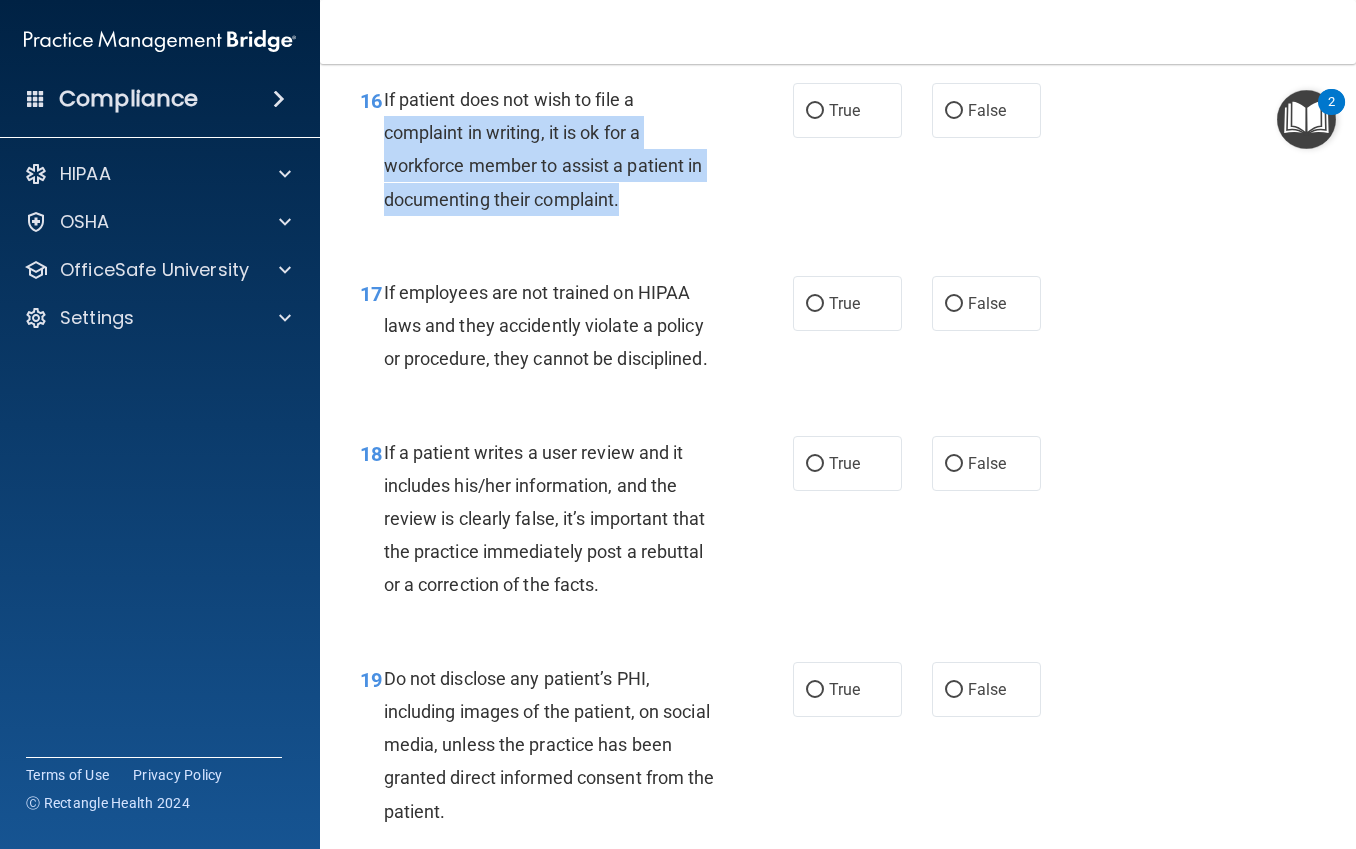 drag, startPoint x: 372, startPoint y: 263, endPoint x: 668, endPoint y: 328, distance: 303.0528 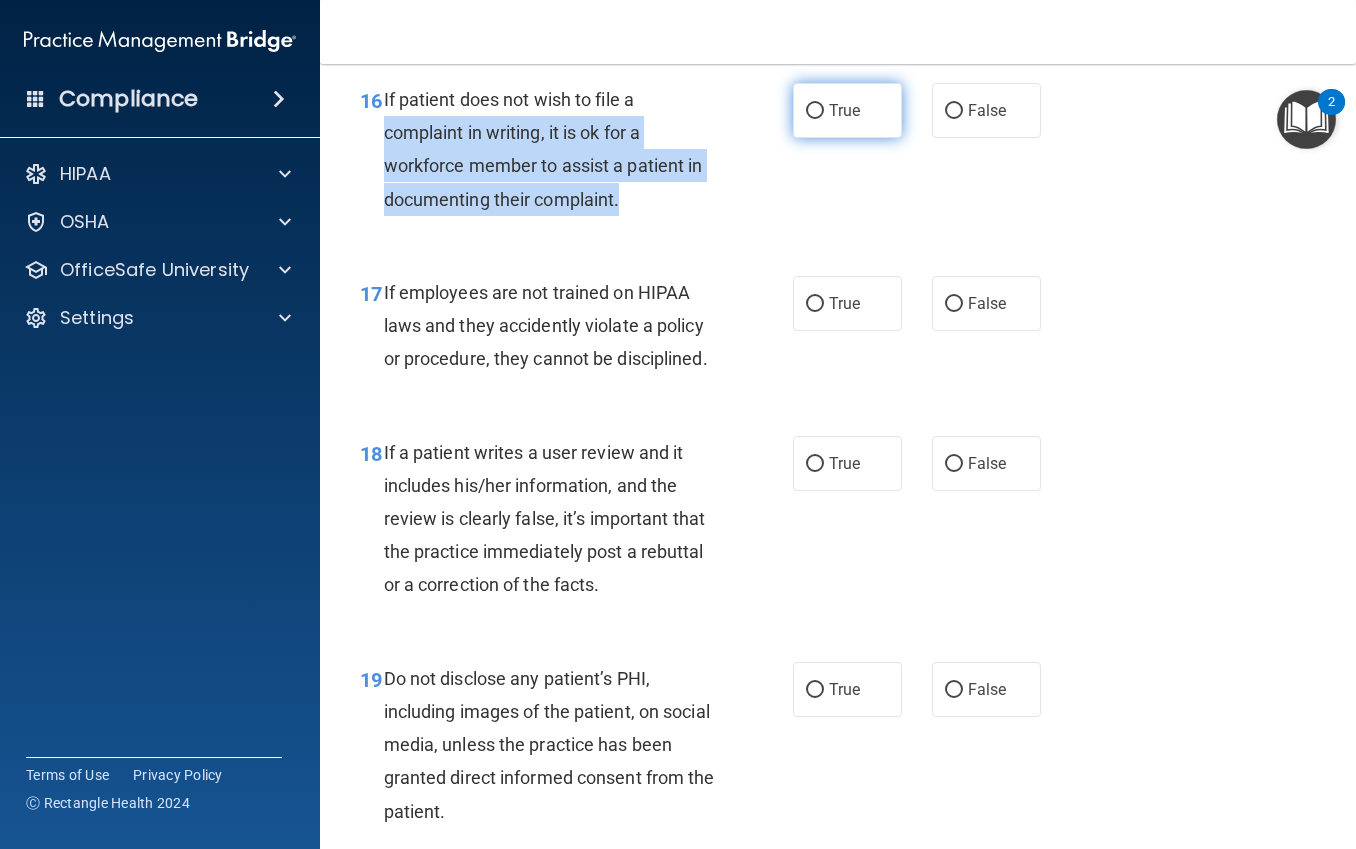 click on "True" at bounding box center (815, 111) 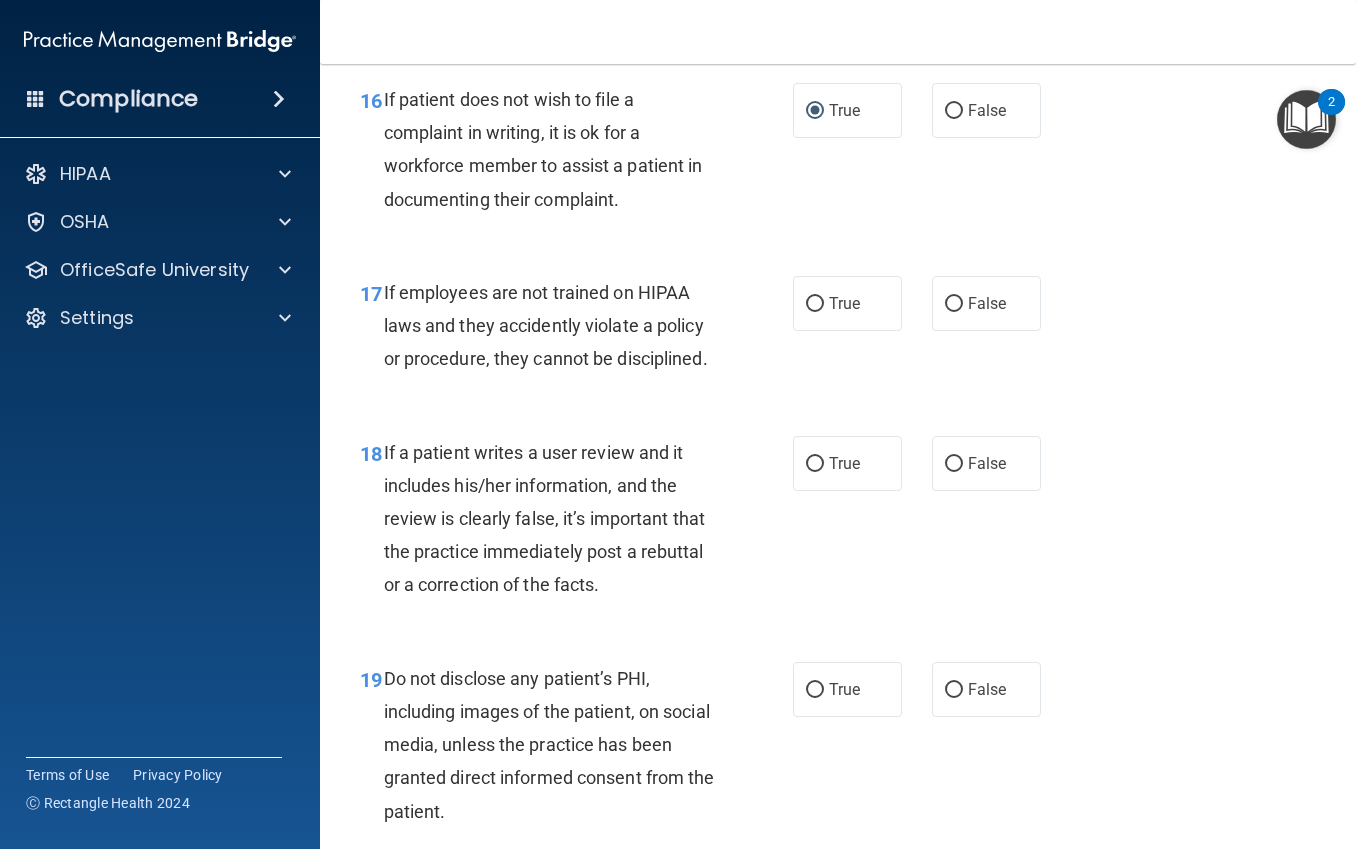 click on "If employees are not trained on HIPAA laws and they accidently violate a policy or procedure, they cannot be disciplined." at bounding box center [546, 325] 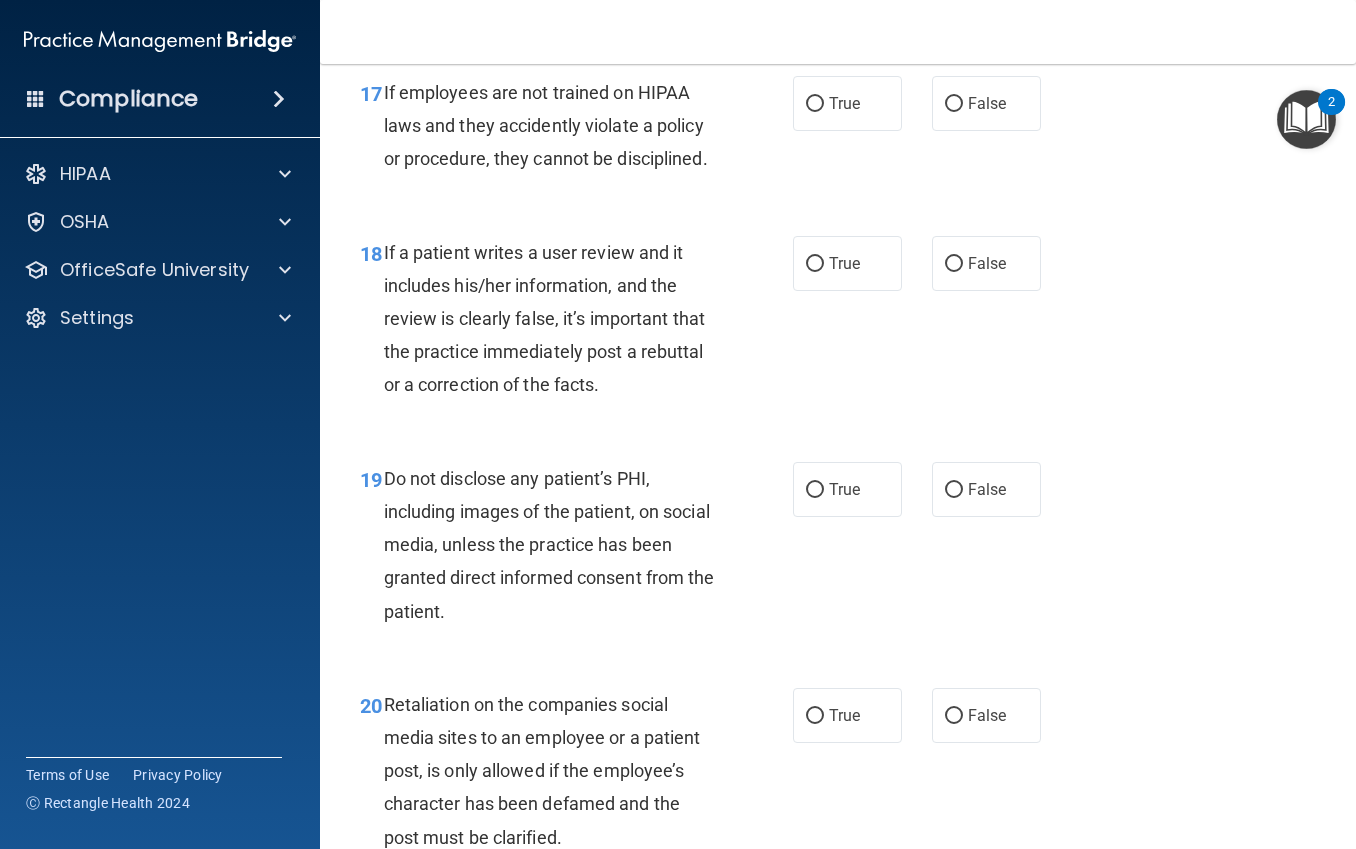 scroll, scrollTop: 3800, scrollLeft: 0, axis: vertical 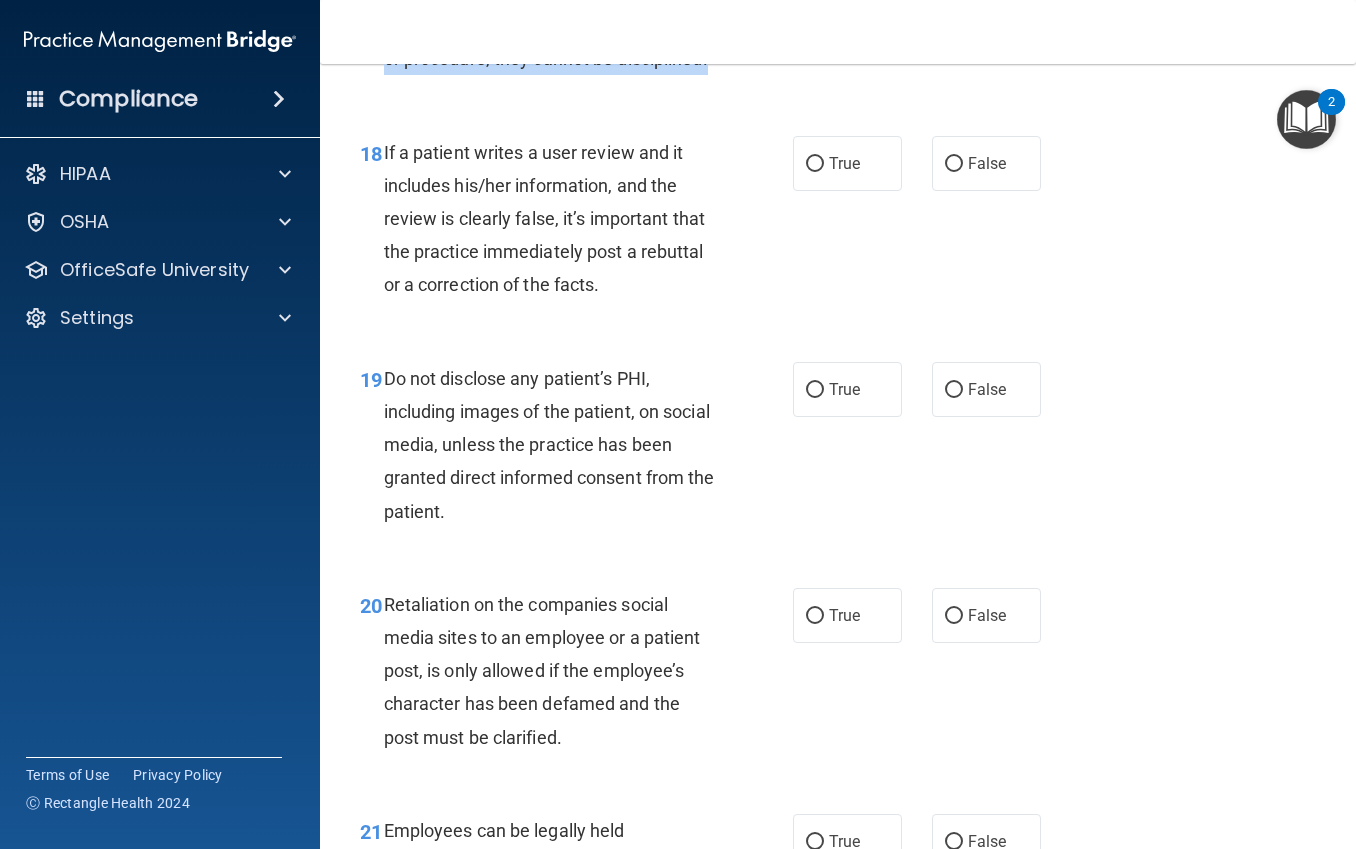 drag, startPoint x: 384, startPoint y: 128, endPoint x: 628, endPoint y: 251, distance: 273.24896 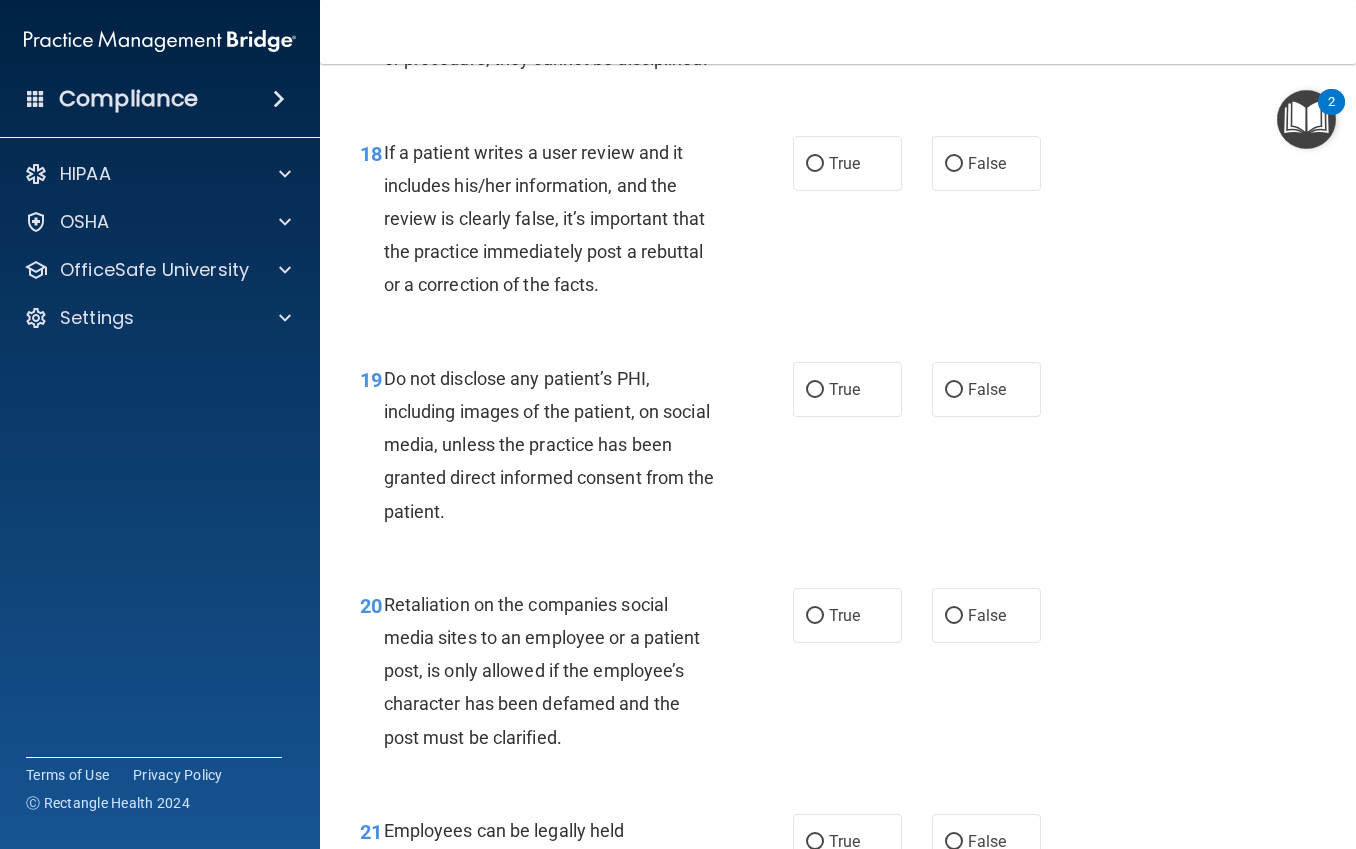 click on "False" at bounding box center (987, 3) 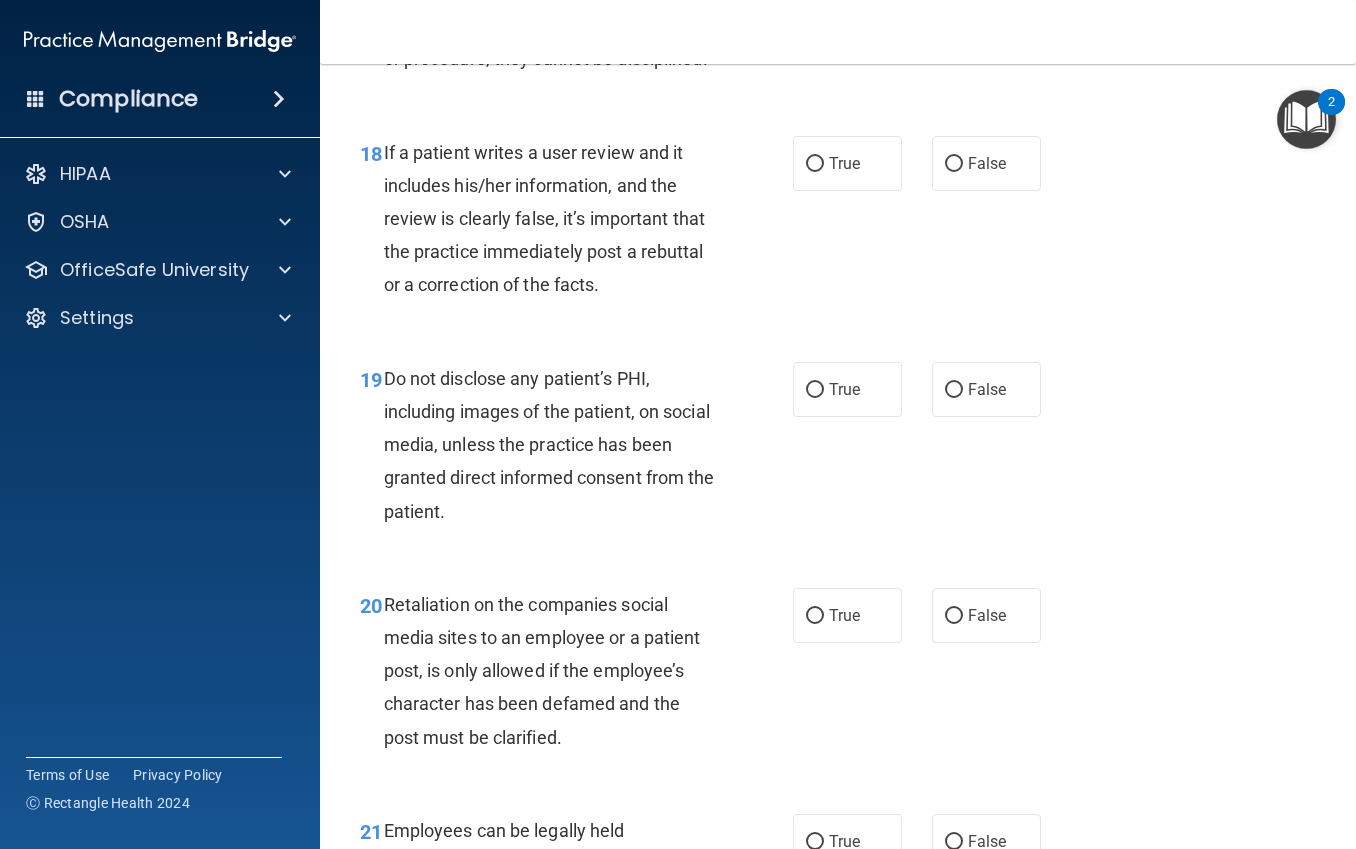 scroll, scrollTop: 3900, scrollLeft: 0, axis: vertical 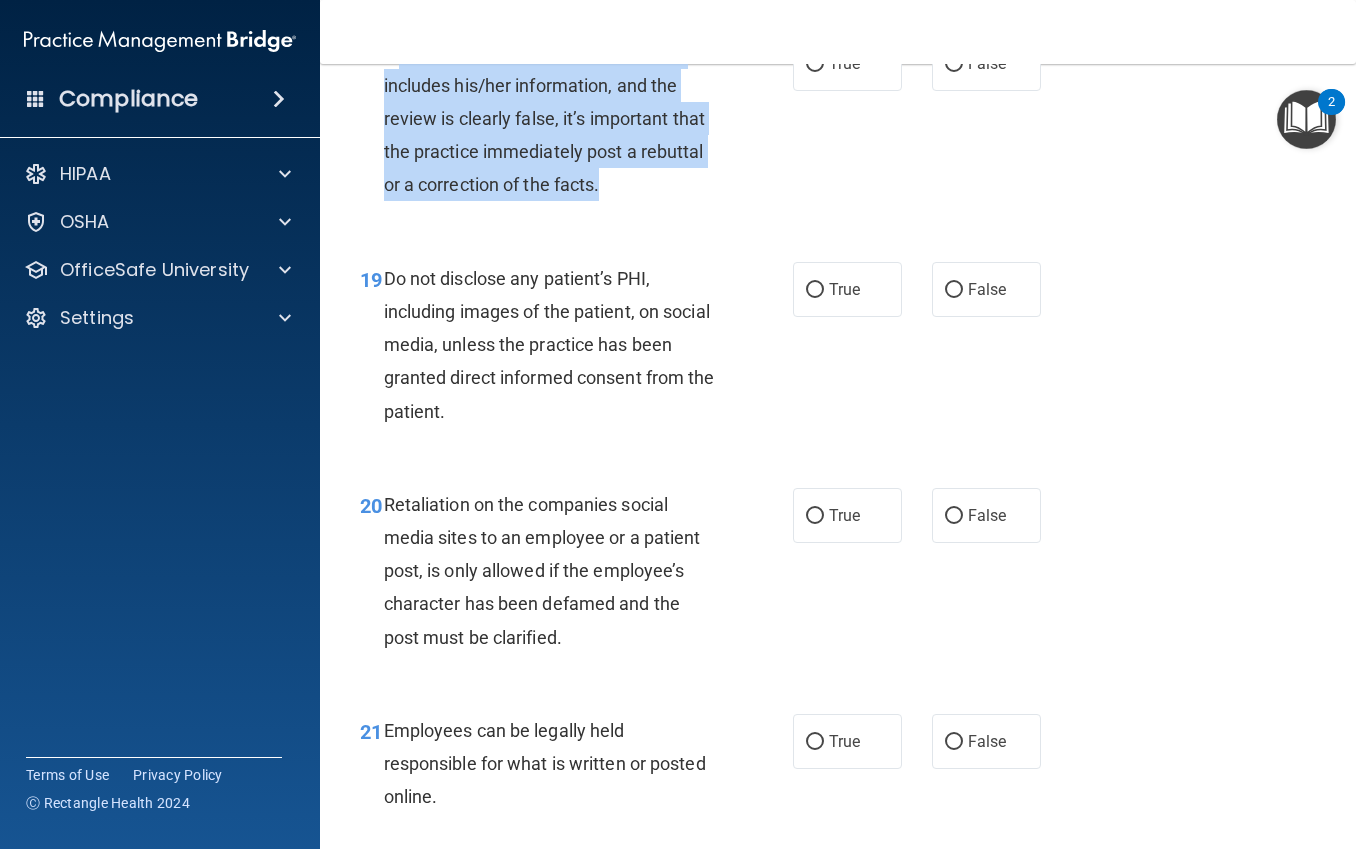 drag, startPoint x: 402, startPoint y: 217, endPoint x: 624, endPoint y: 343, distance: 255.26457 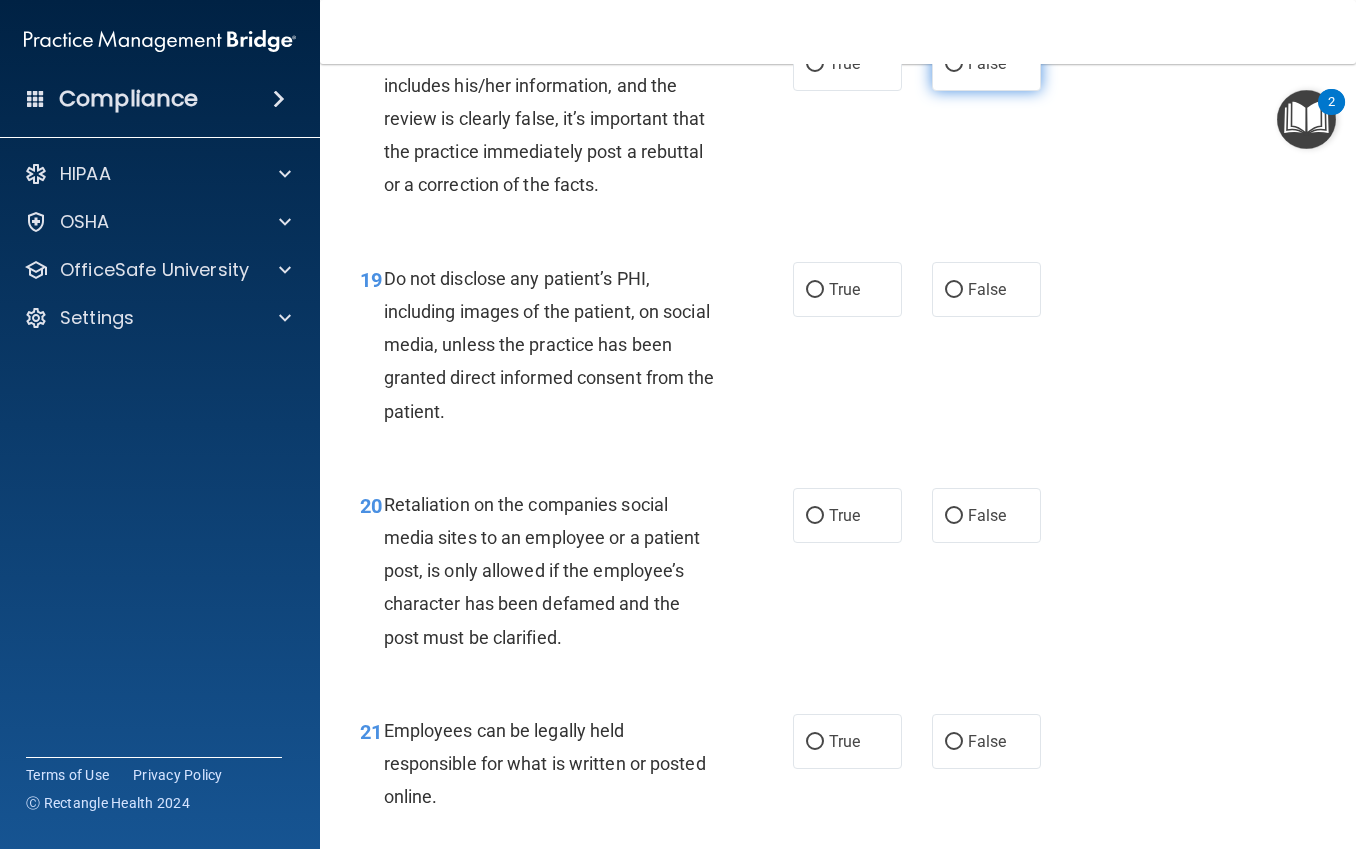 click on "False" at bounding box center [987, 63] 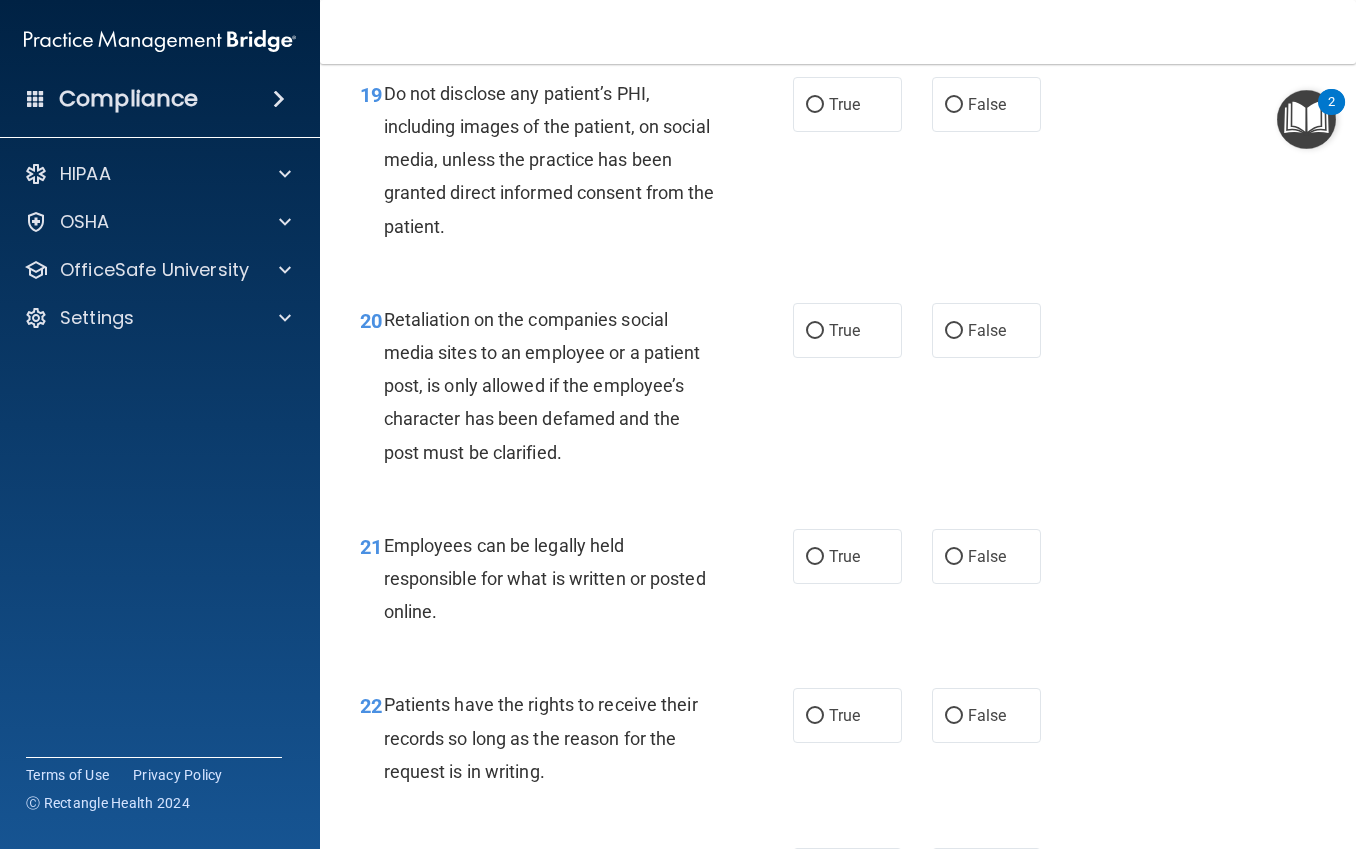 scroll, scrollTop: 4100, scrollLeft: 0, axis: vertical 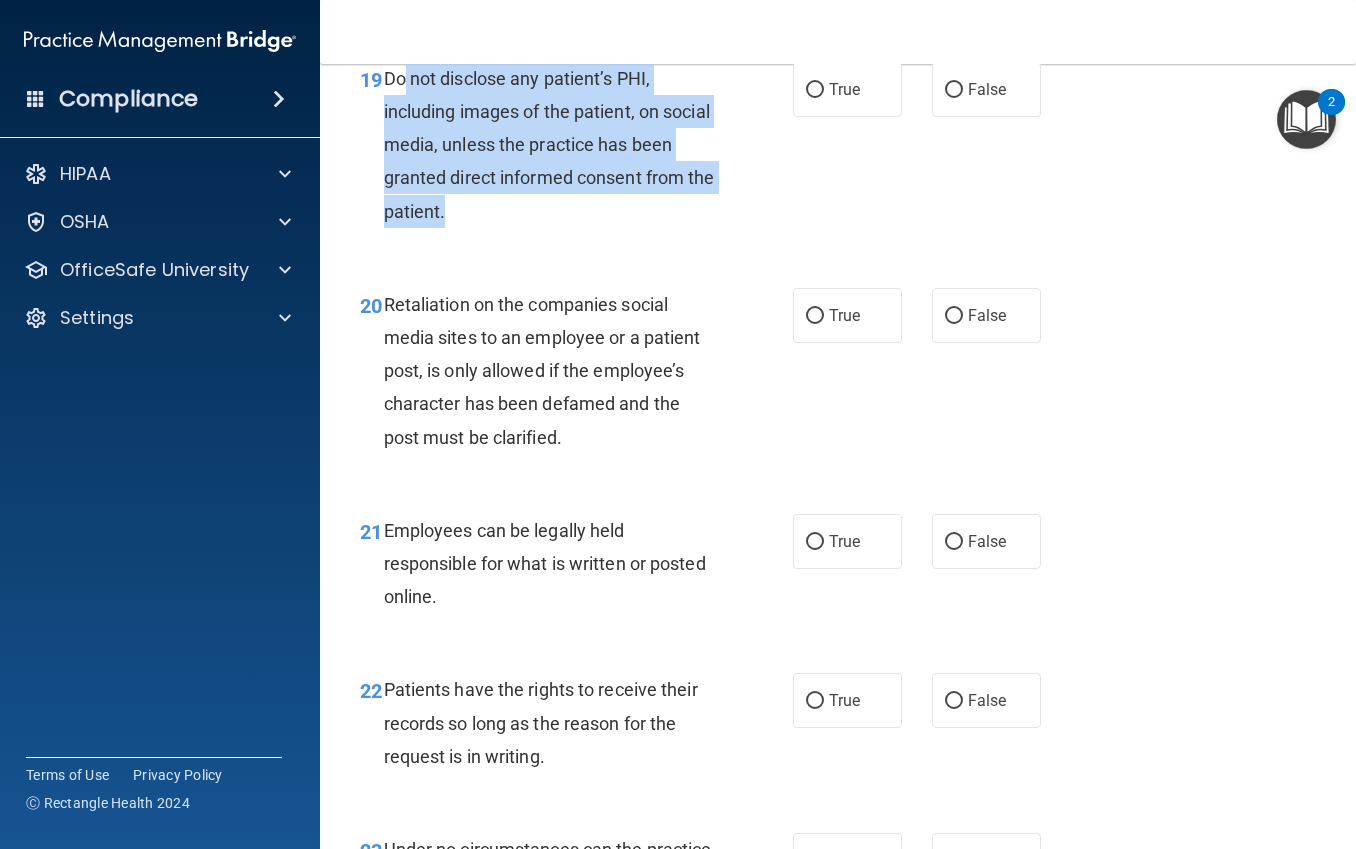 drag, startPoint x: 400, startPoint y: 243, endPoint x: 706, endPoint y: 371, distance: 331.69263 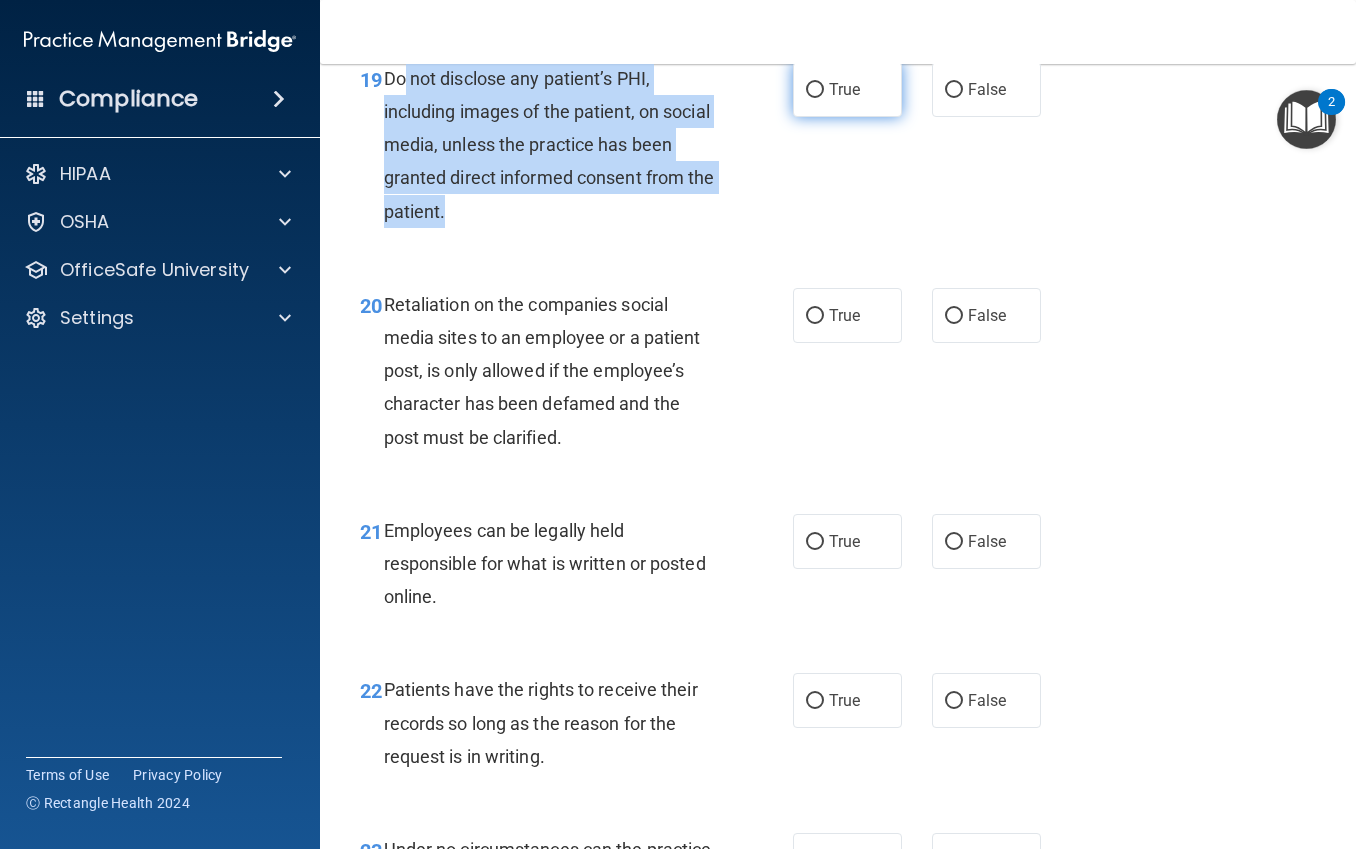 click on "True" at bounding box center (815, 90) 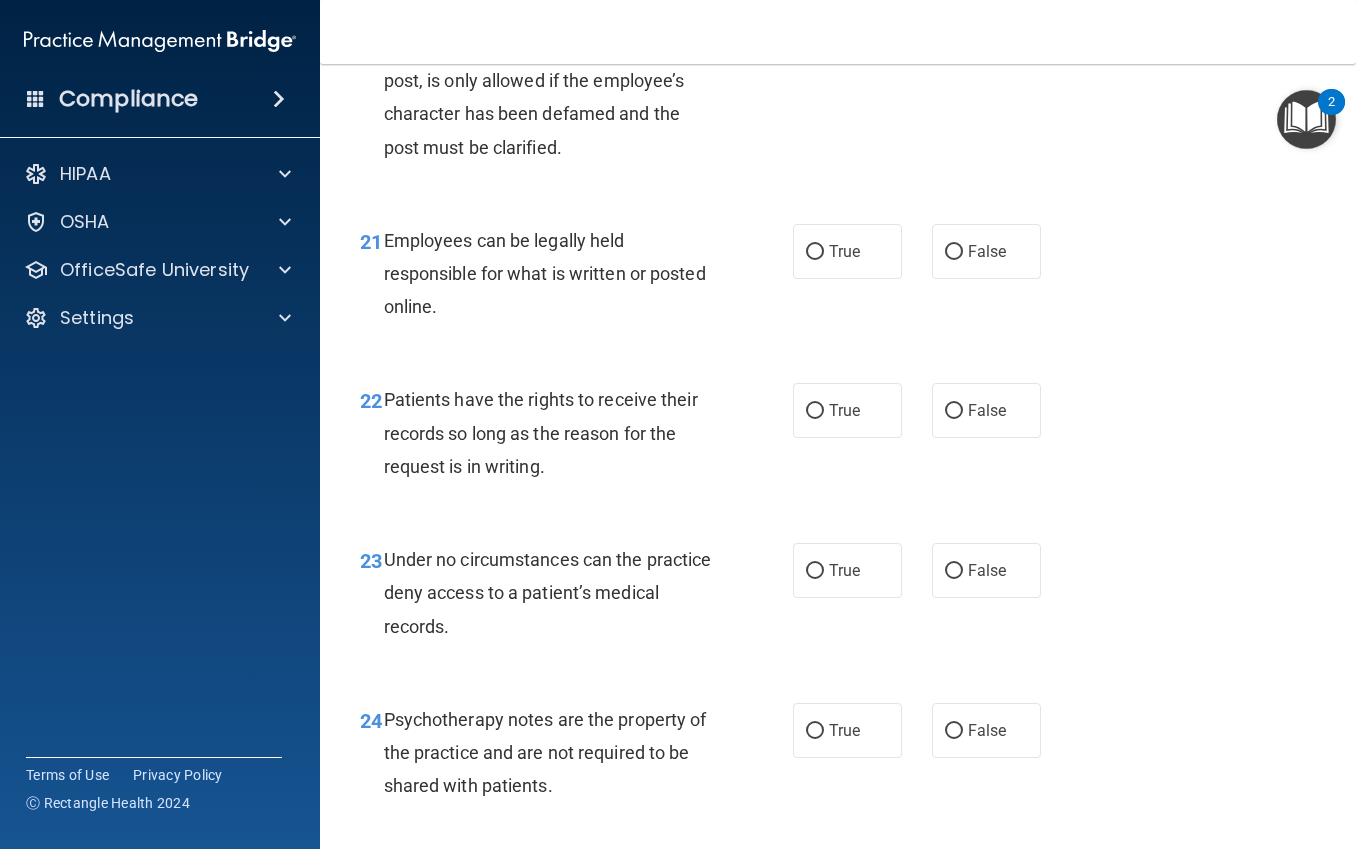 scroll, scrollTop: 4400, scrollLeft: 0, axis: vertical 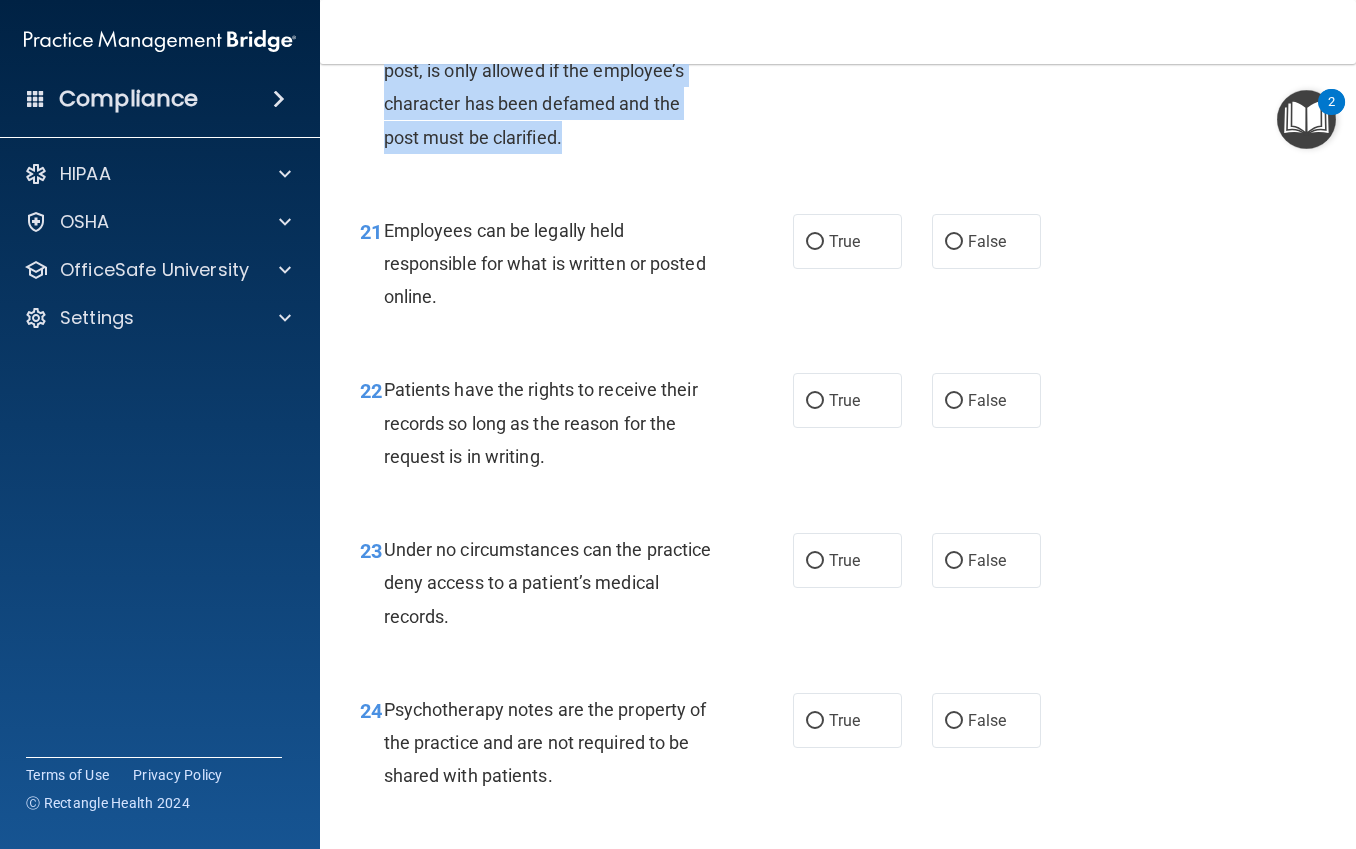 drag, startPoint x: 436, startPoint y: 166, endPoint x: 722, endPoint y: 293, distance: 312.92972 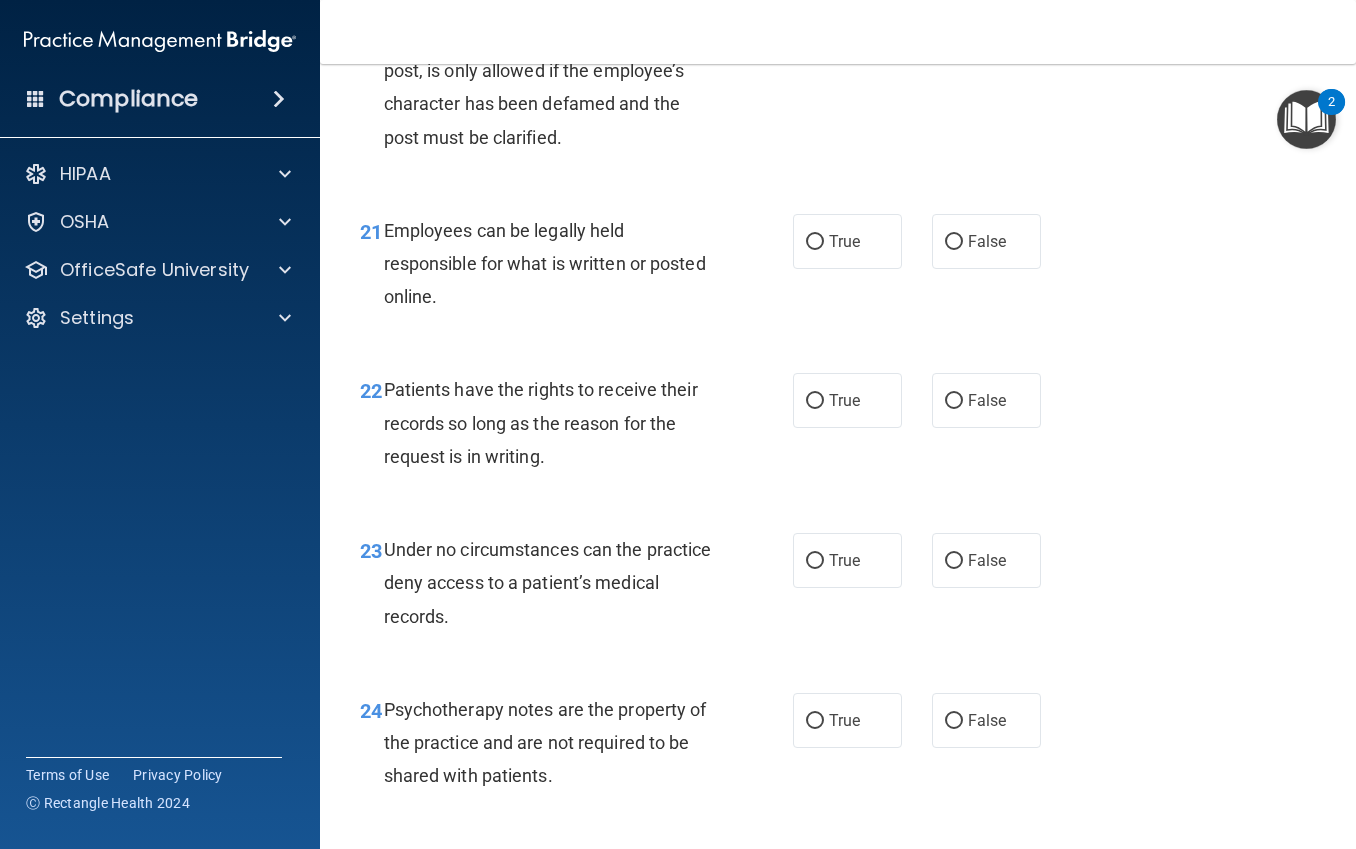 click on "True" at bounding box center (847, 15) 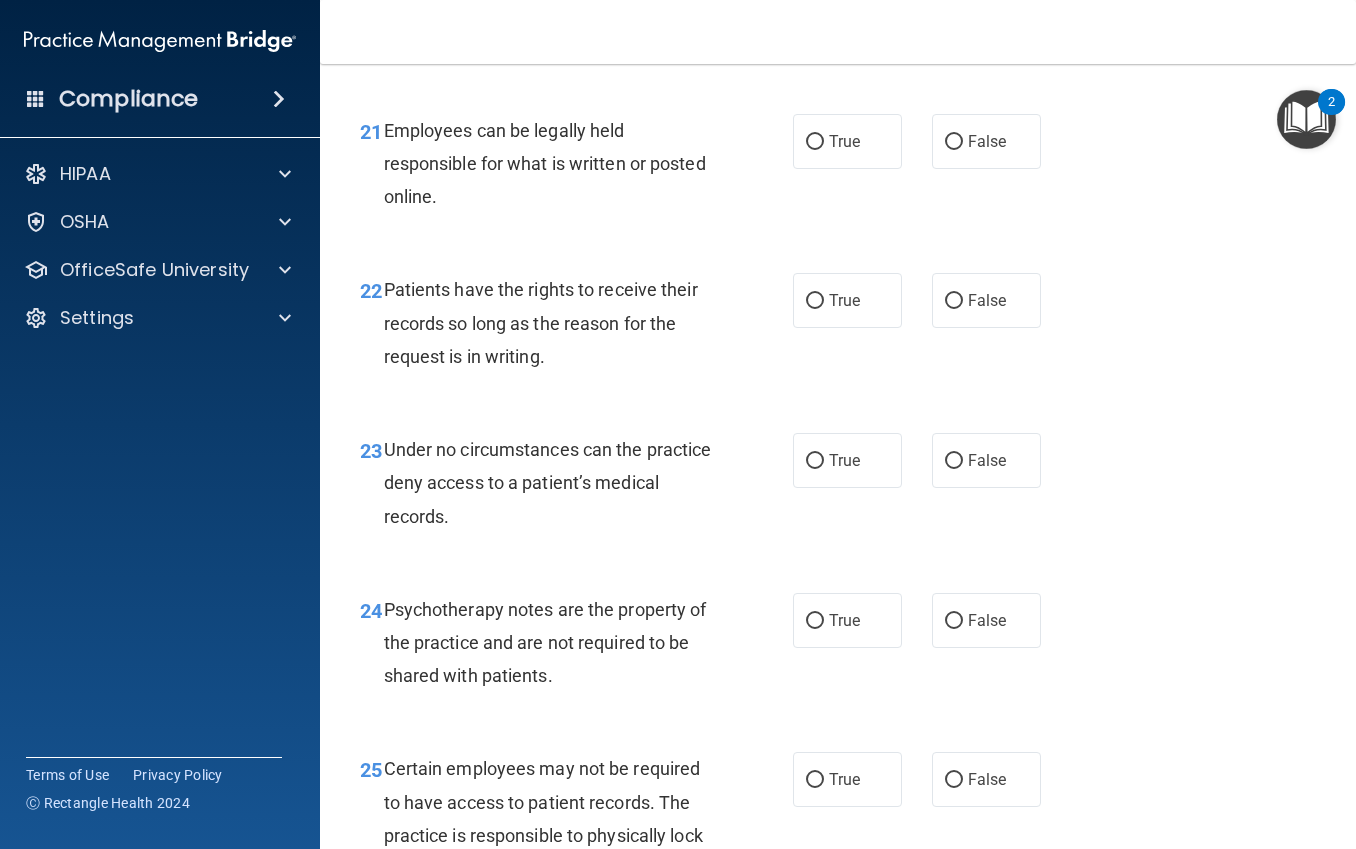 scroll, scrollTop: 4400, scrollLeft: 0, axis: vertical 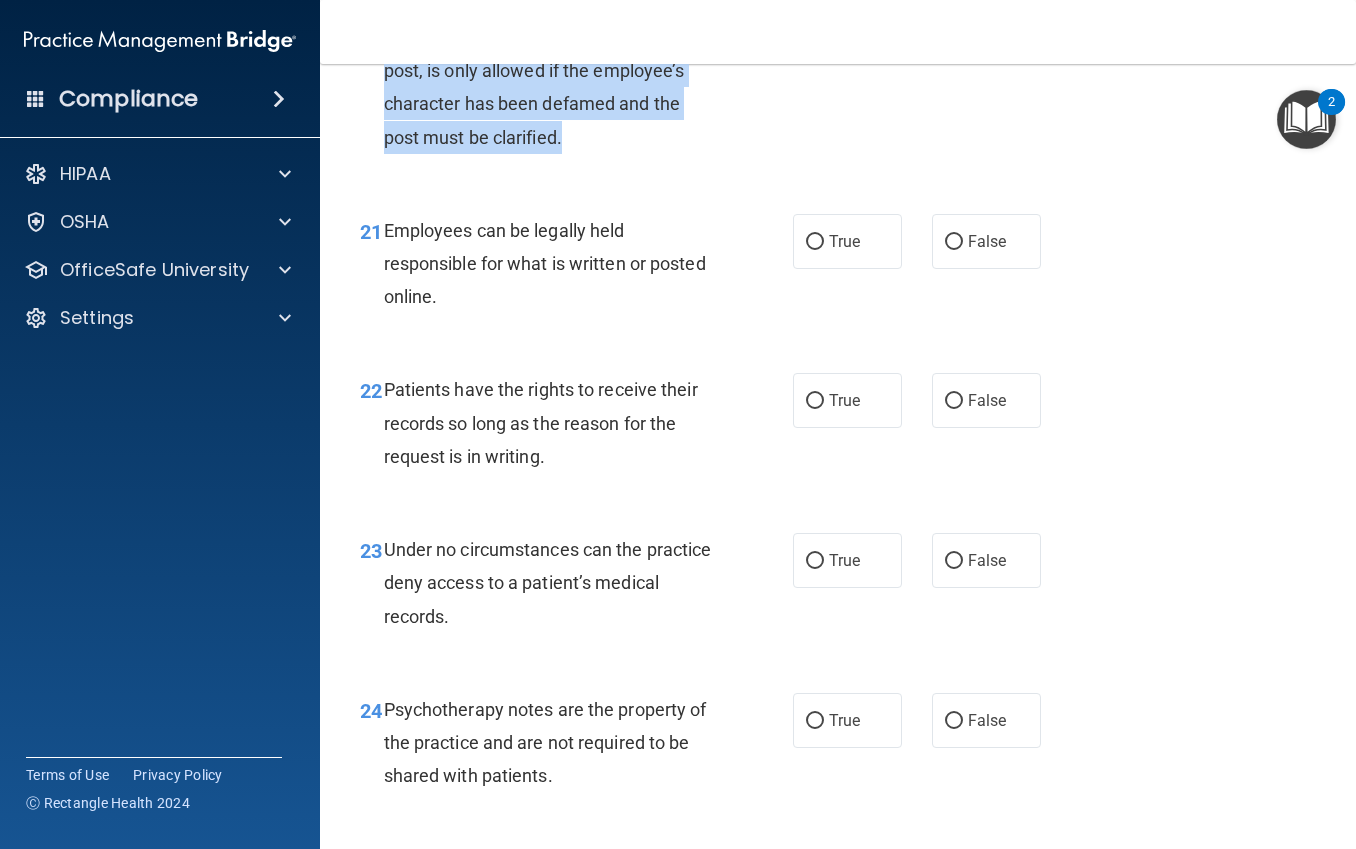 drag, startPoint x: 565, startPoint y: 294, endPoint x: 377, endPoint y: 177, distance: 221.43396 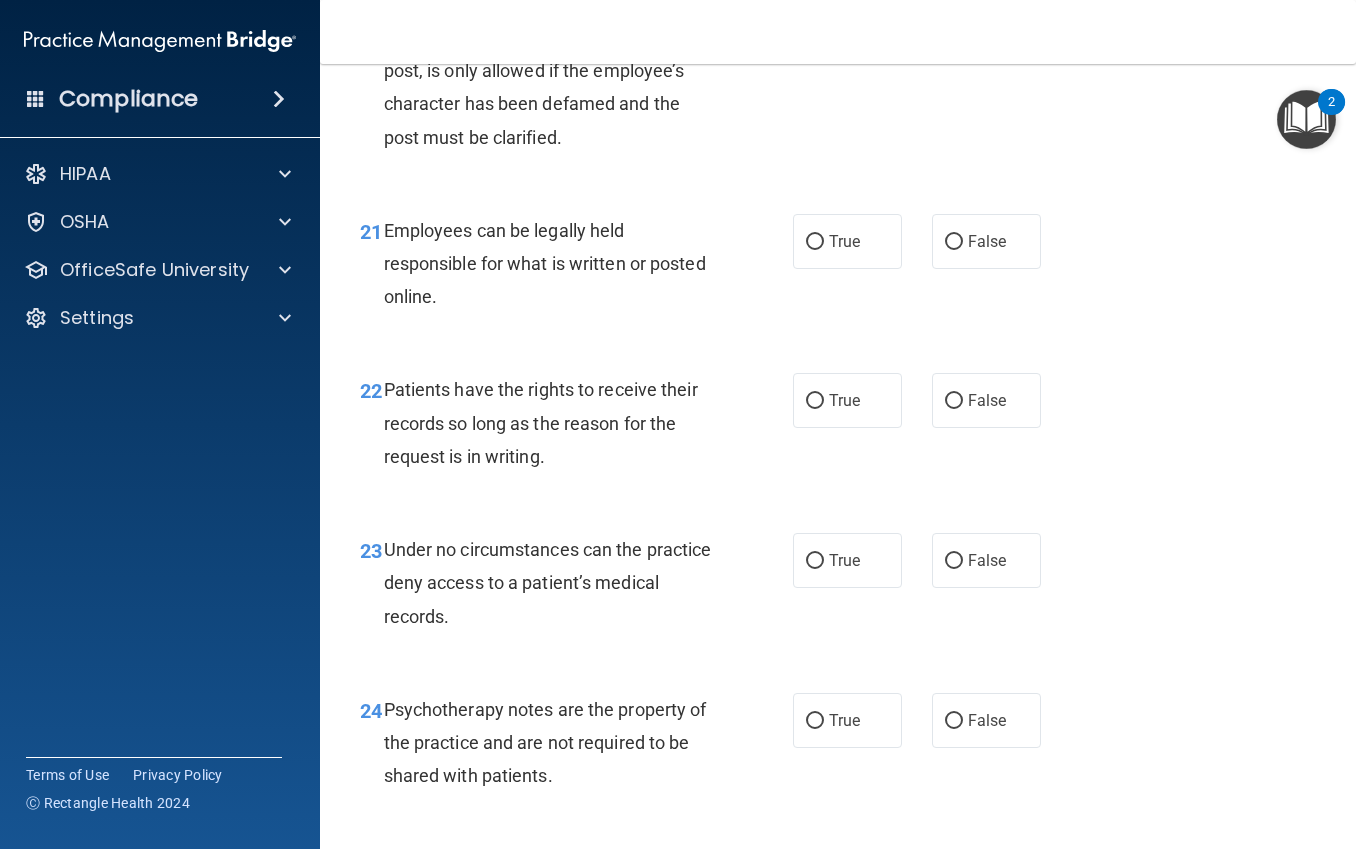 click on "False" at bounding box center (987, 15) 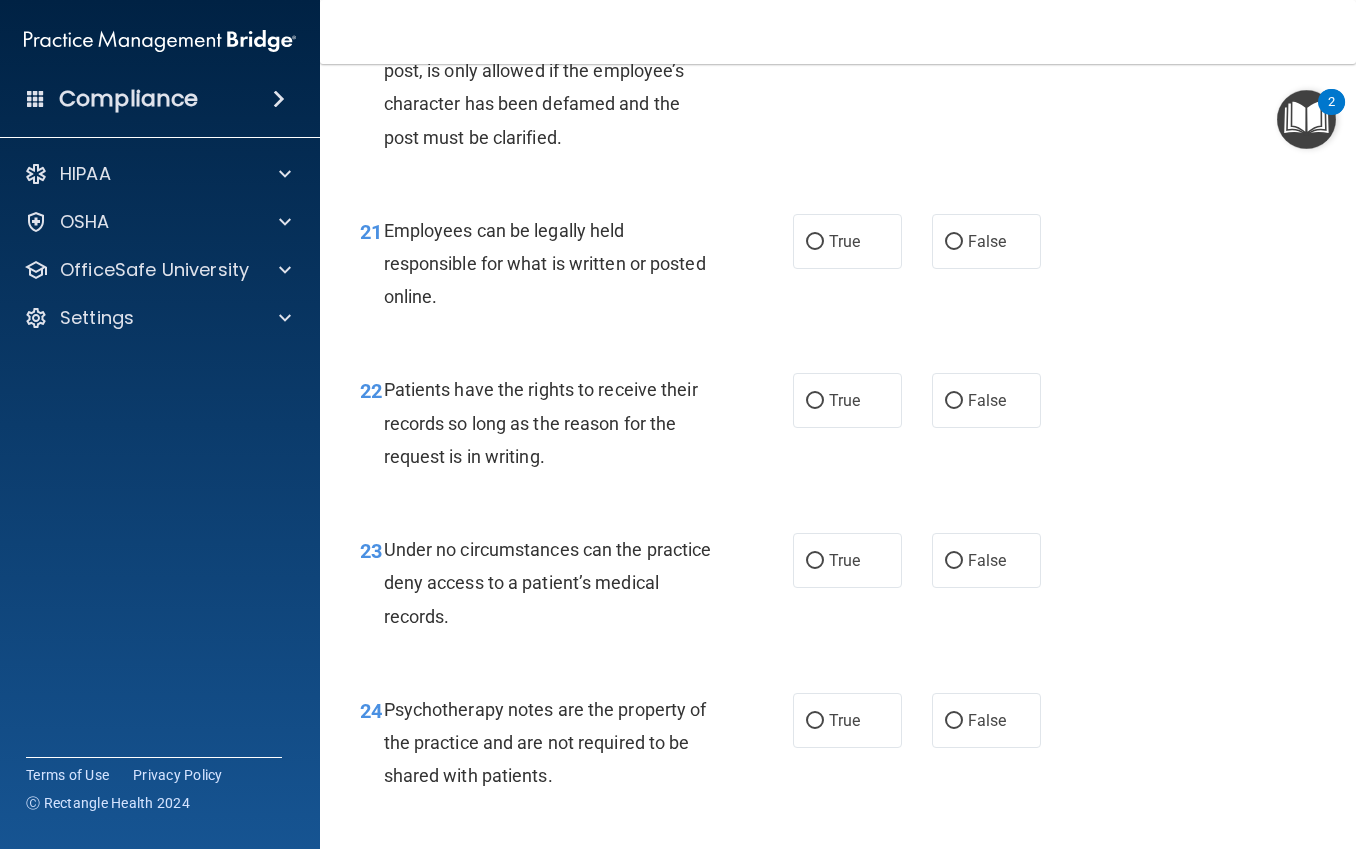 radio on "false" 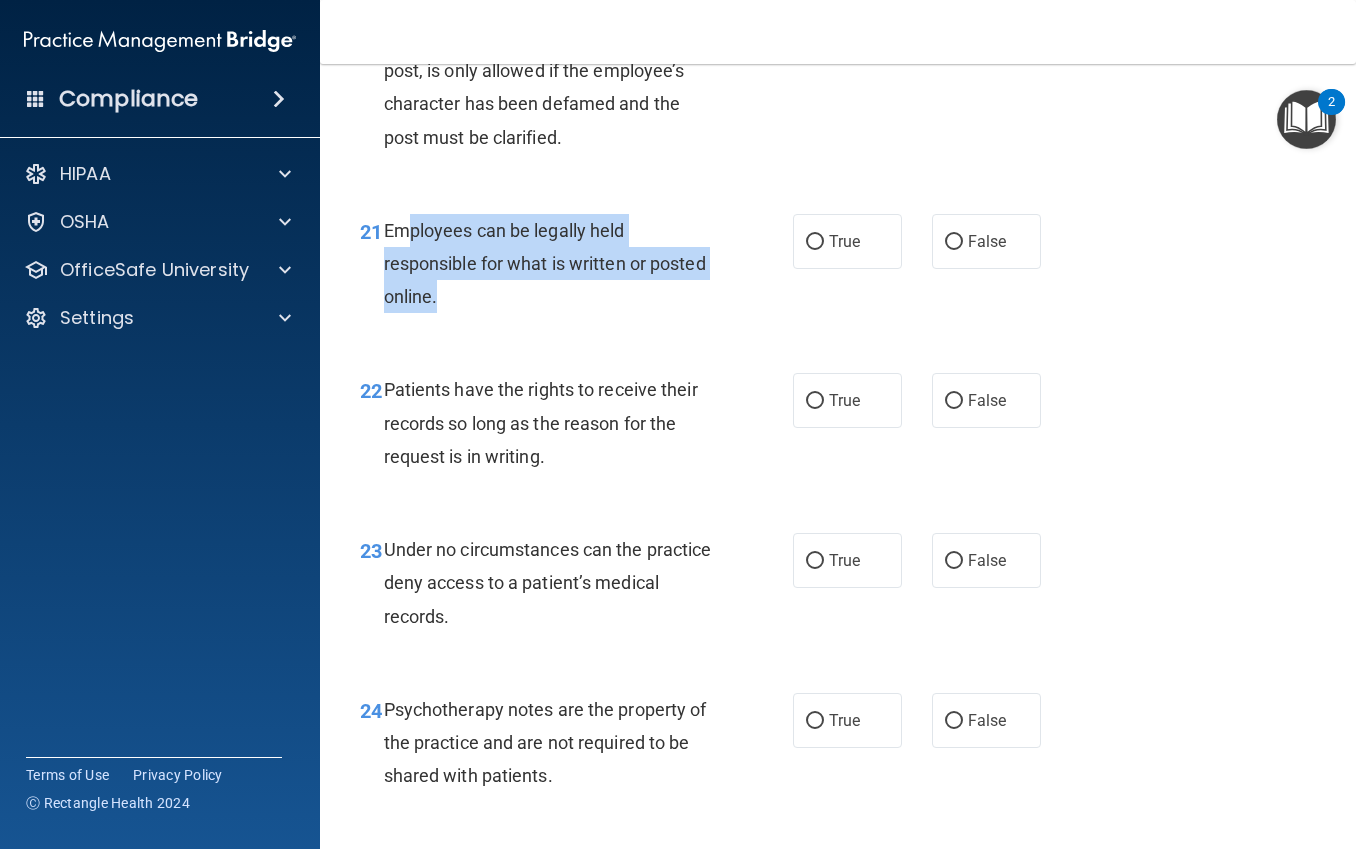 drag, startPoint x: 444, startPoint y: 404, endPoint x: 578, endPoint y: 460, distance: 145.23085 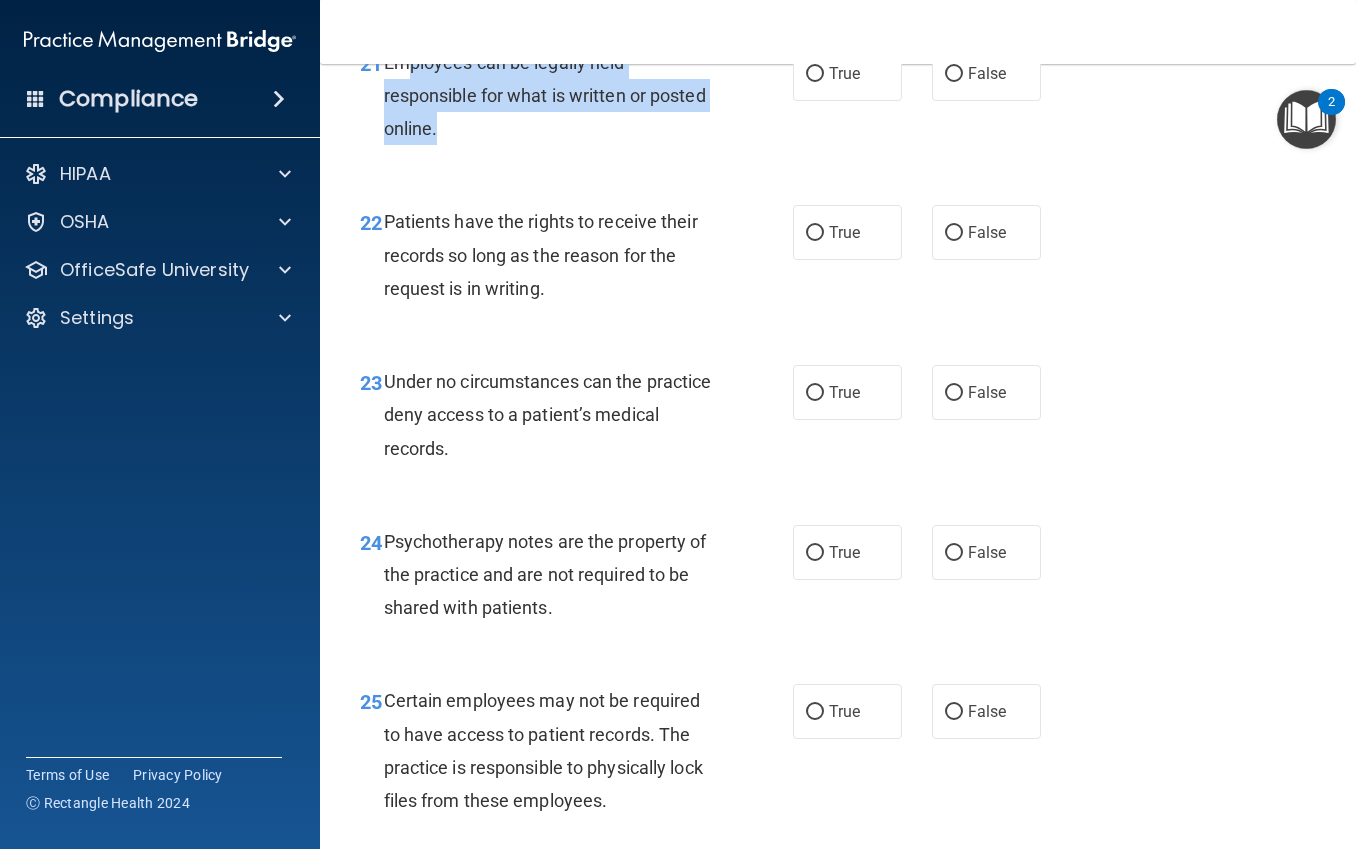 scroll, scrollTop: 4600, scrollLeft: 0, axis: vertical 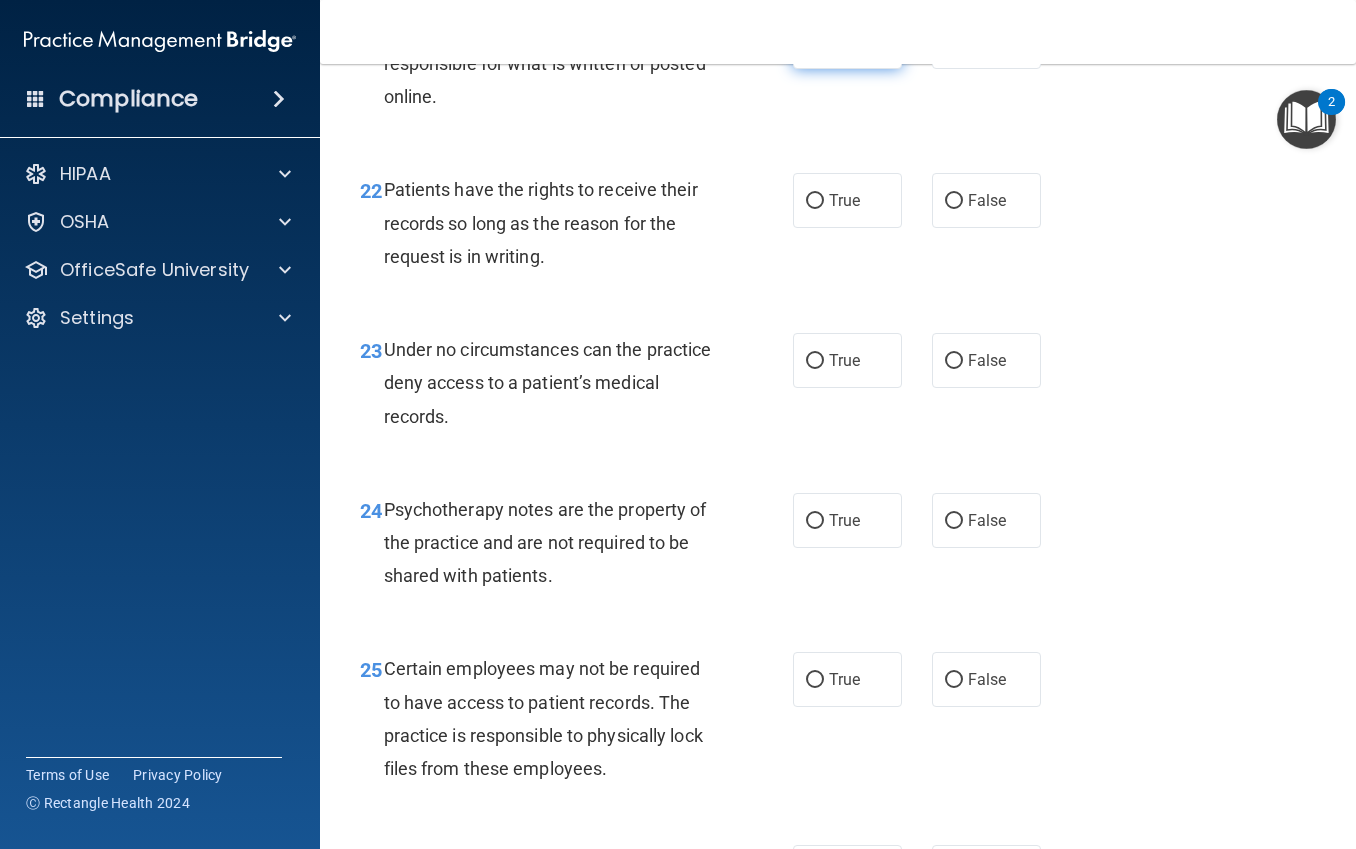 click on "True" at bounding box center (847, 41) 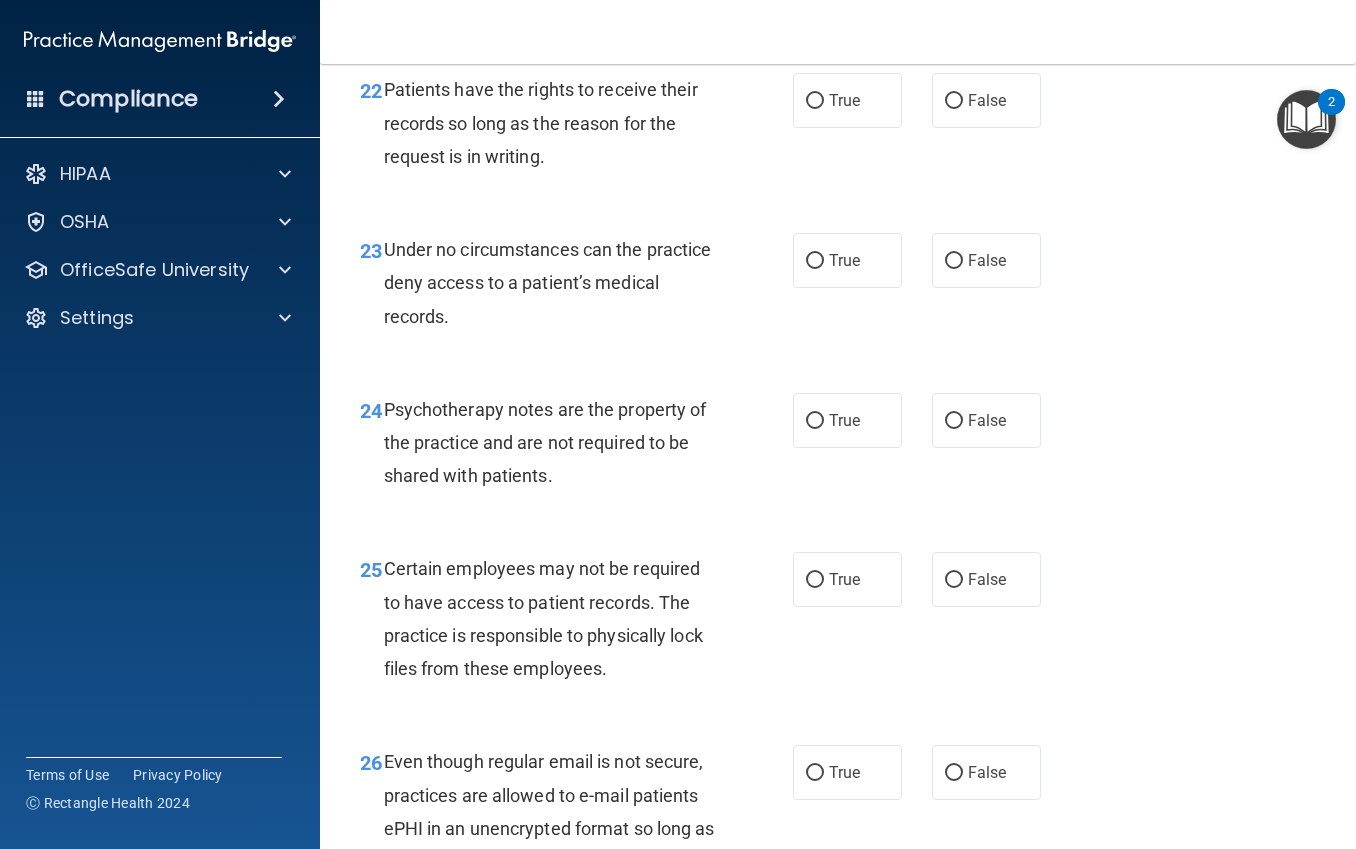 scroll, scrollTop: 4800, scrollLeft: 0, axis: vertical 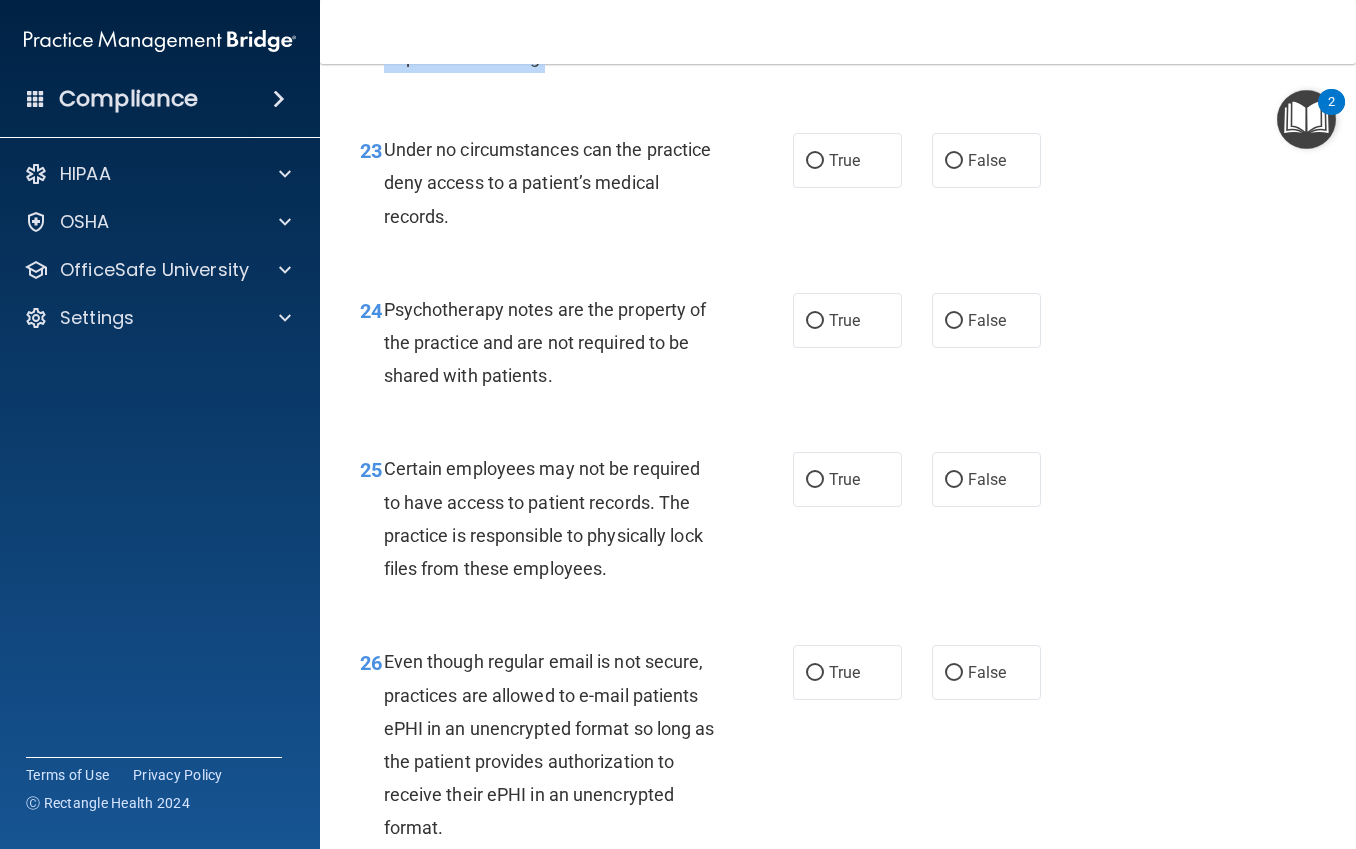 drag, startPoint x: 453, startPoint y: 161, endPoint x: 558, endPoint y: 218, distance: 119.47385 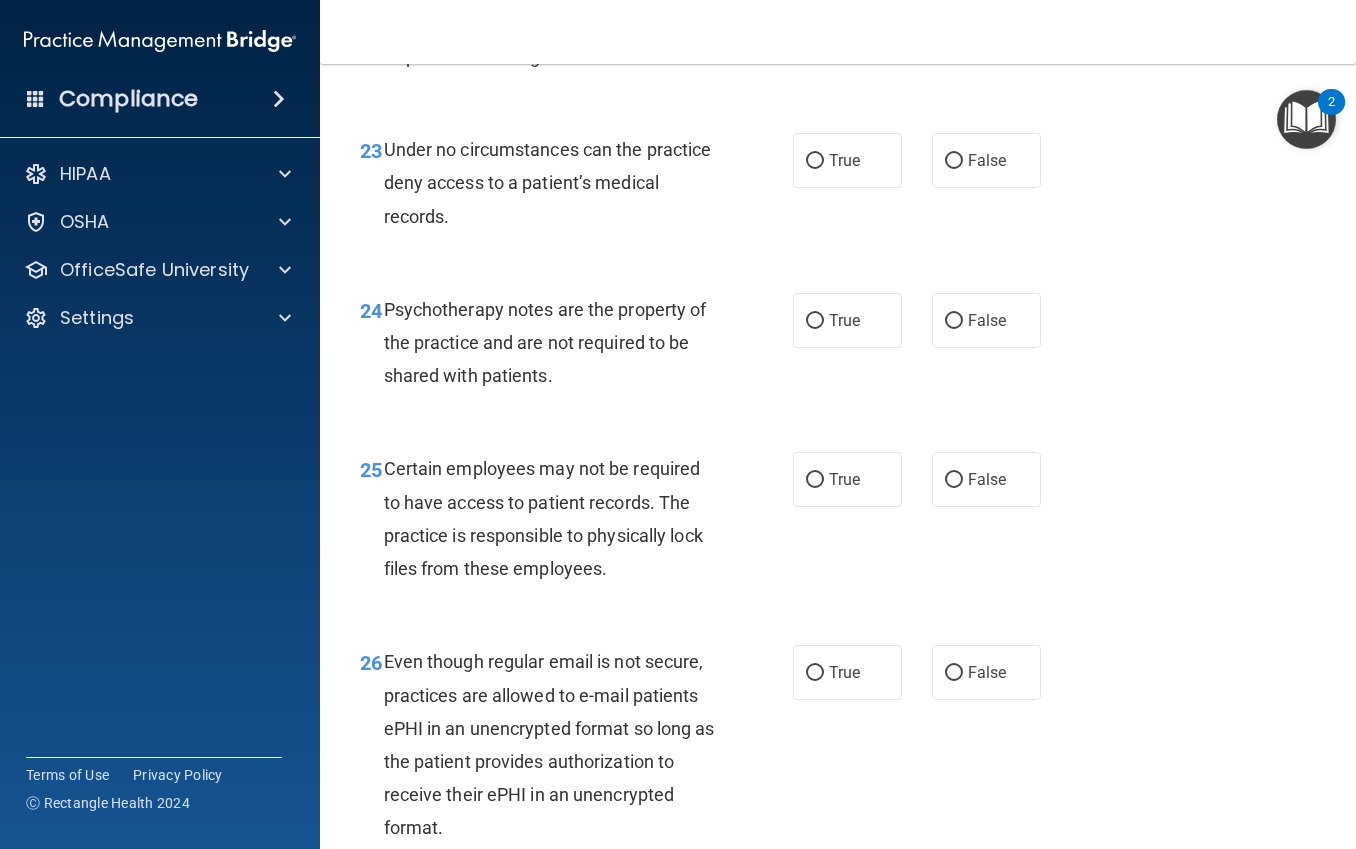 click on "True" at bounding box center [844, 0] 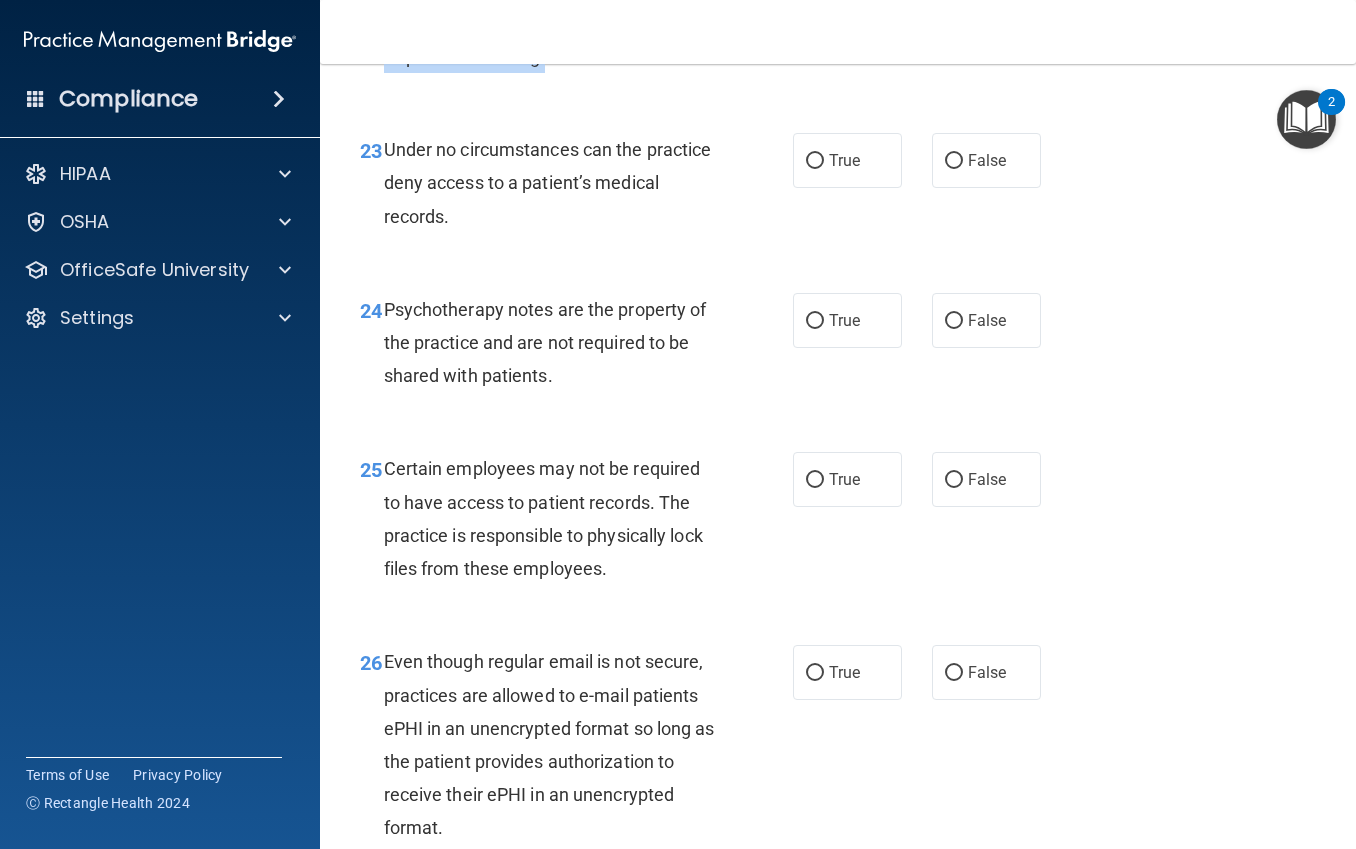 drag, startPoint x: 571, startPoint y: 227, endPoint x: 378, endPoint y: 159, distance: 204.62894 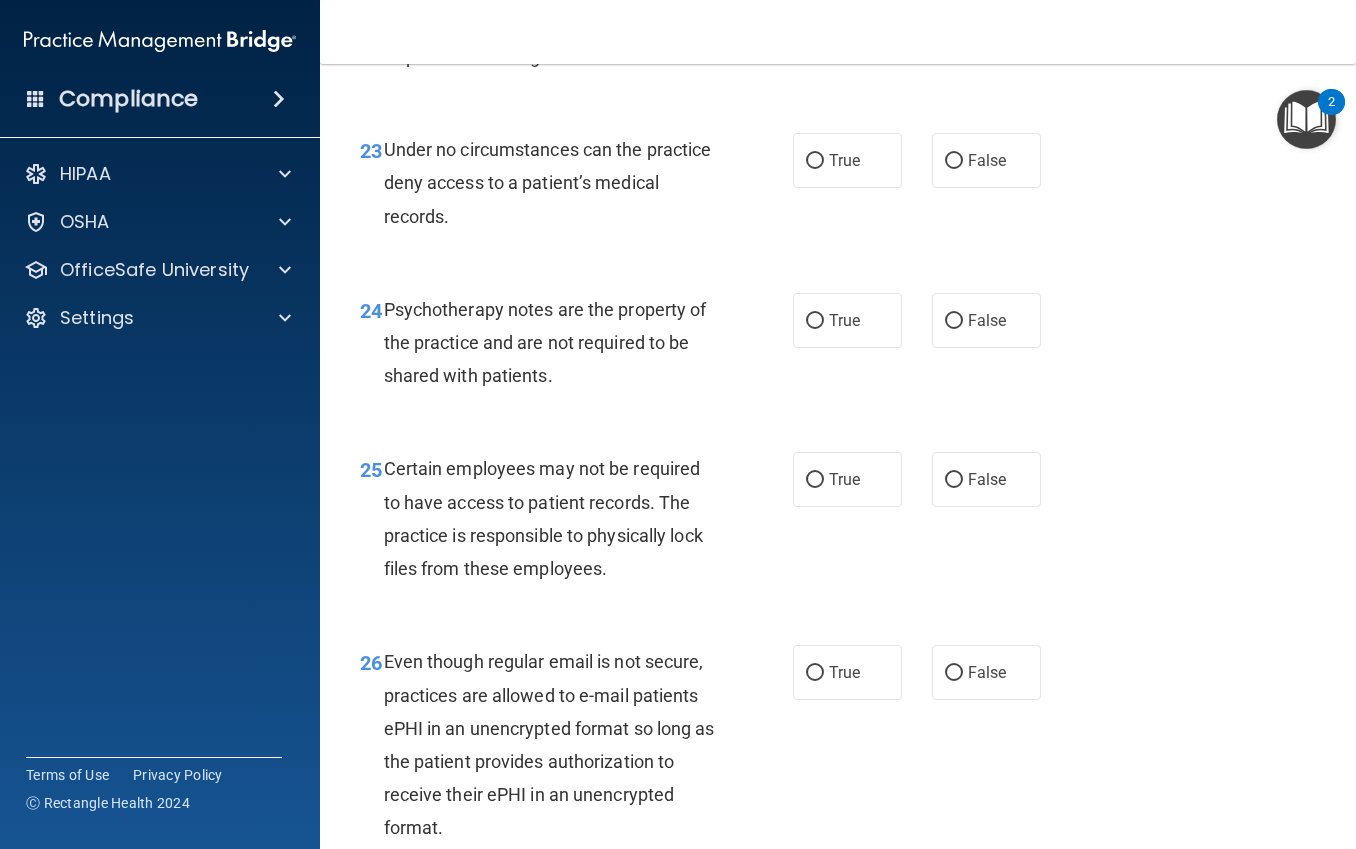 click on "Under no circumstances can the practice deny access to a patient’s medical records." at bounding box center [557, 183] 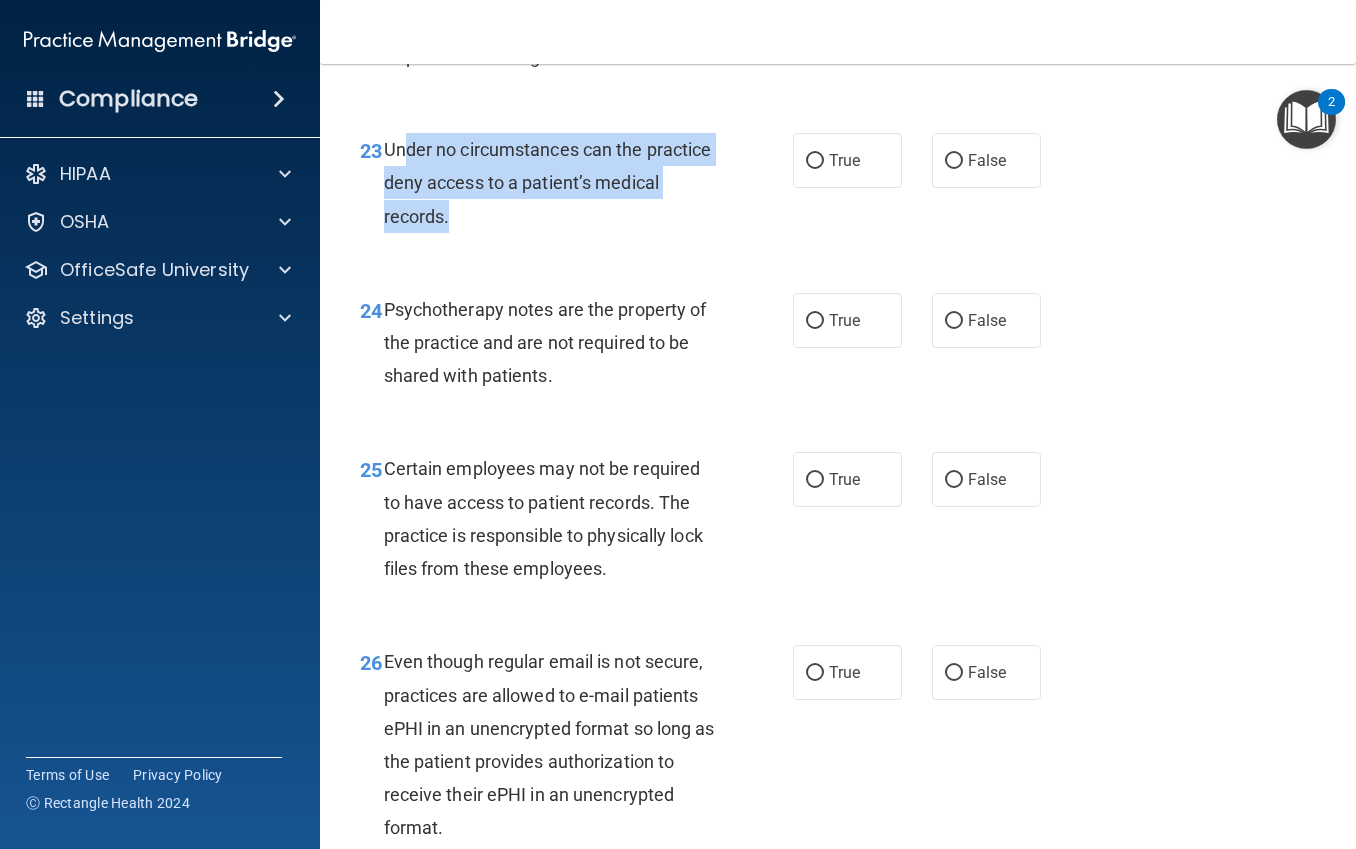 drag, startPoint x: 406, startPoint y: 315, endPoint x: 602, endPoint y: 376, distance: 205.273 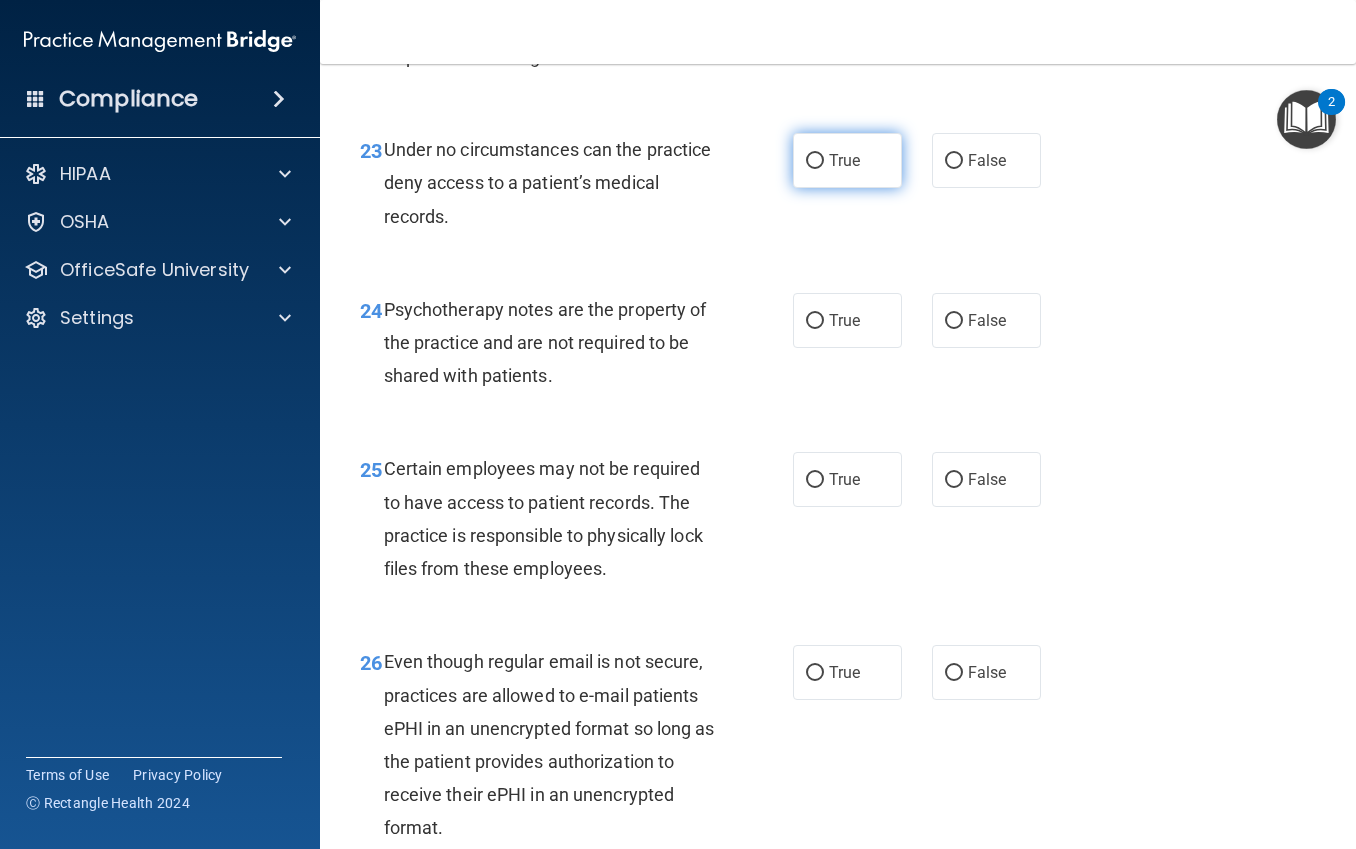 click on "True" at bounding box center [844, 160] 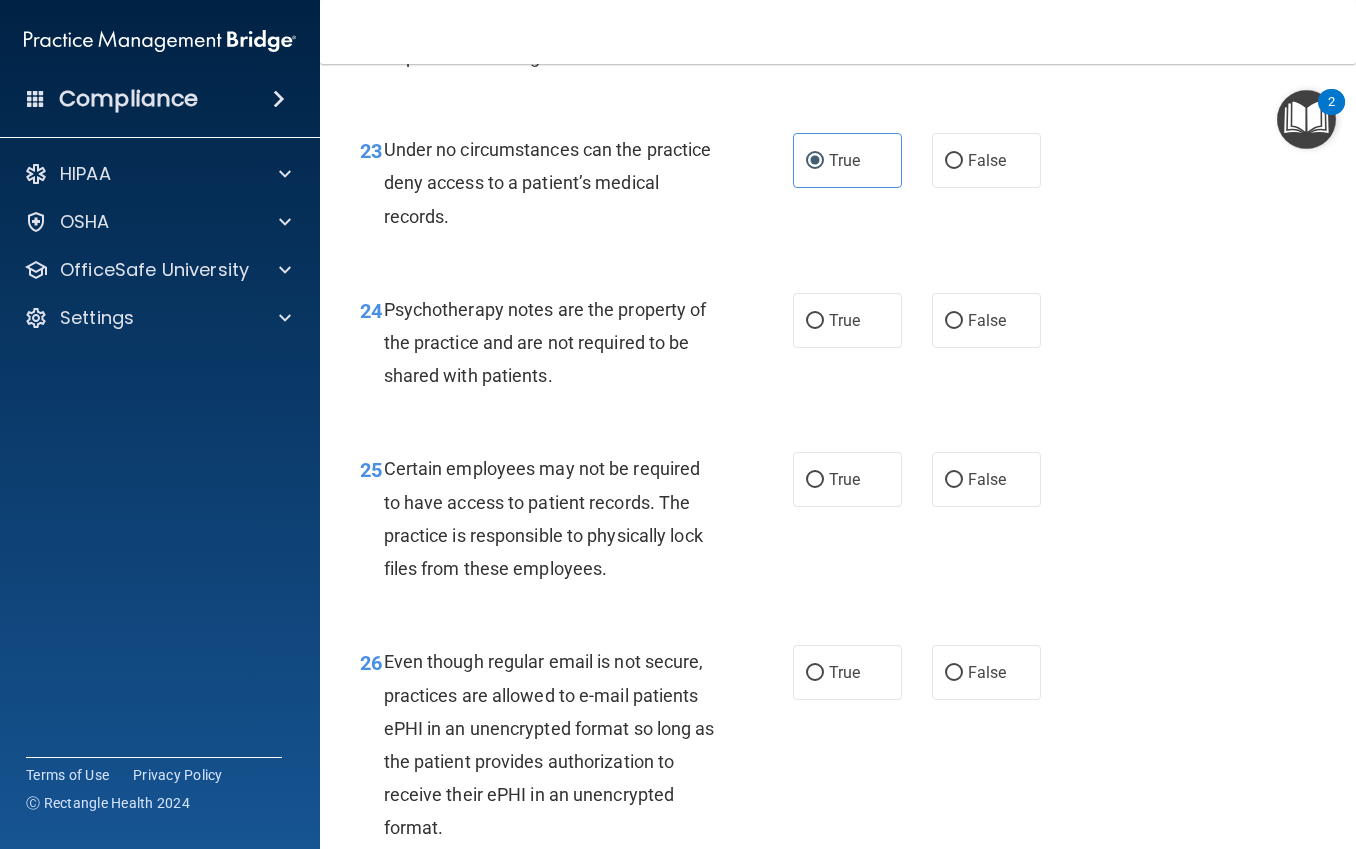 scroll, scrollTop: 4900, scrollLeft: 0, axis: vertical 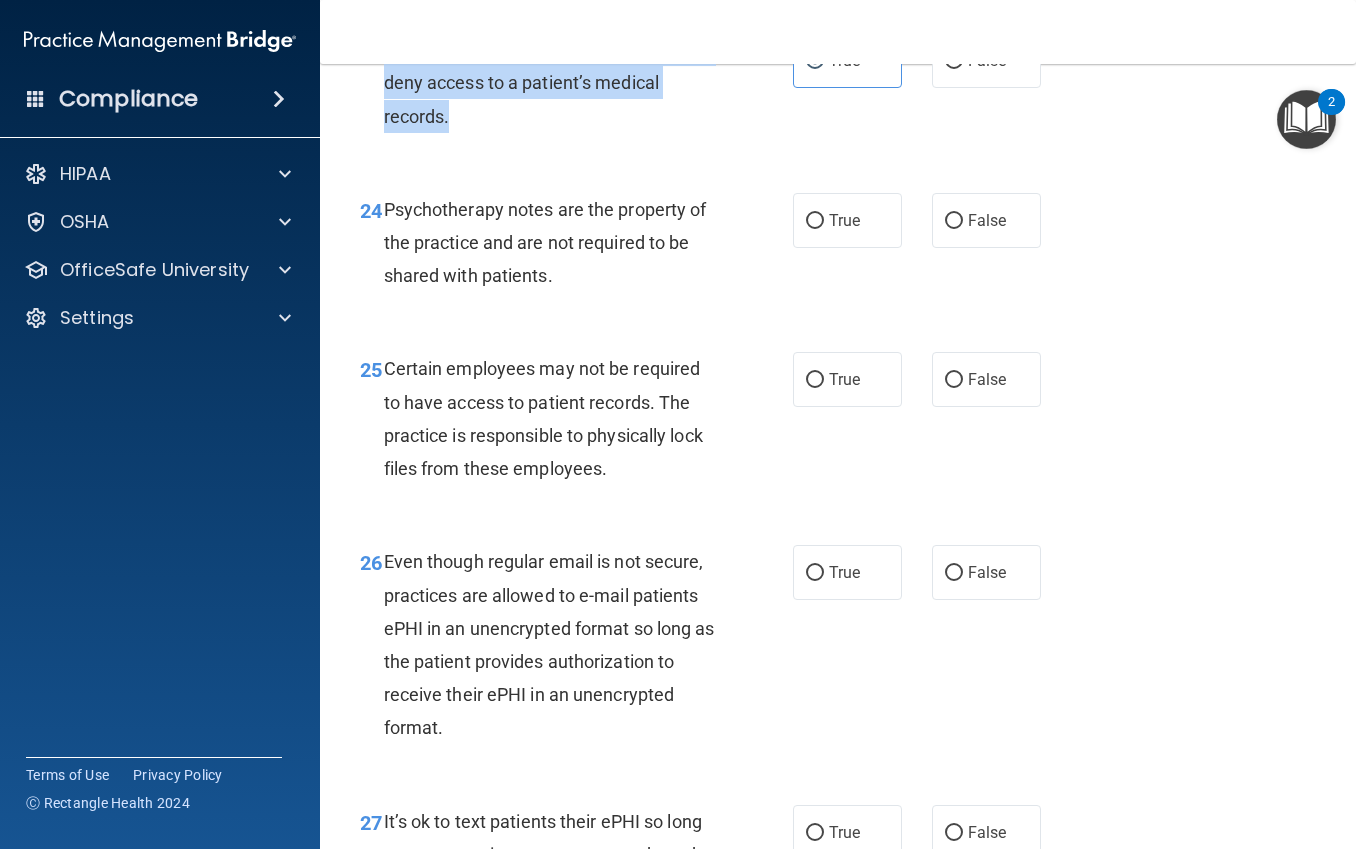 drag, startPoint x: 530, startPoint y: 282, endPoint x: 385, endPoint y: 219, distance: 158.09491 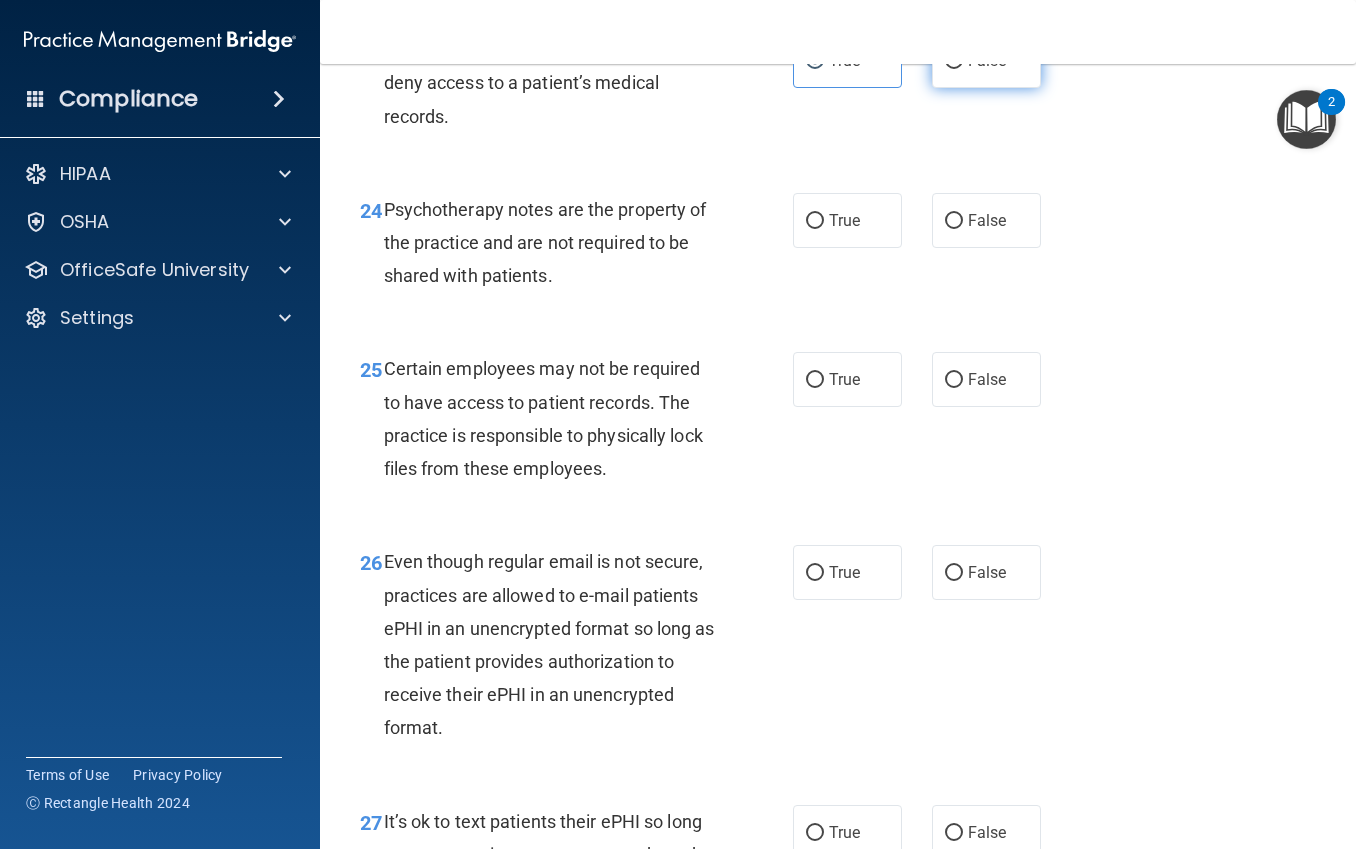 click on "False" at bounding box center (987, 60) 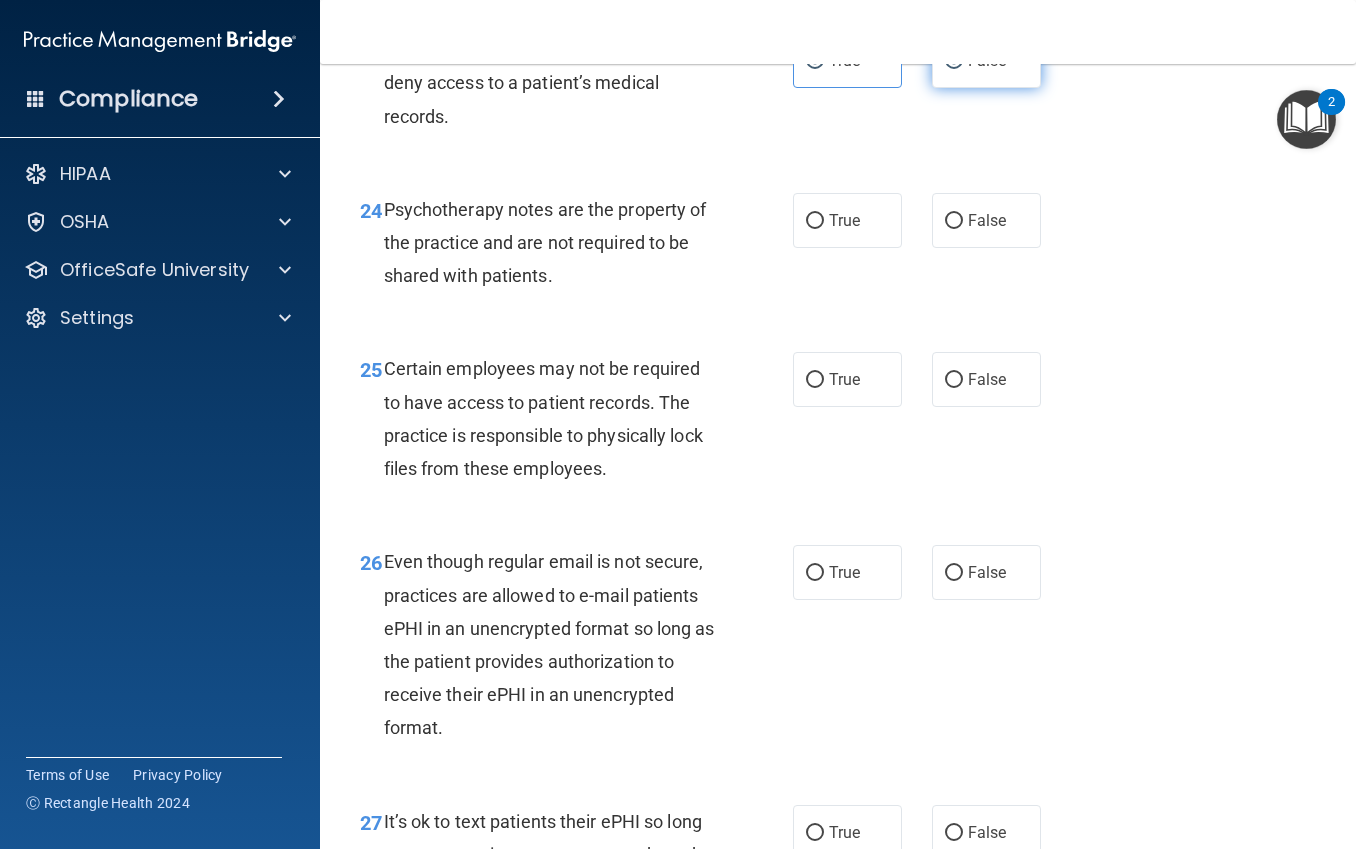 radio on "false" 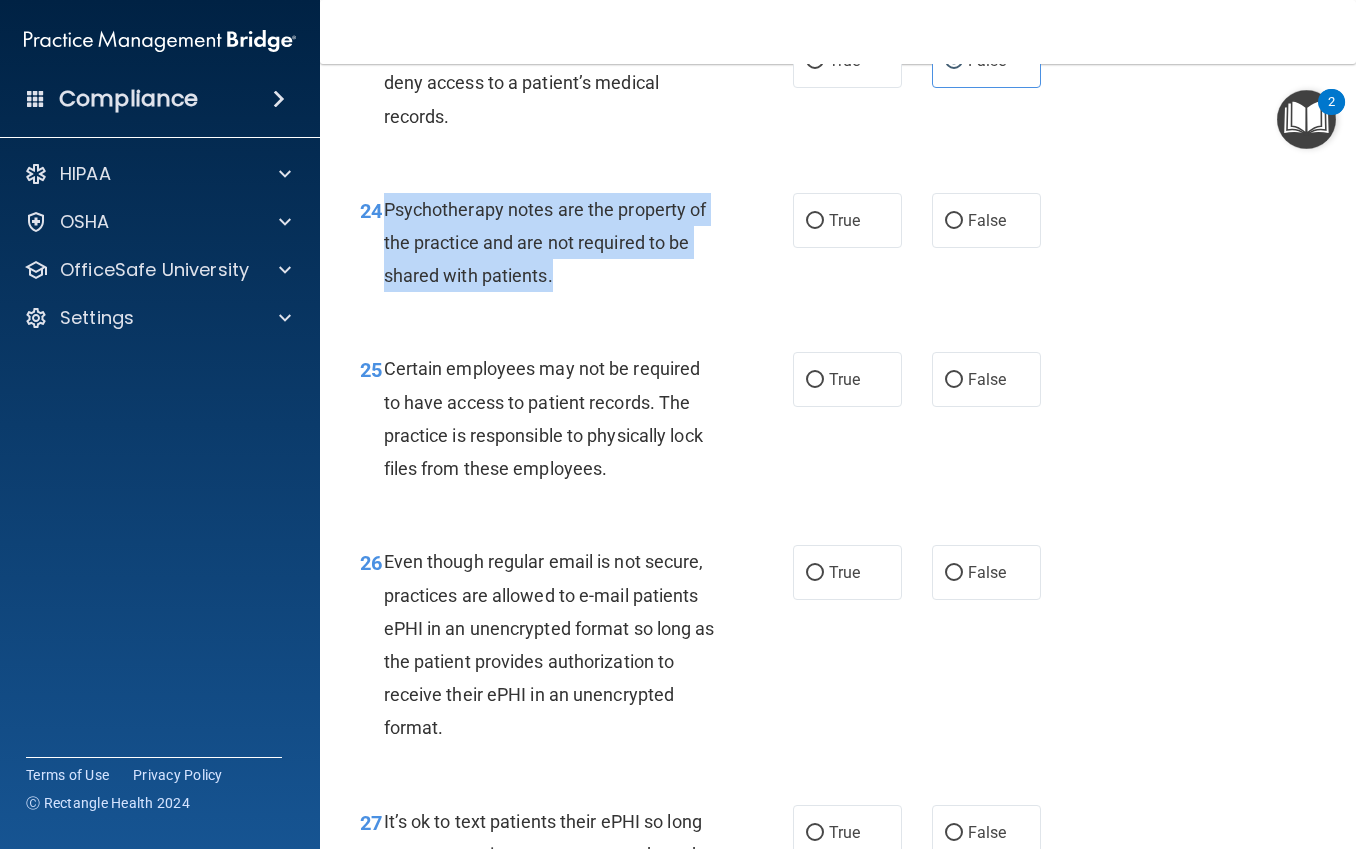 drag, startPoint x: 383, startPoint y: 374, endPoint x: 644, endPoint y: 455, distance: 273.2801 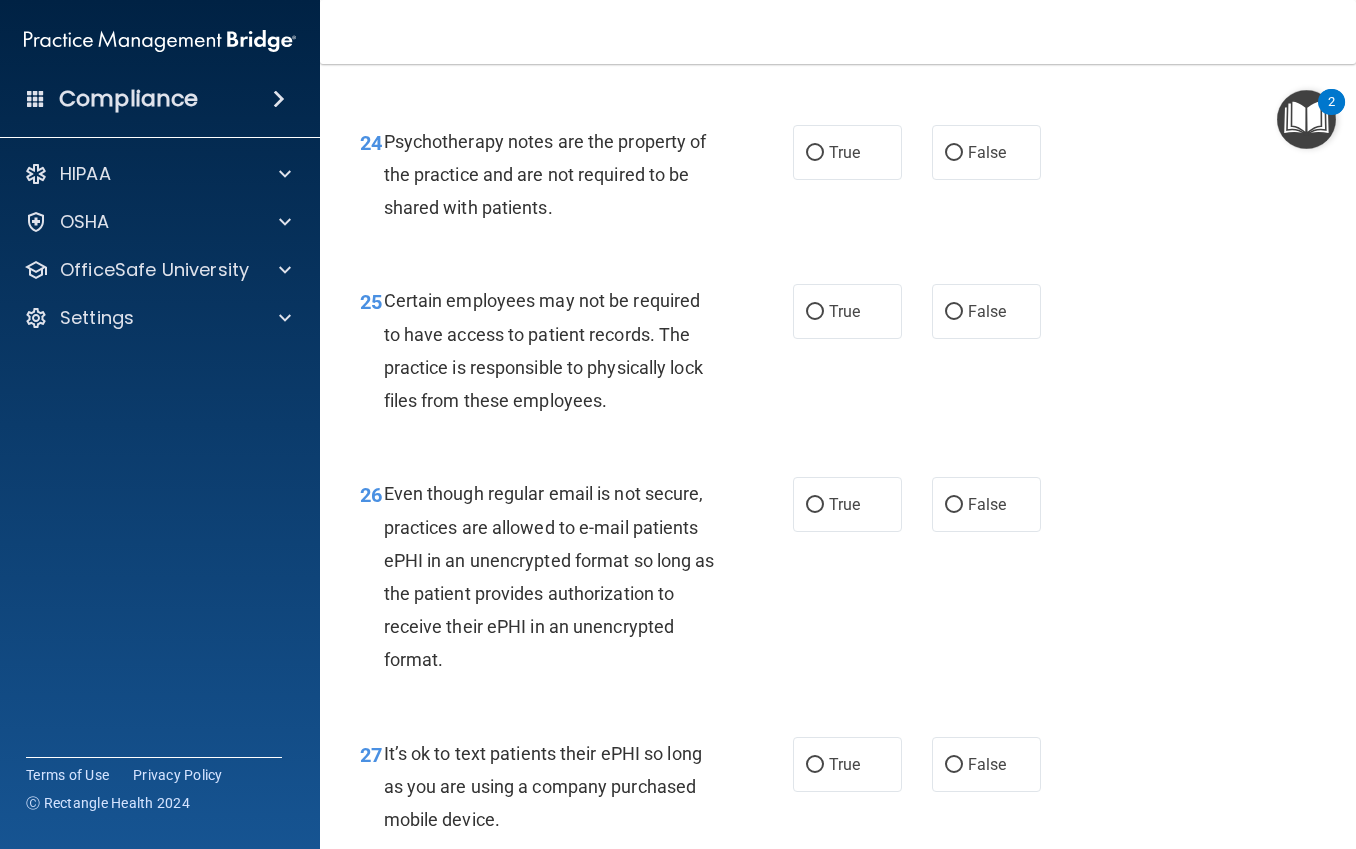 scroll, scrollTop: 5000, scrollLeft: 0, axis: vertical 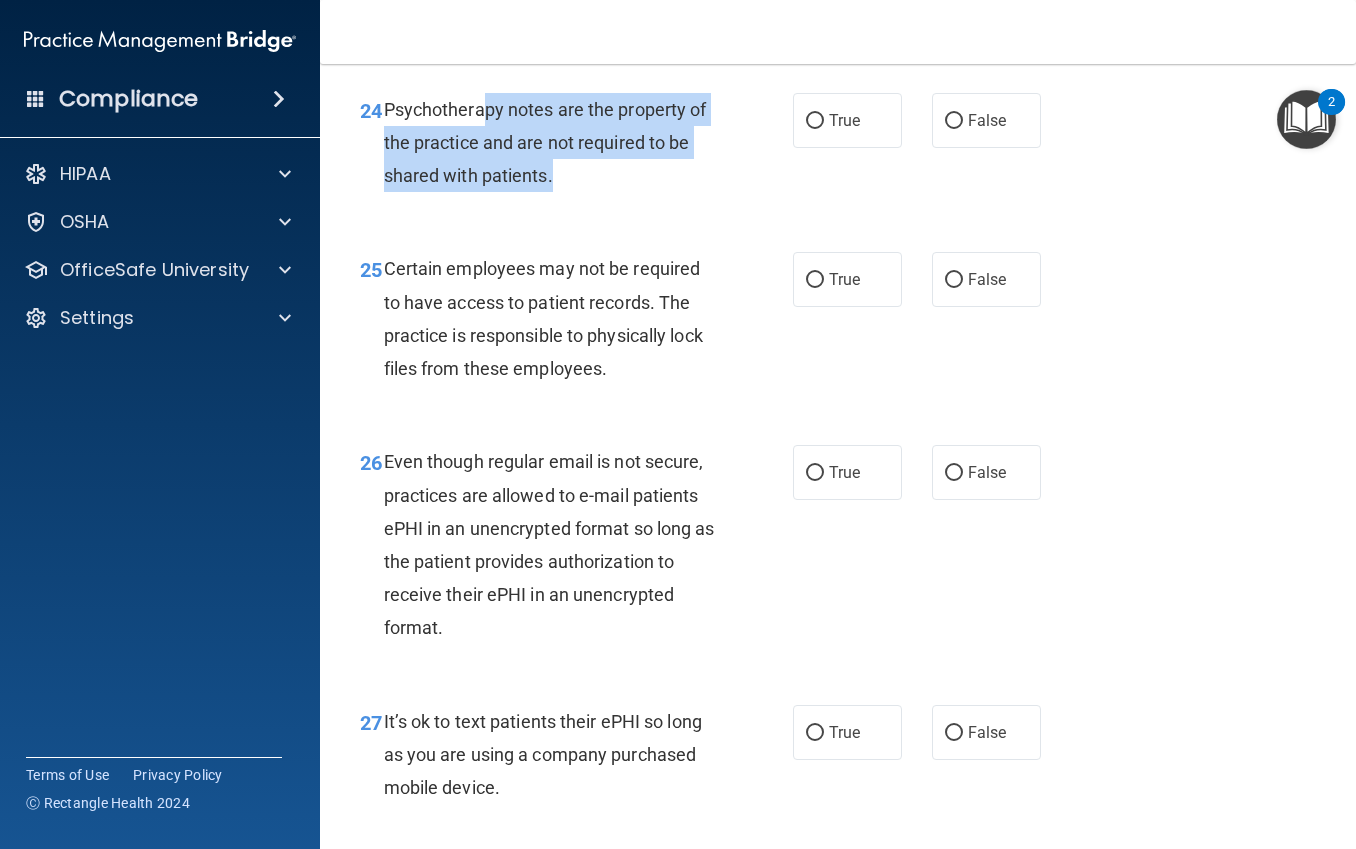 drag, startPoint x: 480, startPoint y: 283, endPoint x: 594, endPoint y: 326, distance: 121.84006 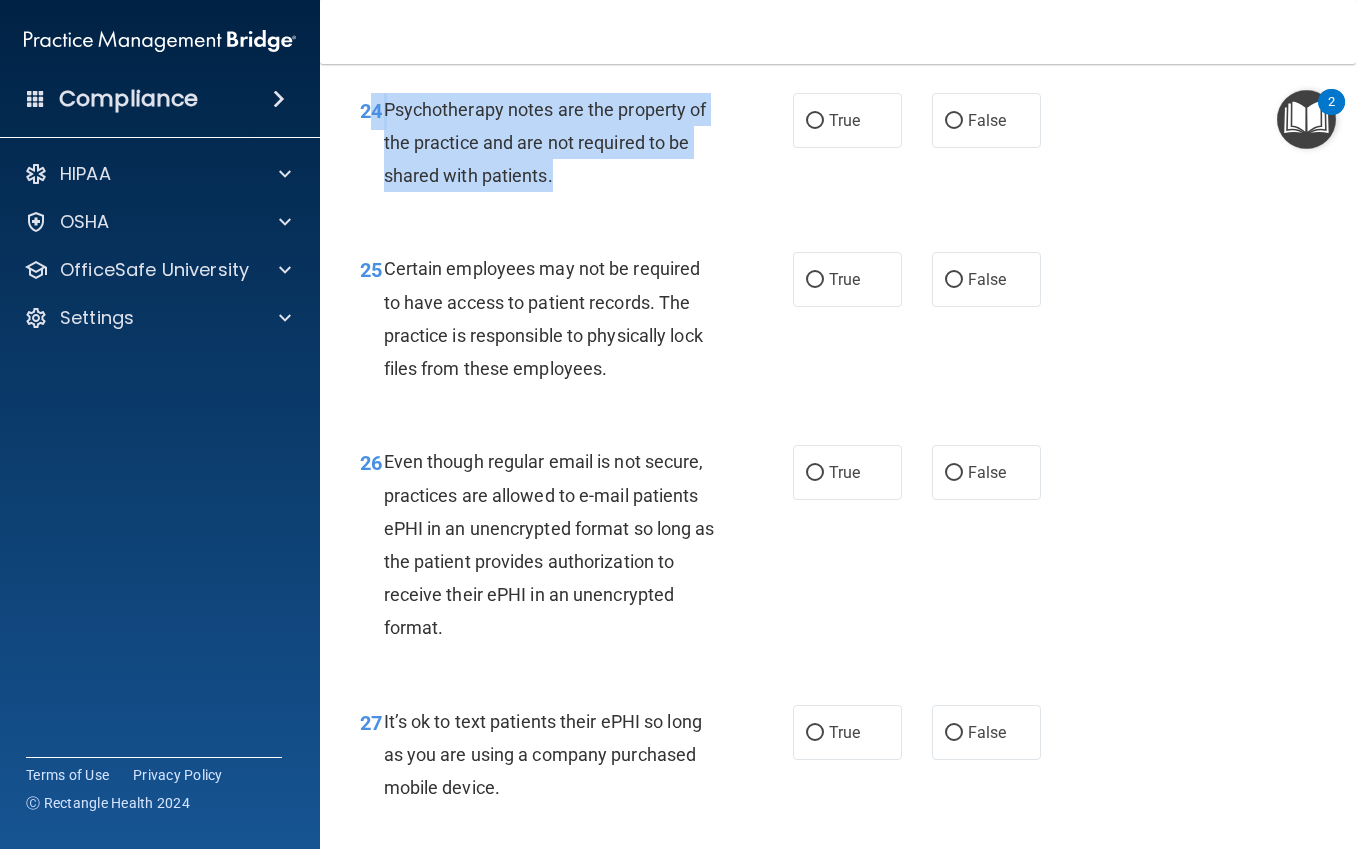 drag, startPoint x: 534, startPoint y: 342, endPoint x: 374, endPoint y: 280, distance: 171.59254 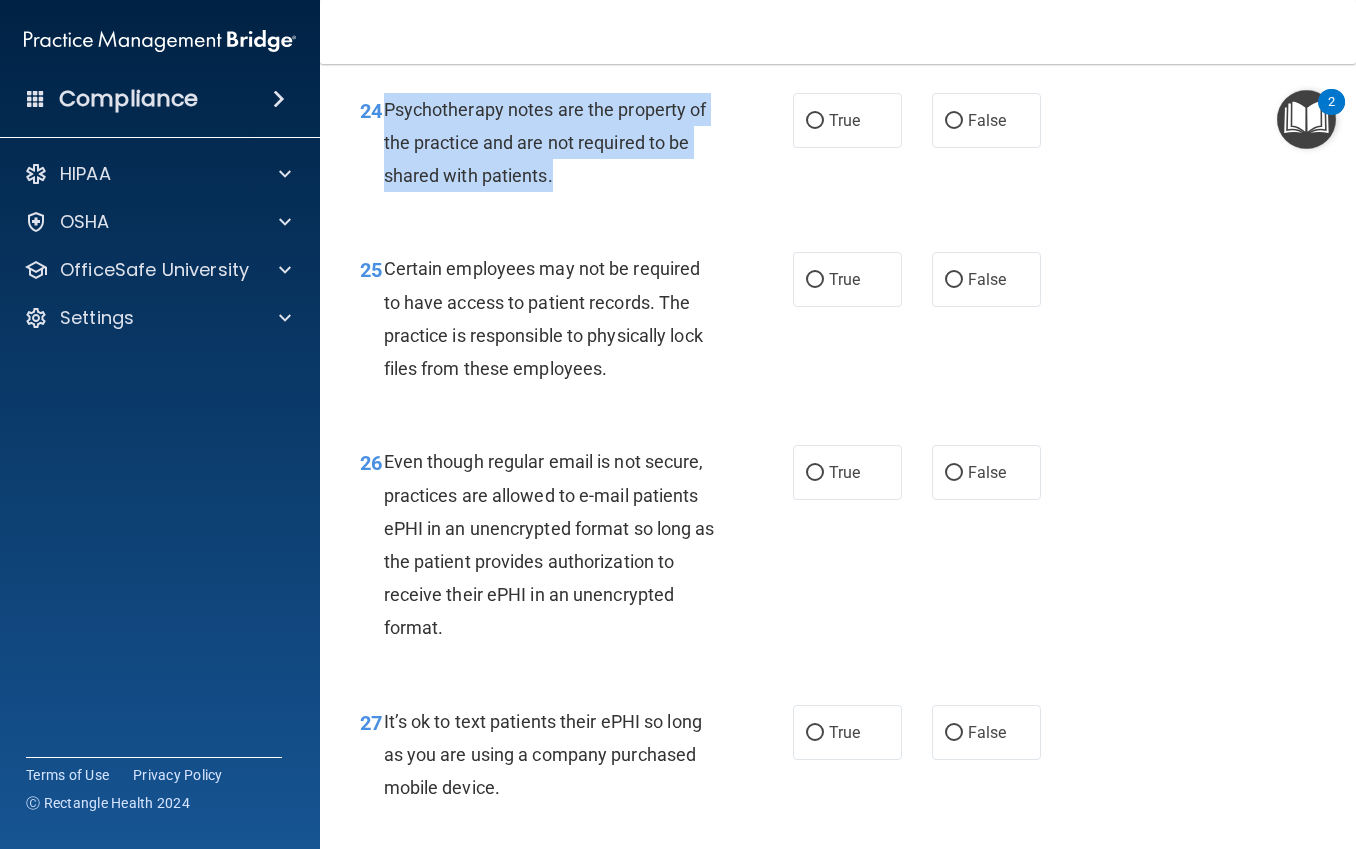 drag, startPoint x: 386, startPoint y: 272, endPoint x: 566, endPoint y: 331, distance: 189.4228 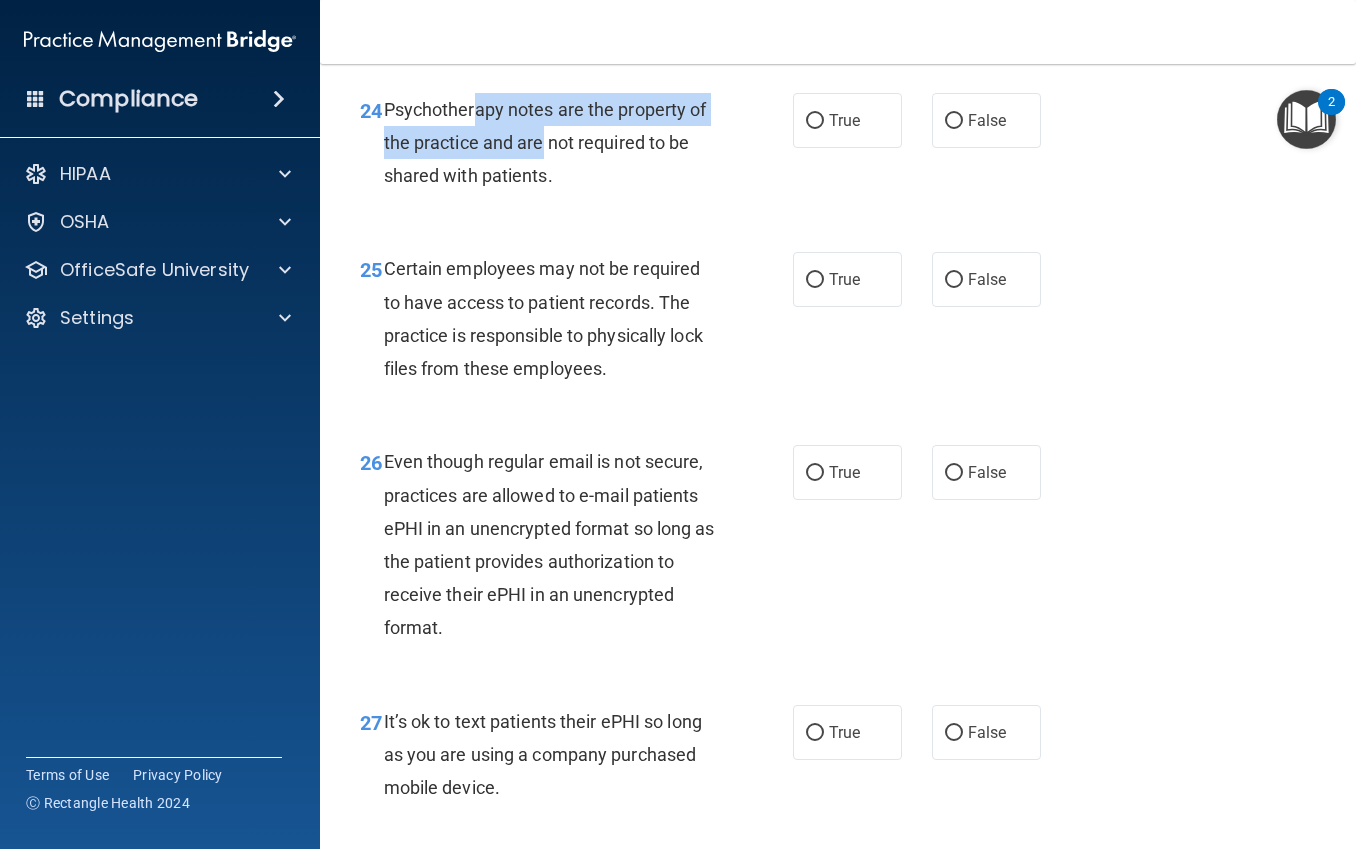 drag, startPoint x: 471, startPoint y: 277, endPoint x: 542, endPoint y: 305, distance: 76.321686 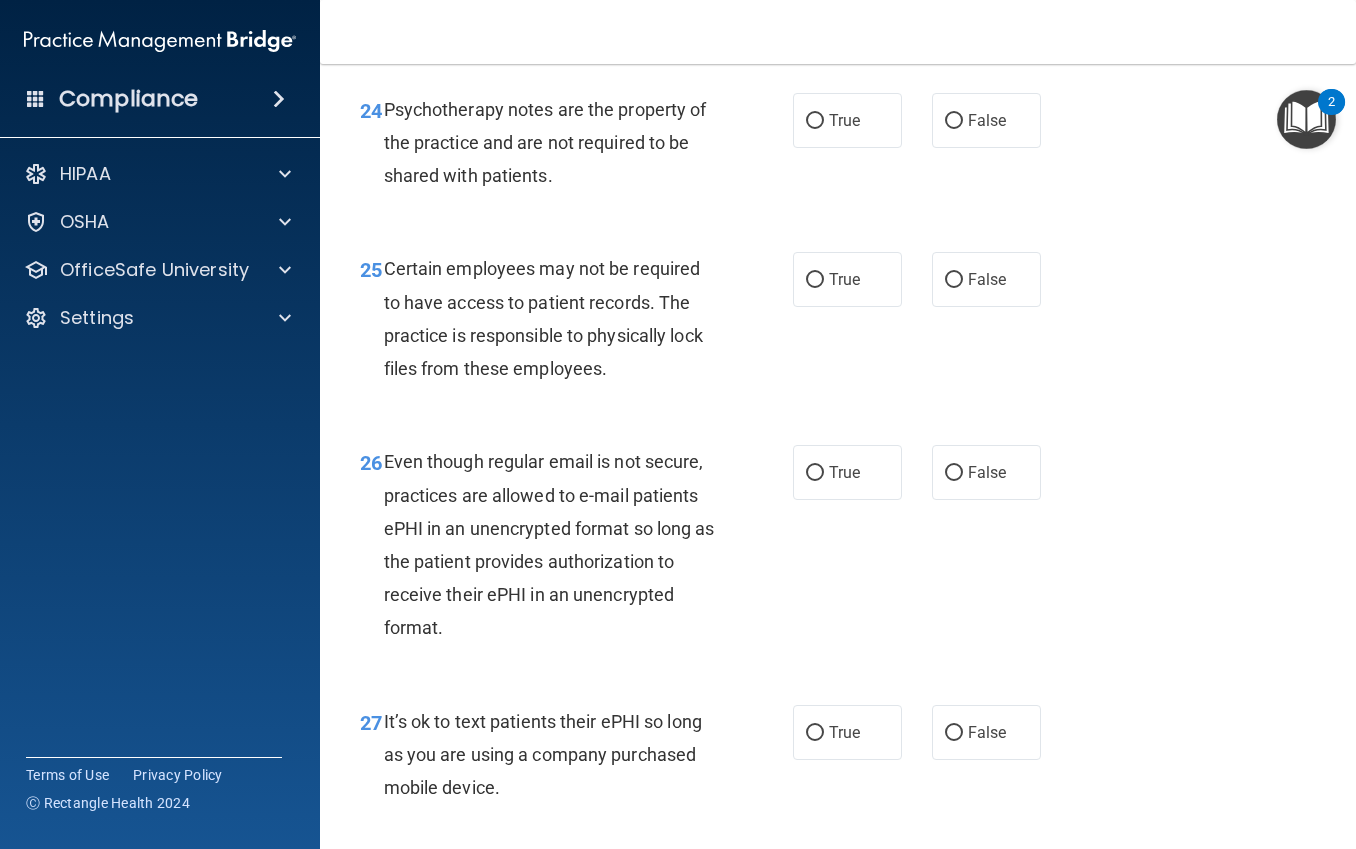 click on "24       Psychotherapy notes are the property of the practice and are not required to be shared with patients." at bounding box center [576, 148] 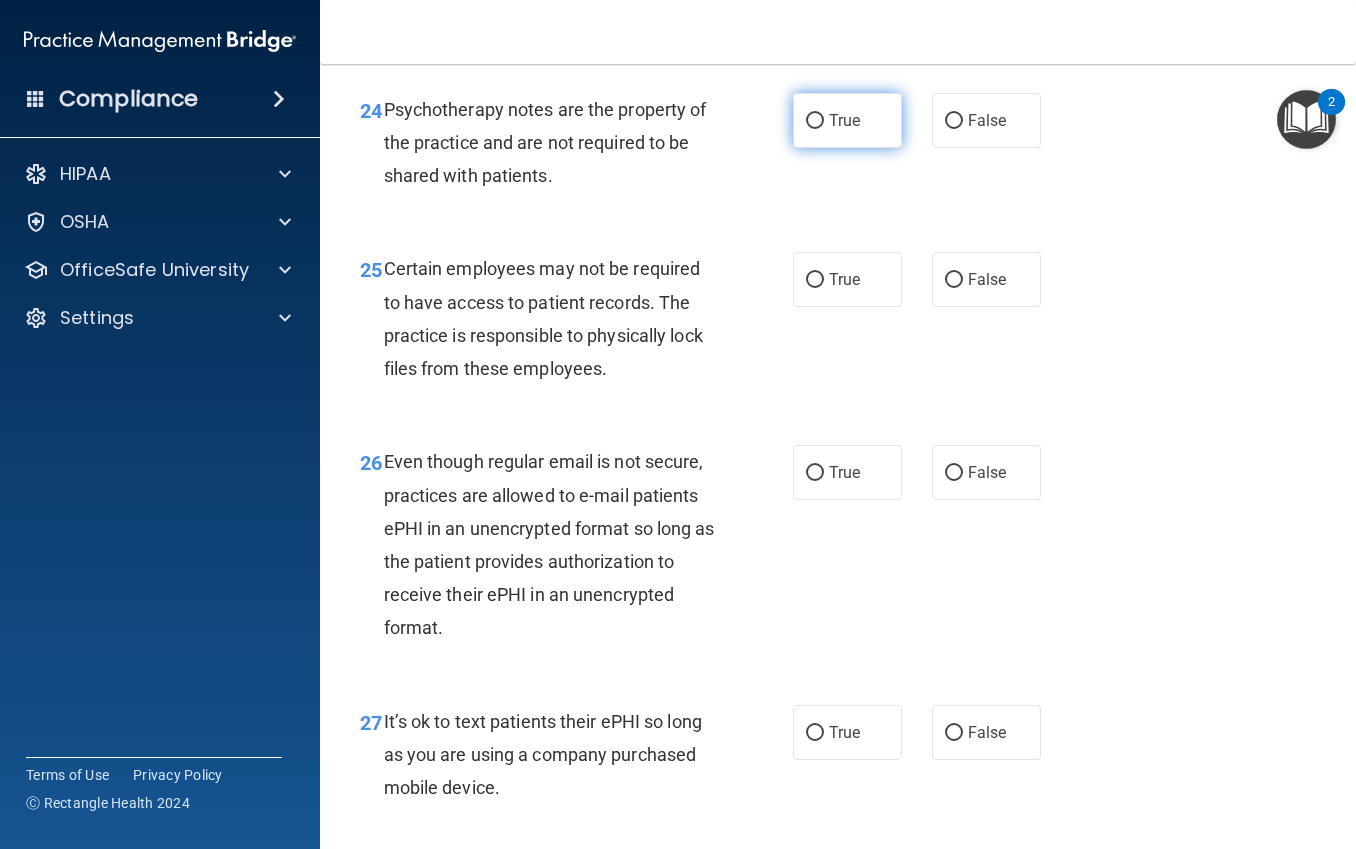 click on "True" at bounding box center [847, 120] 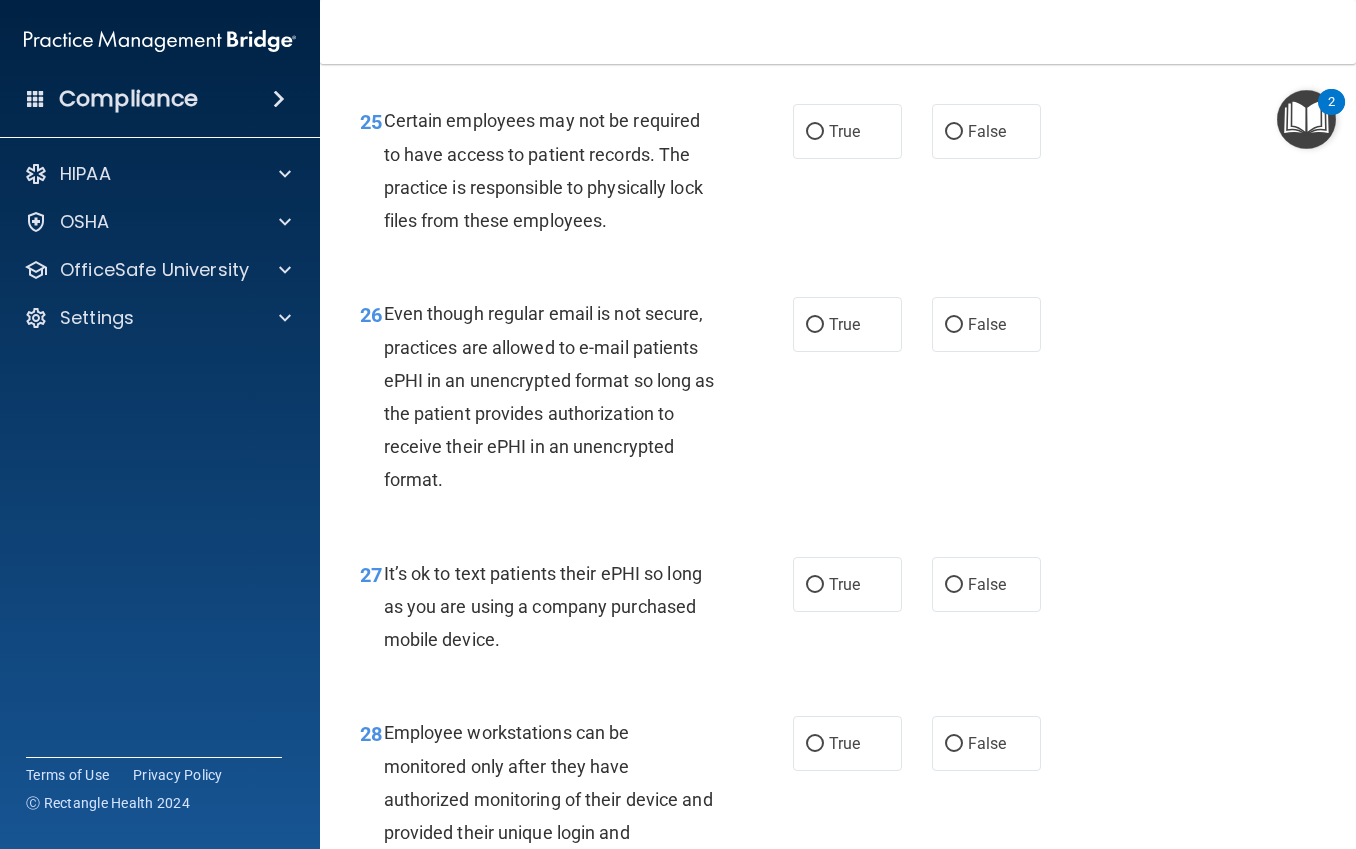 scroll, scrollTop: 5200, scrollLeft: 0, axis: vertical 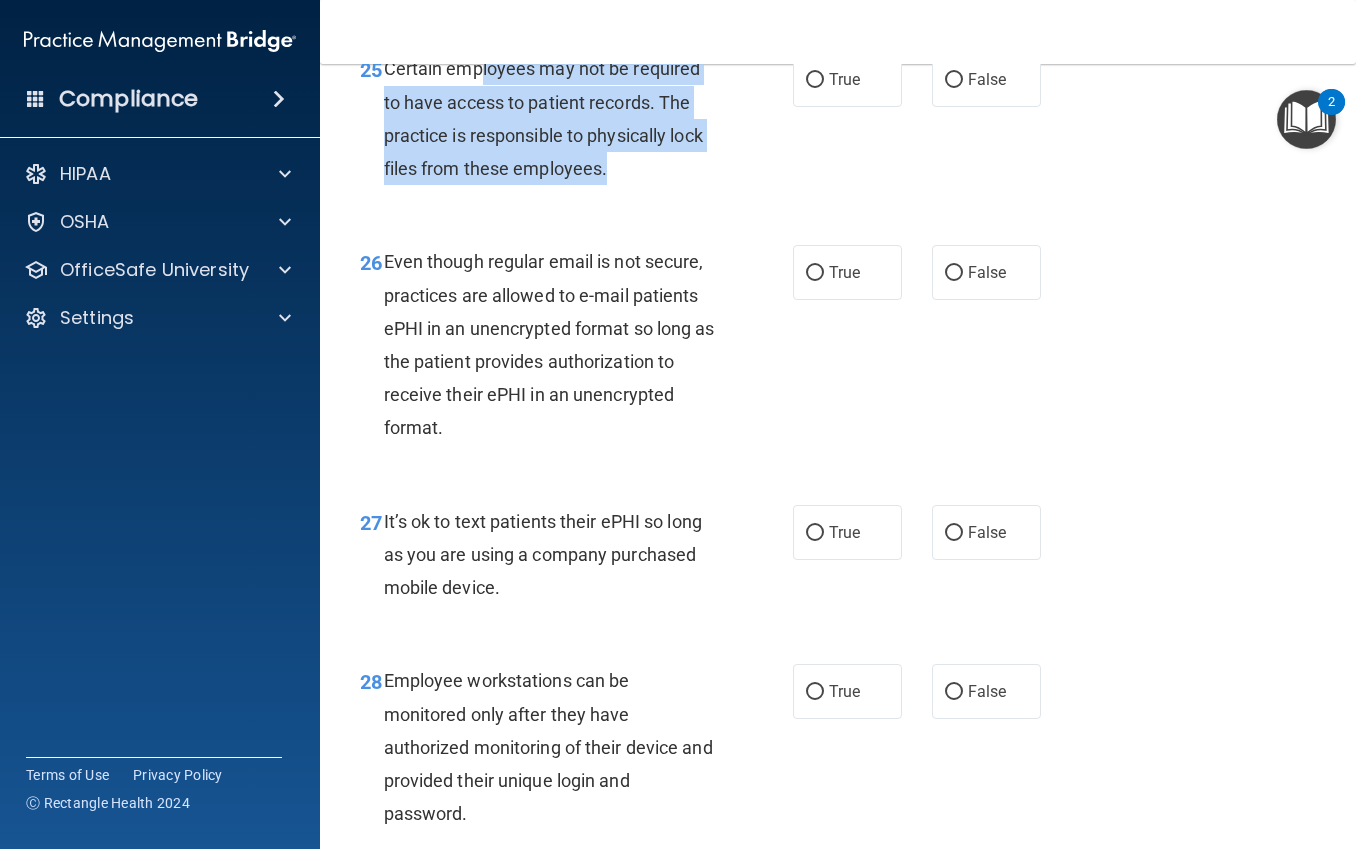 drag, startPoint x: 480, startPoint y: 237, endPoint x: 696, endPoint y: 321, distance: 231.7585 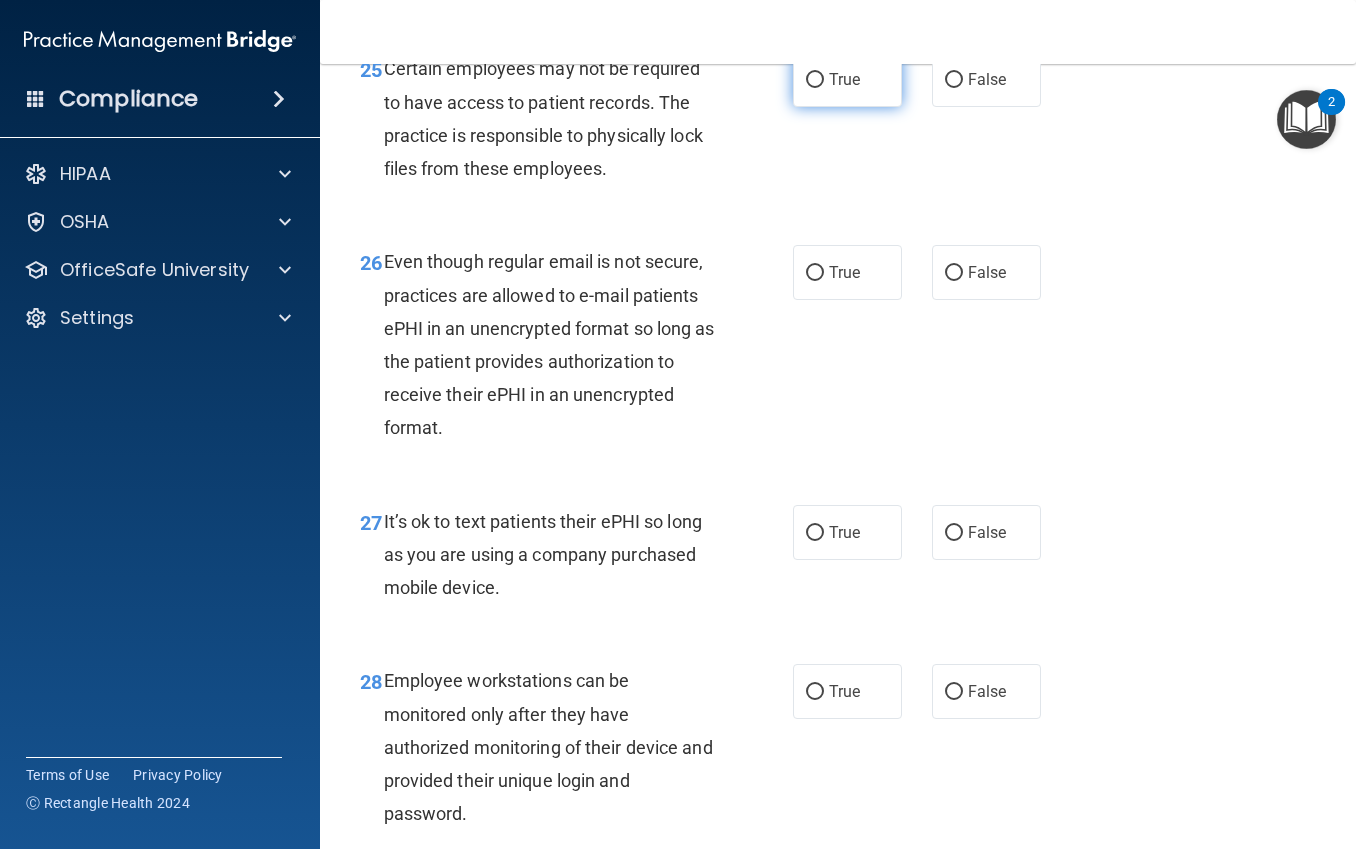 click on "True" at bounding box center (844, 79) 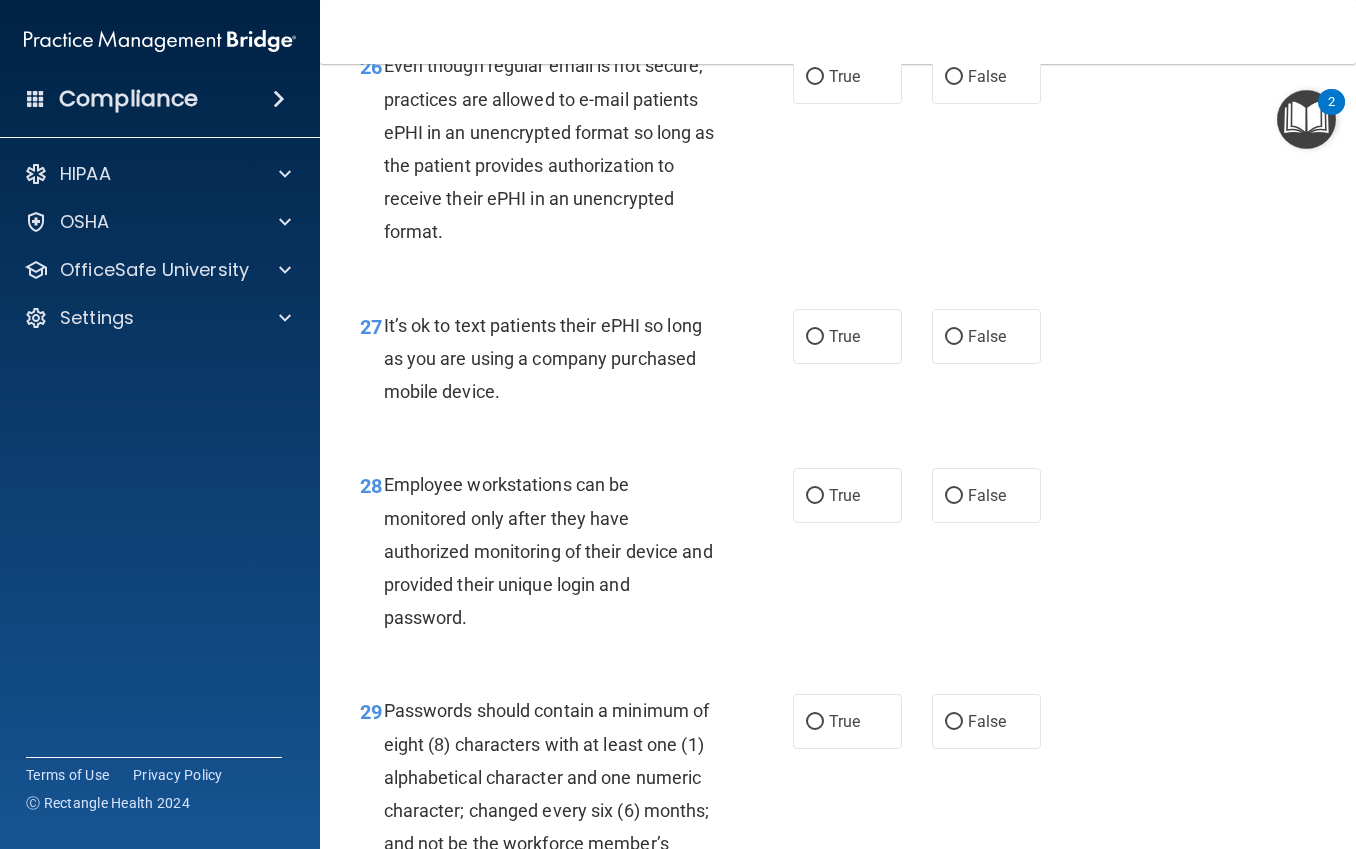 scroll, scrollTop: 5400, scrollLeft: 0, axis: vertical 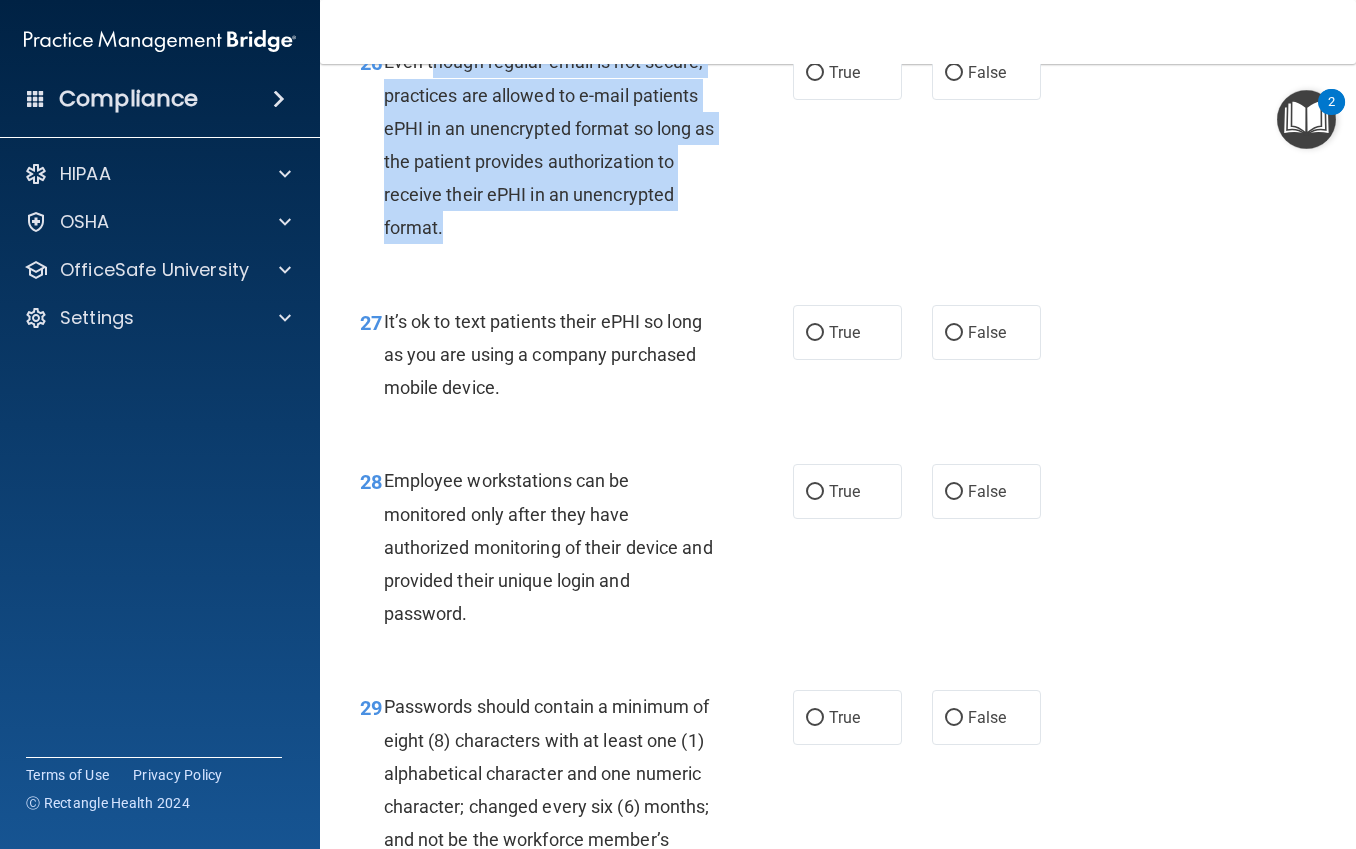 drag, startPoint x: 431, startPoint y: 224, endPoint x: 705, endPoint y: 383, distance: 316.79172 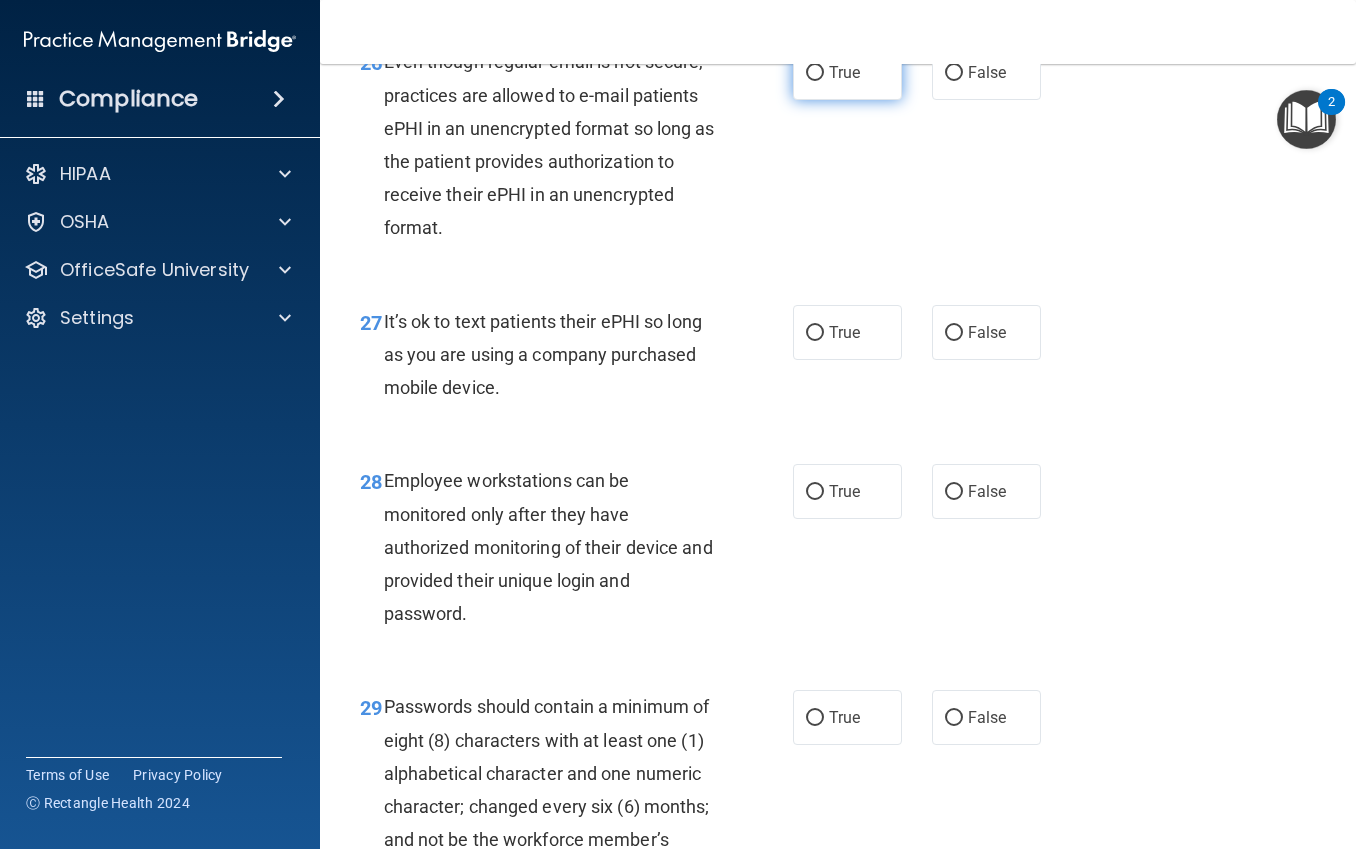 click on "True" at bounding box center (847, 72) 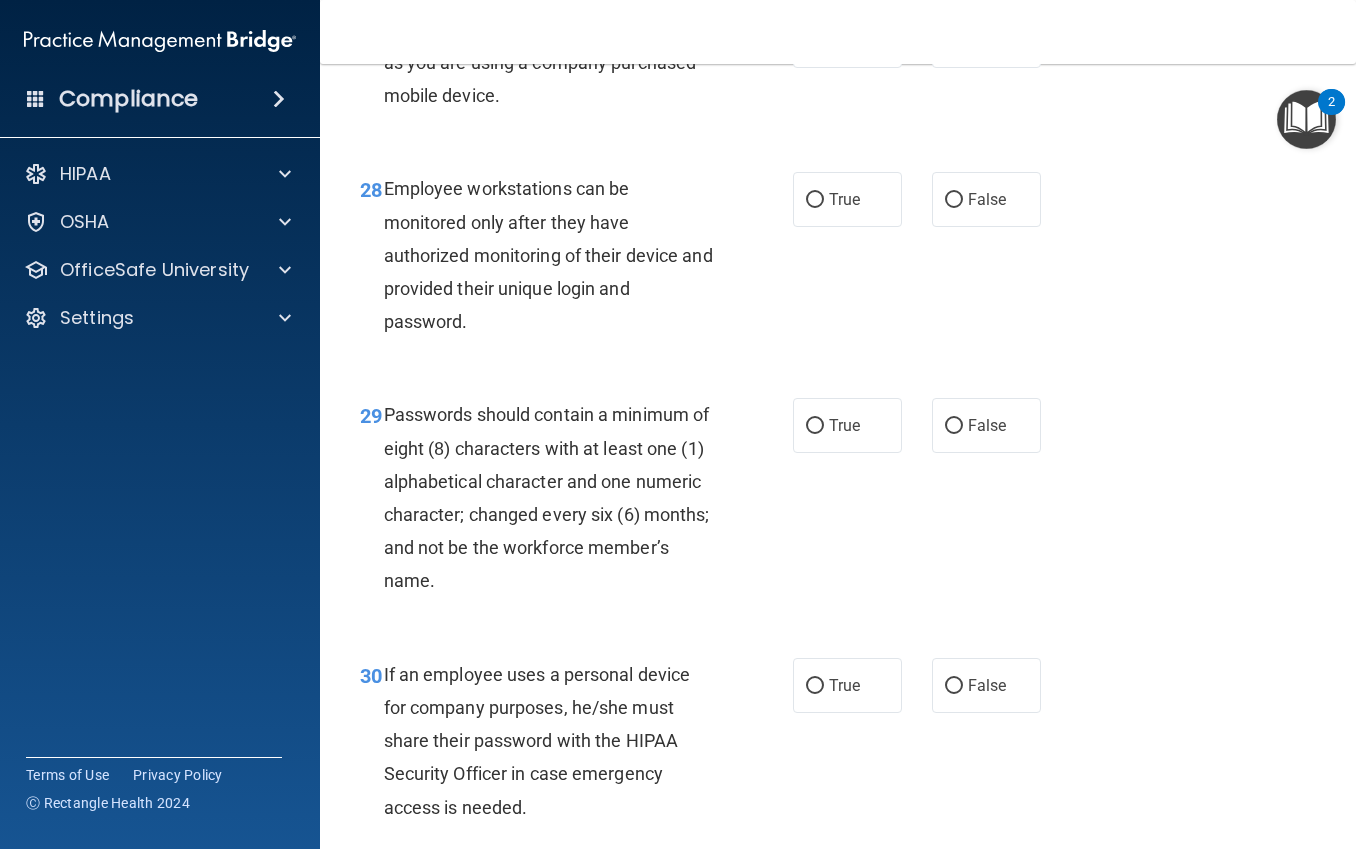 scroll, scrollTop: 5700, scrollLeft: 0, axis: vertical 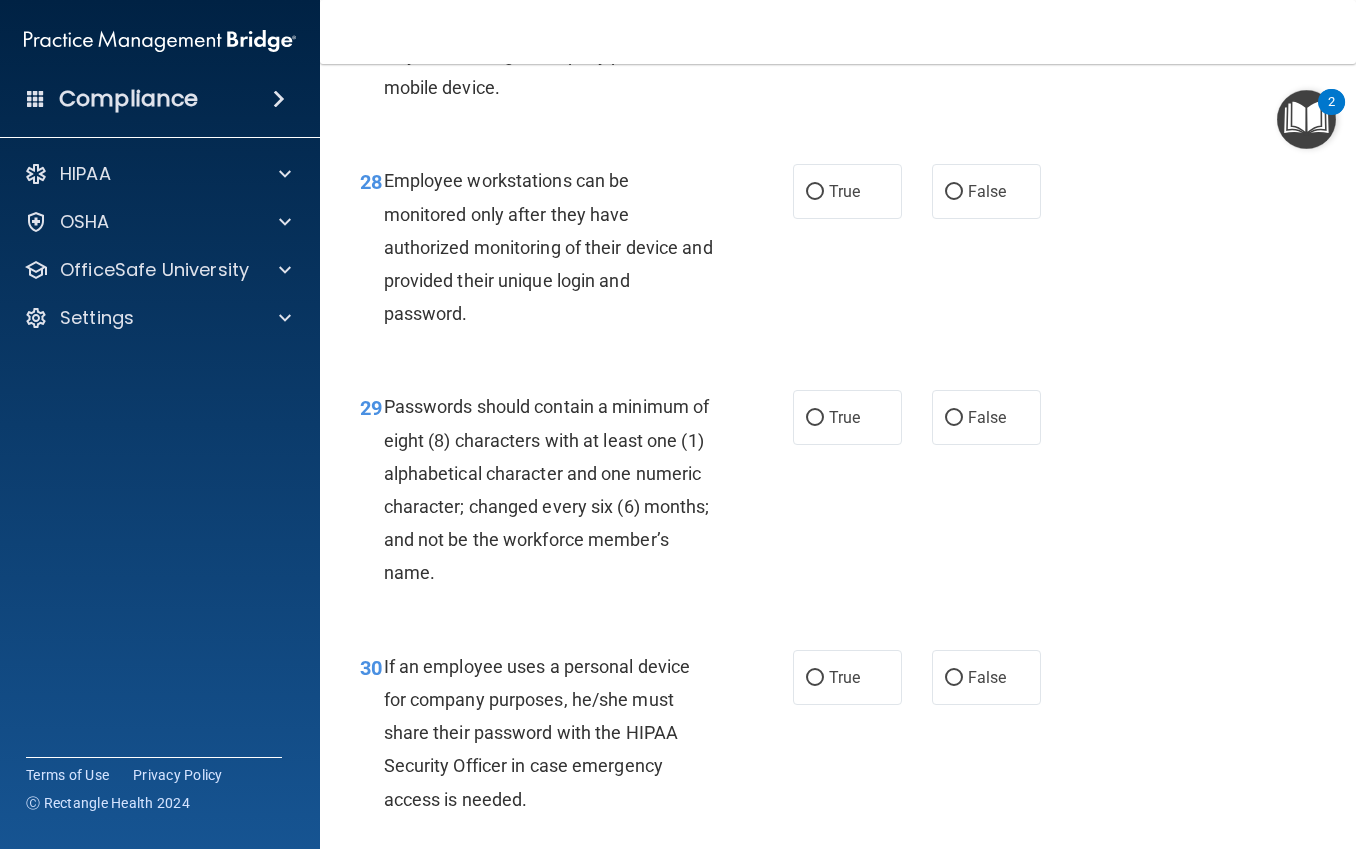 drag, startPoint x: 452, startPoint y: 197, endPoint x: 633, endPoint y: 246, distance: 187.51534 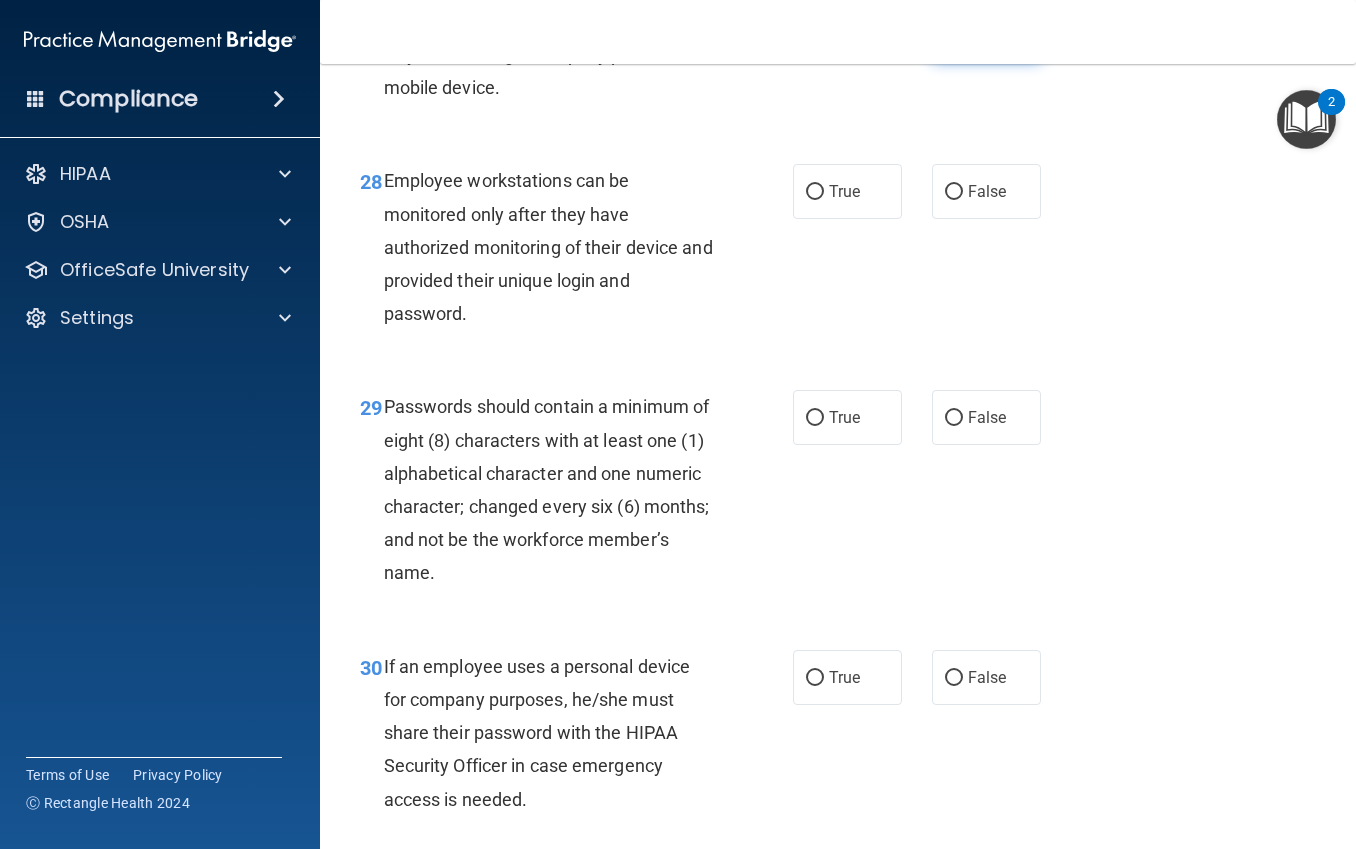 click on "False" at bounding box center [954, 33] 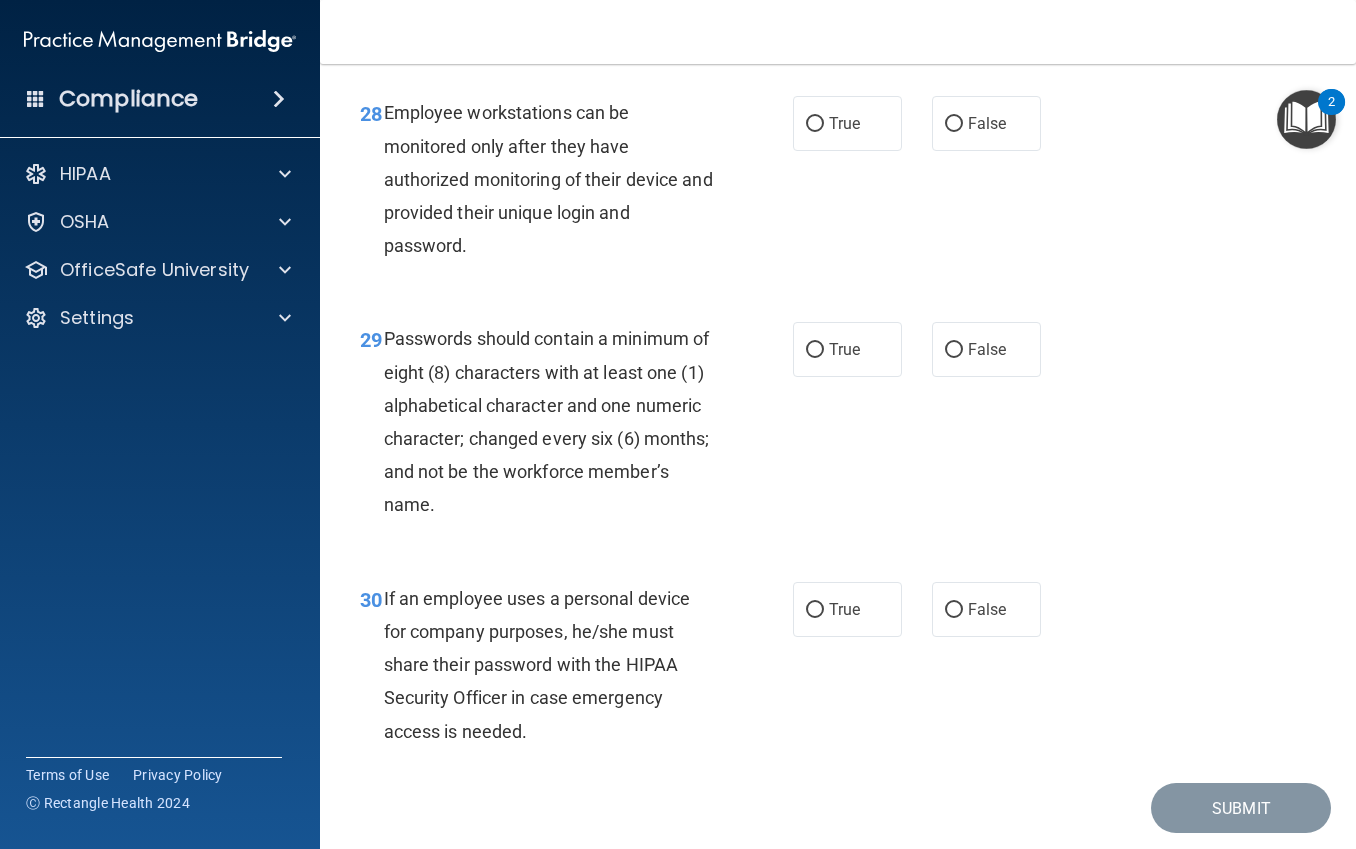 scroll, scrollTop: 5800, scrollLeft: 0, axis: vertical 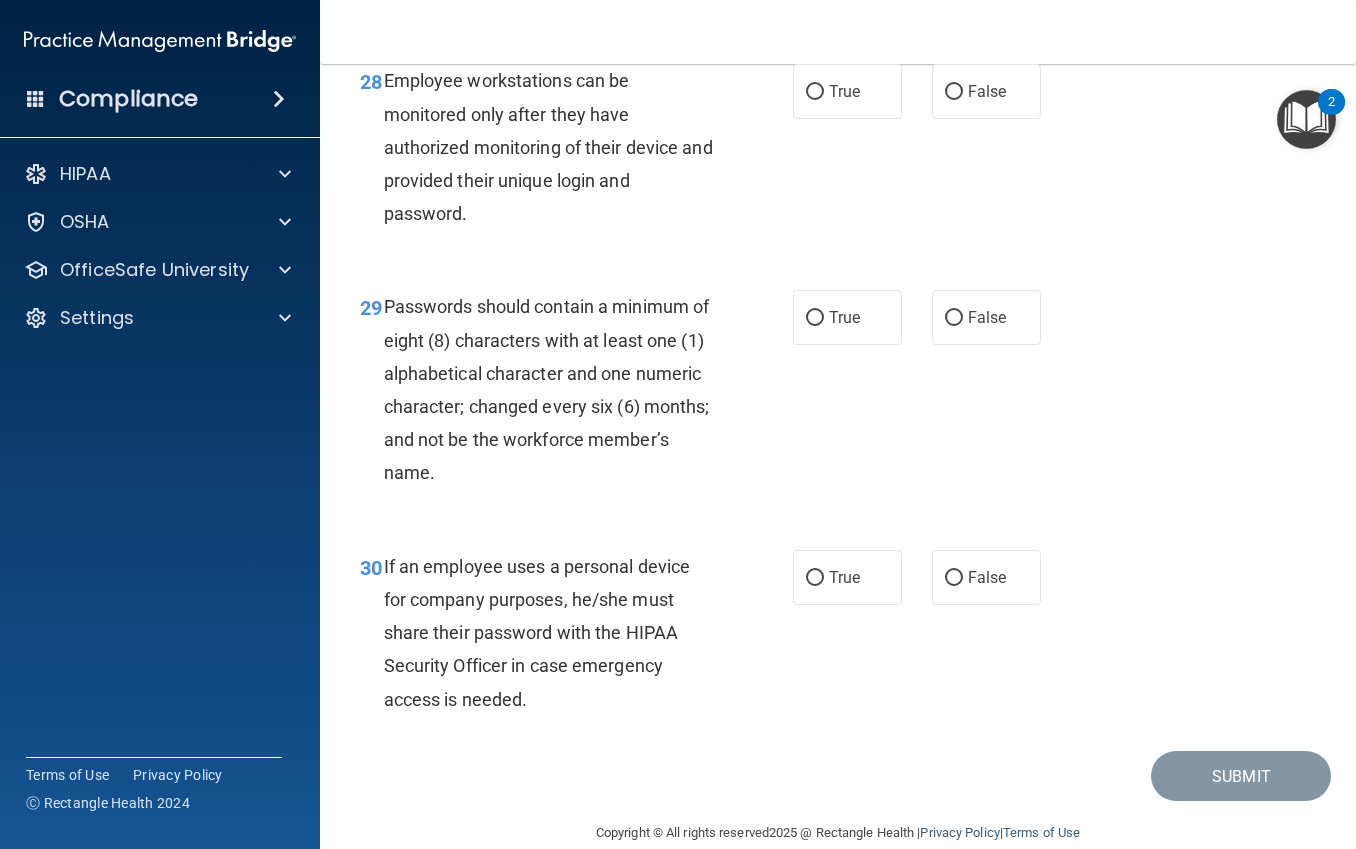 click on "Employee workstations can be monitored only after they have authorized monitoring of their device and provided their unique login and password." at bounding box center [557, 147] 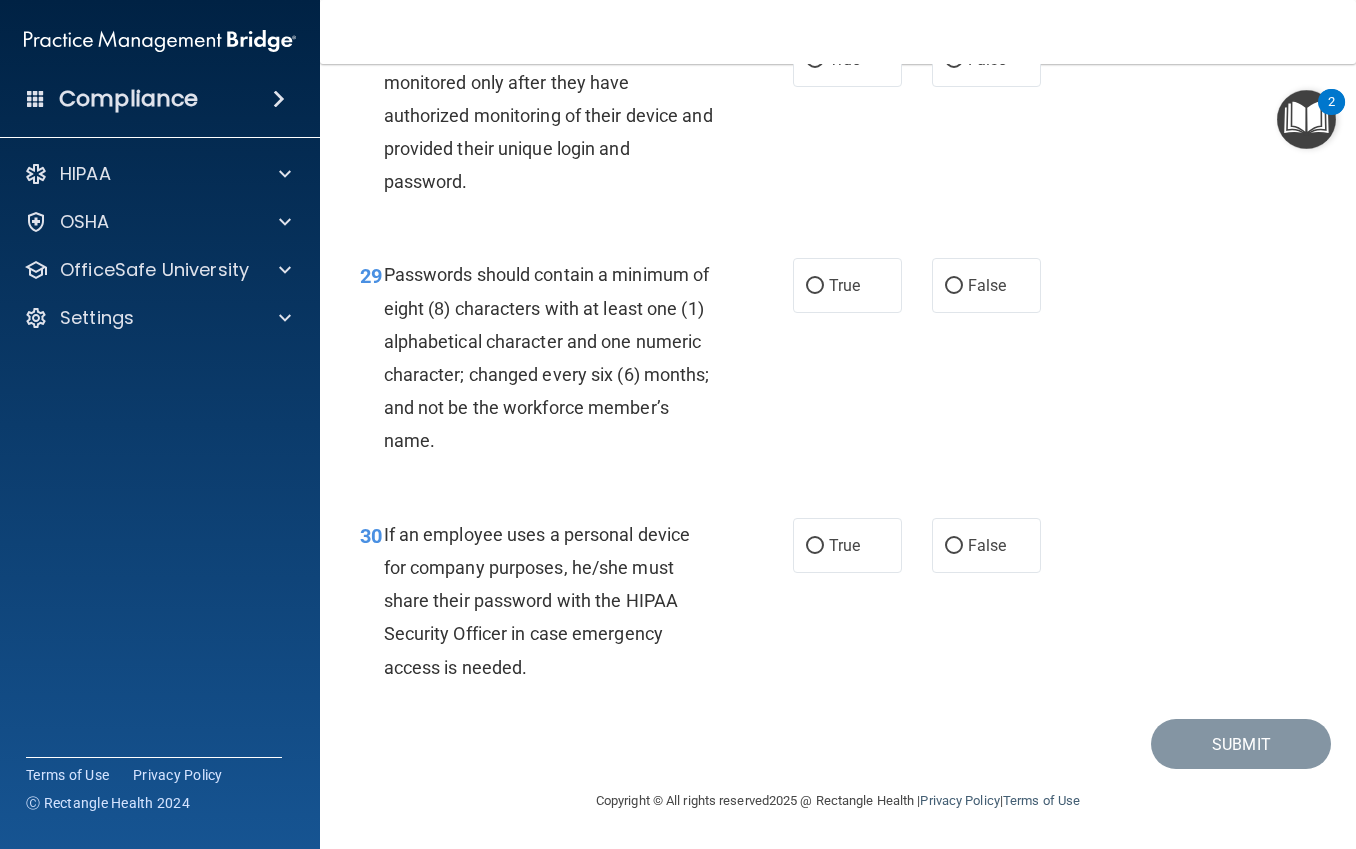 scroll, scrollTop: 5900, scrollLeft: 0, axis: vertical 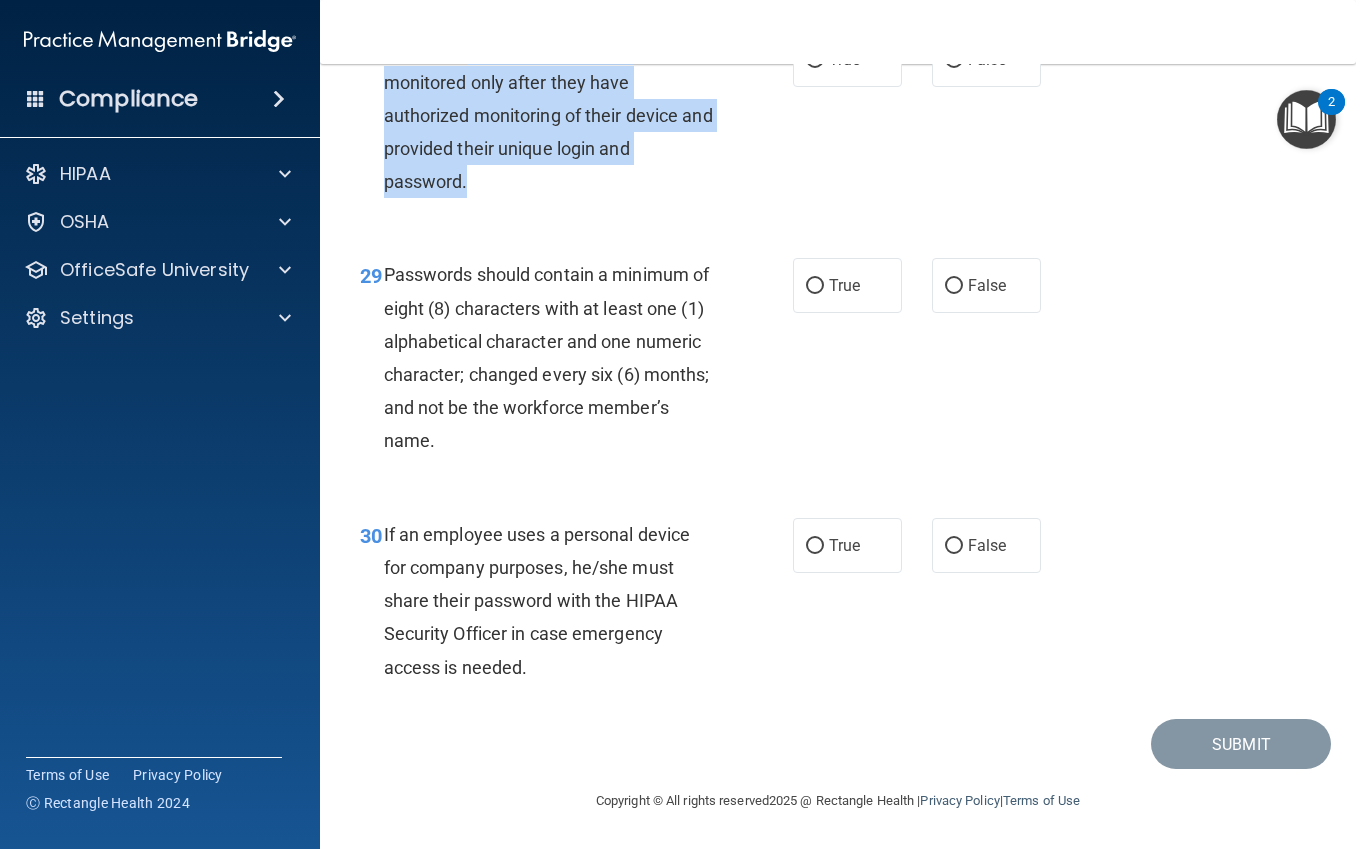 drag, startPoint x: 478, startPoint y: 166, endPoint x: 520, endPoint y: 267, distance: 109.38464 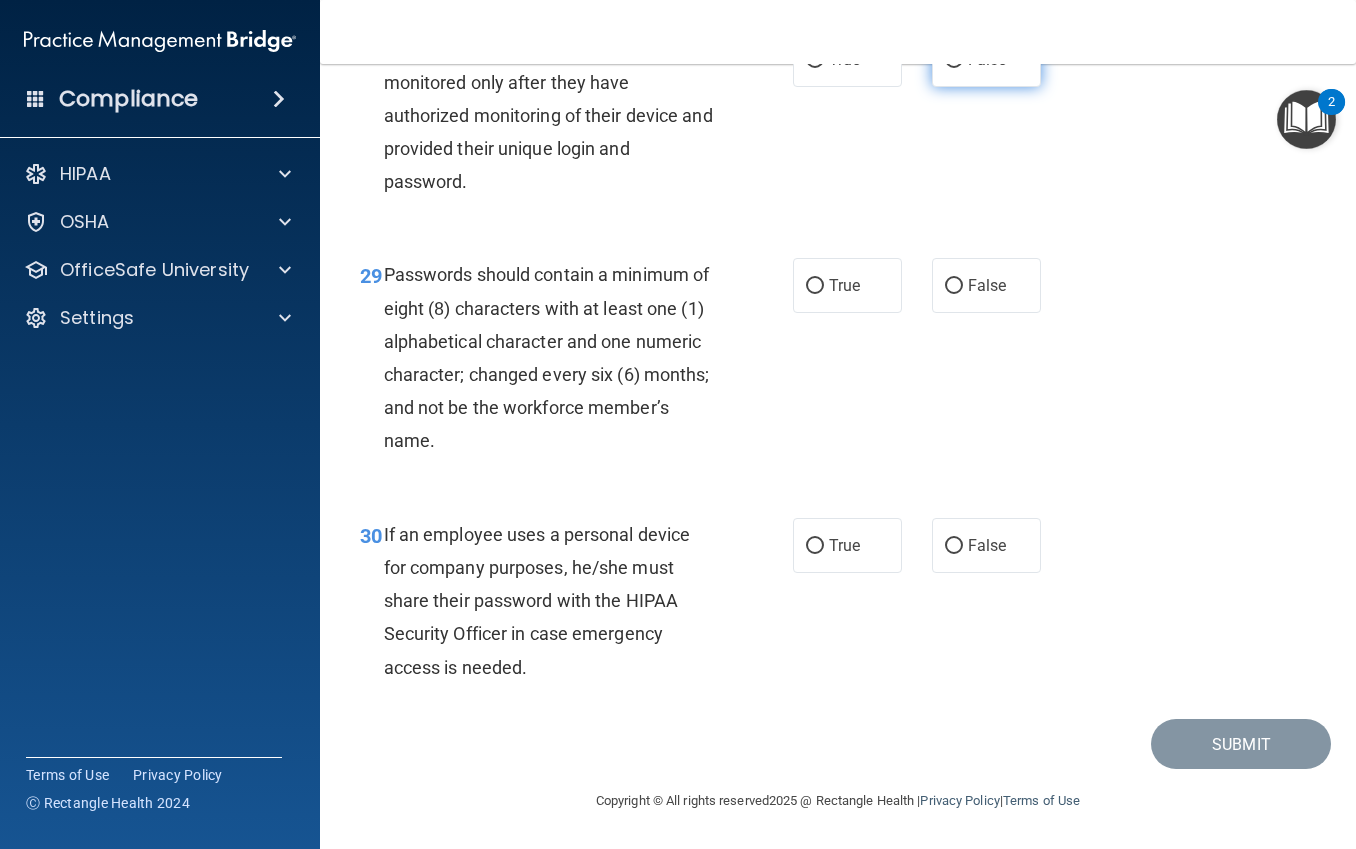 click on "False" at bounding box center [987, 59] 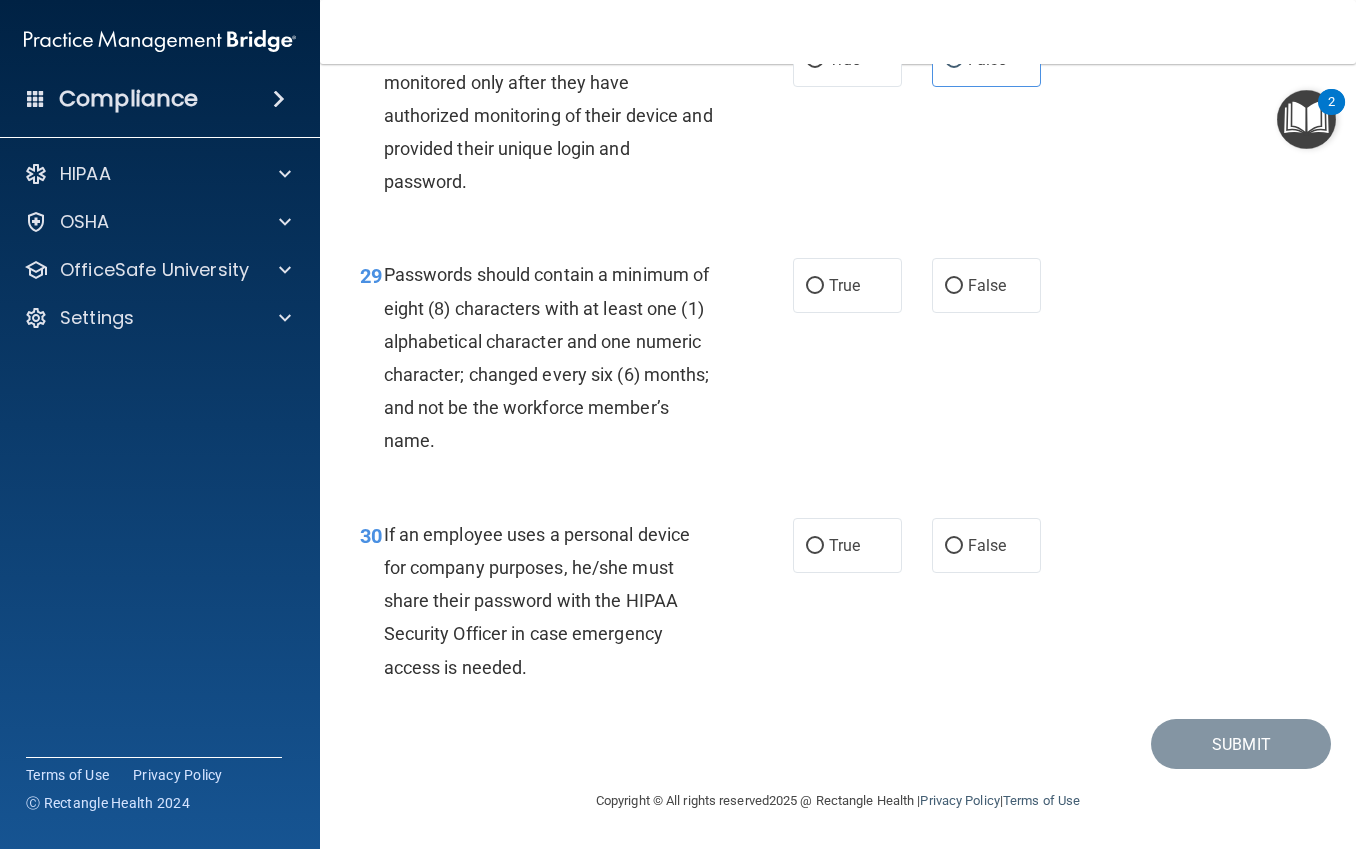 scroll, scrollTop: 5998, scrollLeft: 0, axis: vertical 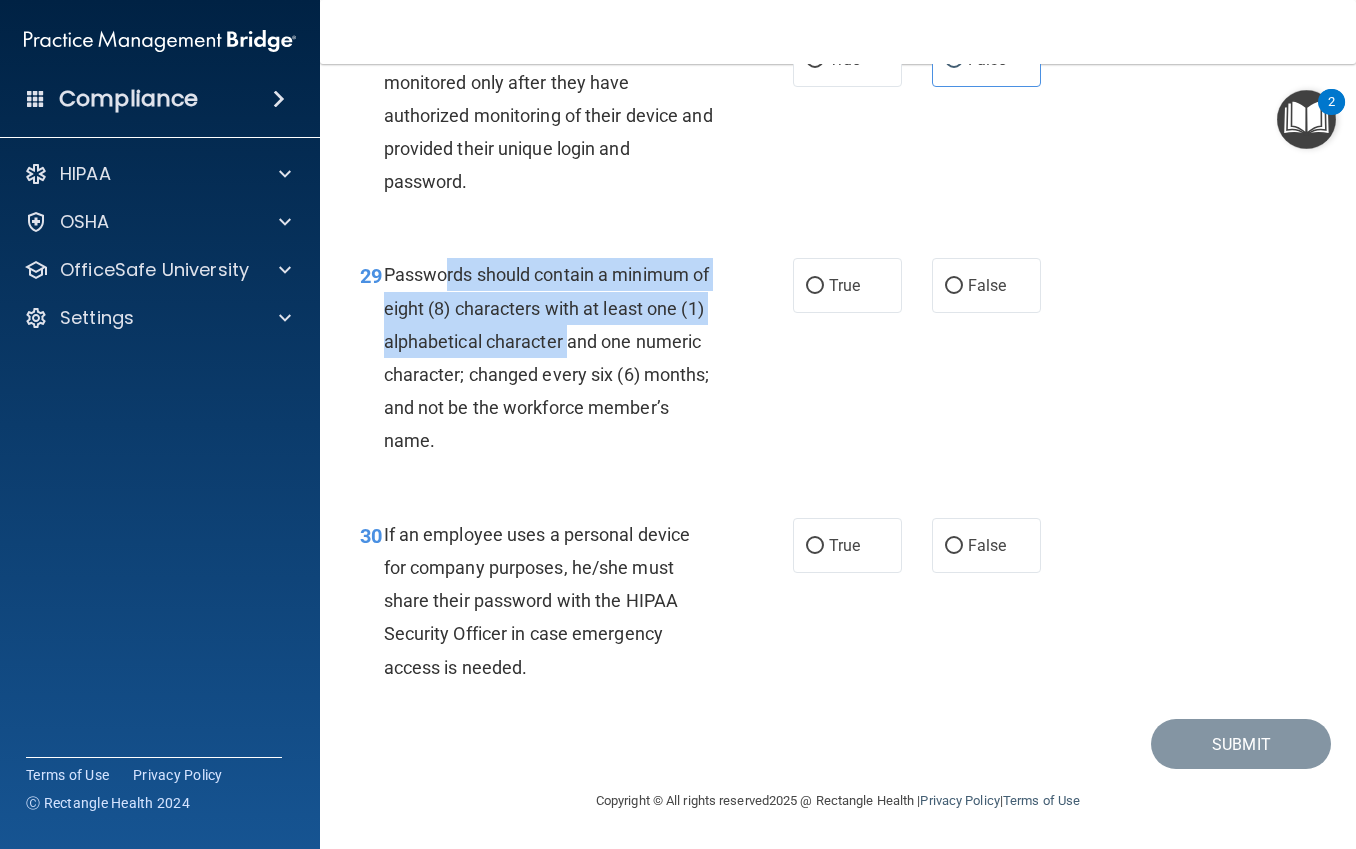 drag, startPoint x: 444, startPoint y: 277, endPoint x: 598, endPoint y: 328, distance: 162.22516 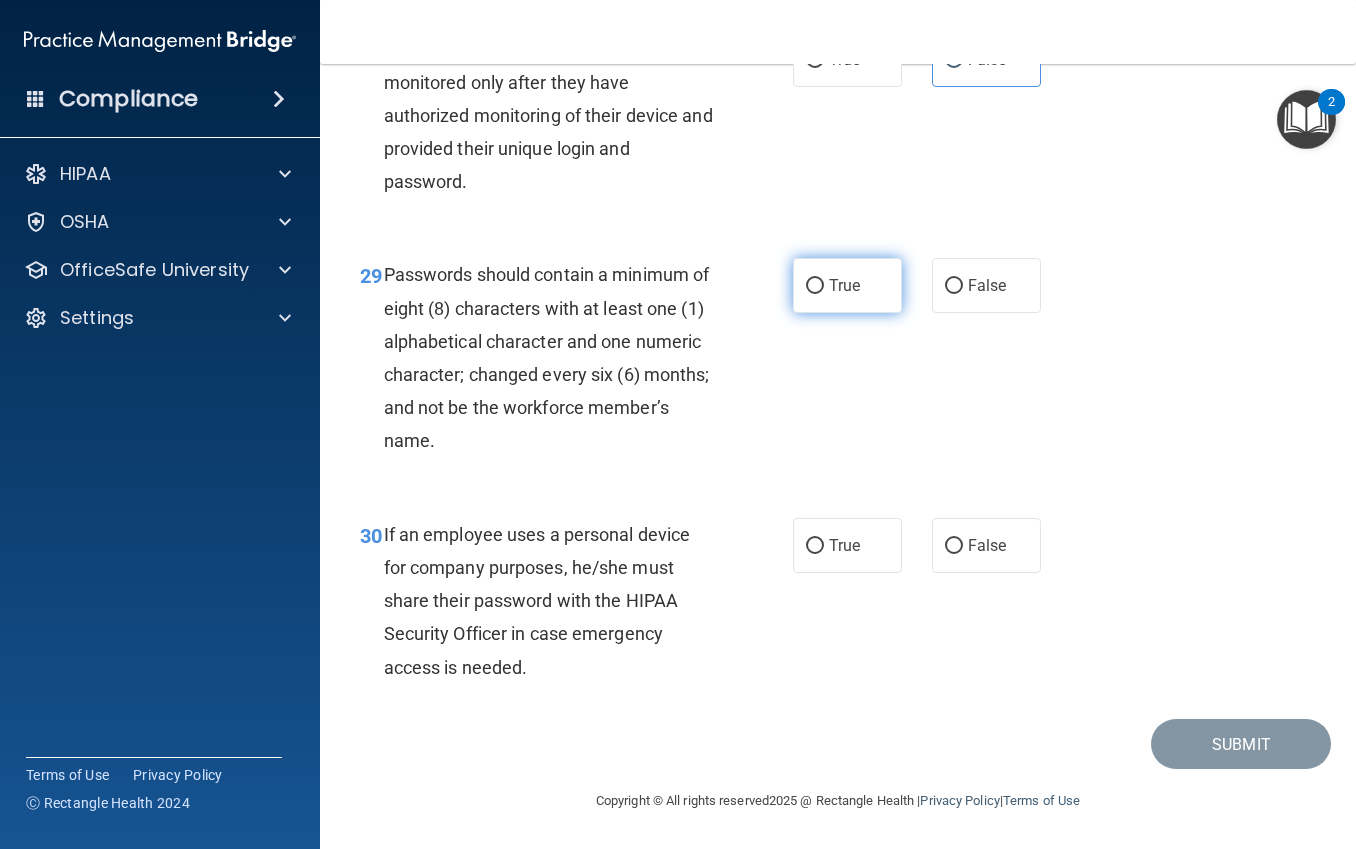 click on "True" at bounding box center (844, 285) 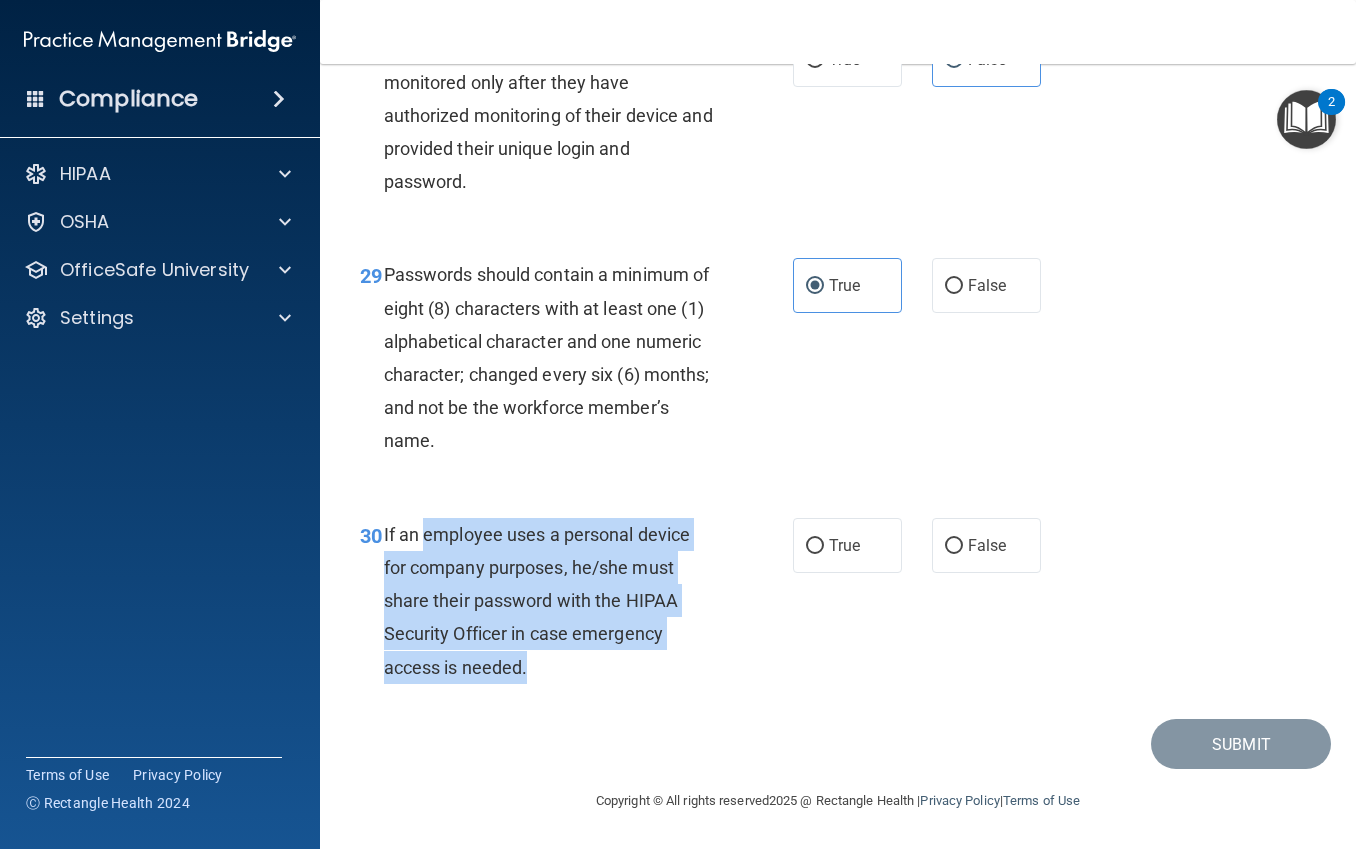 drag, startPoint x: 426, startPoint y: 531, endPoint x: 678, endPoint y: 672, distance: 288.76462 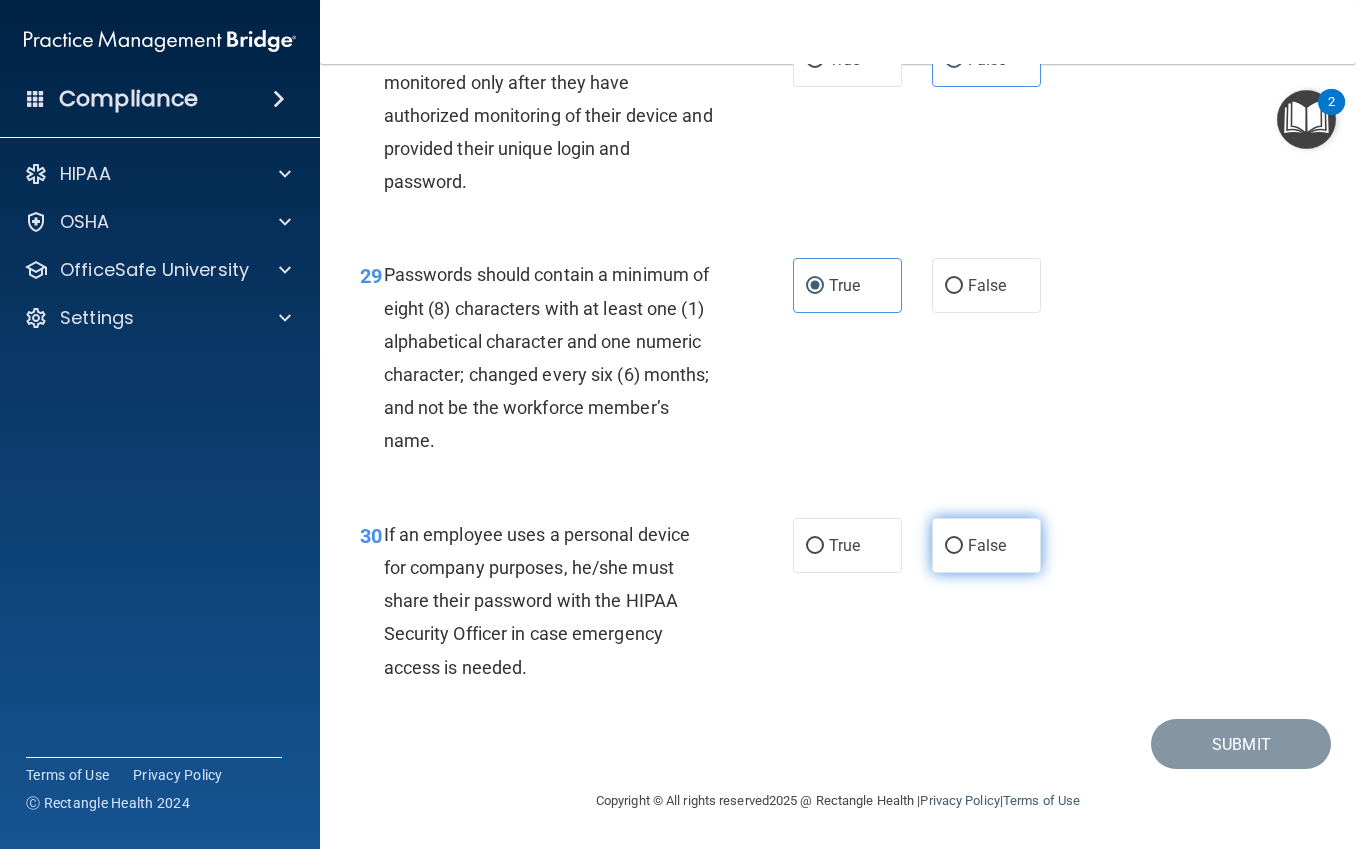 click on "False" at bounding box center (987, 545) 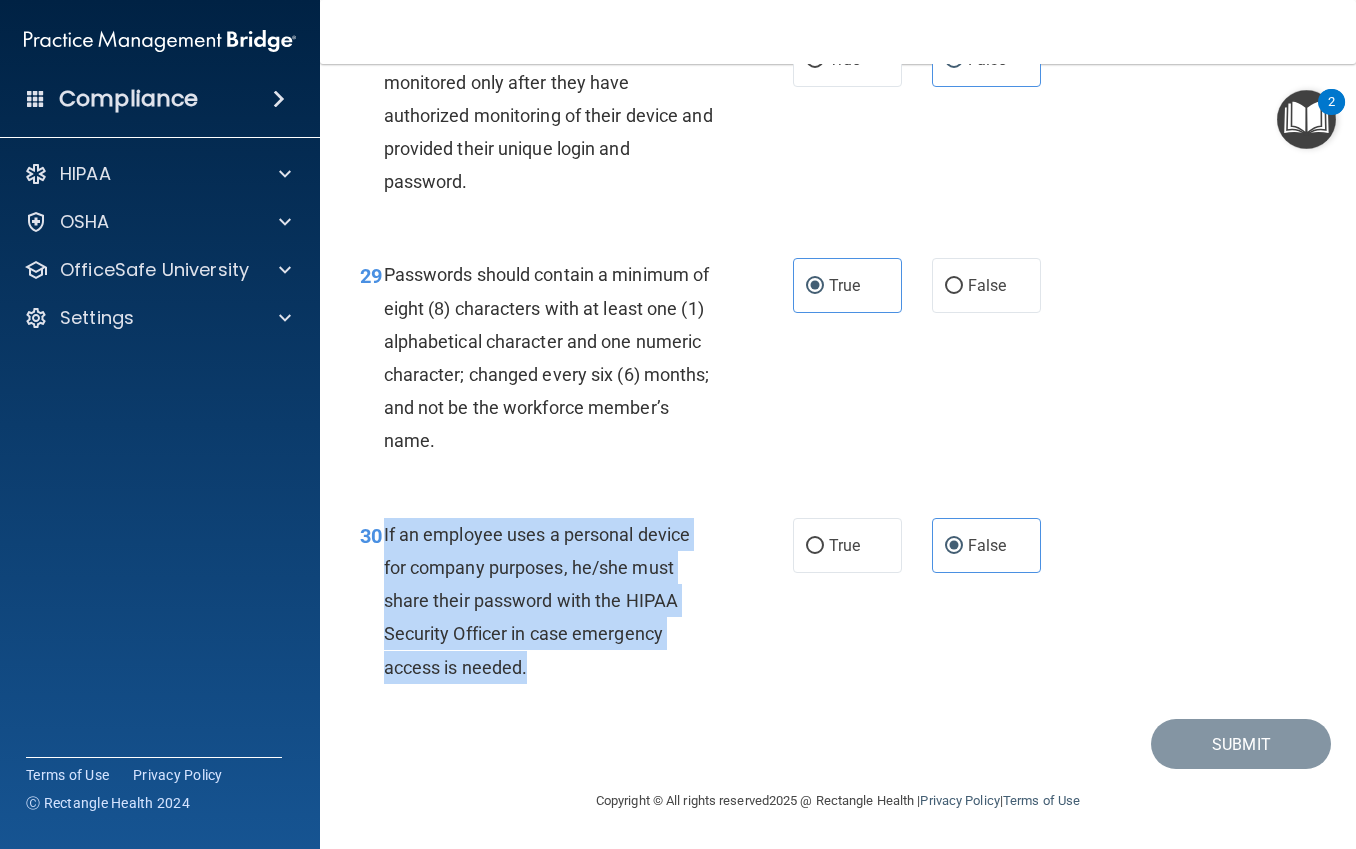 drag, startPoint x: 536, startPoint y: 677, endPoint x: 385, endPoint y: 542, distance: 202.54877 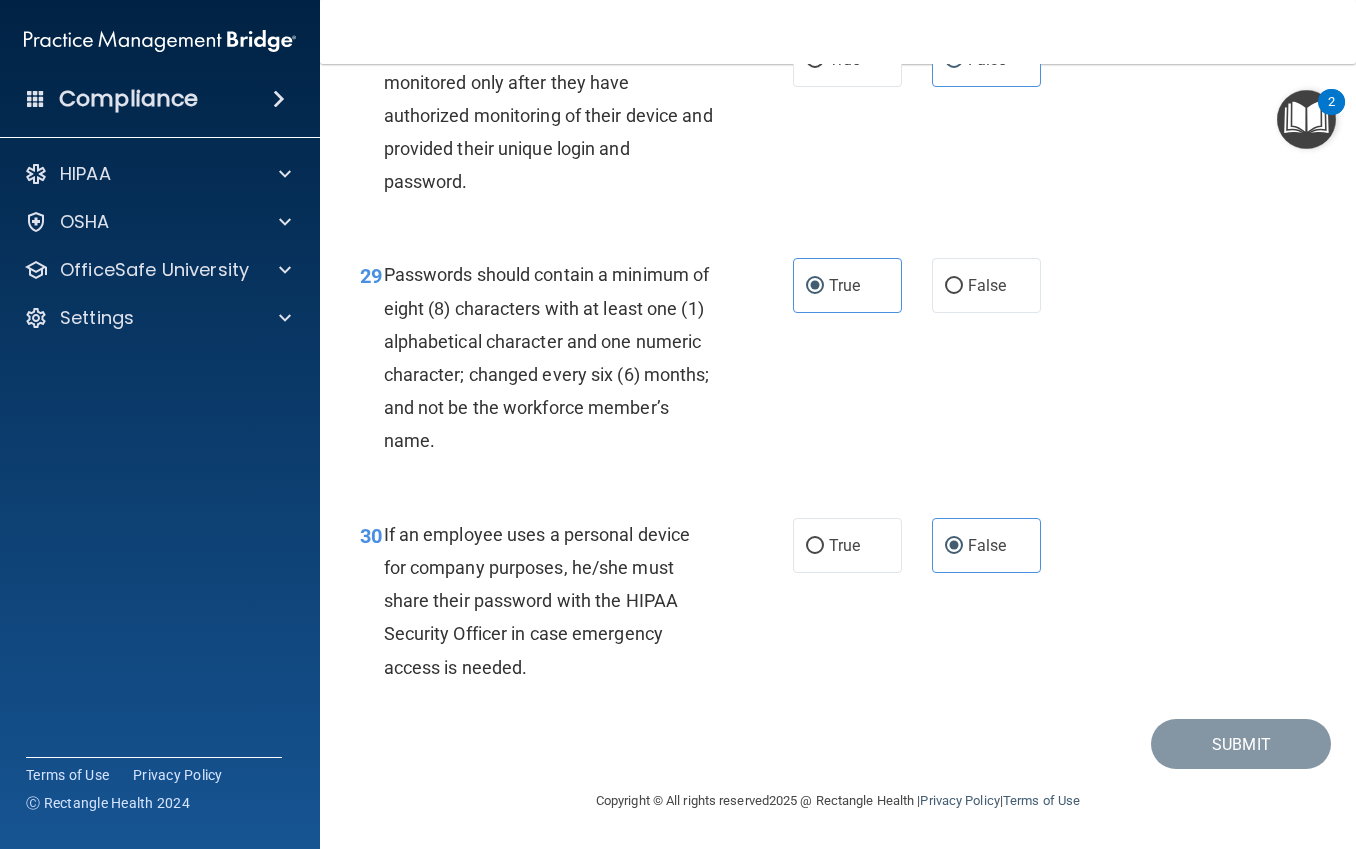 click on "29       Passwords should contain a minimum of eight (8) characters with at least one (1) alphabetical character and one numeric character; changed every six (6) months; and not be the workforce member’s name.                 True           False" at bounding box center [838, 362] 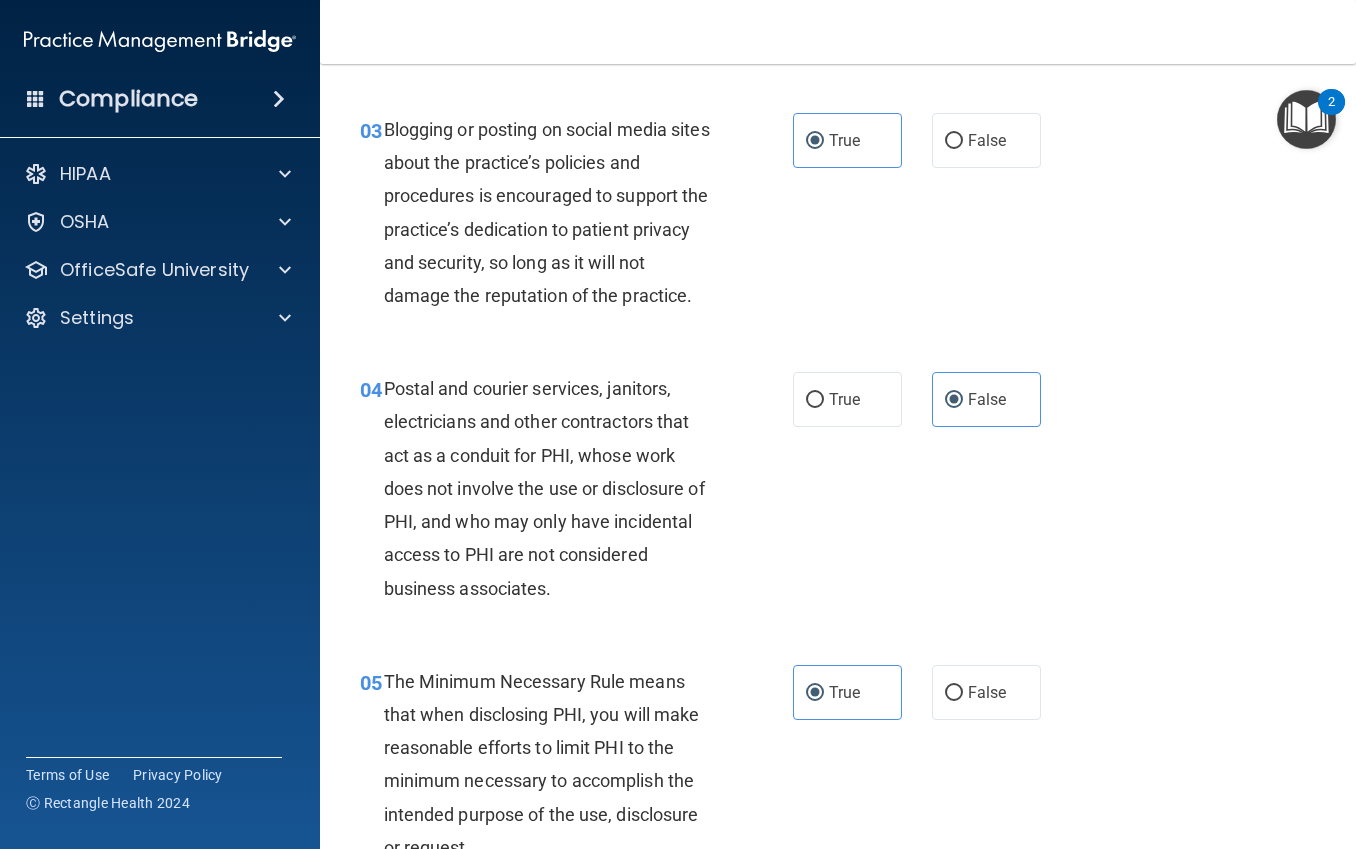 scroll, scrollTop: 0, scrollLeft: 0, axis: both 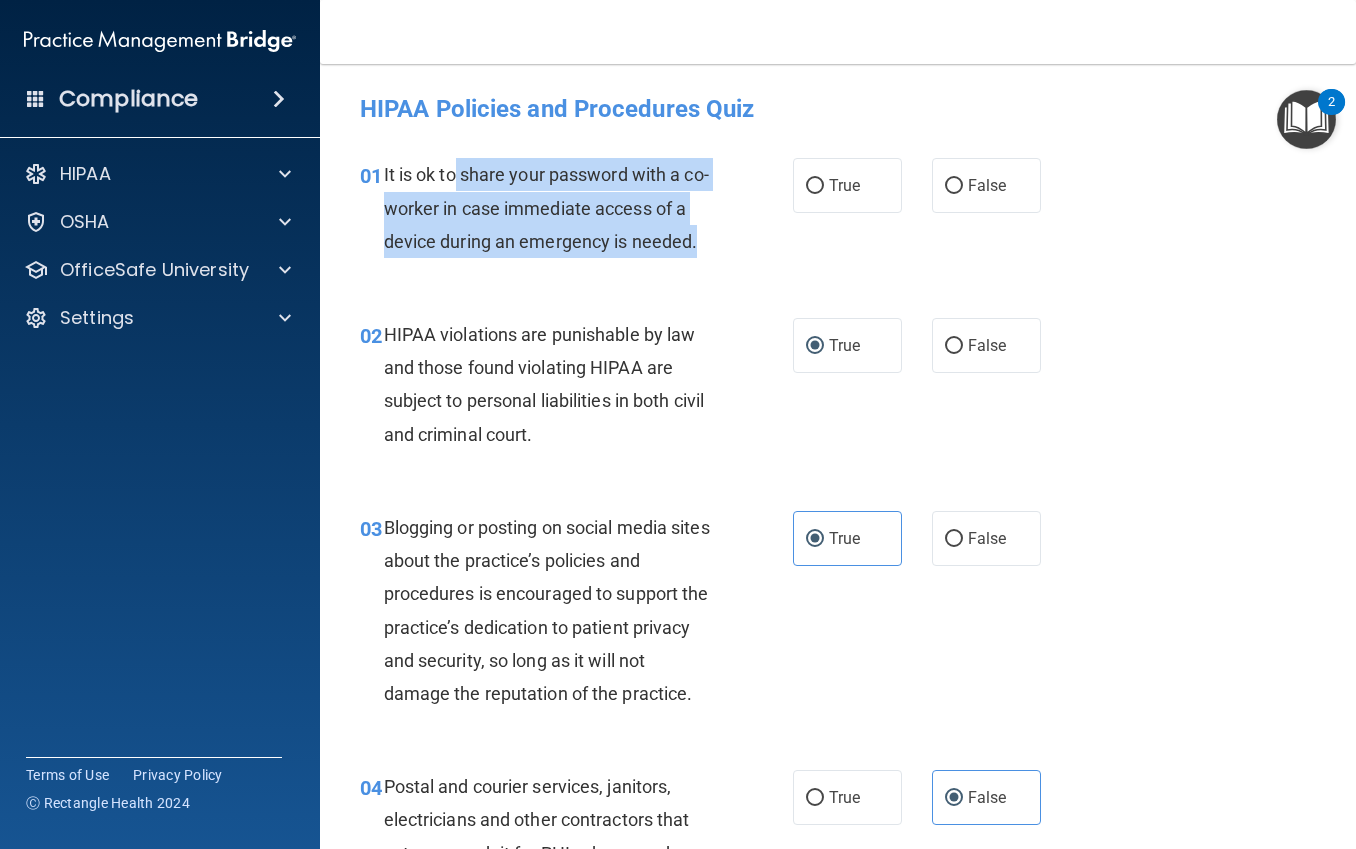 drag, startPoint x: 457, startPoint y: 190, endPoint x: 581, endPoint y: 261, distance: 142.88806 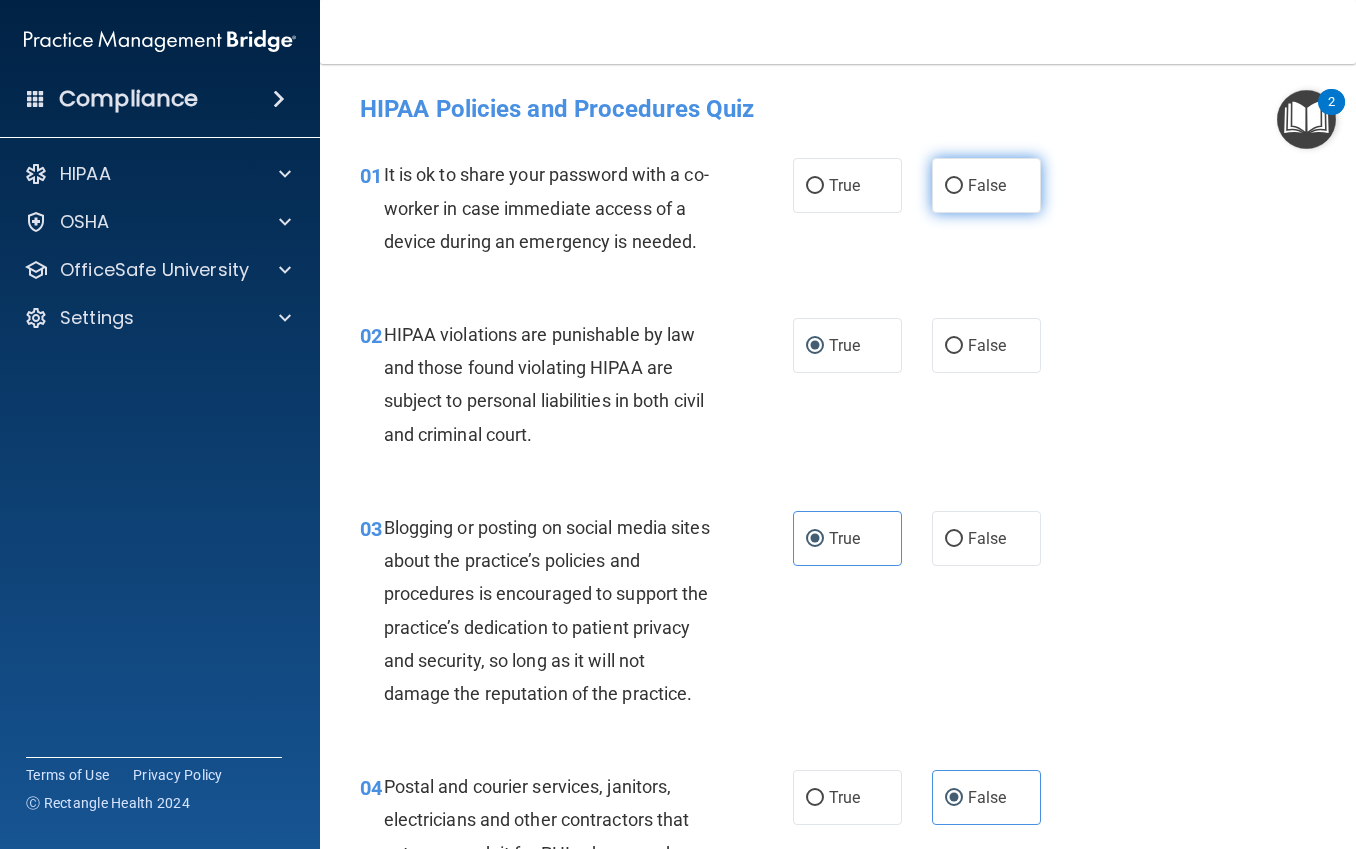 click on "False" at bounding box center (986, 185) 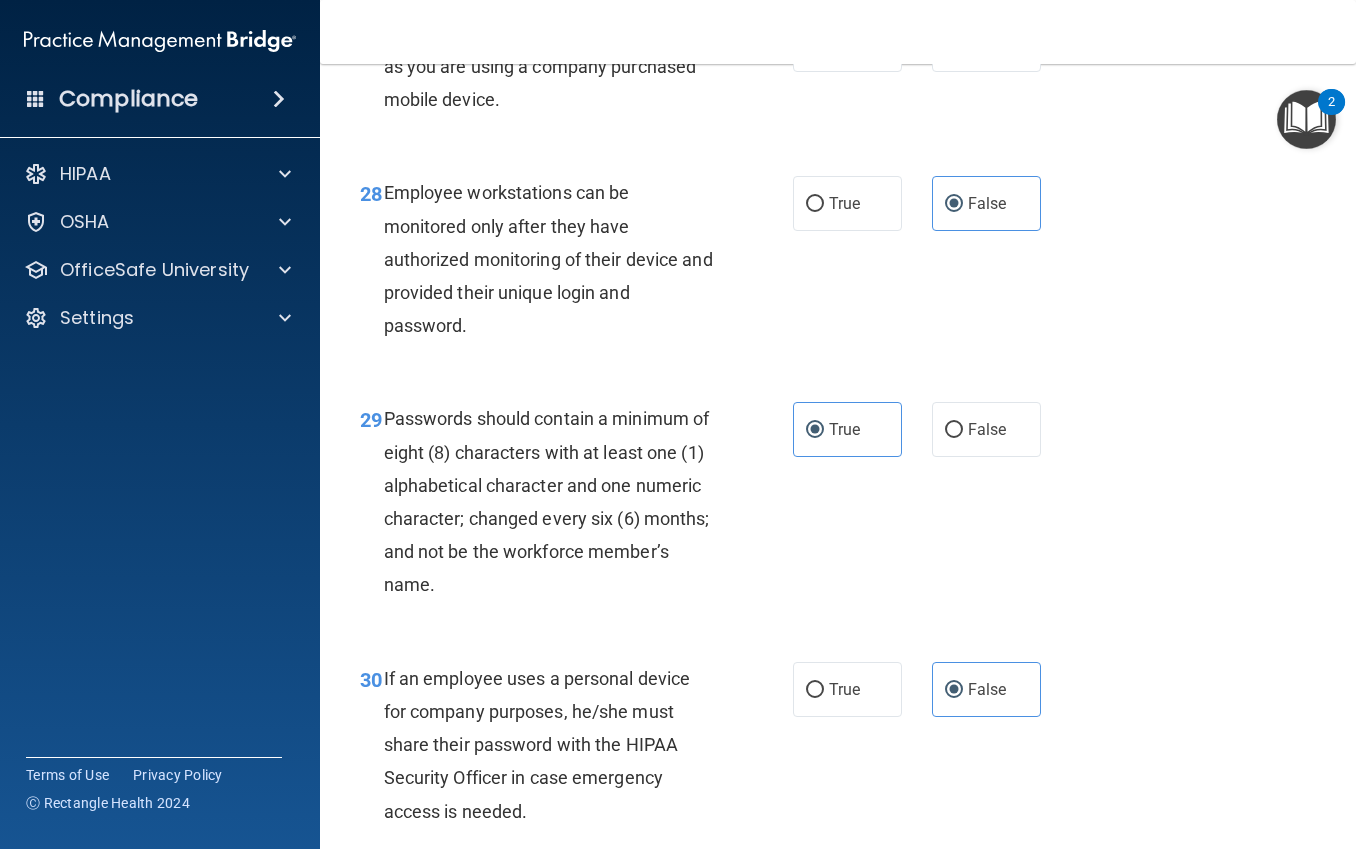 scroll, scrollTop: 5998, scrollLeft: 0, axis: vertical 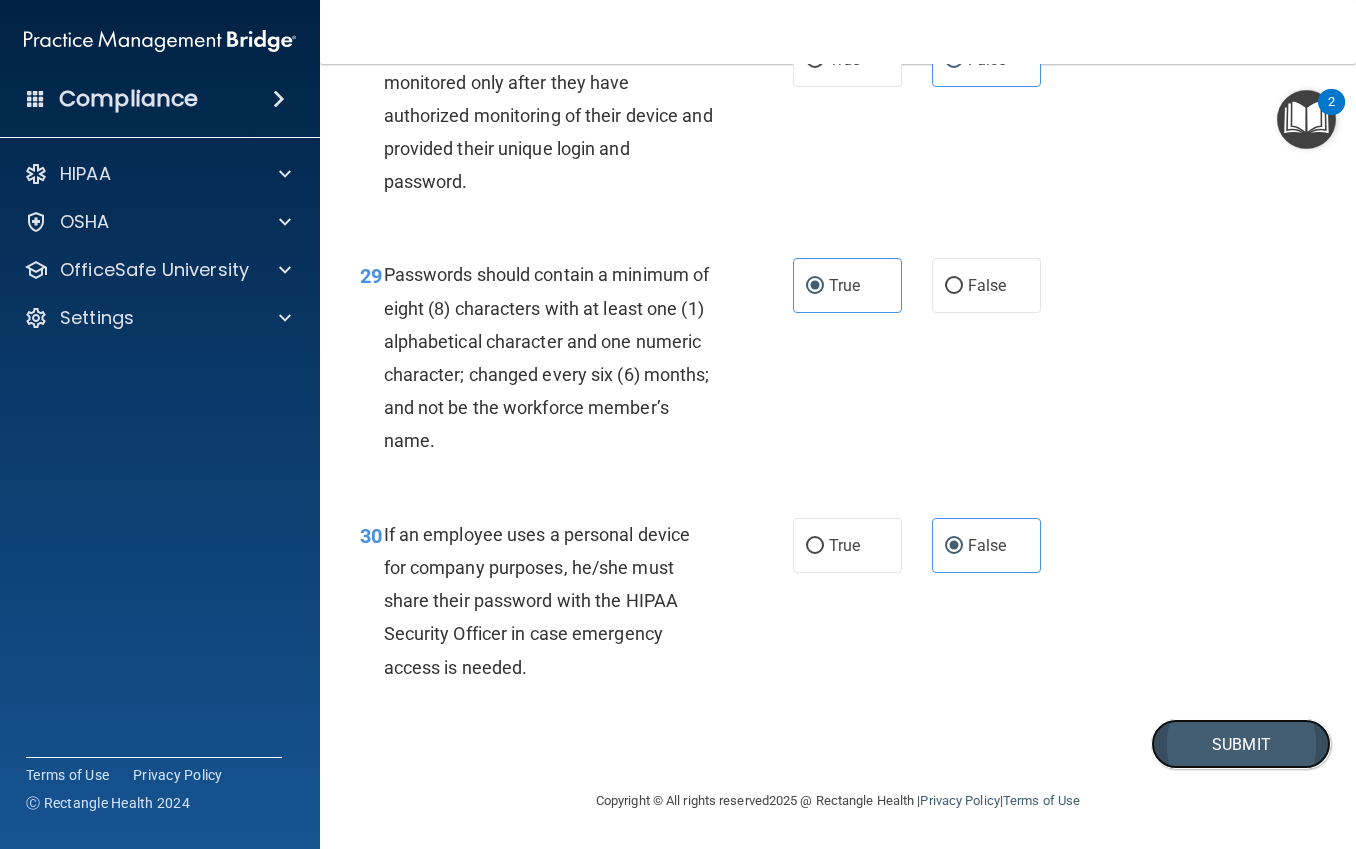 click on "Submit" at bounding box center (1241, 744) 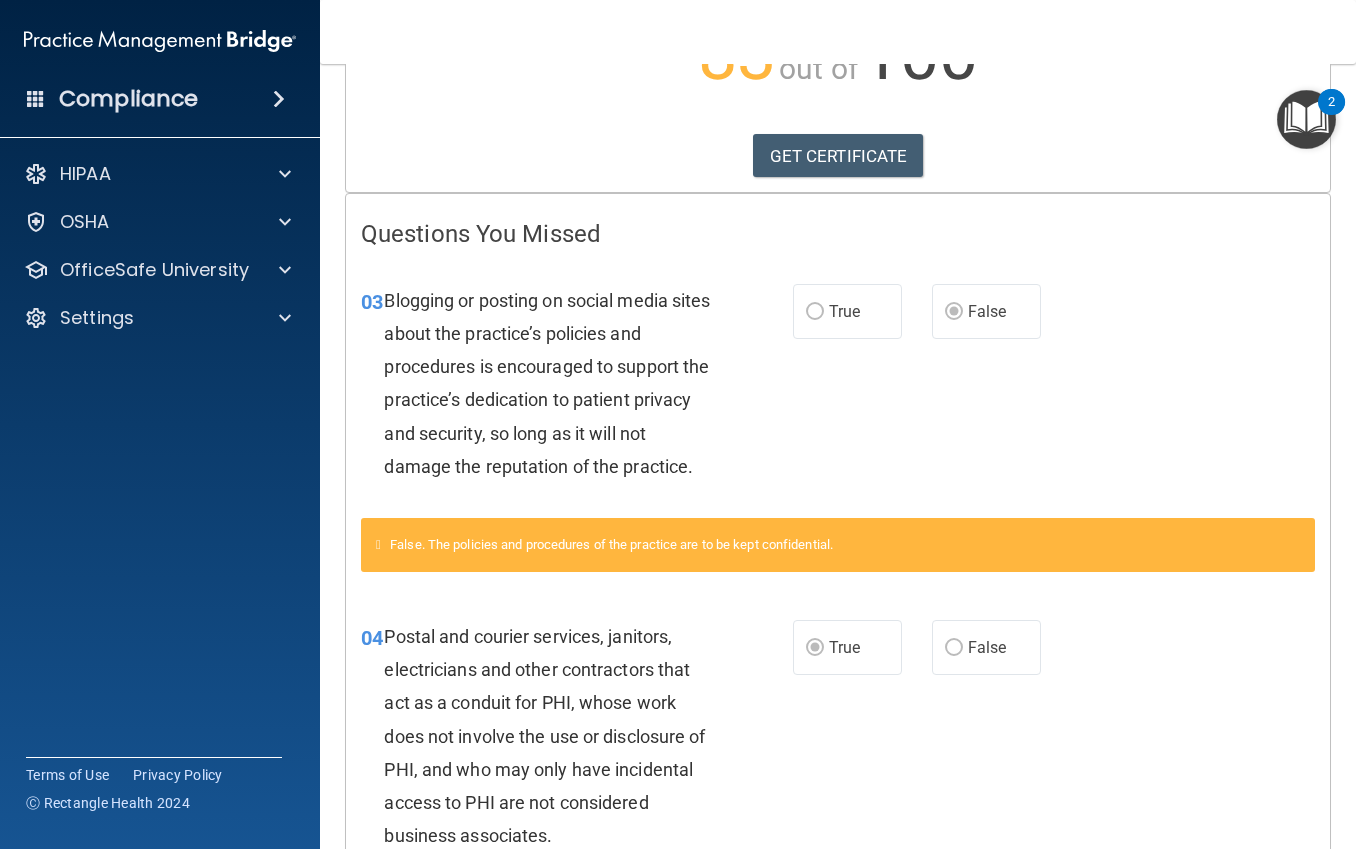 scroll, scrollTop: 0, scrollLeft: 0, axis: both 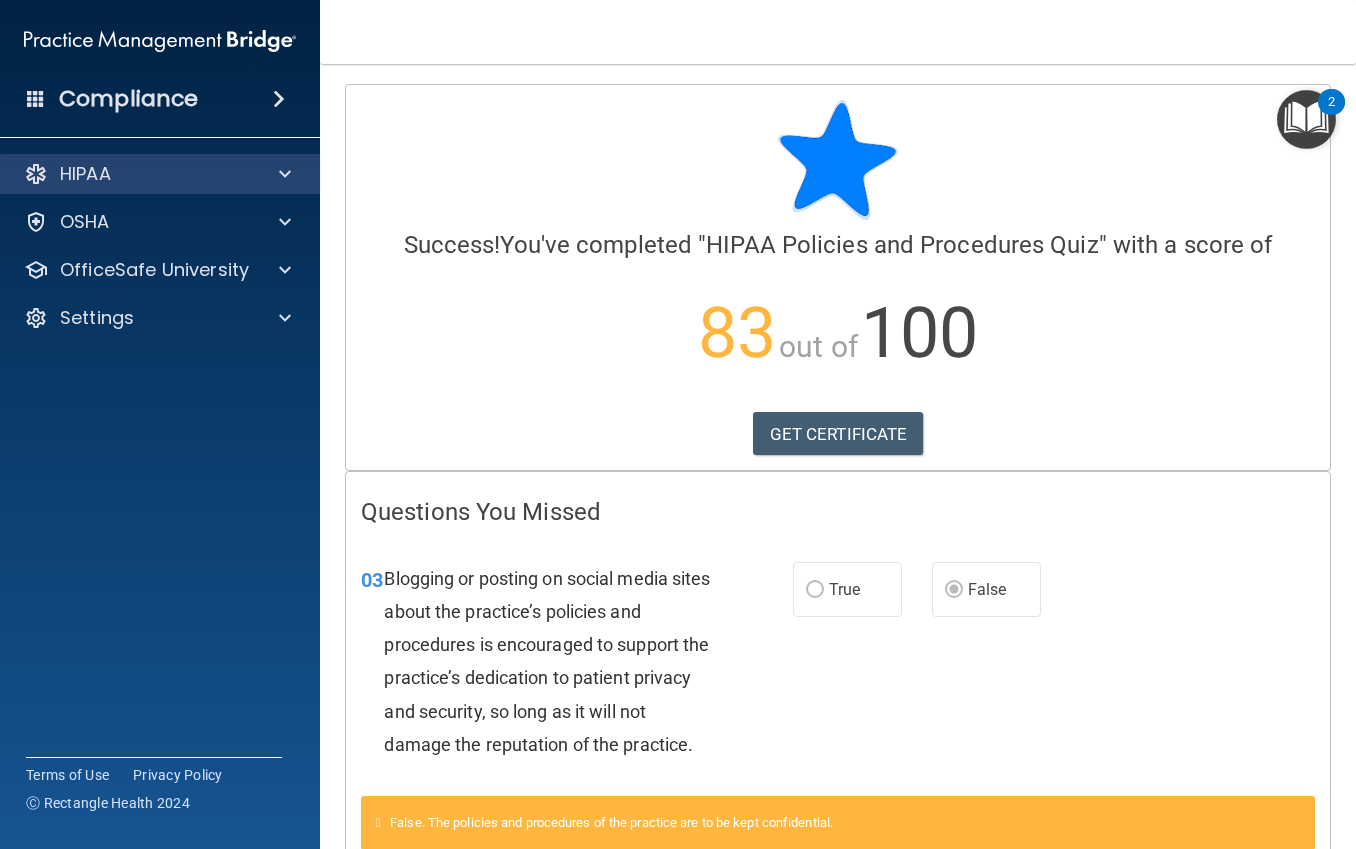 click on "HIPAA" at bounding box center (160, 174) 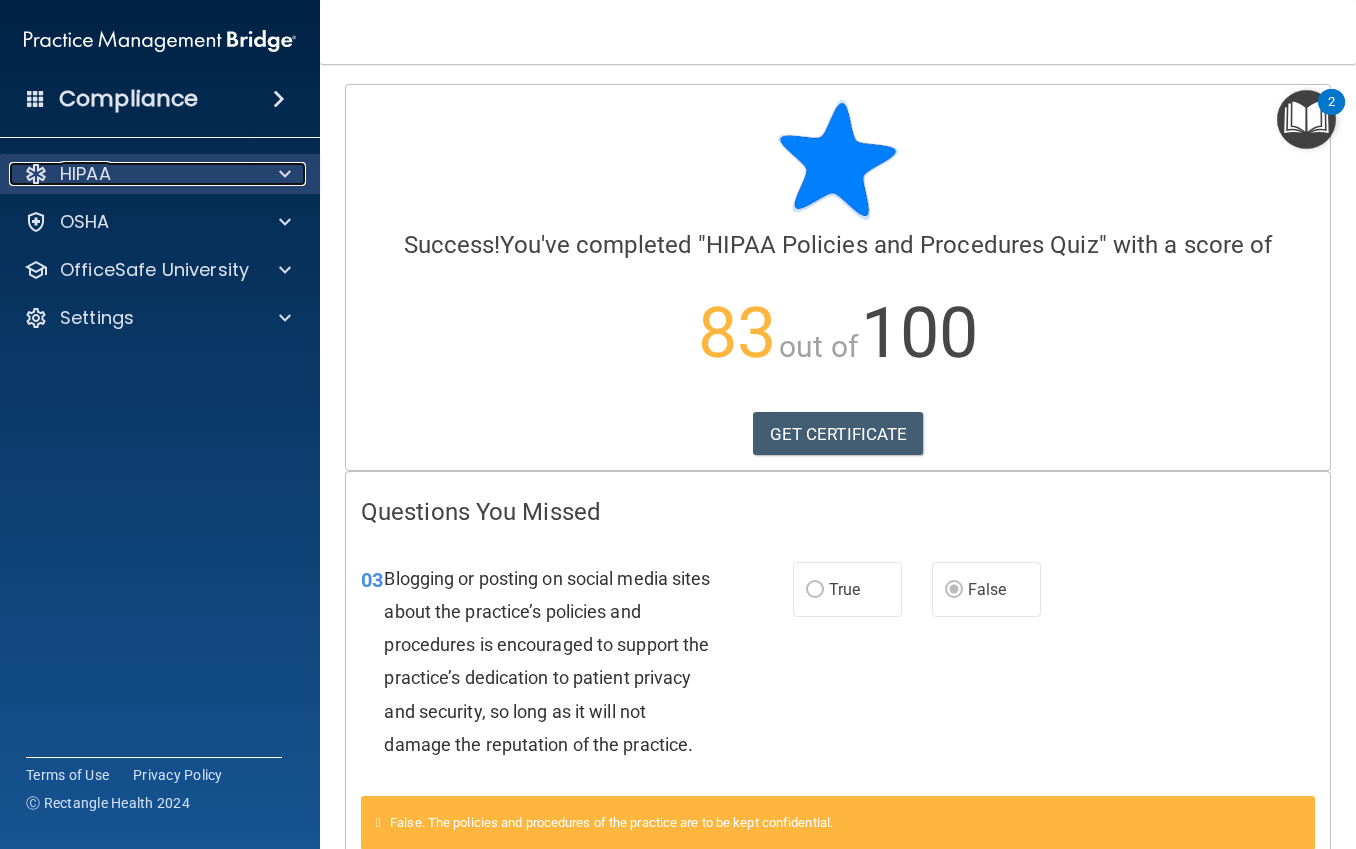 click at bounding box center (285, 174) 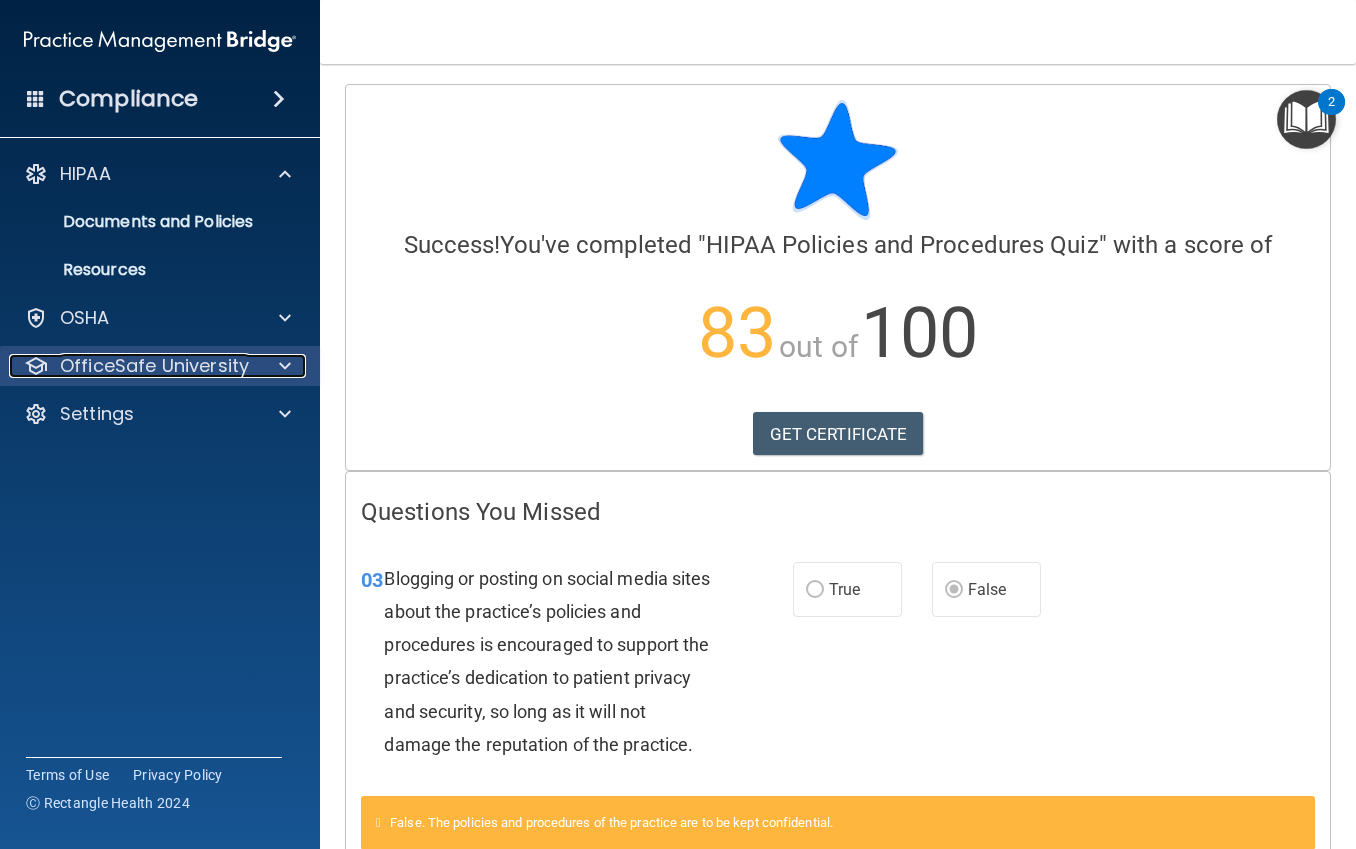 click at bounding box center [282, 366] 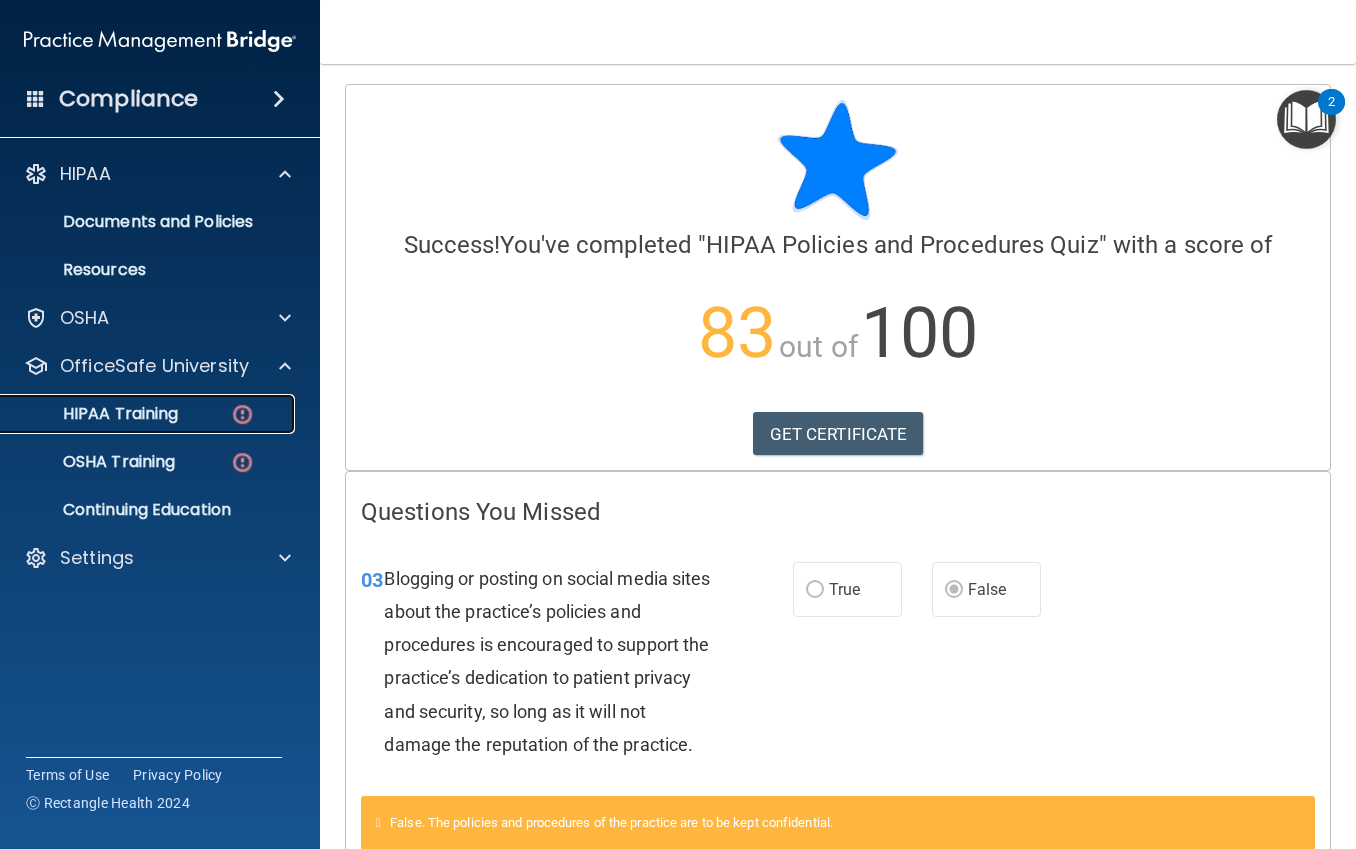 click on "HIPAA Training" at bounding box center [95, 414] 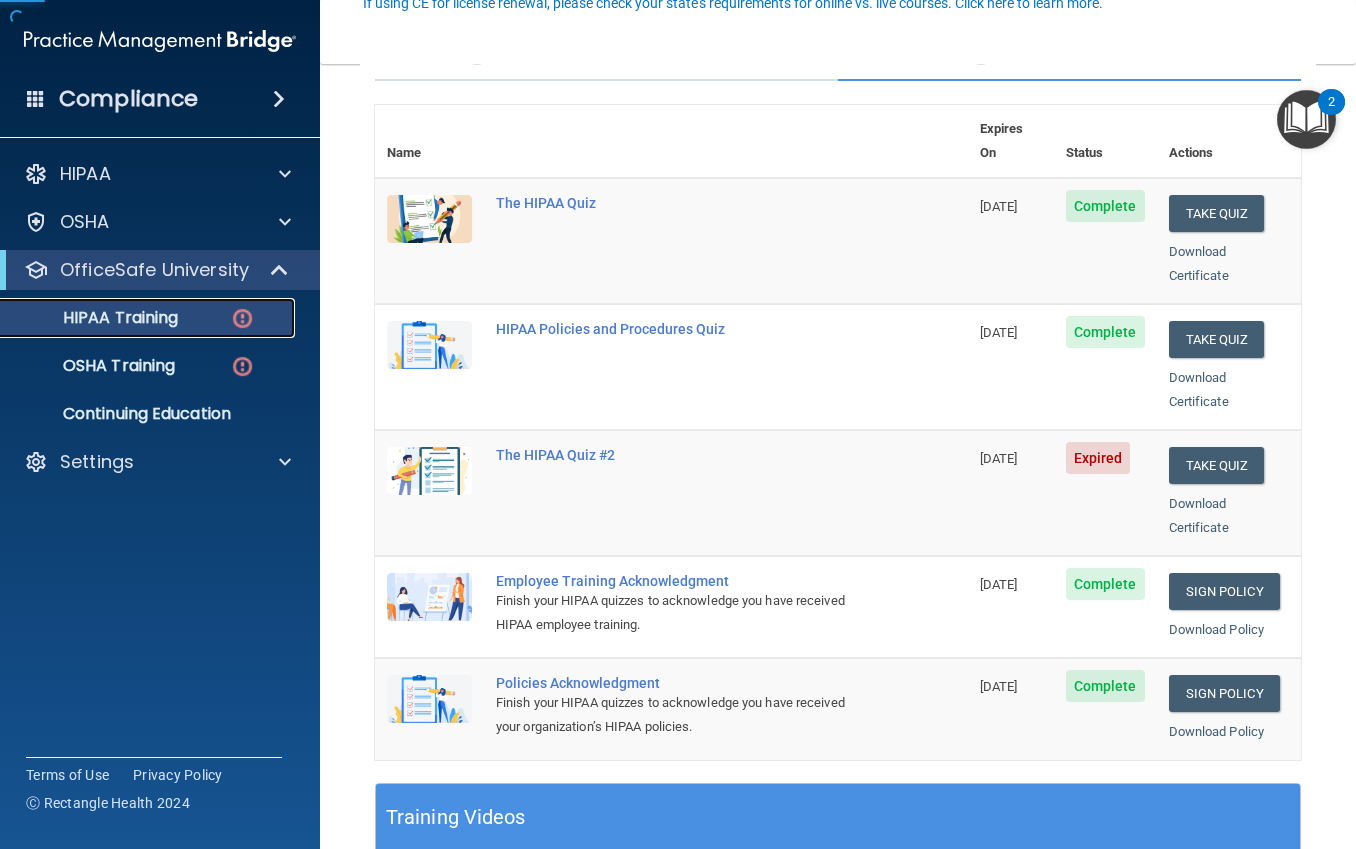 scroll, scrollTop: 200, scrollLeft: 0, axis: vertical 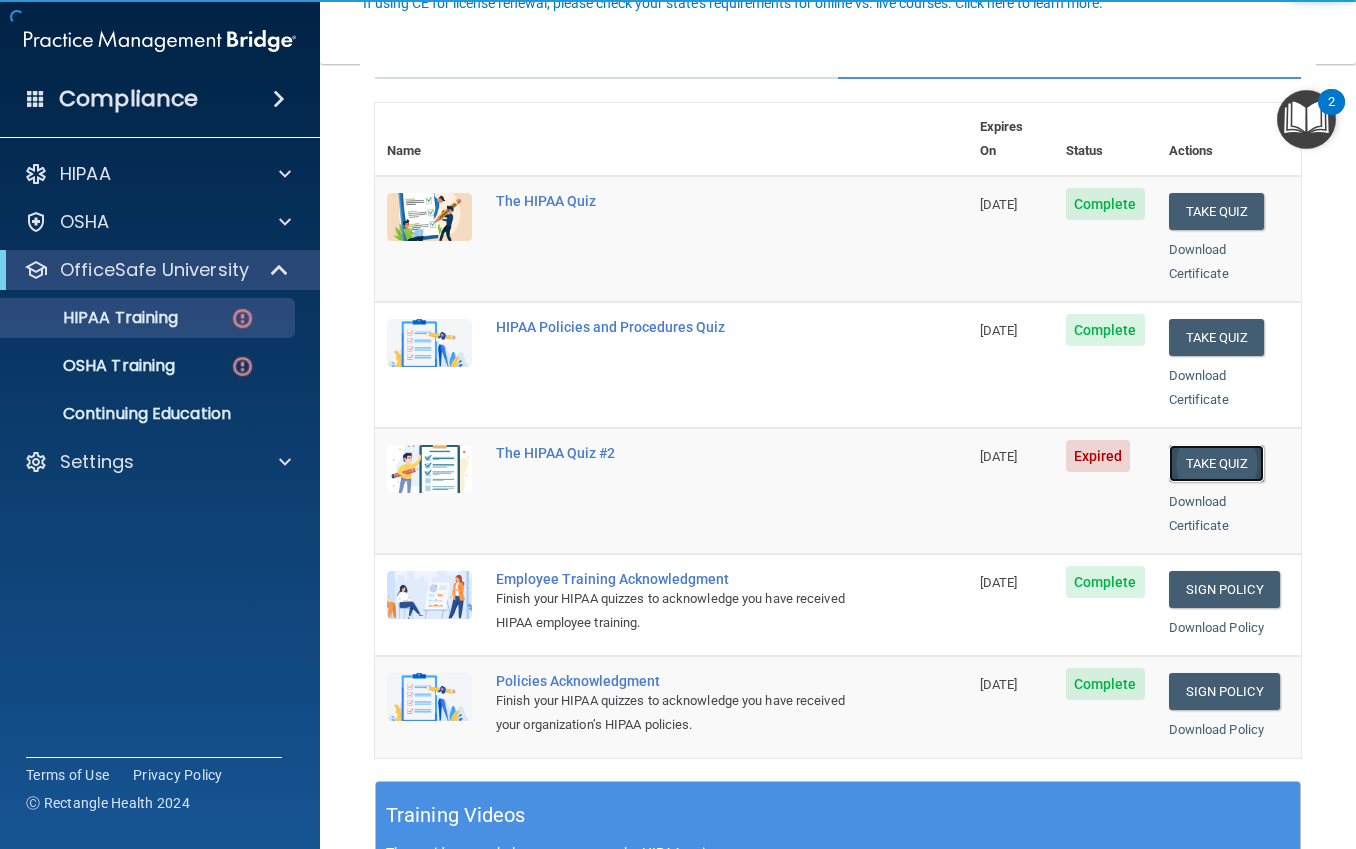 click on "Take Quiz" at bounding box center (1217, 463) 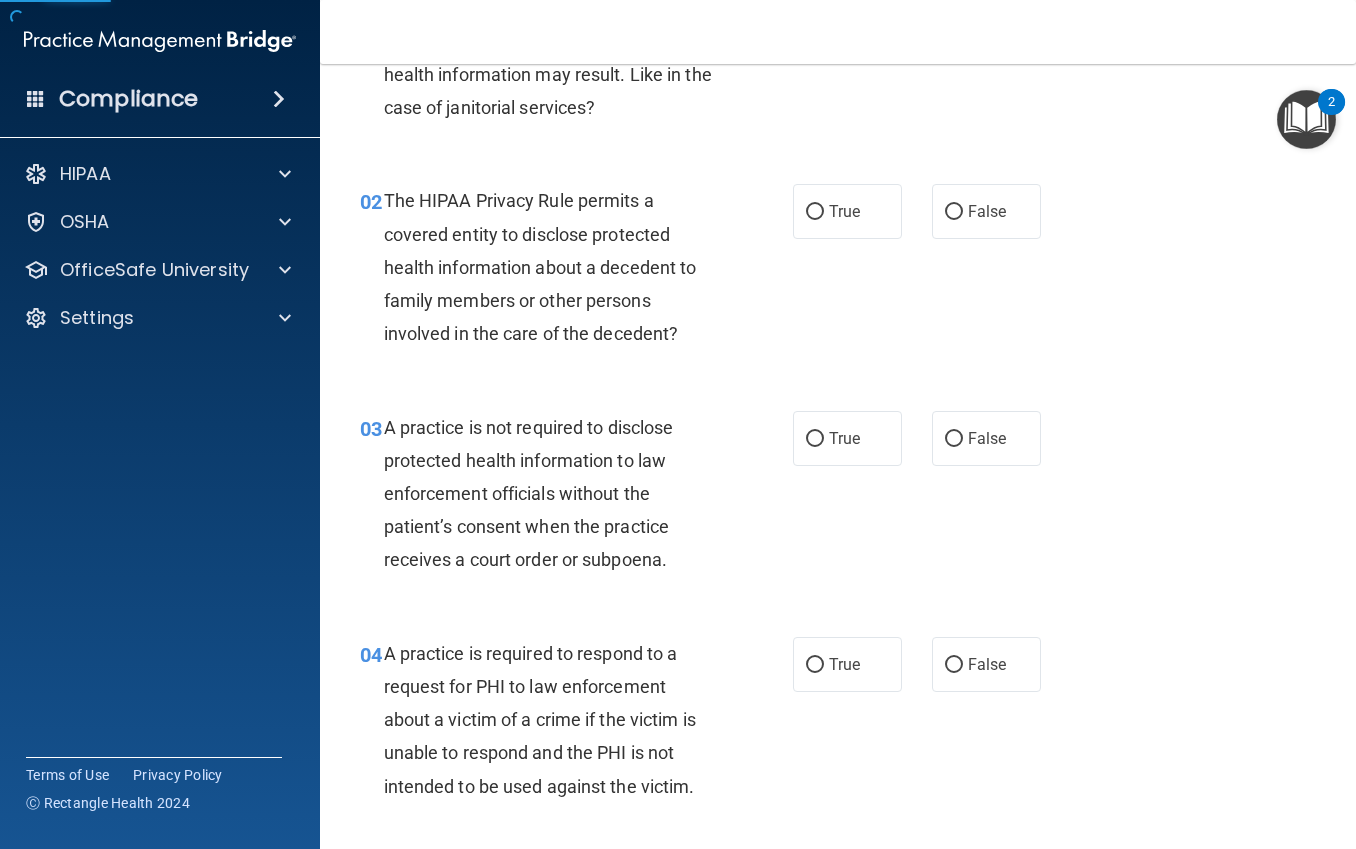 scroll, scrollTop: 0, scrollLeft: 0, axis: both 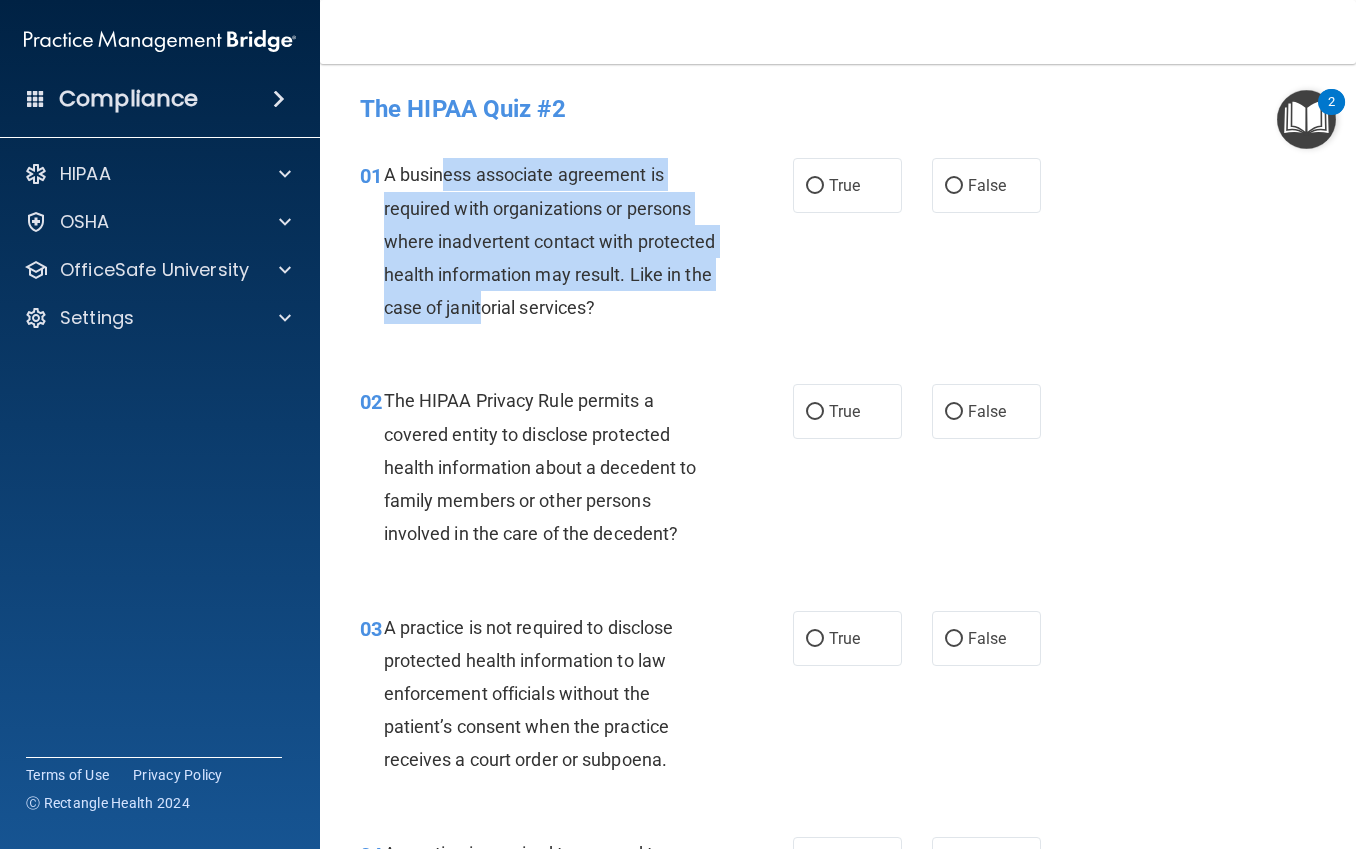 drag, startPoint x: 440, startPoint y: 179, endPoint x: 572, endPoint y: 314, distance: 188.80943 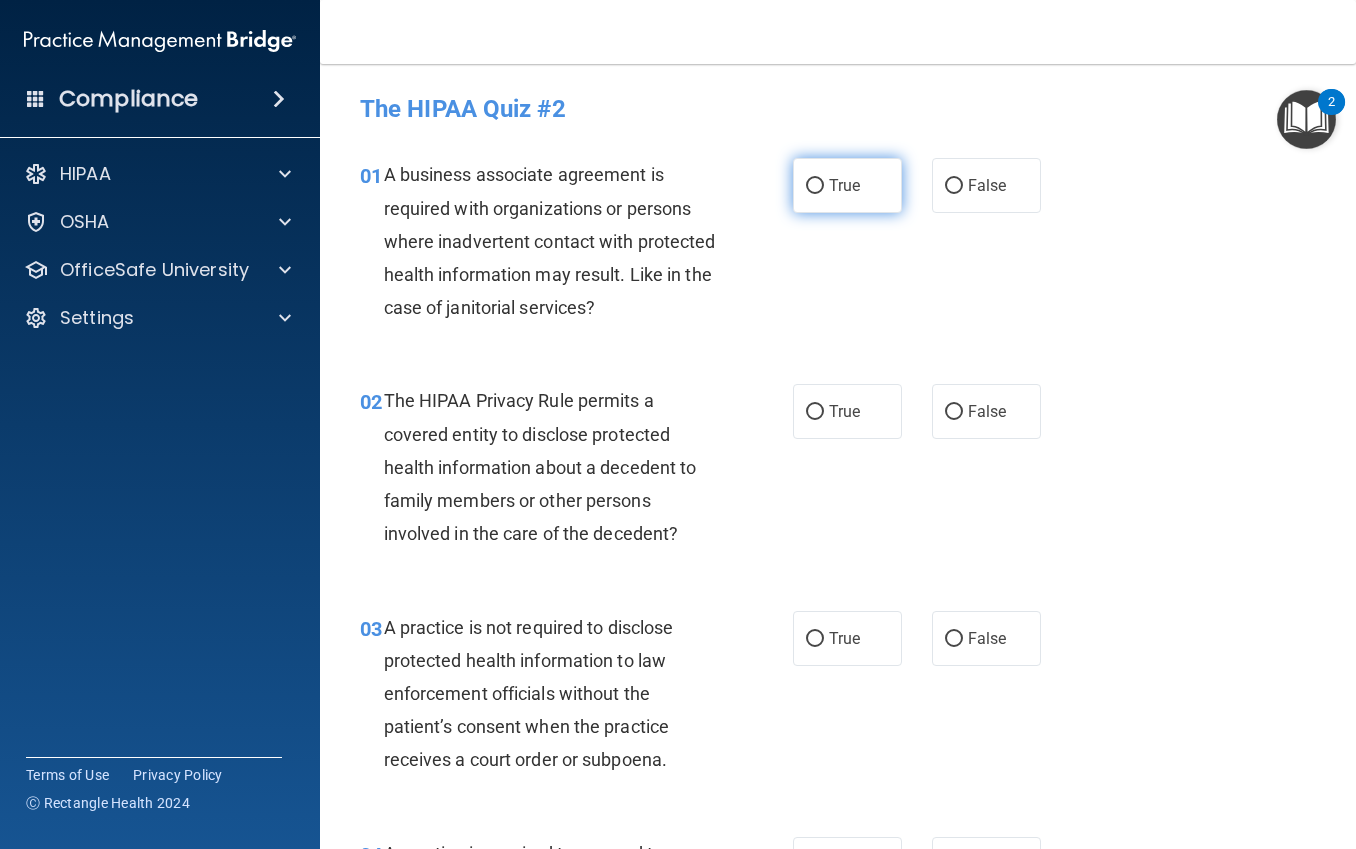 click on "True" at bounding box center (844, 185) 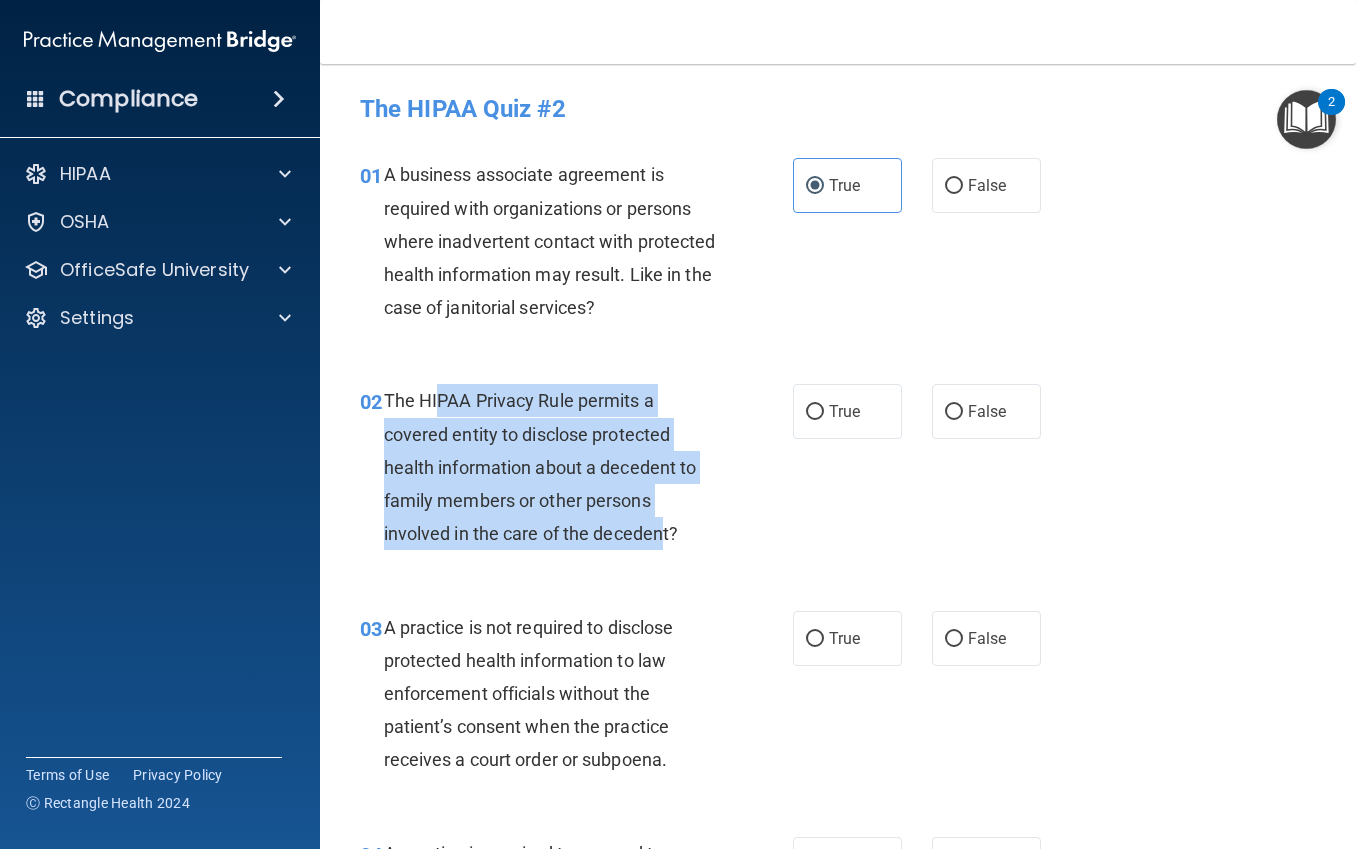 drag, startPoint x: 448, startPoint y: 400, endPoint x: 662, endPoint y: 518, distance: 244.37675 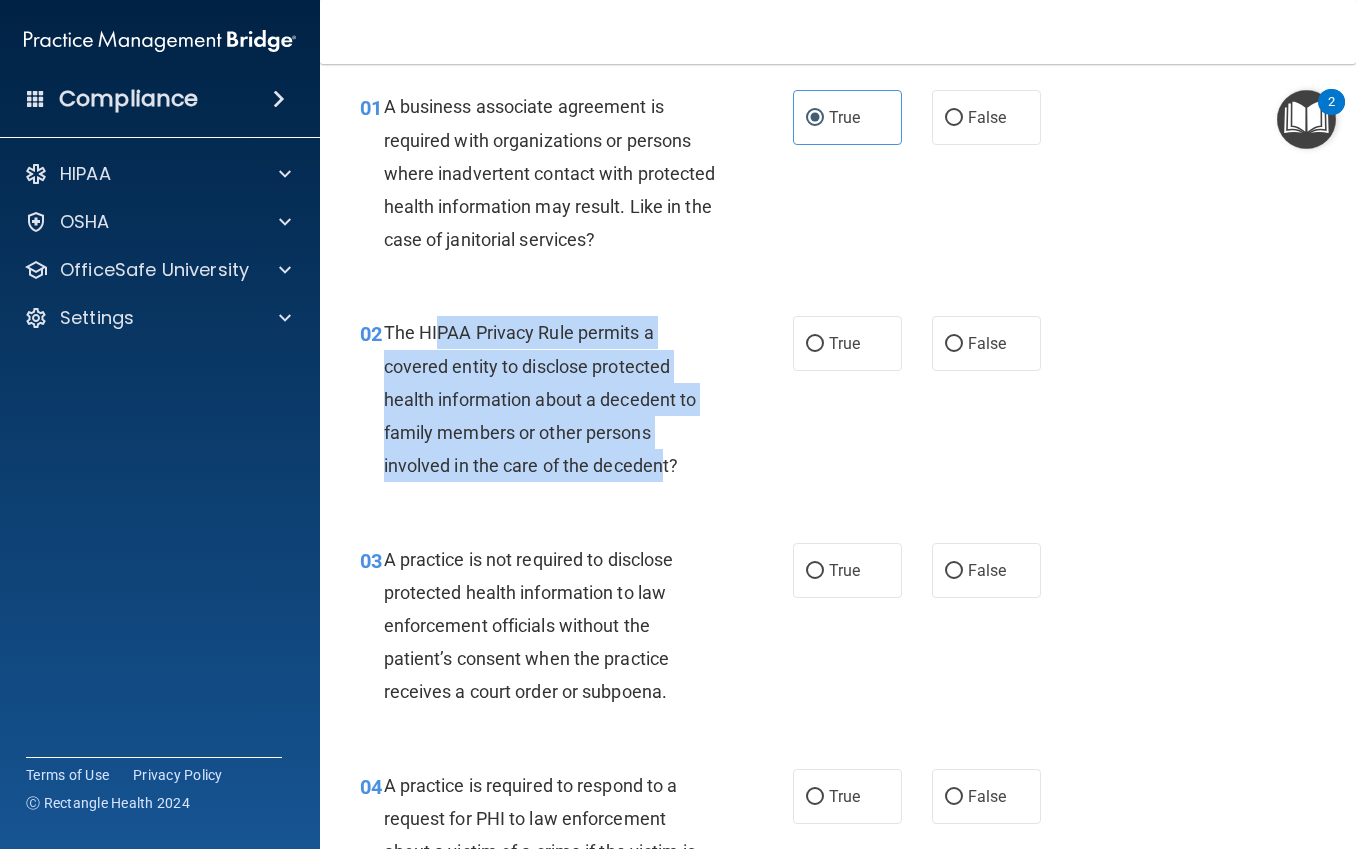 scroll, scrollTop: 200, scrollLeft: 0, axis: vertical 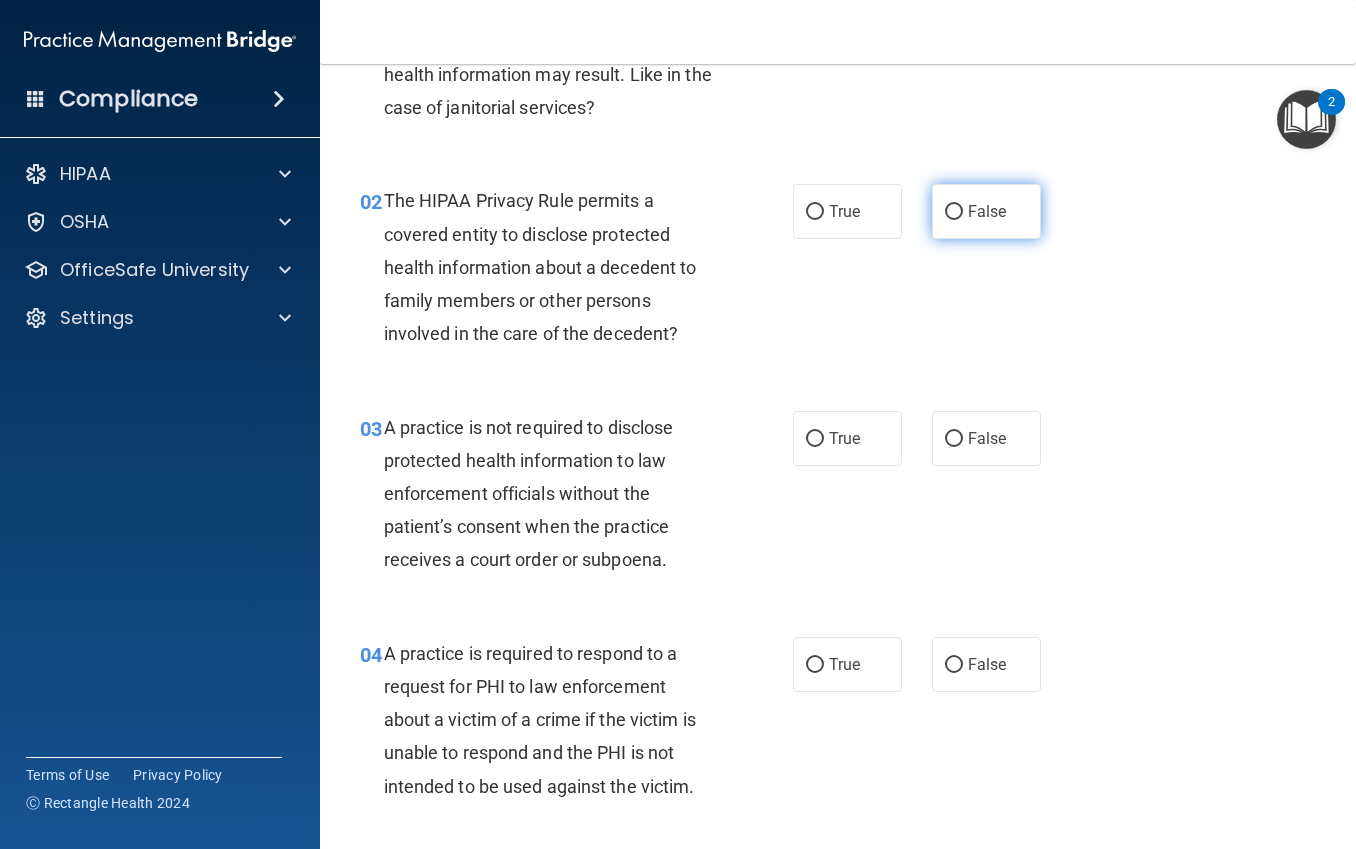 click on "False" at bounding box center [986, 211] 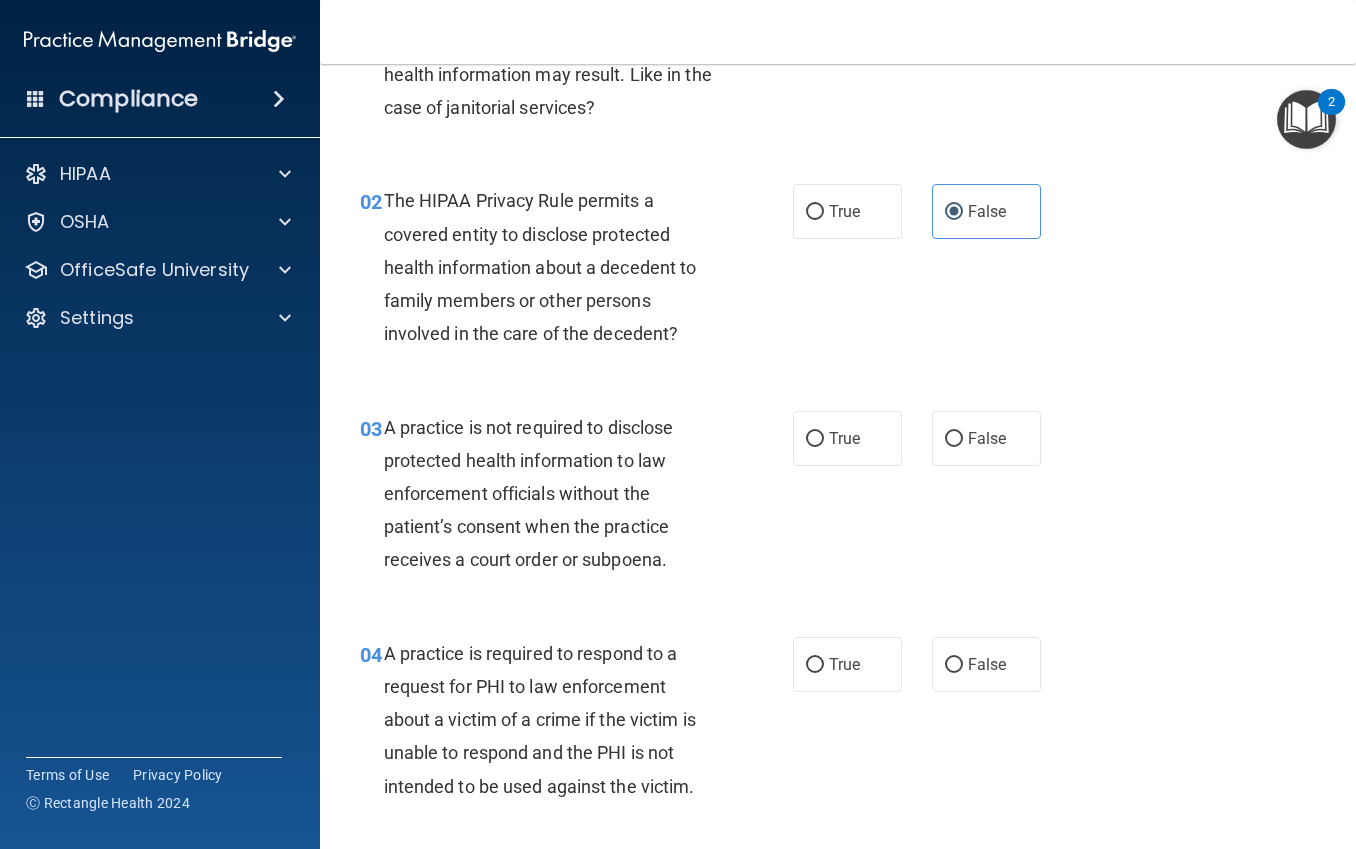 click on "The HIPAA Privacy Rule permits a covered entity to disclose protected health information about a decedent to family members or other persons involved in the care of the decedent?" at bounding box center [540, 267] 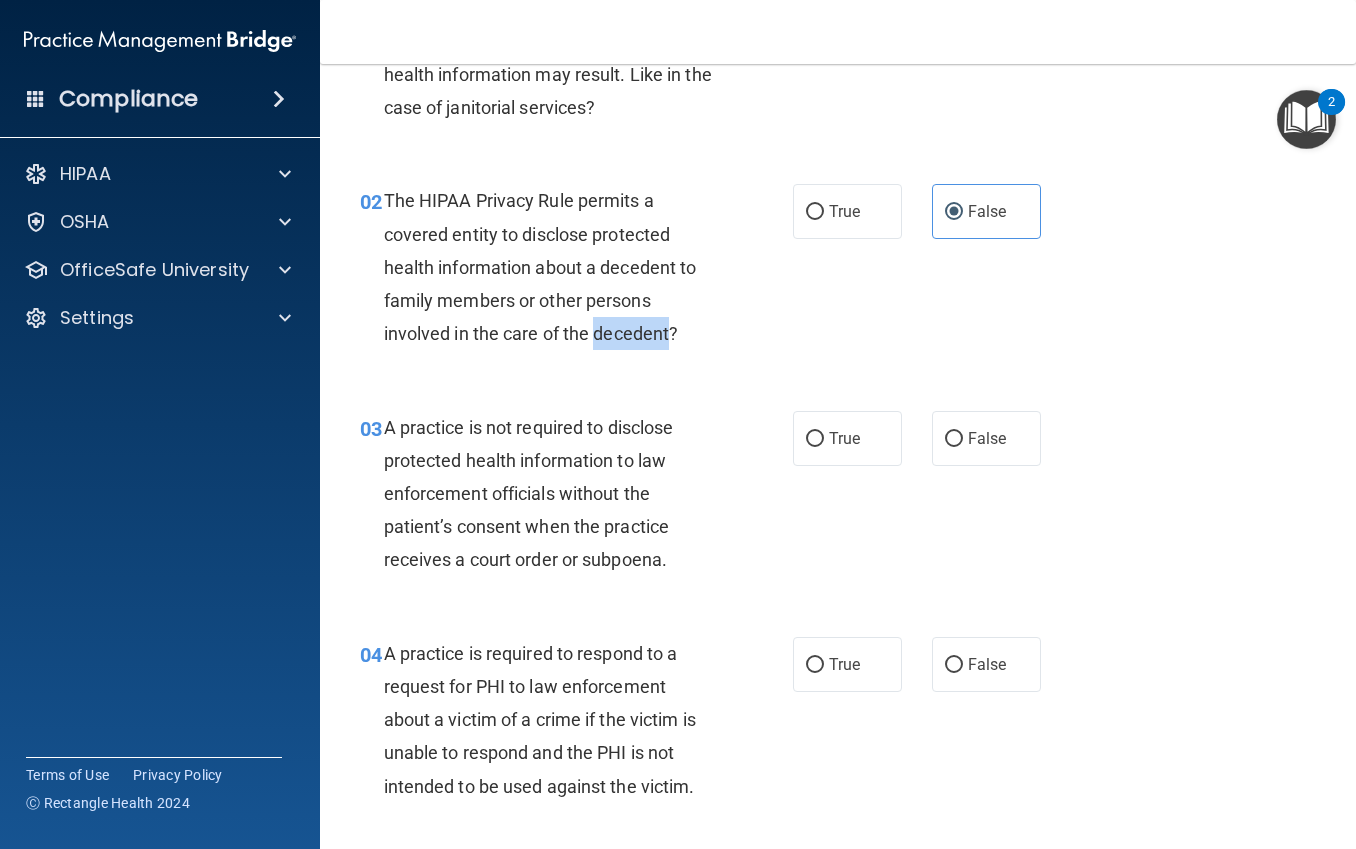 click on "The HIPAA Privacy Rule permits a covered entity to disclose protected health information about a decedent to family members or other persons involved in the care of the decedent?" at bounding box center [540, 267] 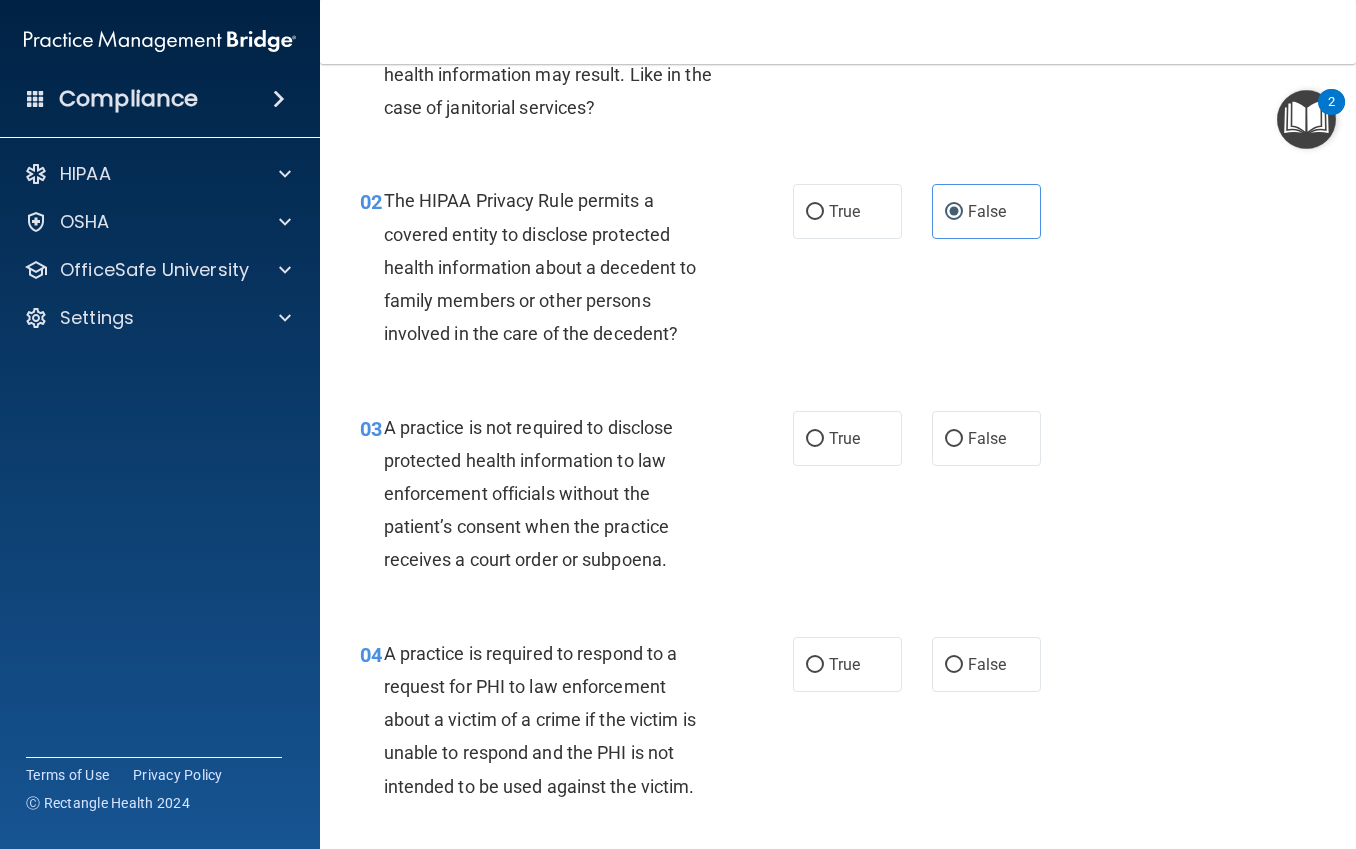 click on "The HIPAA Privacy Rule permits a covered entity to disclose protected health information about a decedent to family members or other persons involved in the care of the decedent?" at bounding box center (557, 267) 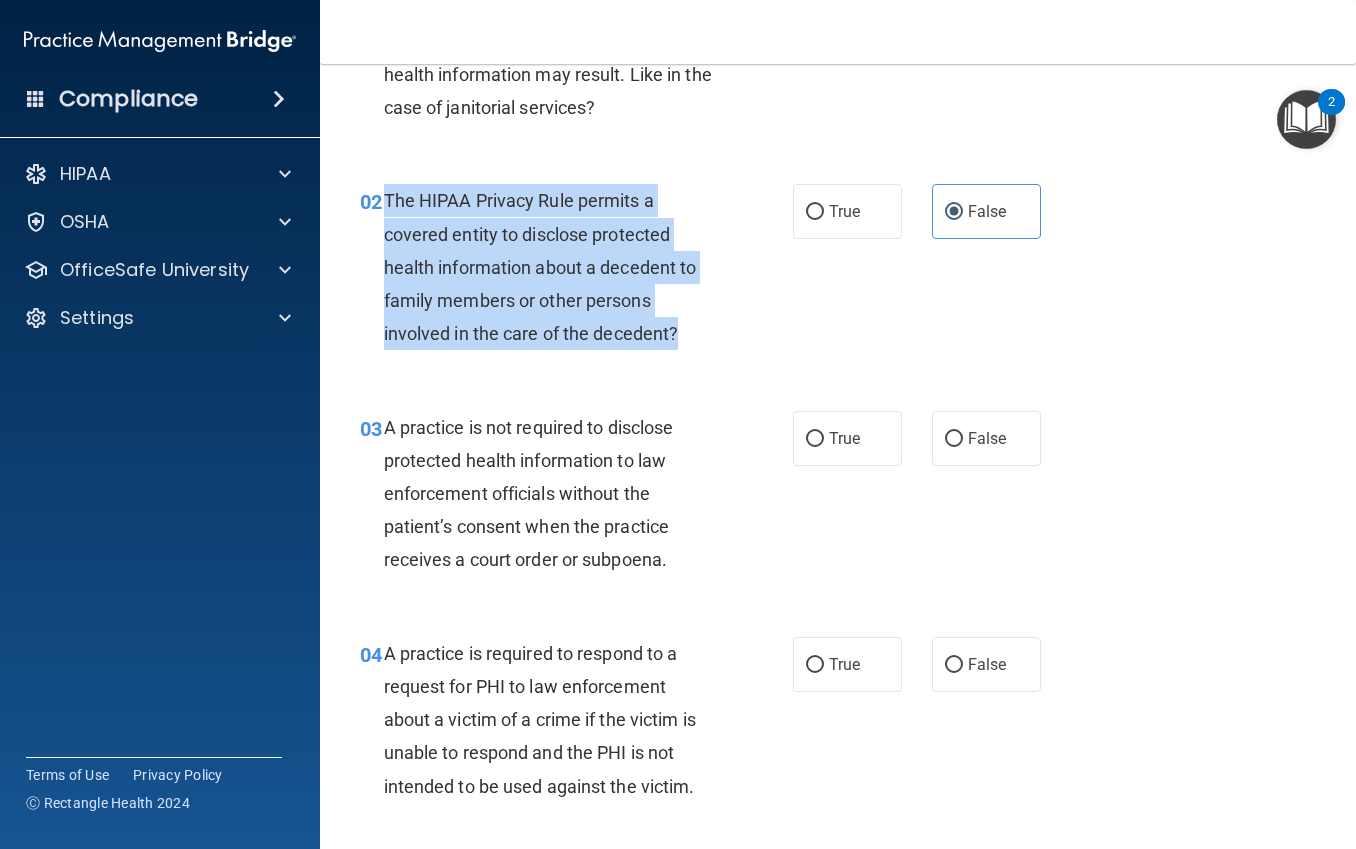 drag, startPoint x: 384, startPoint y: 199, endPoint x: 755, endPoint y: 350, distance: 400.55212 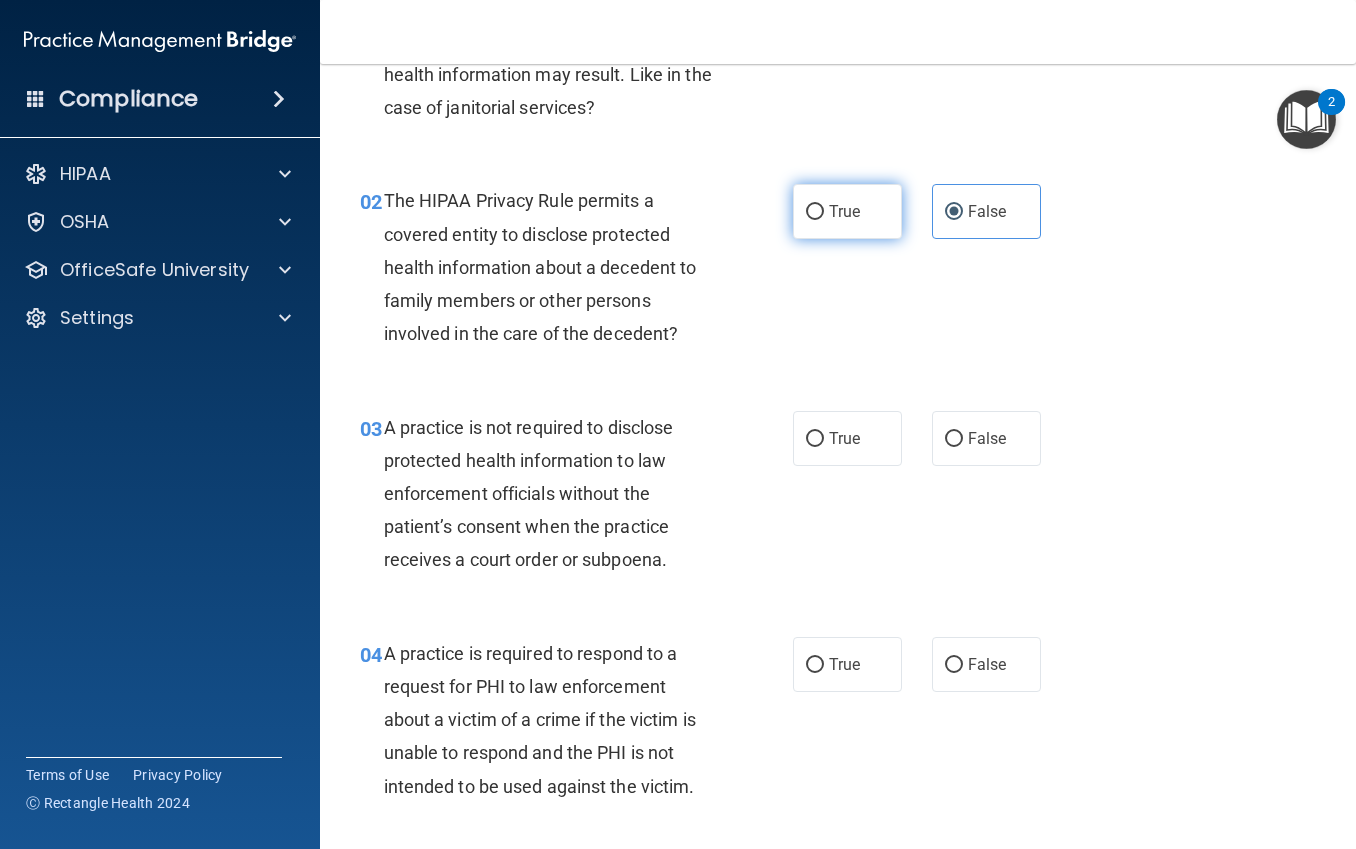 click on "True" at bounding box center (844, 211) 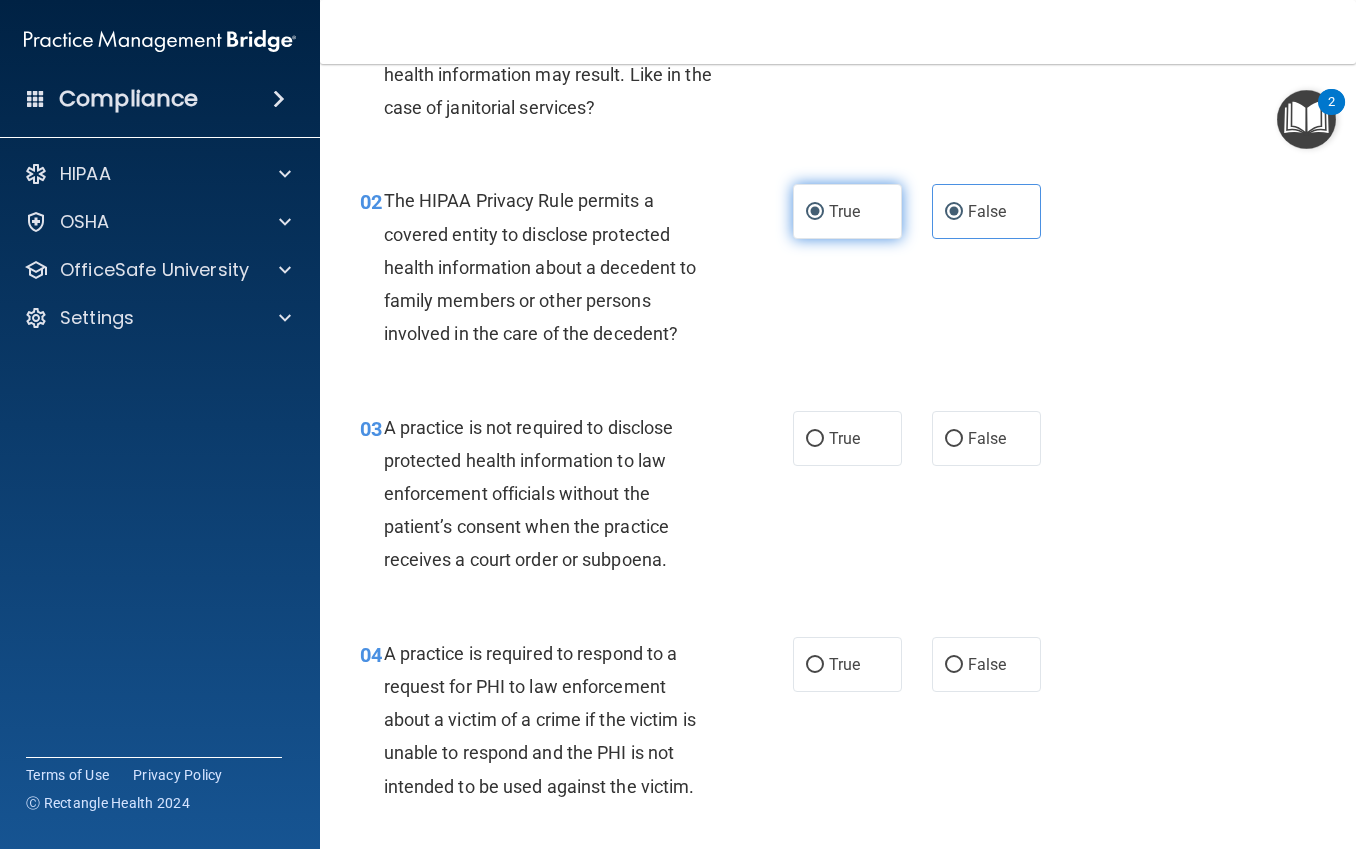 radio on "false" 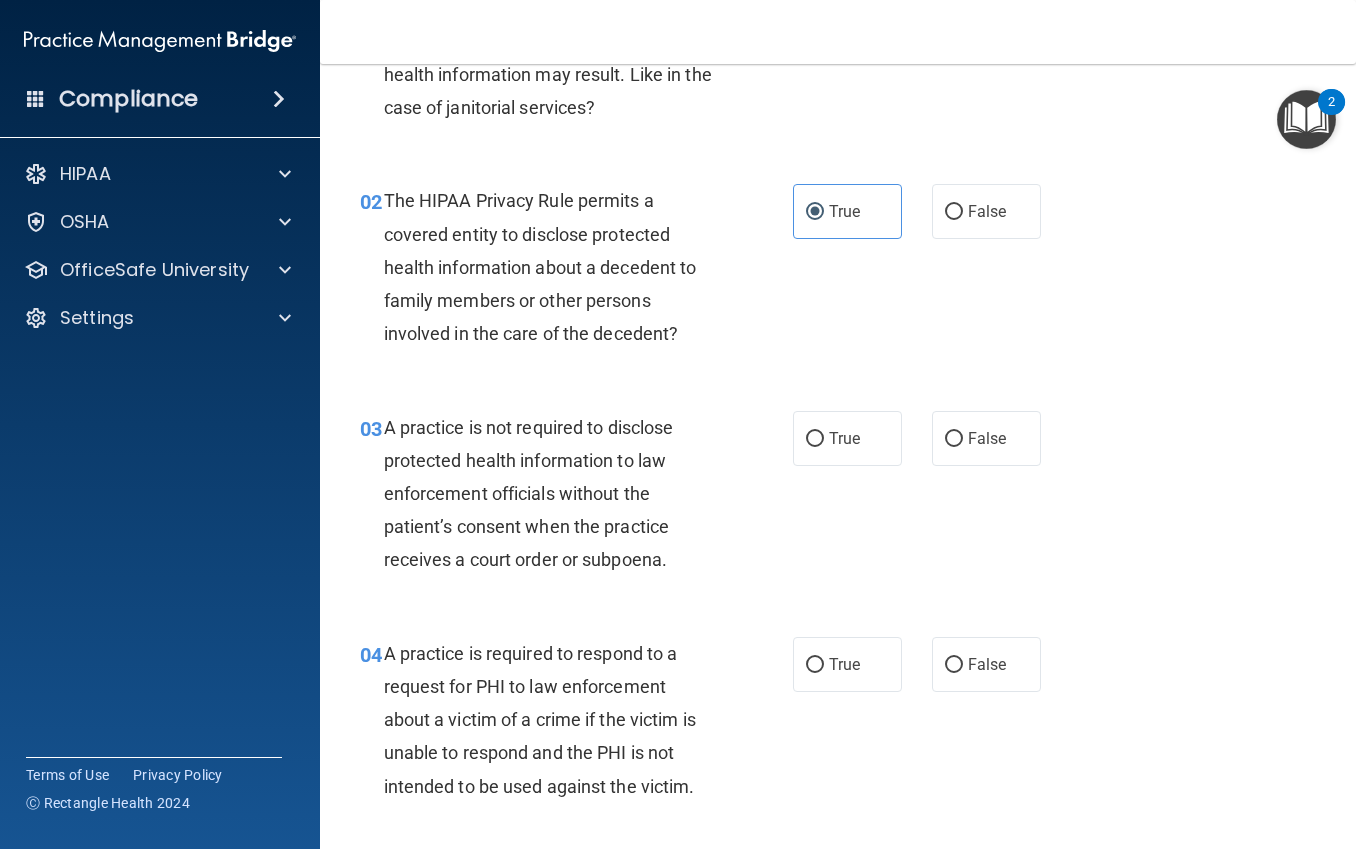 scroll, scrollTop: 300, scrollLeft: 0, axis: vertical 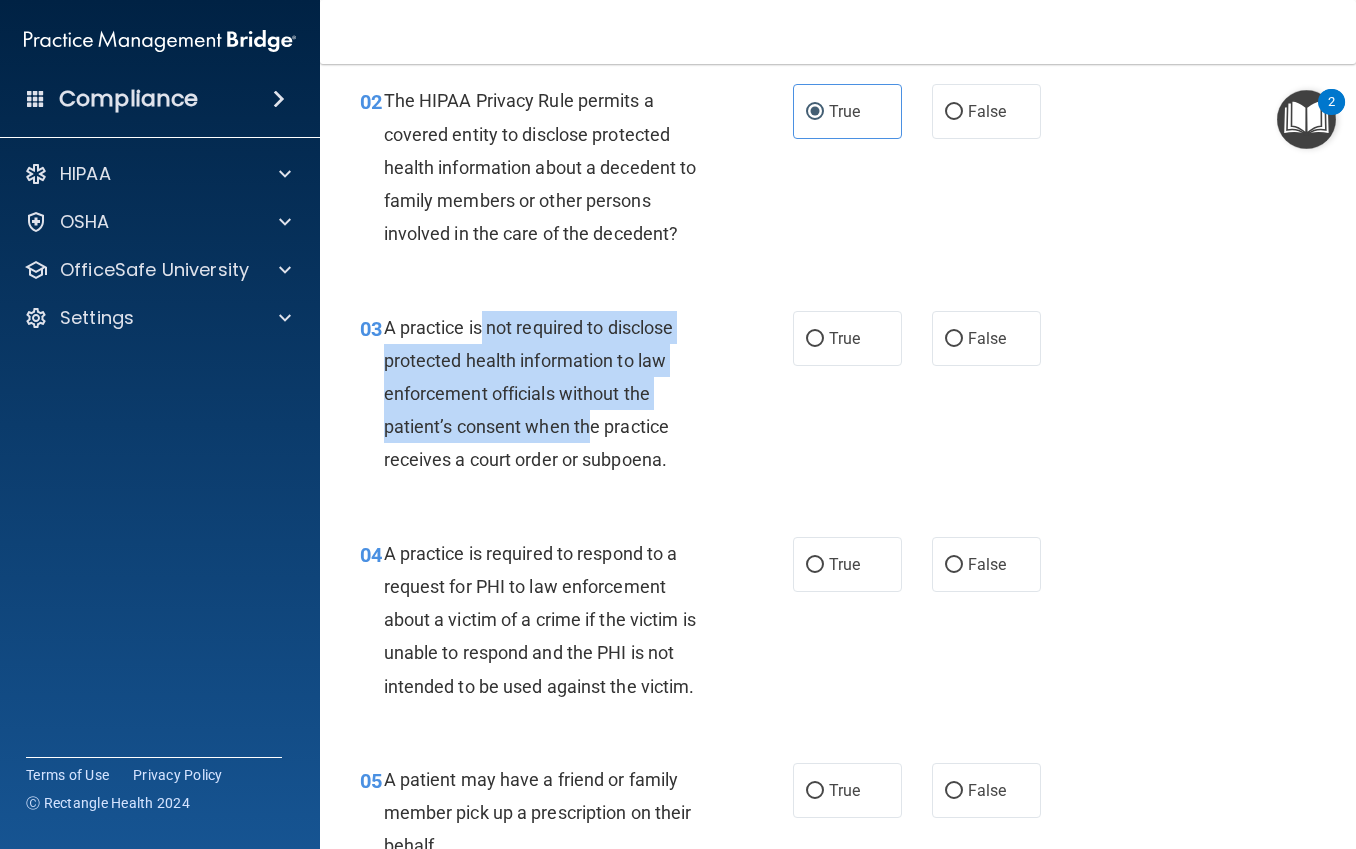 drag, startPoint x: 495, startPoint y: 340, endPoint x: 584, endPoint y: 437, distance: 131.64346 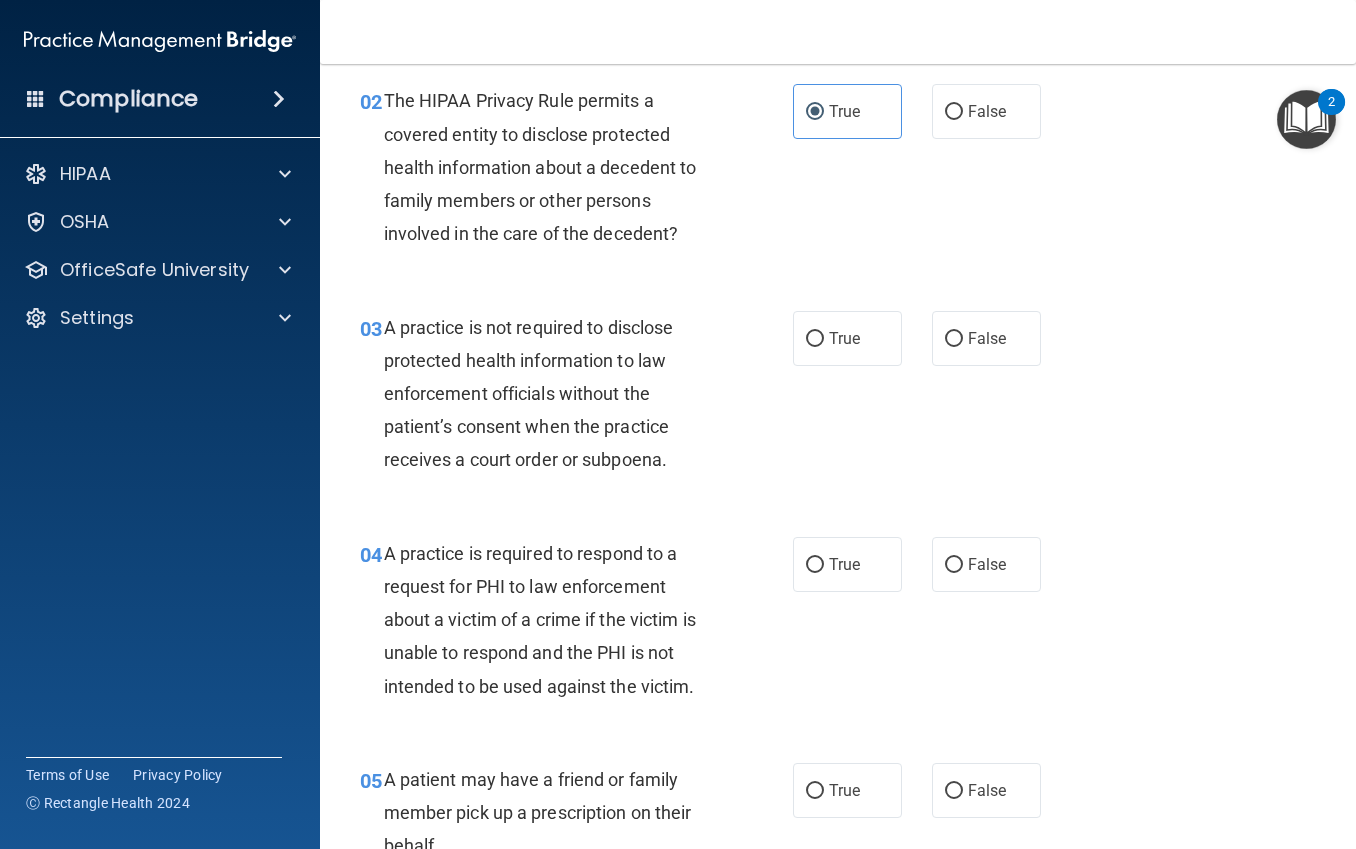 click on "A practice is not required to disclose protected health information to law enforcement officials without the patient’s consent when the practice receives  a court order or subpoena." at bounding box center (529, 394) 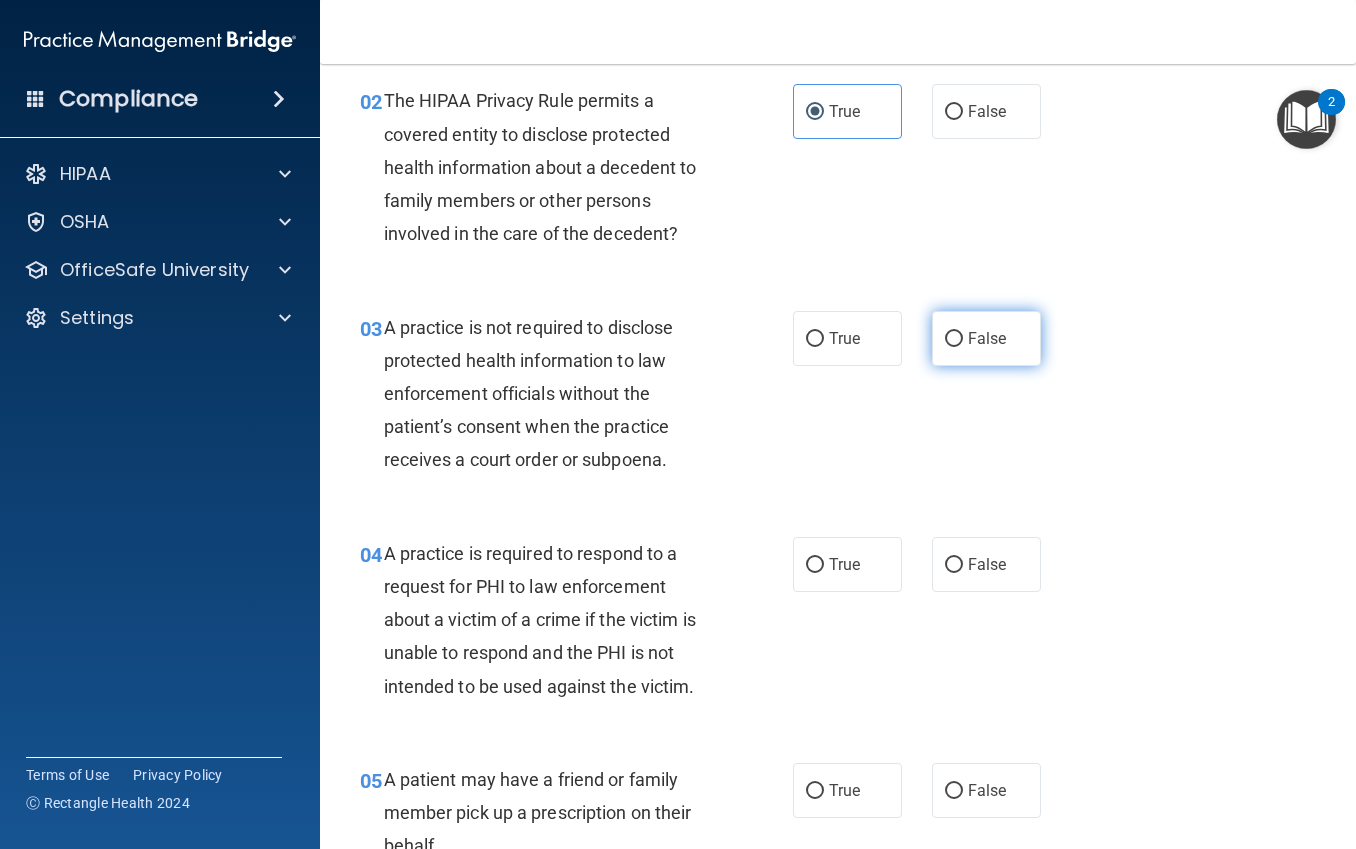 click on "False" at bounding box center (987, 338) 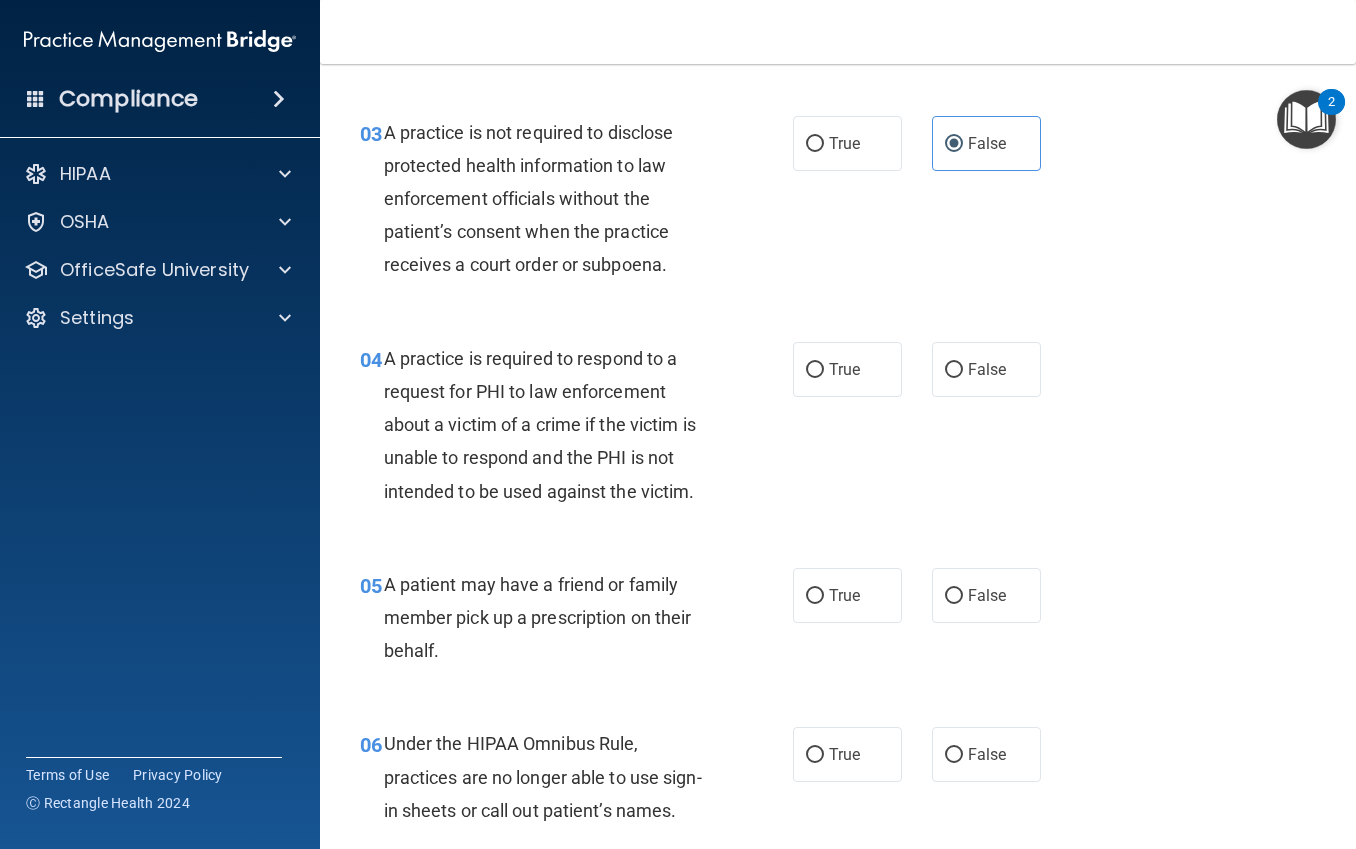 scroll, scrollTop: 500, scrollLeft: 0, axis: vertical 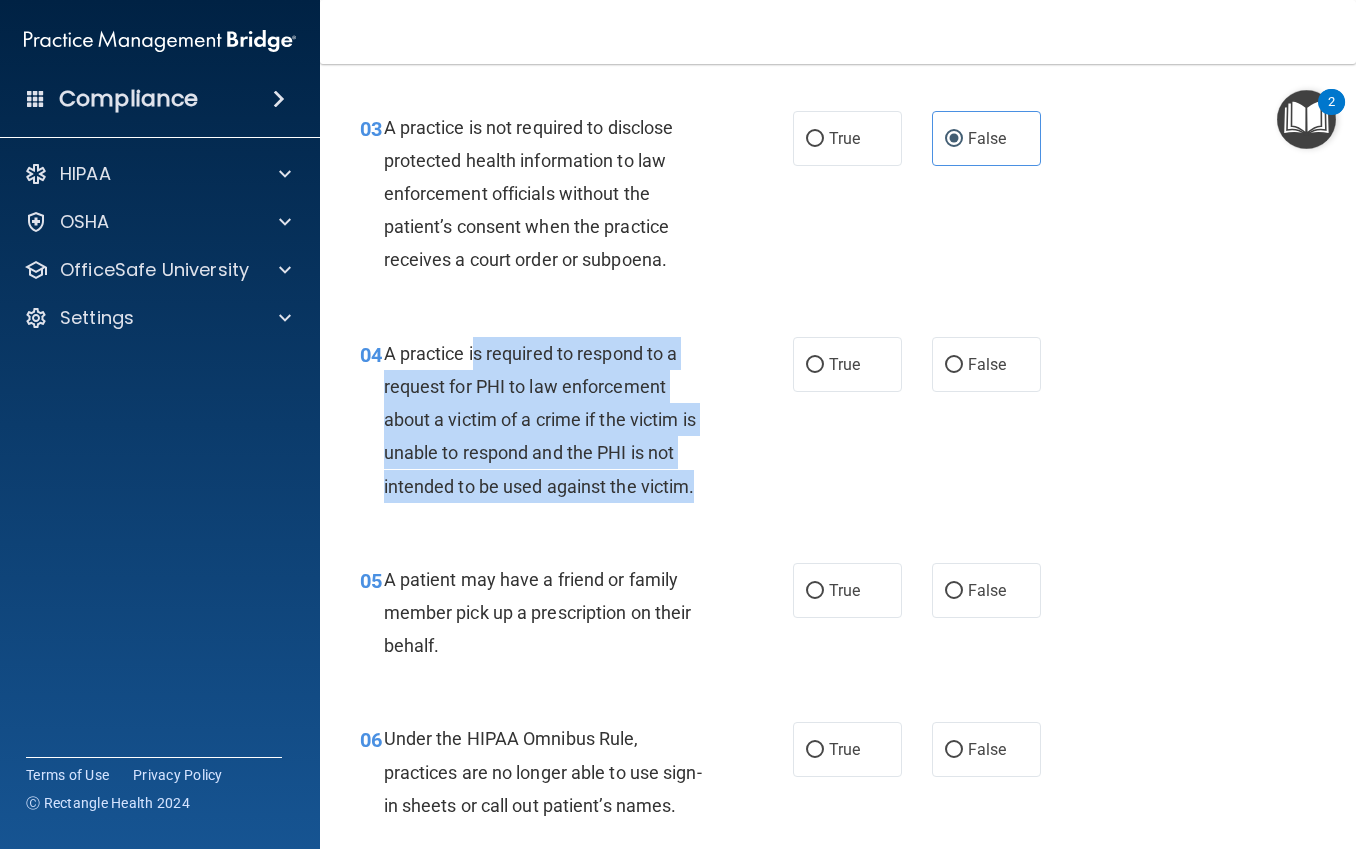 drag, startPoint x: 638, startPoint y: 351, endPoint x: 739, endPoint y: 489, distance: 171.01169 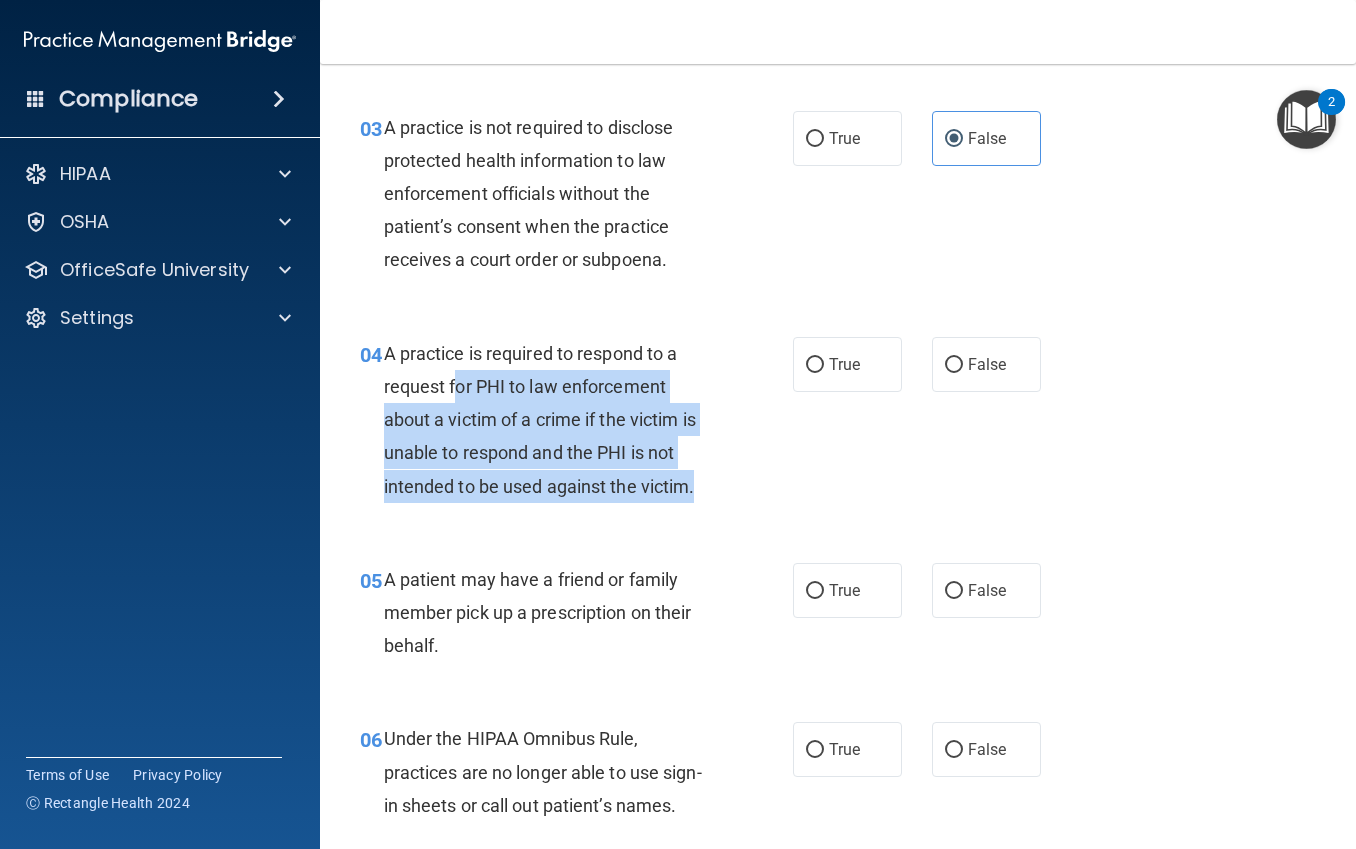 drag, startPoint x: 561, startPoint y: 388, endPoint x: 722, endPoint y: 475, distance: 183.00273 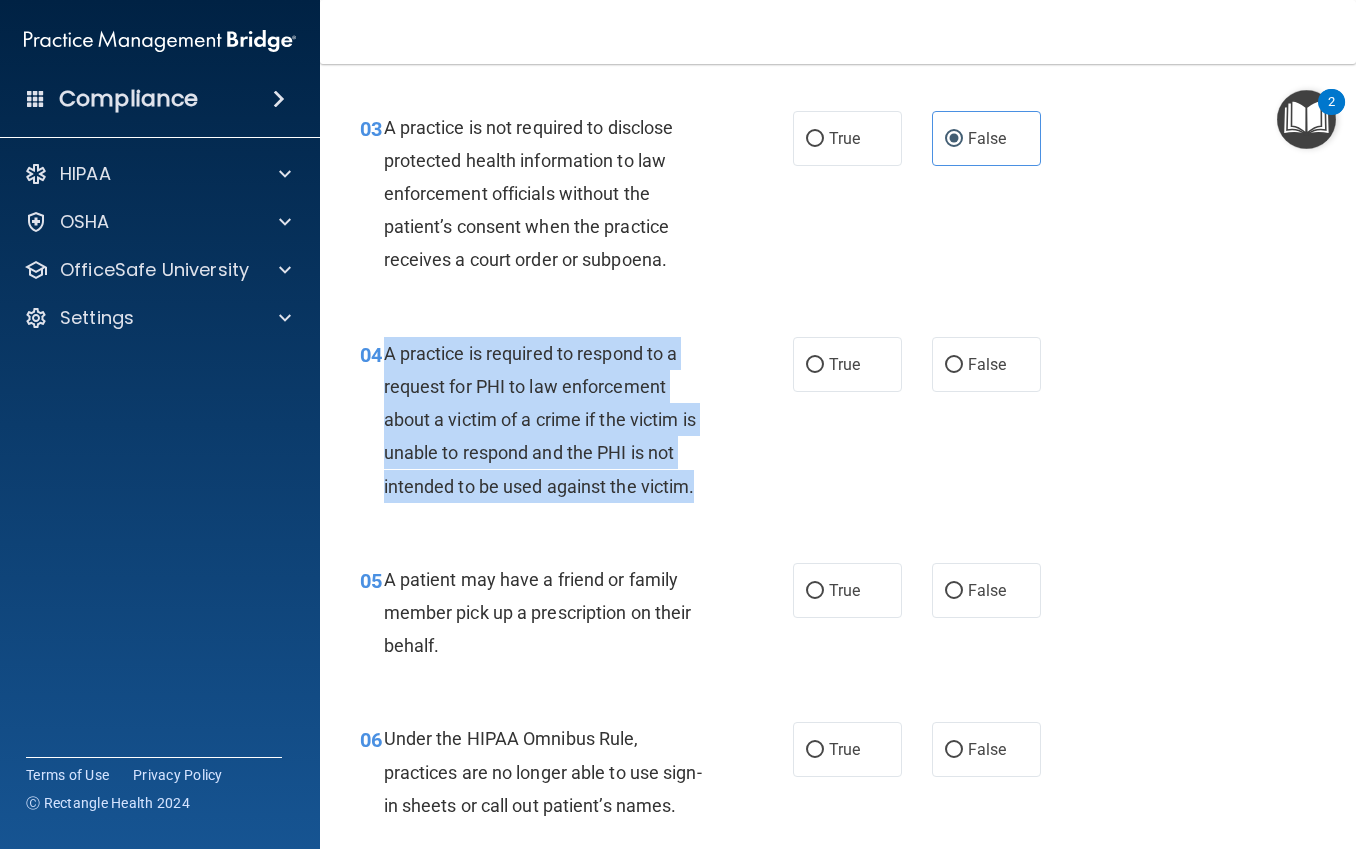 drag, startPoint x: 726, startPoint y: 481, endPoint x: 384, endPoint y: 357, distance: 363.78564 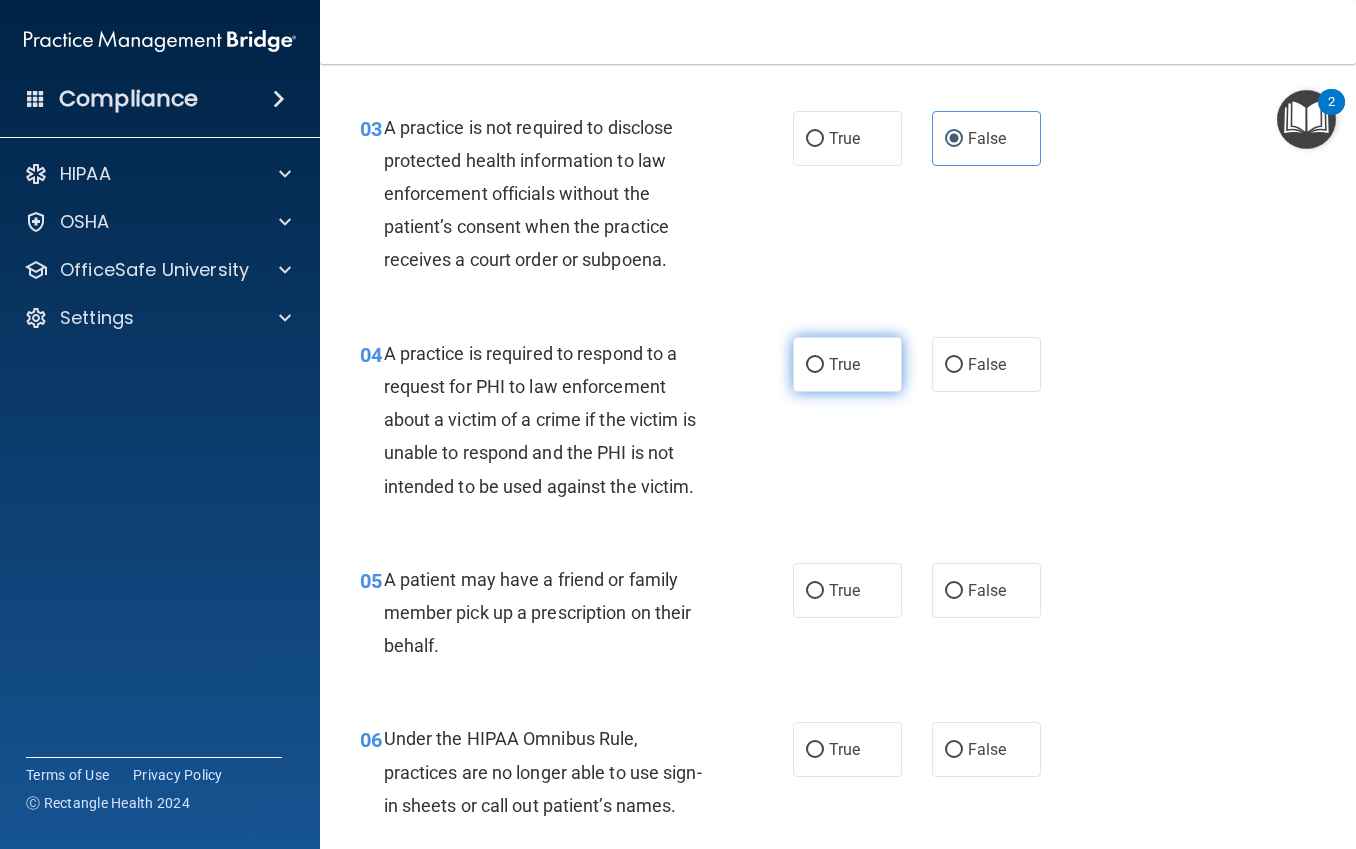 click on "True" at bounding box center (844, 364) 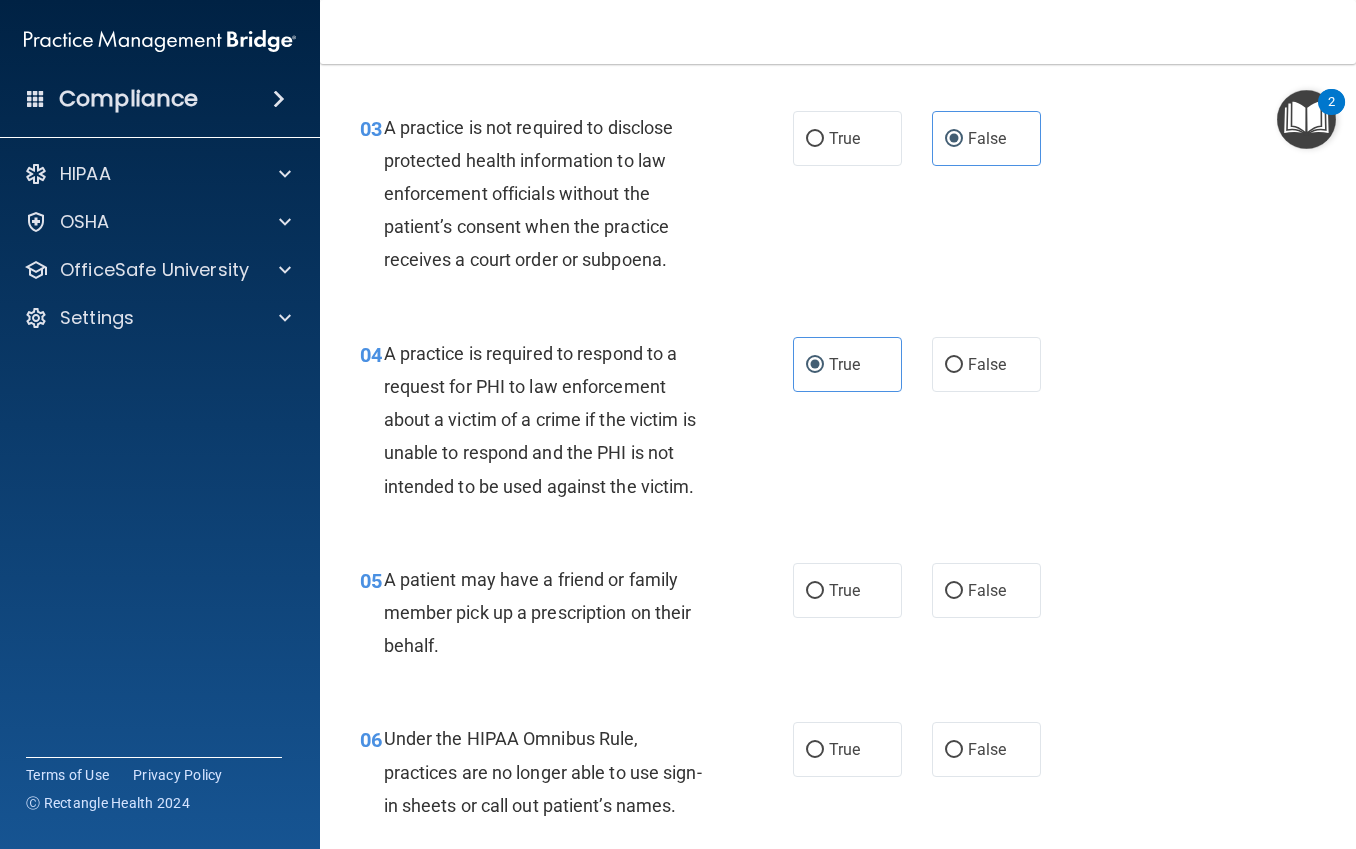 scroll, scrollTop: 700, scrollLeft: 0, axis: vertical 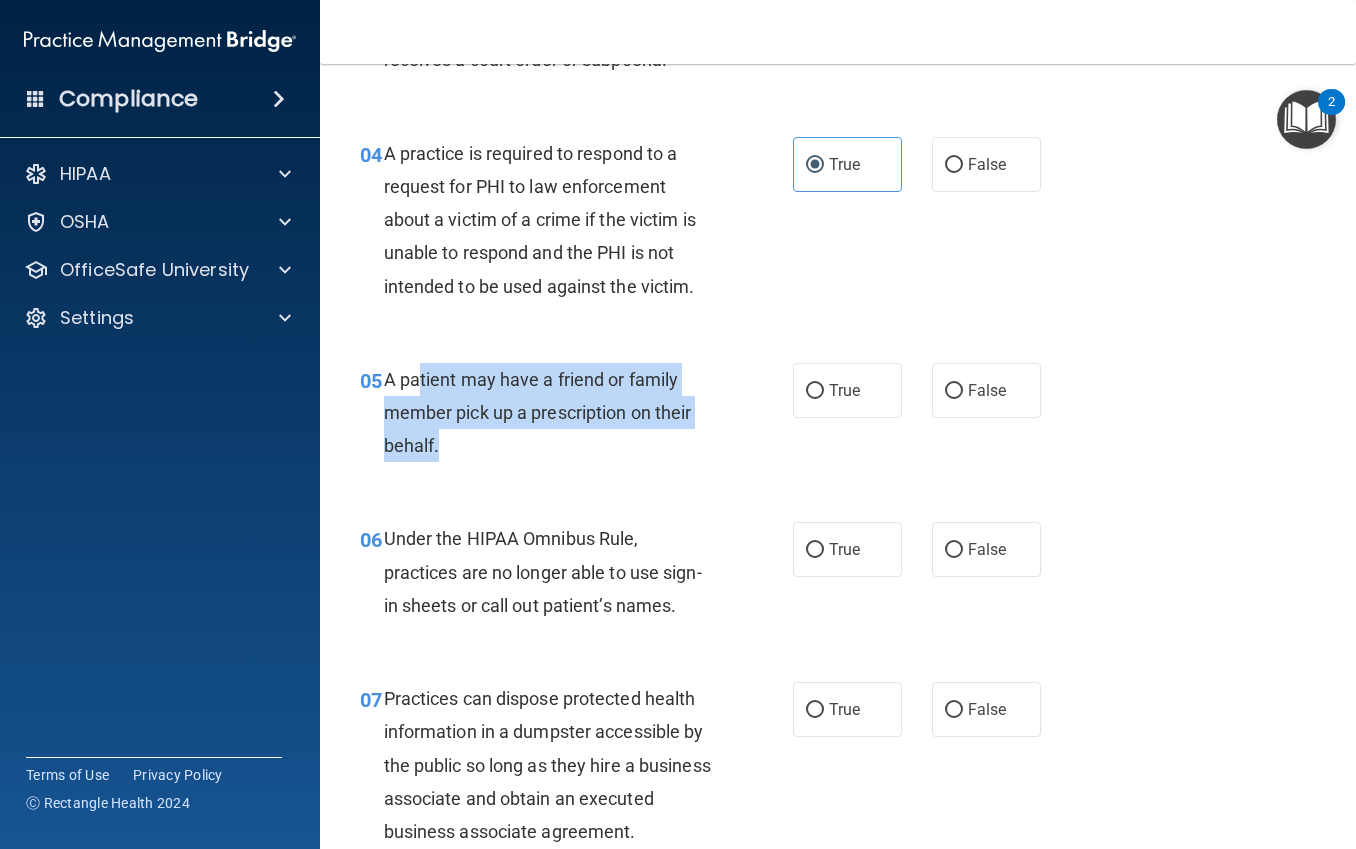 drag, startPoint x: 486, startPoint y: 455, endPoint x: 418, endPoint y: 392, distance: 92.69843 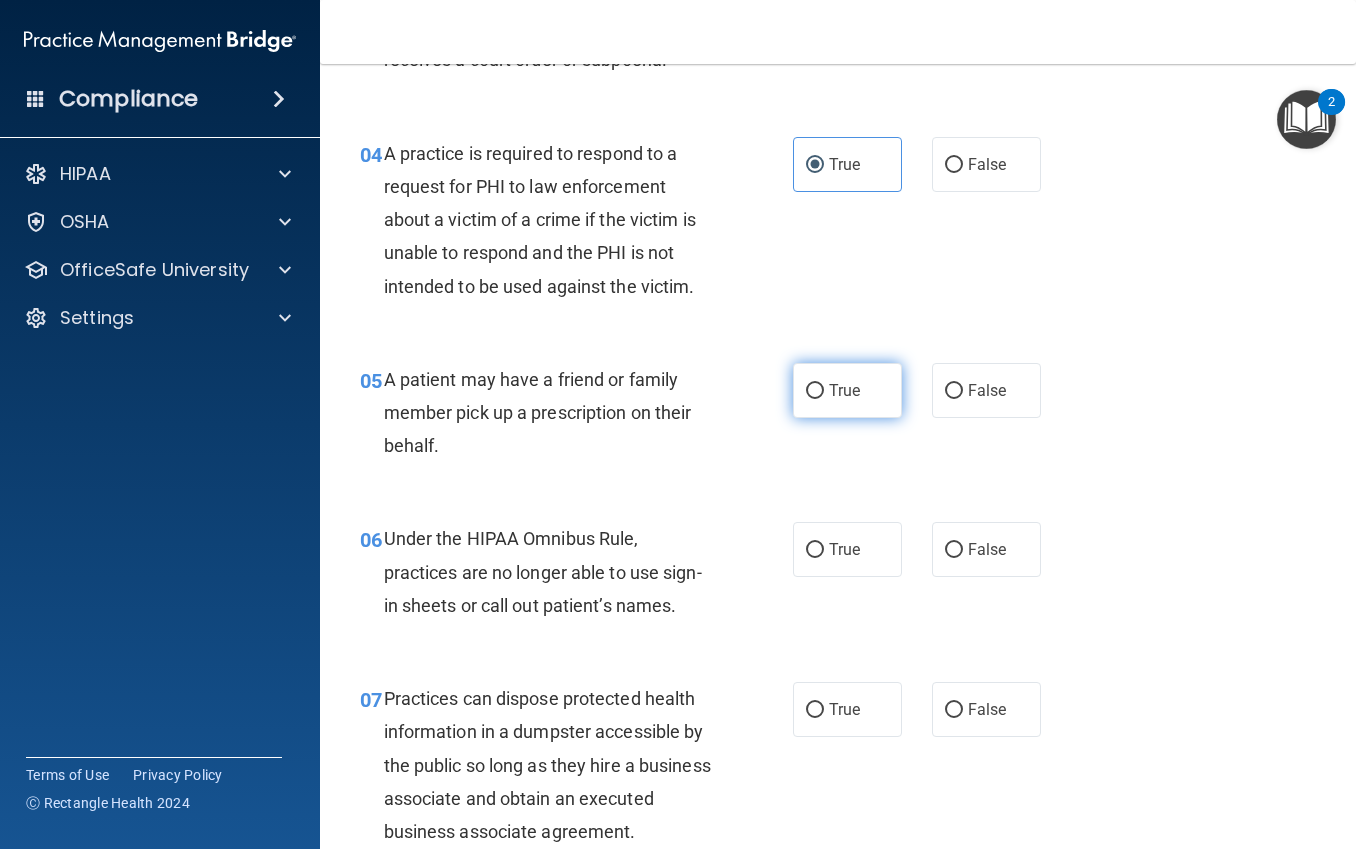 click on "True" at bounding box center (815, 391) 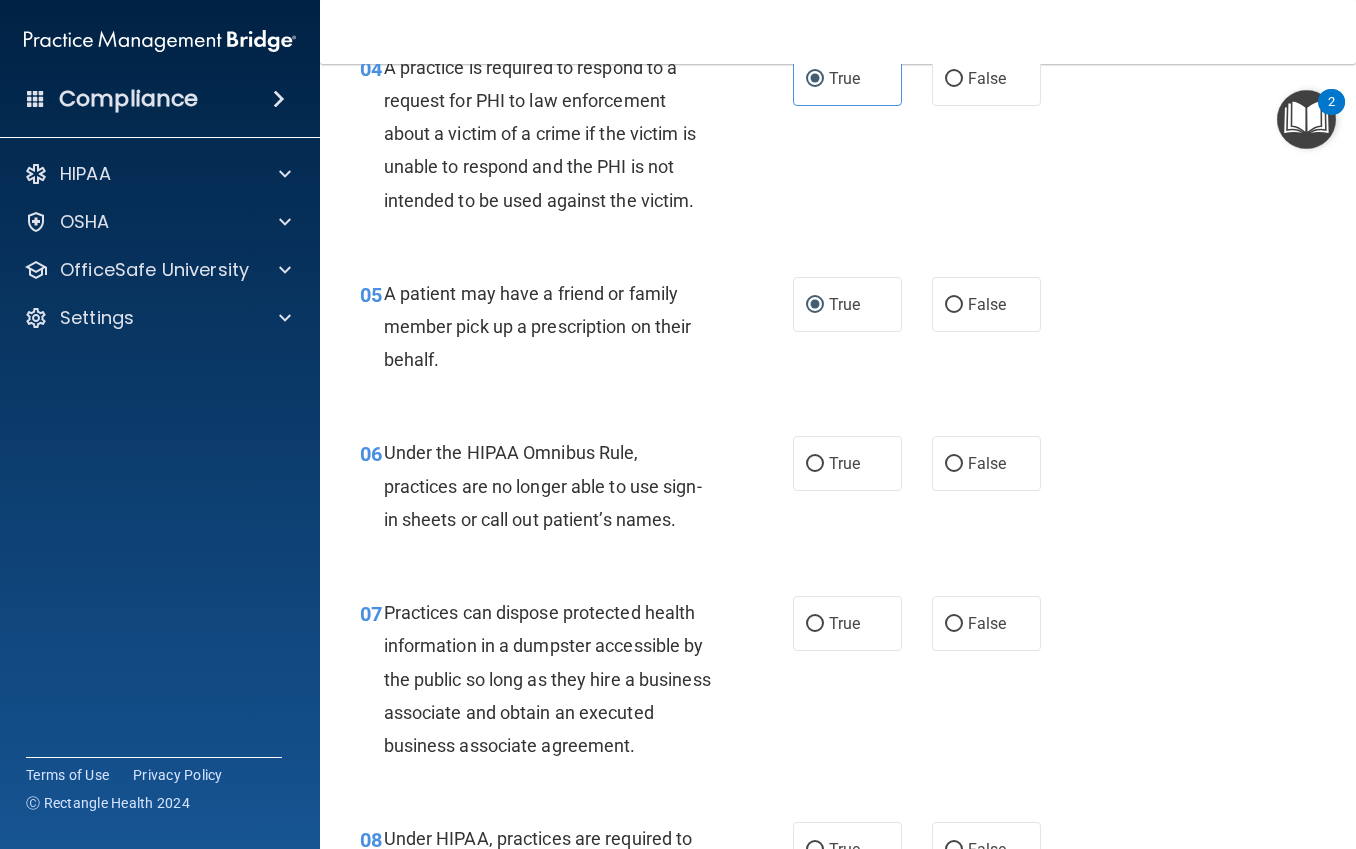 scroll, scrollTop: 900, scrollLeft: 0, axis: vertical 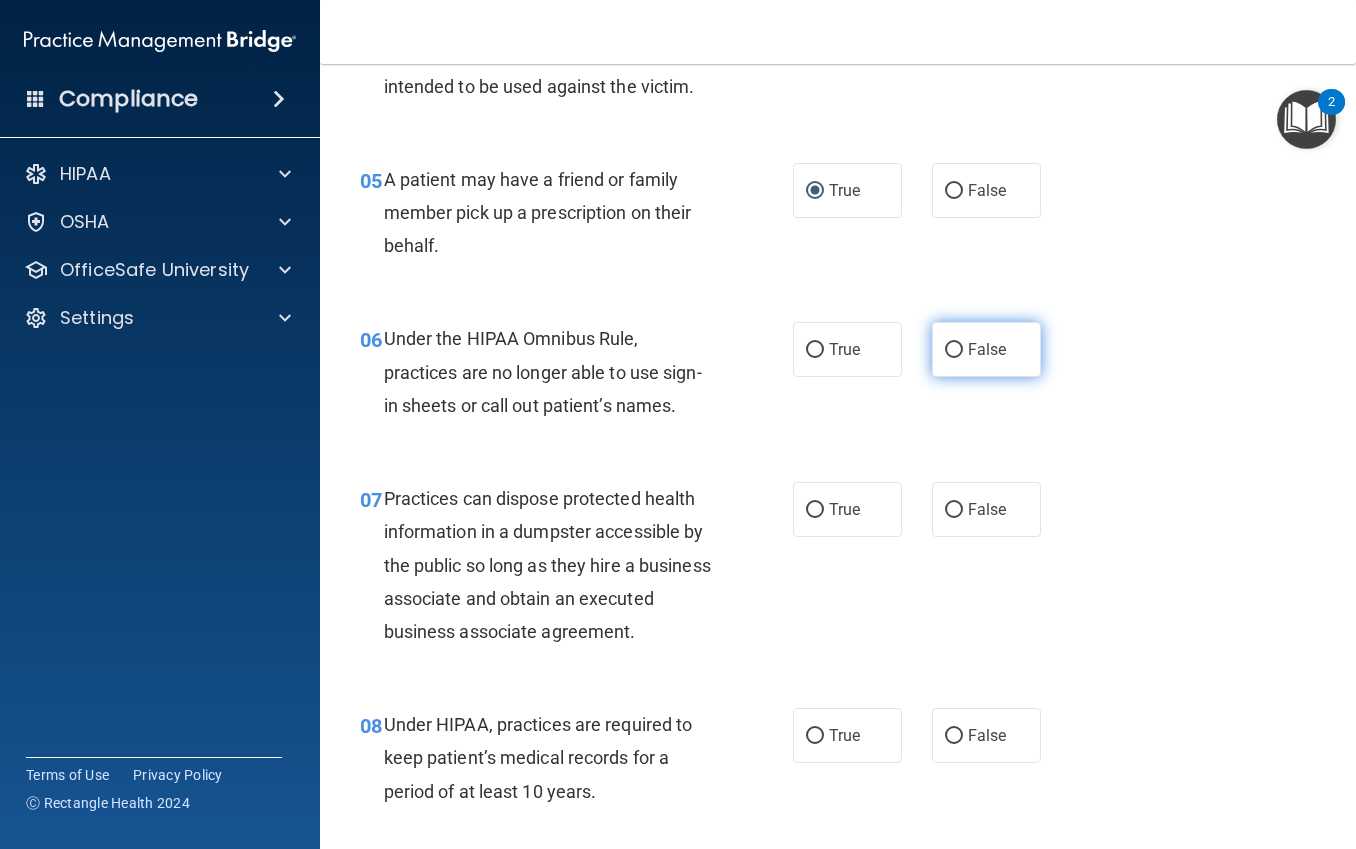 click on "False" at bounding box center (986, 349) 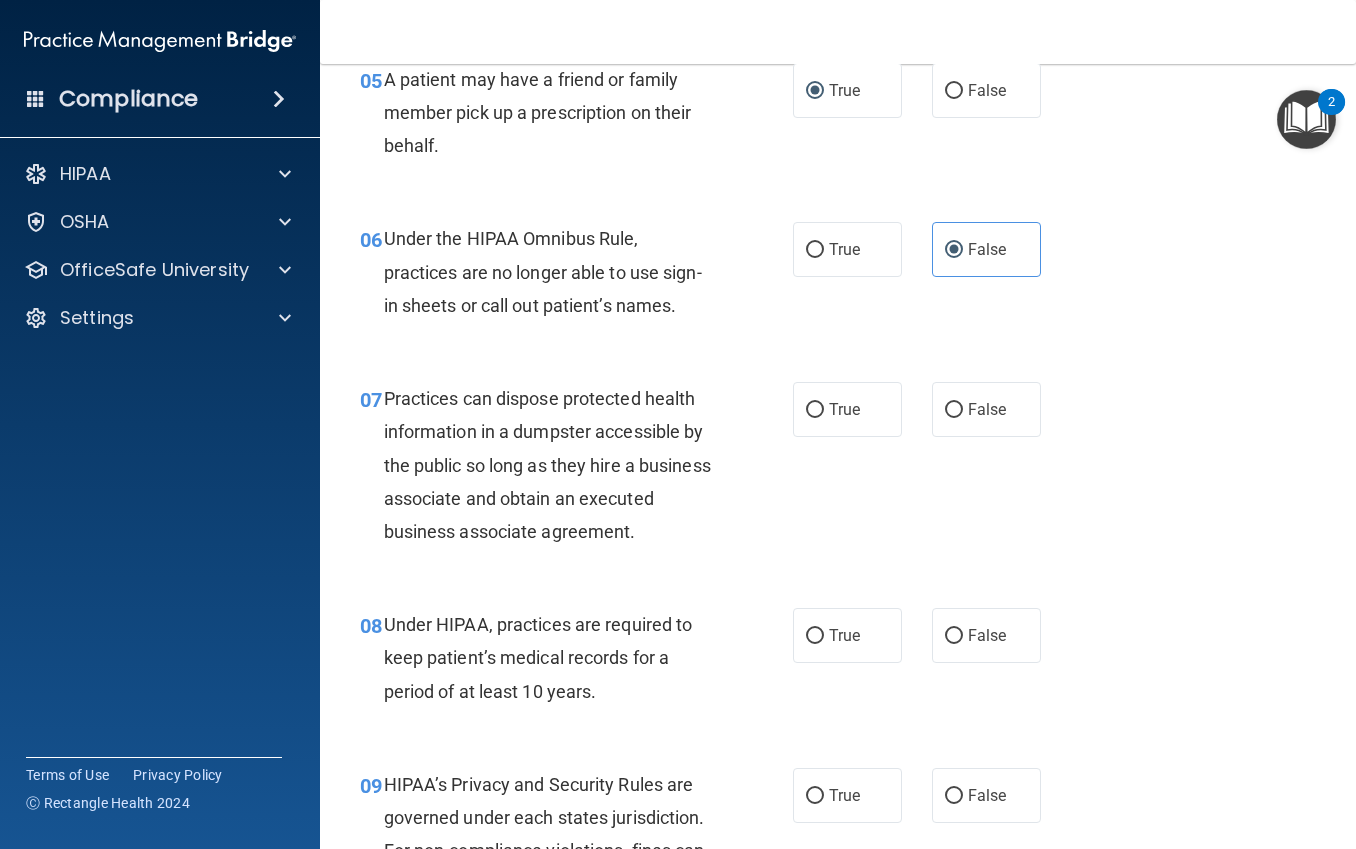 scroll, scrollTop: 1100, scrollLeft: 0, axis: vertical 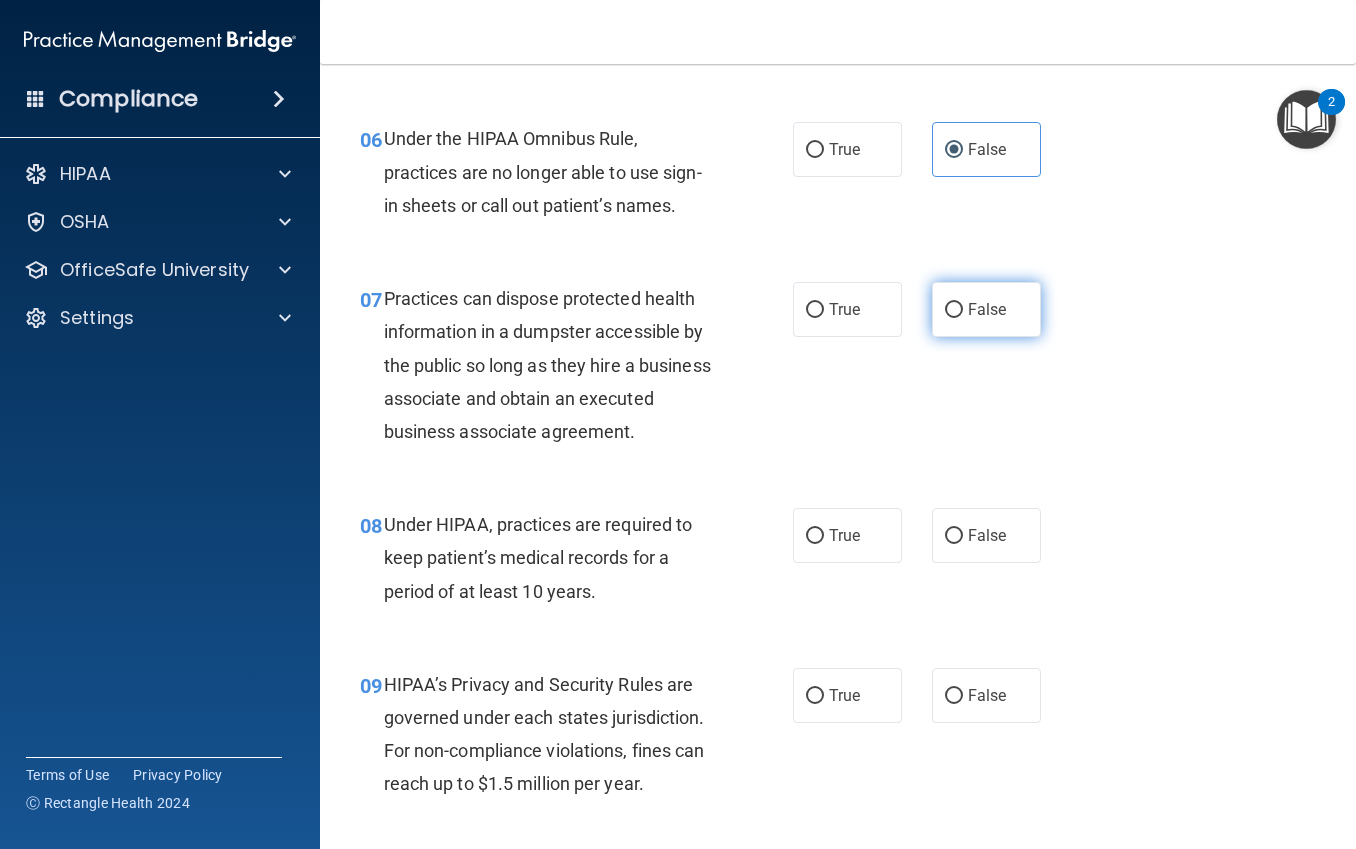 click on "False" at bounding box center [954, 310] 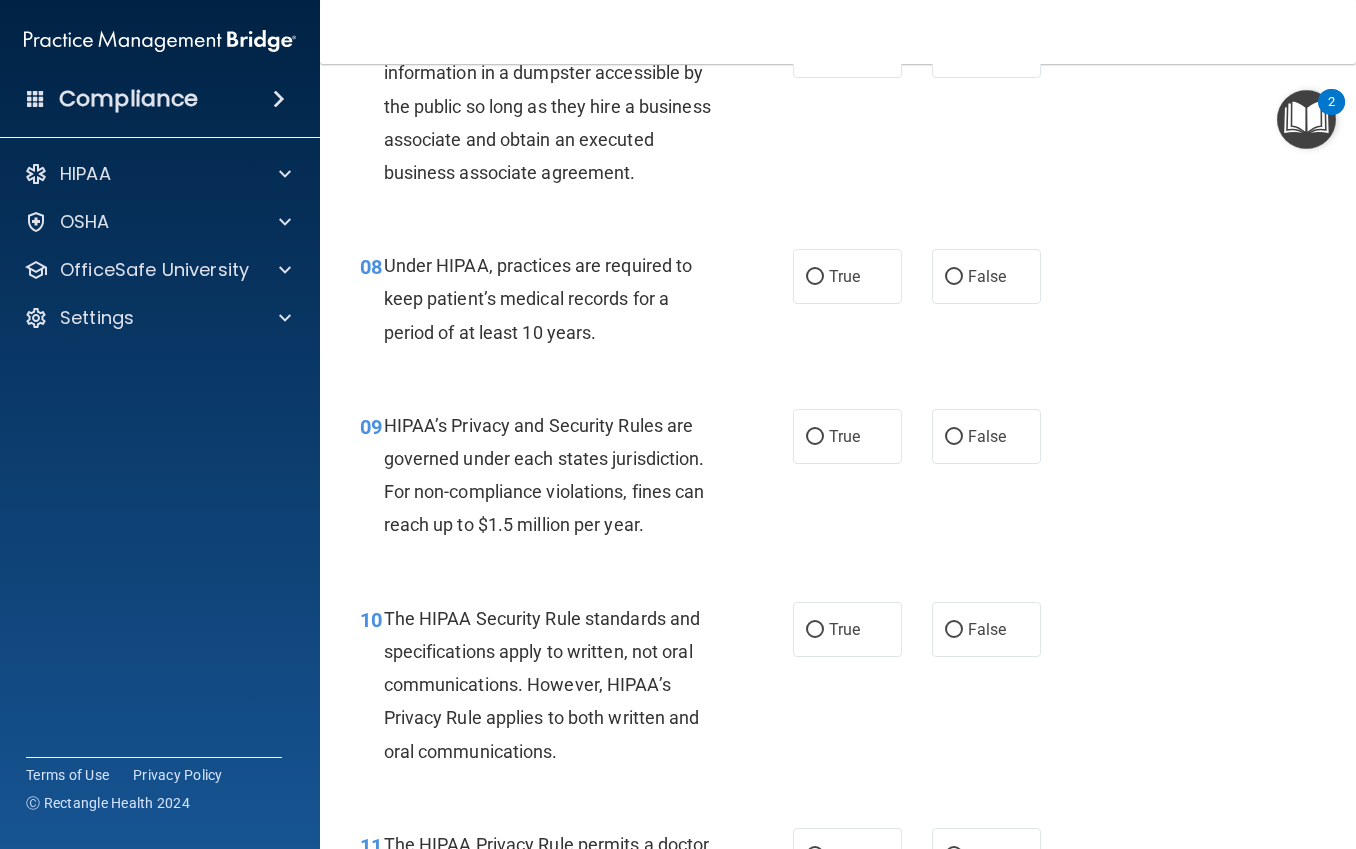 scroll, scrollTop: 1400, scrollLeft: 0, axis: vertical 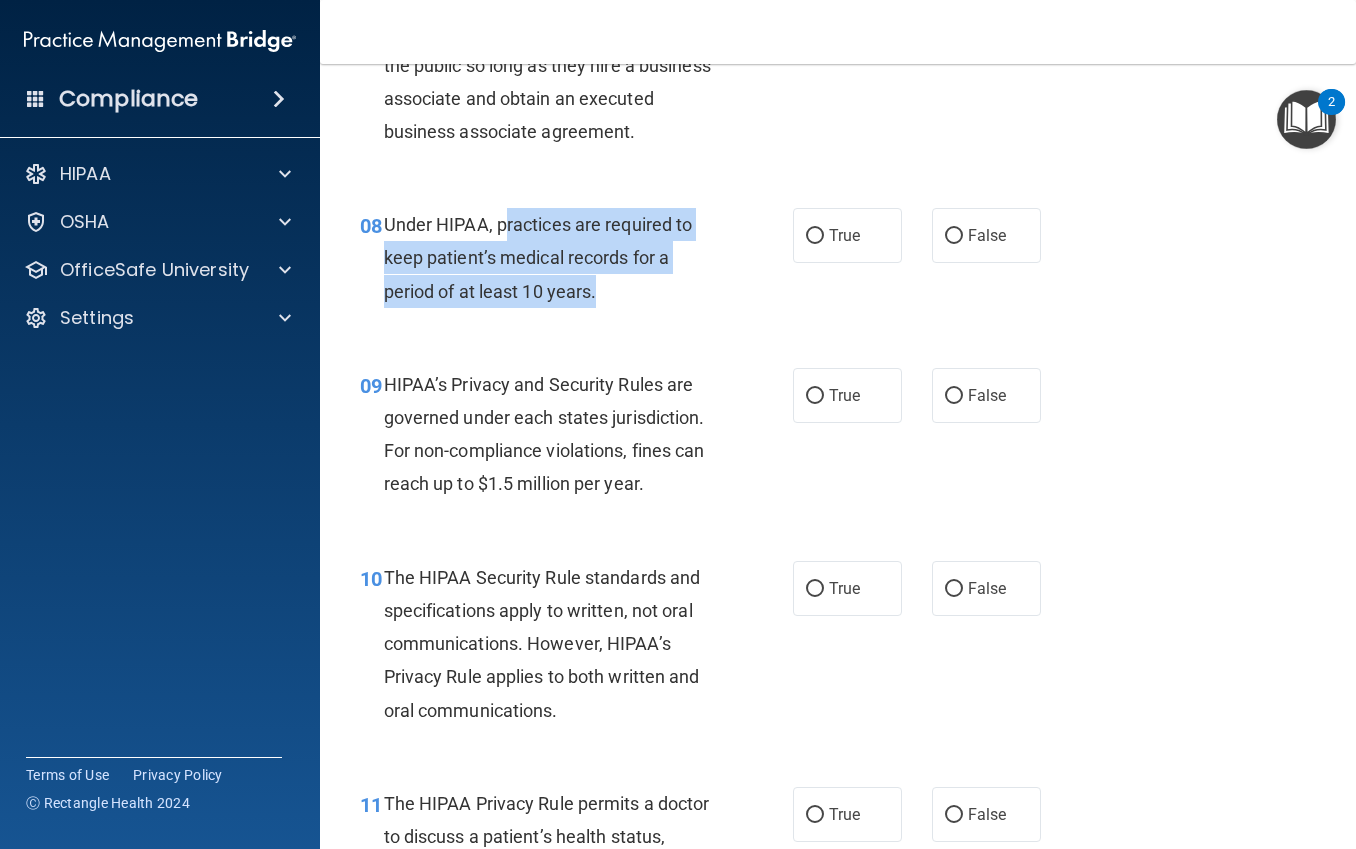 drag, startPoint x: 506, startPoint y: 249, endPoint x: 650, endPoint y: 313, distance: 157.58173 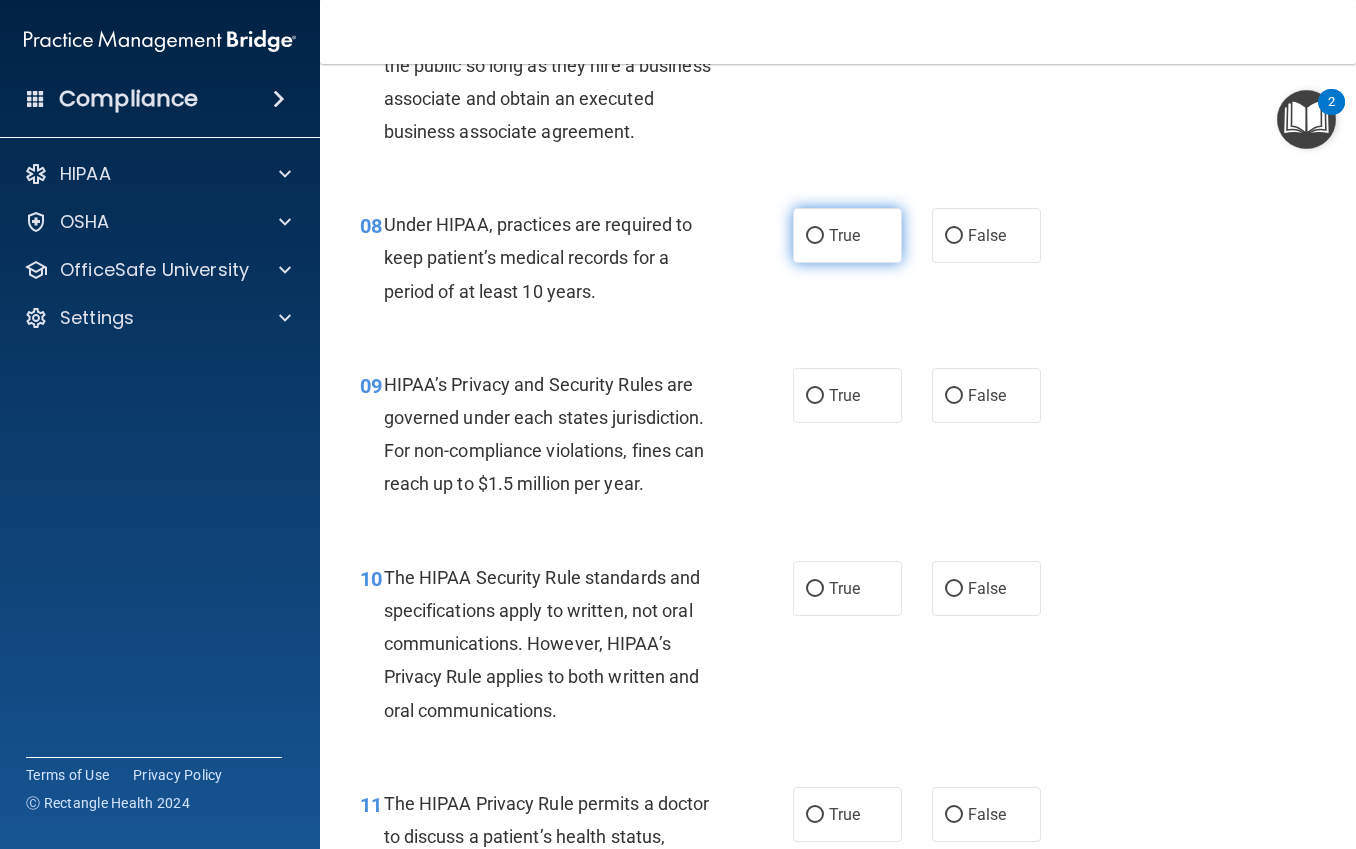 click on "True" at bounding box center (844, 235) 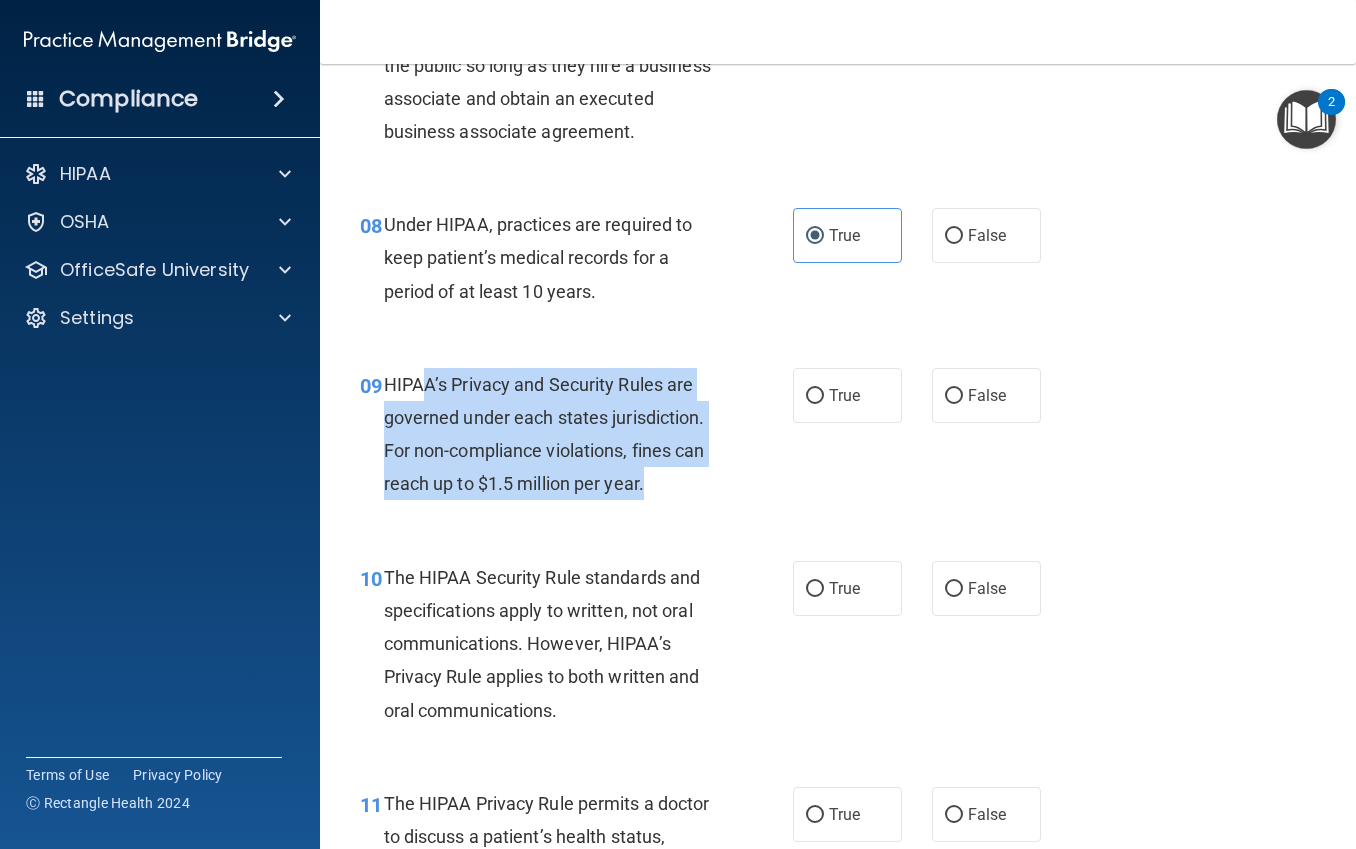 drag, startPoint x: 418, startPoint y: 416, endPoint x: 673, endPoint y: 515, distance: 273.54343 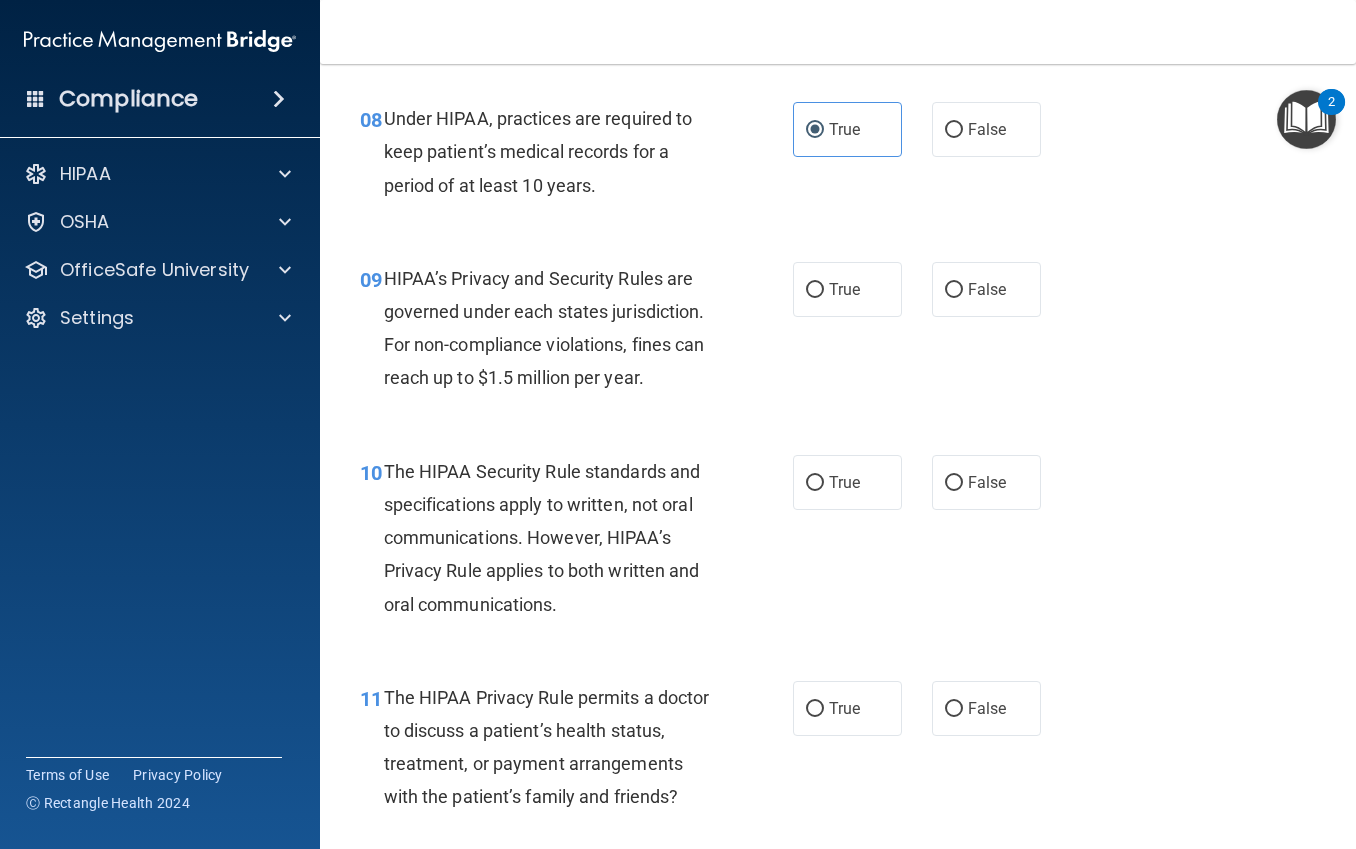 scroll, scrollTop: 1600, scrollLeft: 0, axis: vertical 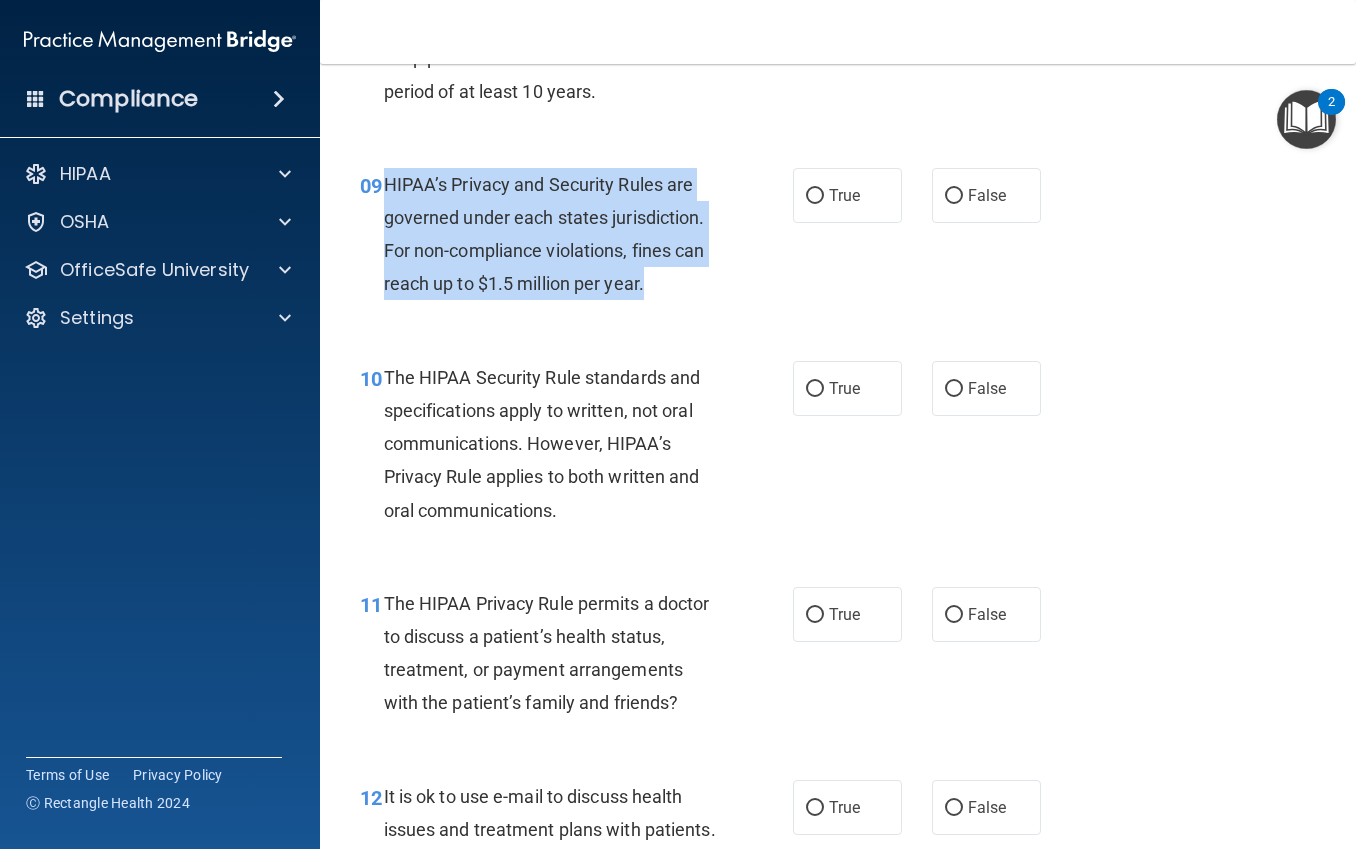 drag, startPoint x: 674, startPoint y: 330, endPoint x: 383, endPoint y: 222, distance: 310.3949 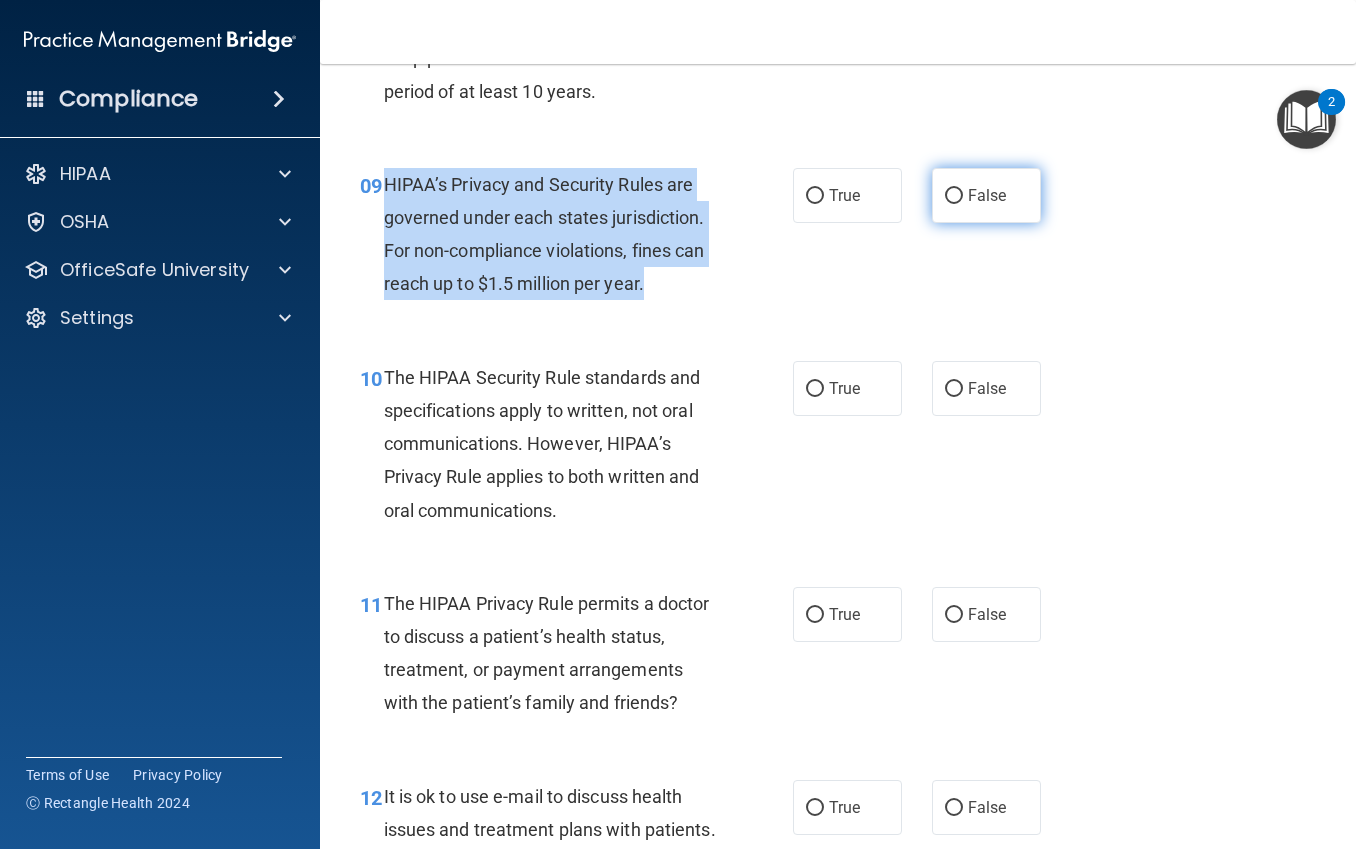 click on "False" at bounding box center (987, 195) 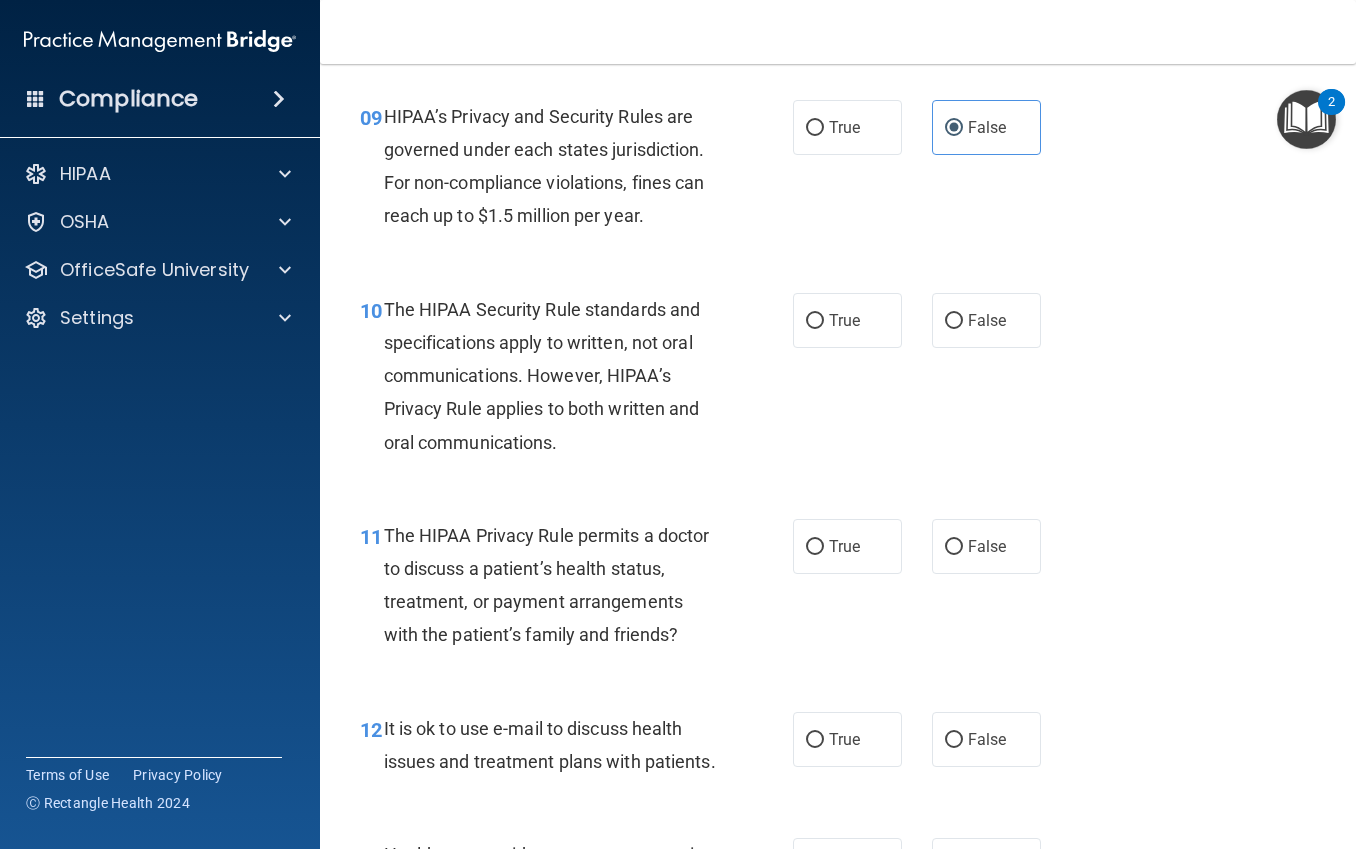 scroll, scrollTop: 1700, scrollLeft: 0, axis: vertical 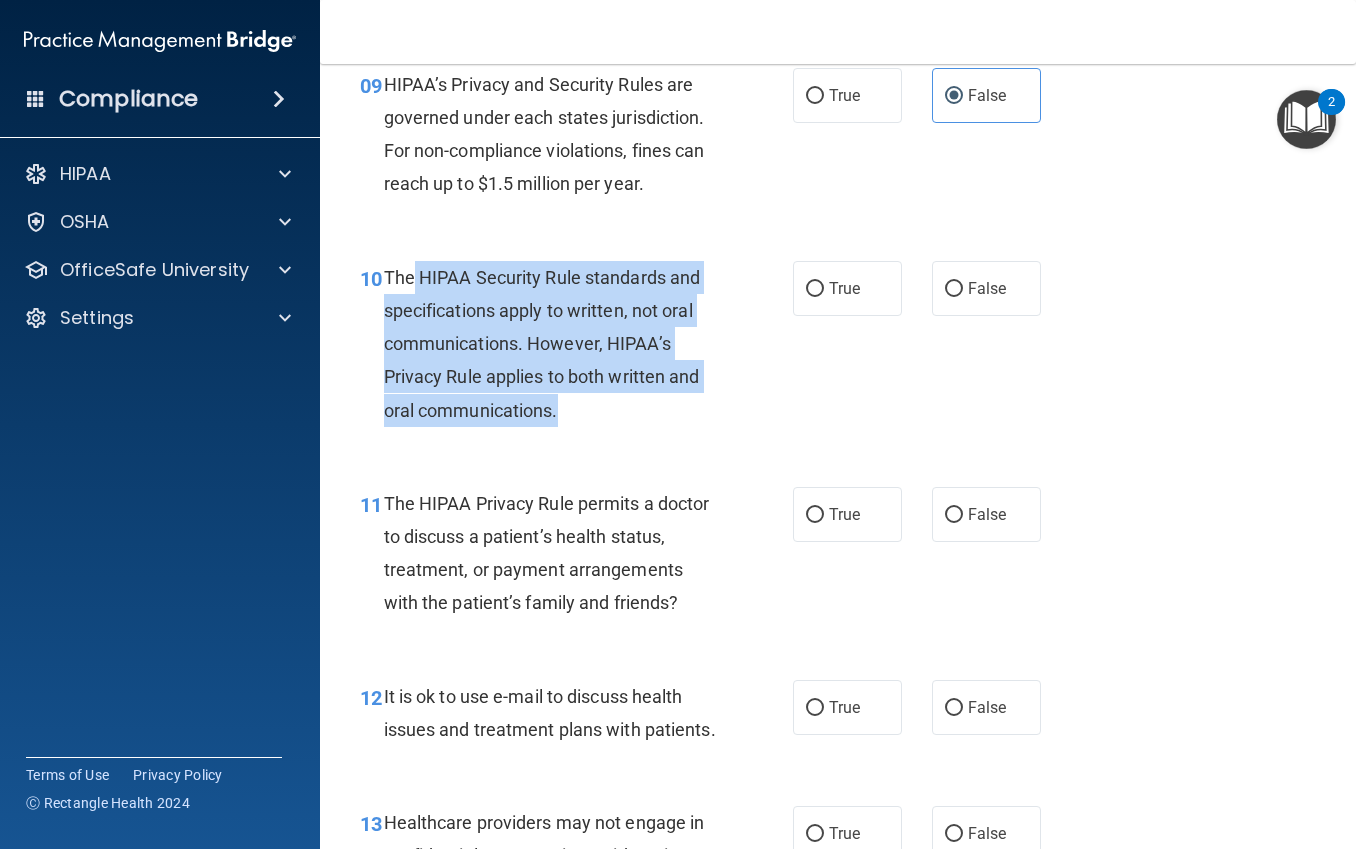drag, startPoint x: 554, startPoint y: 319, endPoint x: 650, endPoint y: 441, distance: 155.24174 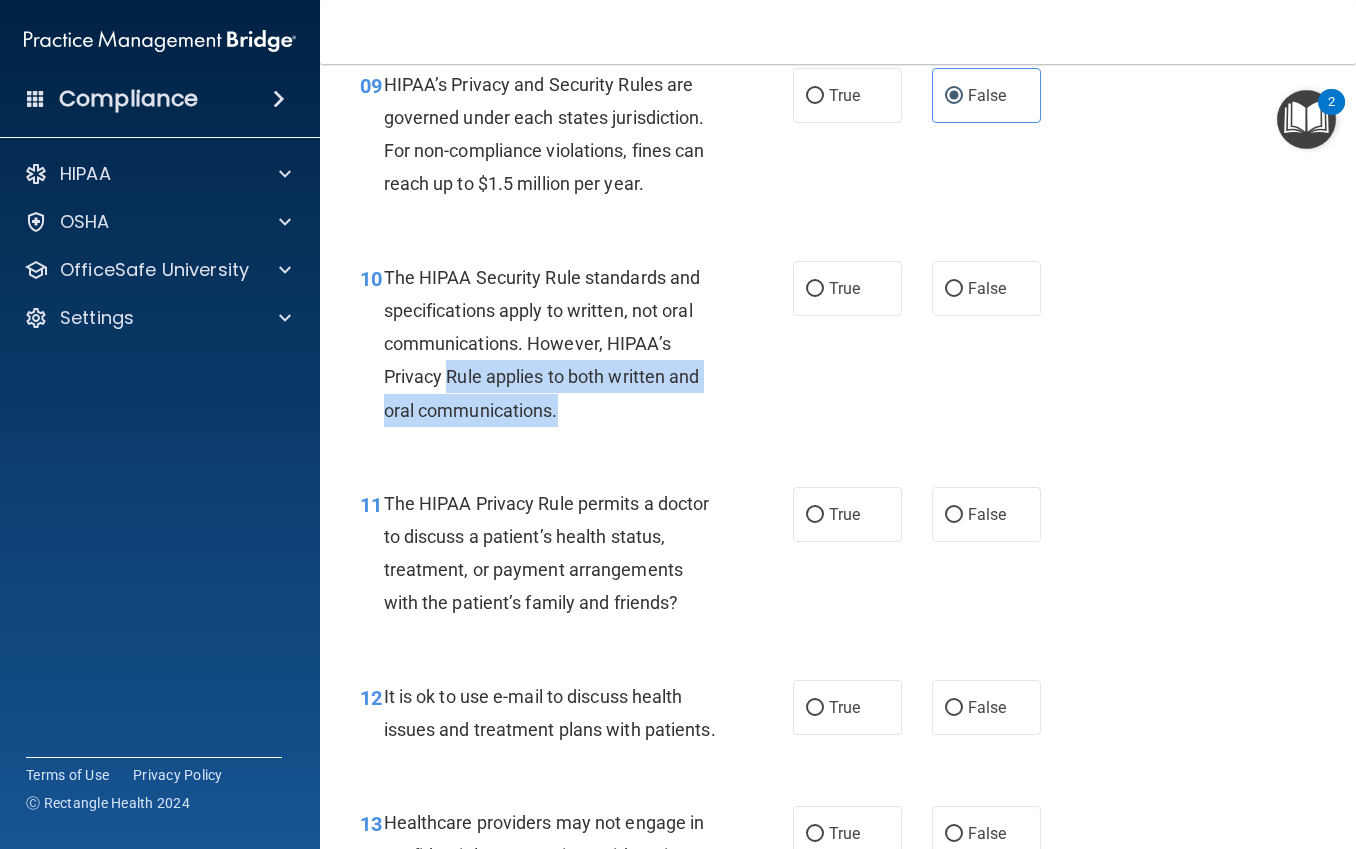 drag, startPoint x: 445, startPoint y: 416, endPoint x: 658, endPoint y: 443, distance: 214.70445 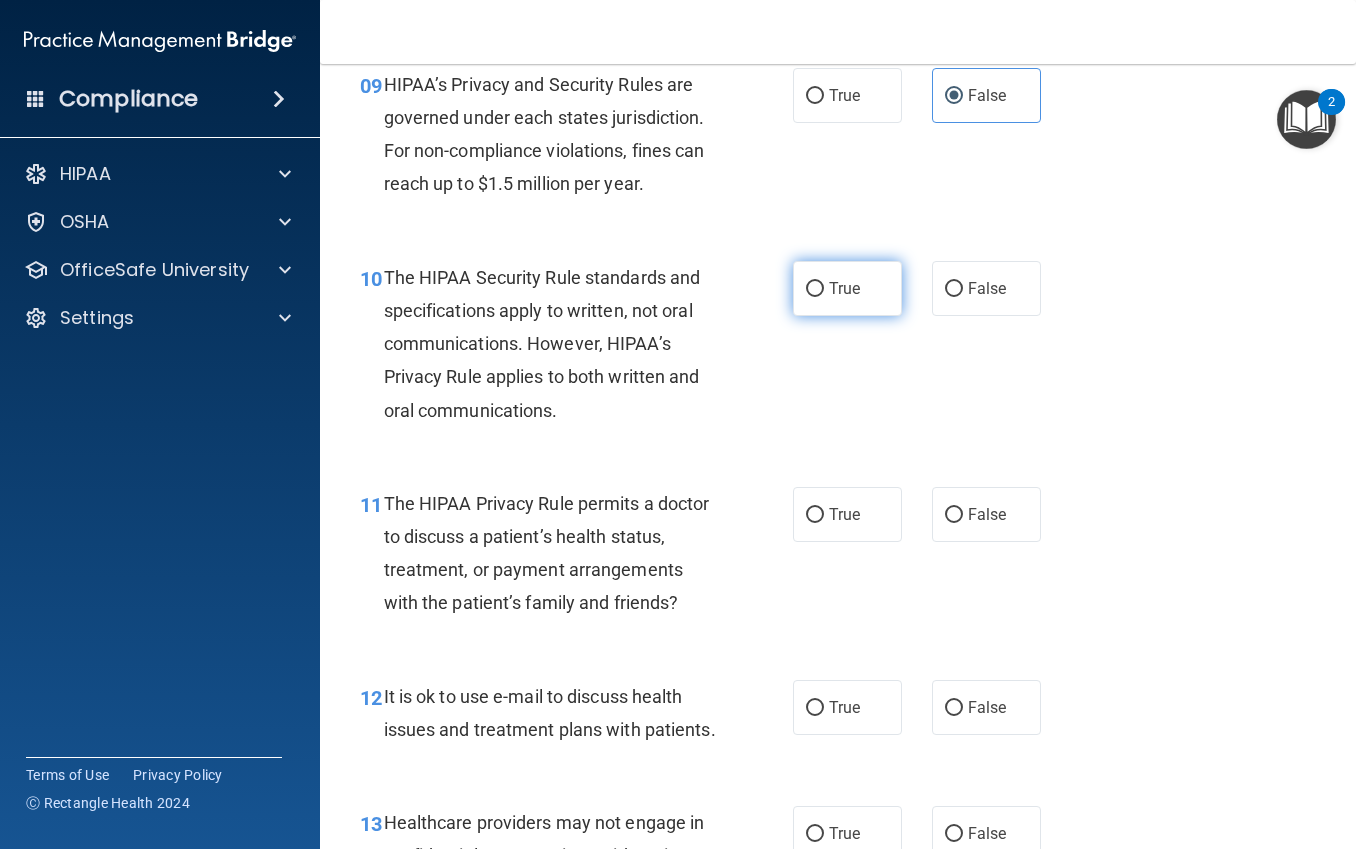 click on "True" at bounding box center (847, 288) 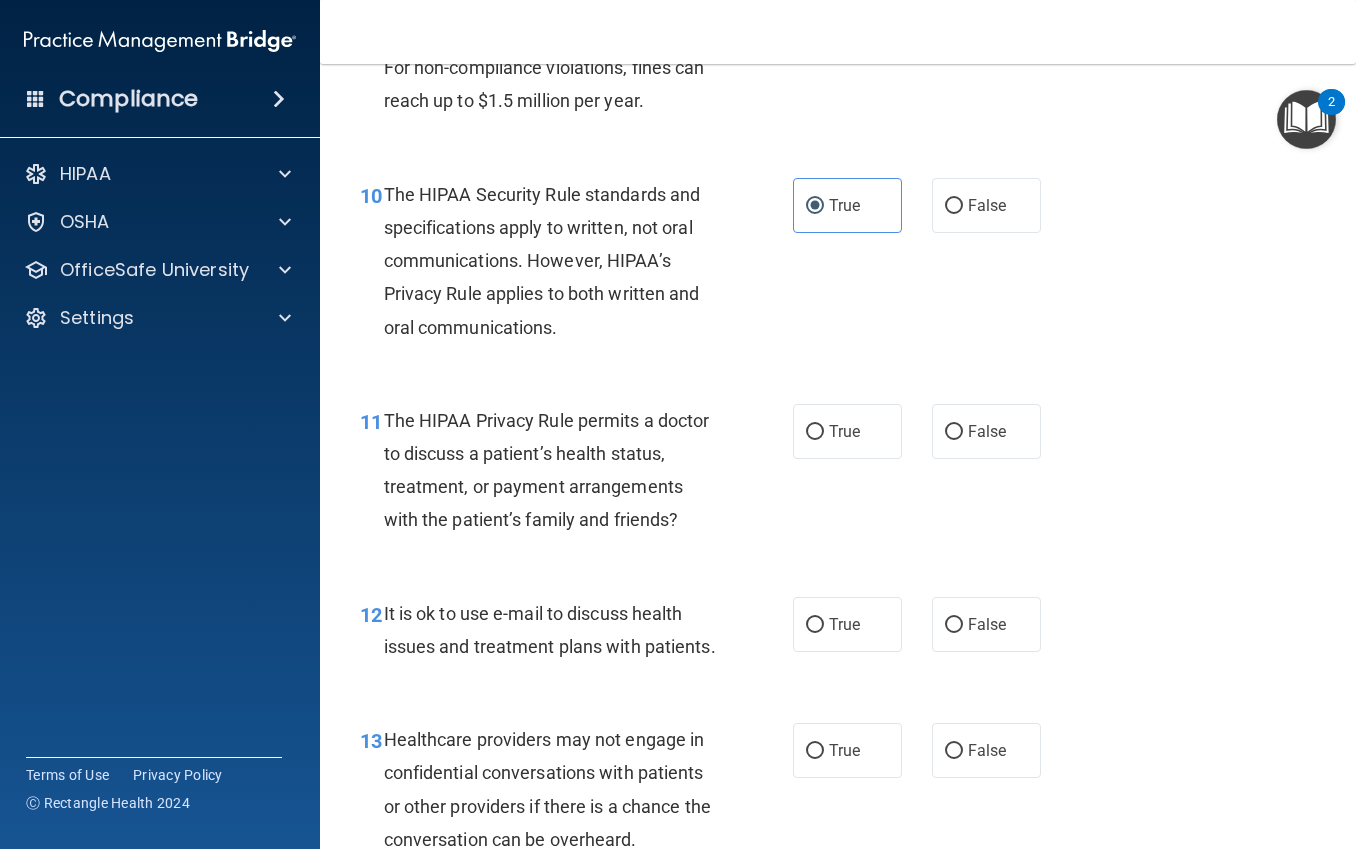 scroll, scrollTop: 1900, scrollLeft: 0, axis: vertical 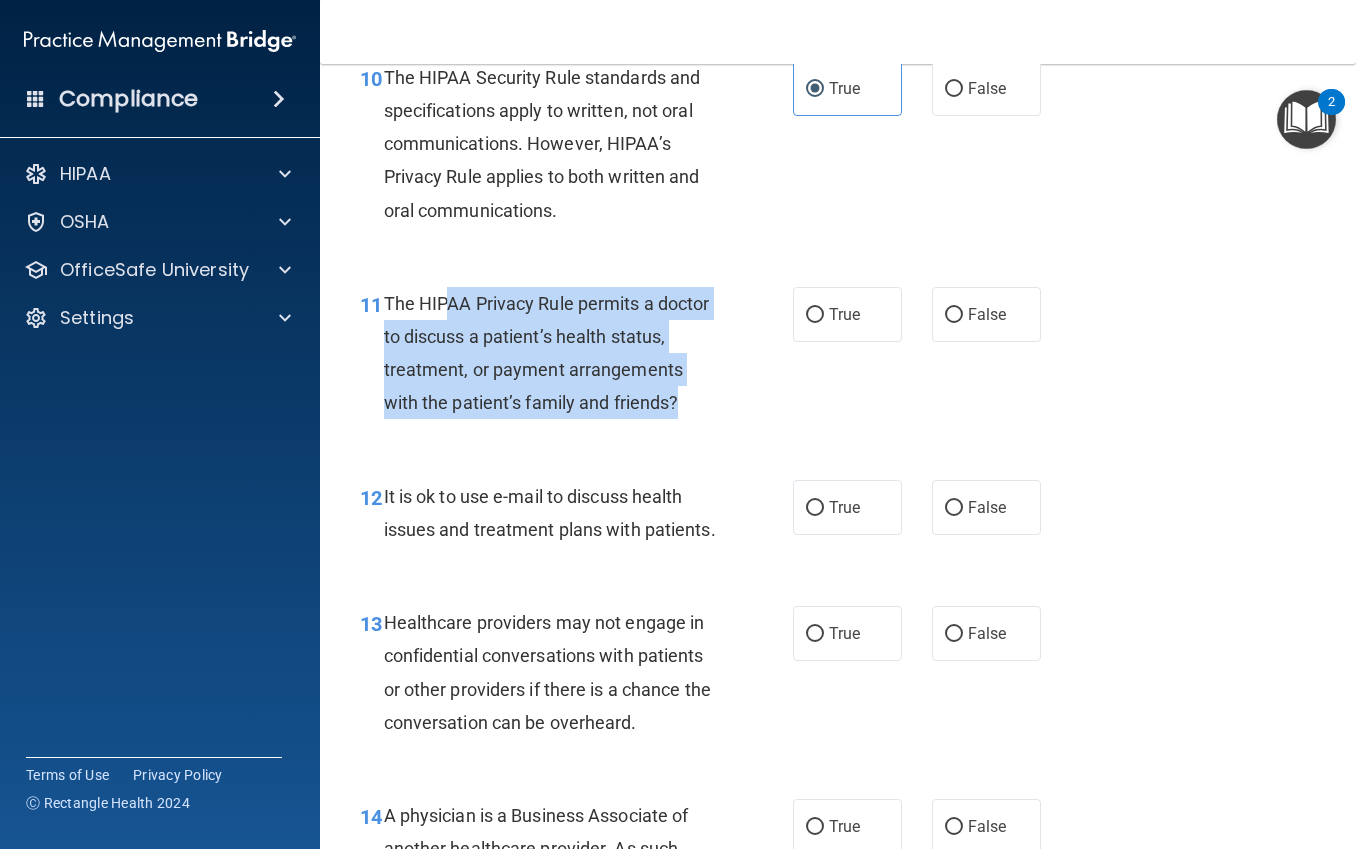 drag, startPoint x: 448, startPoint y: 337, endPoint x: 518, endPoint y: 465, distance: 145.89037 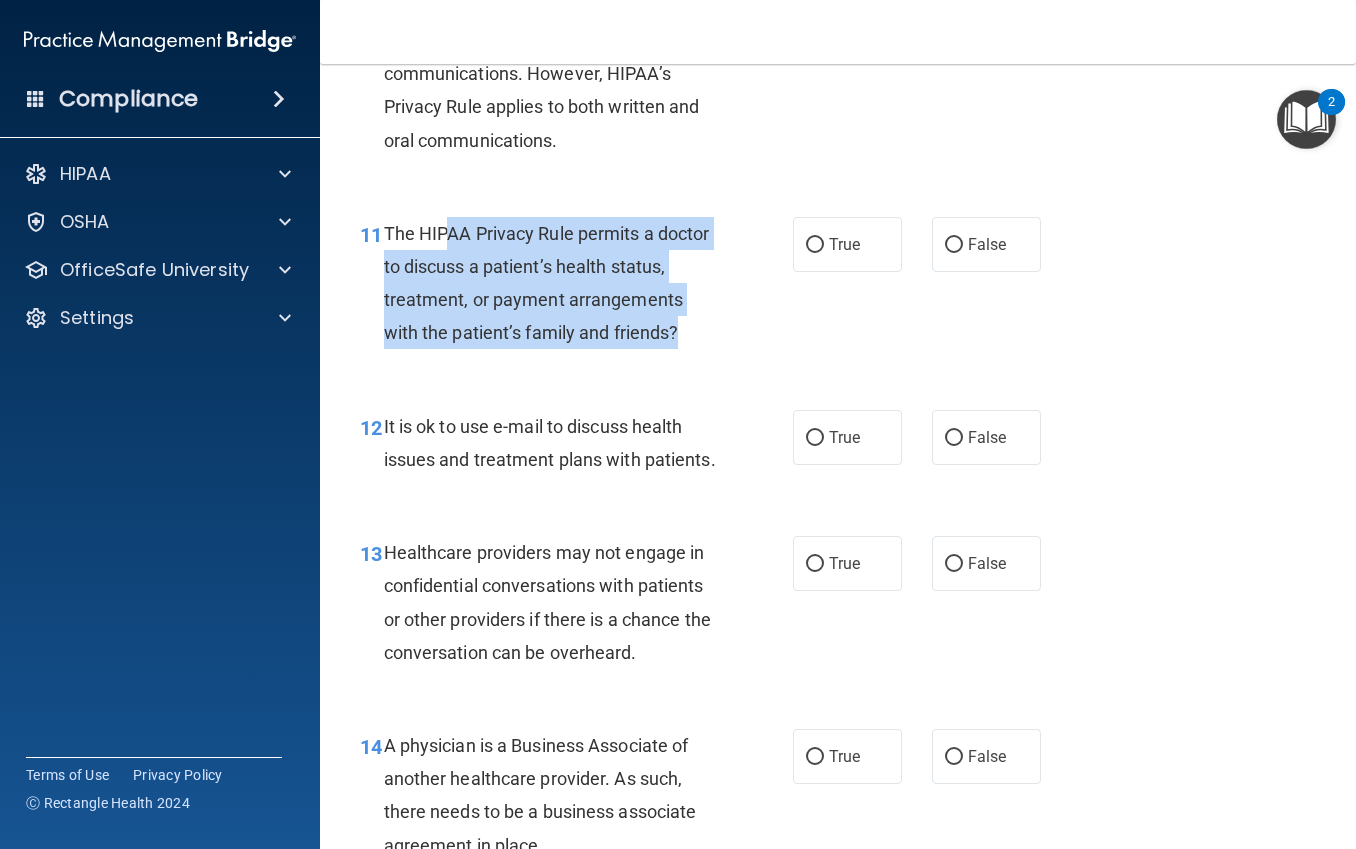 scroll, scrollTop: 2100, scrollLeft: 0, axis: vertical 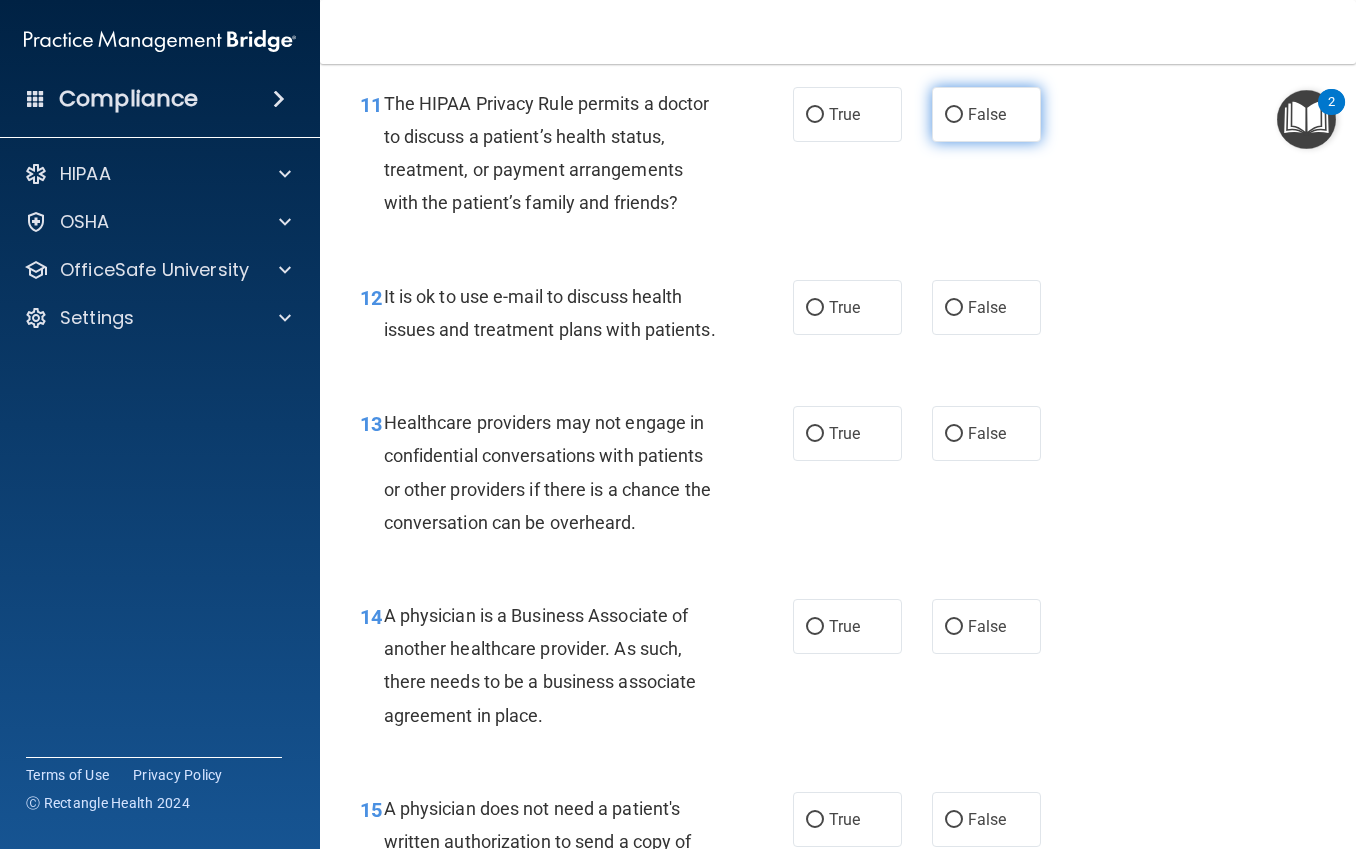 click on "False" at bounding box center (986, 114) 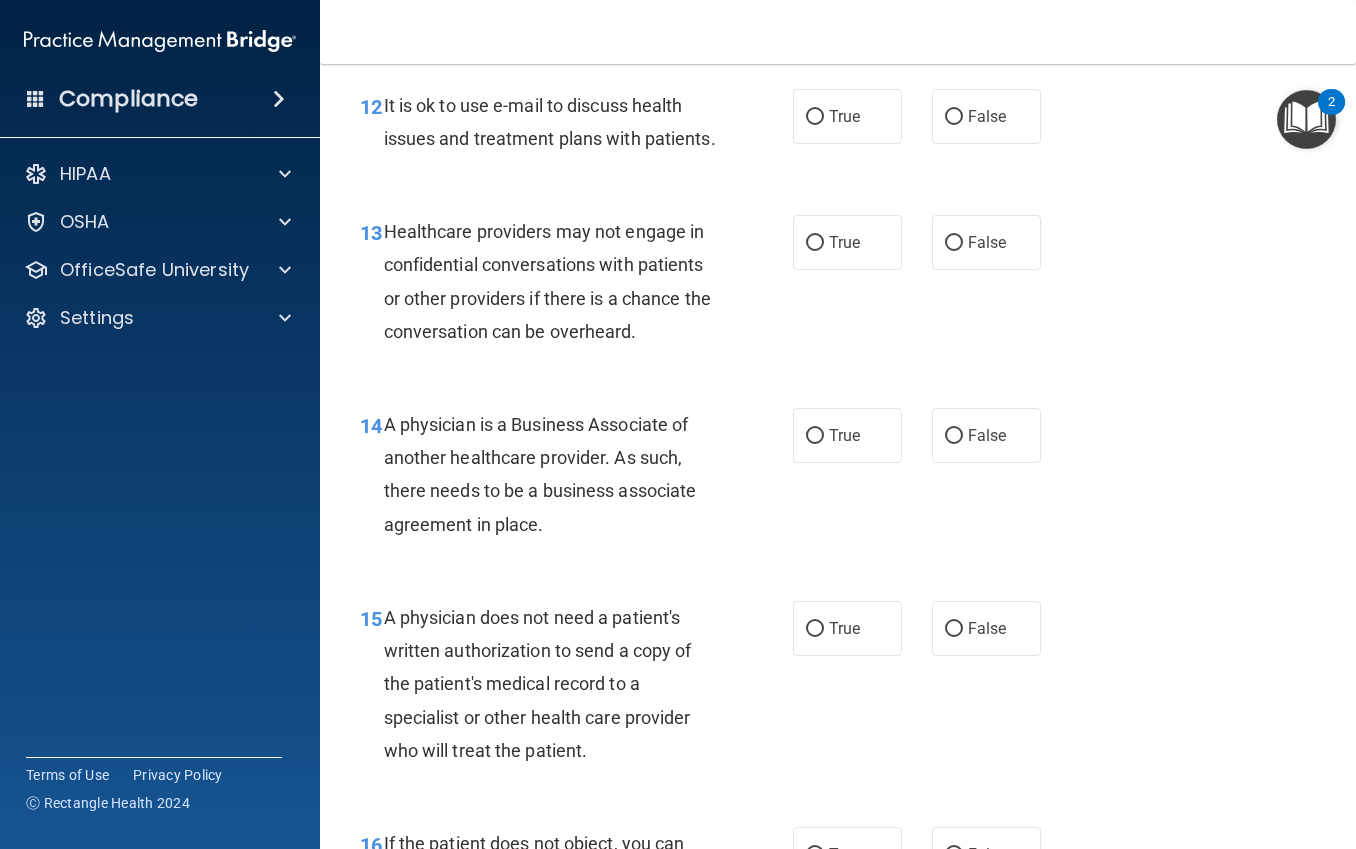 scroll, scrollTop: 2300, scrollLeft: 0, axis: vertical 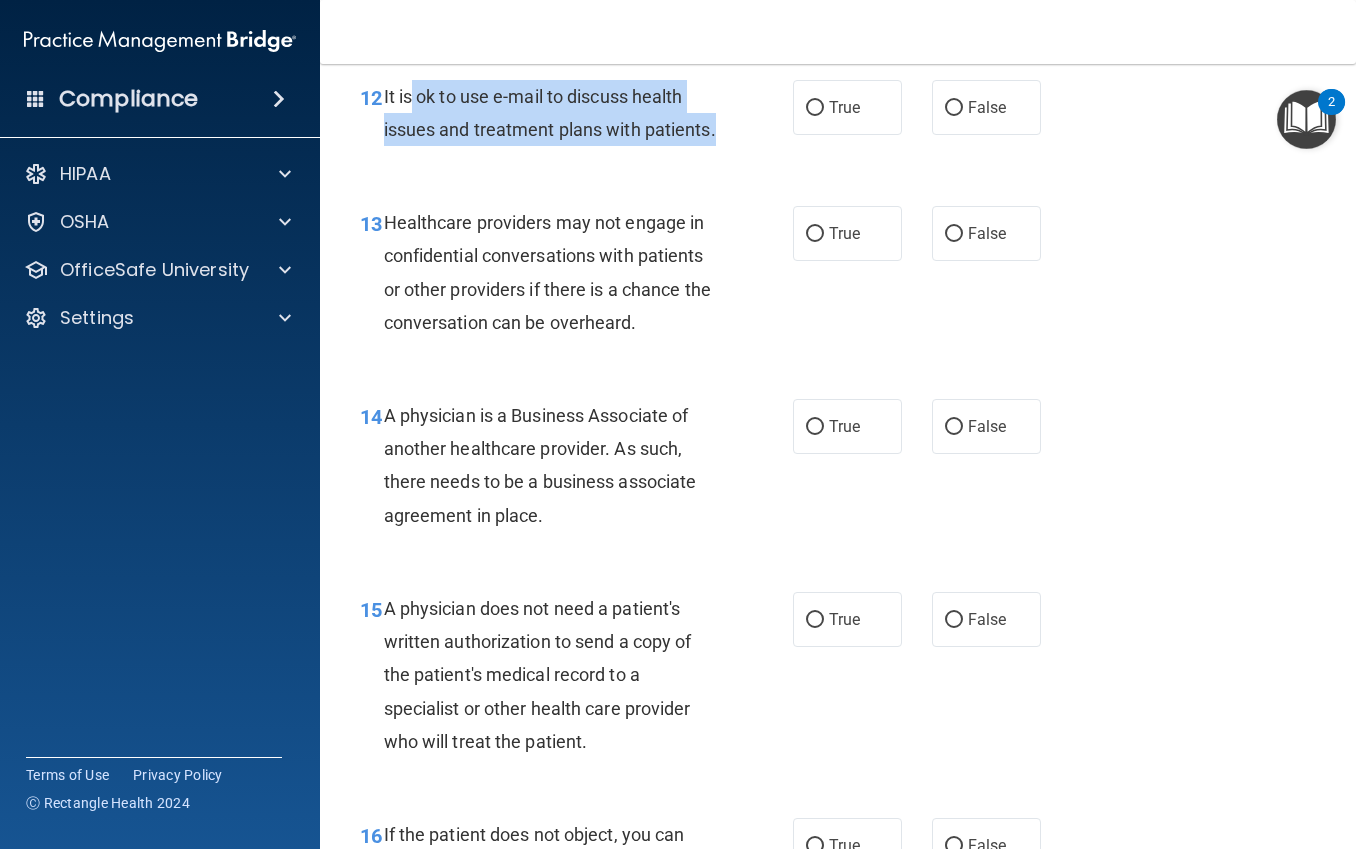 drag, startPoint x: 410, startPoint y: 171, endPoint x: 554, endPoint y: 226, distance: 154.14604 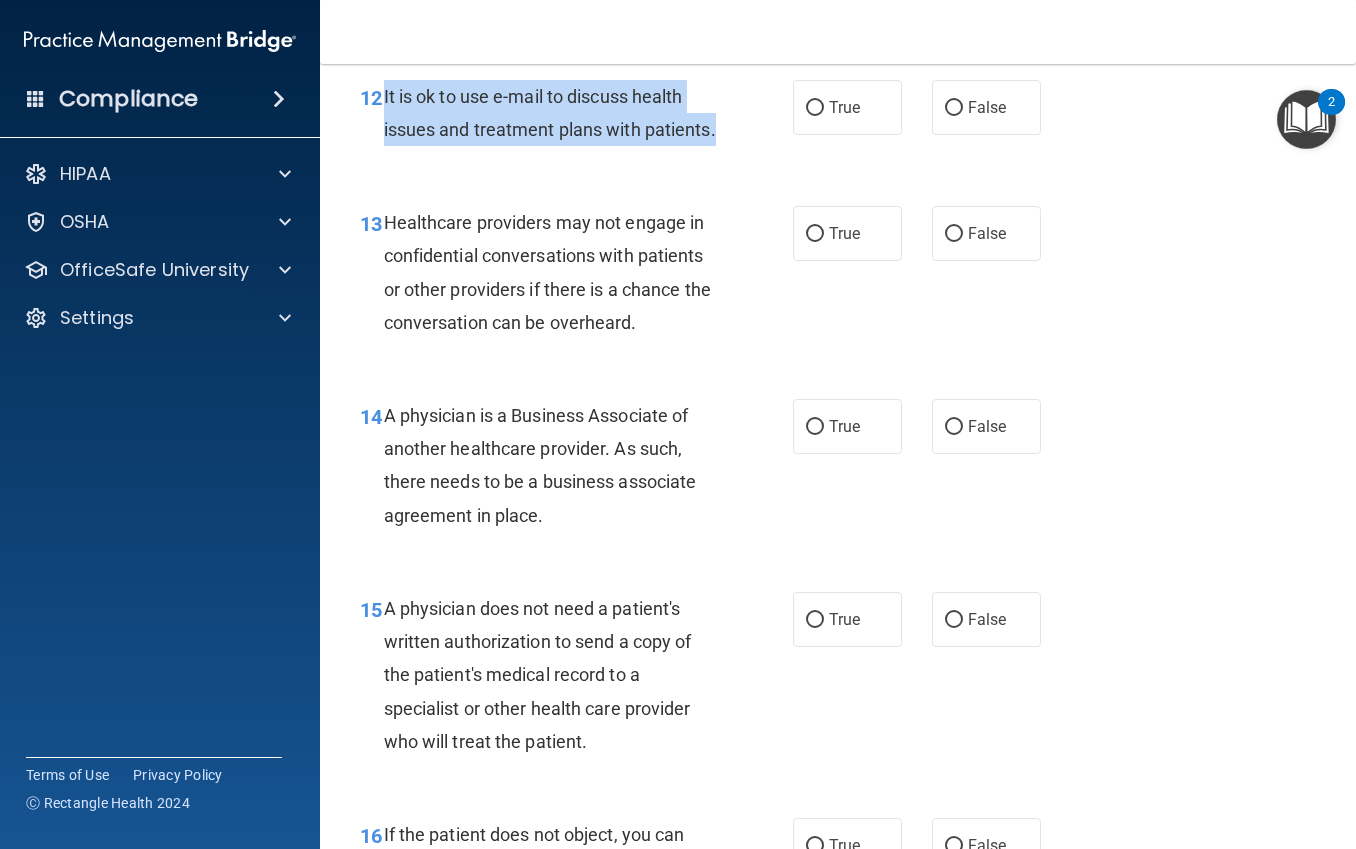 drag, startPoint x: 490, startPoint y: 223, endPoint x: 380, endPoint y: 168, distance: 122.98374 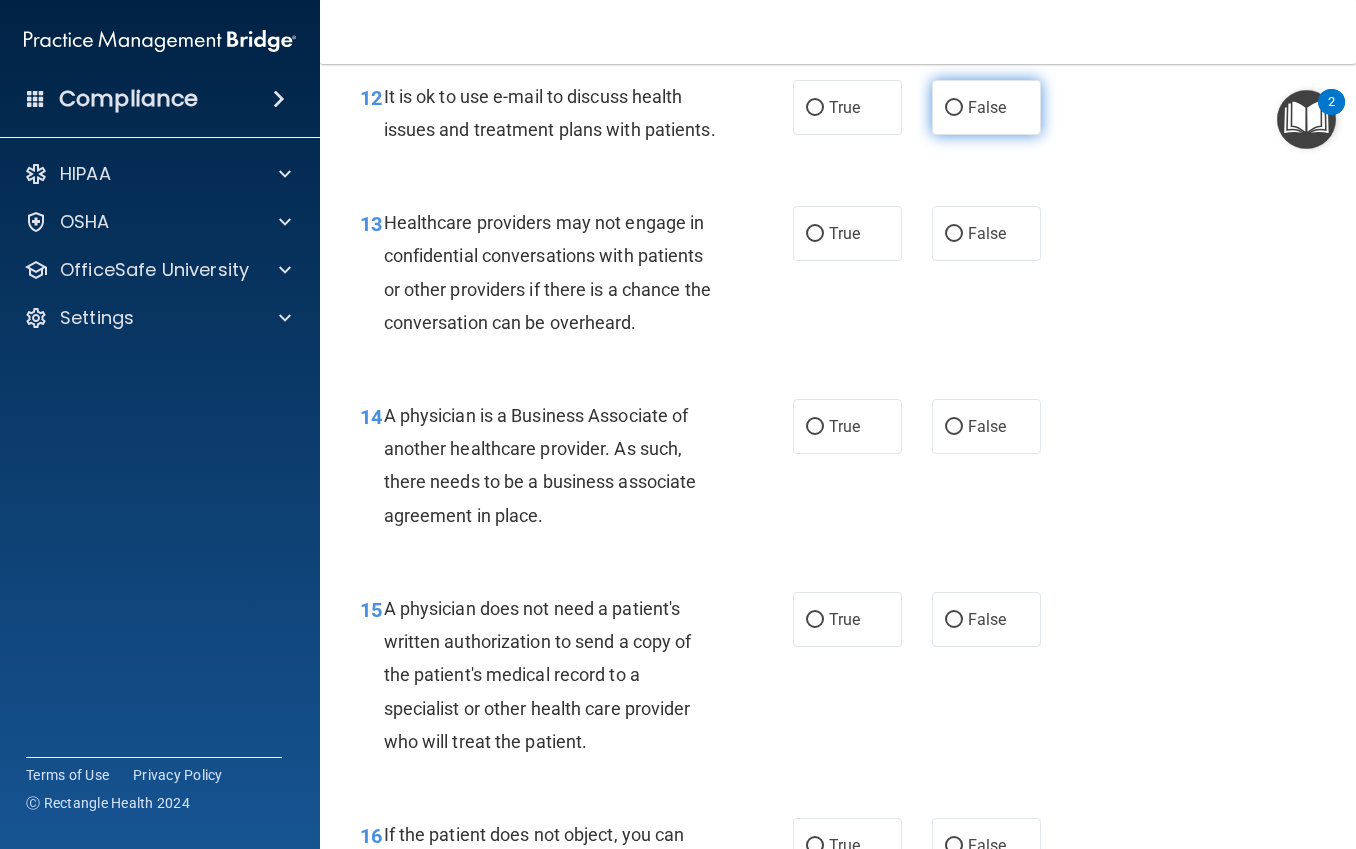 click on "False" at bounding box center (987, 107) 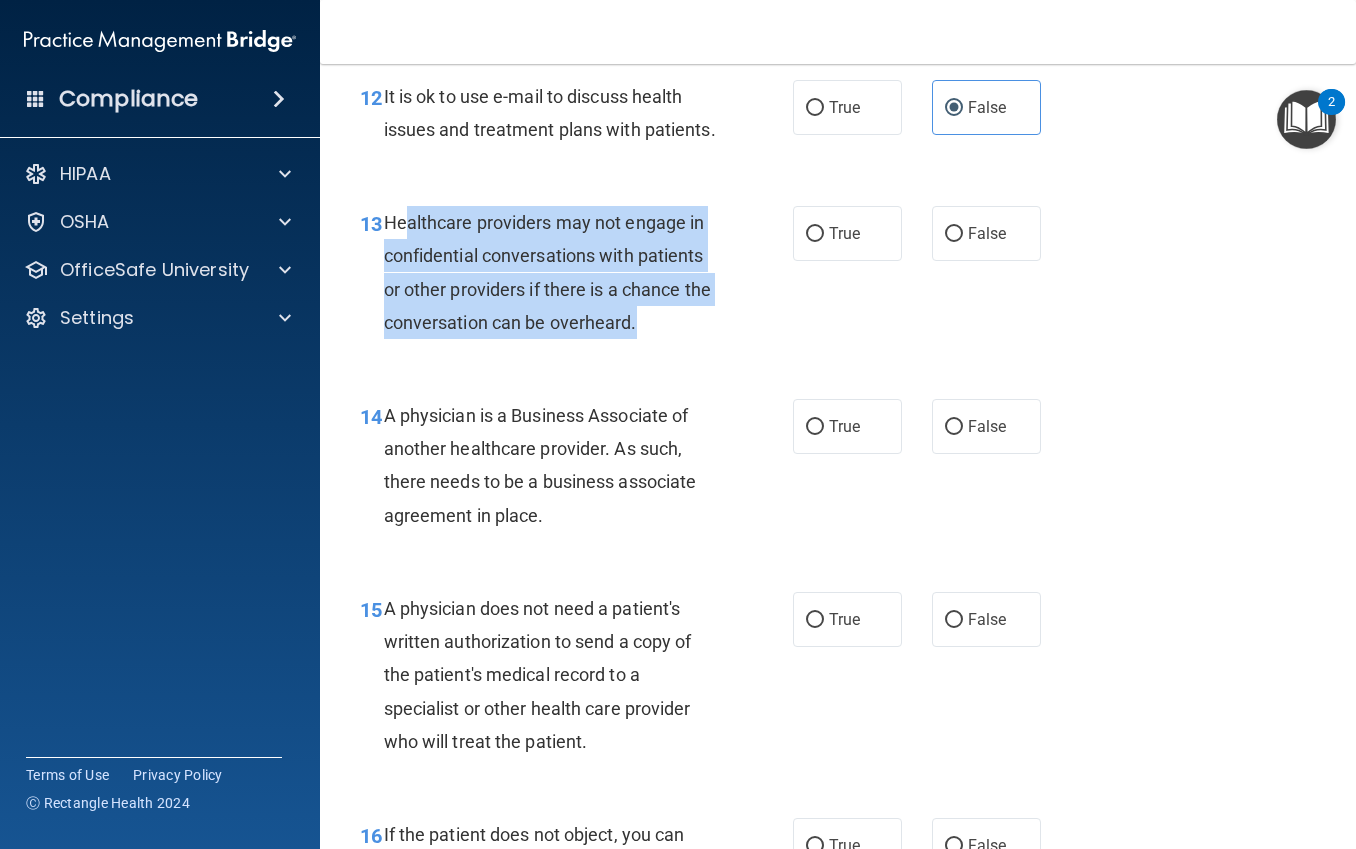 drag, startPoint x: 452, startPoint y: 326, endPoint x: 712, endPoint y: 415, distance: 274.81085 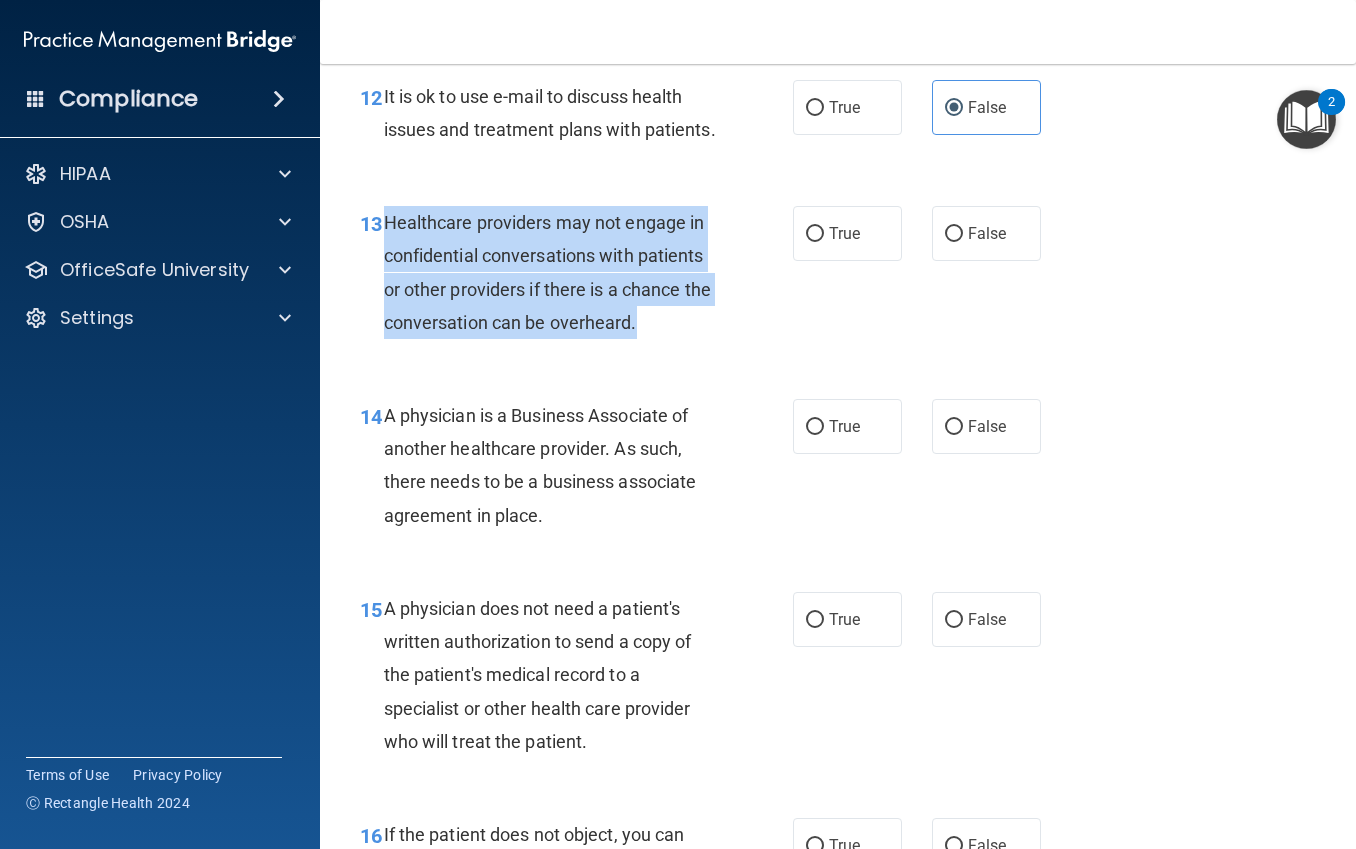 drag, startPoint x: 679, startPoint y: 428, endPoint x: 380, endPoint y: 338, distance: 312.2515 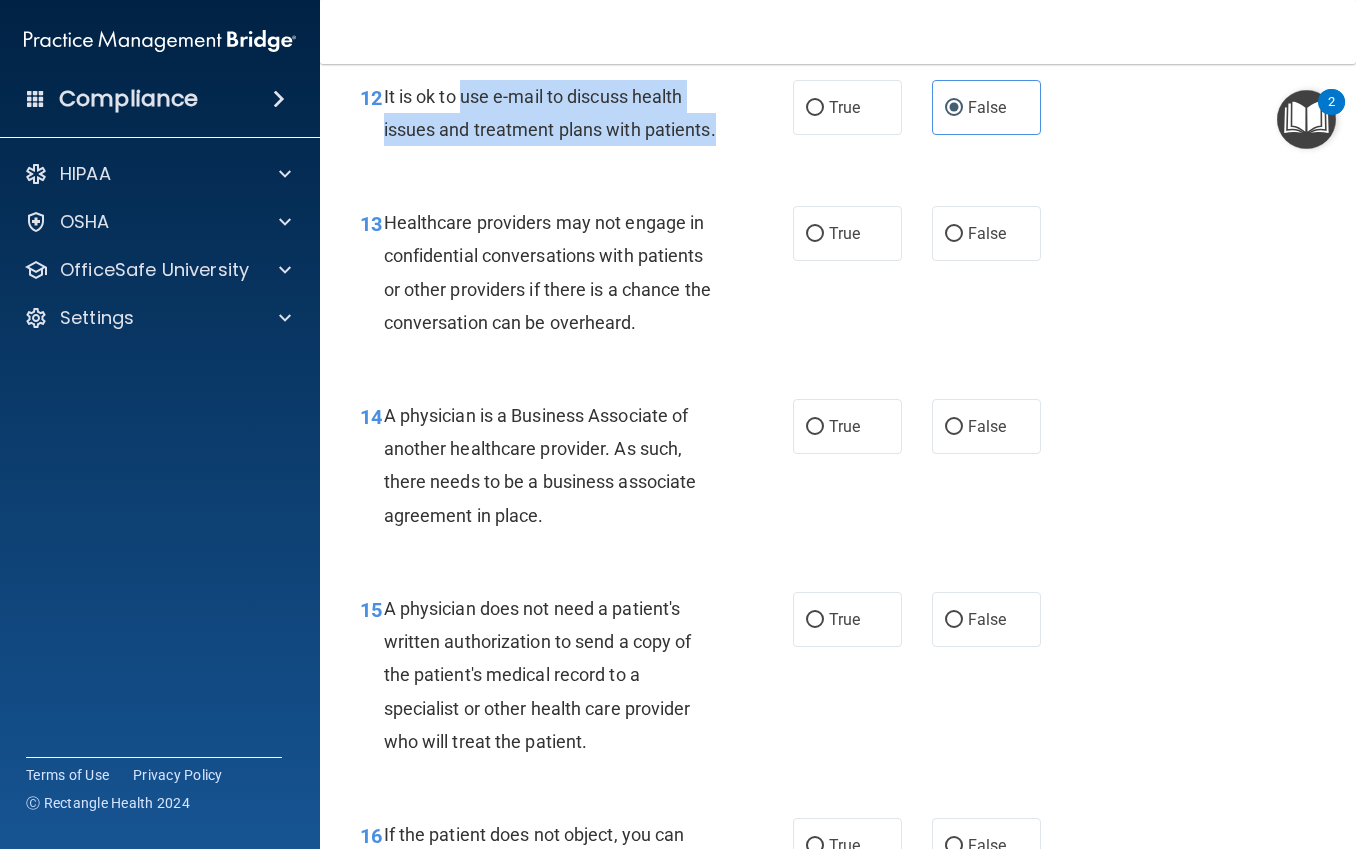 drag, startPoint x: 470, startPoint y: 162, endPoint x: 630, endPoint y: 227, distance: 172.69916 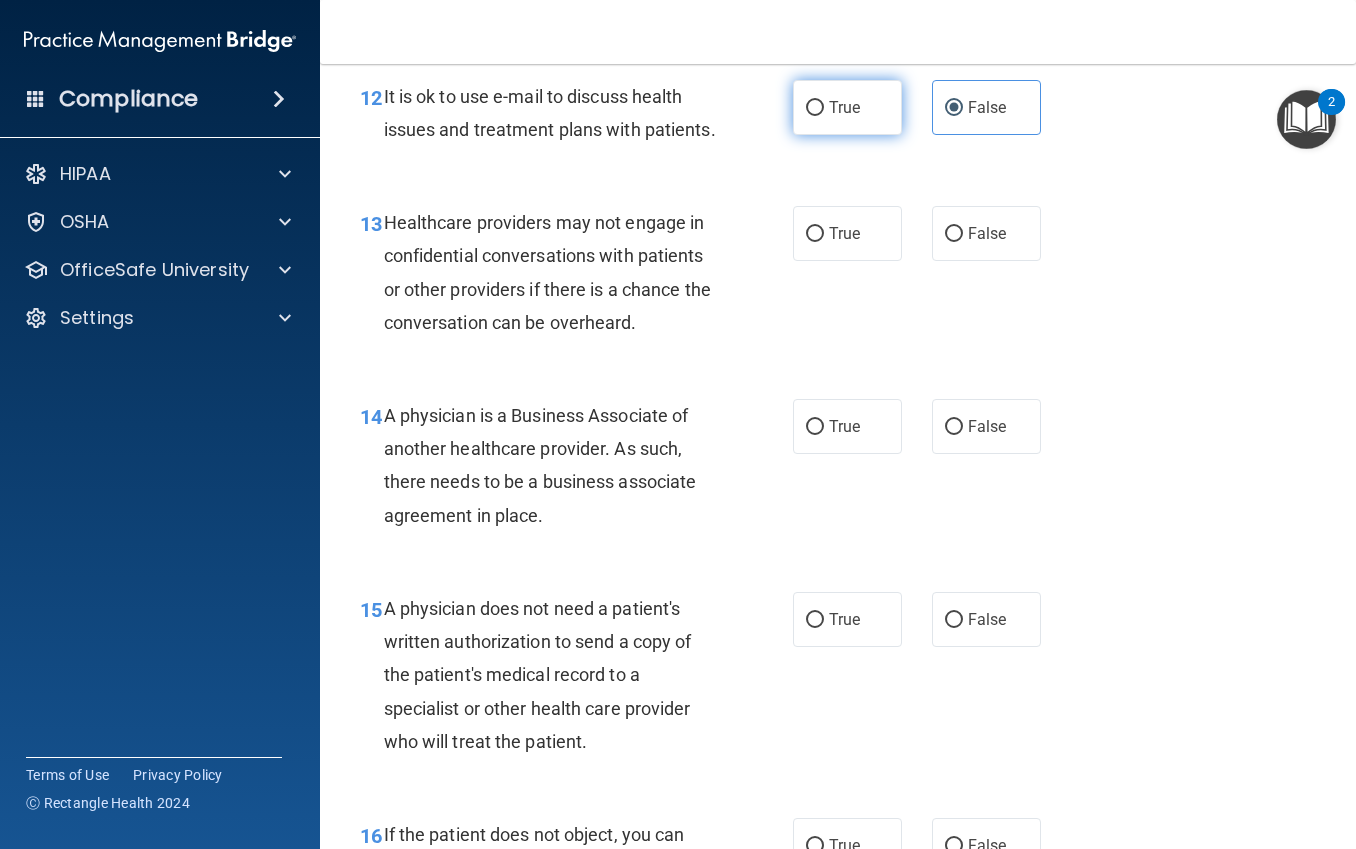 click on "True" at bounding box center [844, 107] 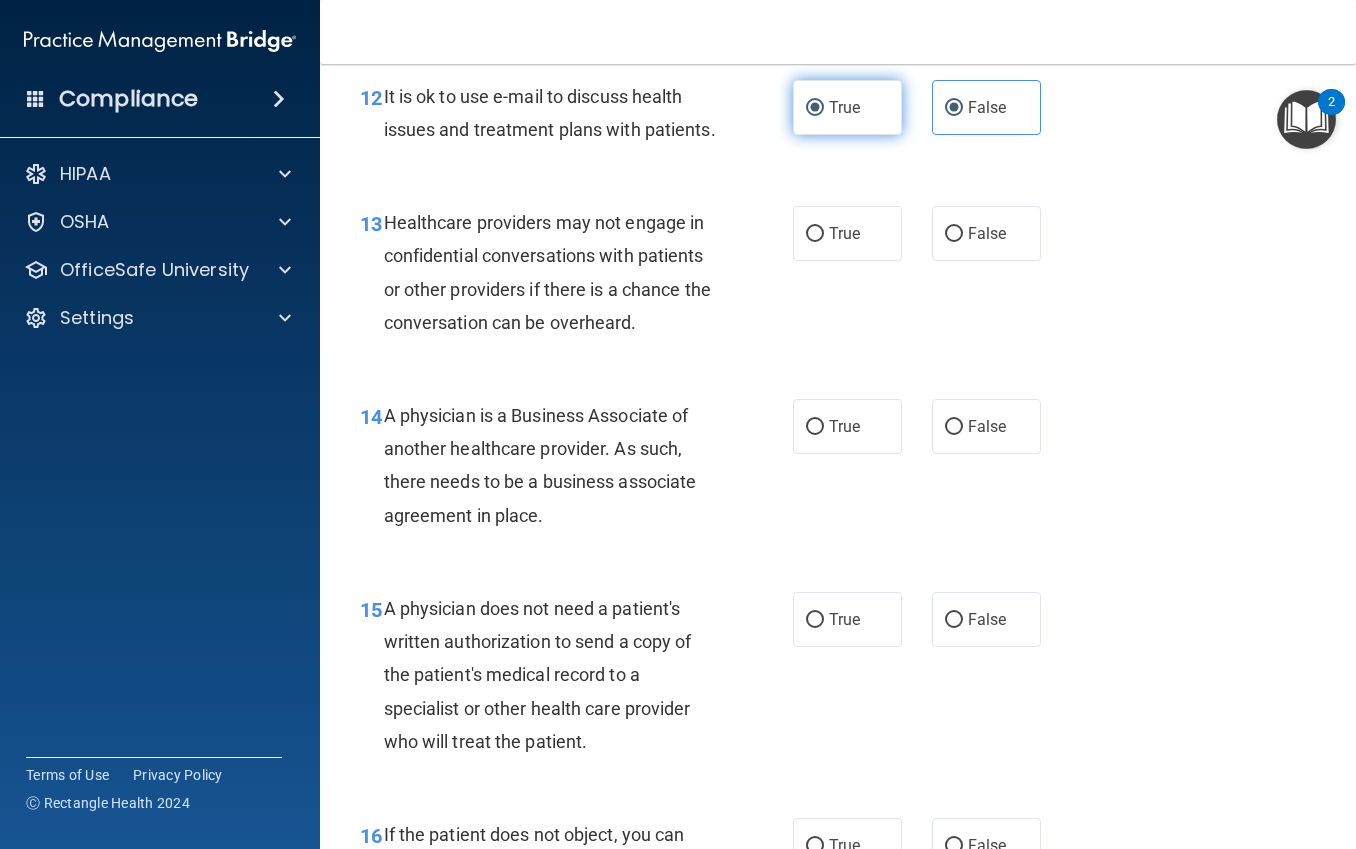 radio on "false" 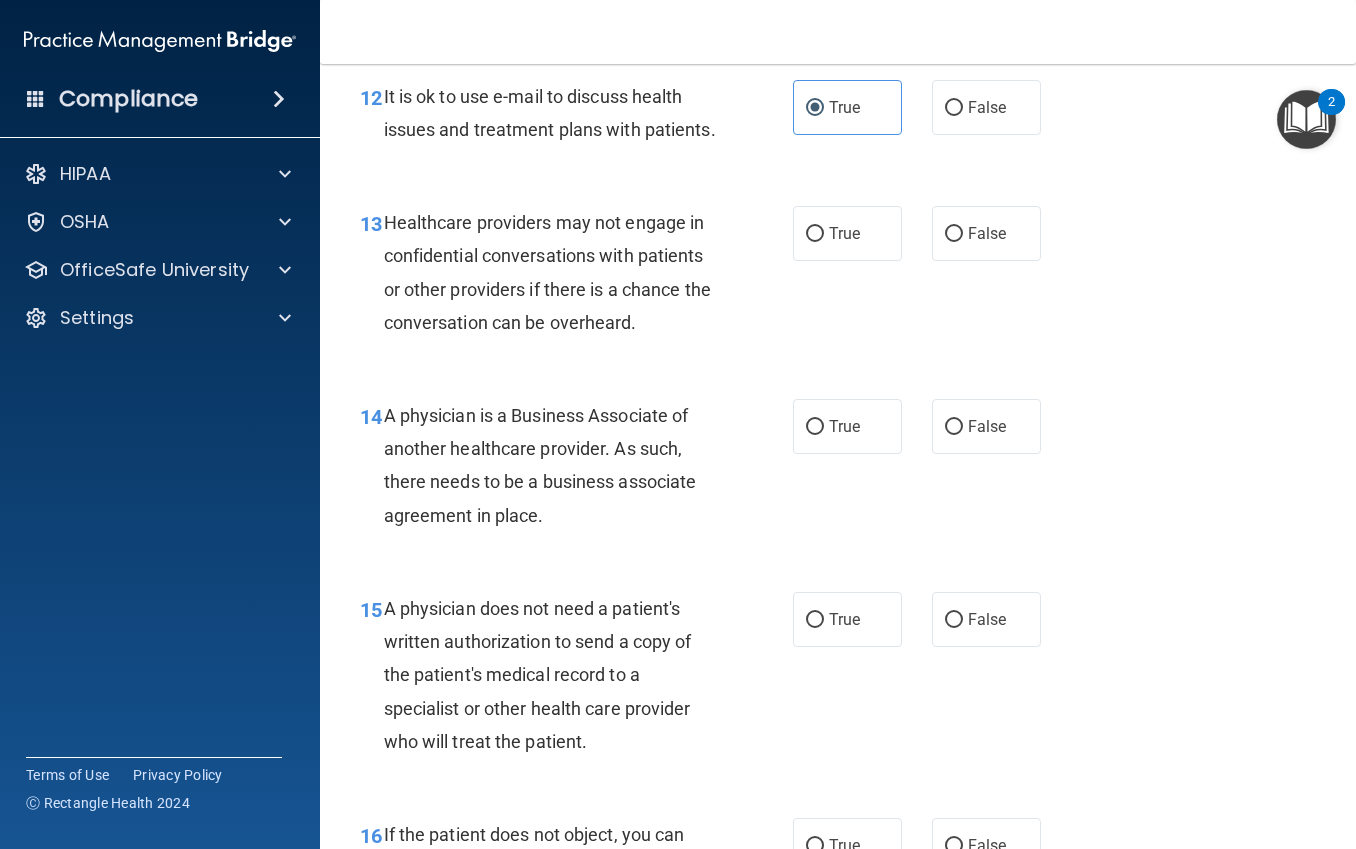 click on "13       Healthcare providers may not engage in confidential conversations with patients or other providers if there is a chance the conversation can be overheard." at bounding box center [576, 277] 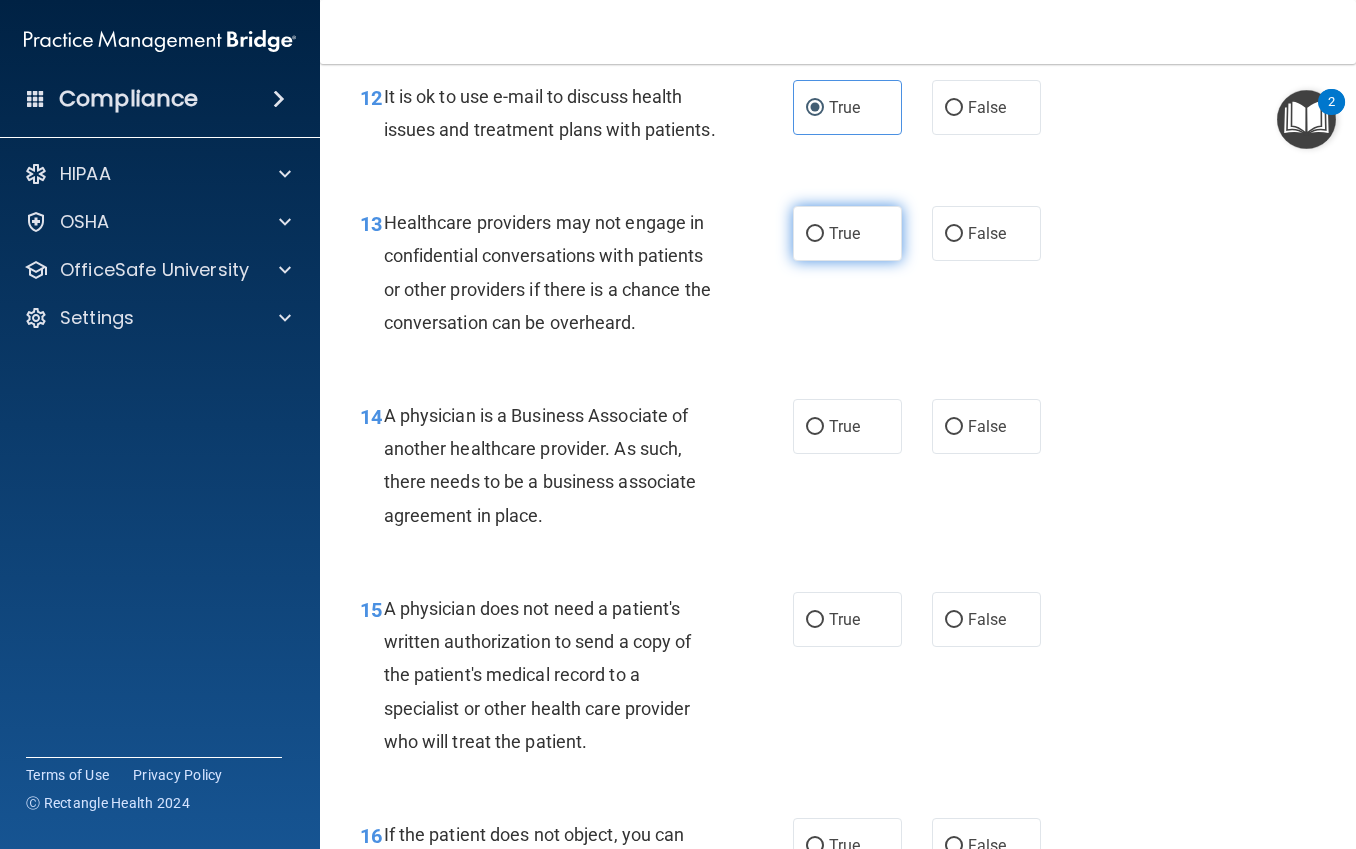 click on "True" at bounding box center [847, 233] 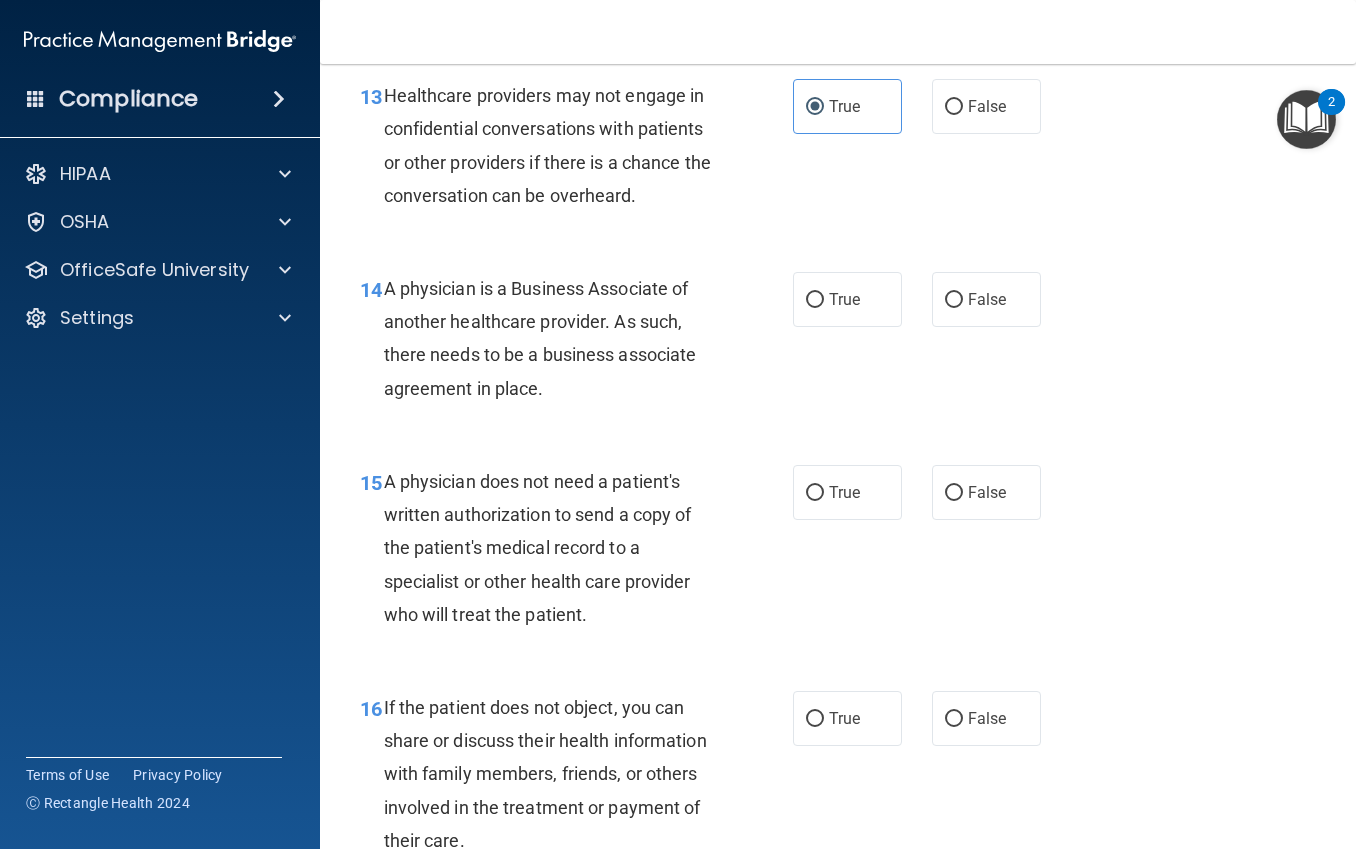 scroll, scrollTop: 2500, scrollLeft: 0, axis: vertical 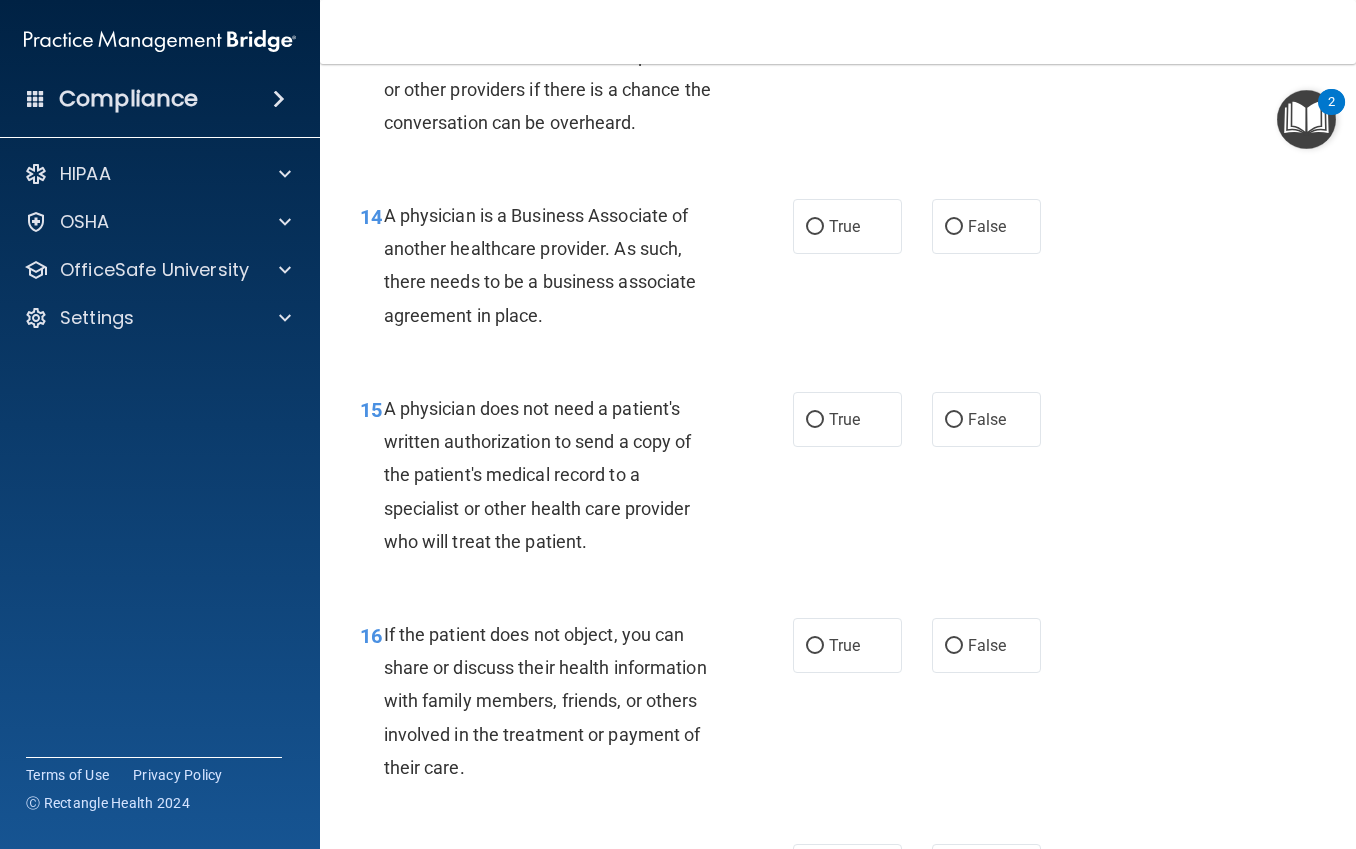 drag, startPoint x: 402, startPoint y: 314, endPoint x: 601, endPoint y: 417, distance: 224.07588 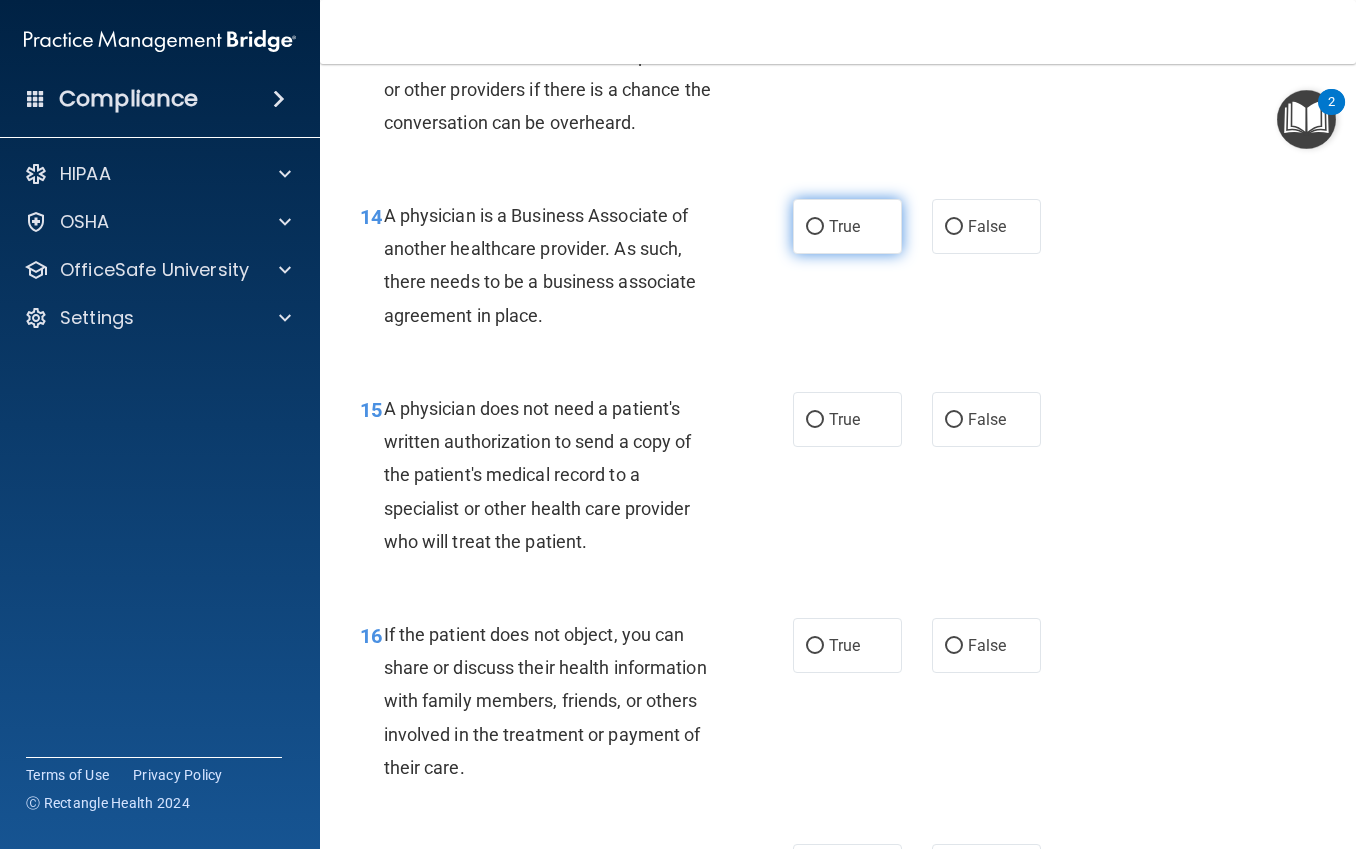 click on "True" at bounding box center [844, 226] 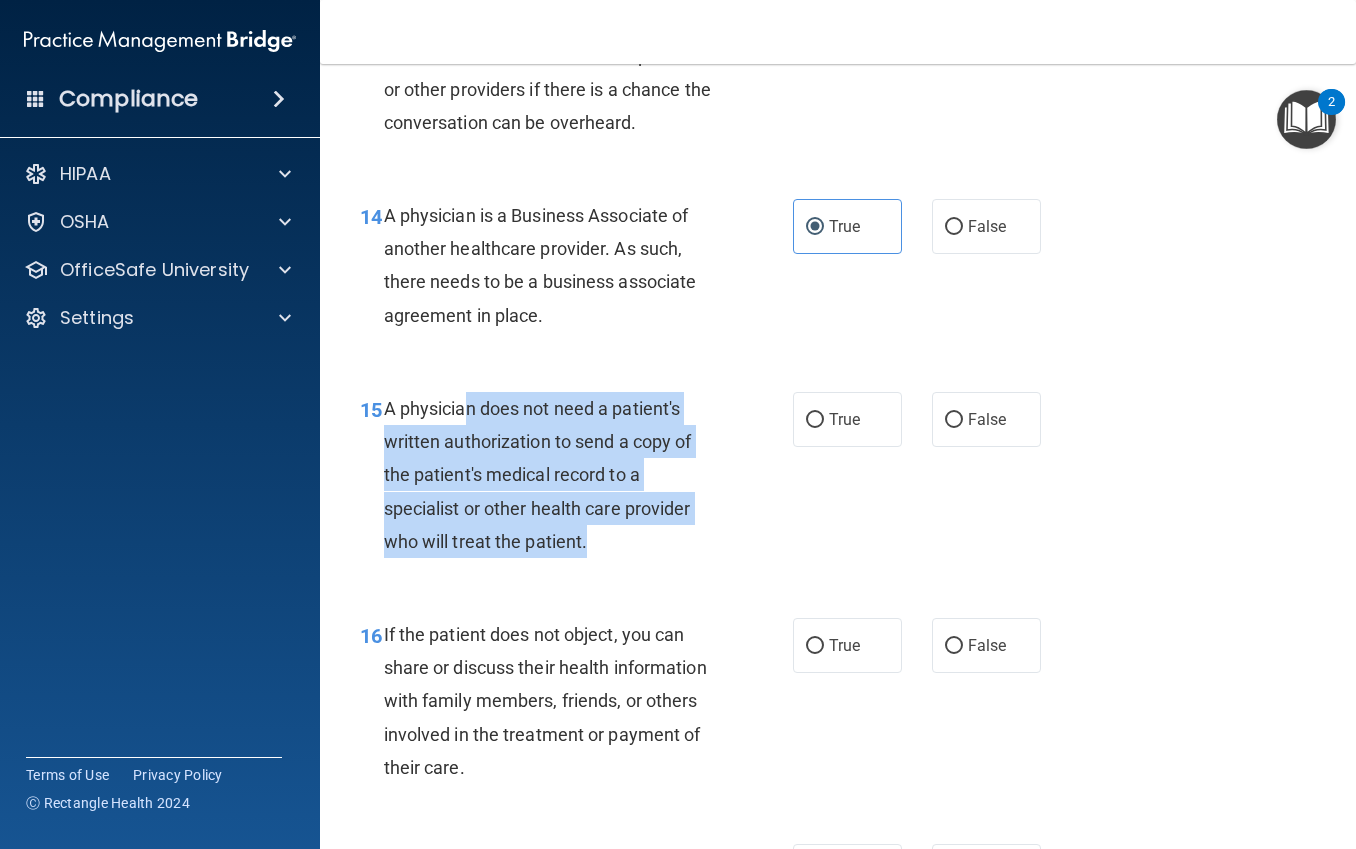 drag, startPoint x: 507, startPoint y: 507, endPoint x: 666, endPoint y: 639, distance: 206.65189 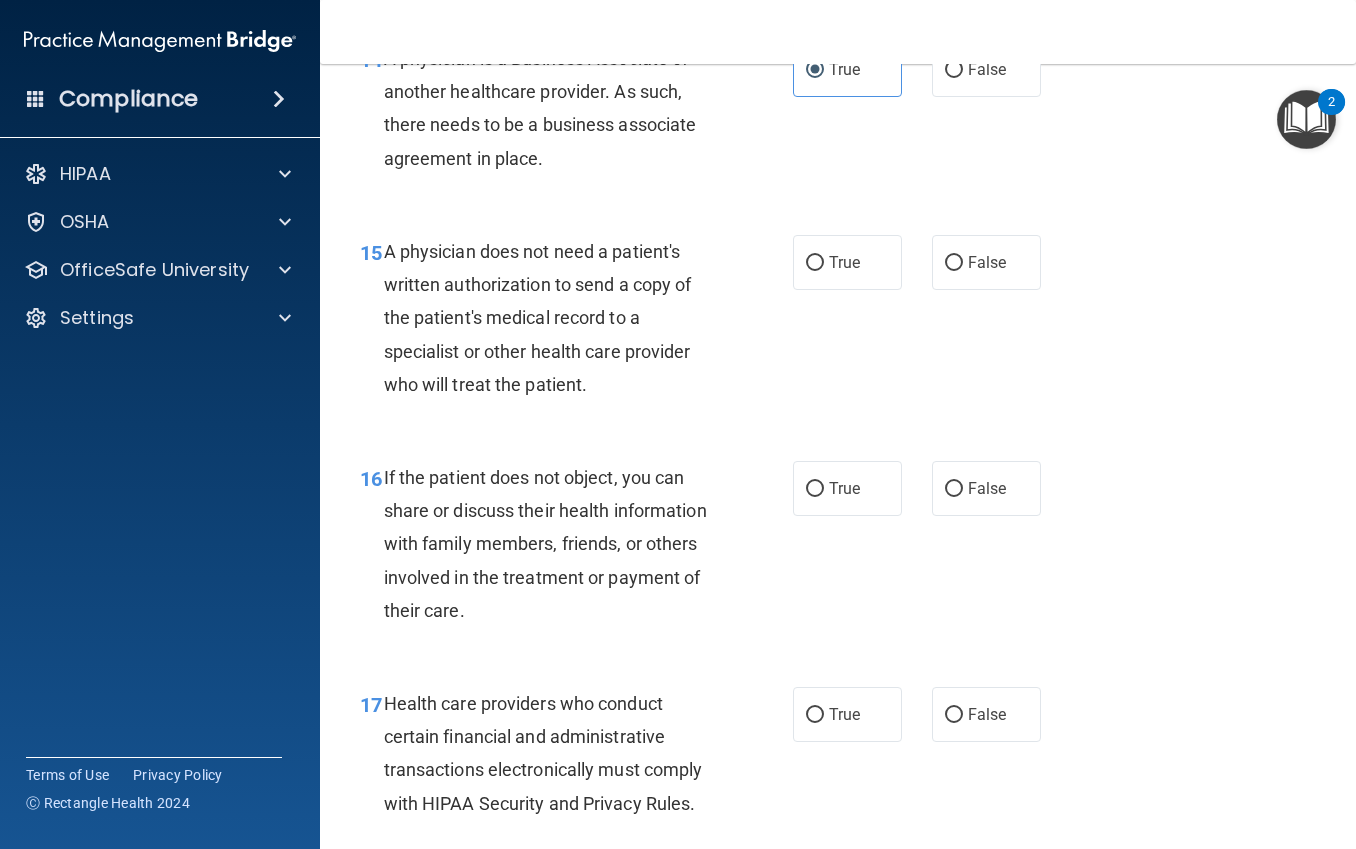 scroll, scrollTop: 2700, scrollLeft: 0, axis: vertical 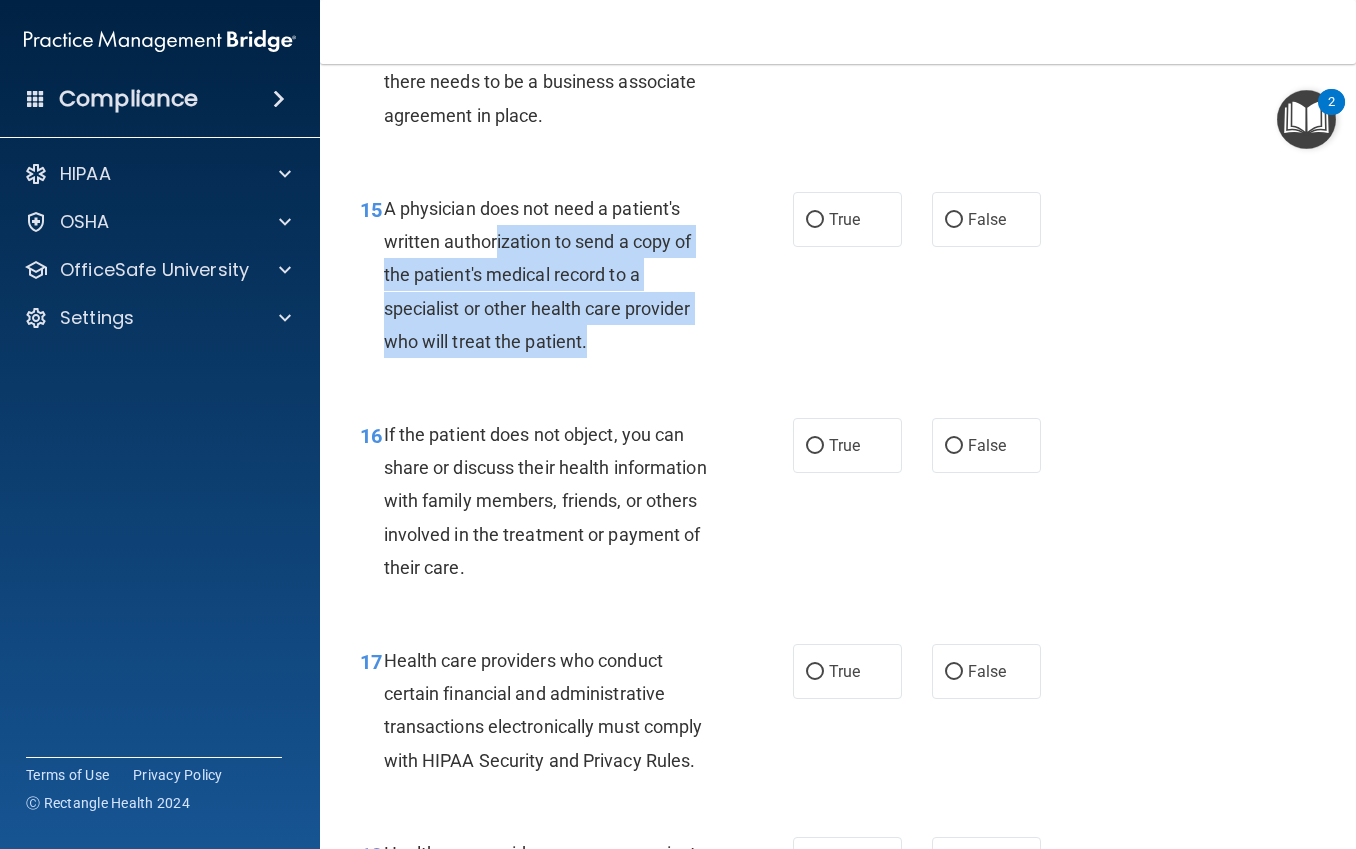 drag, startPoint x: 562, startPoint y: 333, endPoint x: 658, endPoint y: 440, distance: 143.75327 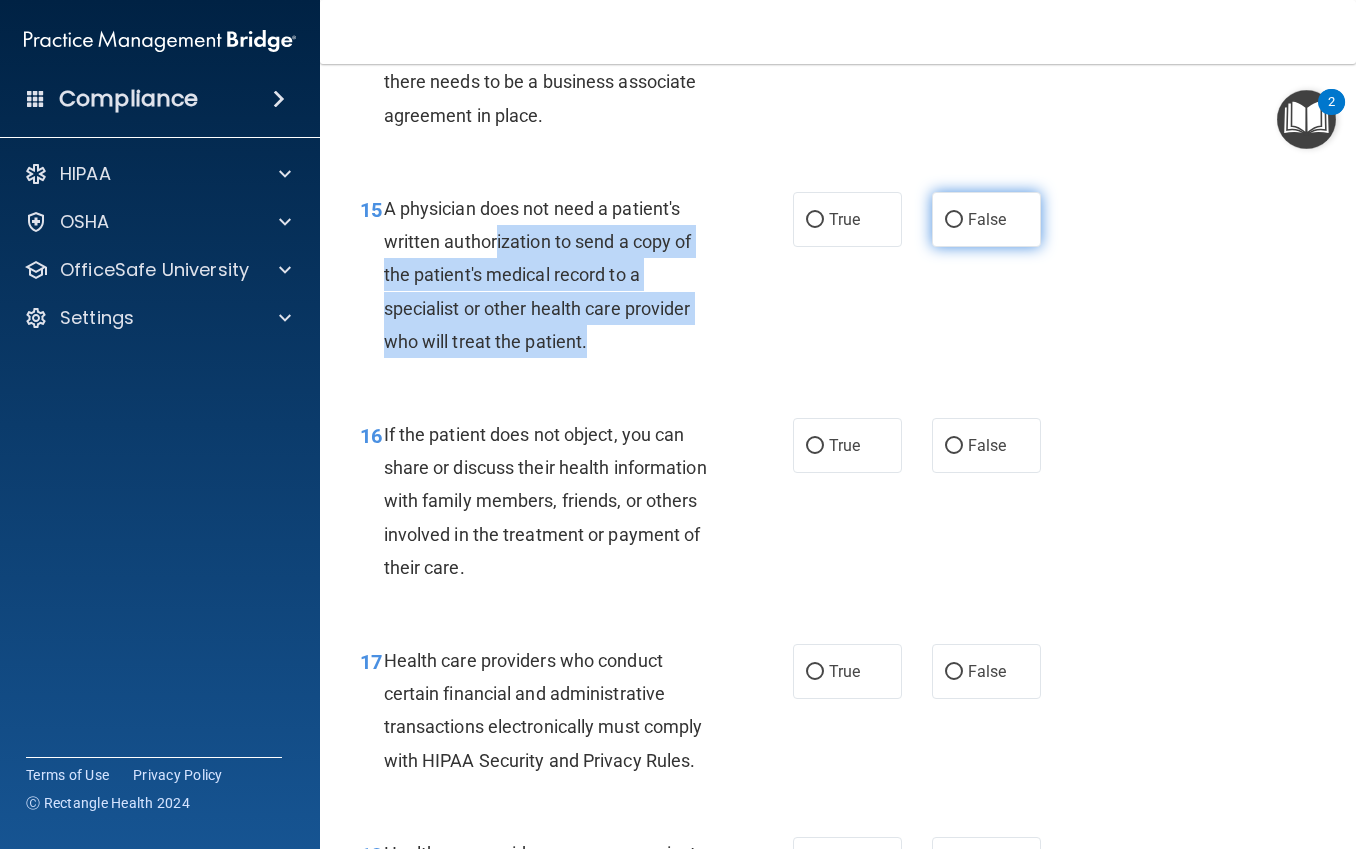 click on "False" at bounding box center (954, 220) 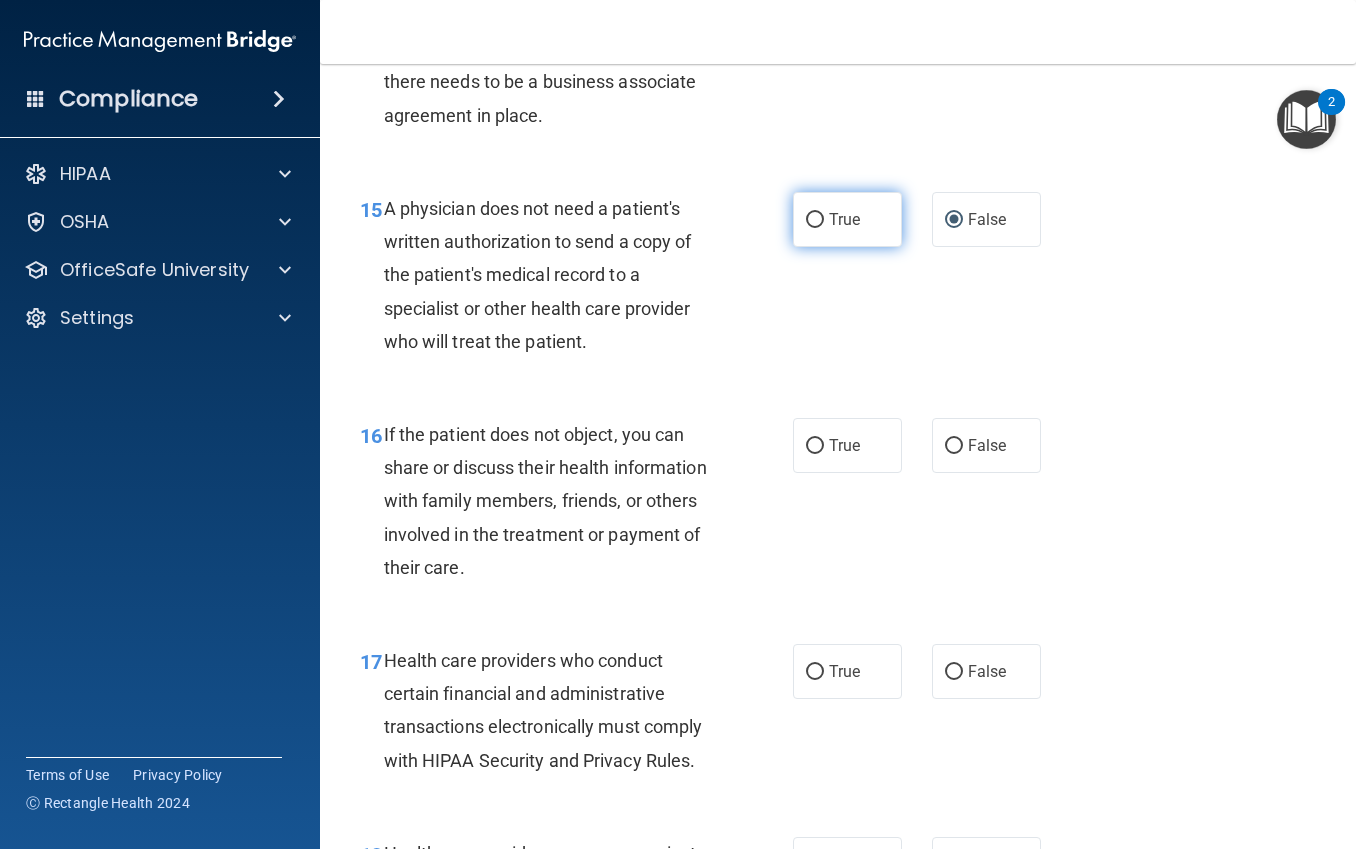click on "True" at bounding box center [847, 219] 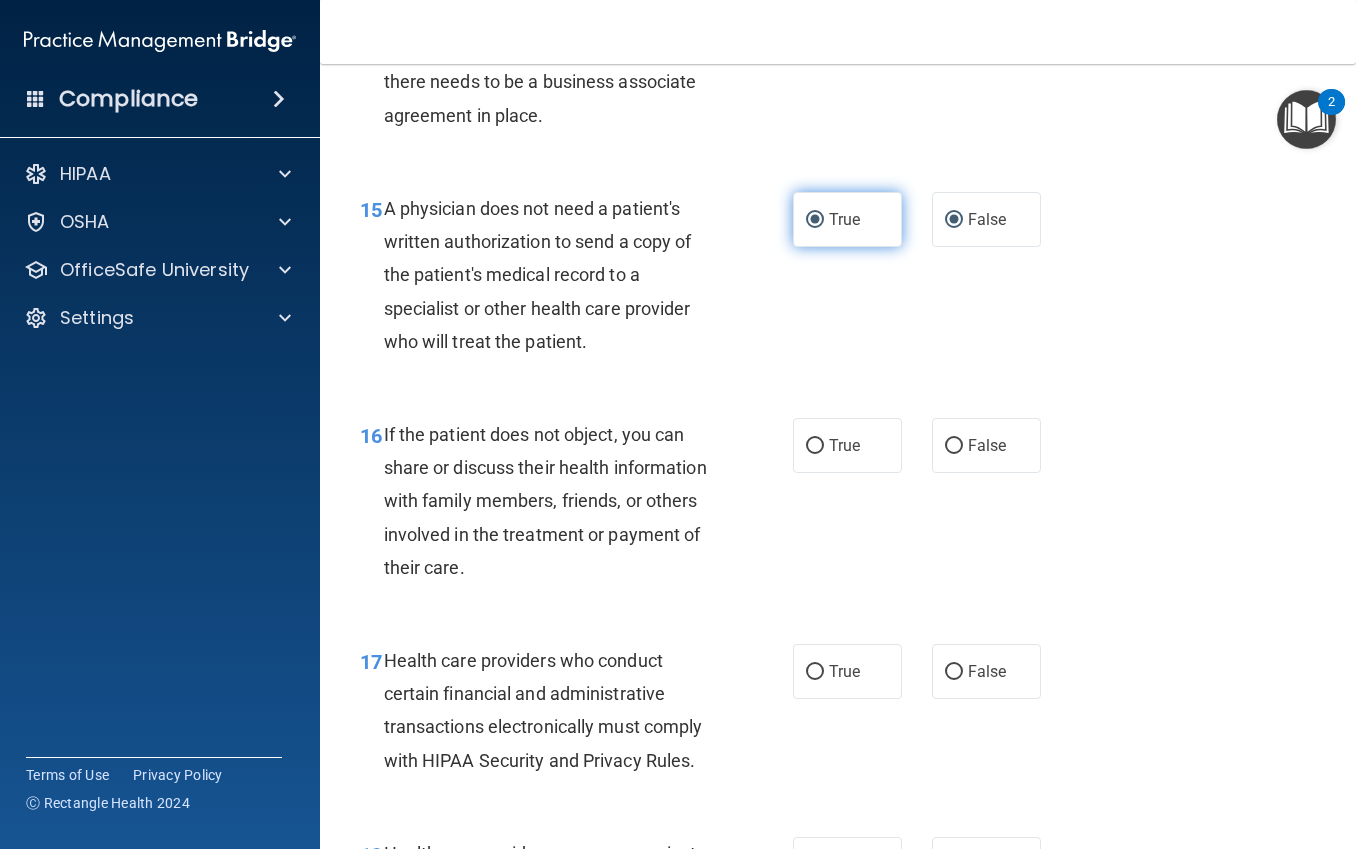 radio on "false" 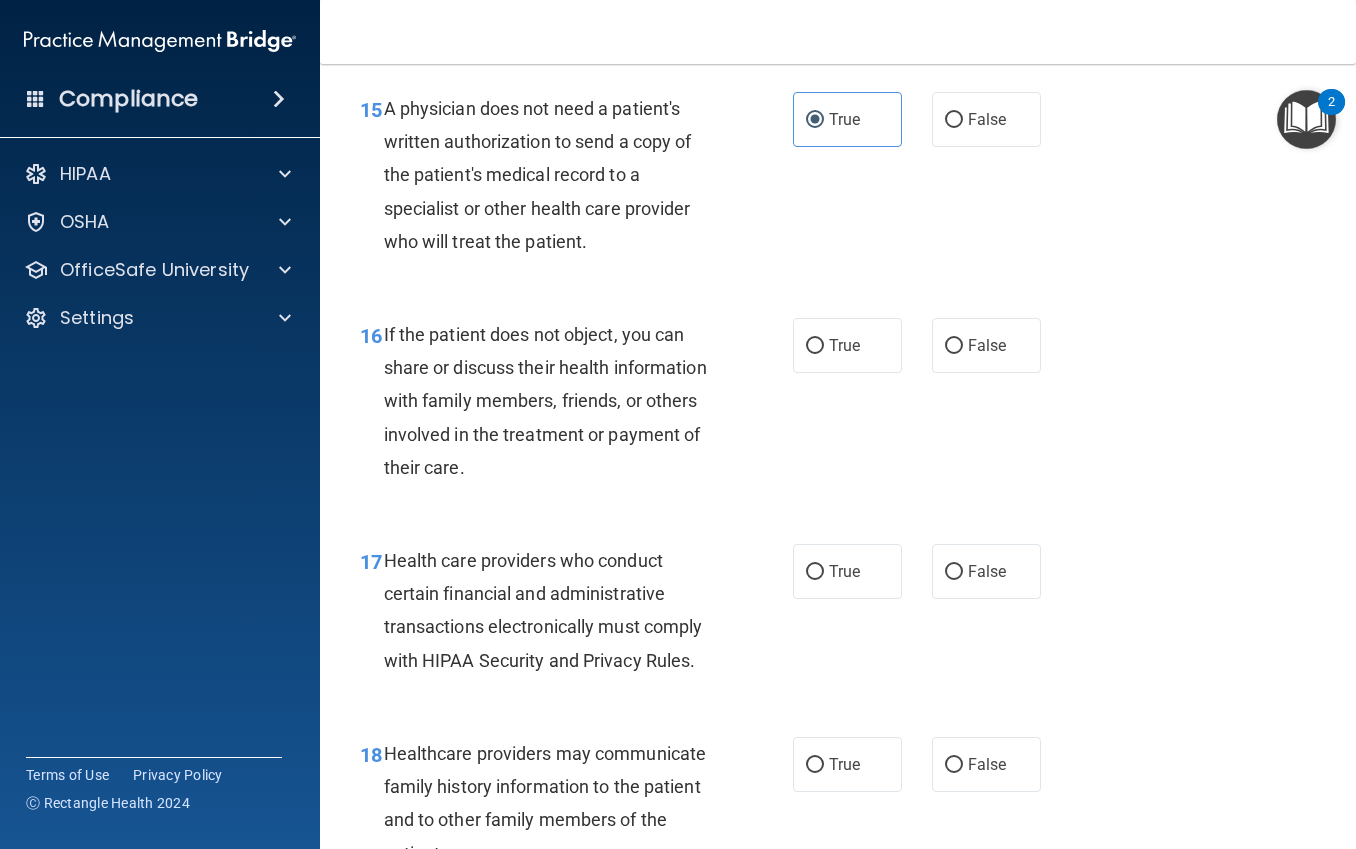 scroll, scrollTop: 2900, scrollLeft: 0, axis: vertical 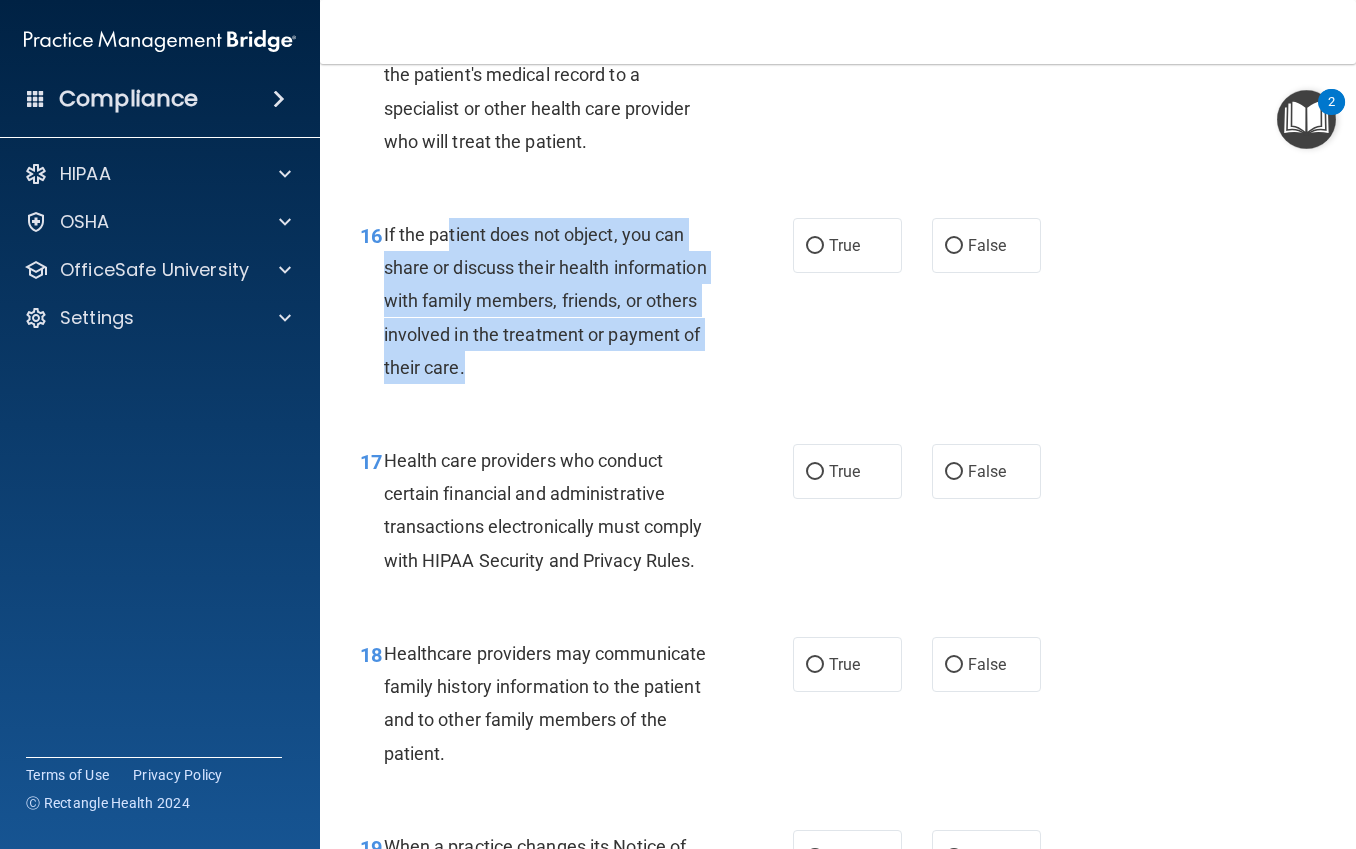drag, startPoint x: 448, startPoint y: 336, endPoint x: 678, endPoint y: 457, distance: 259.8865 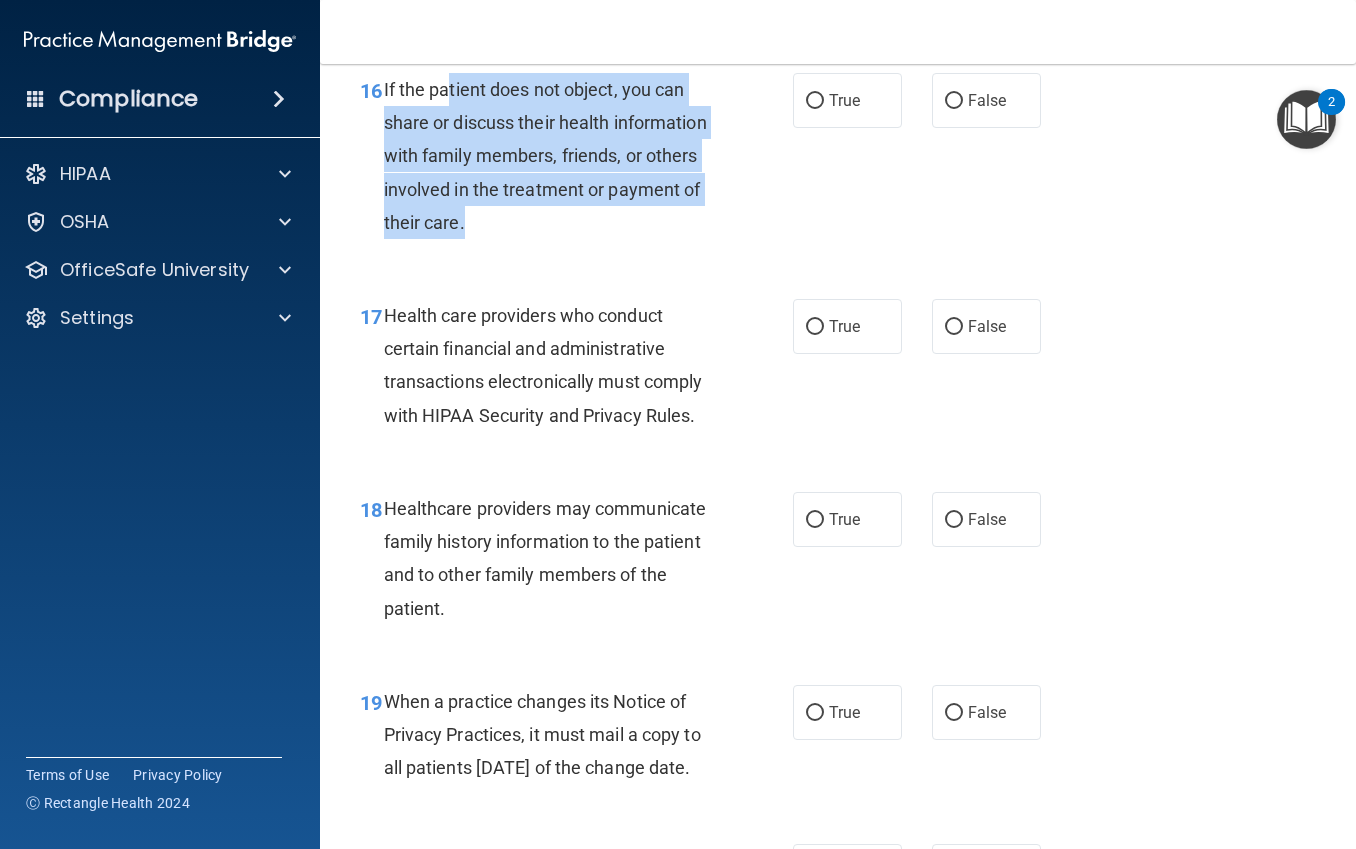 scroll, scrollTop: 3100, scrollLeft: 0, axis: vertical 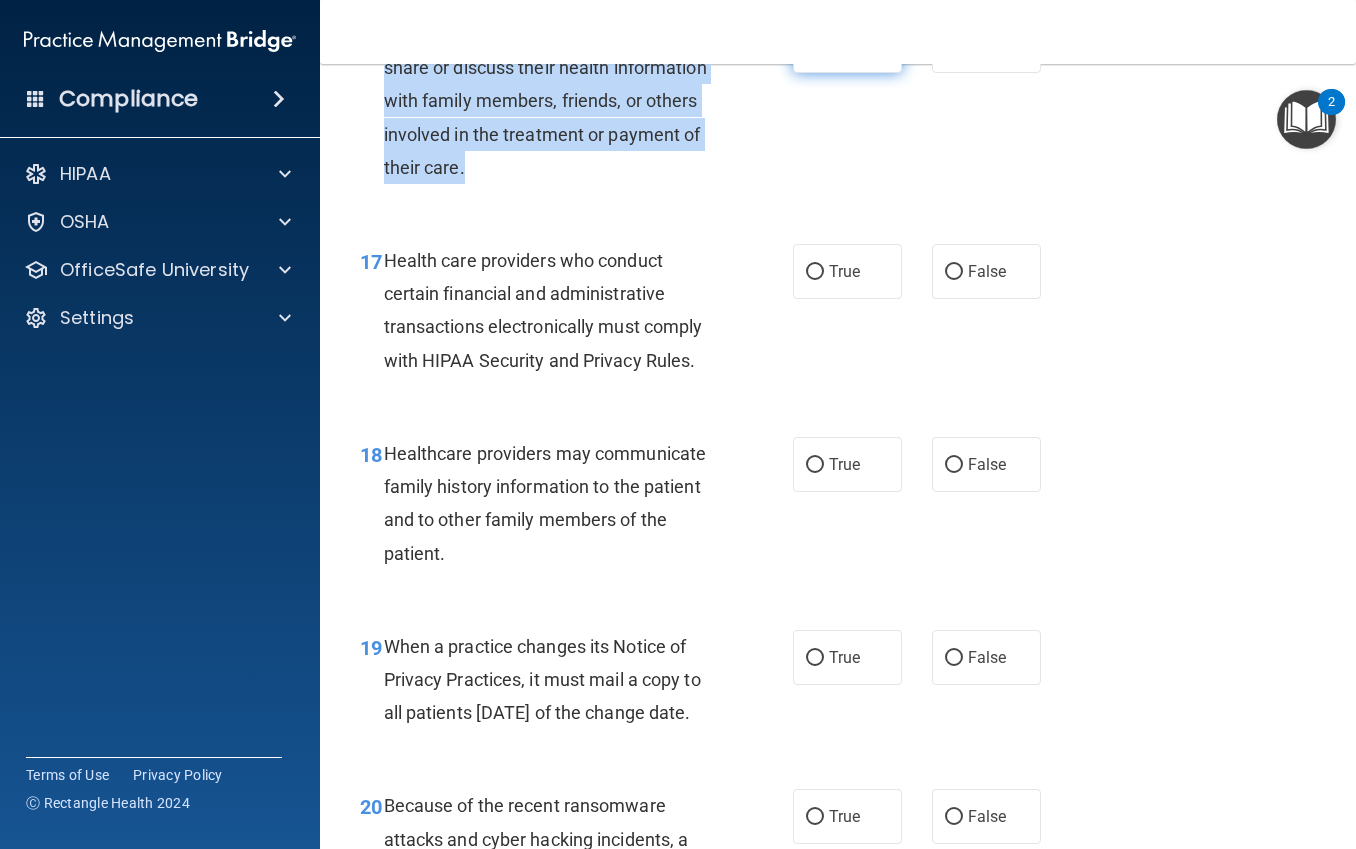 click on "True" at bounding box center (815, 46) 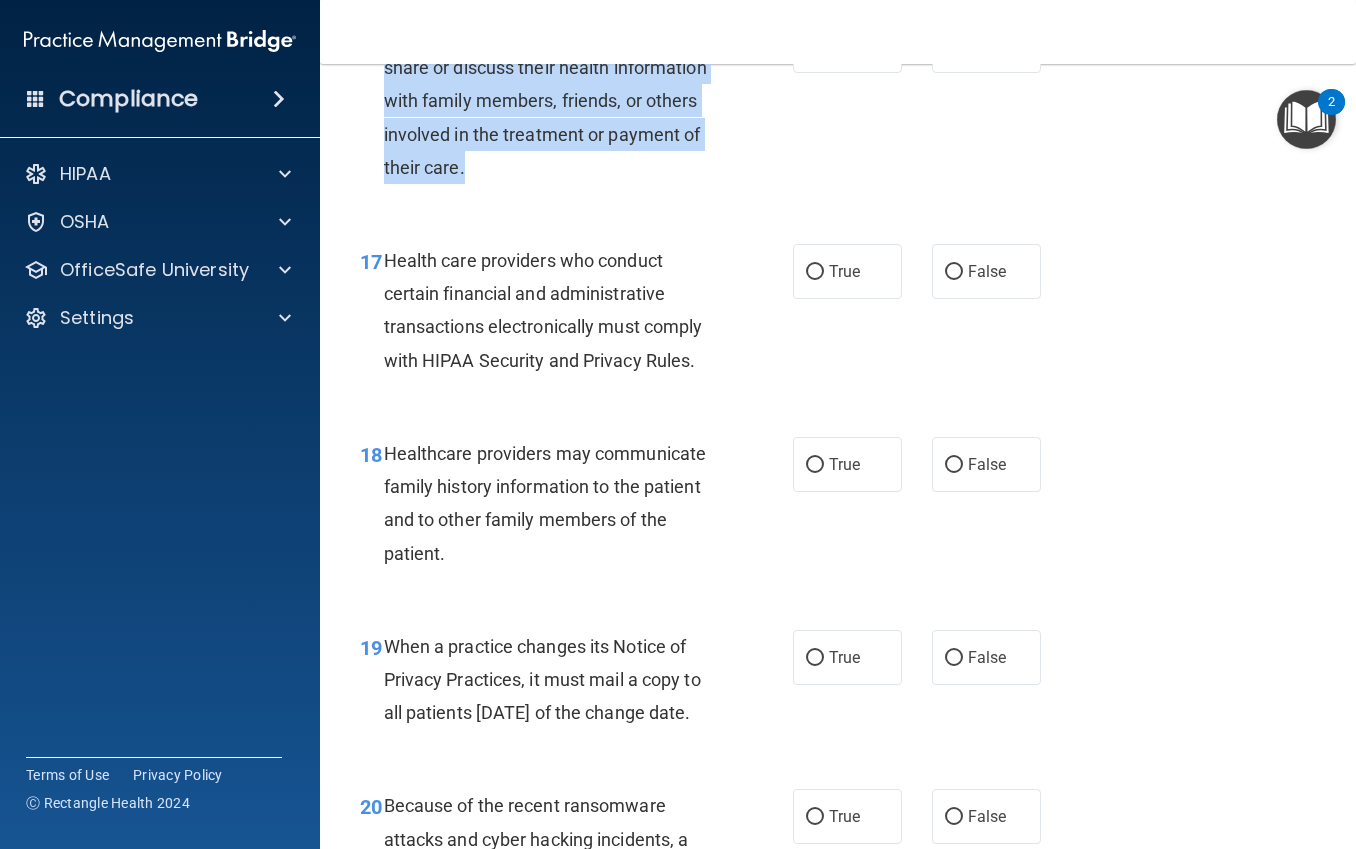 click on "If the patient does not object, you can share or discuss their health information with family members, friends, or others involved in the treatment or payment of their care." at bounding box center (545, 101) 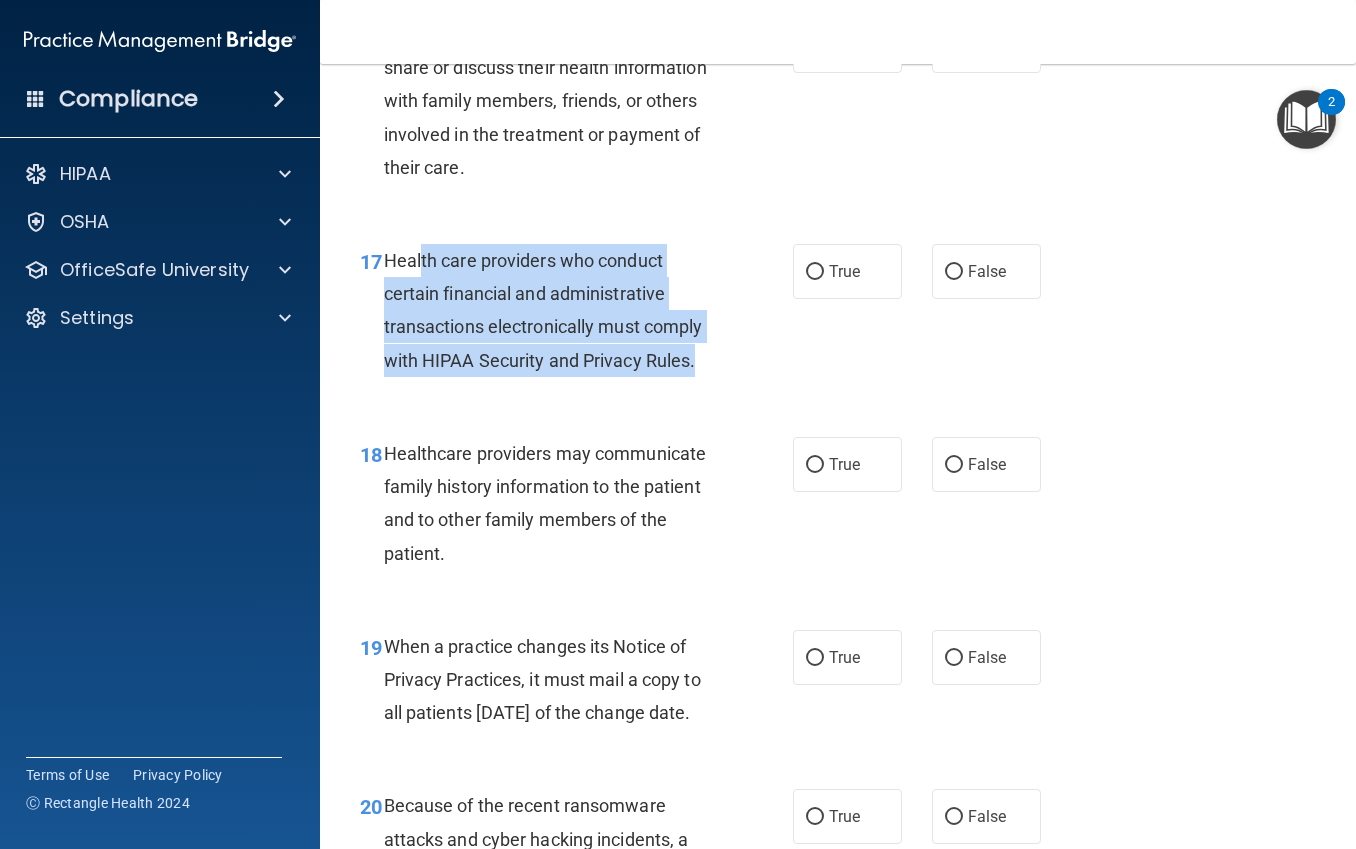 drag, startPoint x: 420, startPoint y: 361, endPoint x: 716, endPoint y: 451, distance: 309.38004 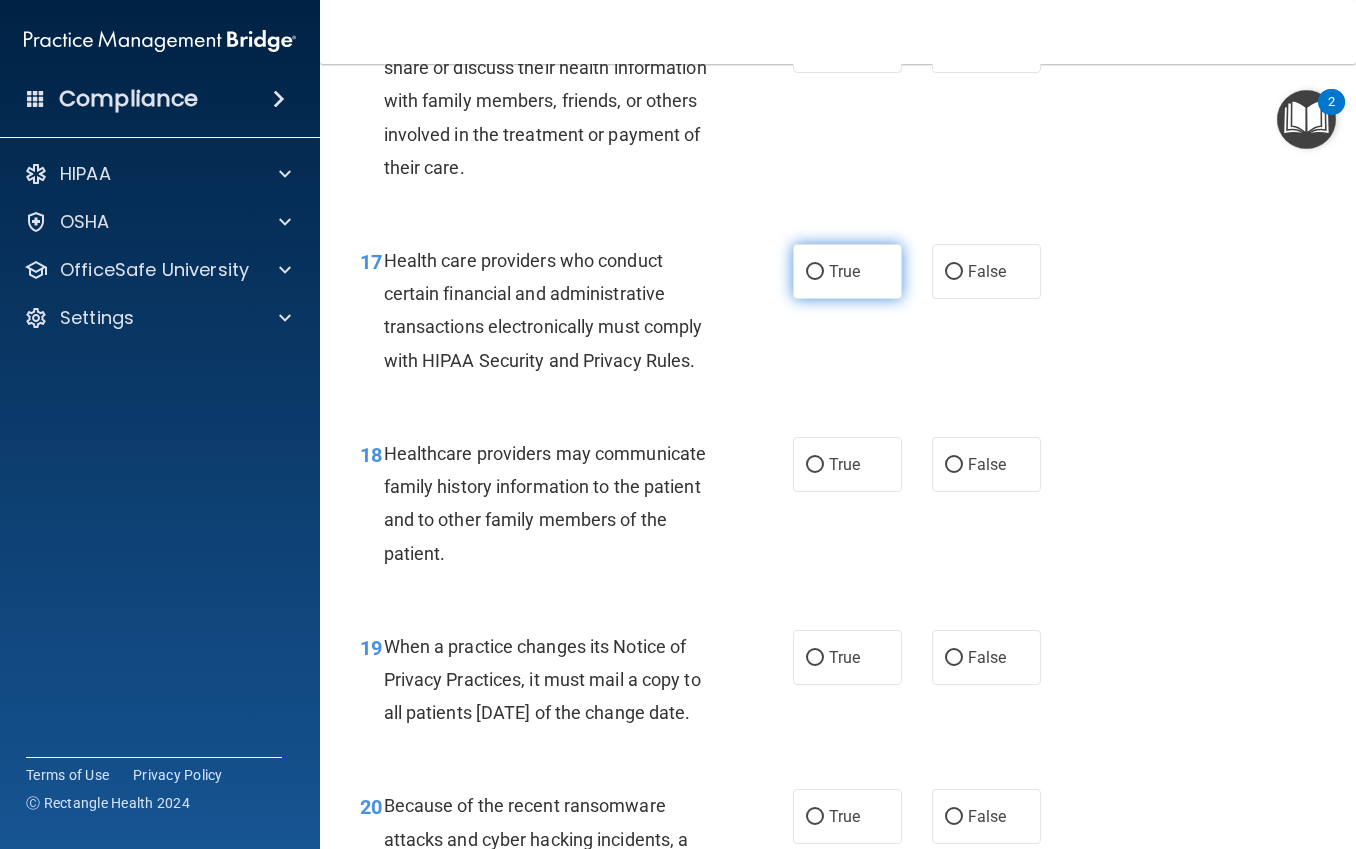 click on "True" at bounding box center [844, 271] 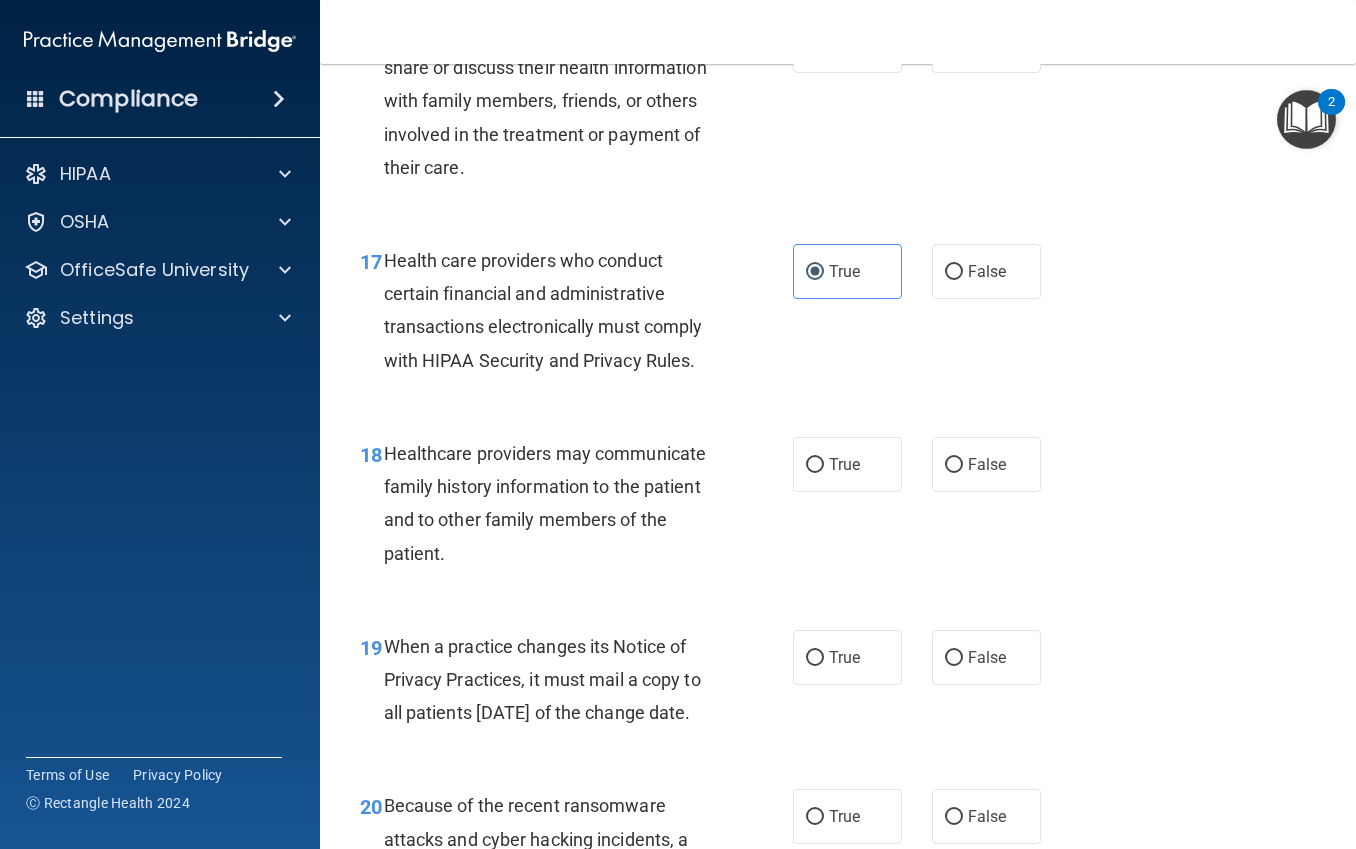 scroll, scrollTop: 3300, scrollLeft: 0, axis: vertical 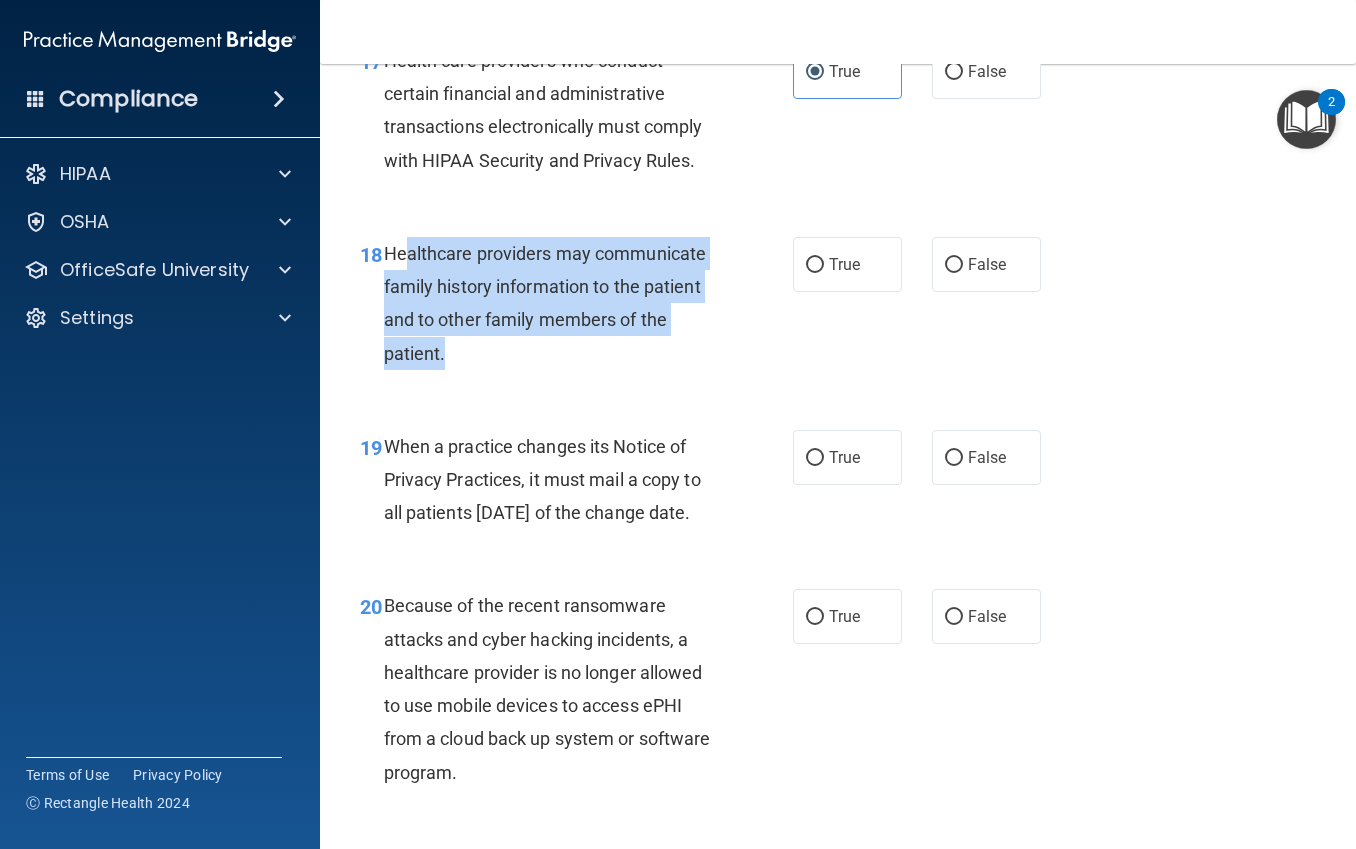 drag, startPoint x: 406, startPoint y: 351, endPoint x: 584, endPoint y: 440, distance: 199.01006 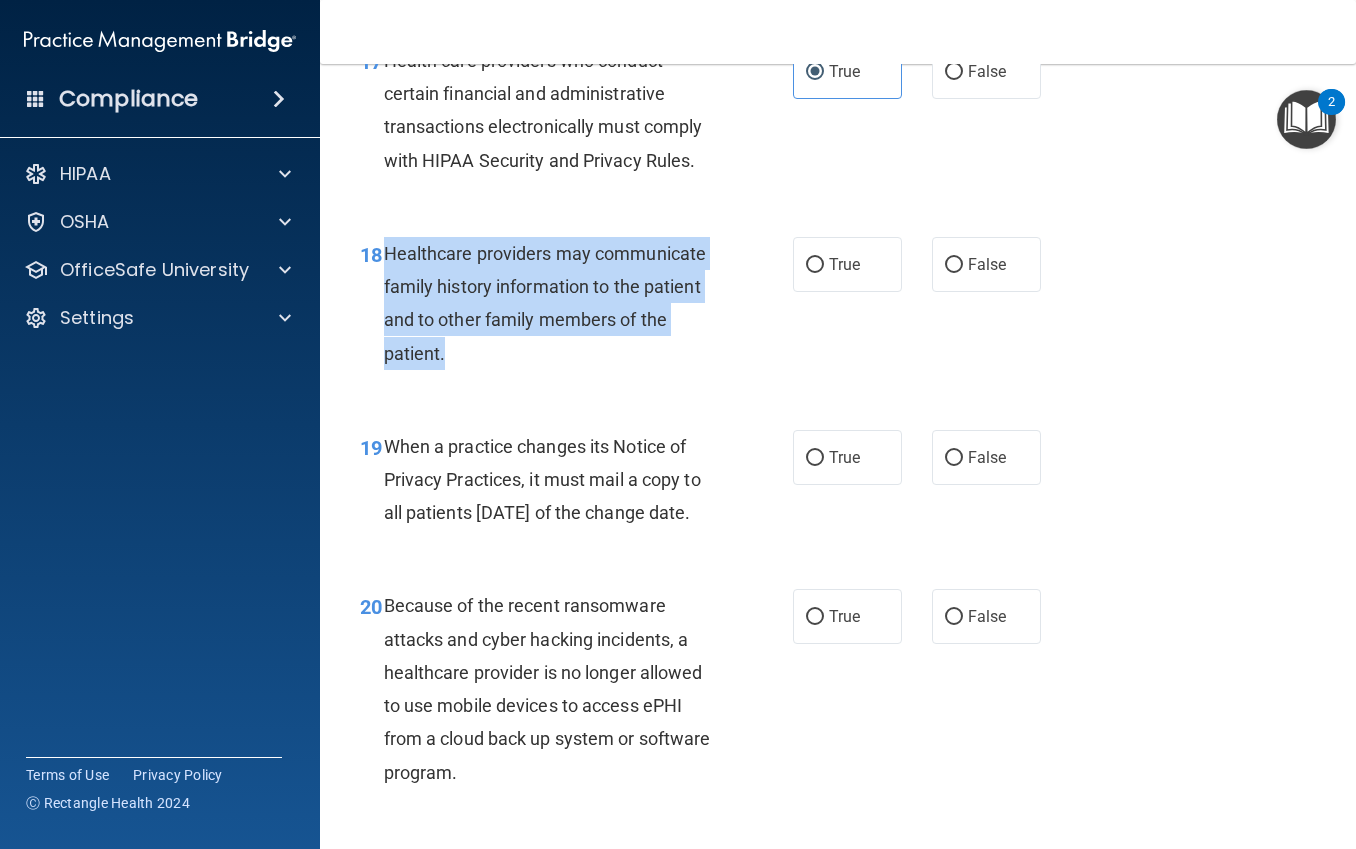 drag, startPoint x: 388, startPoint y: 353, endPoint x: 722, endPoint y: 448, distance: 347.24774 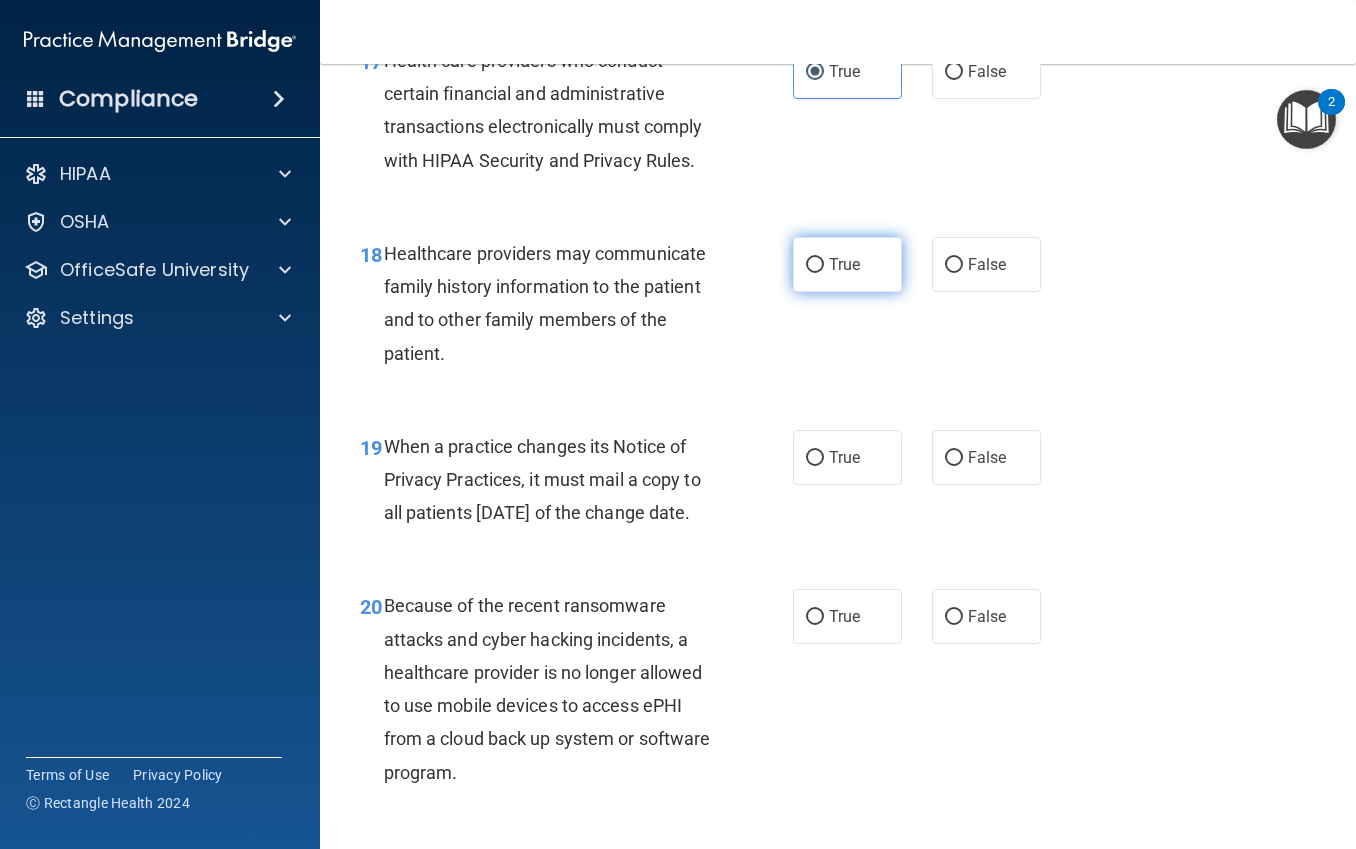 click on "True" at bounding box center [847, 264] 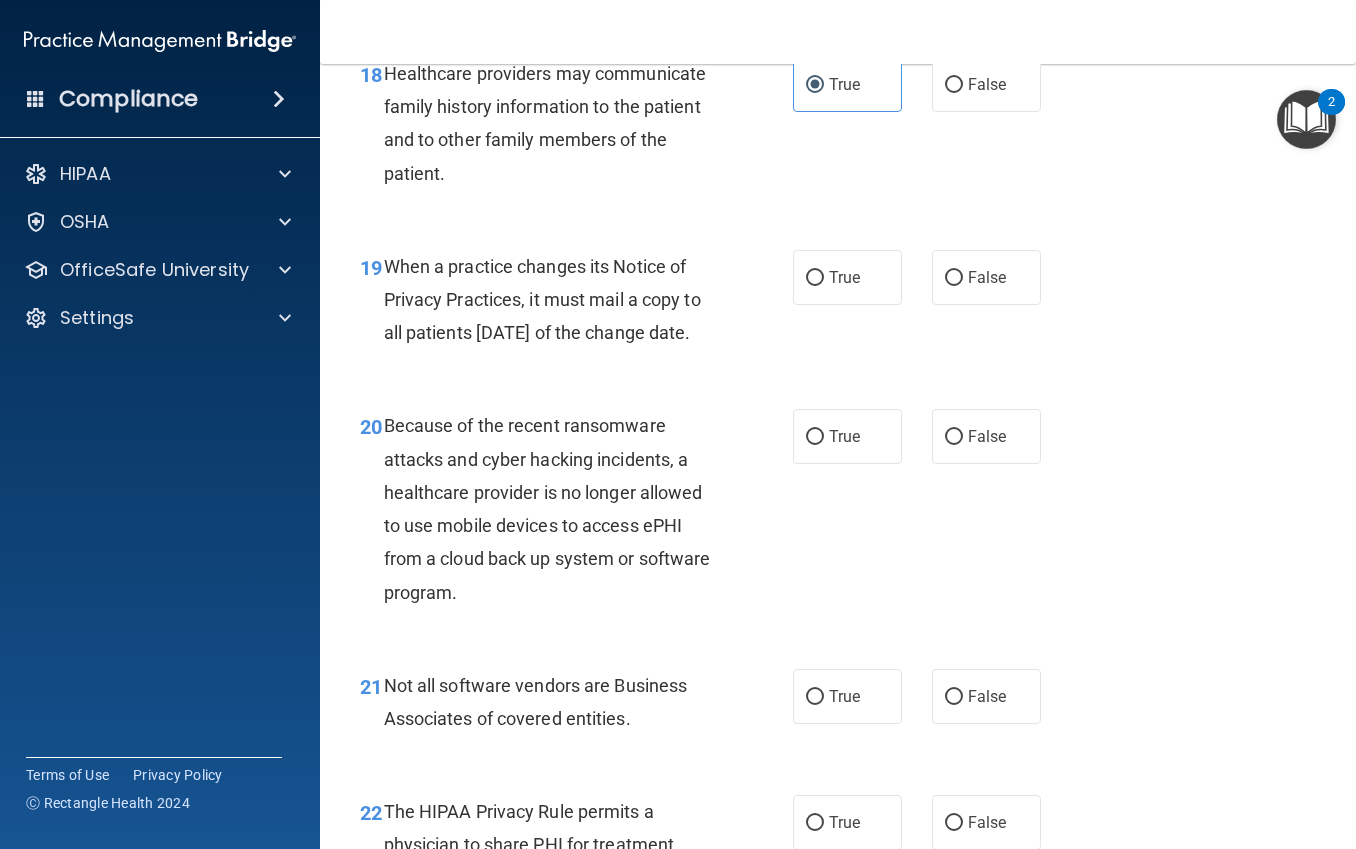 scroll, scrollTop: 3500, scrollLeft: 0, axis: vertical 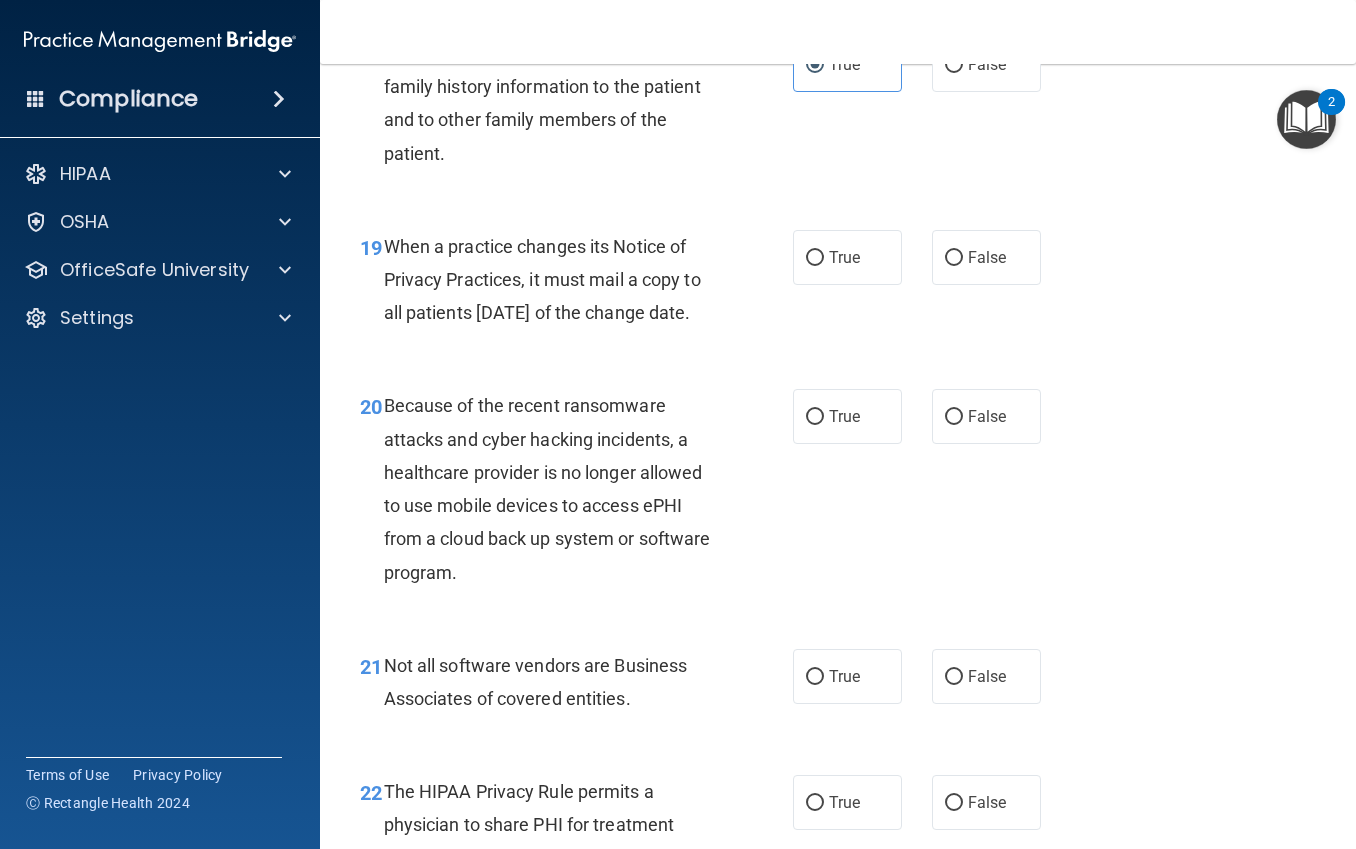 drag, startPoint x: 414, startPoint y: 345, endPoint x: 572, endPoint y: 431, distance: 179.88885 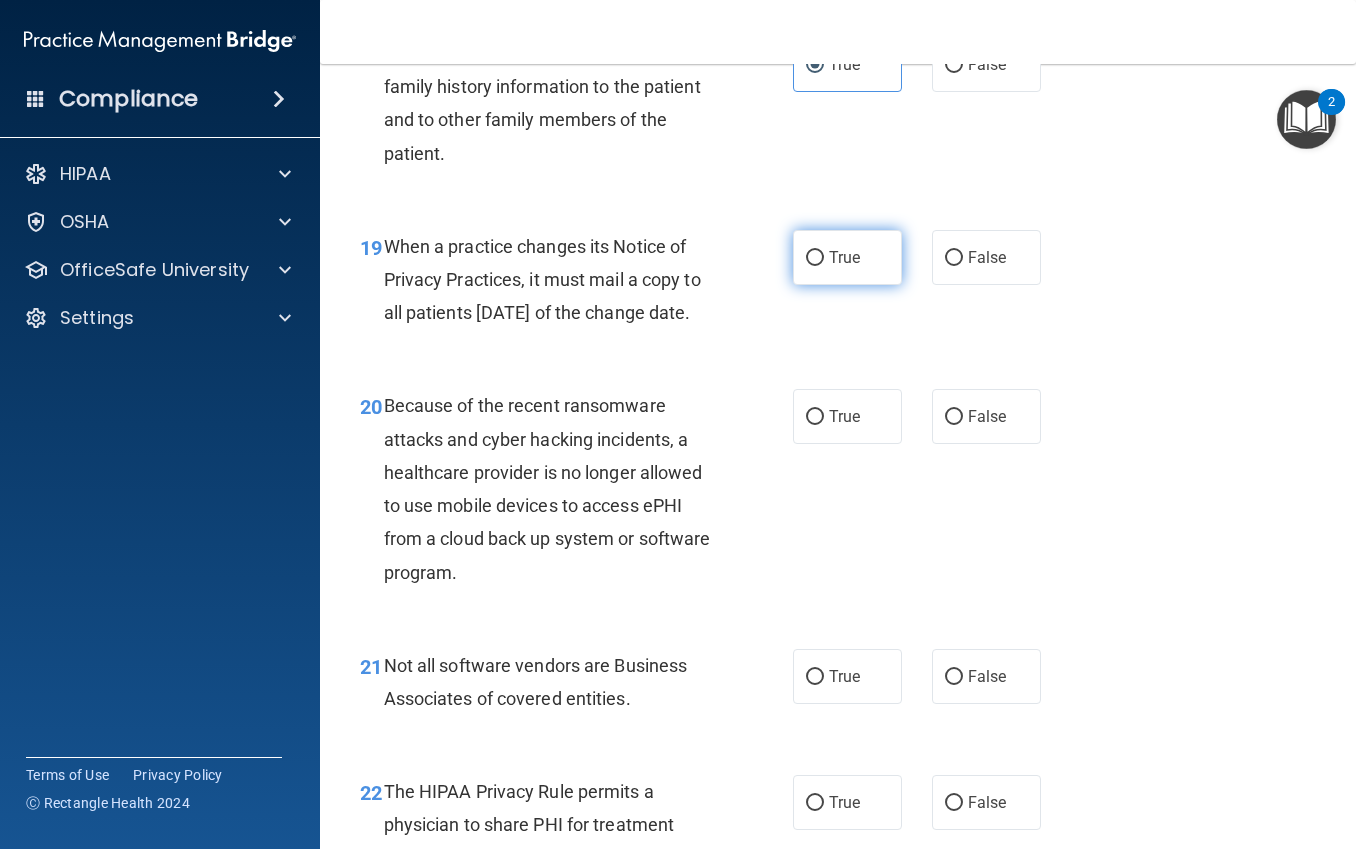 click on "True" at bounding box center [844, 257] 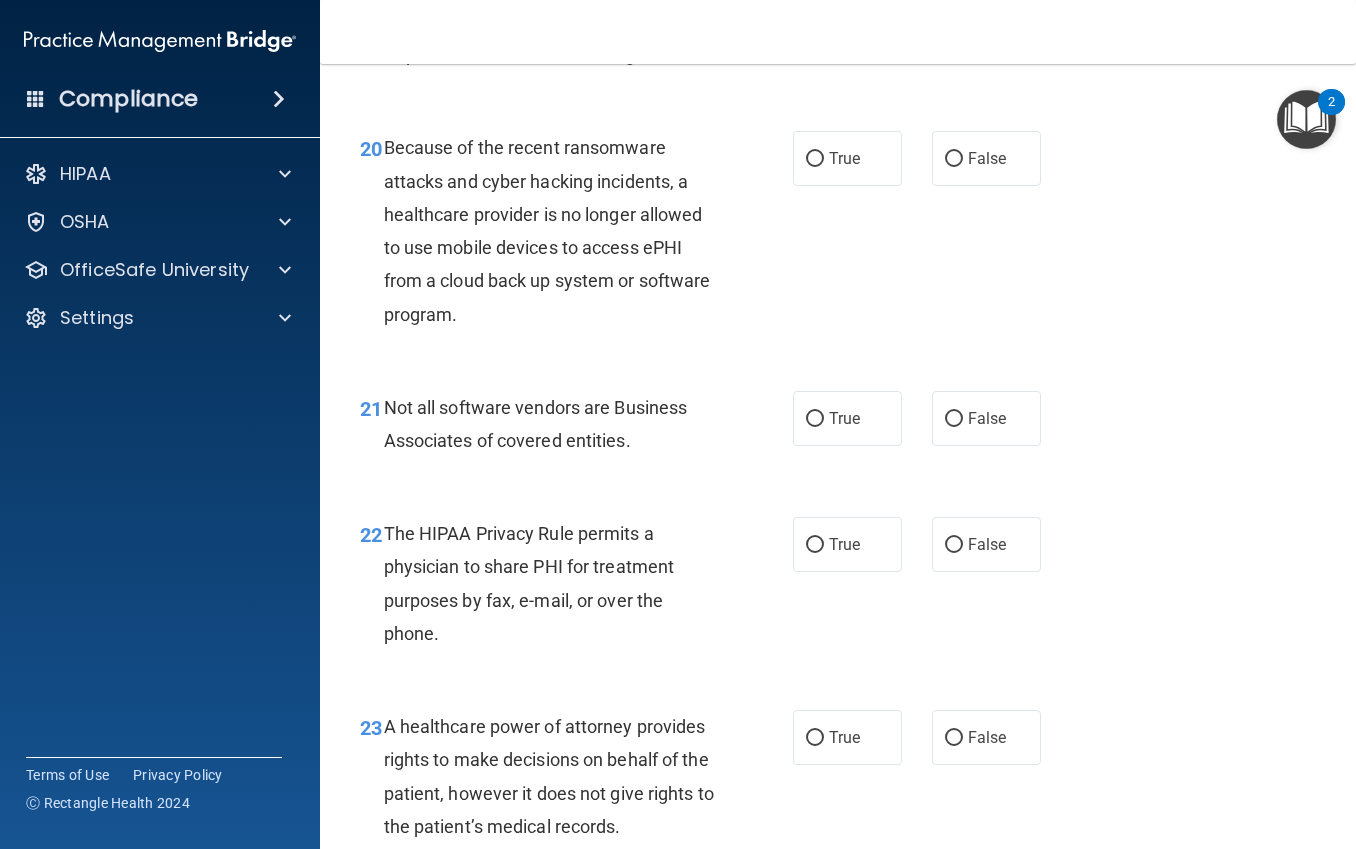 scroll, scrollTop: 3800, scrollLeft: 0, axis: vertical 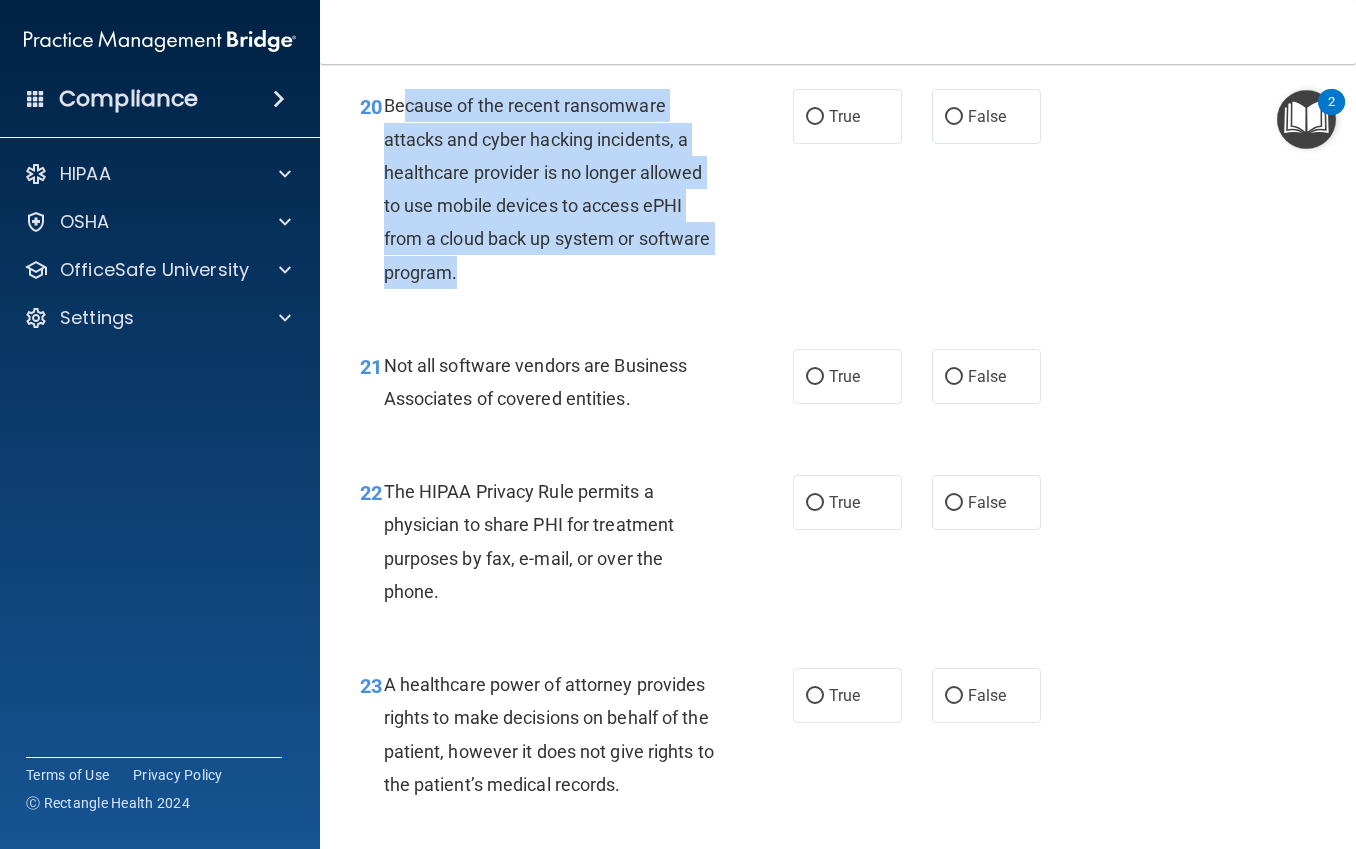 drag, startPoint x: 400, startPoint y: 229, endPoint x: 728, endPoint y: 399, distance: 369.4374 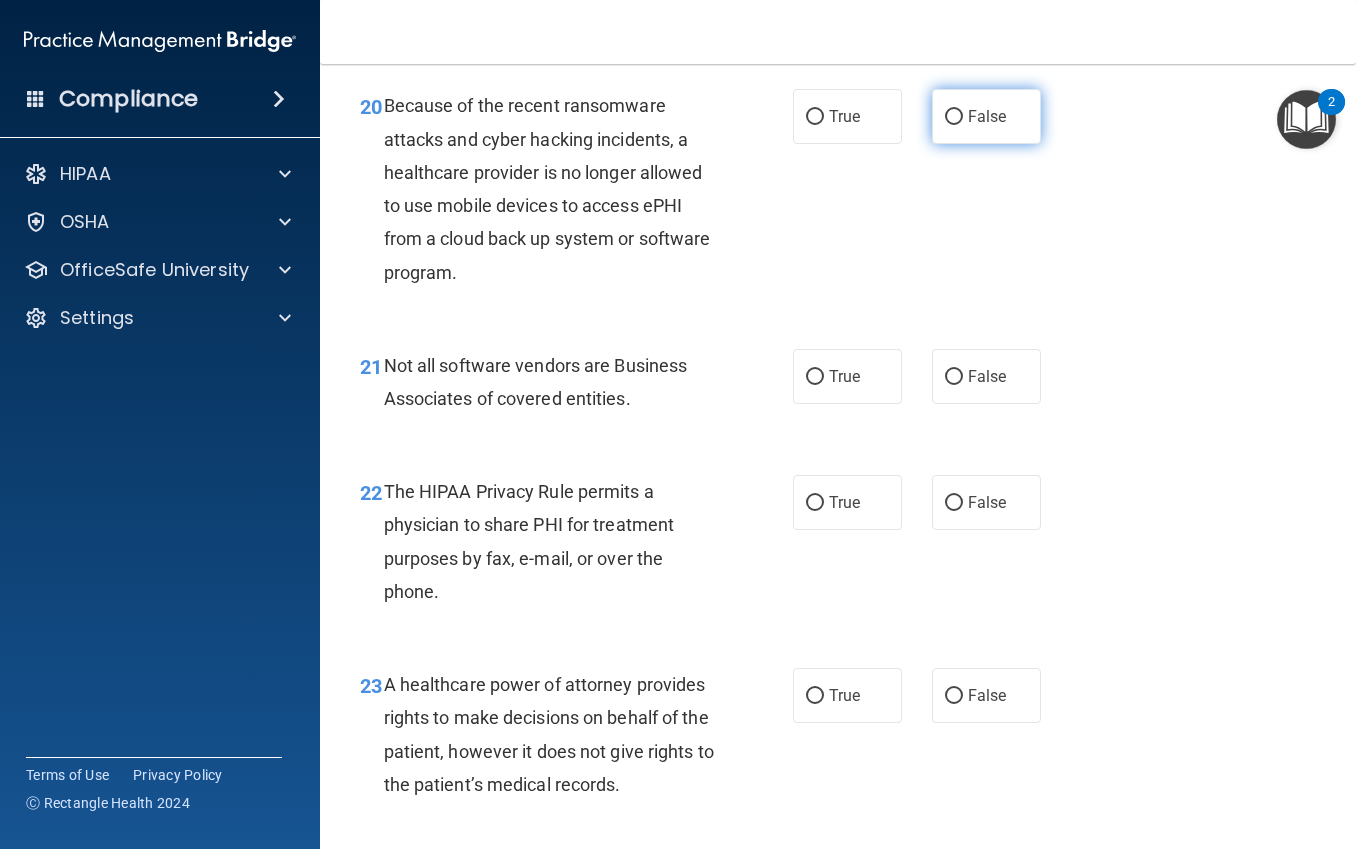 click on "False" at bounding box center (986, 116) 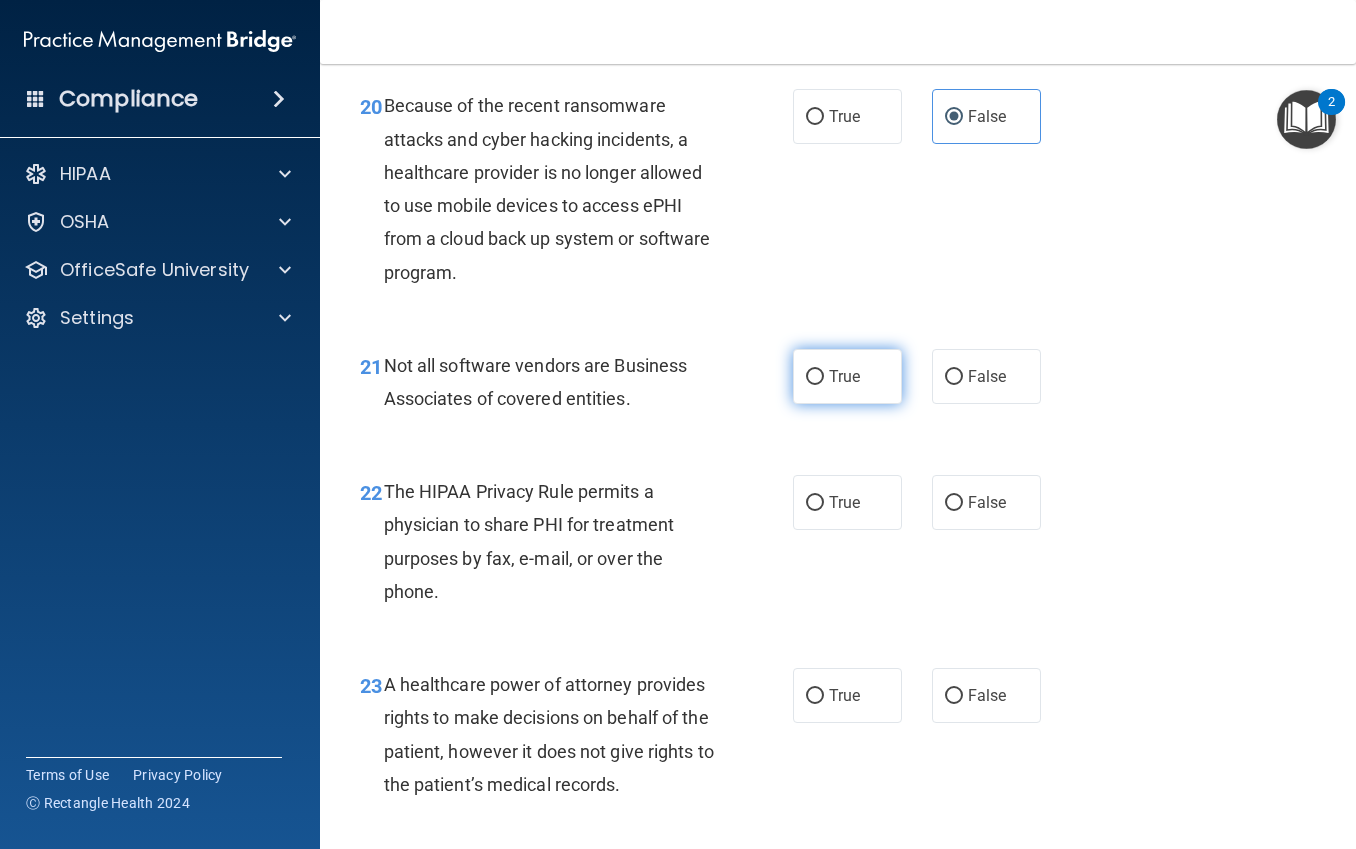 click on "True" at bounding box center (844, 376) 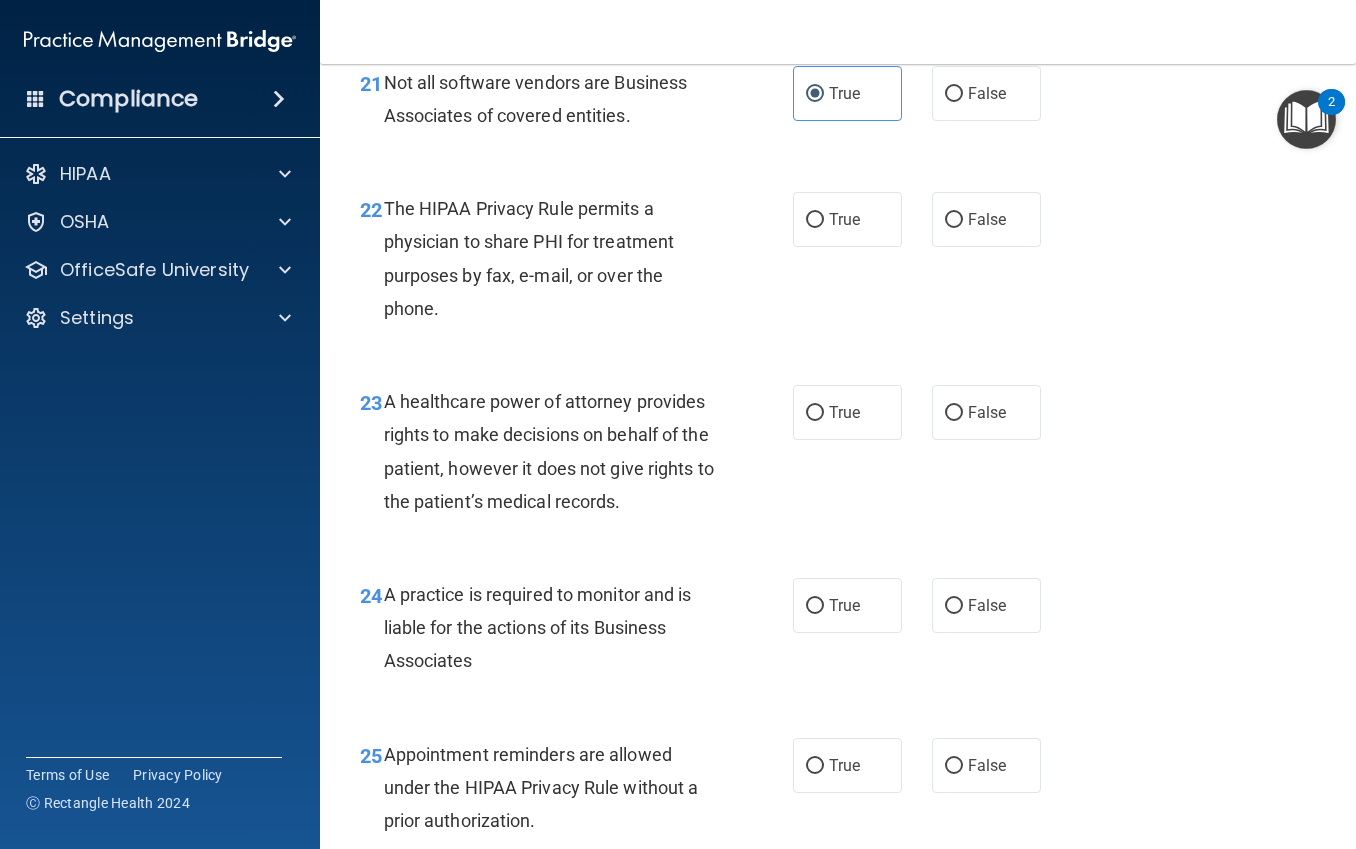 scroll, scrollTop: 4200, scrollLeft: 0, axis: vertical 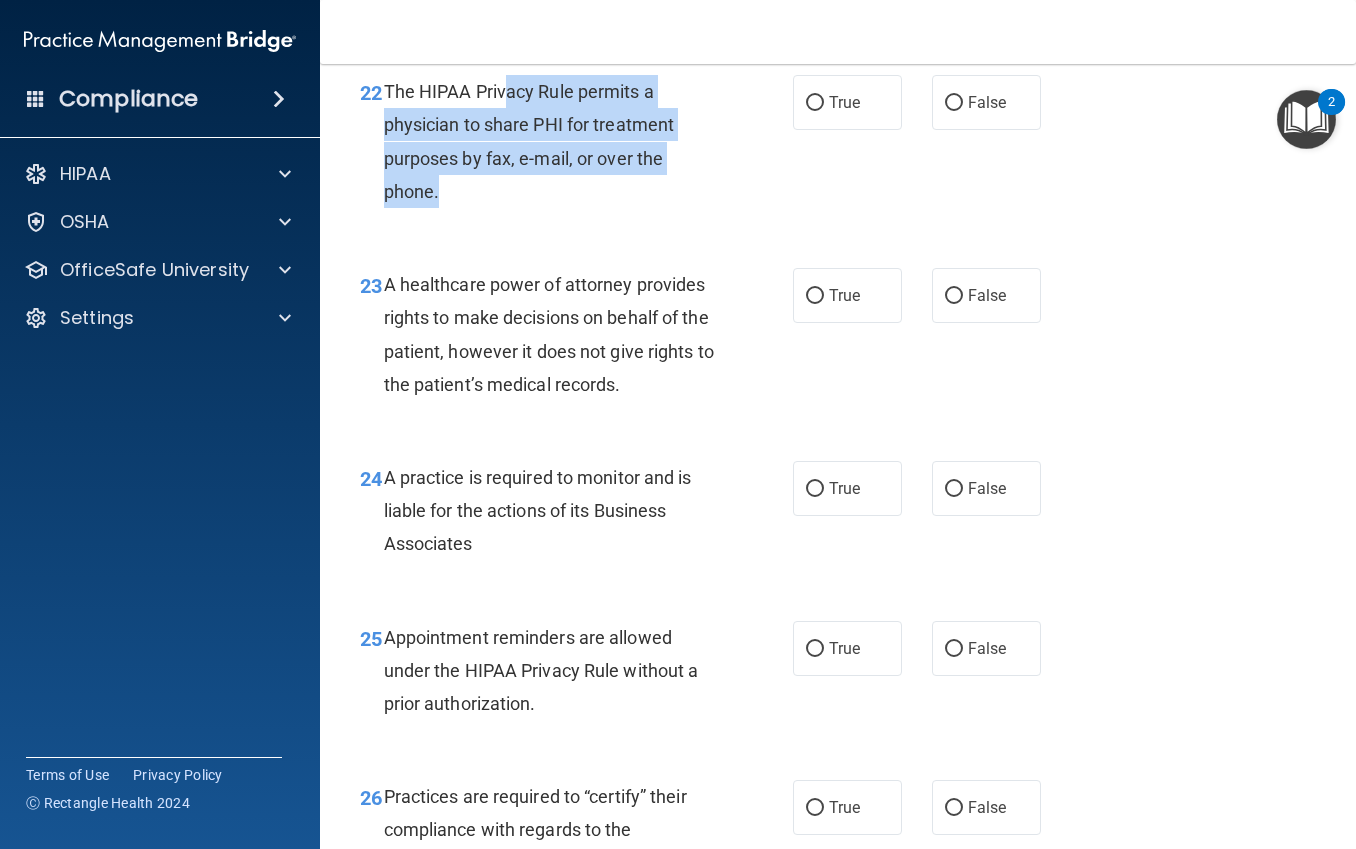 drag, startPoint x: 509, startPoint y: 225, endPoint x: 599, endPoint y: 315, distance: 127.27922 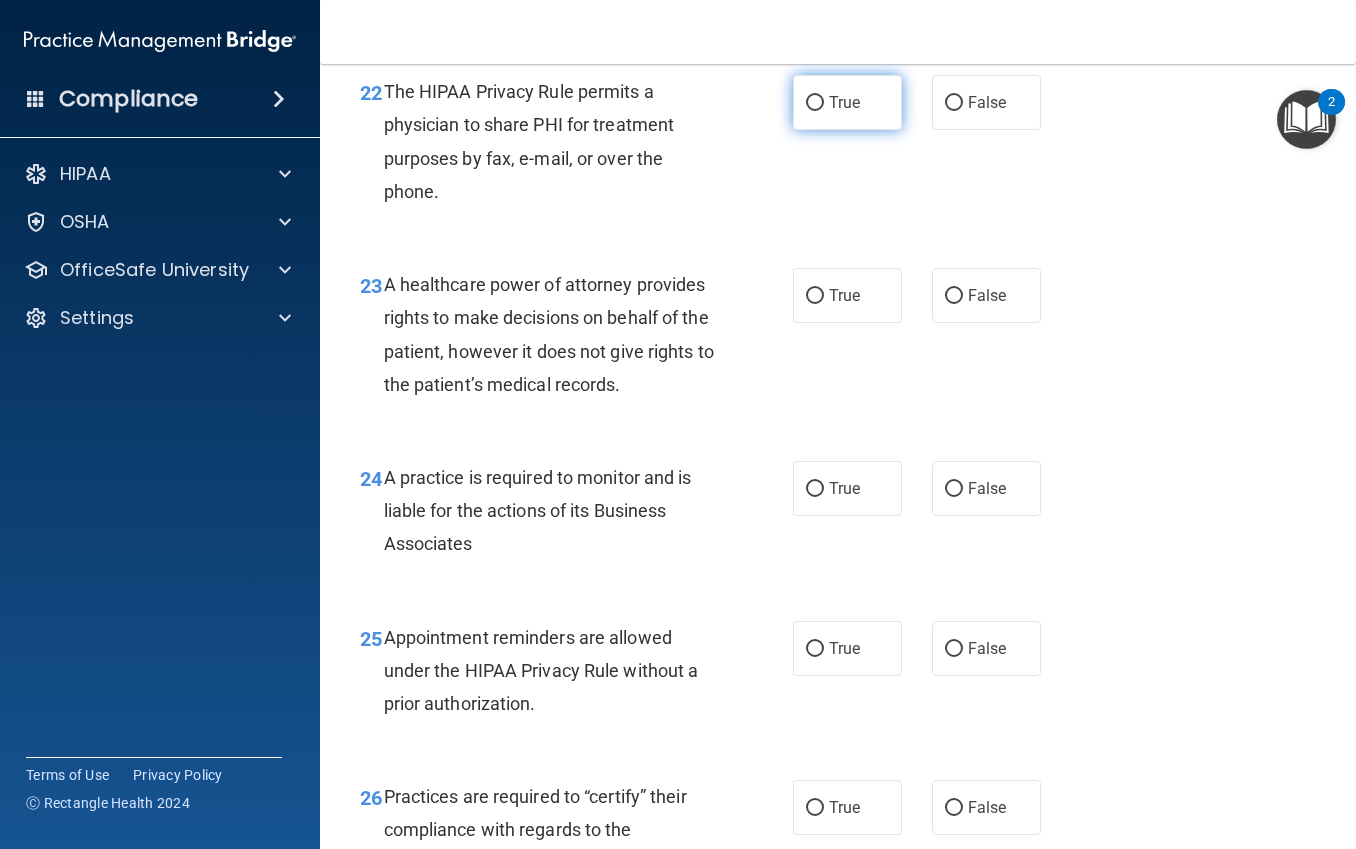 click on "True" at bounding box center (844, 102) 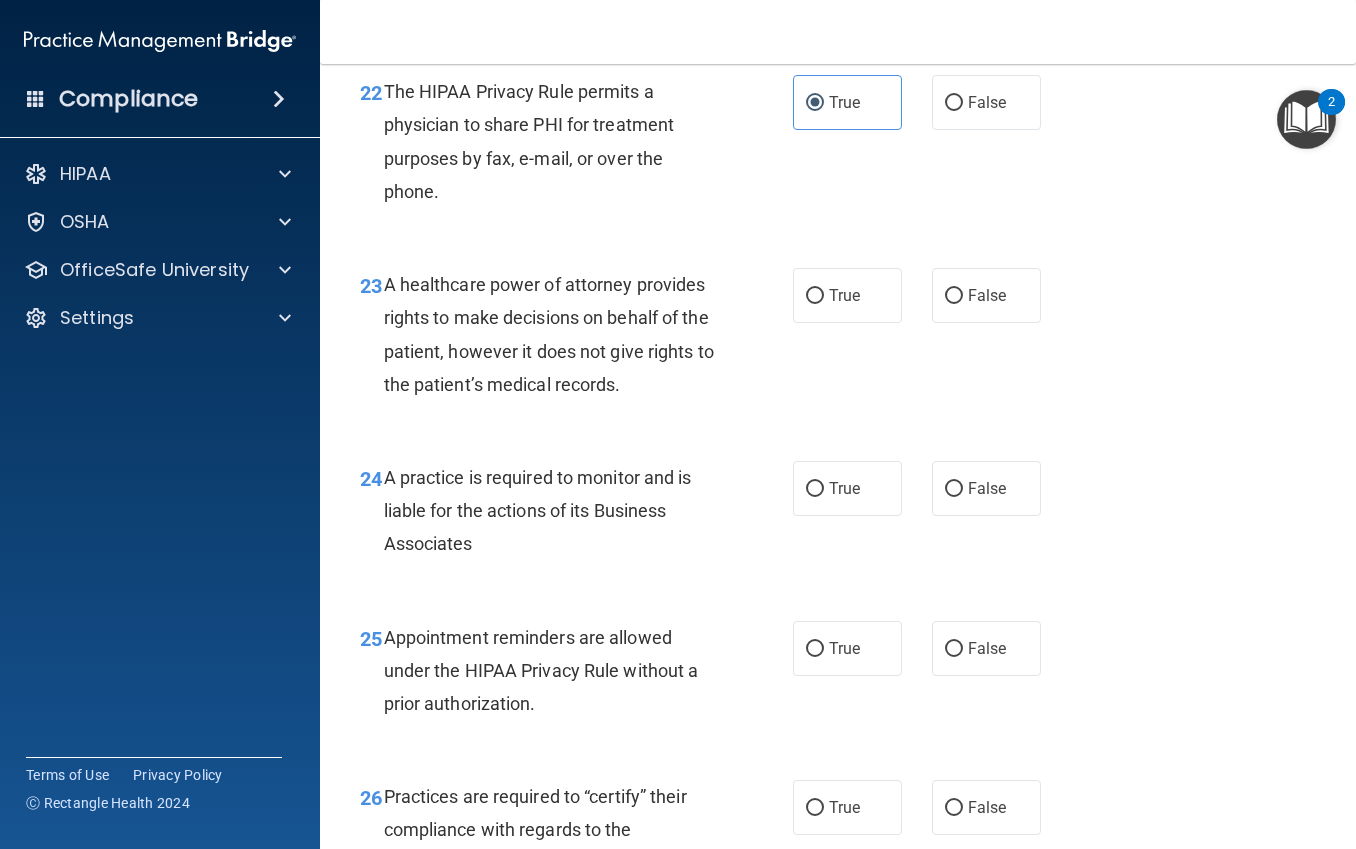 scroll, scrollTop: 4400, scrollLeft: 0, axis: vertical 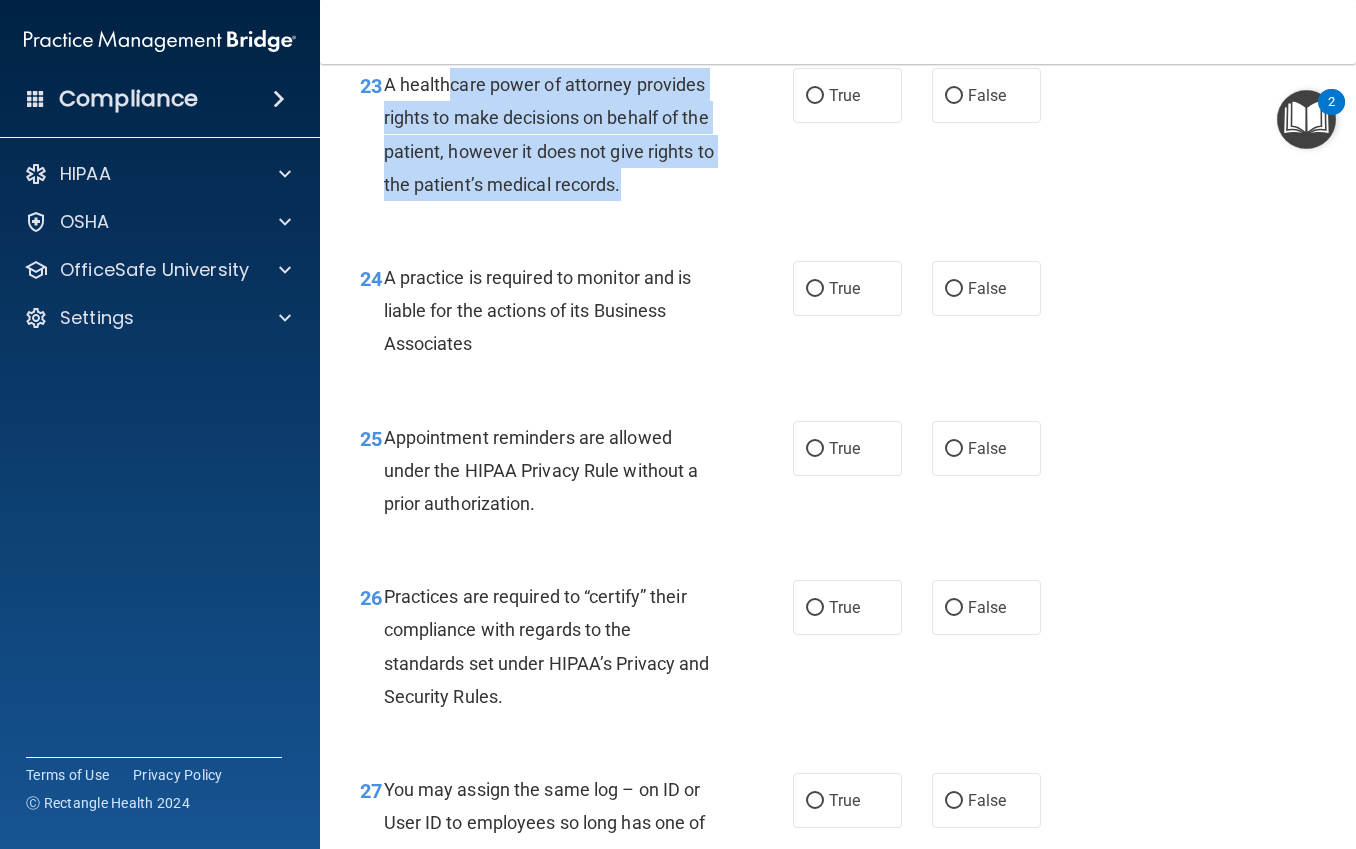 drag, startPoint x: 450, startPoint y: 207, endPoint x: 720, endPoint y: 306, distance: 287.57782 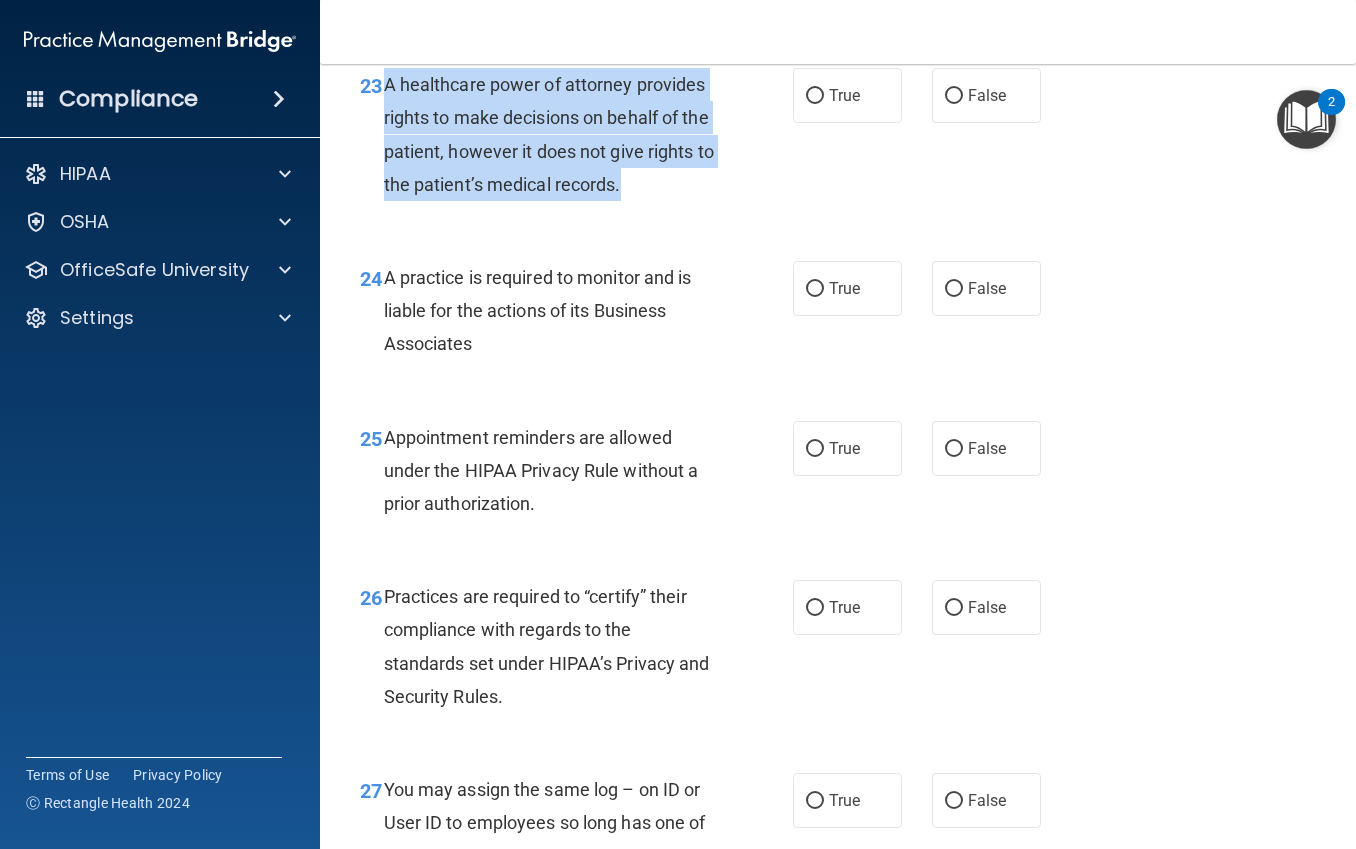 drag, startPoint x: 704, startPoint y: 321, endPoint x: 386, endPoint y: 223, distance: 332.75818 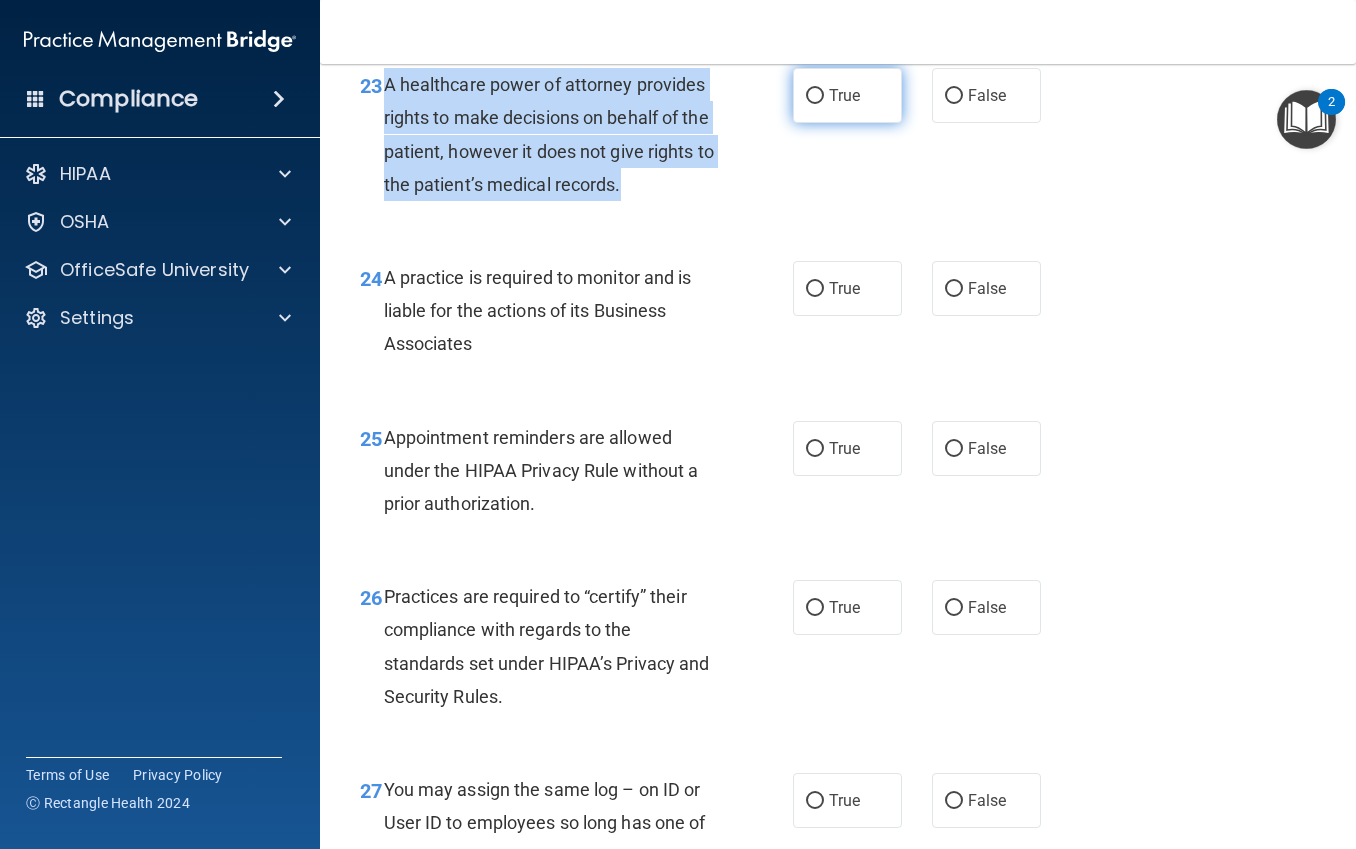 click on "True" at bounding box center [815, 96] 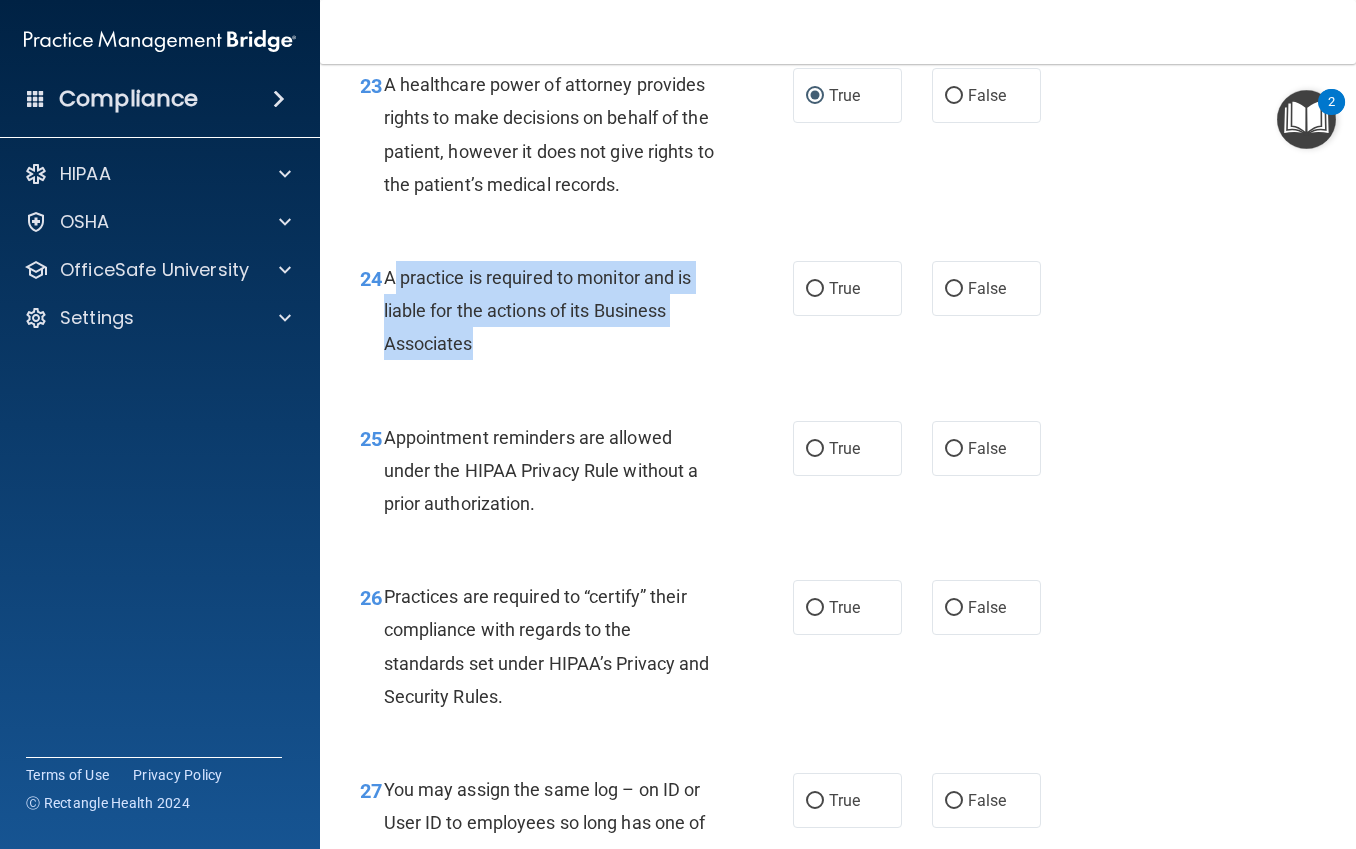 drag, startPoint x: 393, startPoint y: 411, endPoint x: 596, endPoint y: 470, distance: 211.4001 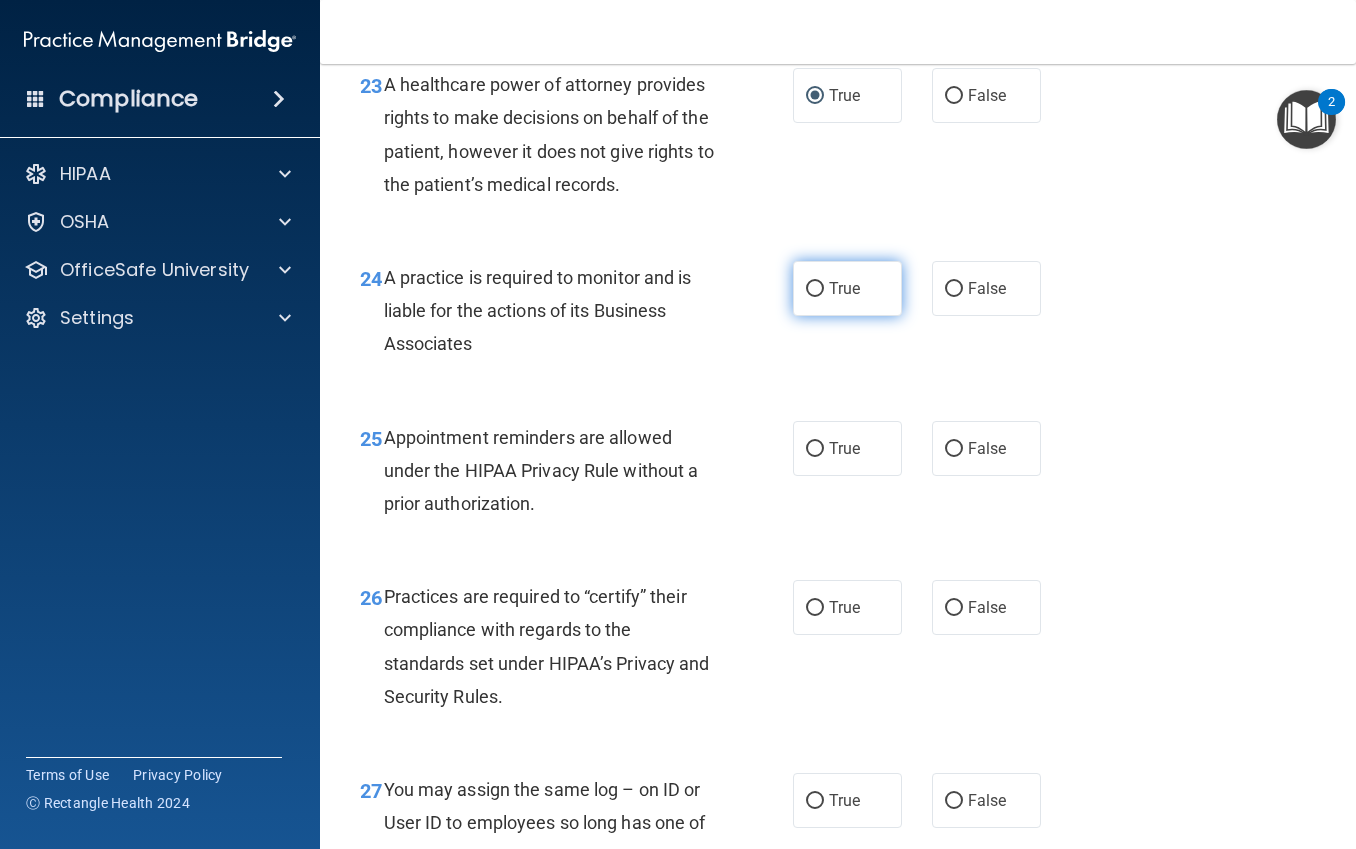 click on "True" at bounding box center (844, 288) 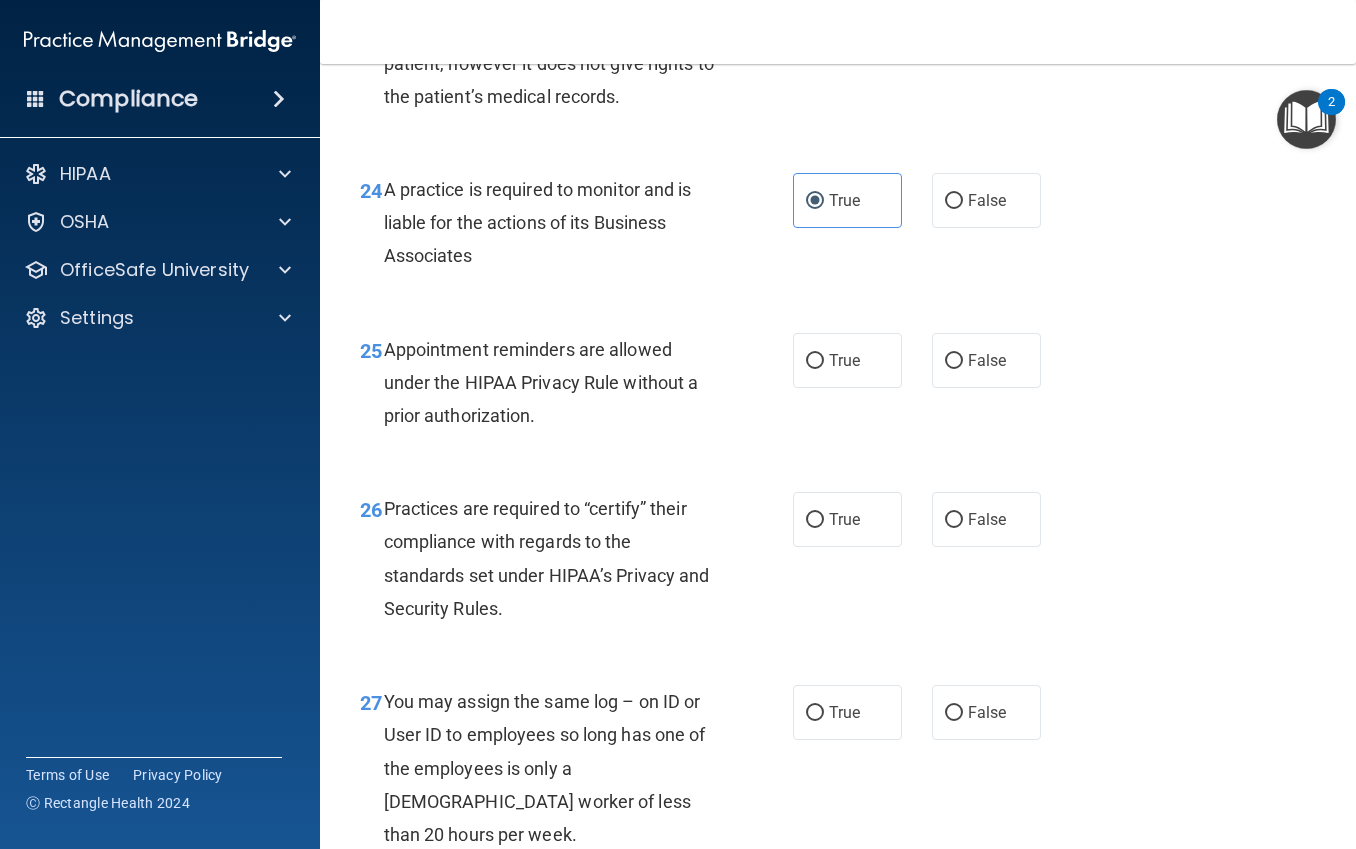 scroll, scrollTop: 4600, scrollLeft: 0, axis: vertical 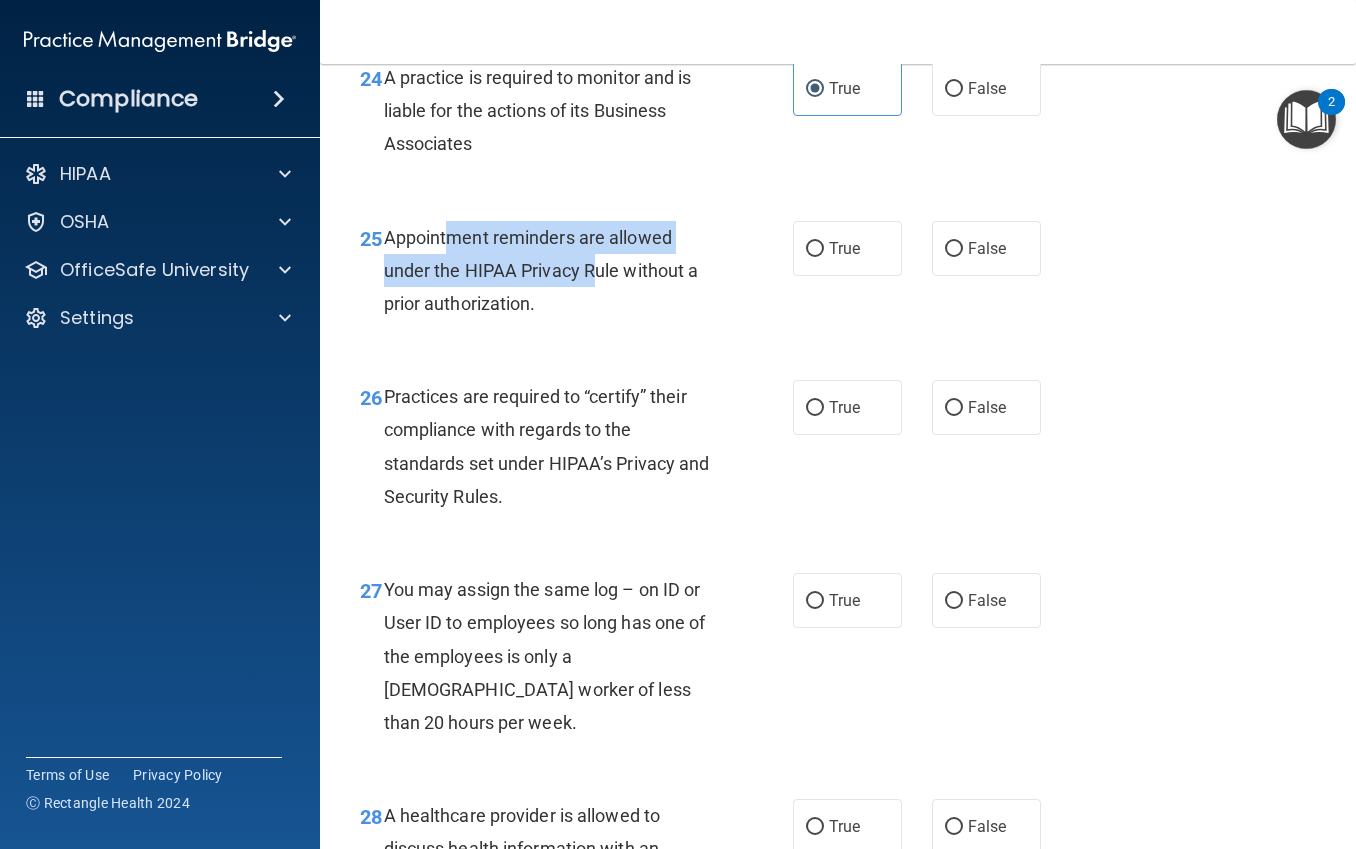 drag, startPoint x: 448, startPoint y: 369, endPoint x: 597, endPoint y: 413, distance: 155.36087 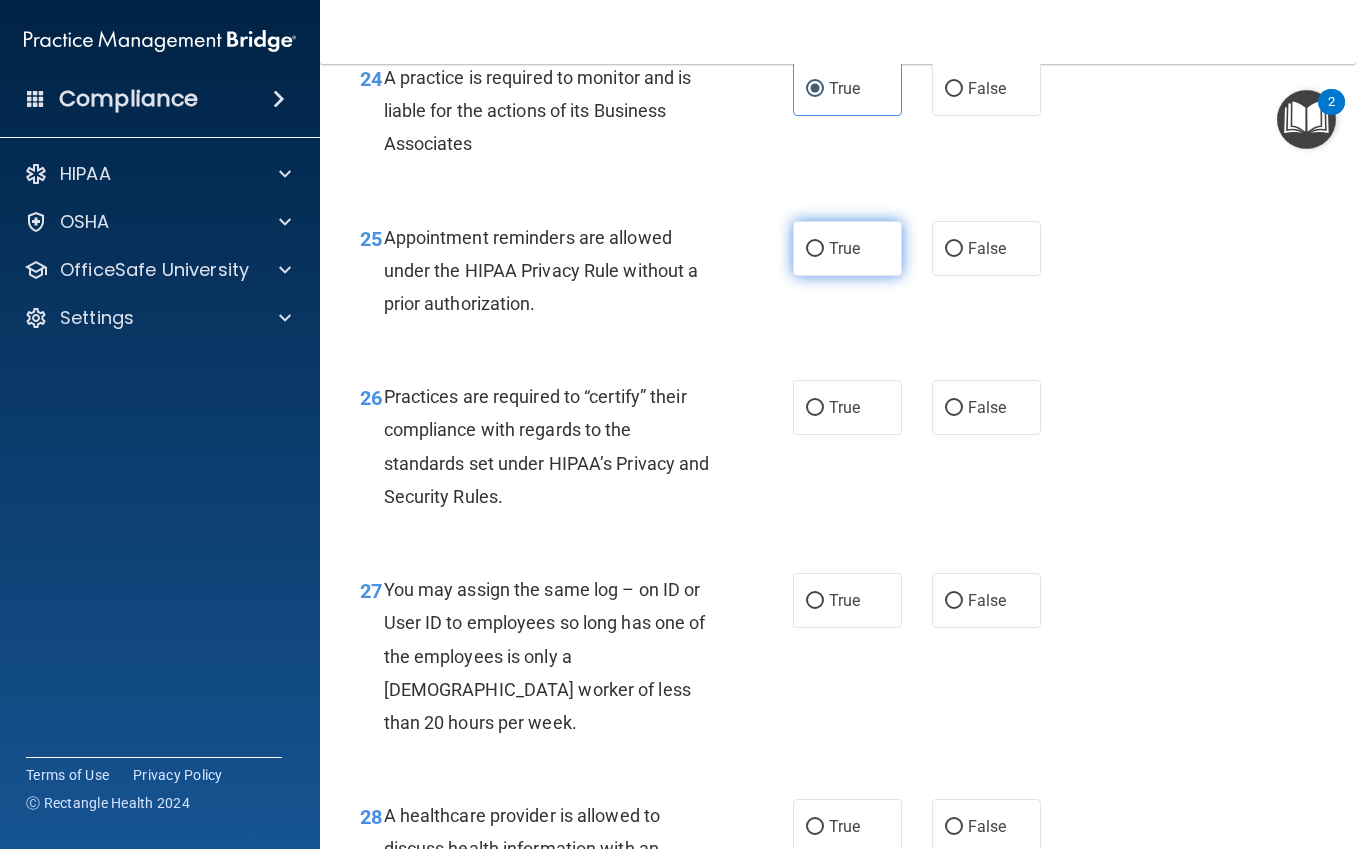 click on "True" at bounding box center (844, 248) 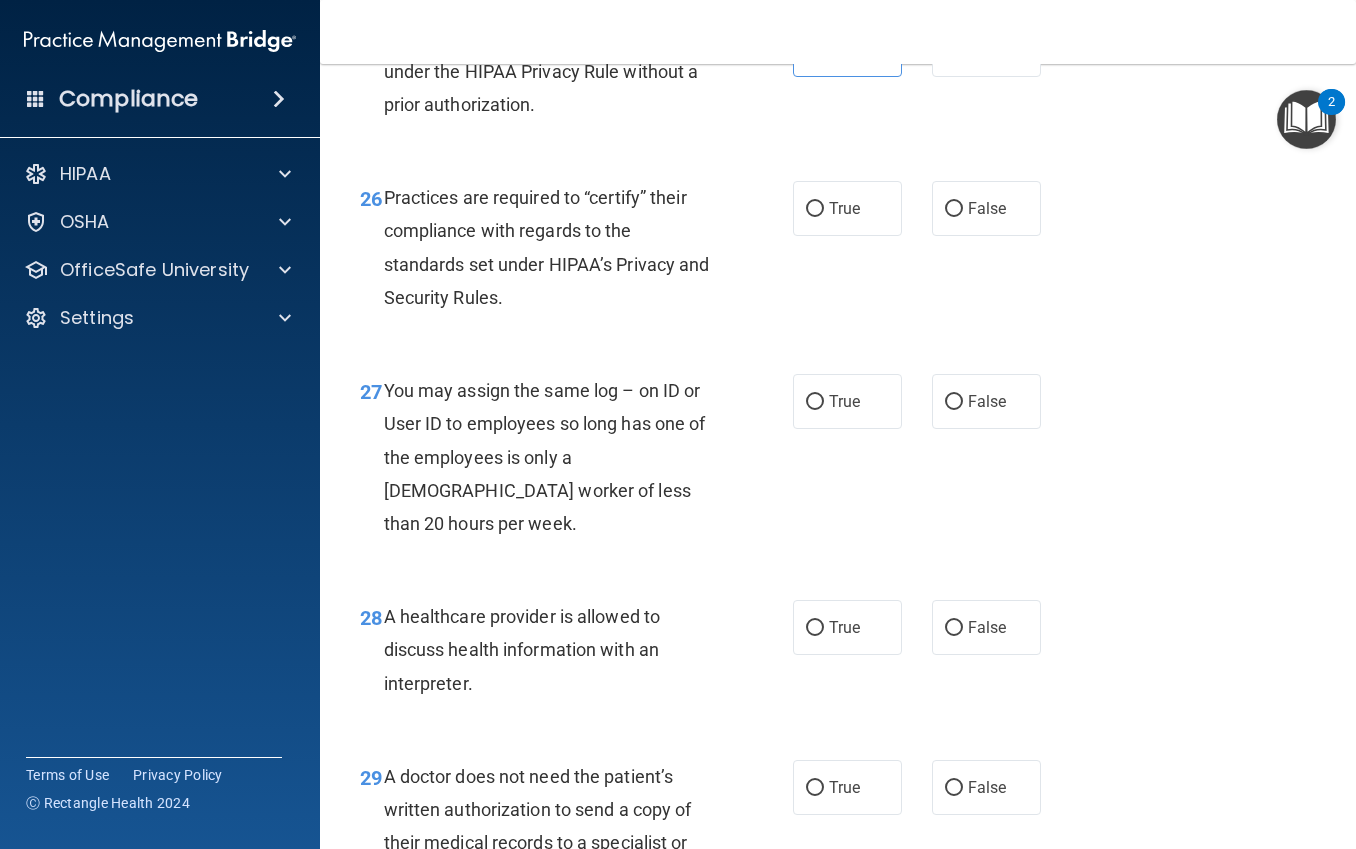 scroll, scrollTop: 4800, scrollLeft: 0, axis: vertical 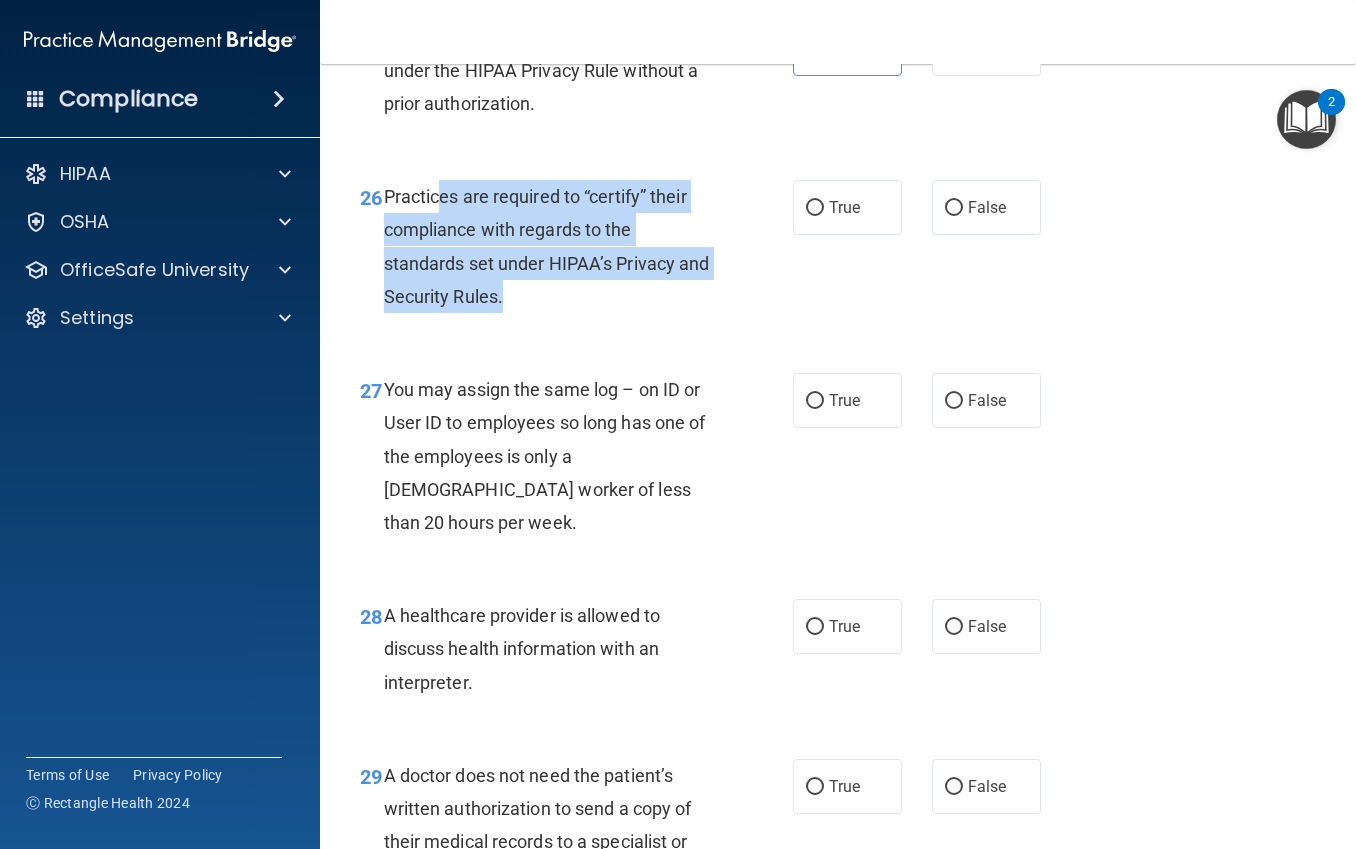 drag, startPoint x: 438, startPoint y: 321, endPoint x: 582, endPoint y: 416, distance: 172.51376 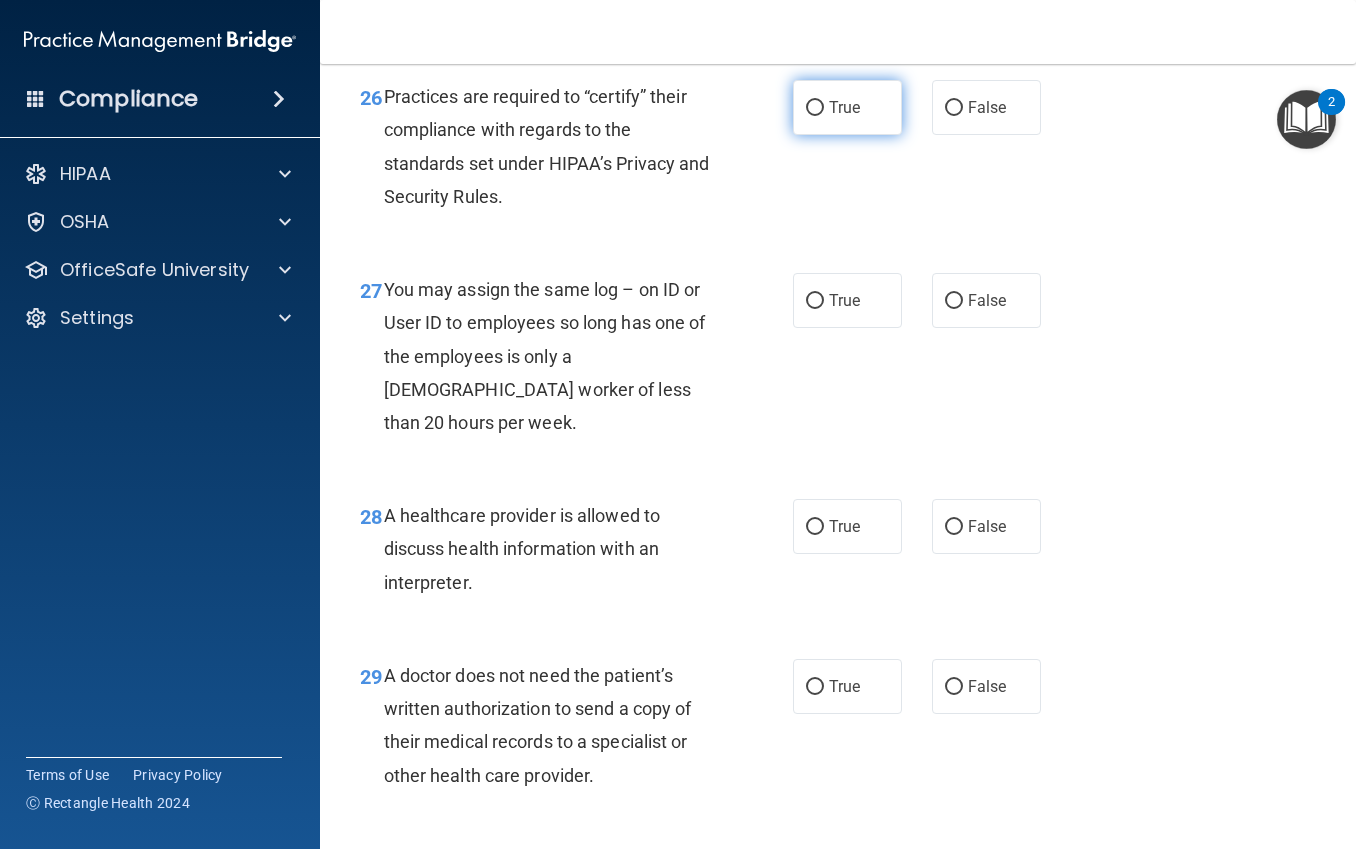 click on "True" at bounding box center [847, 107] 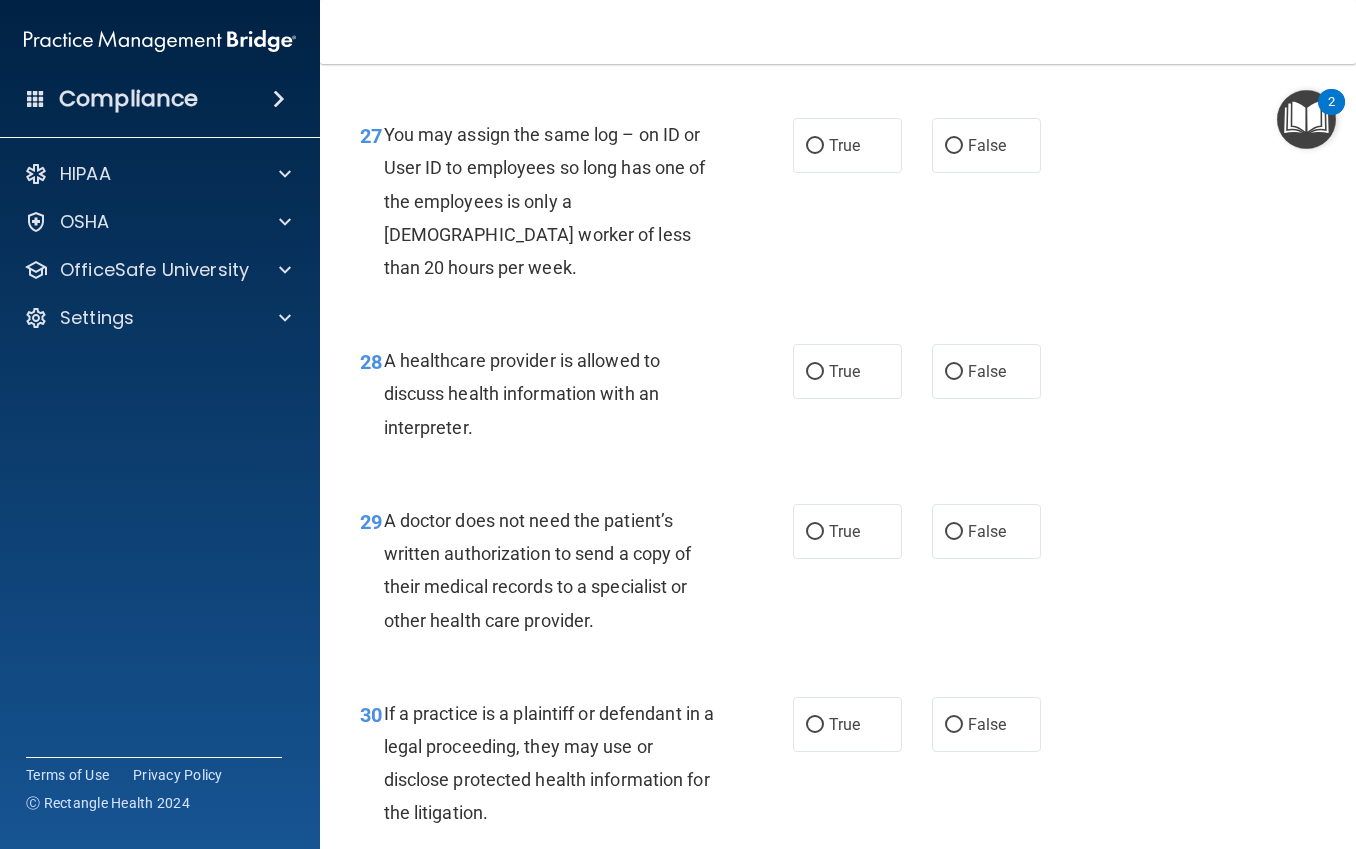scroll, scrollTop: 5100, scrollLeft: 0, axis: vertical 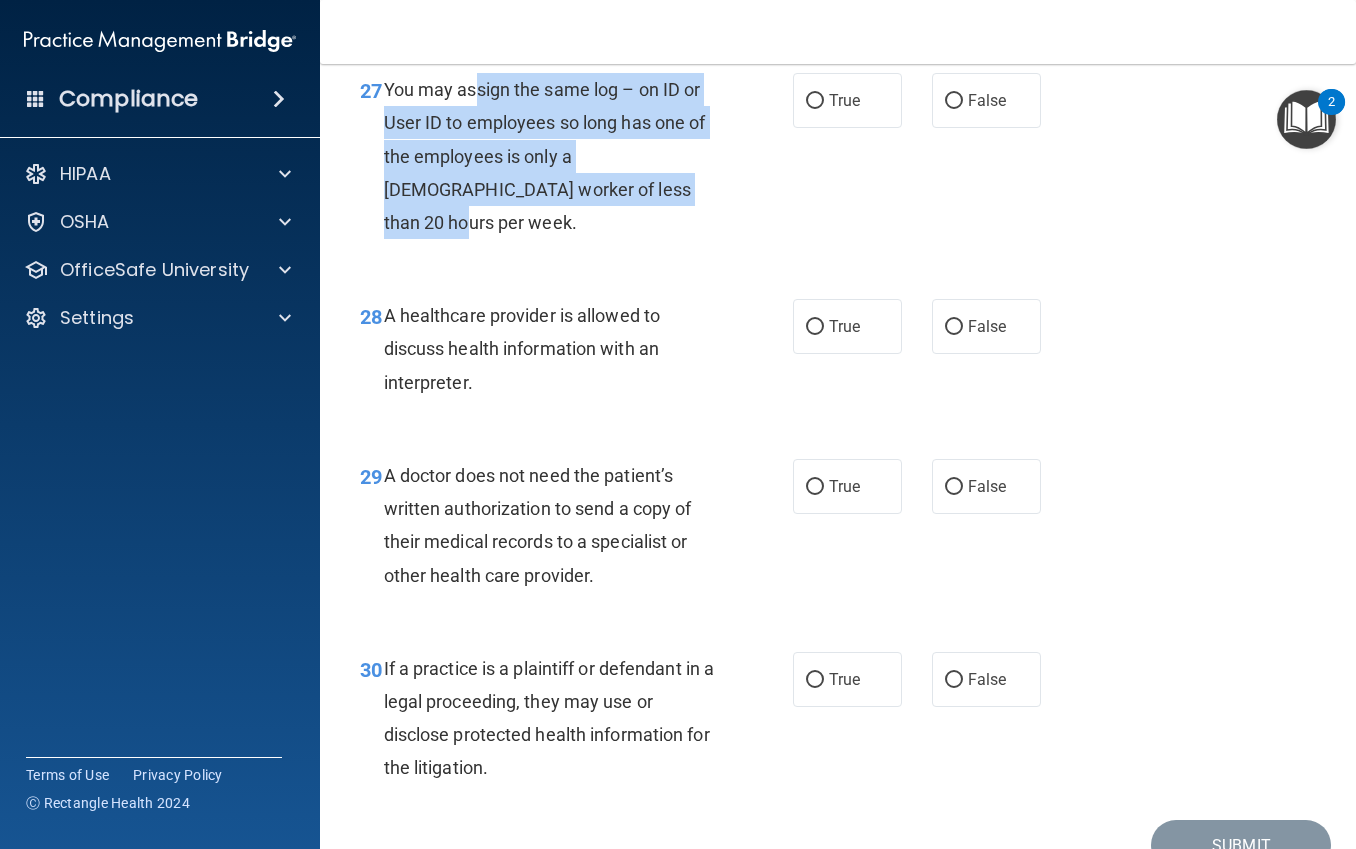 drag, startPoint x: 476, startPoint y: 221, endPoint x: 666, endPoint y: 325, distance: 216.60101 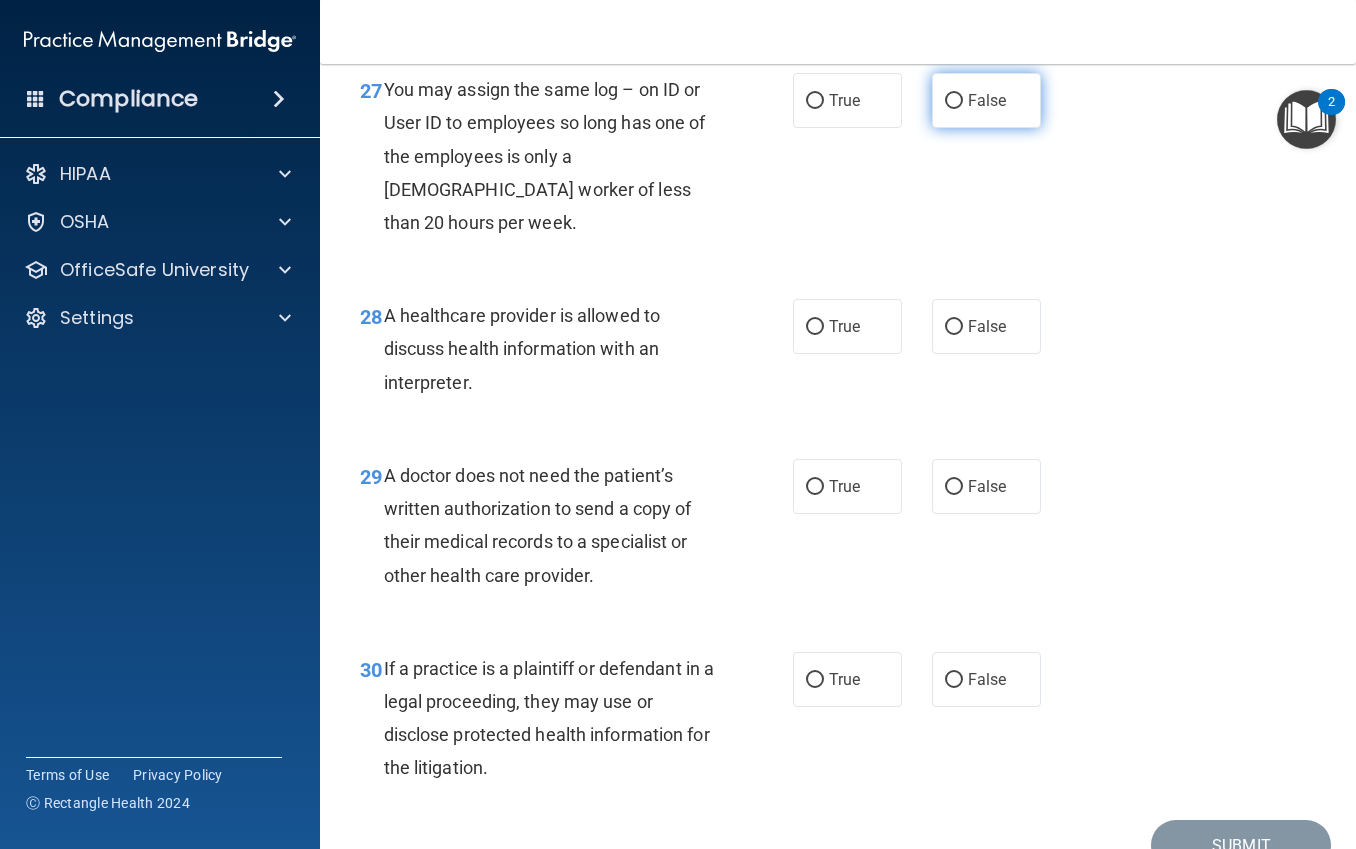 click on "False" at bounding box center [986, 100] 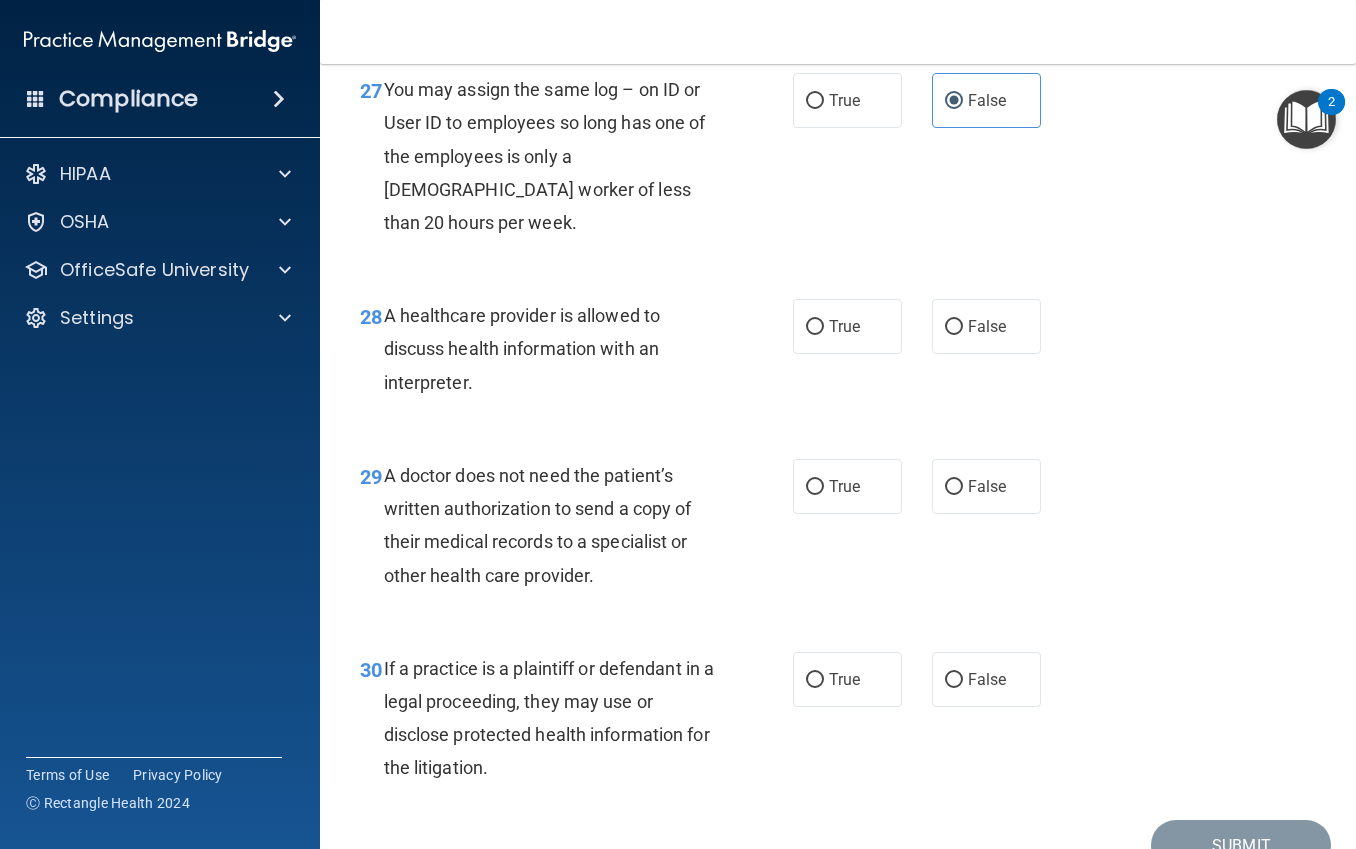 scroll, scrollTop: 5200, scrollLeft: 0, axis: vertical 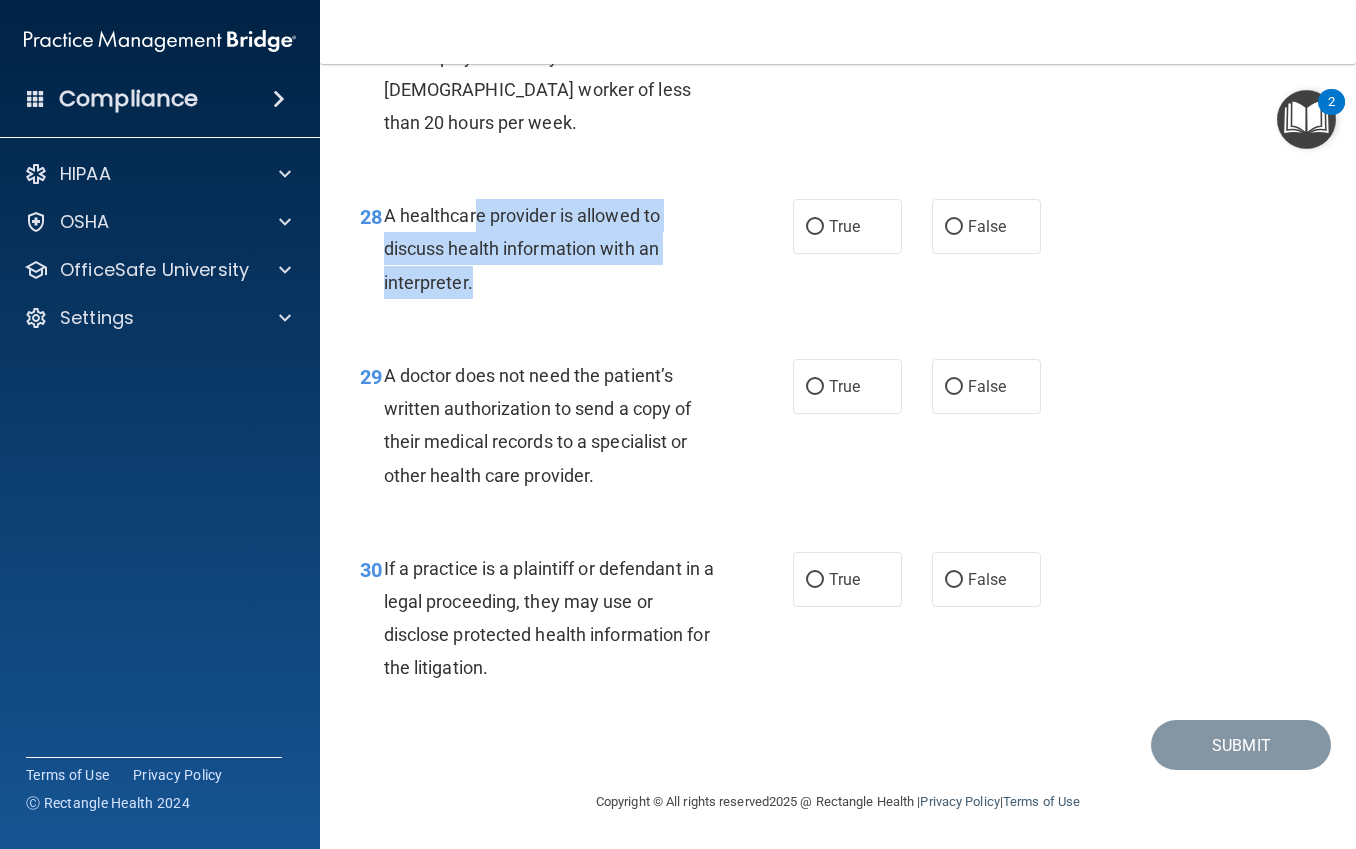 drag, startPoint x: 478, startPoint y: 309, endPoint x: 520, endPoint y: 393, distance: 93.914856 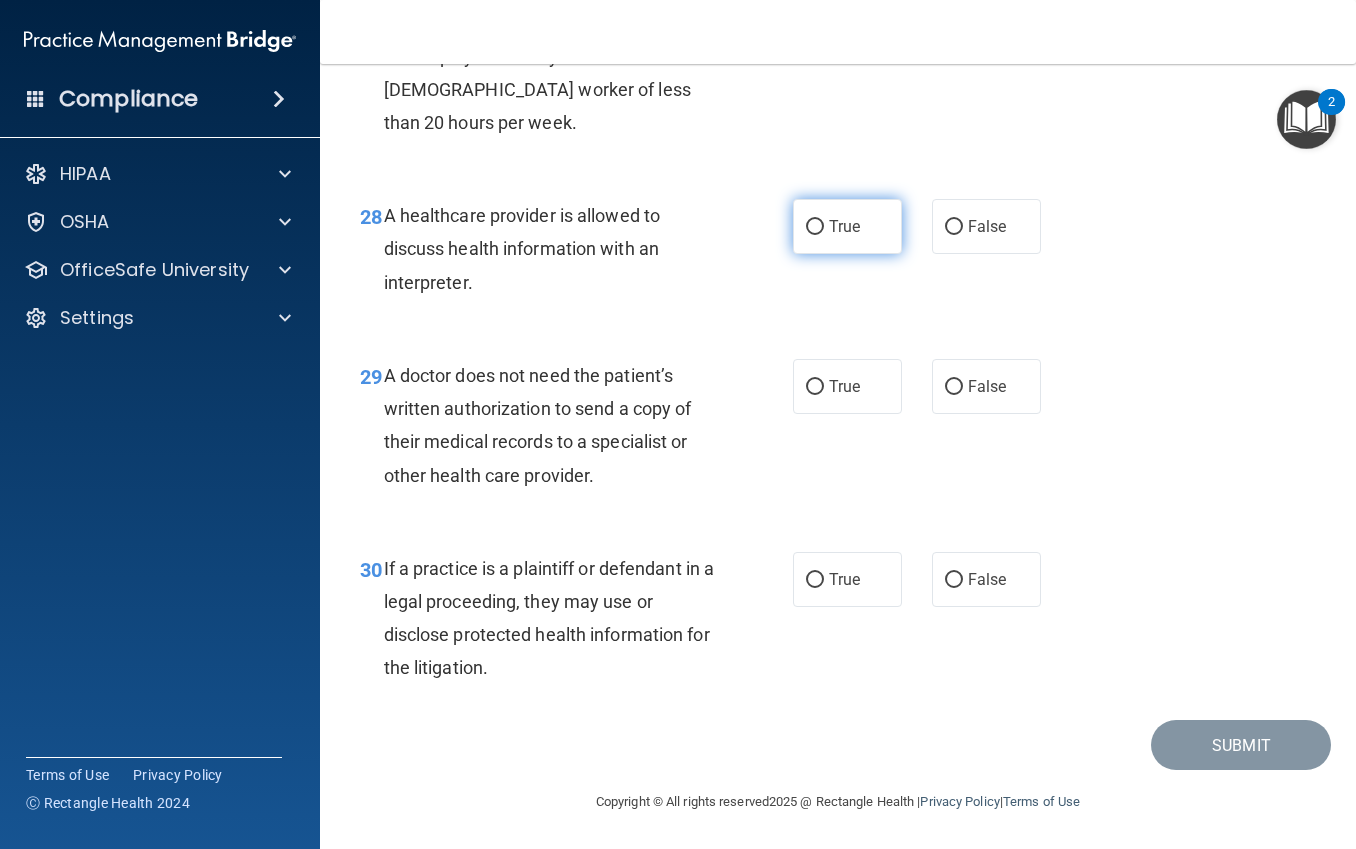 click on "True" at bounding box center (844, 226) 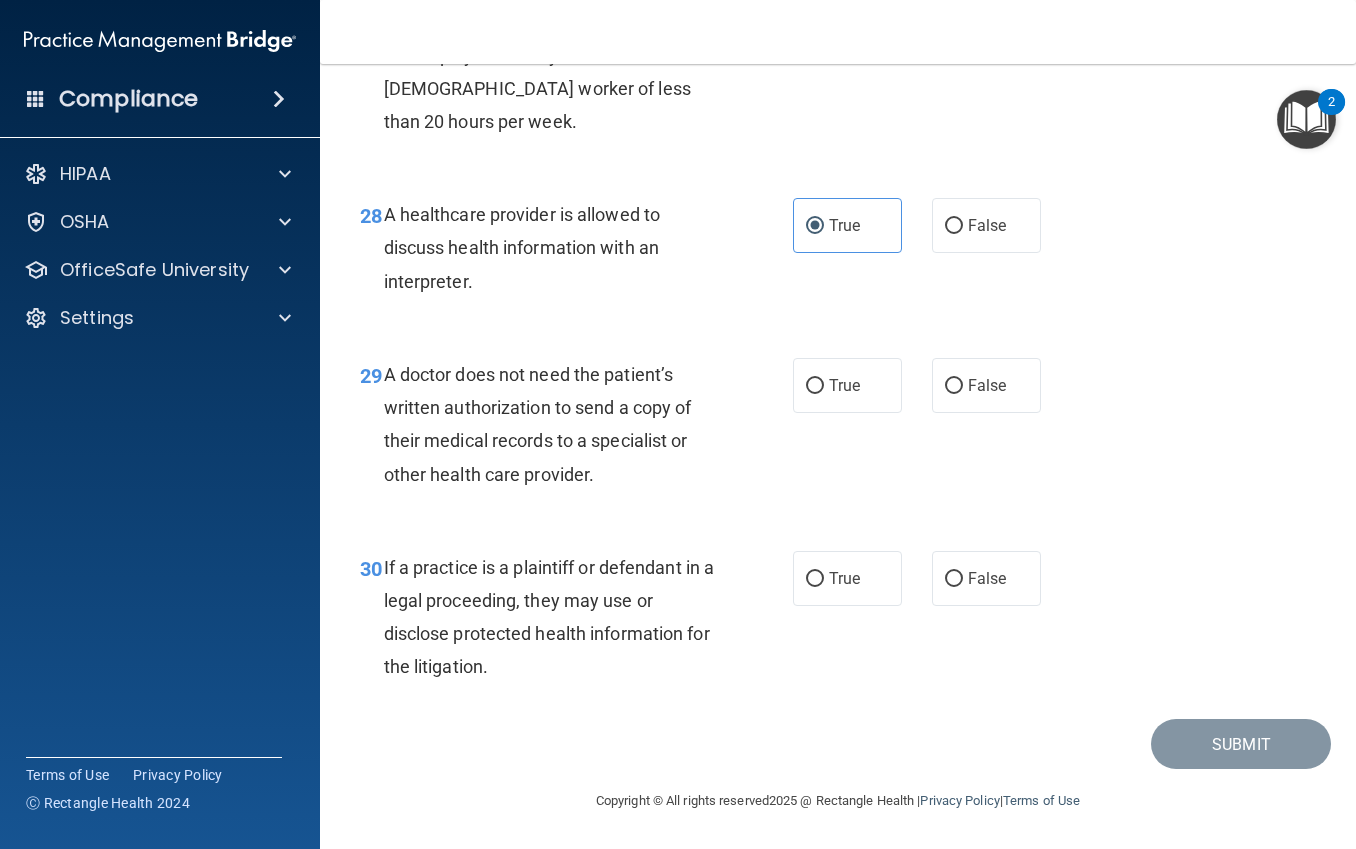scroll, scrollTop: 5300, scrollLeft: 0, axis: vertical 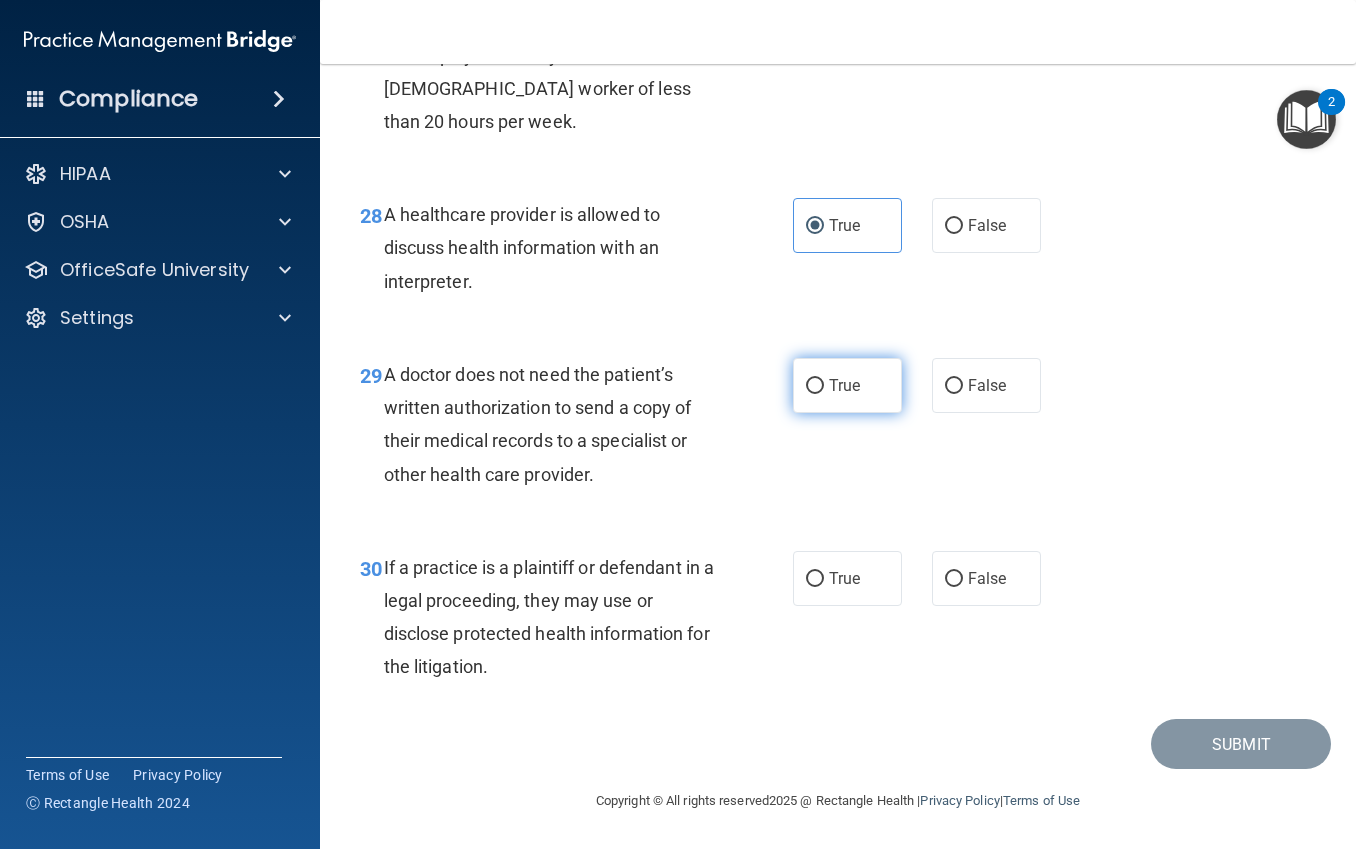 click on "True" at bounding box center (844, 385) 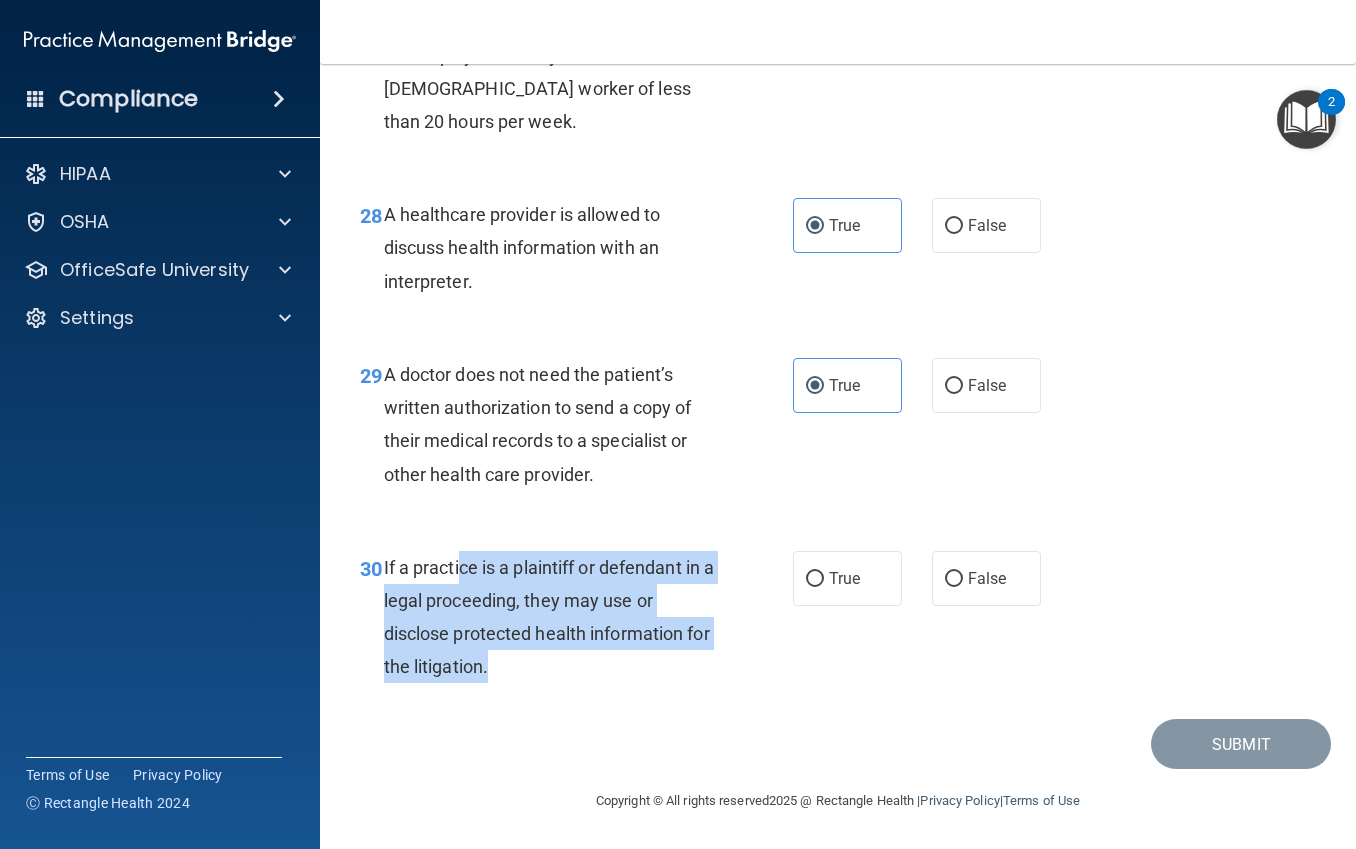 drag, startPoint x: 514, startPoint y: 565, endPoint x: 580, endPoint y: 661, distance: 116.498924 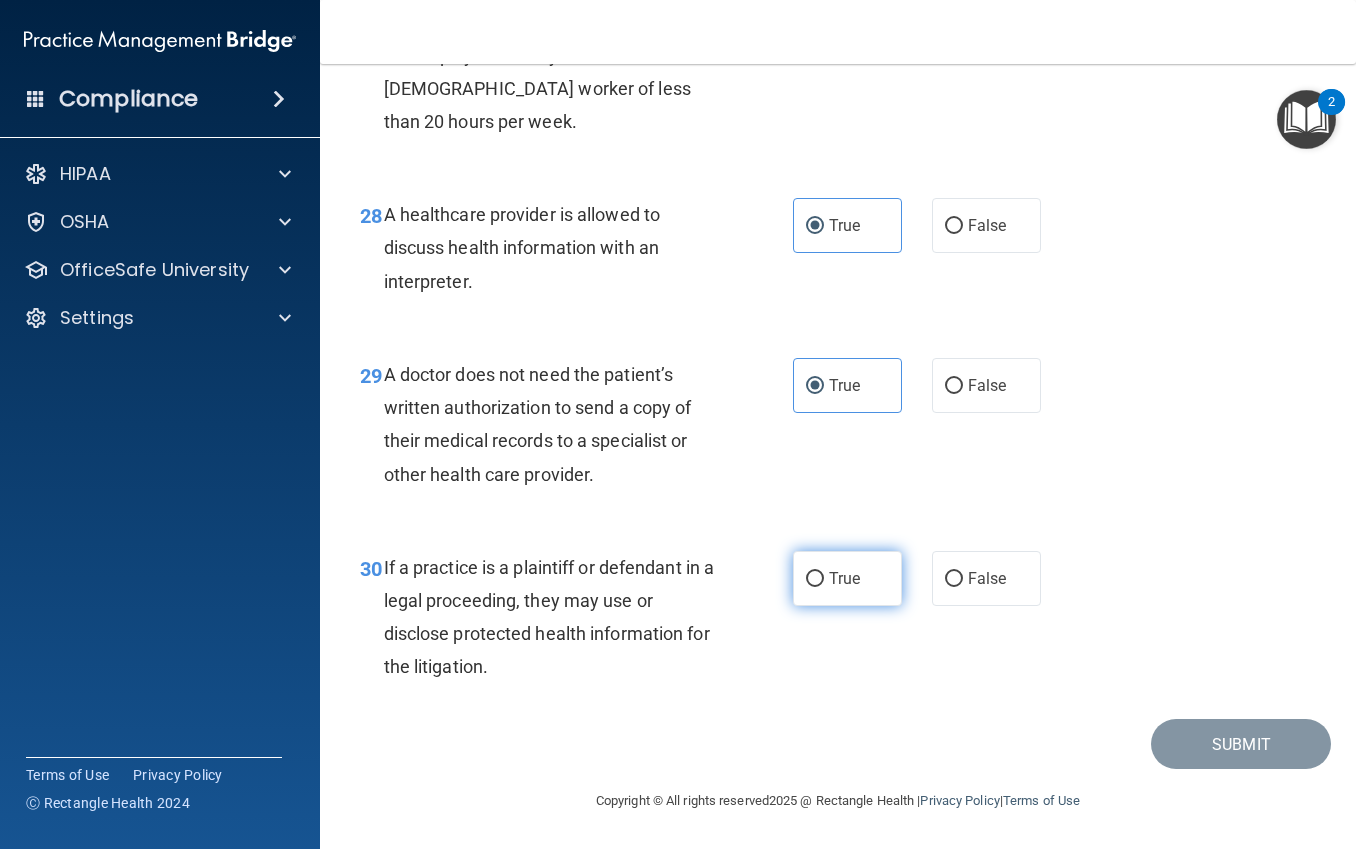 click on "True" at bounding box center [844, 578] 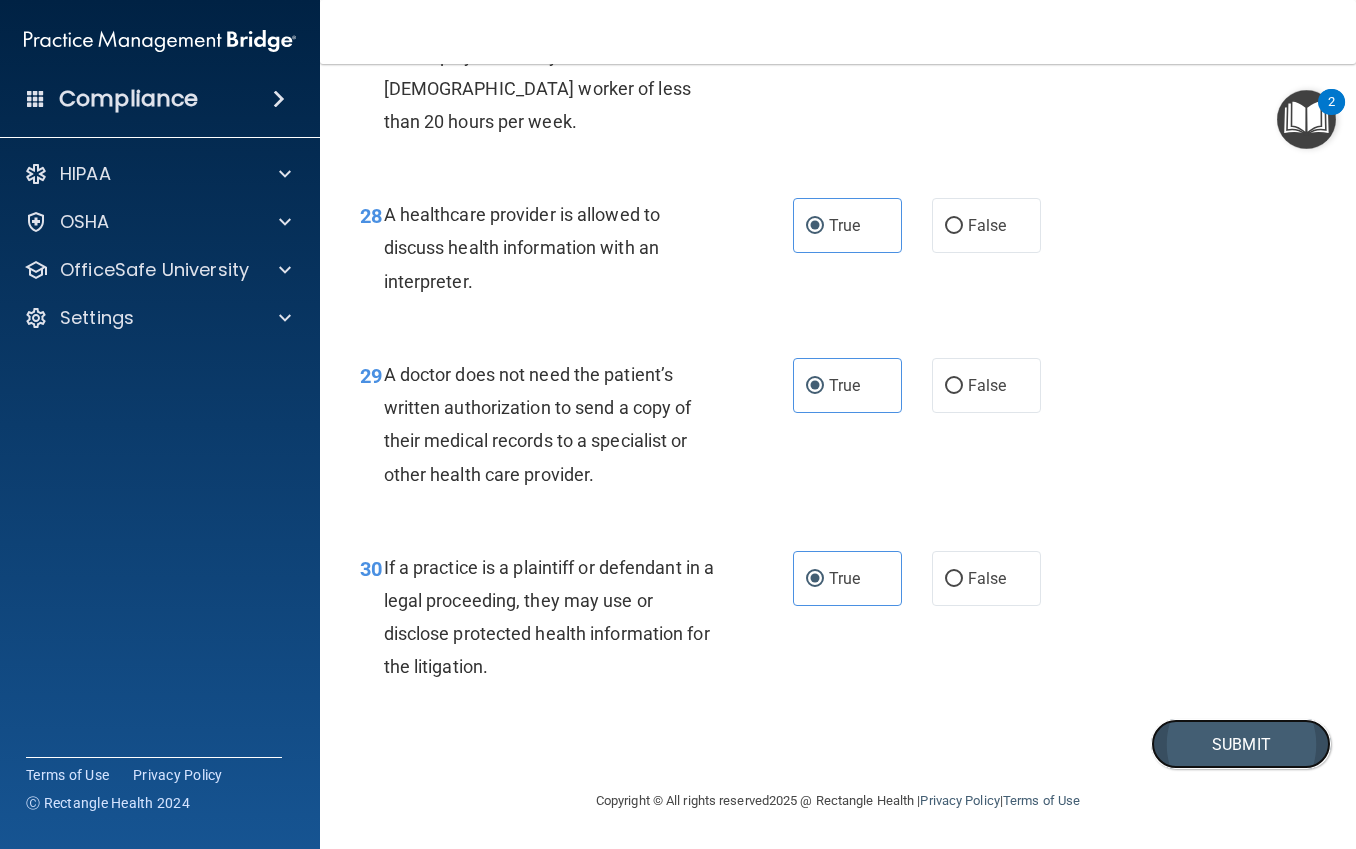 click on "Submit" at bounding box center (1241, 744) 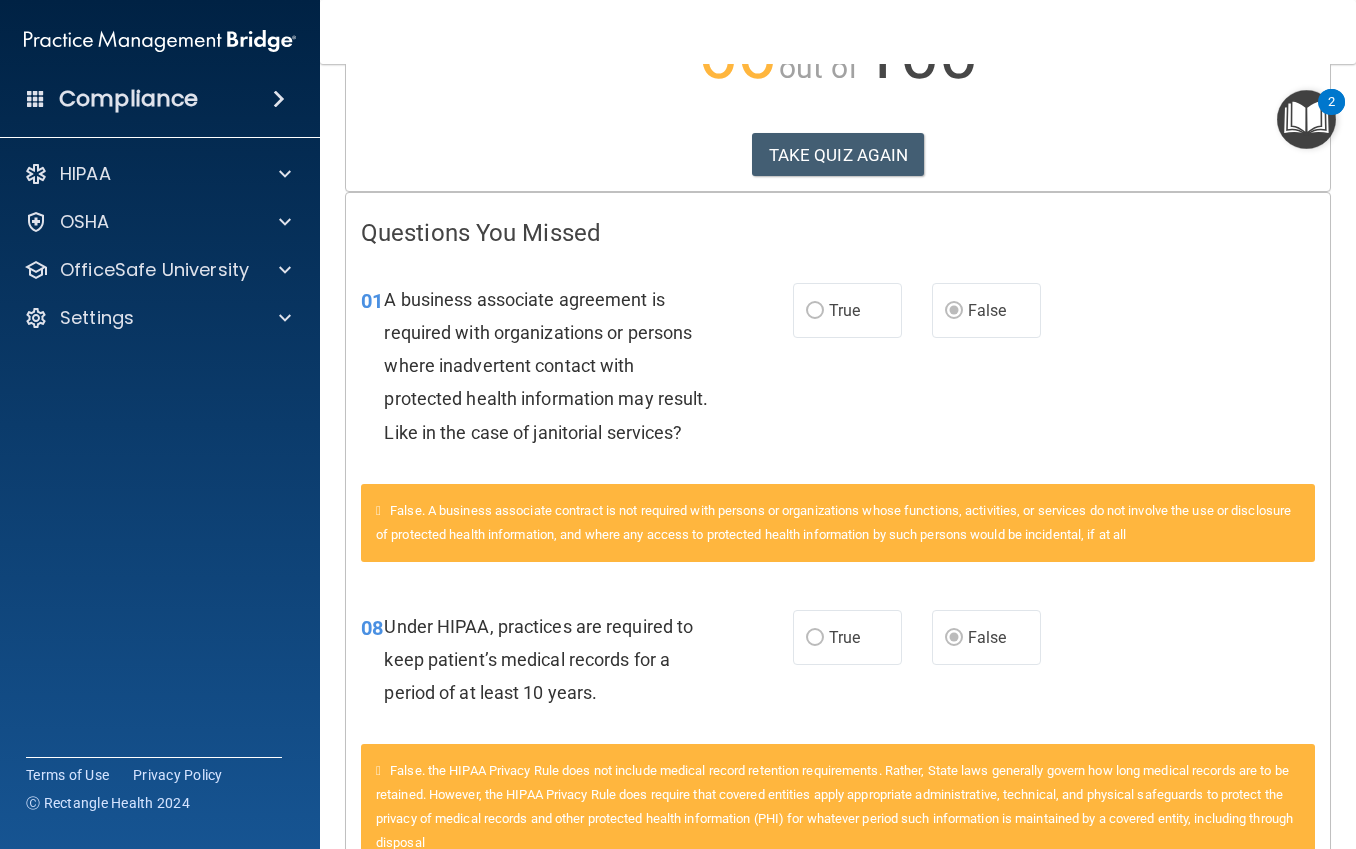 scroll, scrollTop: 400, scrollLeft: 0, axis: vertical 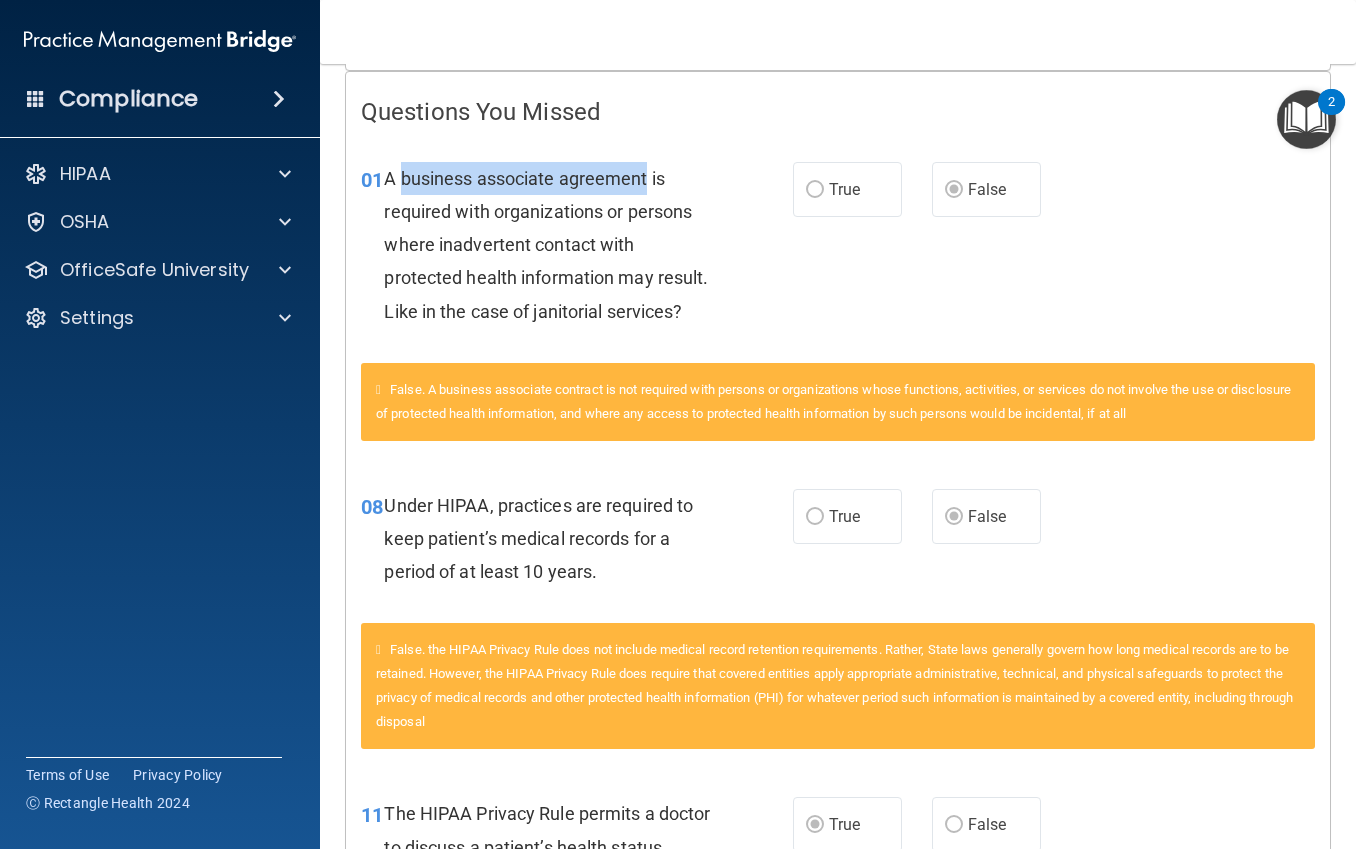 drag, startPoint x: 403, startPoint y: 174, endPoint x: 646, endPoint y: 181, distance: 243.1008 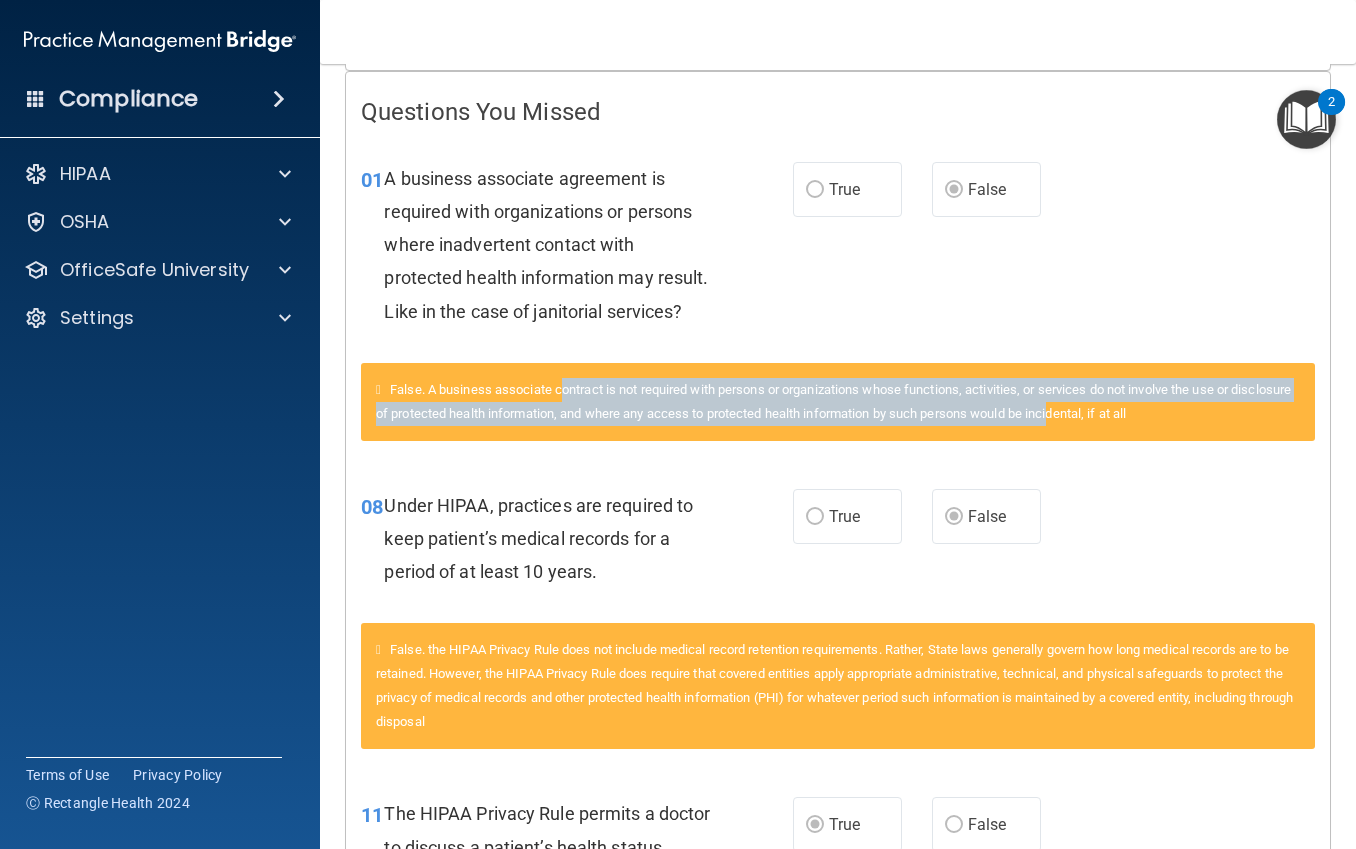 drag, startPoint x: 648, startPoint y: 384, endPoint x: 1122, endPoint y: 408, distance: 474.6072 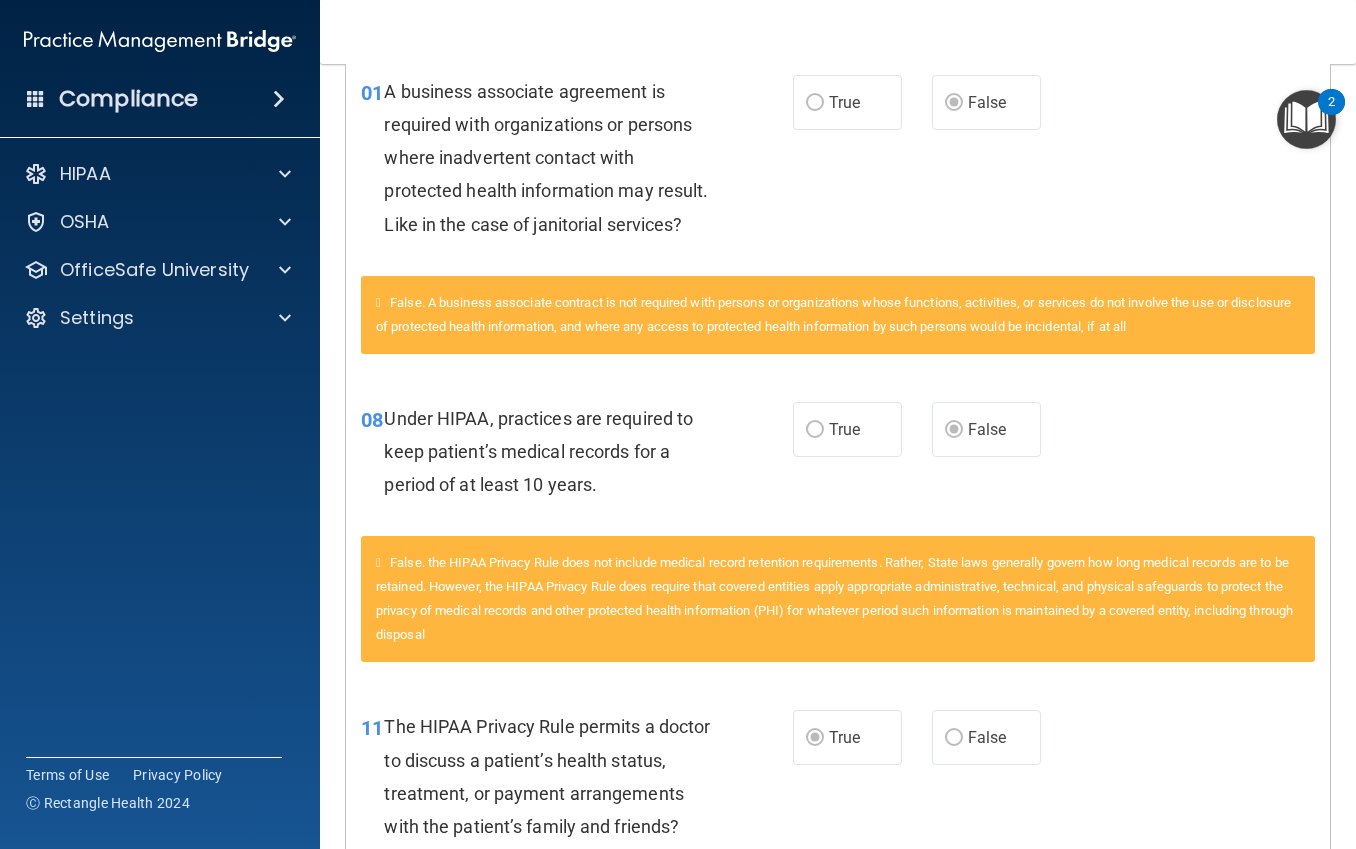 scroll, scrollTop: 600, scrollLeft: 0, axis: vertical 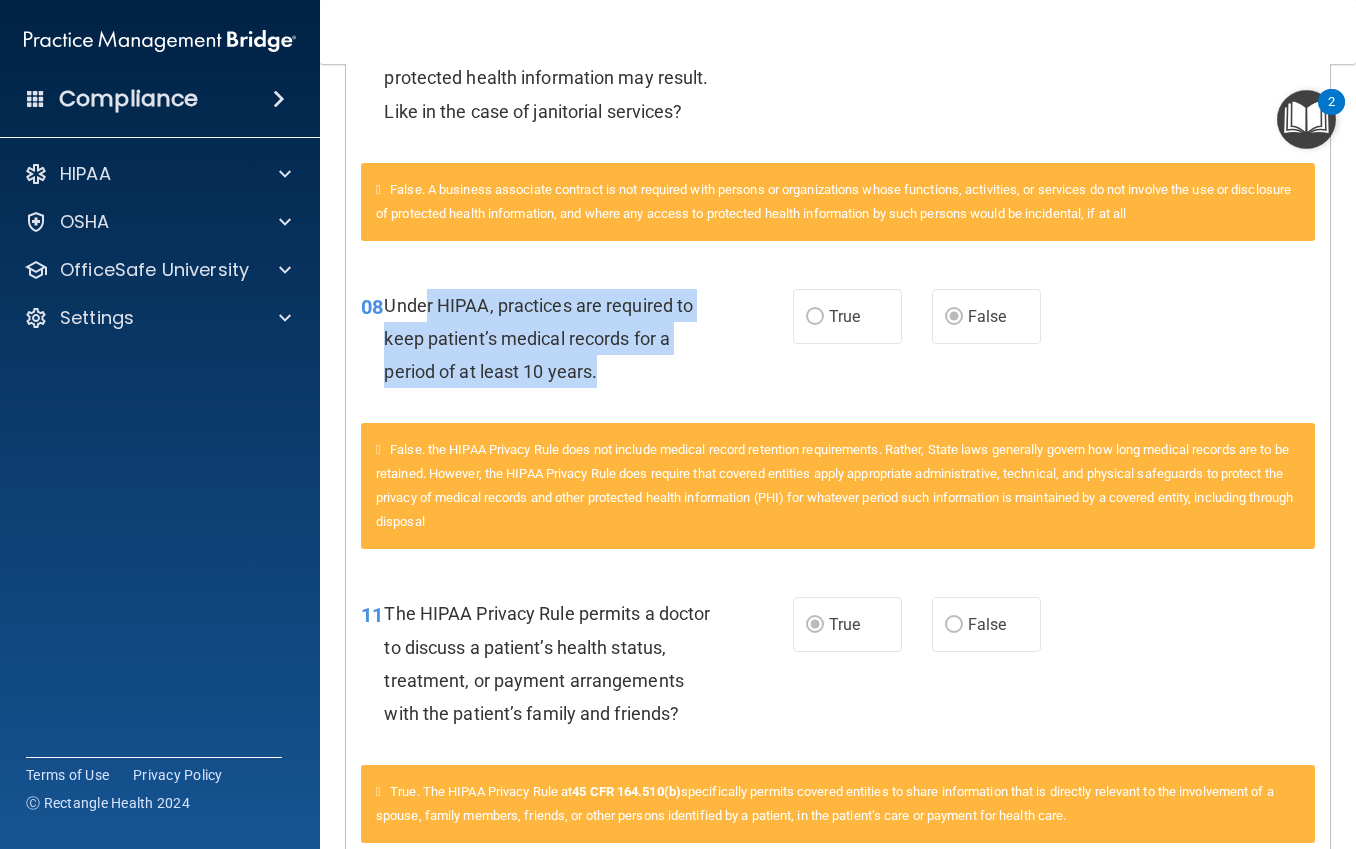 drag, startPoint x: 425, startPoint y: 309, endPoint x: 614, endPoint y: 369, distance: 198.29523 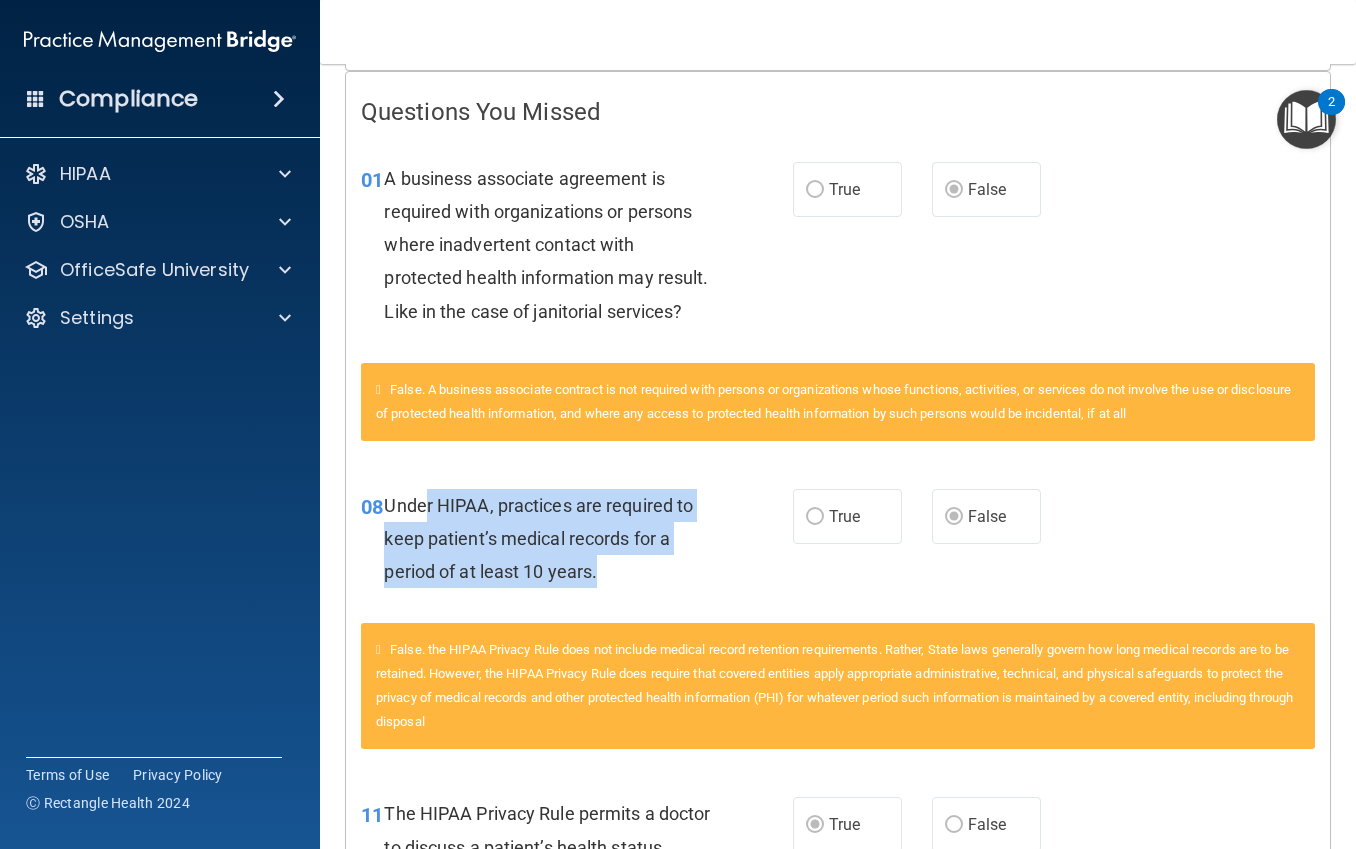 scroll, scrollTop: 500, scrollLeft: 0, axis: vertical 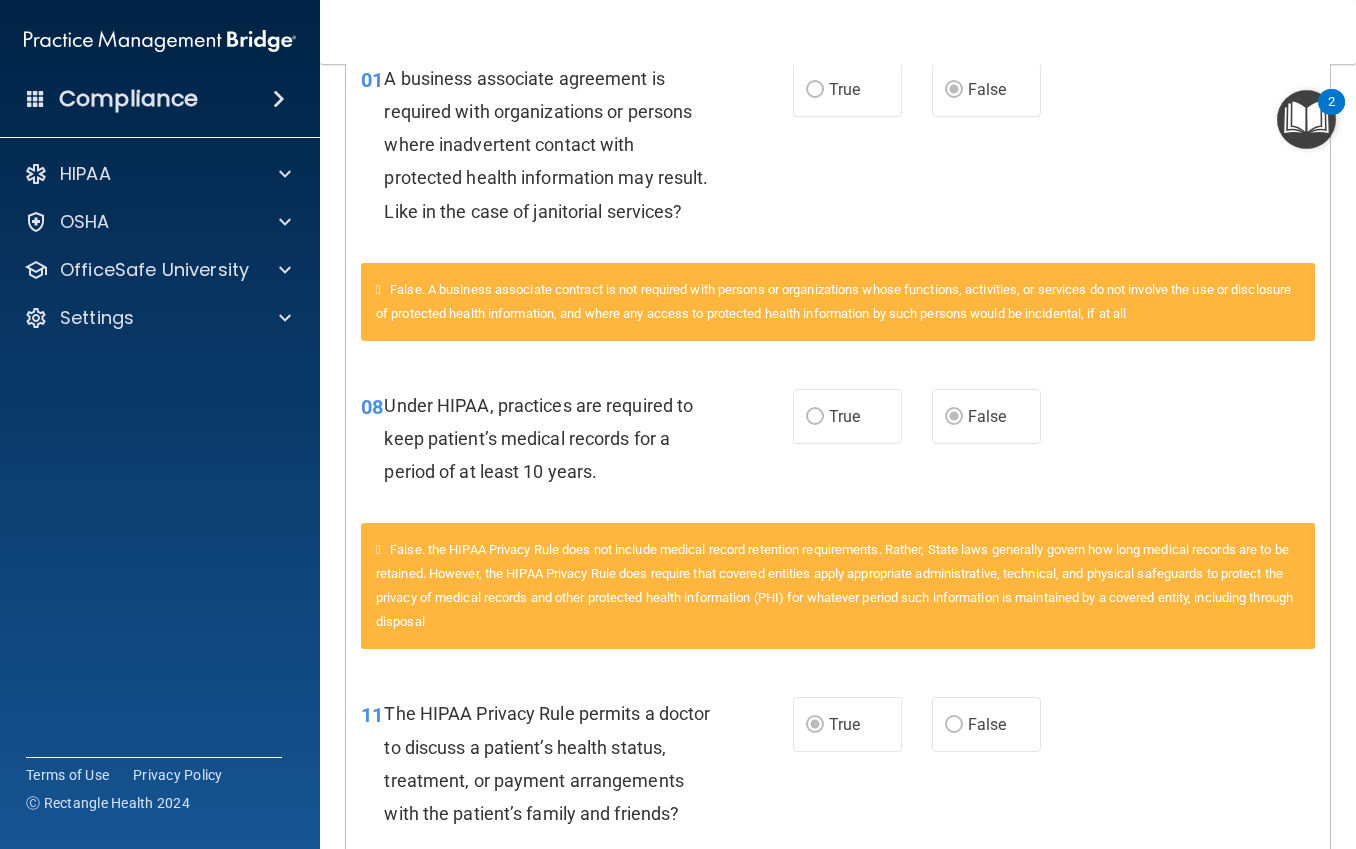 click on "08       Under HIPAA, practices are required to keep patient’s medical records for a period of at least 10 years.                 True           False" at bounding box center (838, 444) 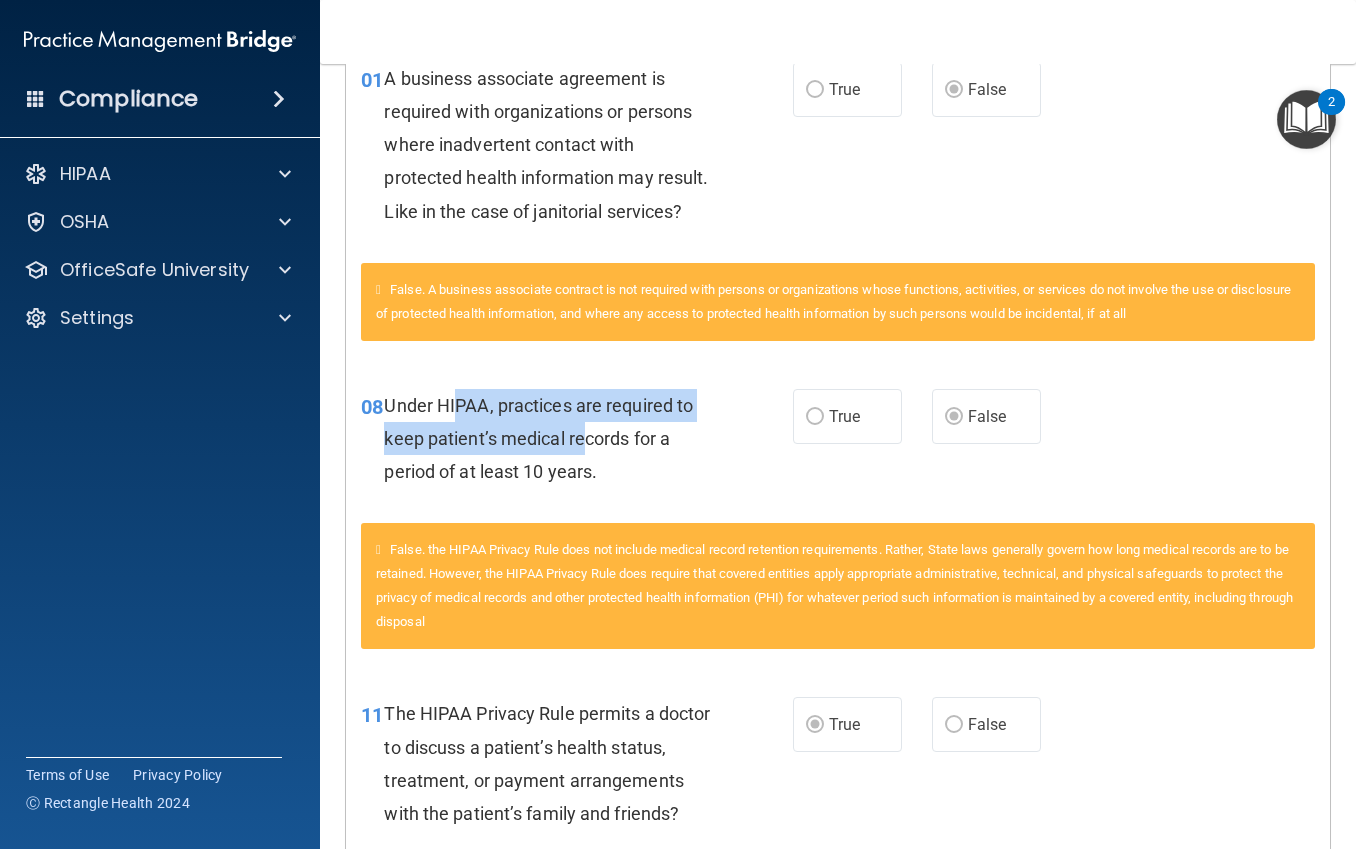 drag, startPoint x: 468, startPoint y: 411, endPoint x: 584, endPoint y: 453, distance: 123.36936 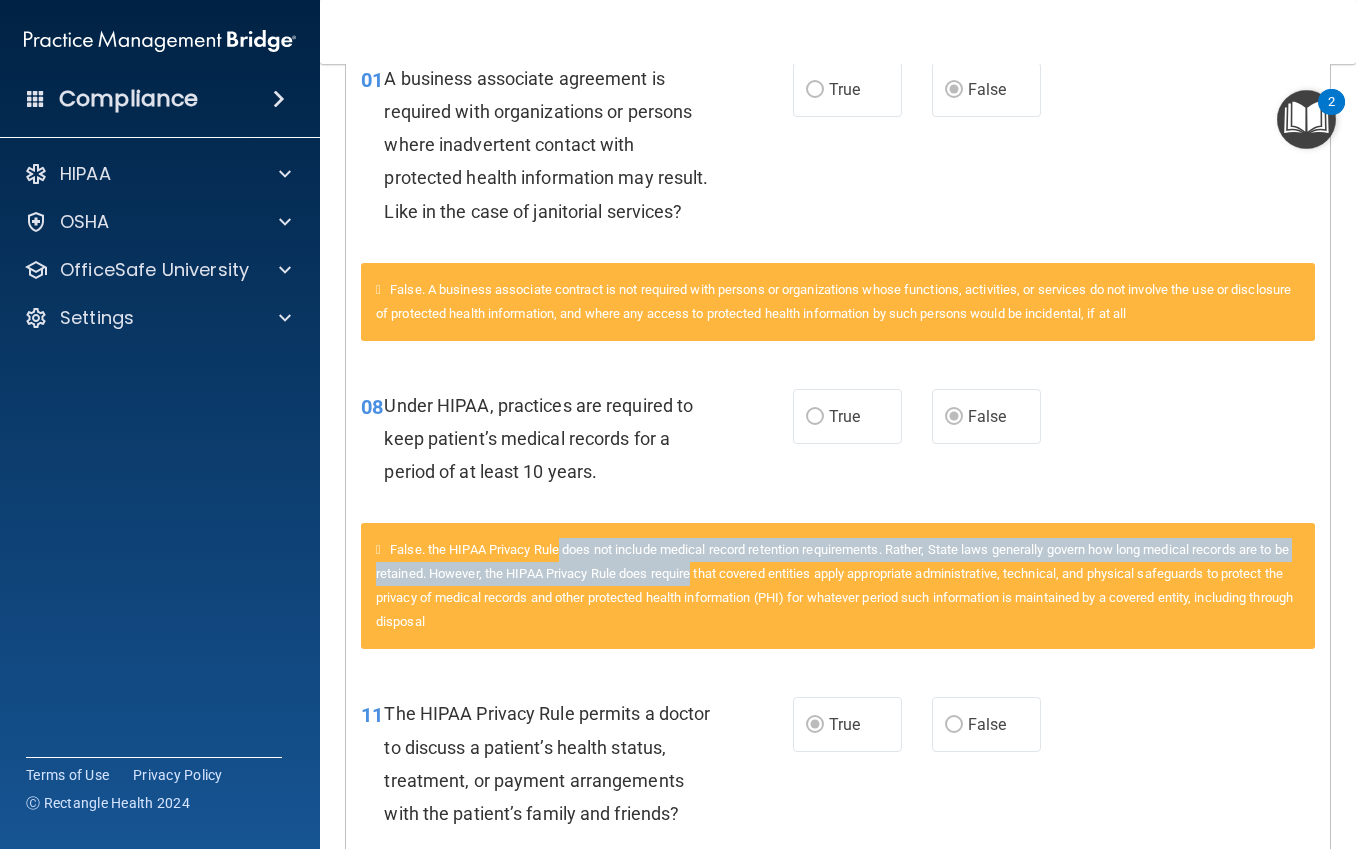 drag, startPoint x: 565, startPoint y: 537, endPoint x: 729, endPoint y: 565, distance: 166.37308 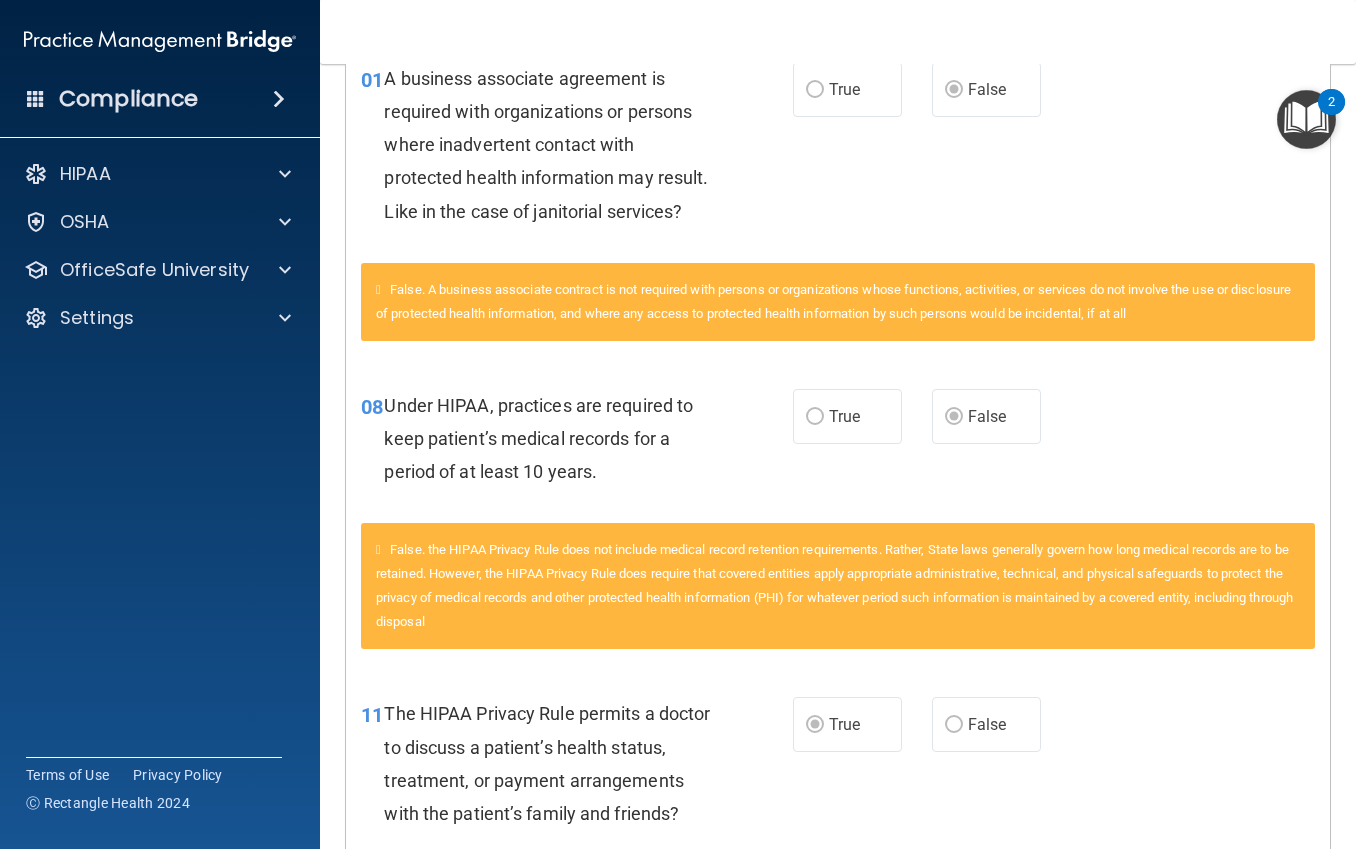click on "False. the HIPAA Privacy Rule does not include medical record retention requirements. Rather, State laws generally govern how long medical records are to be retained. However, the HIPAA Privacy Rule does require that covered entities apply appropriate administrative, technical, and physical safeguards to protect the privacy of medical records and other protected health information (PHI) for whatever period such information is maintained by a covered entity, including through disposal" at bounding box center [838, 586] 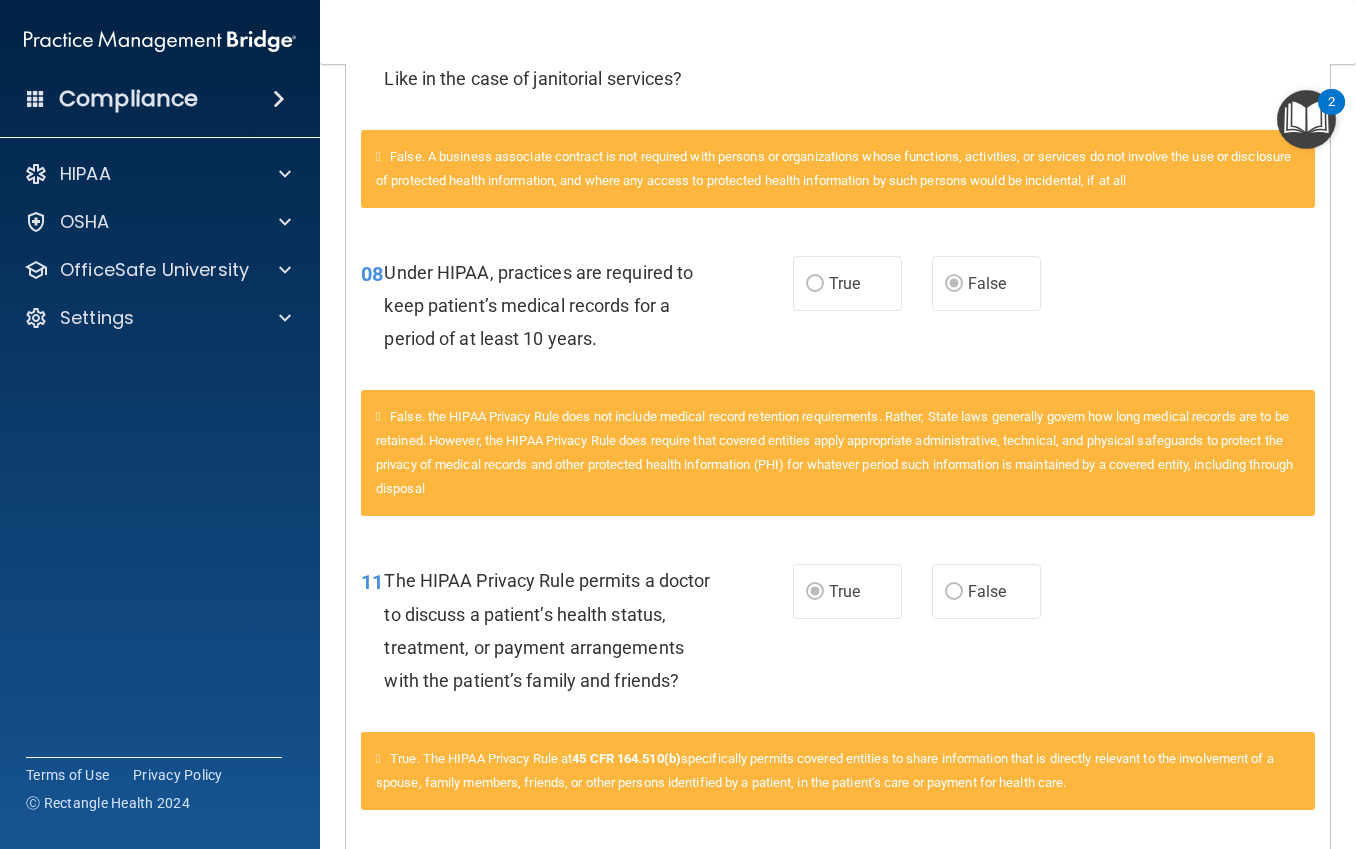 scroll, scrollTop: 800, scrollLeft: 0, axis: vertical 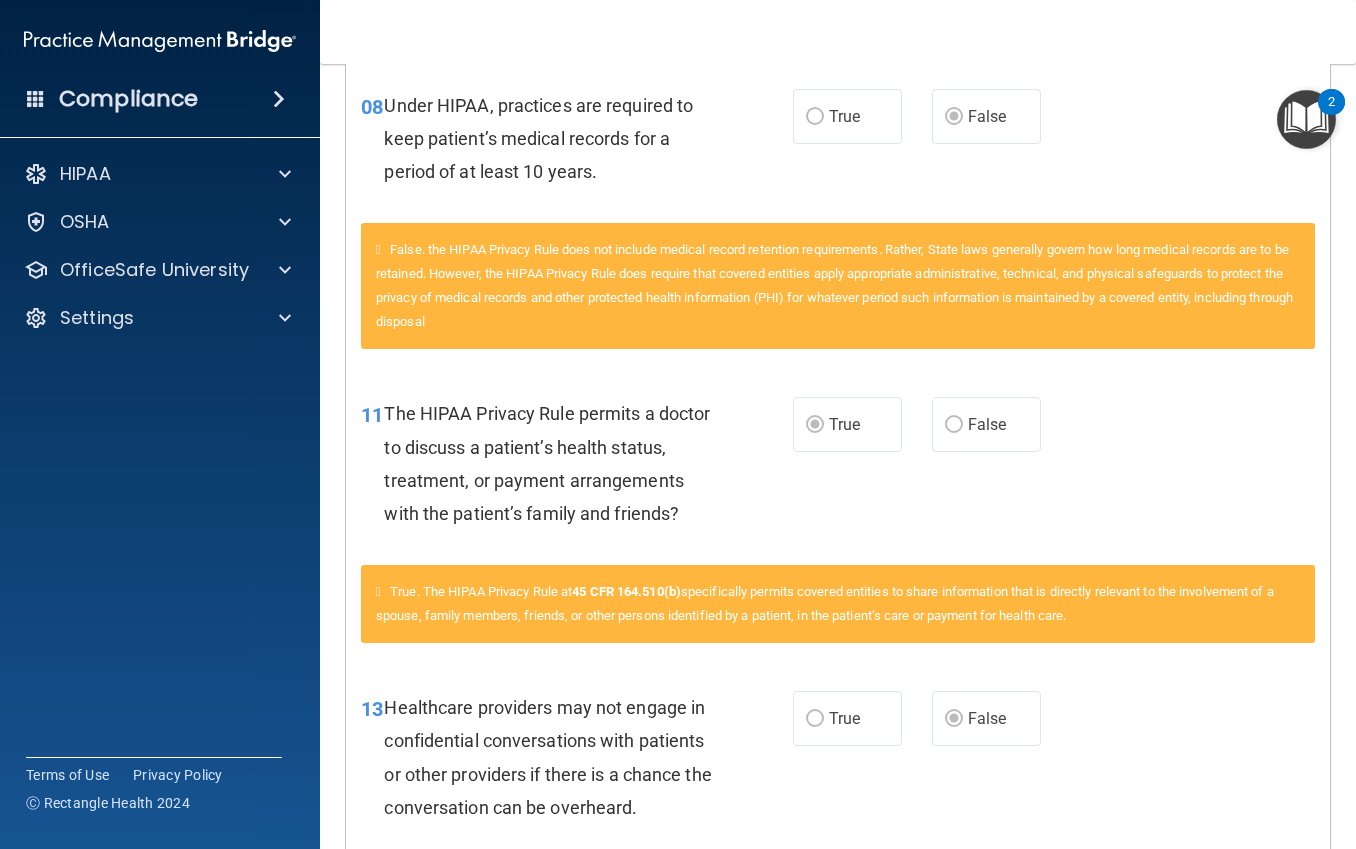 drag, startPoint x: 432, startPoint y: 624, endPoint x: 1284, endPoint y: 638, distance: 852.115 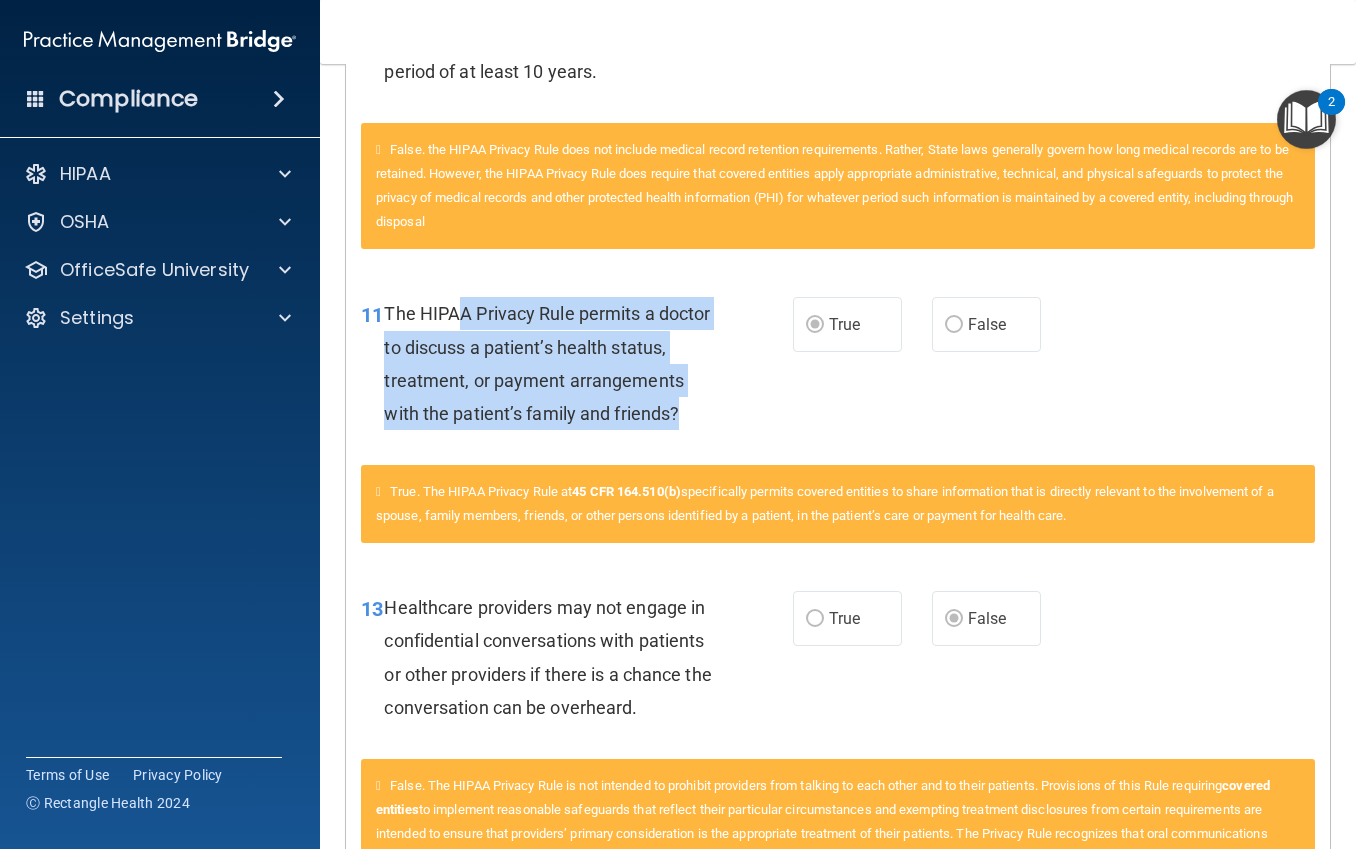 drag, startPoint x: 454, startPoint y: 317, endPoint x: 706, endPoint y: 439, distance: 279.97858 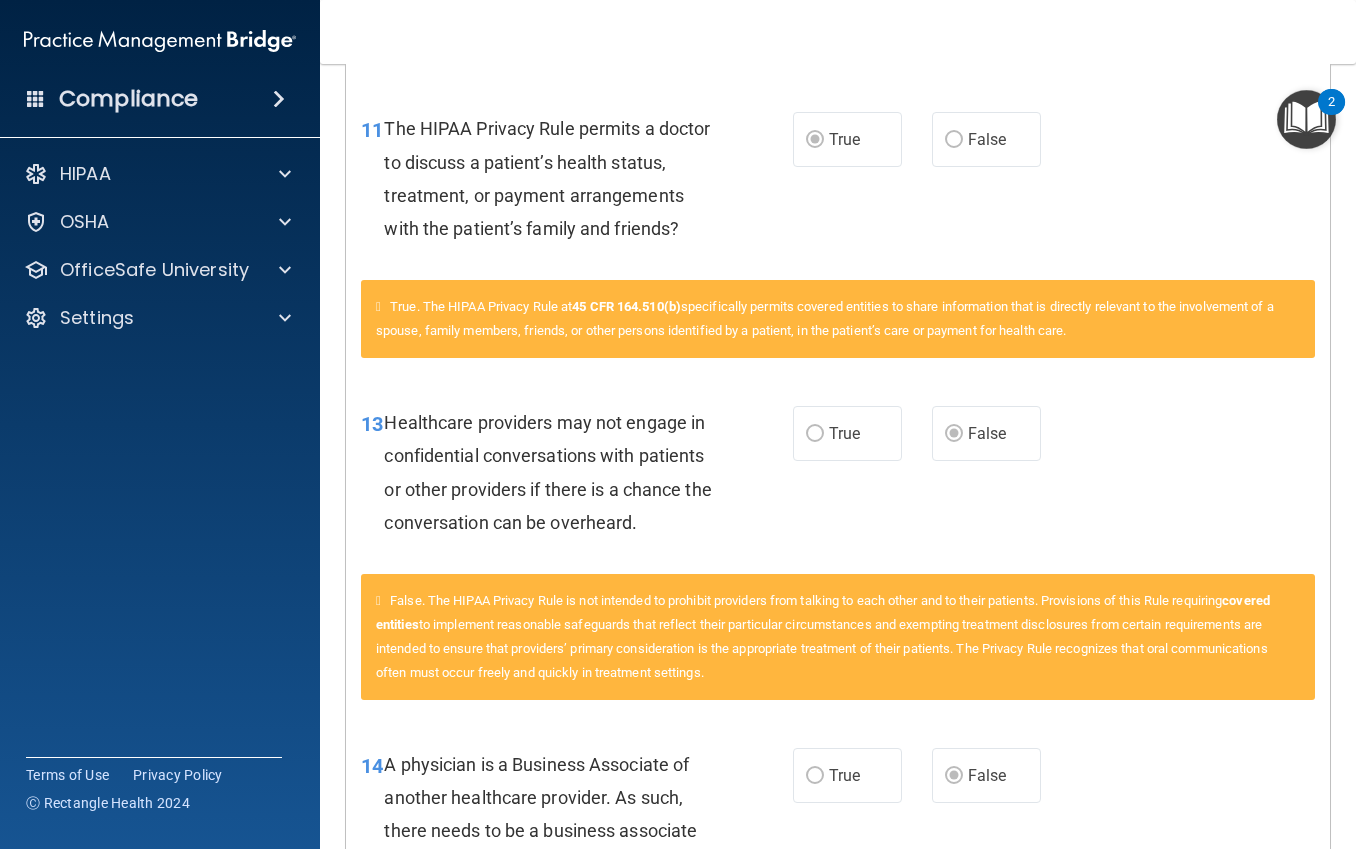 scroll, scrollTop: 1200, scrollLeft: 0, axis: vertical 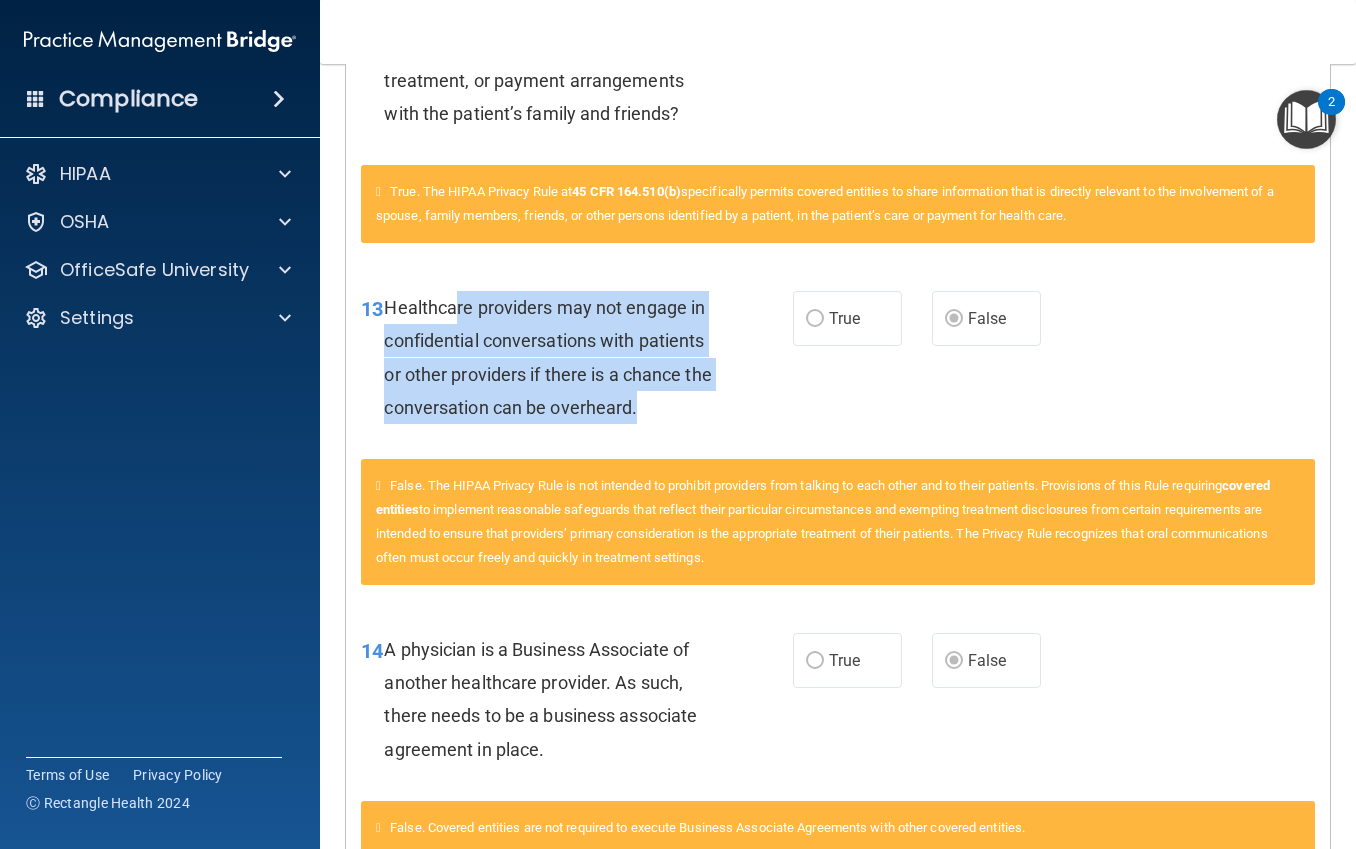 drag, startPoint x: 453, startPoint y: 341, endPoint x: 710, endPoint y: 432, distance: 272.63528 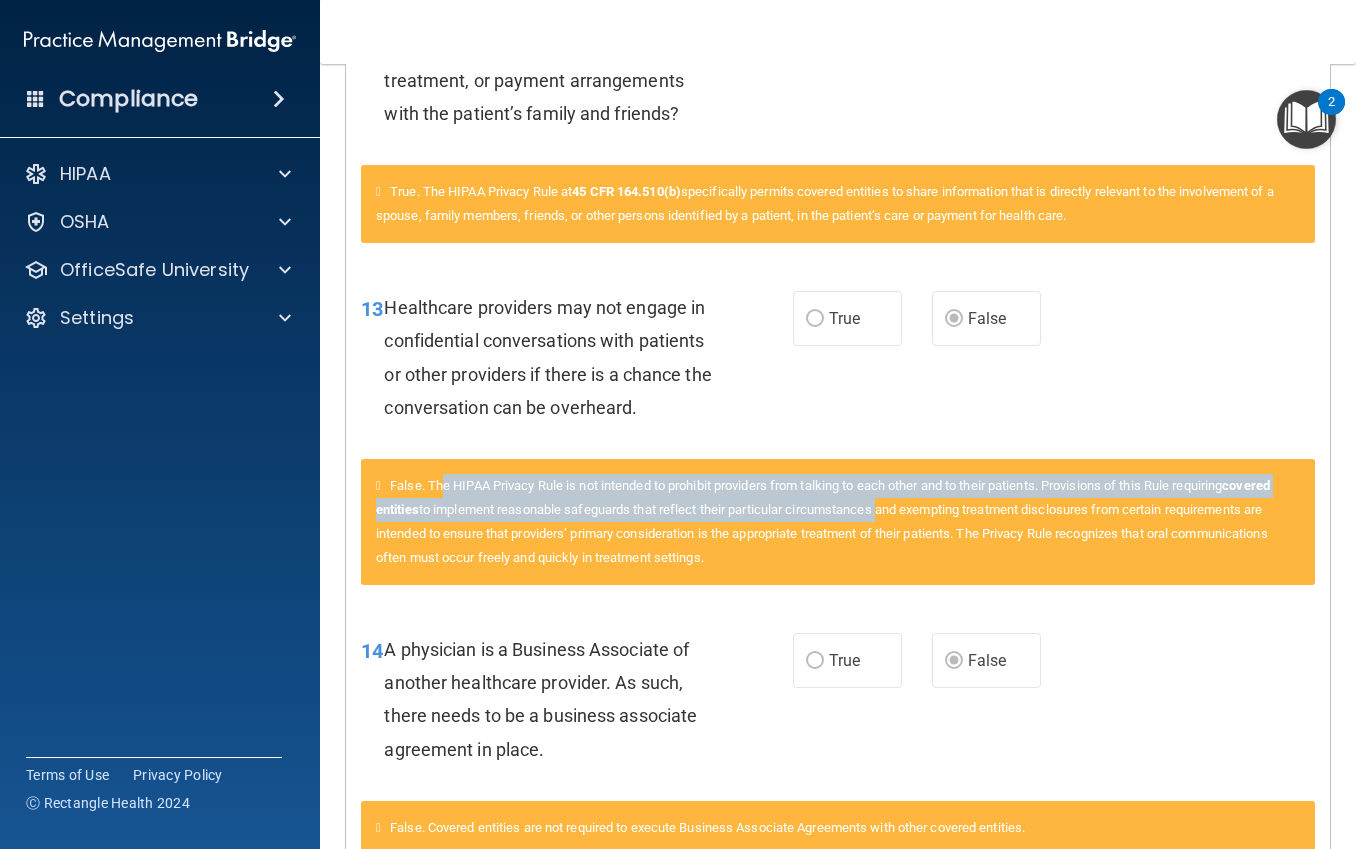 drag, startPoint x: 448, startPoint y: 519, endPoint x: 984, endPoint y: 531, distance: 536.13434 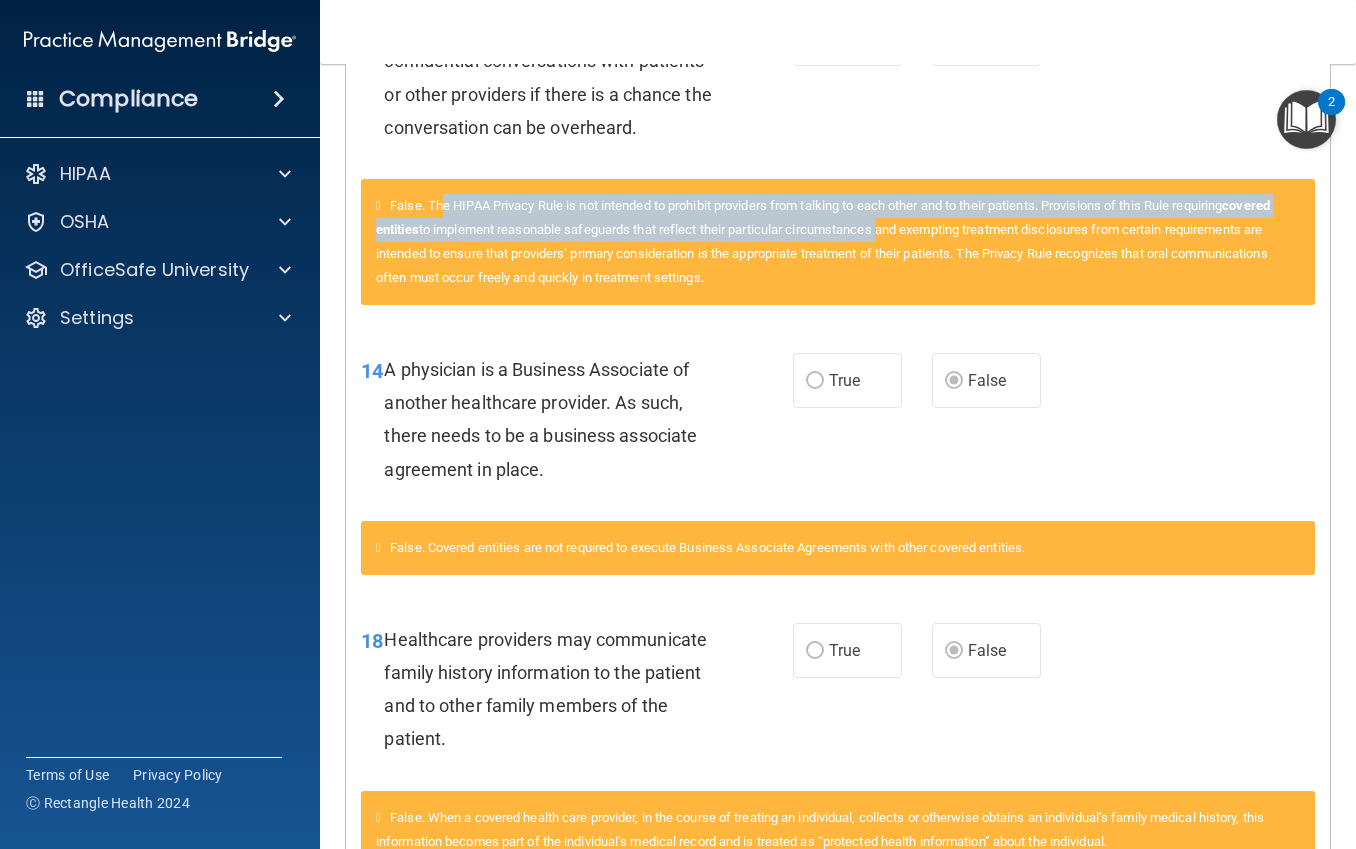 scroll, scrollTop: 1500, scrollLeft: 0, axis: vertical 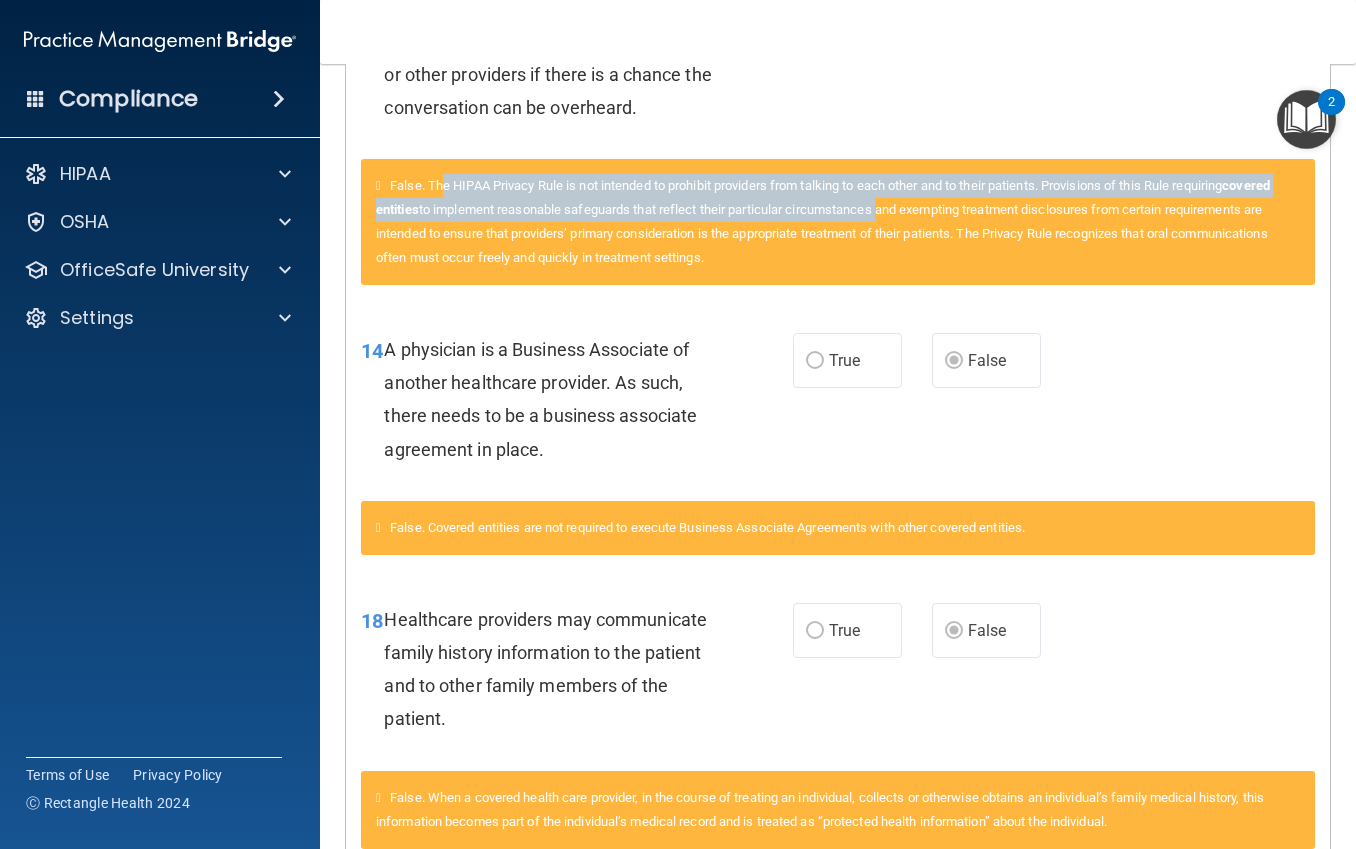 drag, startPoint x: 443, startPoint y: 383, endPoint x: 609, endPoint y: 479, distance: 191.76027 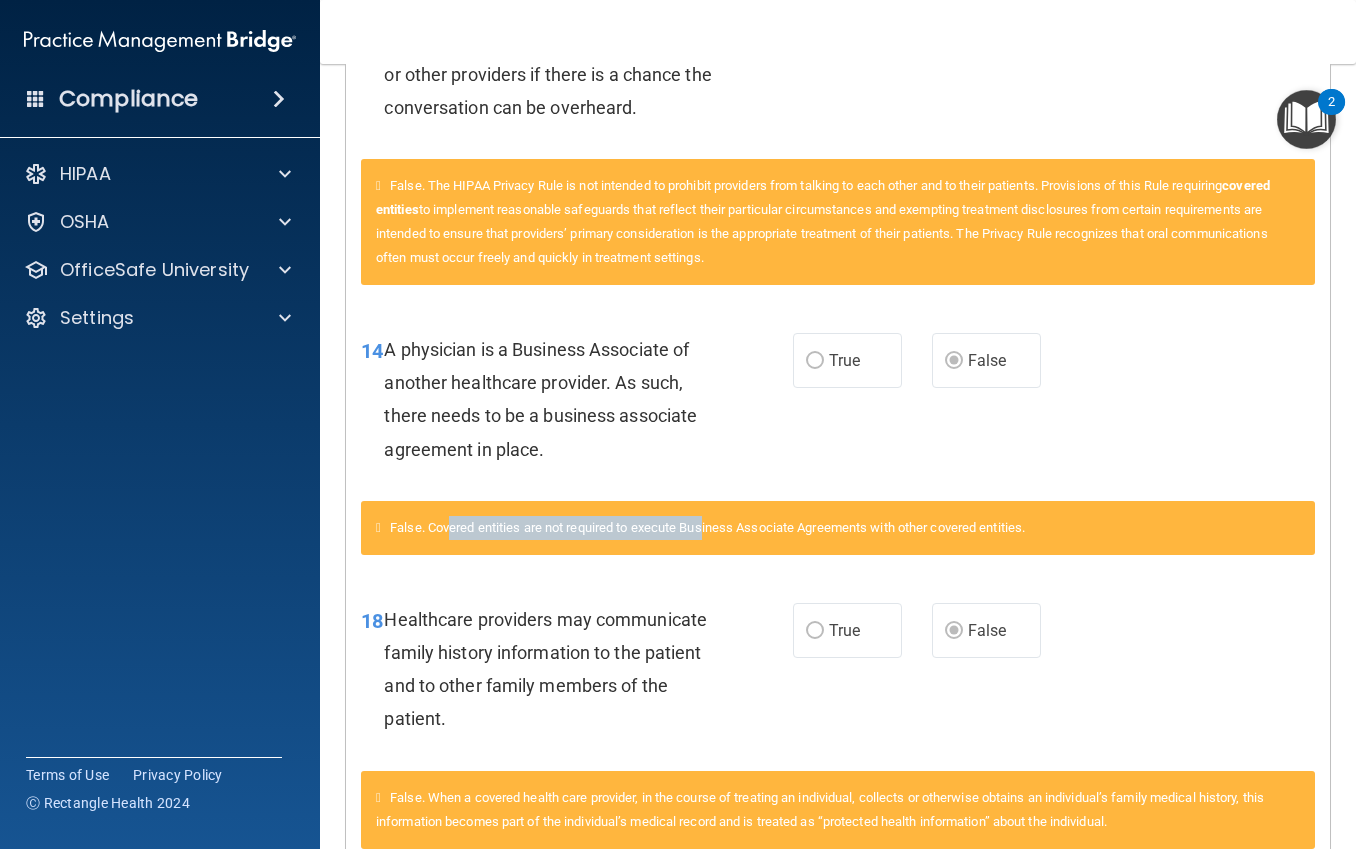 drag, startPoint x: 456, startPoint y: 560, endPoint x: 713, endPoint y: 567, distance: 257.0953 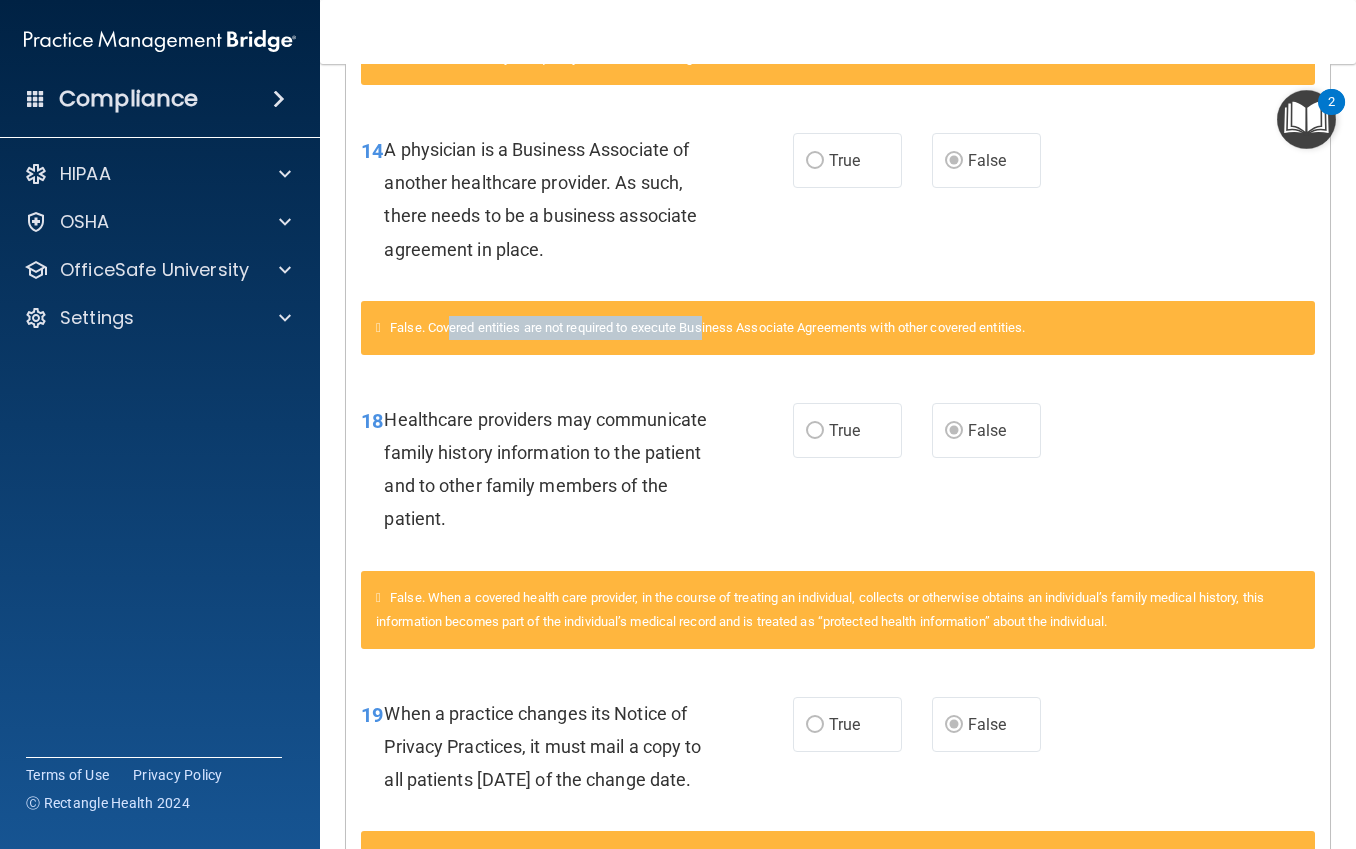 scroll, scrollTop: 1800, scrollLeft: 0, axis: vertical 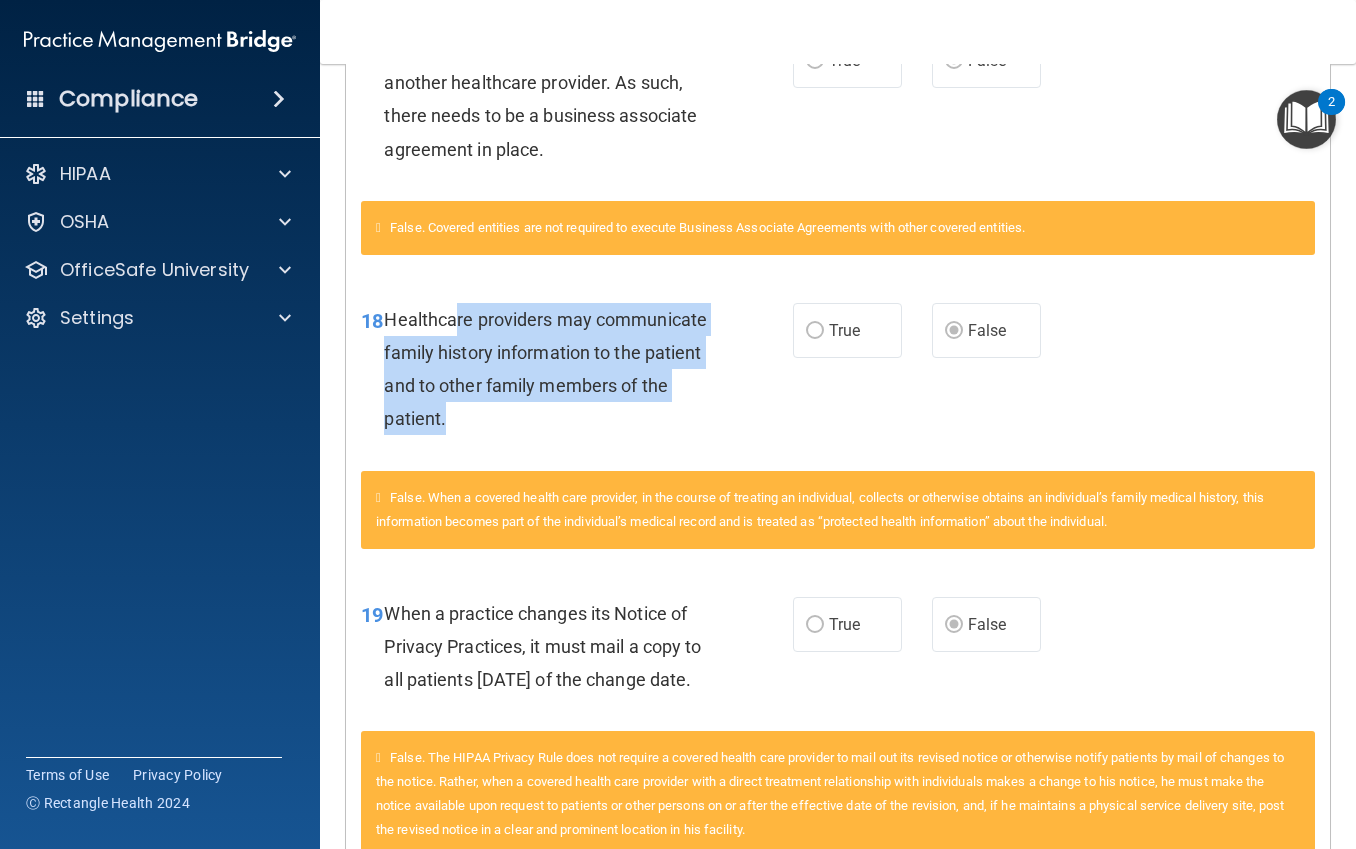 drag, startPoint x: 458, startPoint y: 349, endPoint x: 612, endPoint y: 449, distance: 183.61917 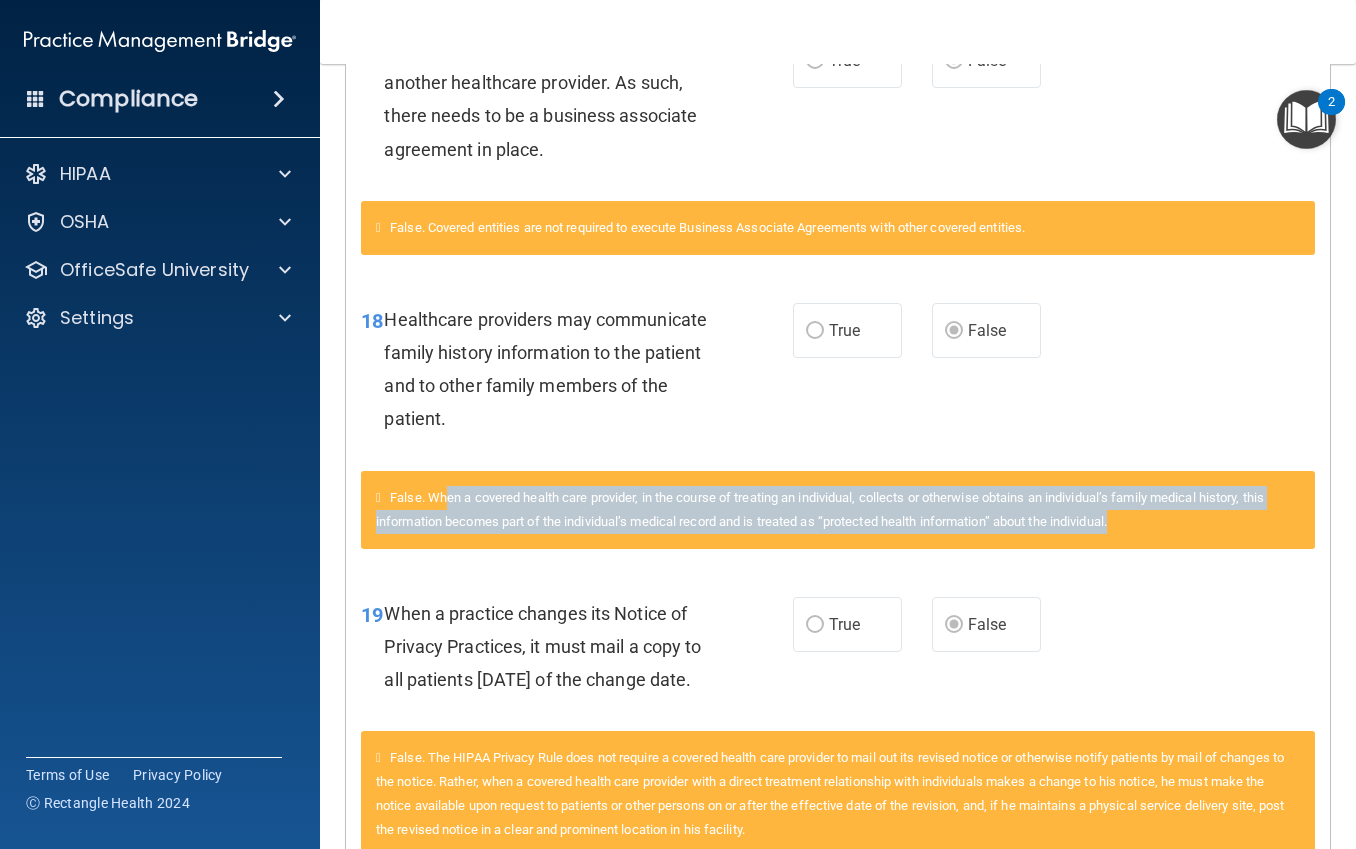 drag, startPoint x: 450, startPoint y: 530, endPoint x: 1200, endPoint y: 552, distance: 750.3226 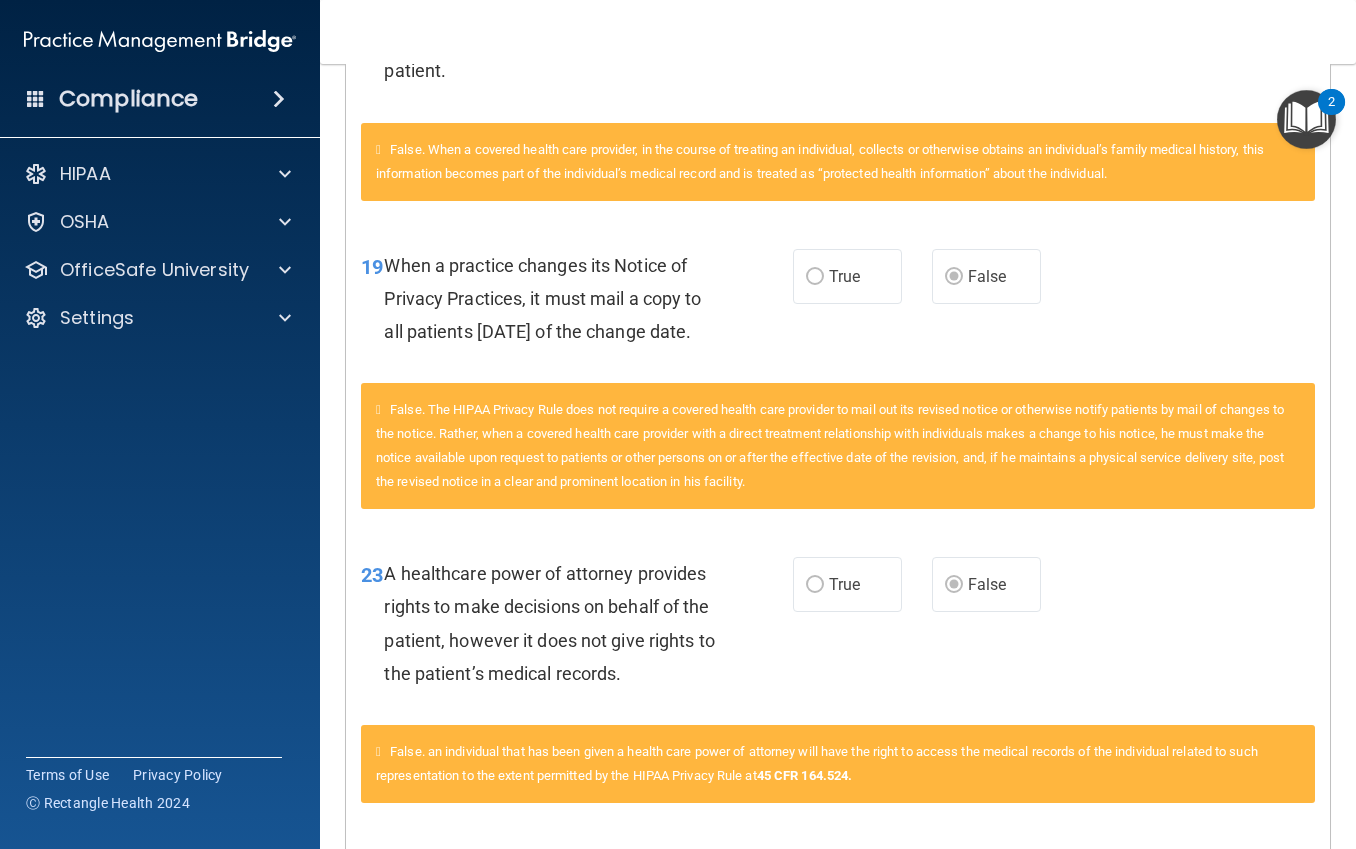 scroll, scrollTop: 2200, scrollLeft: 0, axis: vertical 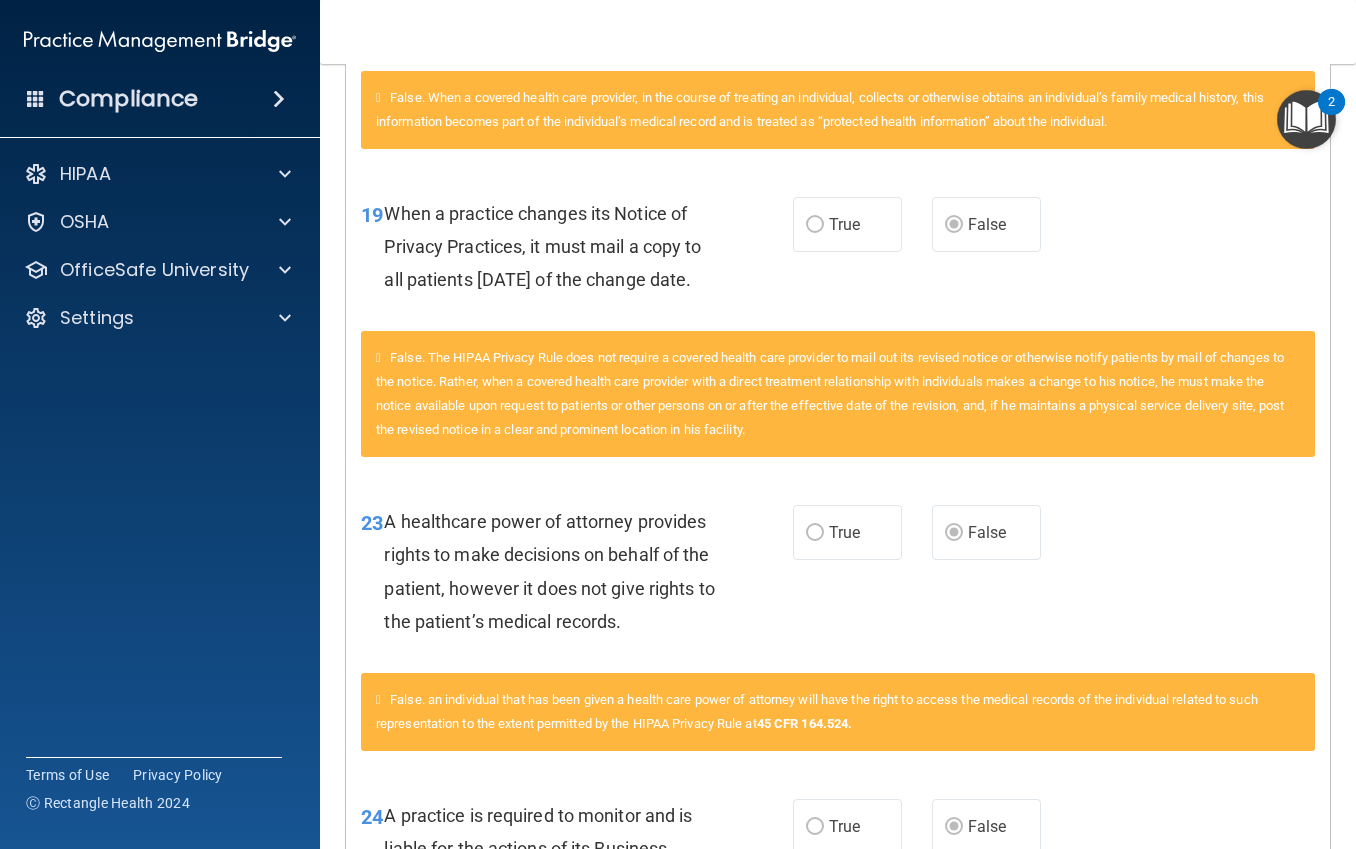 drag, startPoint x: 586, startPoint y: 275, endPoint x: 631, endPoint y: 331, distance: 71.8401 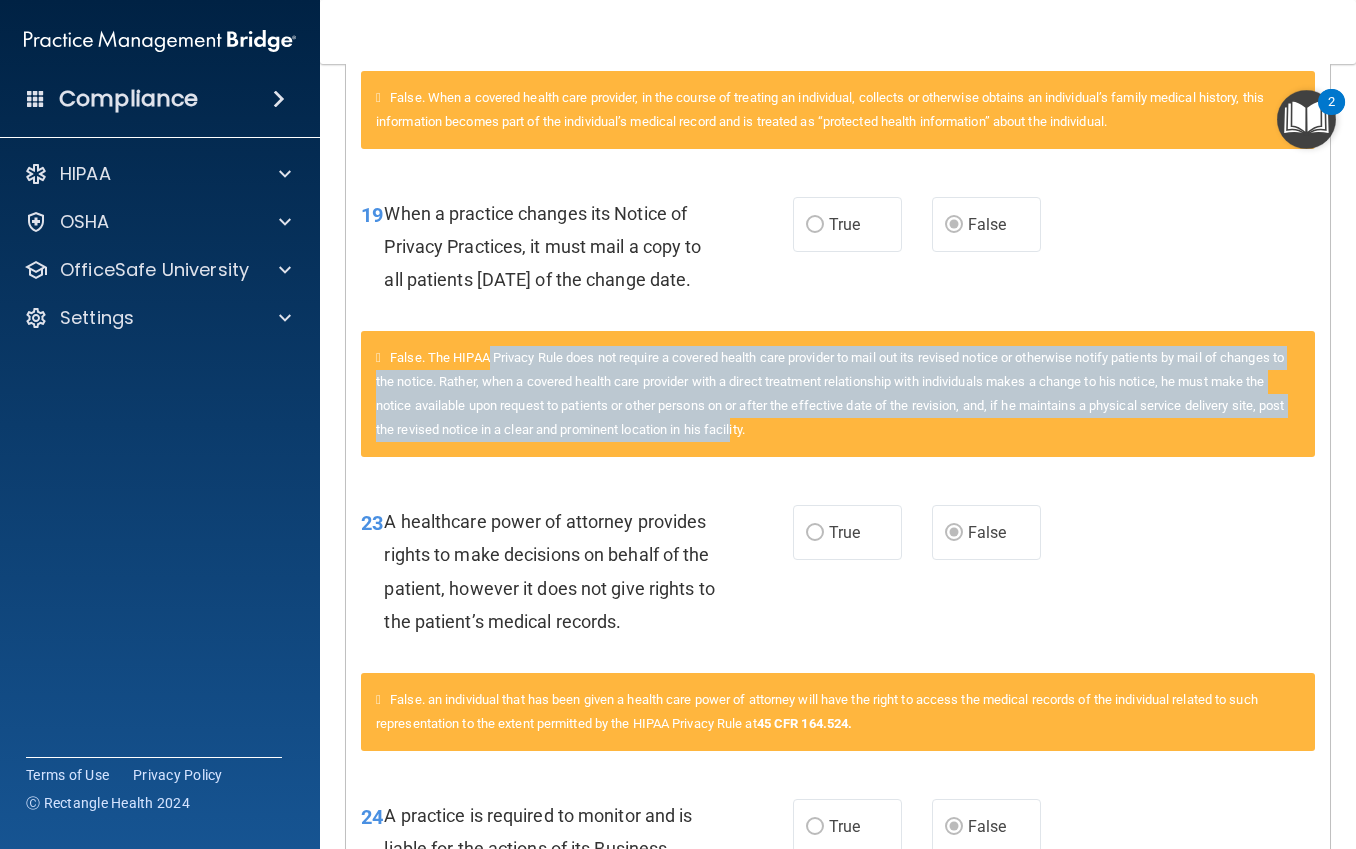 drag, startPoint x: 494, startPoint y: 418, endPoint x: 888, endPoint y: 490, distance: 400.52466 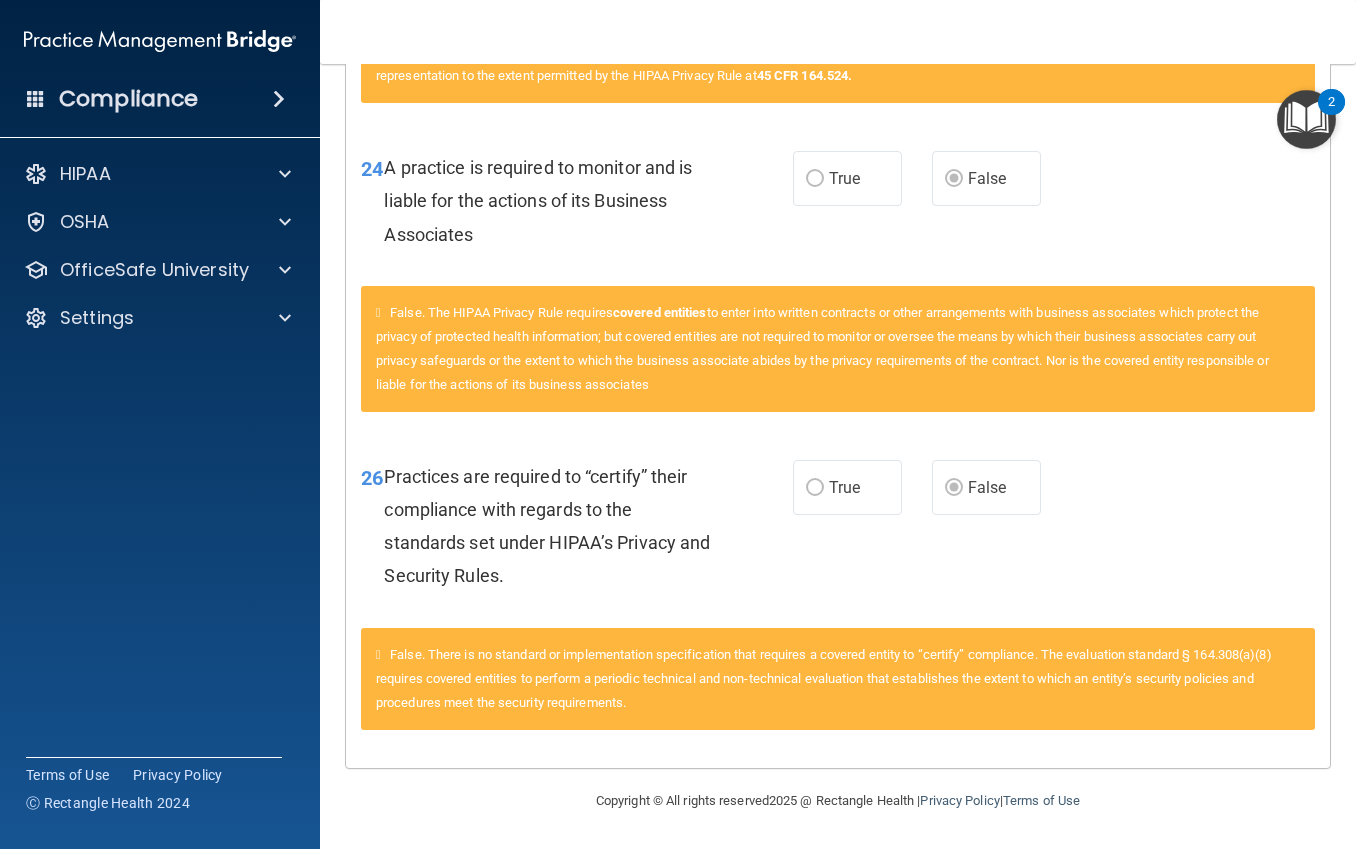 scroll, scrollTop: 2912, scrollLeft: 0, axis: vertical 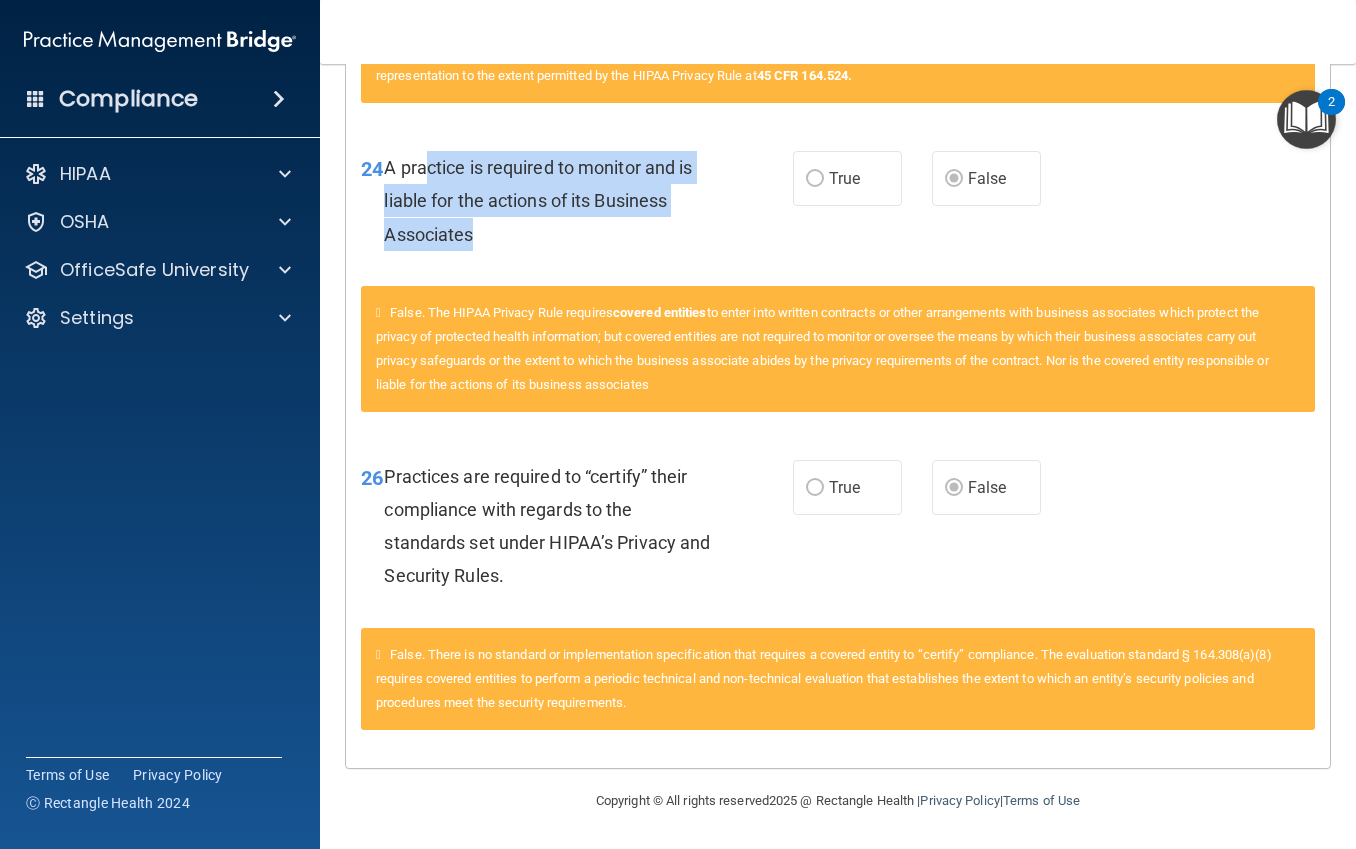 drag, startPoint x: 428, startPoint y: 174, endPoint x: 554, endPoint y: 239, distance: 141.778 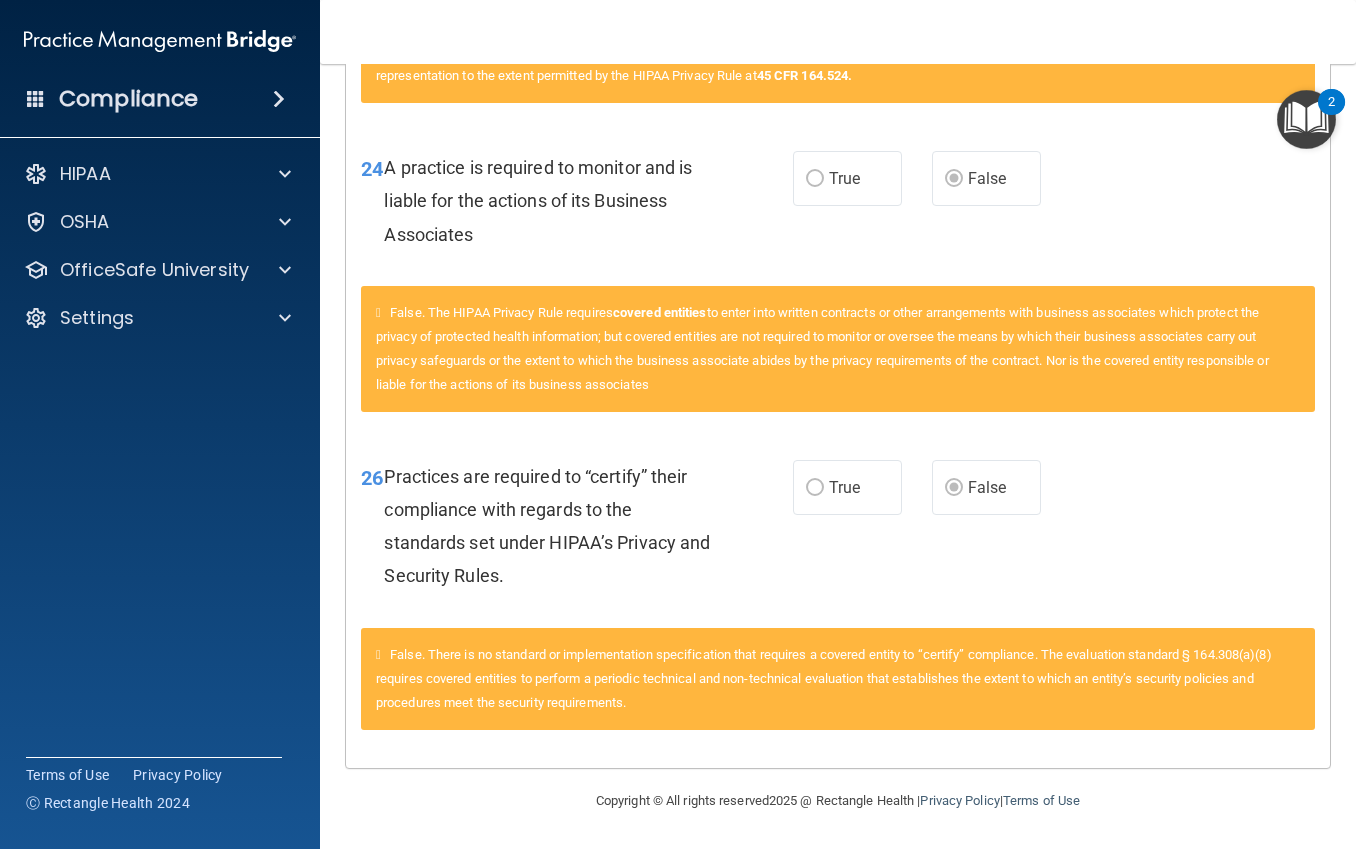 drag, startPoint x: 445, startPoint y: 312, endPoint x: 813, endPoint y: 393, distance: 376.80896 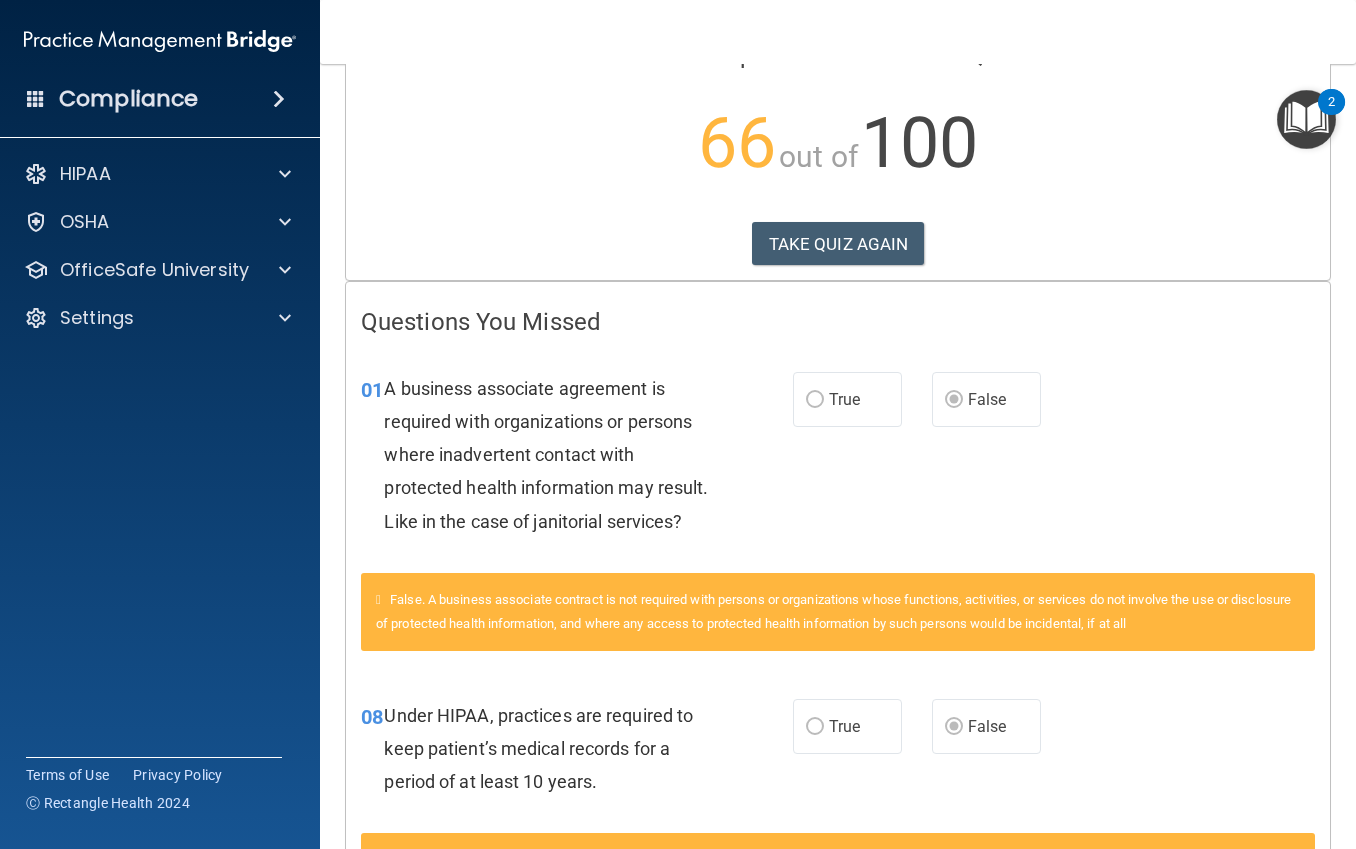 scroll, scrollTop: 0, scrollLeft: 0, axis: both 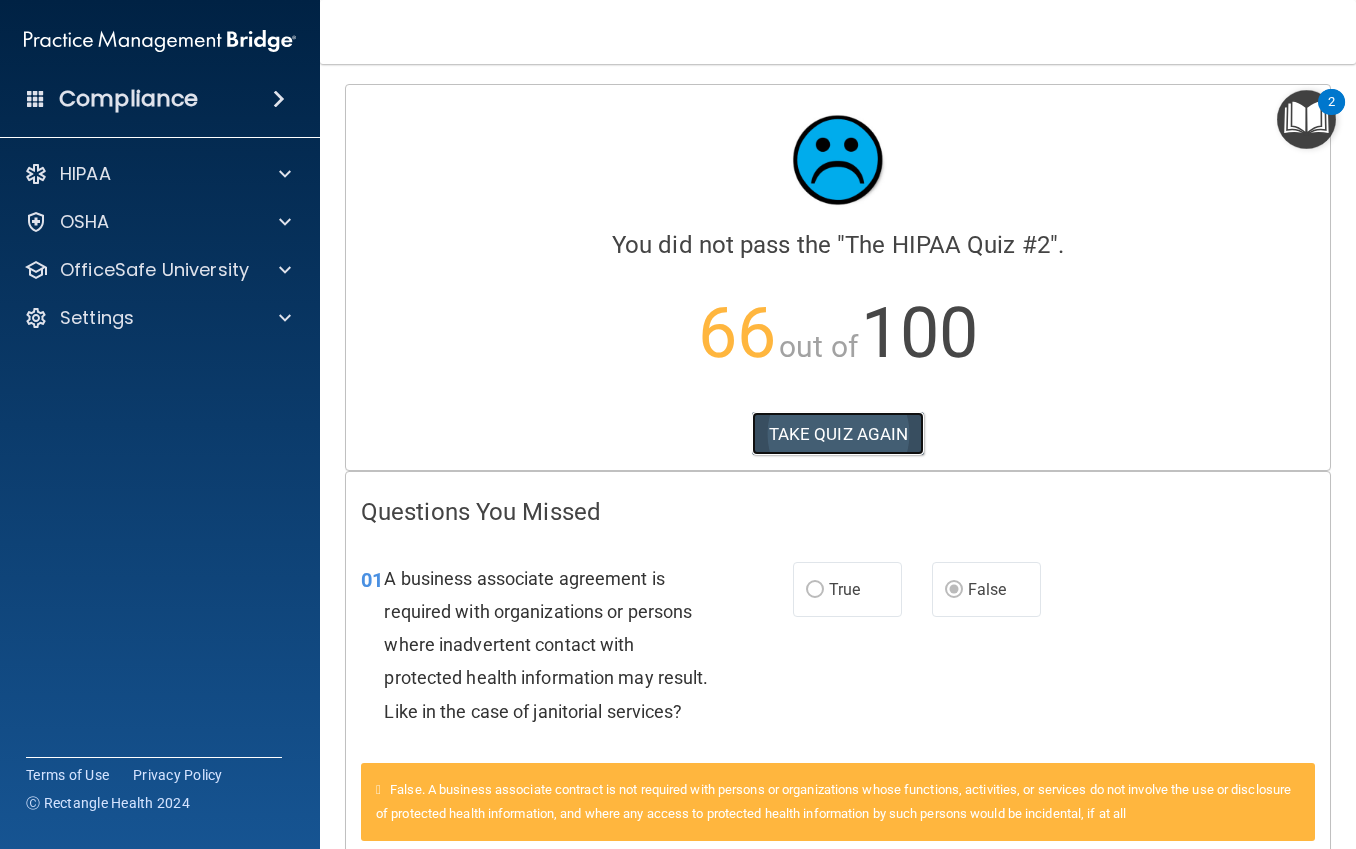 click on "TAKE QUIZ AGAIN" at bounding box center (838, 434) 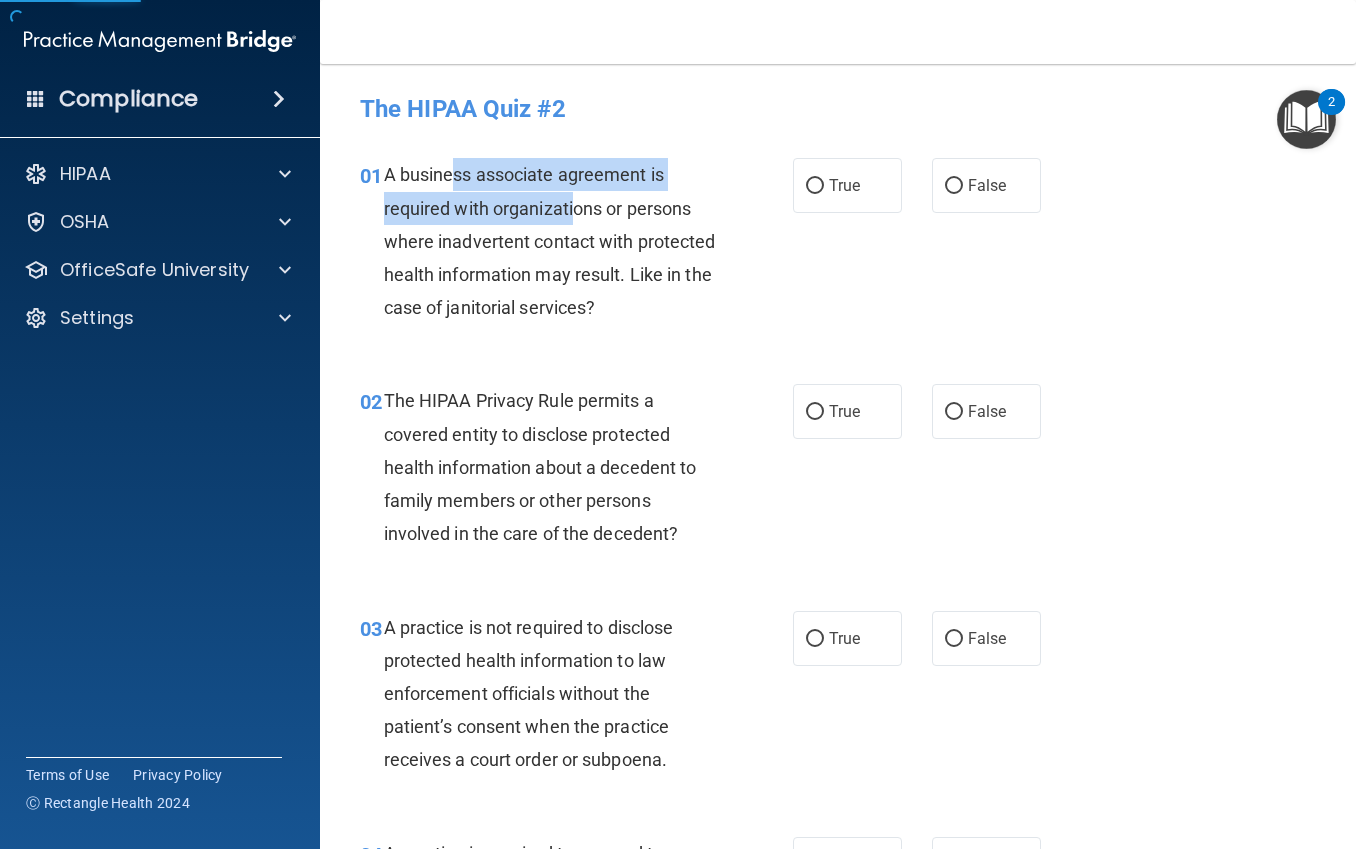 drag, startPoint x: 458, startPoint y: 166, endPoint x: 572, endPoint y: 196, distance: 117.881294 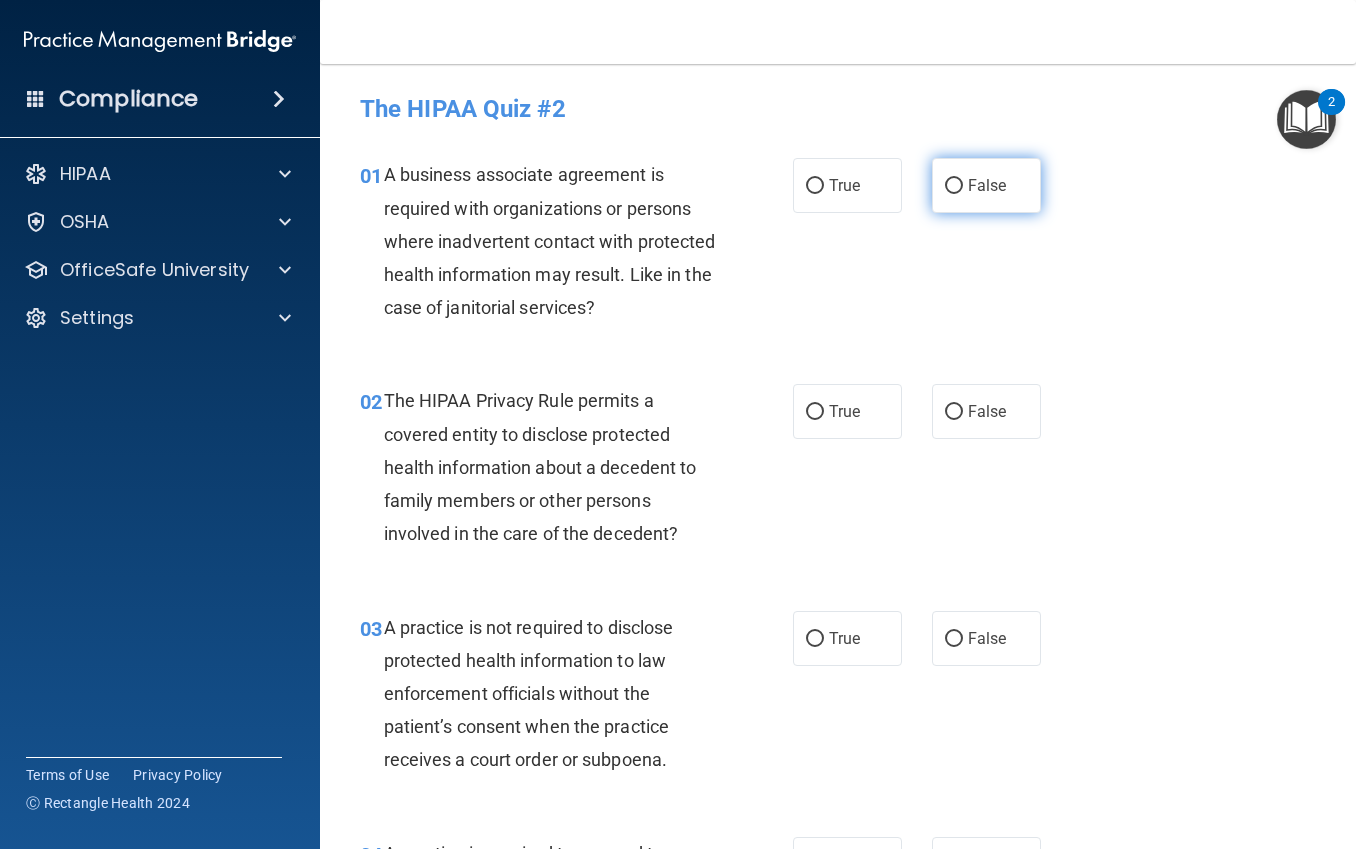 click on "False" at bounding box center [987, 185] 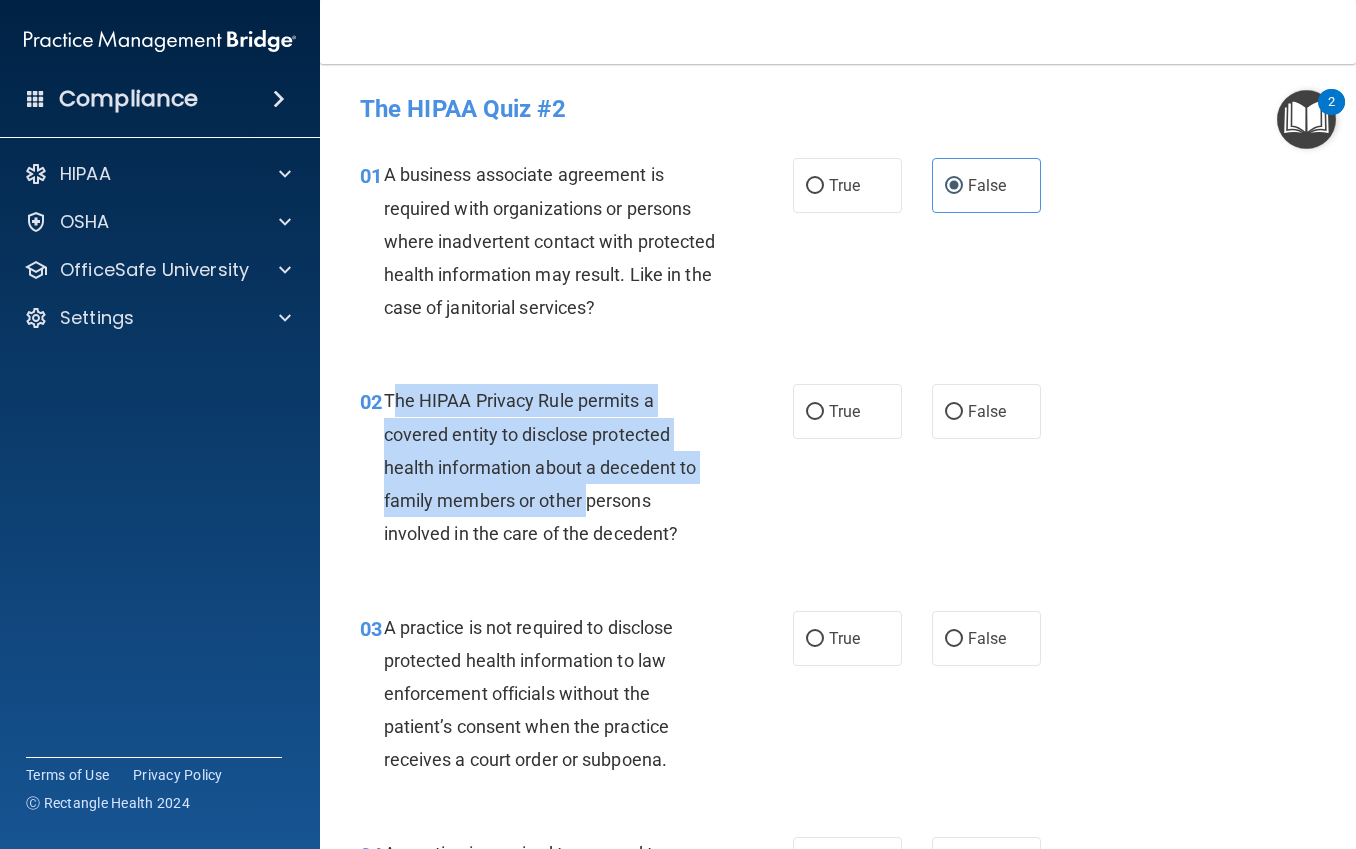 drag, startPoint x: 396, startPoint y: 388, endPoint x: 586, endPoint y: 511, distance: 226.33824 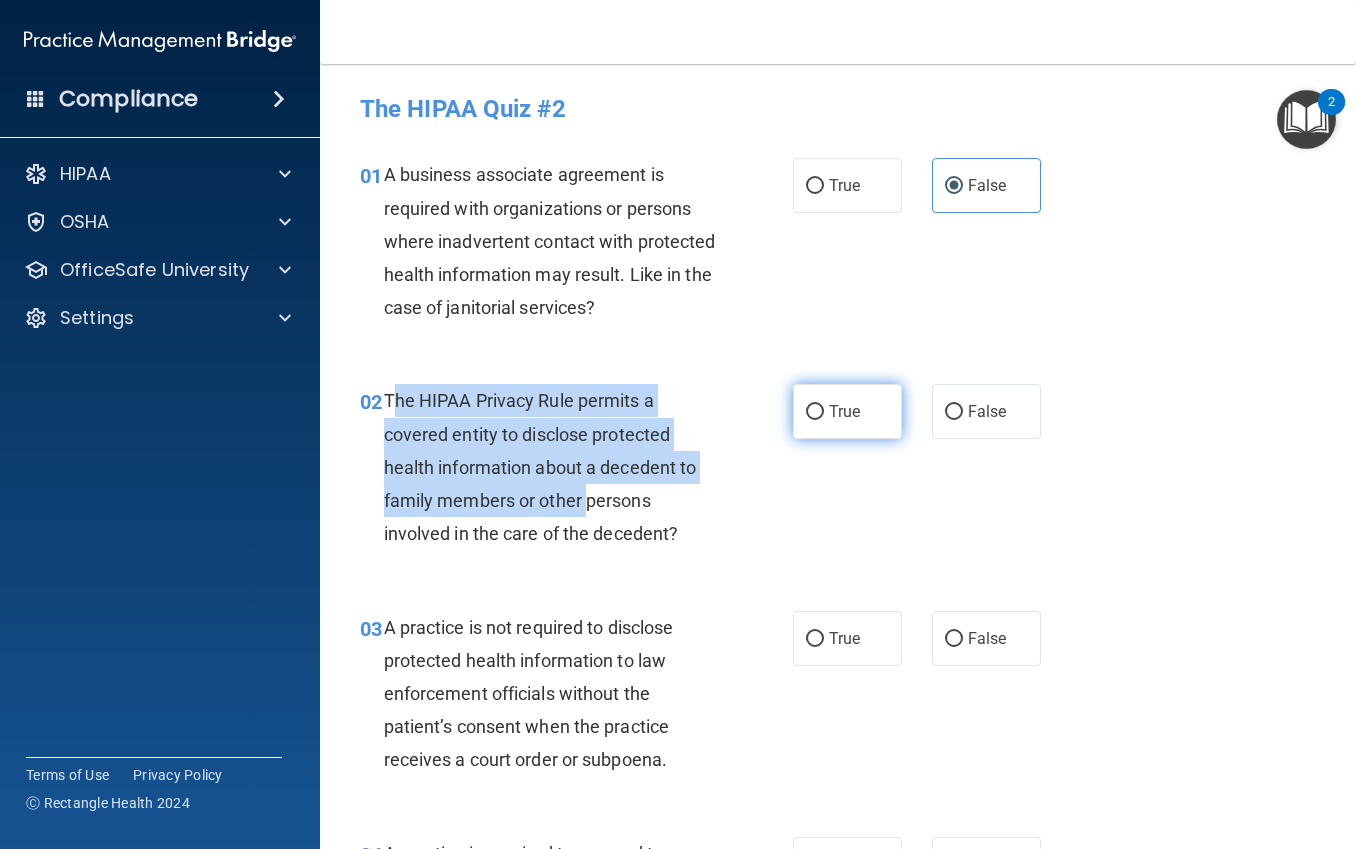 click on "True" at bounding box center [815, 412] 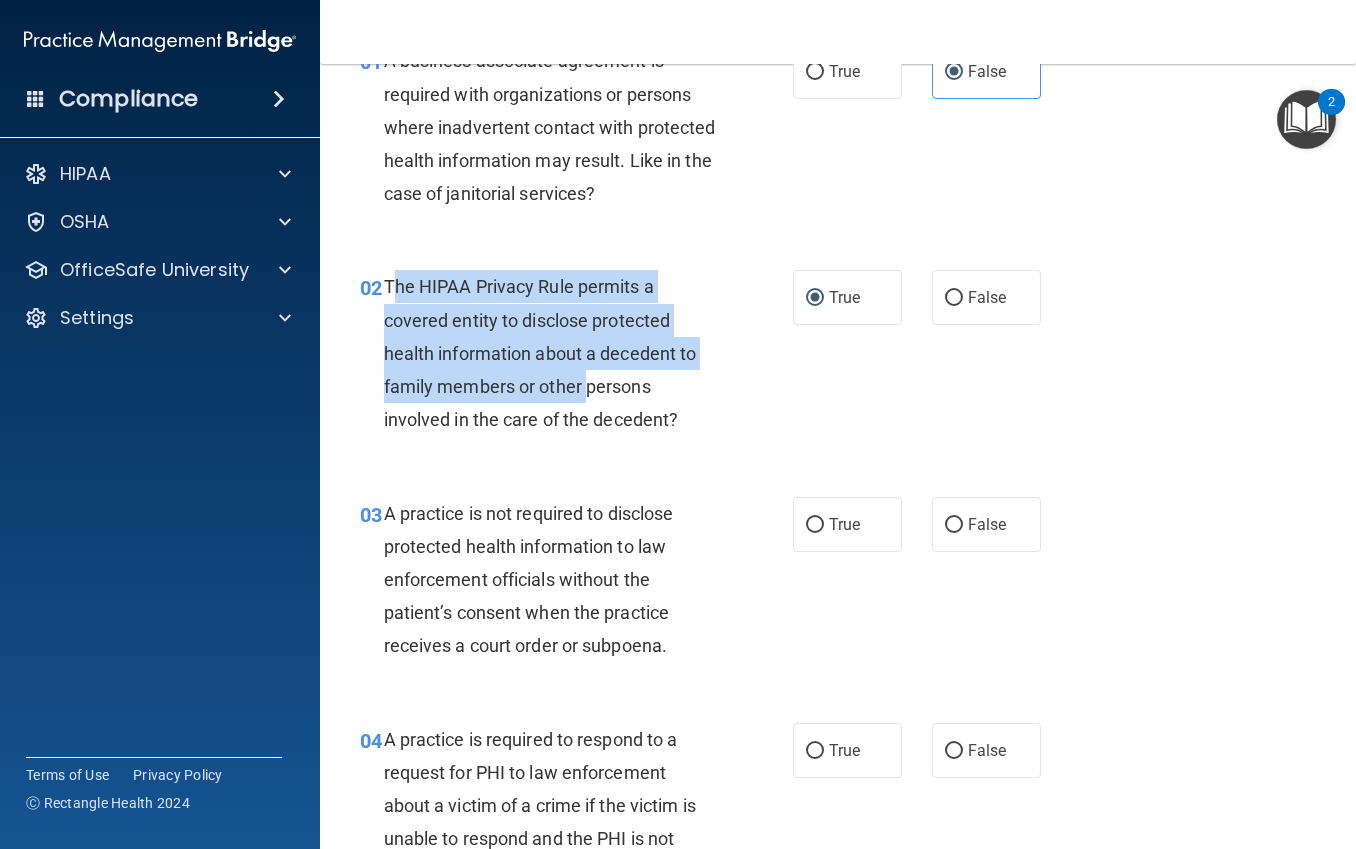 scroll, scrollTop: 300, scrollLeft: 0, axis: vertical 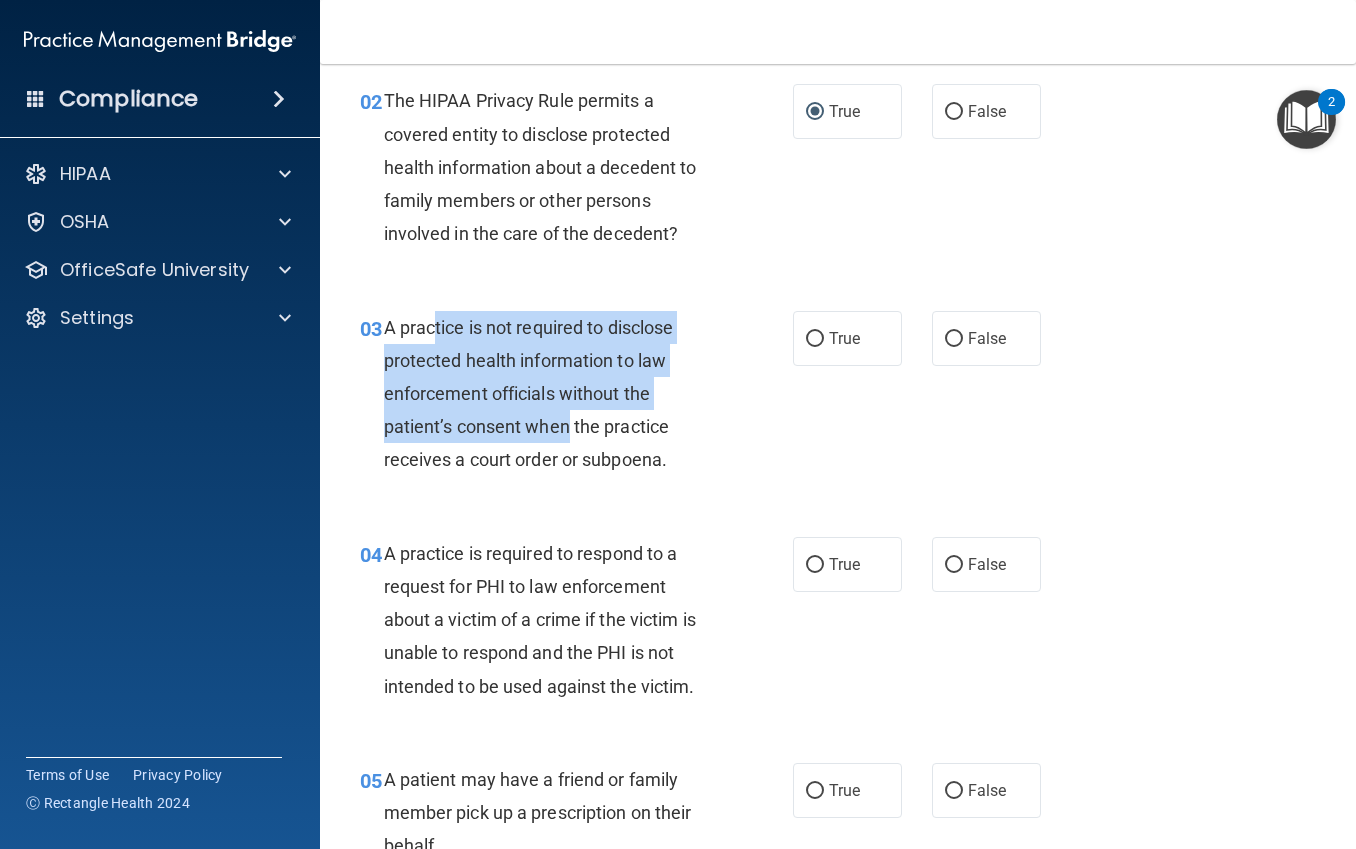 drag, startPoint x: 433, startPoint y: 319, endPoint x: 567, endPoint y: 428, distance: 172.7339 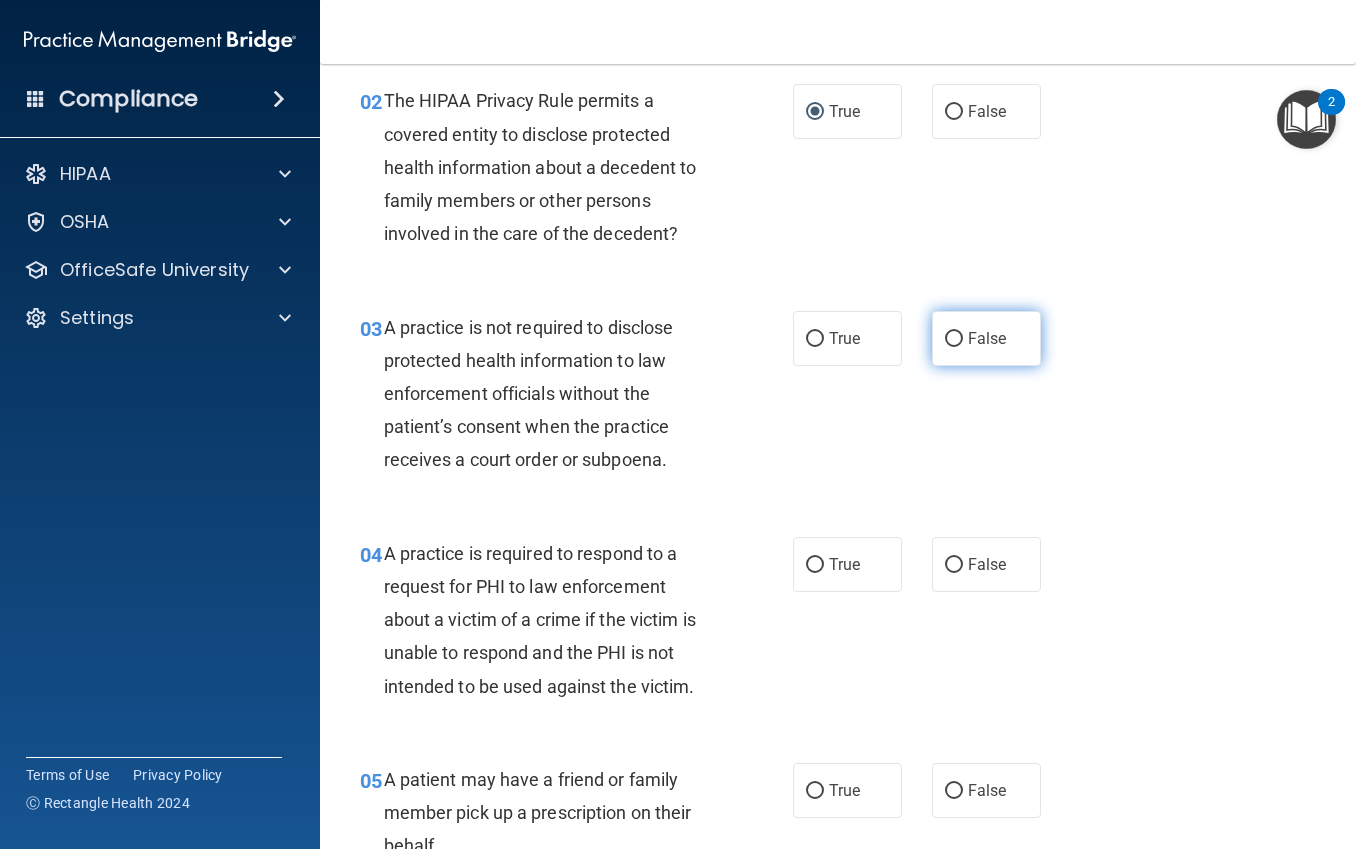 click on "False" at bounding box center (987, 338) 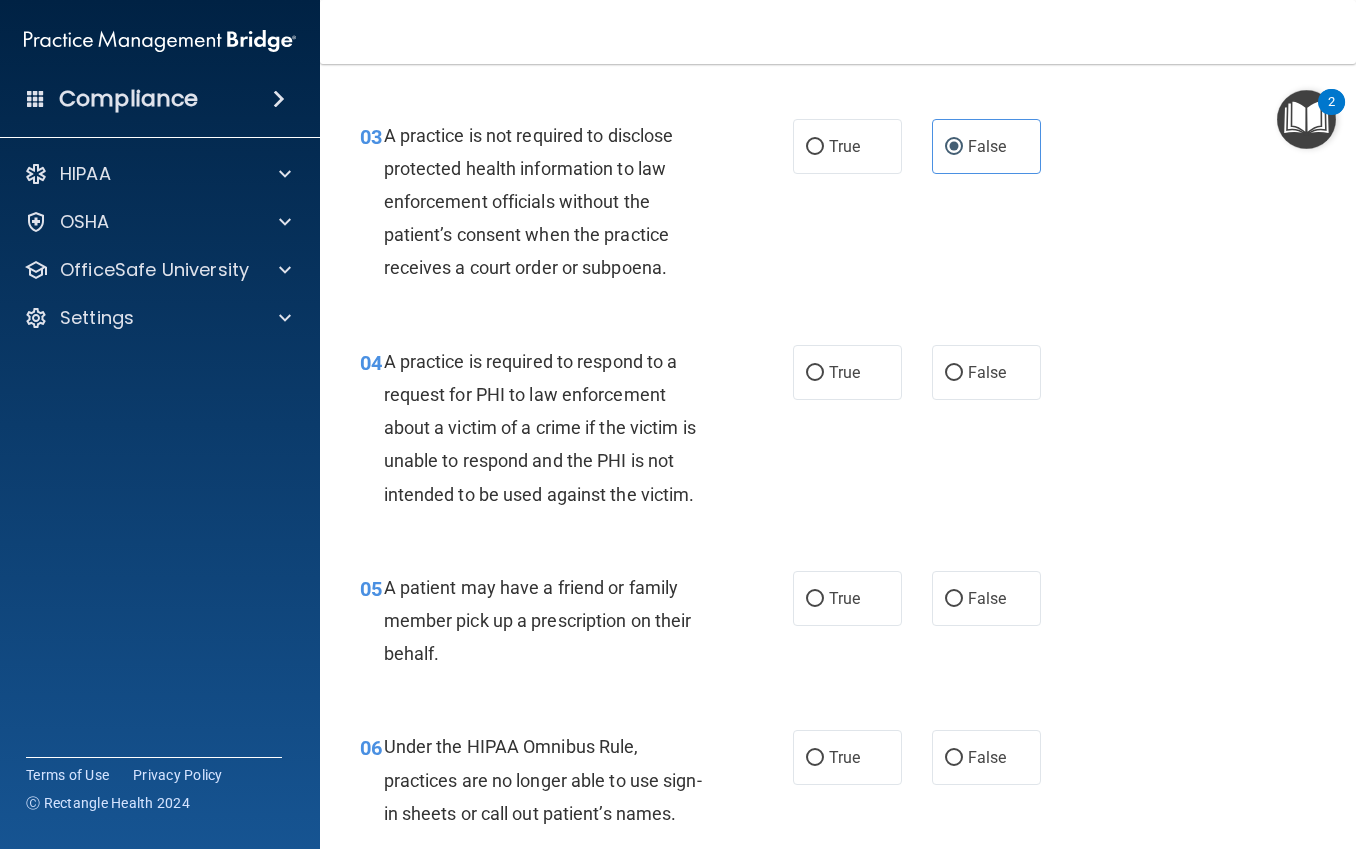 scroll, scrollTop: 500, scrollLeft: 0, axis: vertical 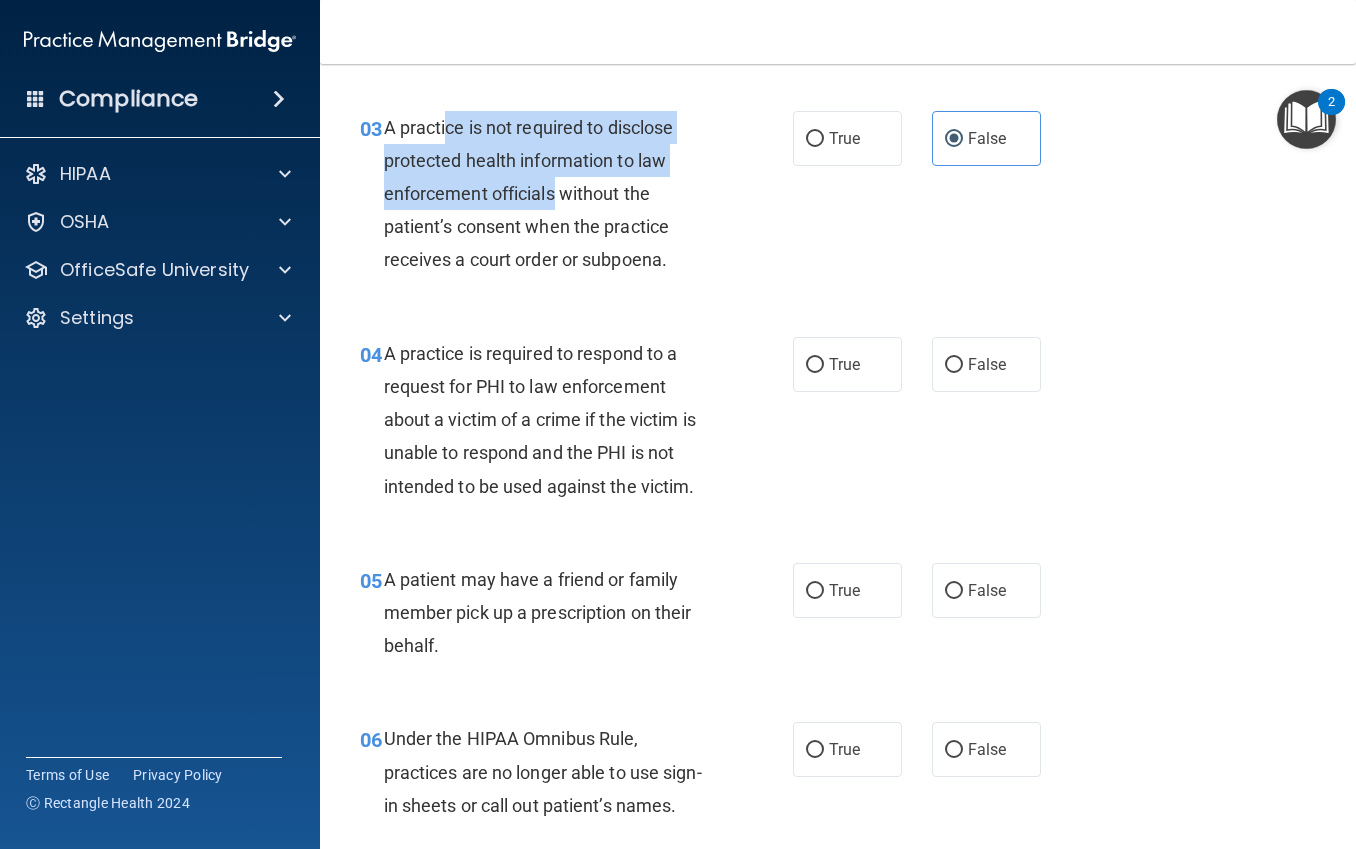 drag, startPoint x: 448, startPoint y: 133, endPoint x: 554, endPoint y: 189, distance: 119.88328 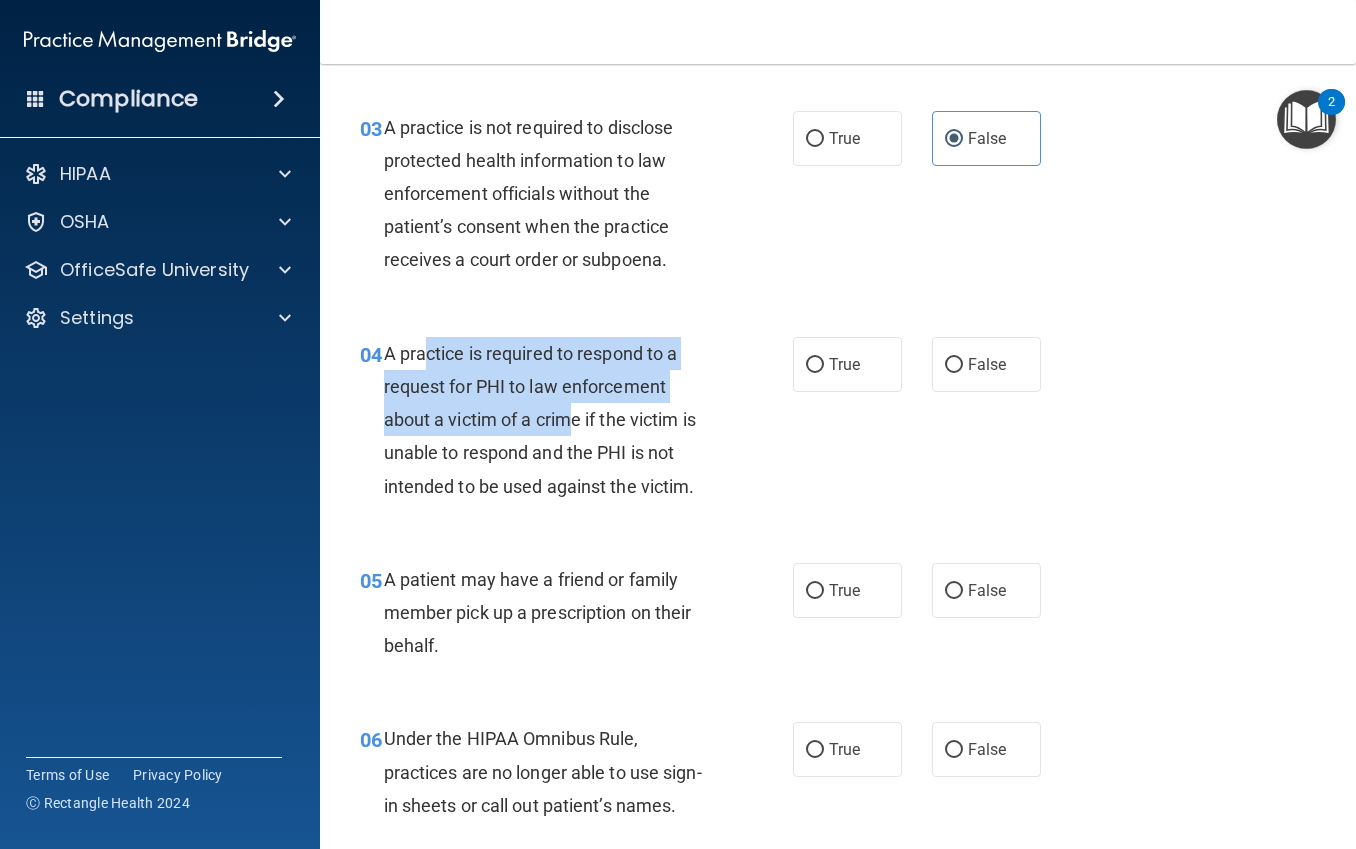 drag, startPoint x: 477, startPoint y: 351, endPoint x: 568, endPoint y: 410, distance: 108.45275 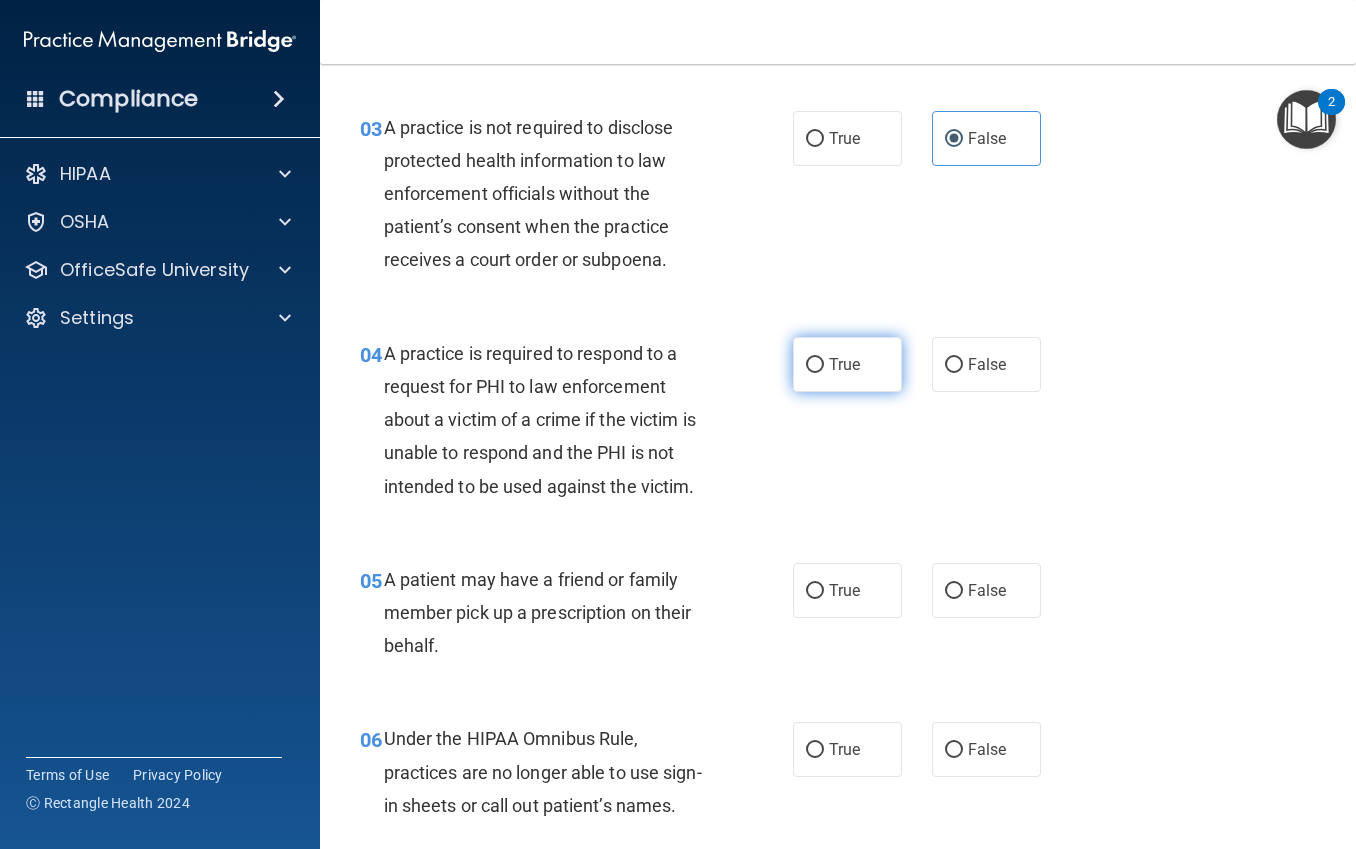 click on "True" at bounding box center [844, 364] 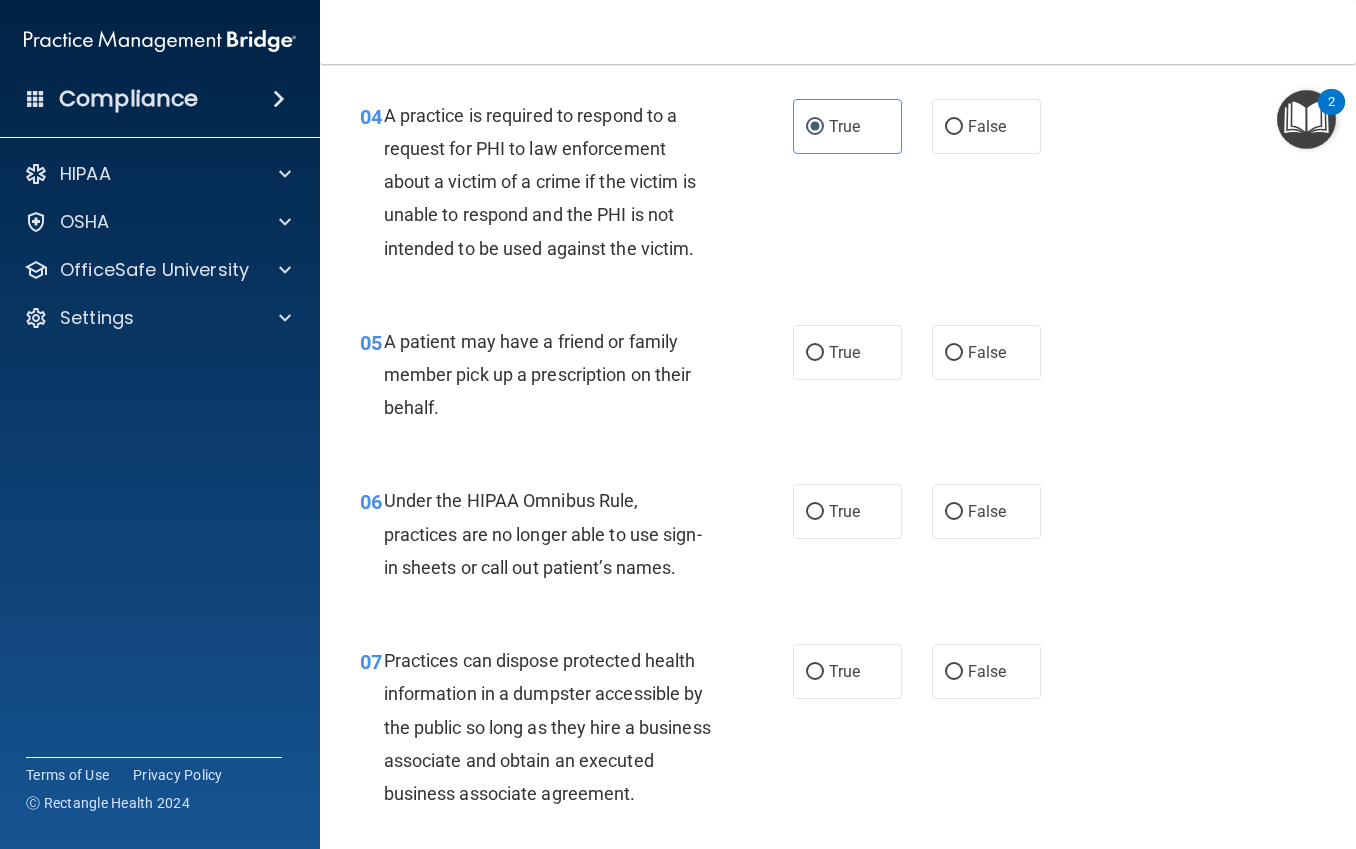 scroll, scrollTop: 800, scrollLeft: 0, axis: vertical 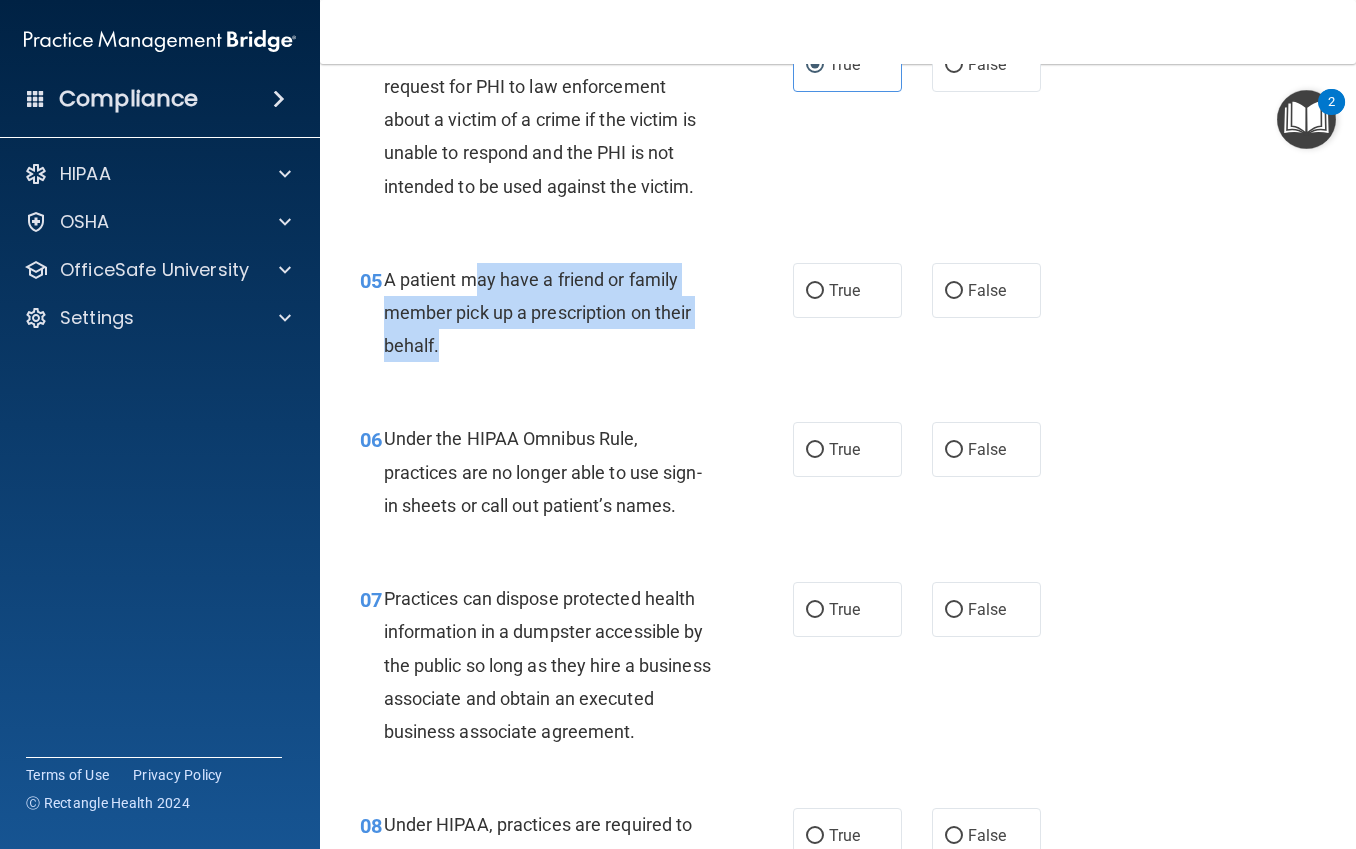 drag, startPoint x: 540, startPoint y: 281, endPoint x: 604, endPoint y: 342, distance: 88.4138 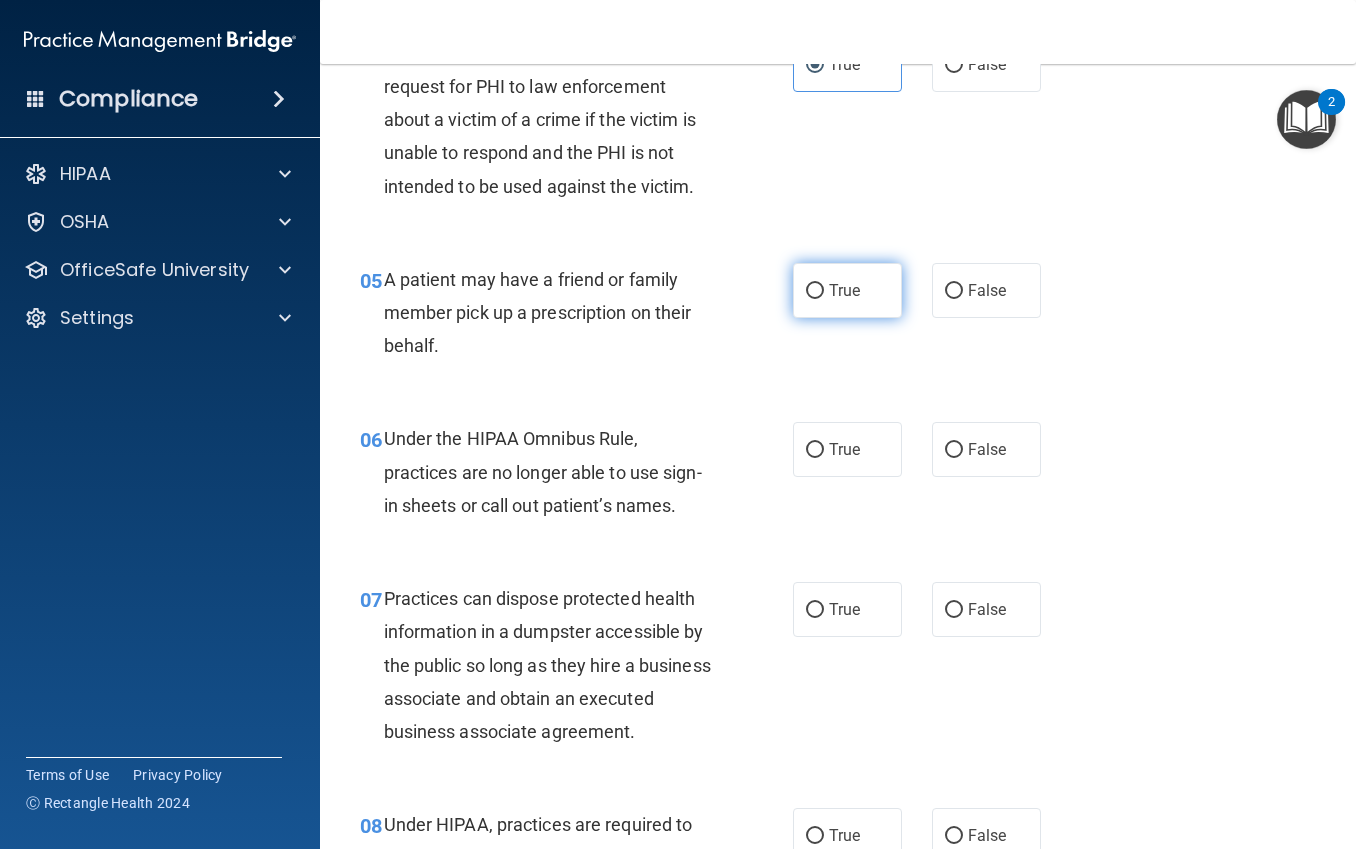 click on "True" at bounding box center (847, 290) 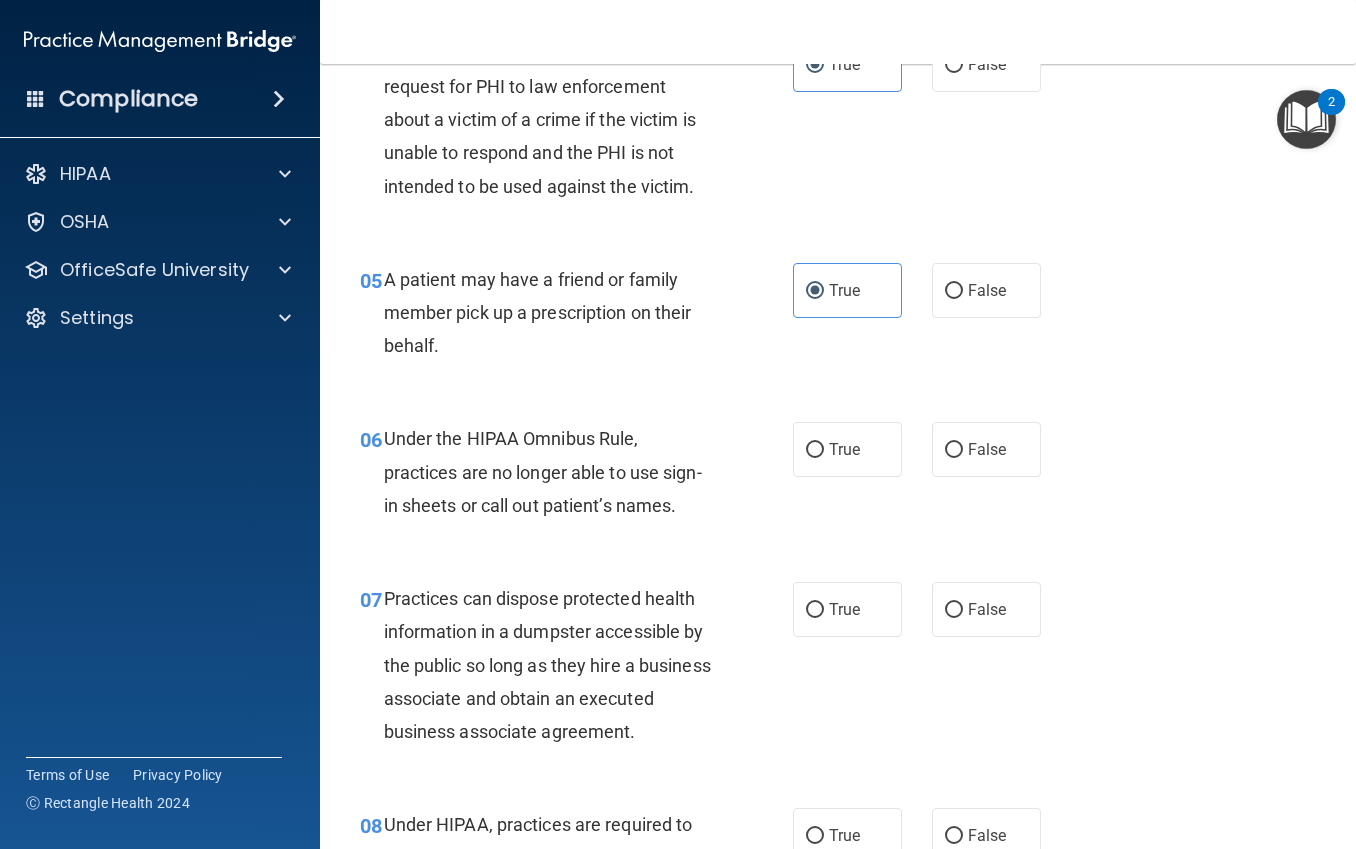 scroll, scrollTop: 900, scrollLeft: 0, axis: vertical 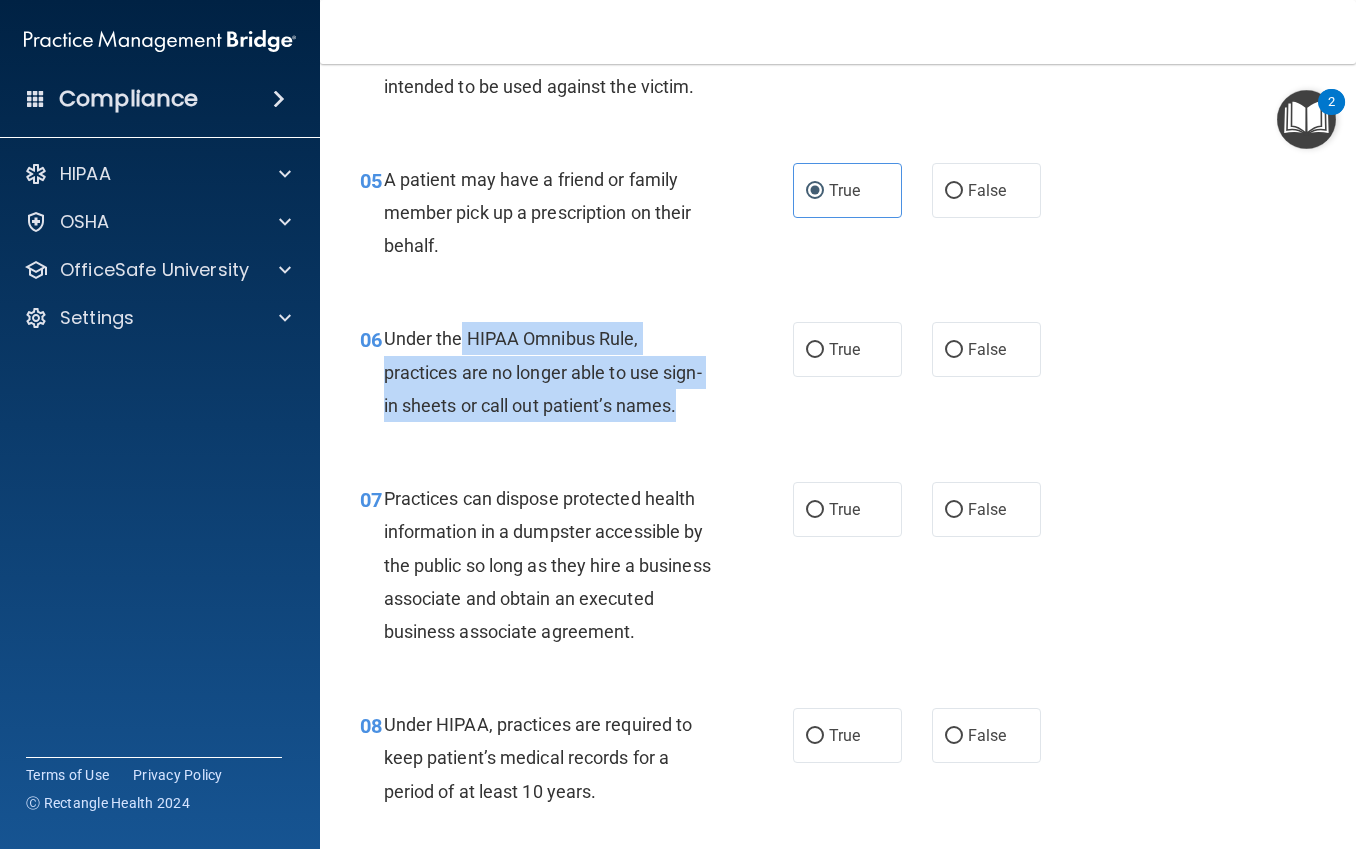 drag, startPoint x: 460, startPoint y: 329, endPoint x: 690, endPoint y: 401, distance: 241.00623 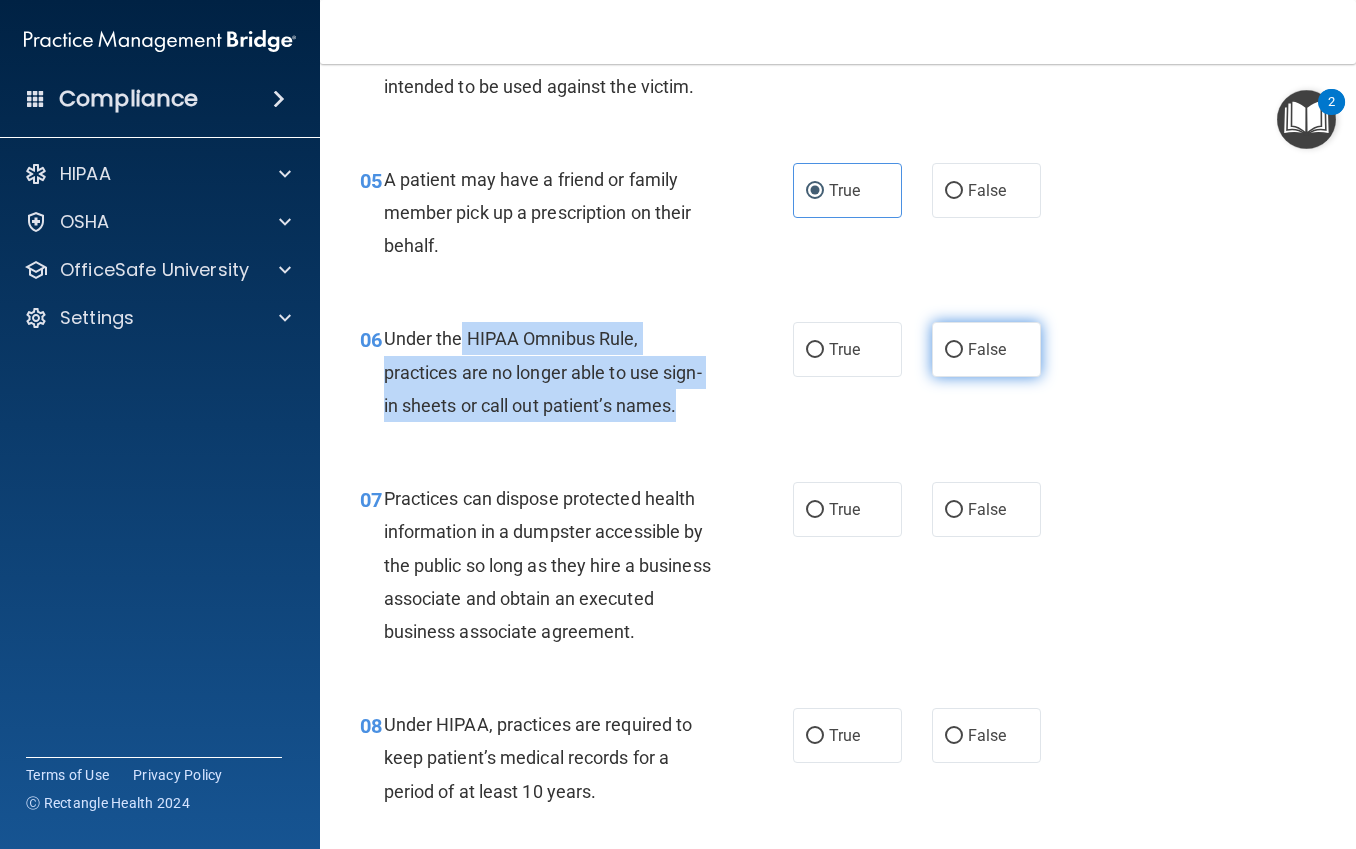 click on "False" at bounding box center [954, 350] 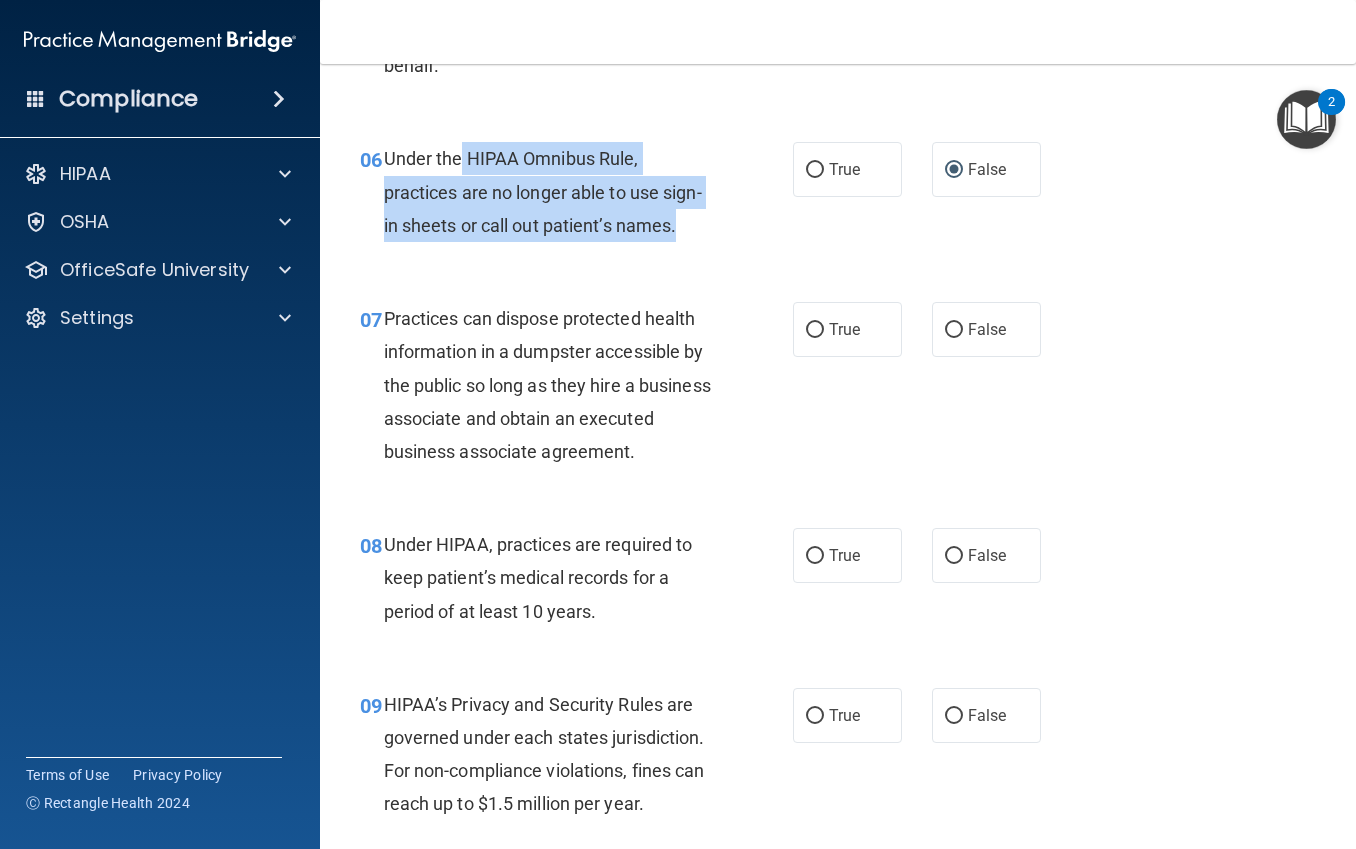scroll, scrollTop: 1100, scrollLeft: 0, axis: vertical 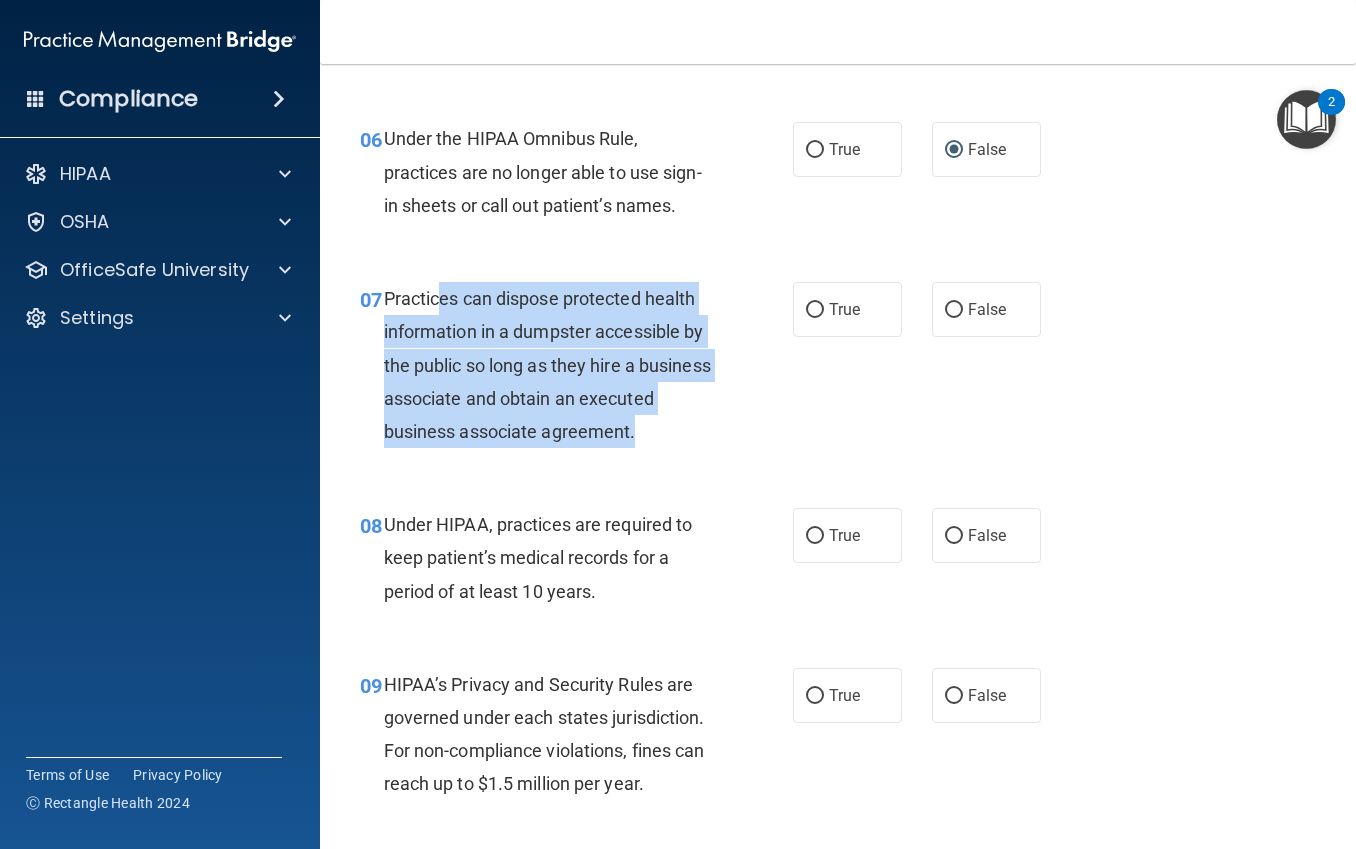 drag, startPoint x: 438, startPoint y: 297, endPoint x: 634, endPoint y: 435, distance: 239.70816 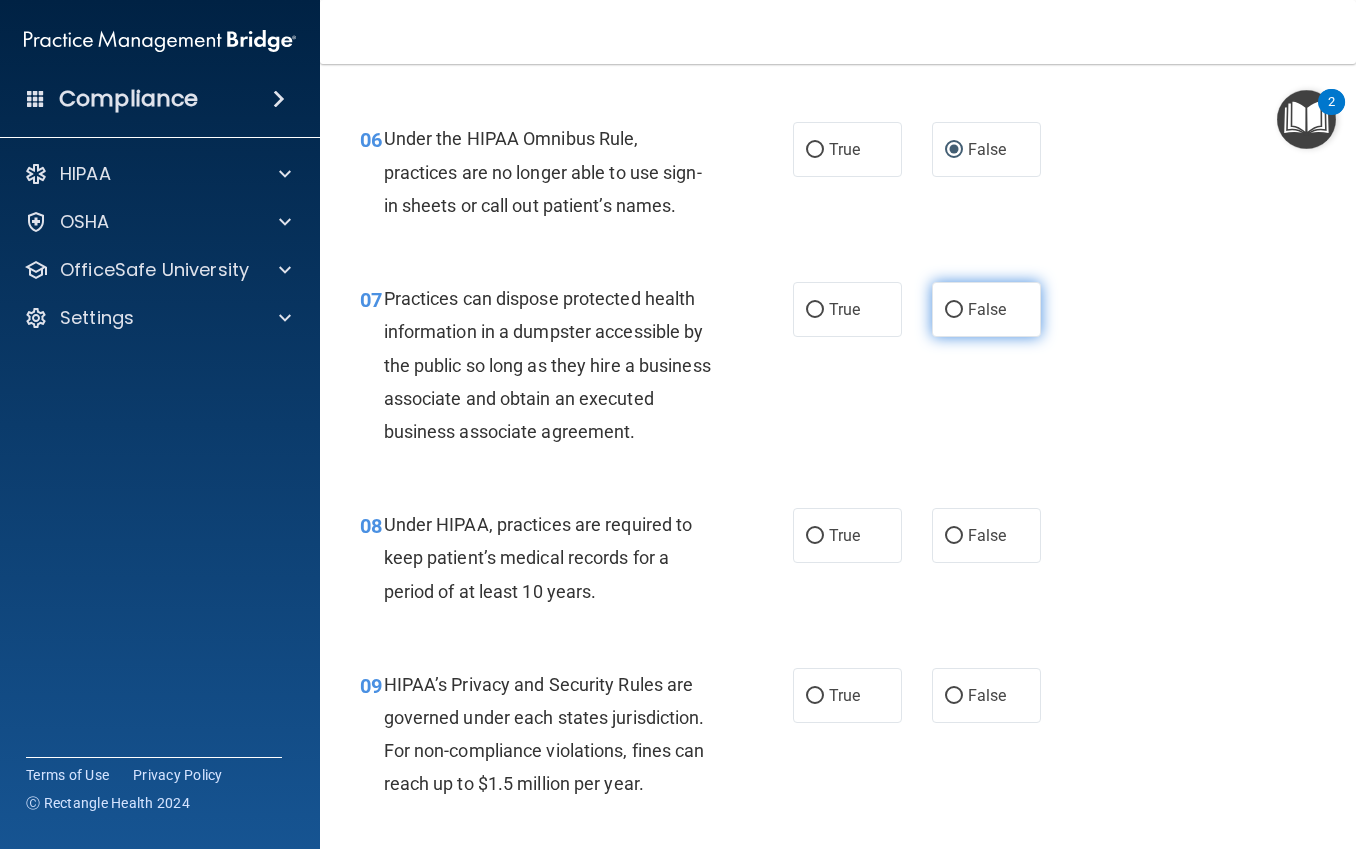 click on "False" at bounding box center [987, 309] 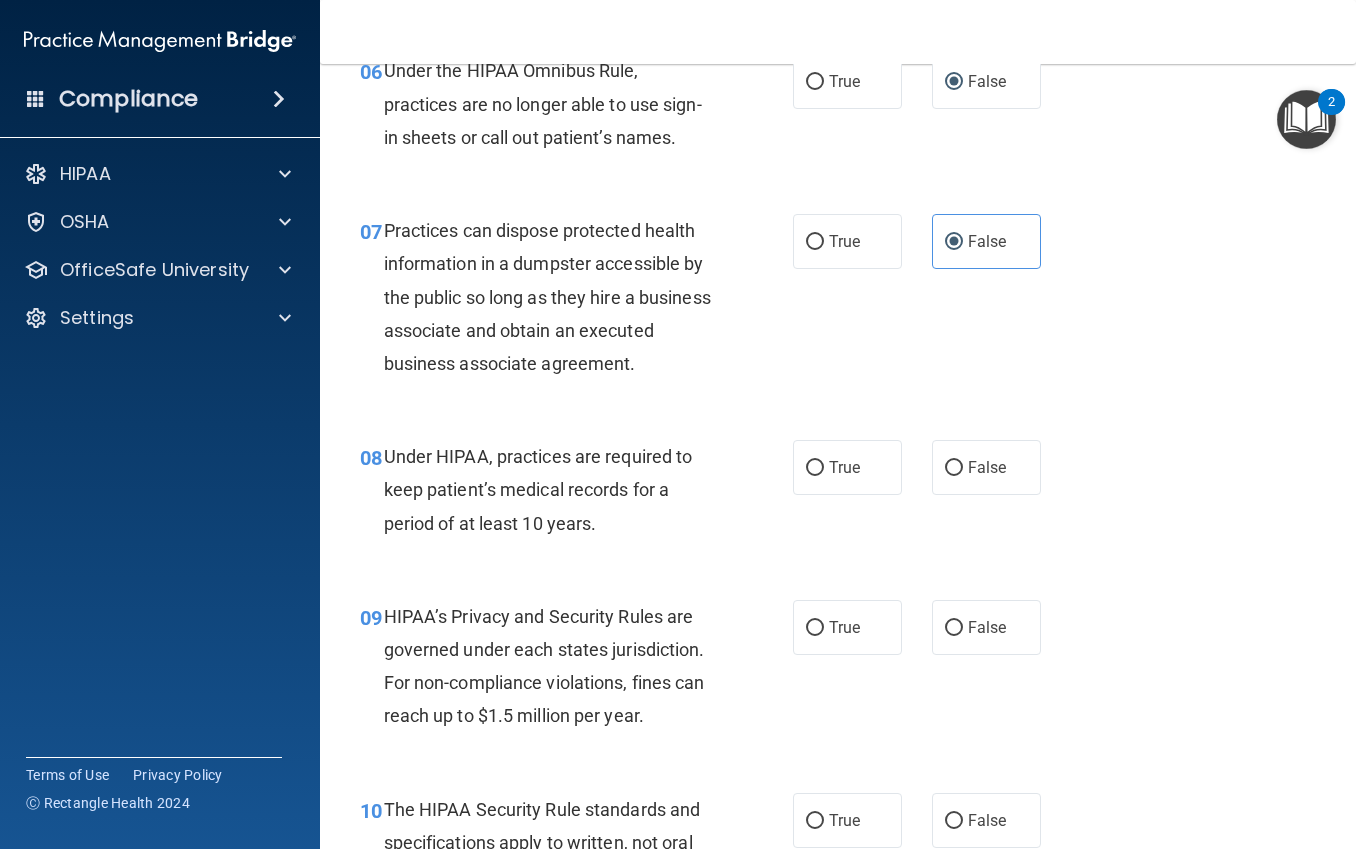 scroll, scrollTop: 1200, scrollLeft: 0, axis: vertical 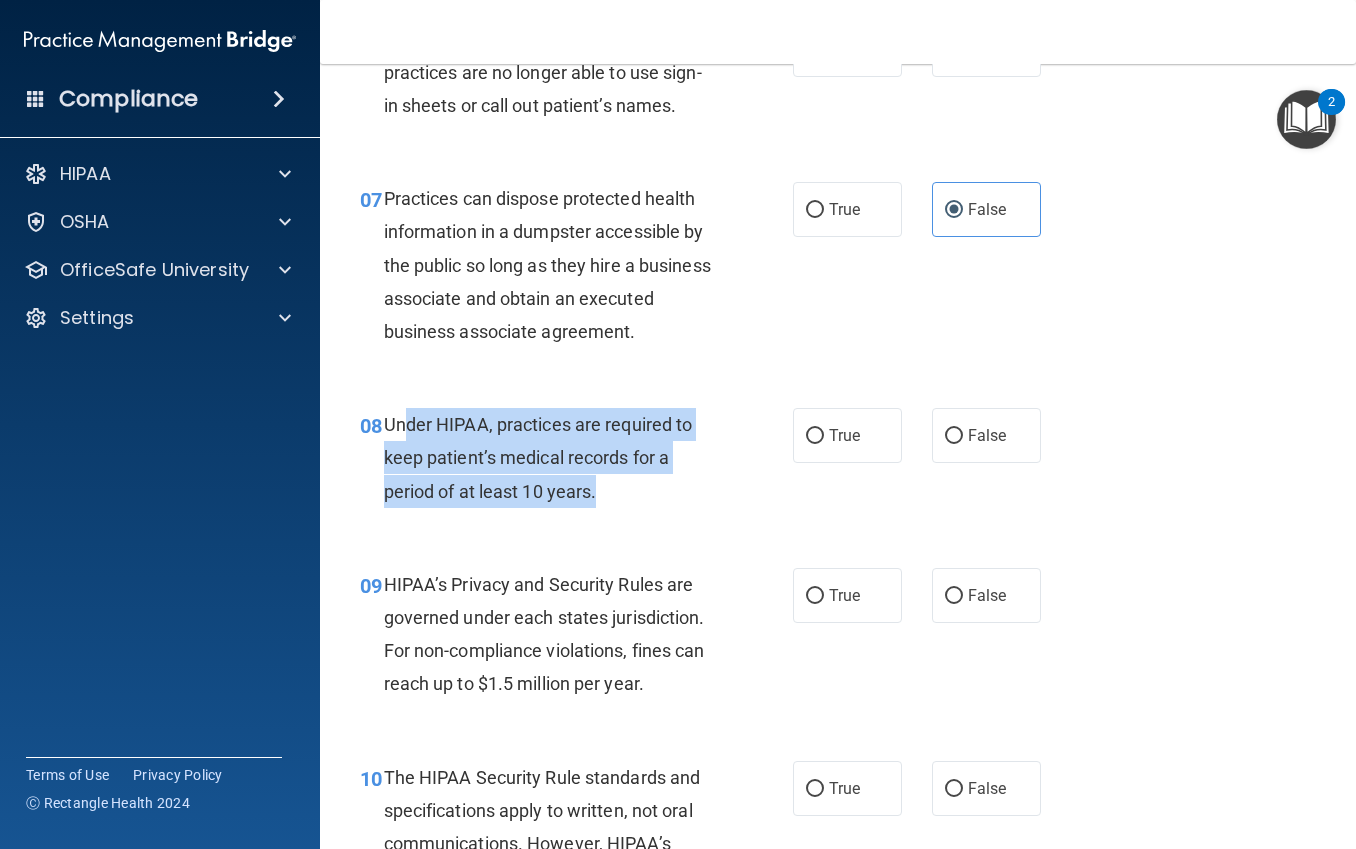 drag, startPoint x: 406, startPoint y: 462, endPoint x: 618, endPoint y: 535, distance: 224.21642 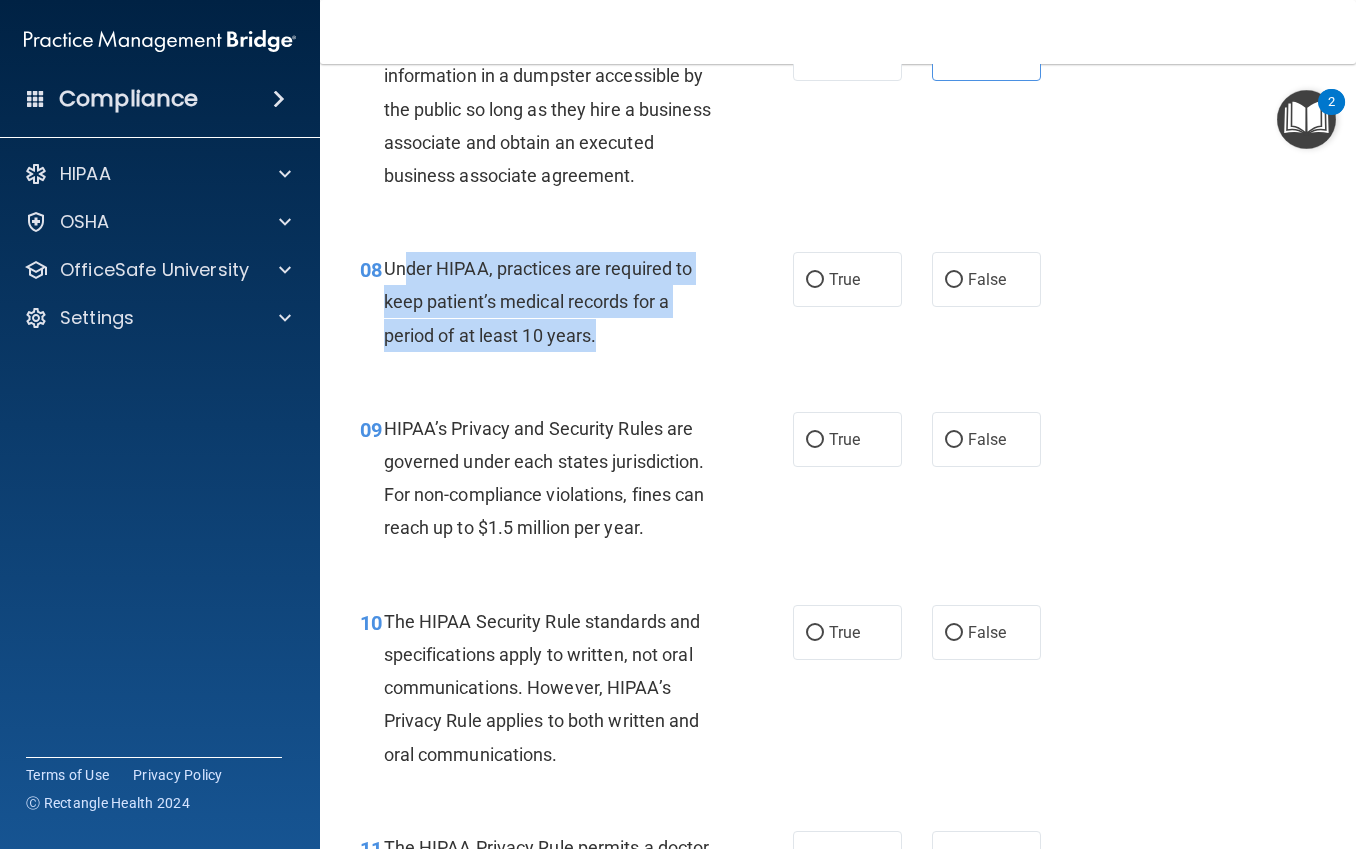 scroll, scrollTop: 1400, scrollLeft: 0, axis: vertical 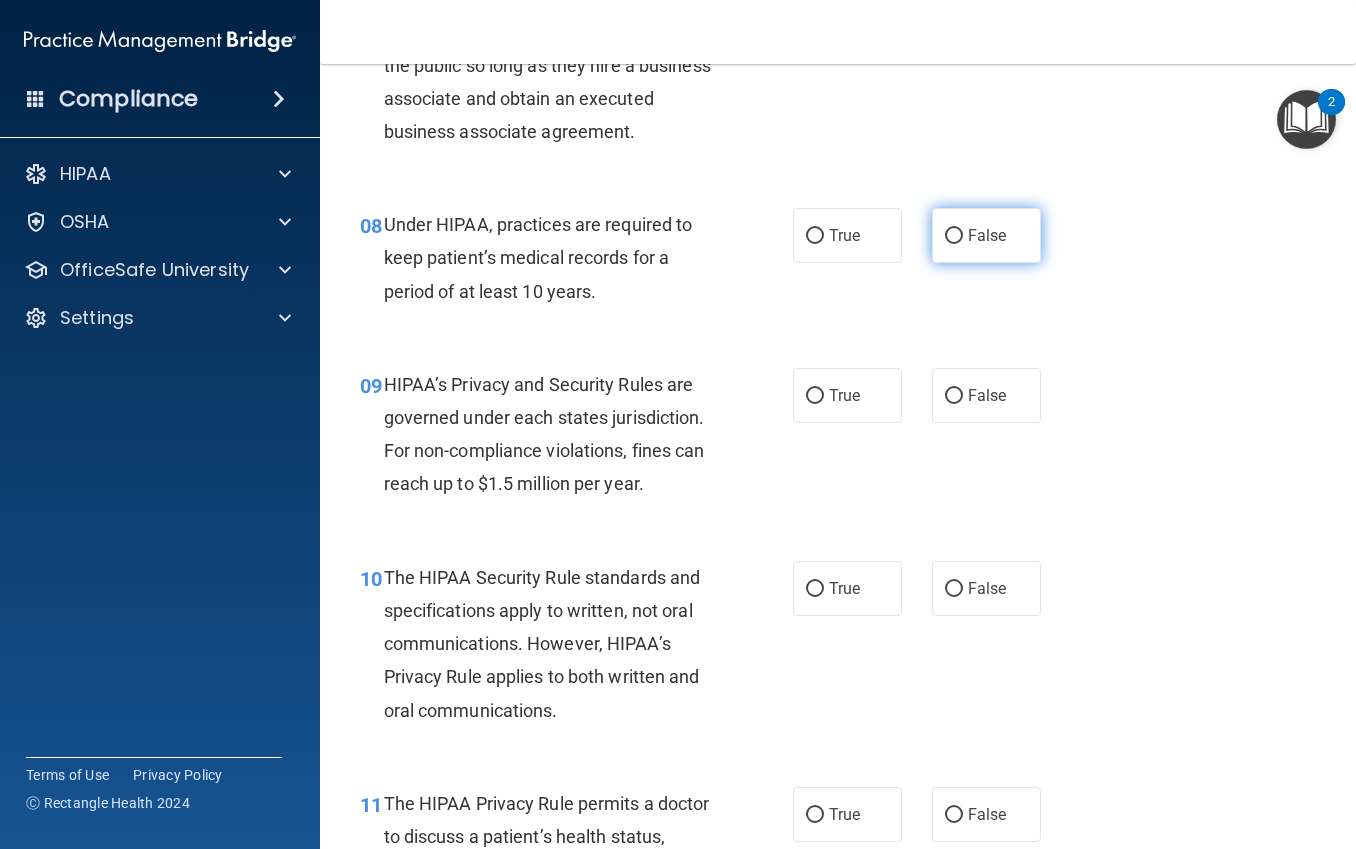 click on "False" at bounding box center (987, 235) 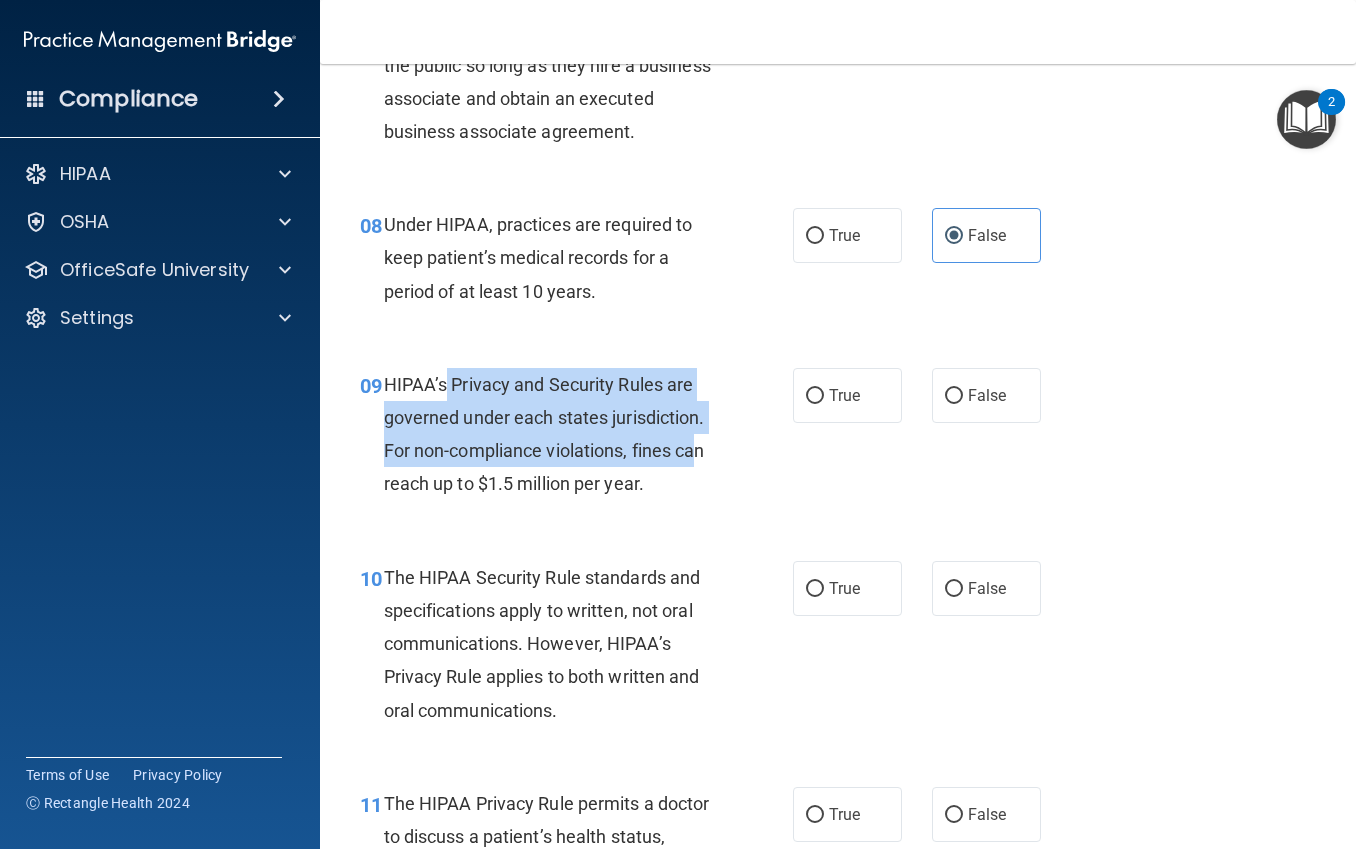 drag, startPoint x: 447, startPoint y: 423, endPoint x: 698, endPoint y: 499, distance: 262.2537 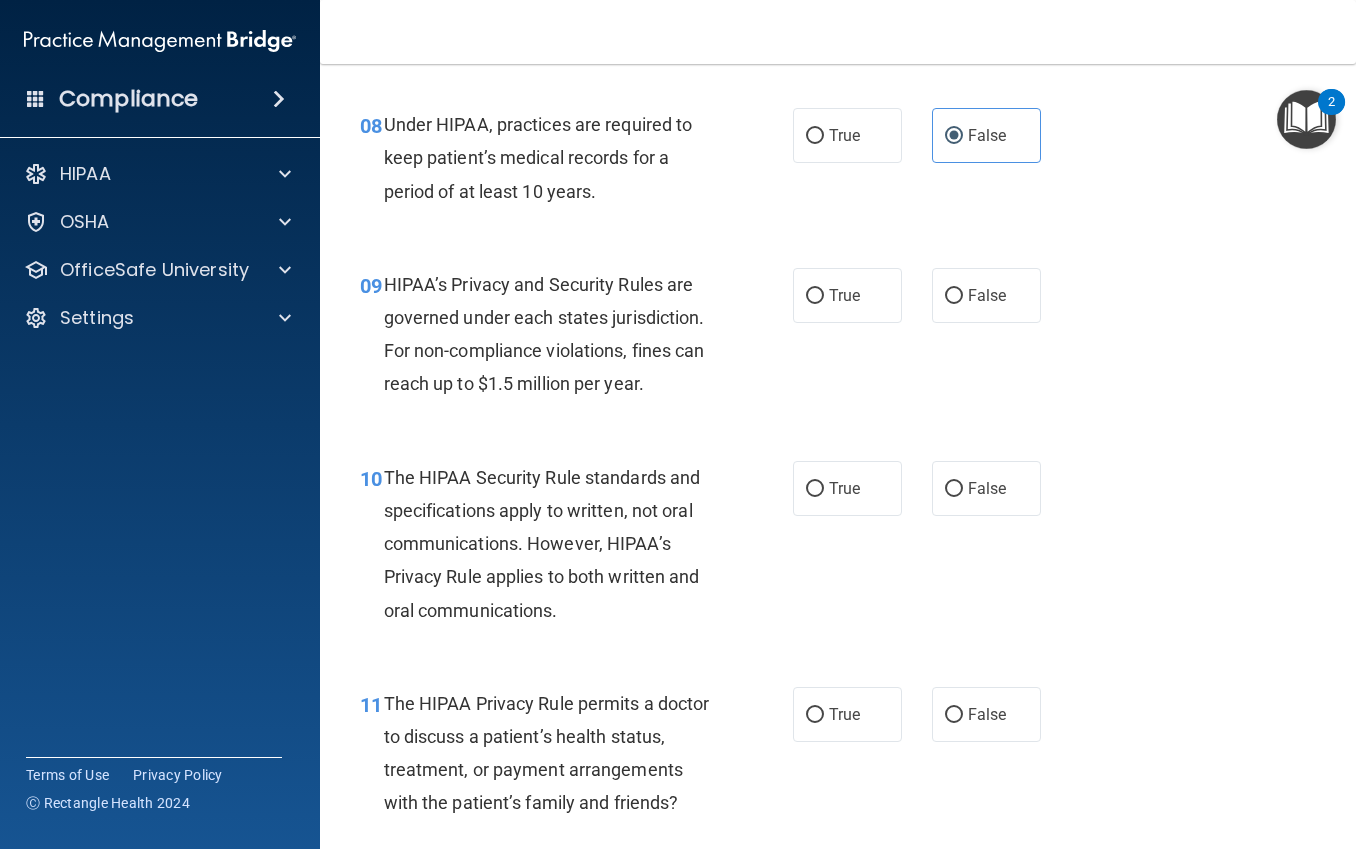 click on "HIPAA’s Privacy and Security Rules are governed under each states jurisdiction.  For non-compliance violations, fines can reach up to $1.5 million per year." at bounding box center [544, 334] 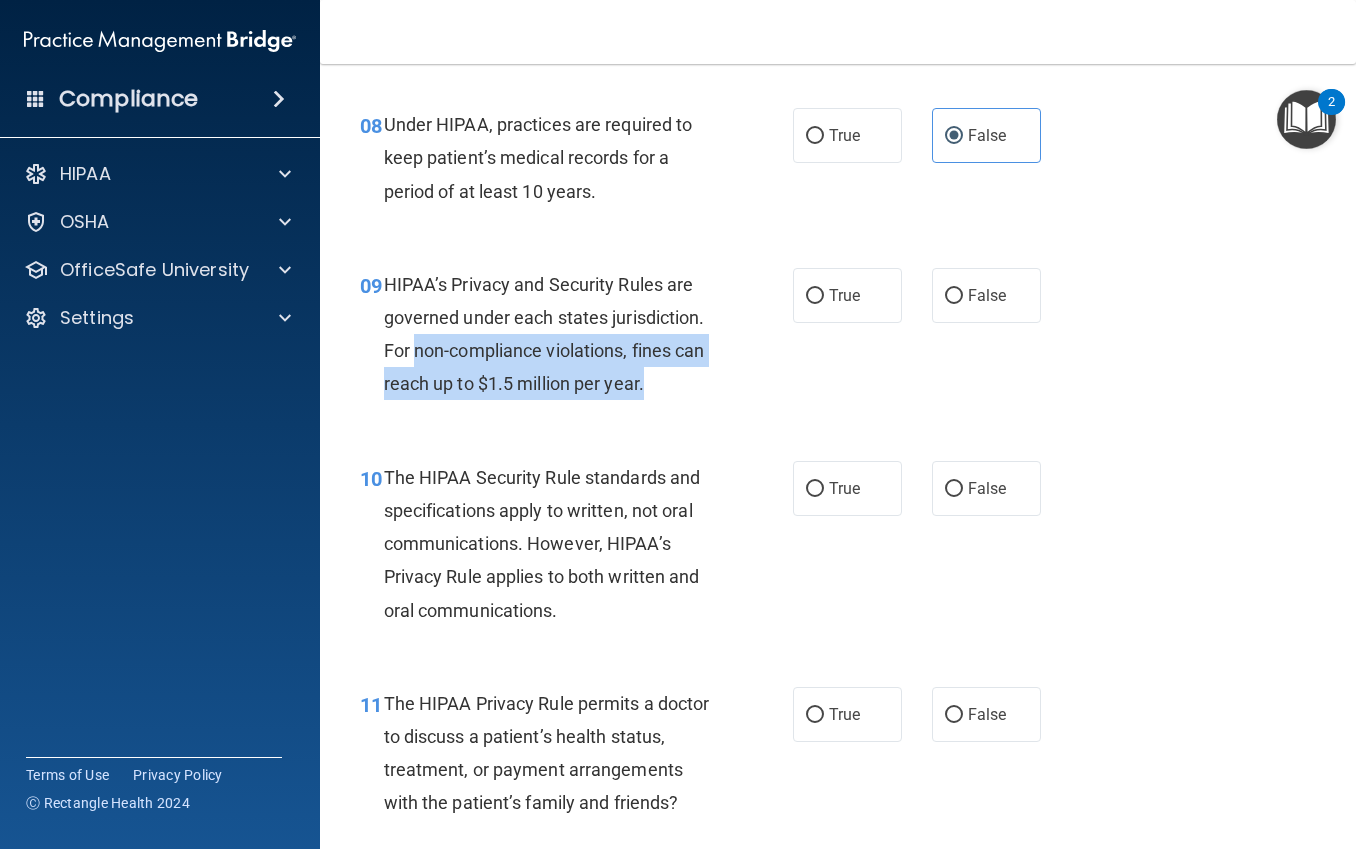 drag, startPoint x: 412, startPoint y: 381, endPoint x: 691, endPoint y: 417, distance: 281.313 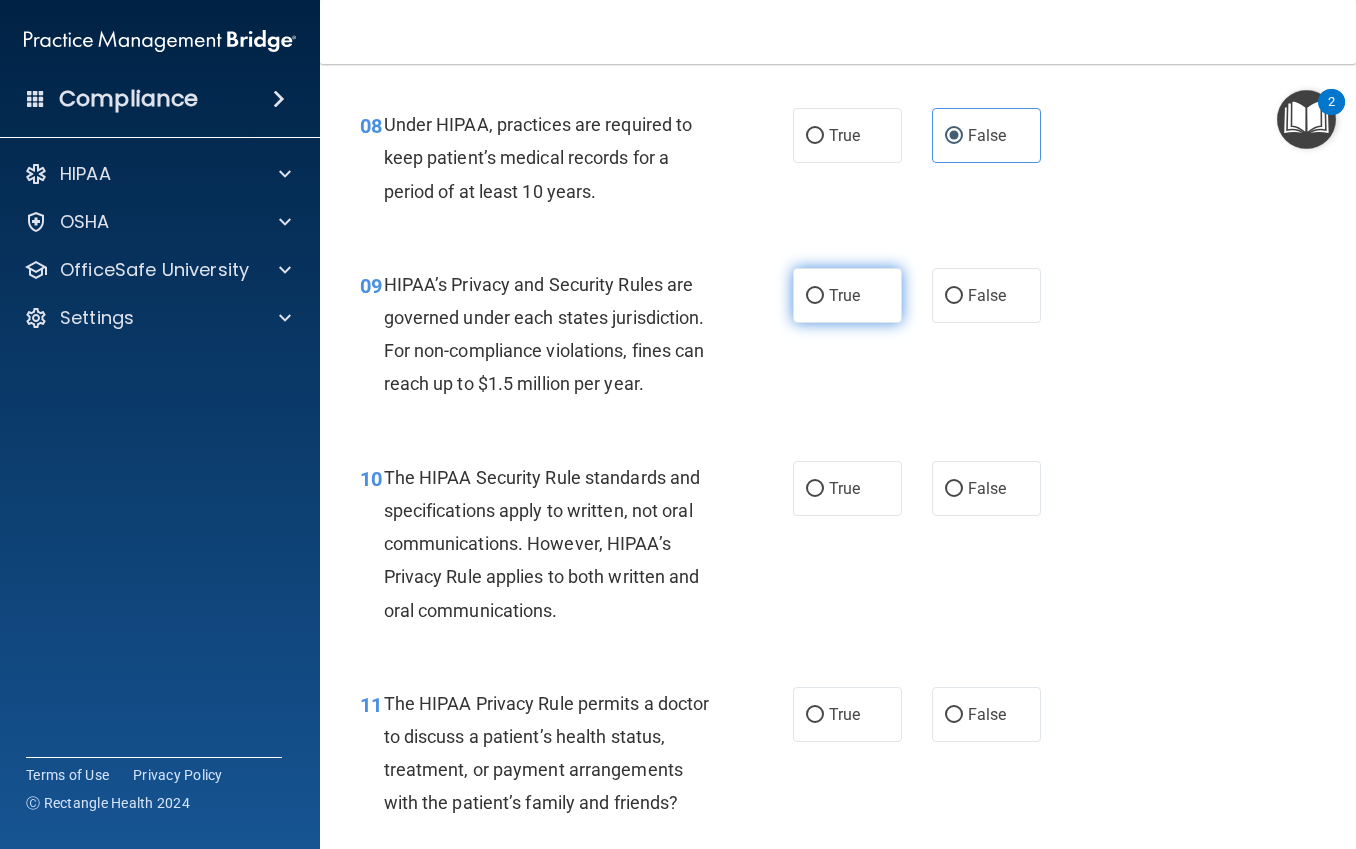 click on "True" at bounding box center [847, 295] 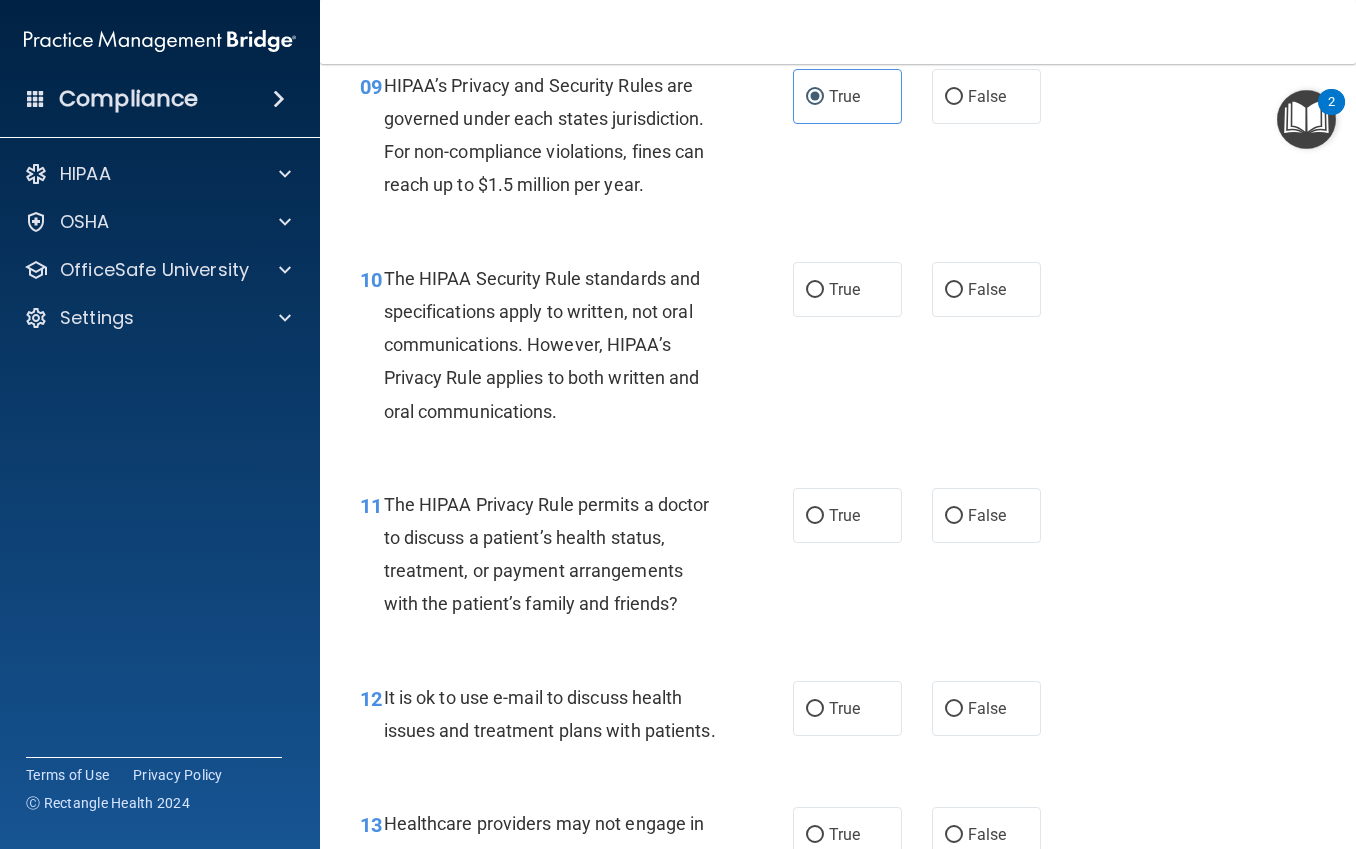 scroll, scrollTop: 1700, scrollLeft: 0, axis: vertical 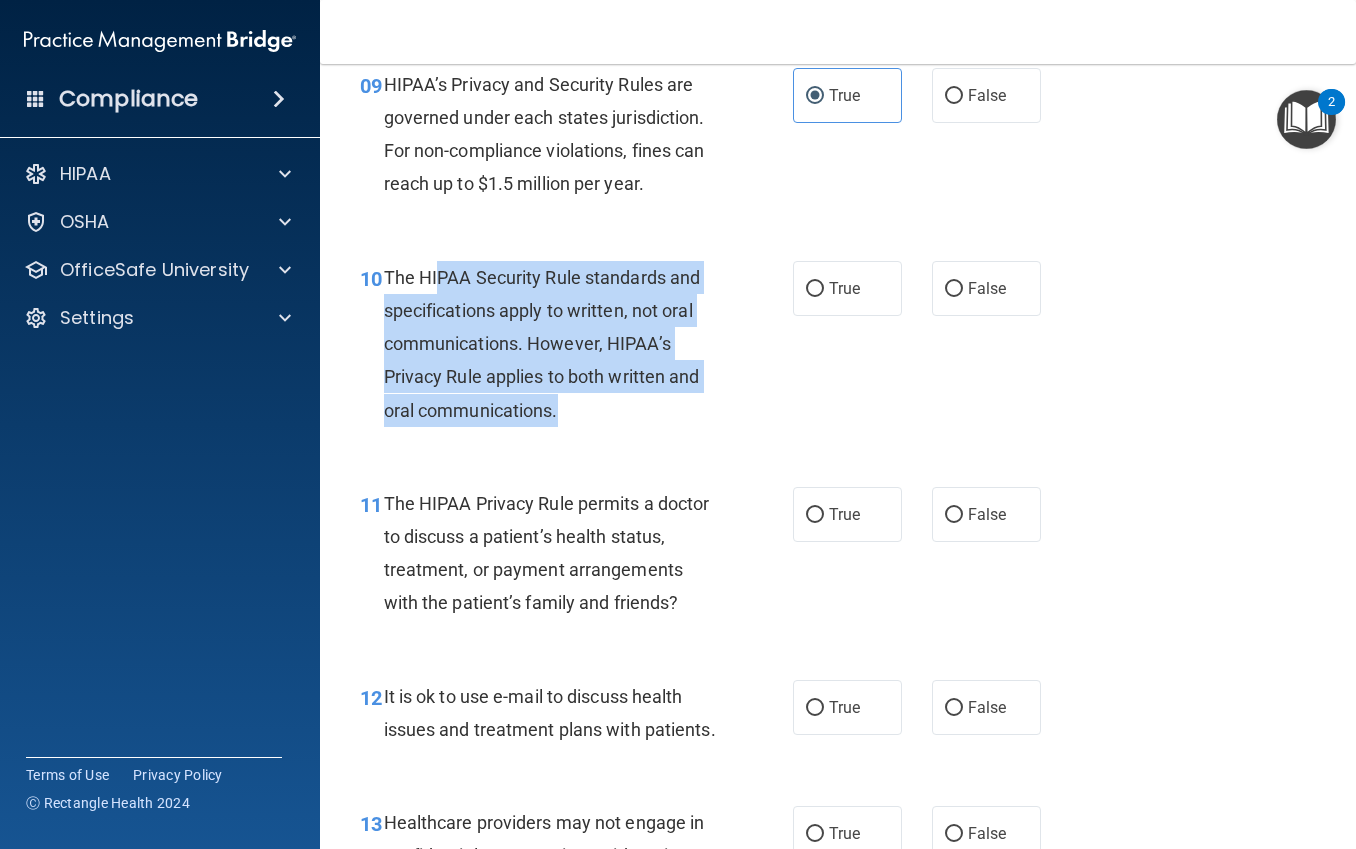 drag, startPoint x: 622, startPoint y: 326, endPoint x: 588, endPoint y: 438, distance: 117.047 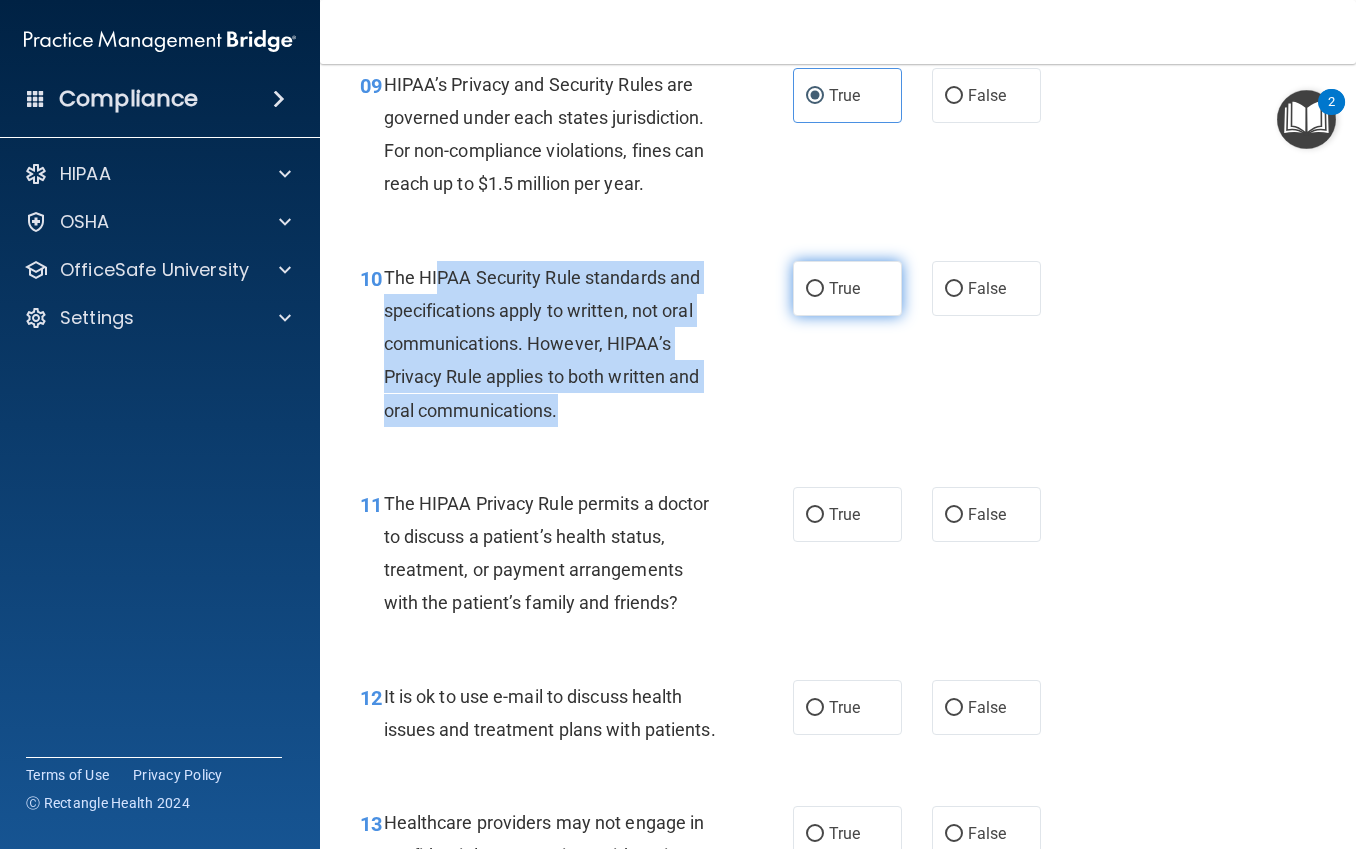click on "True" at bounding box center [815, 289] 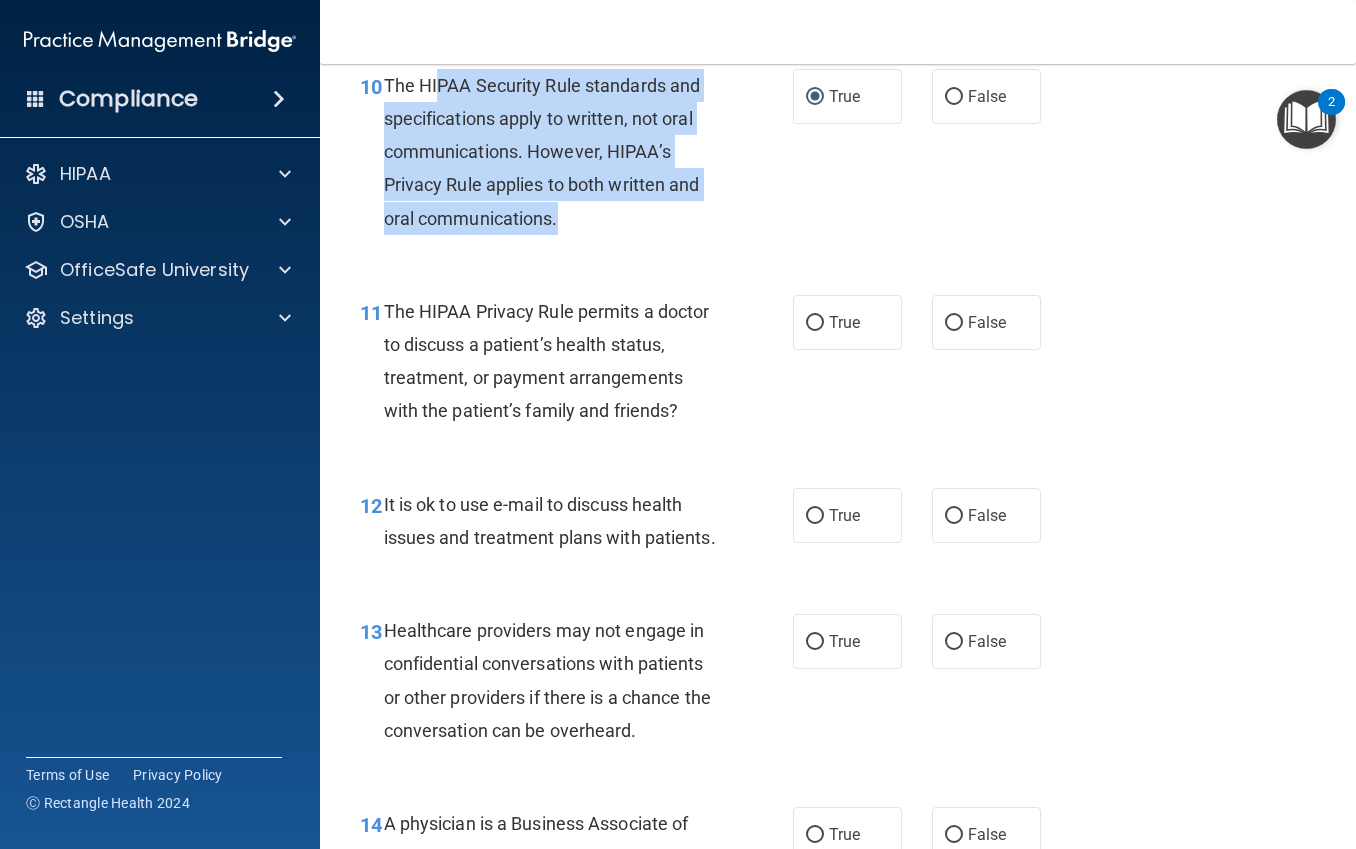 scroll, scrollTop: 1900, scrollLeft: 0, axis: vertical 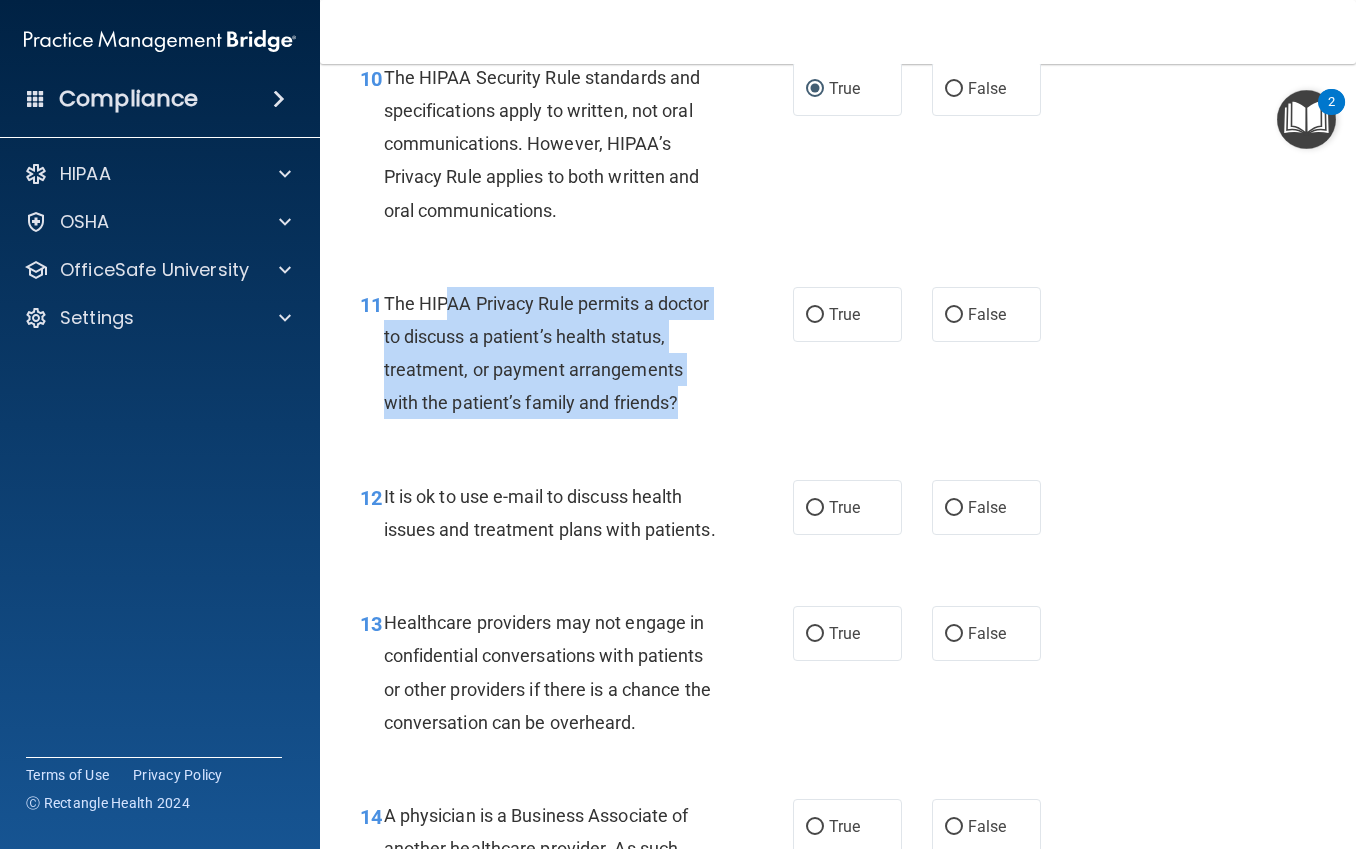 drag, startPoint x: 448, startPoint y: 337, endPoint x: 542, endPoint y: 466, distance: 159.61516 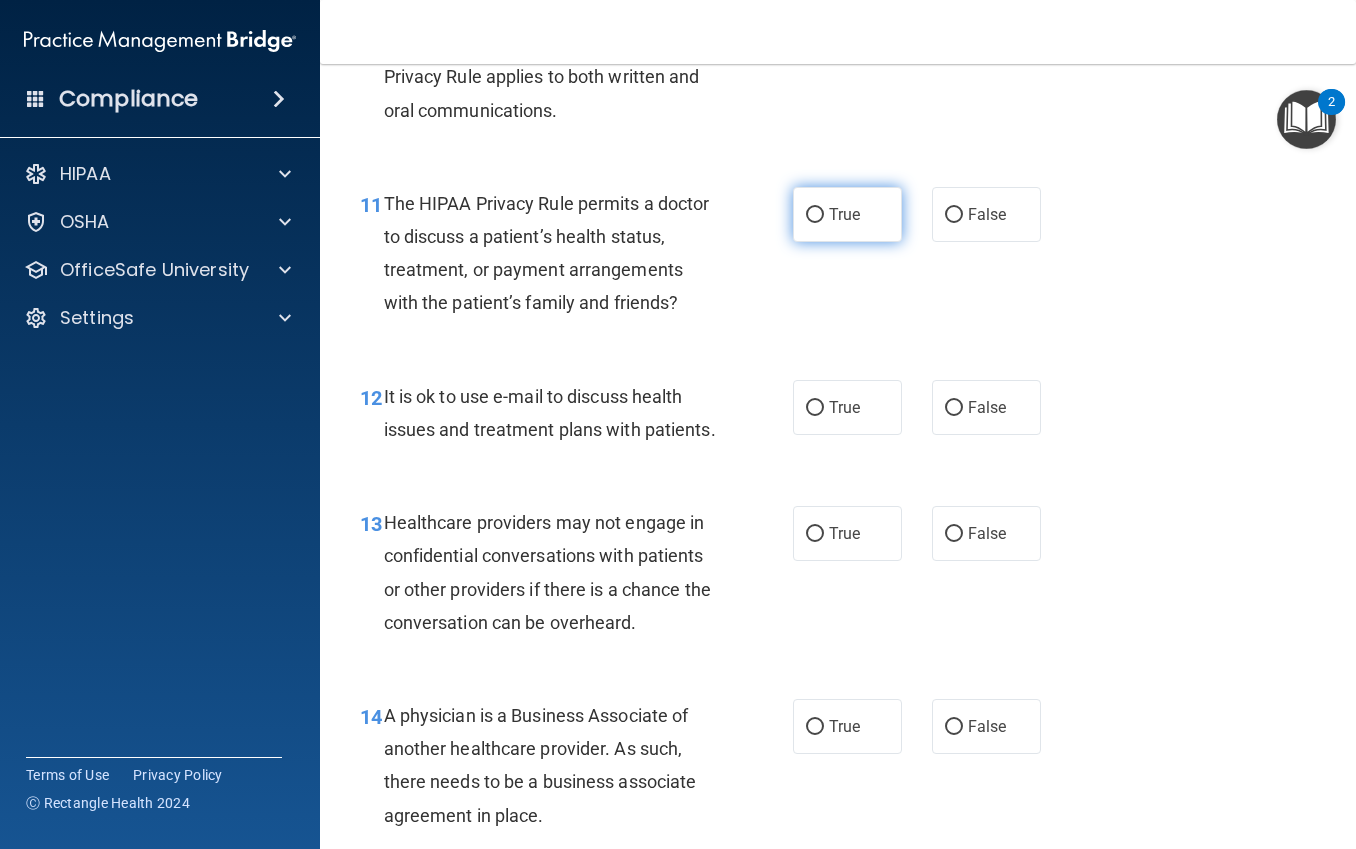 click on "True" at bounding box center [847, 214] 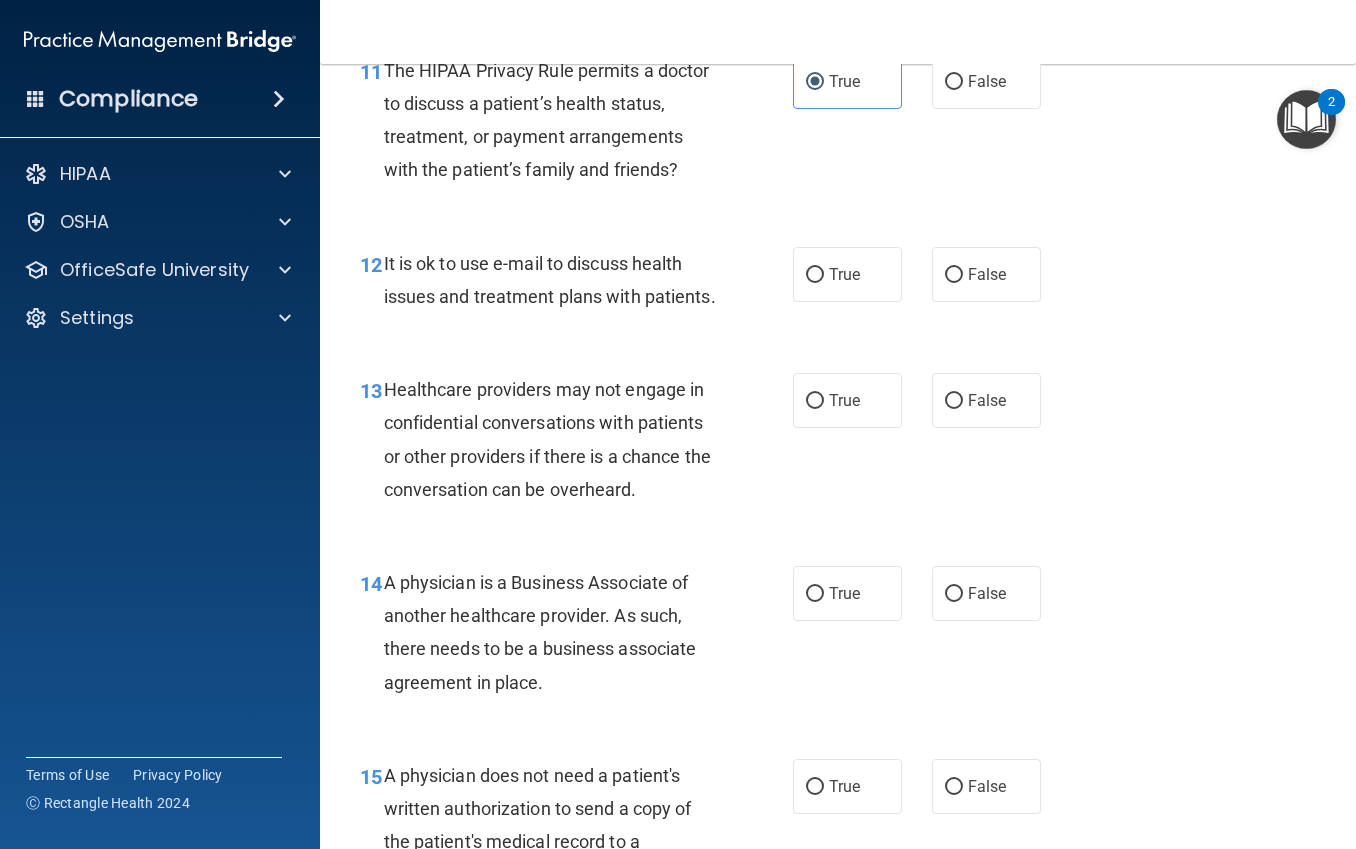 scroll, scrollTop: 2200, scrollLeft: 0, axis: vertical 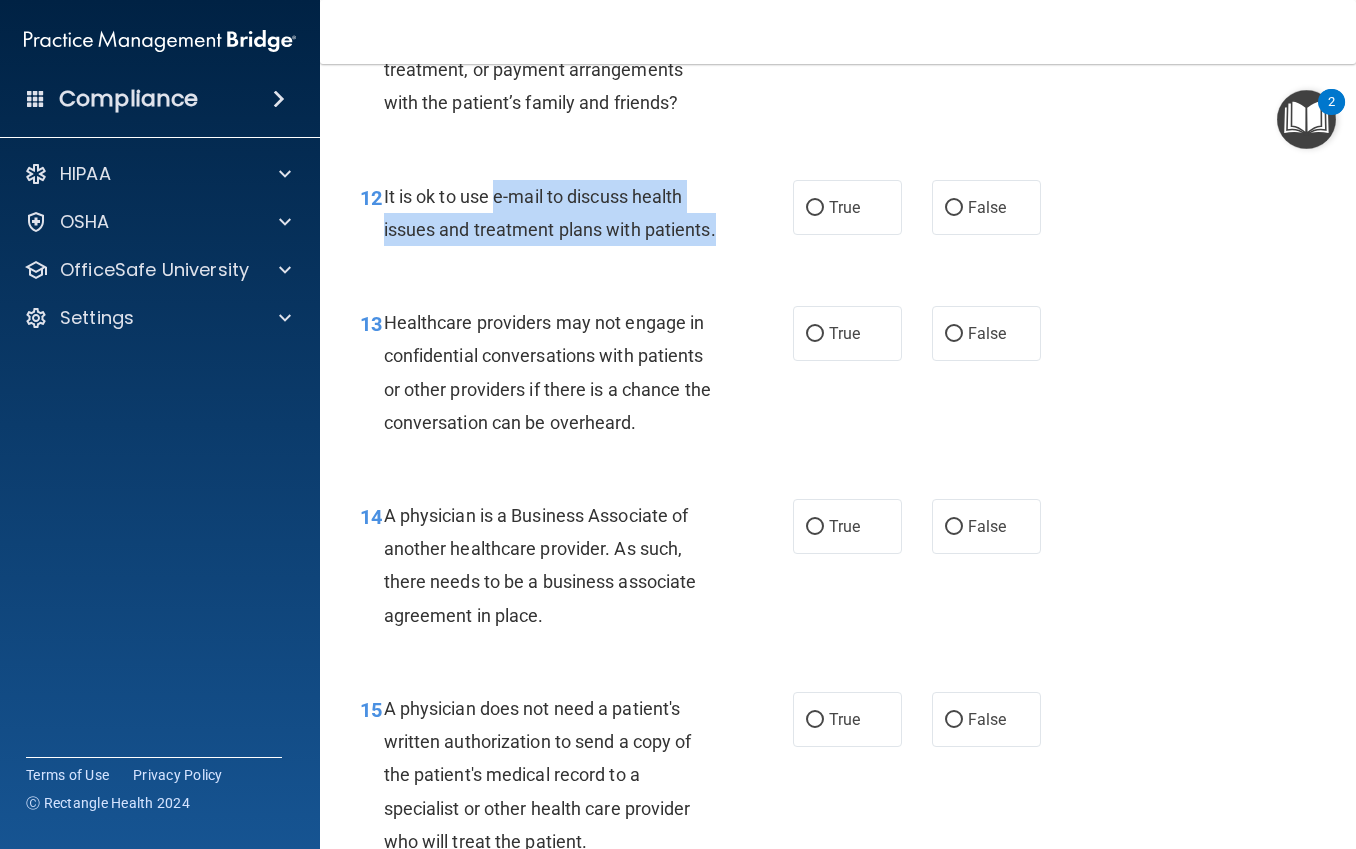 drag, startPoint x: 494, startPoint y: 262, endPoint x: 641, endPoint y: 315, distance: 156.2626 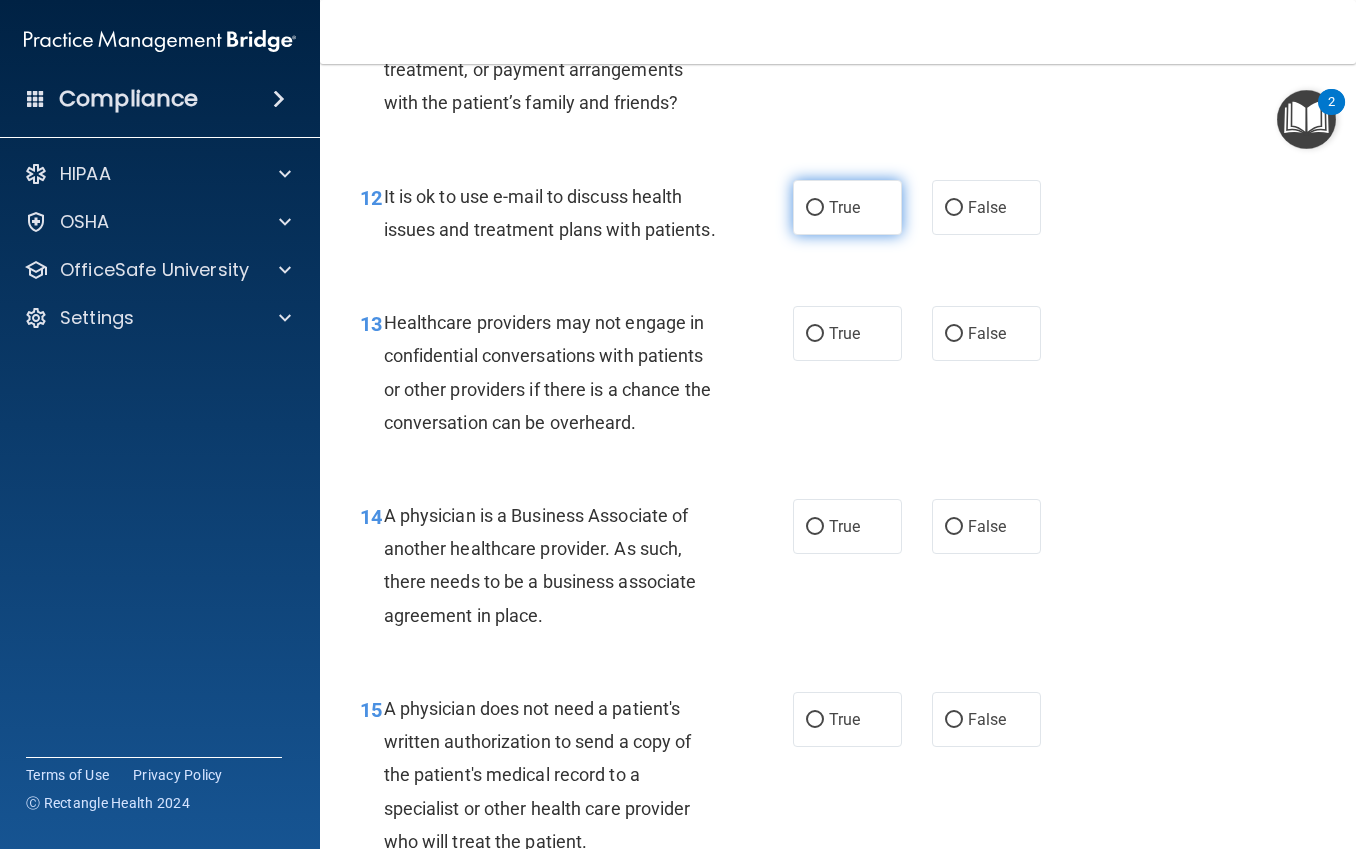 click on "True" at bounding box center (844, 207) 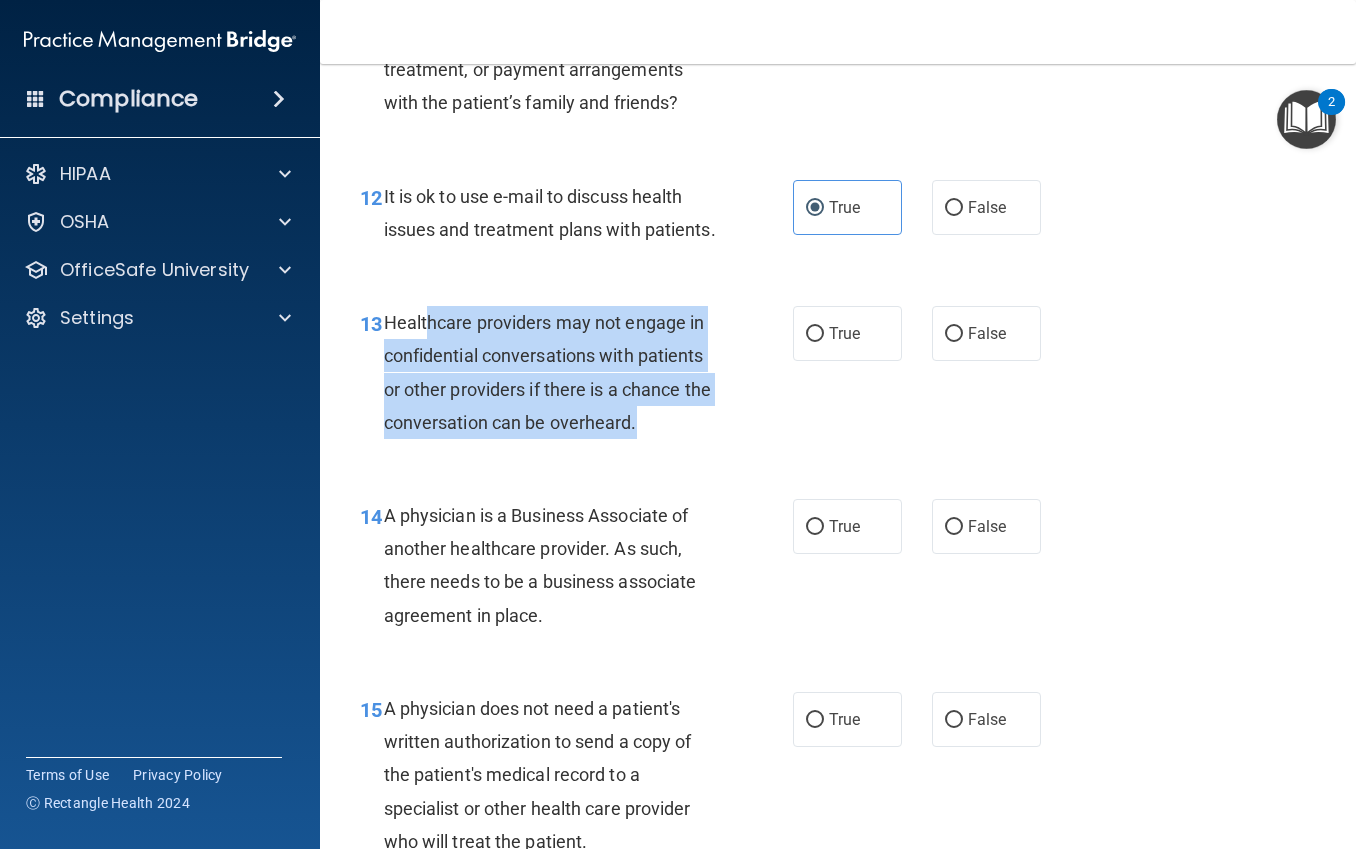 drag, startPoint x: 454, startPoint y: 413, endPoint x: 673, endPoint y: 528, distance: 247.35805 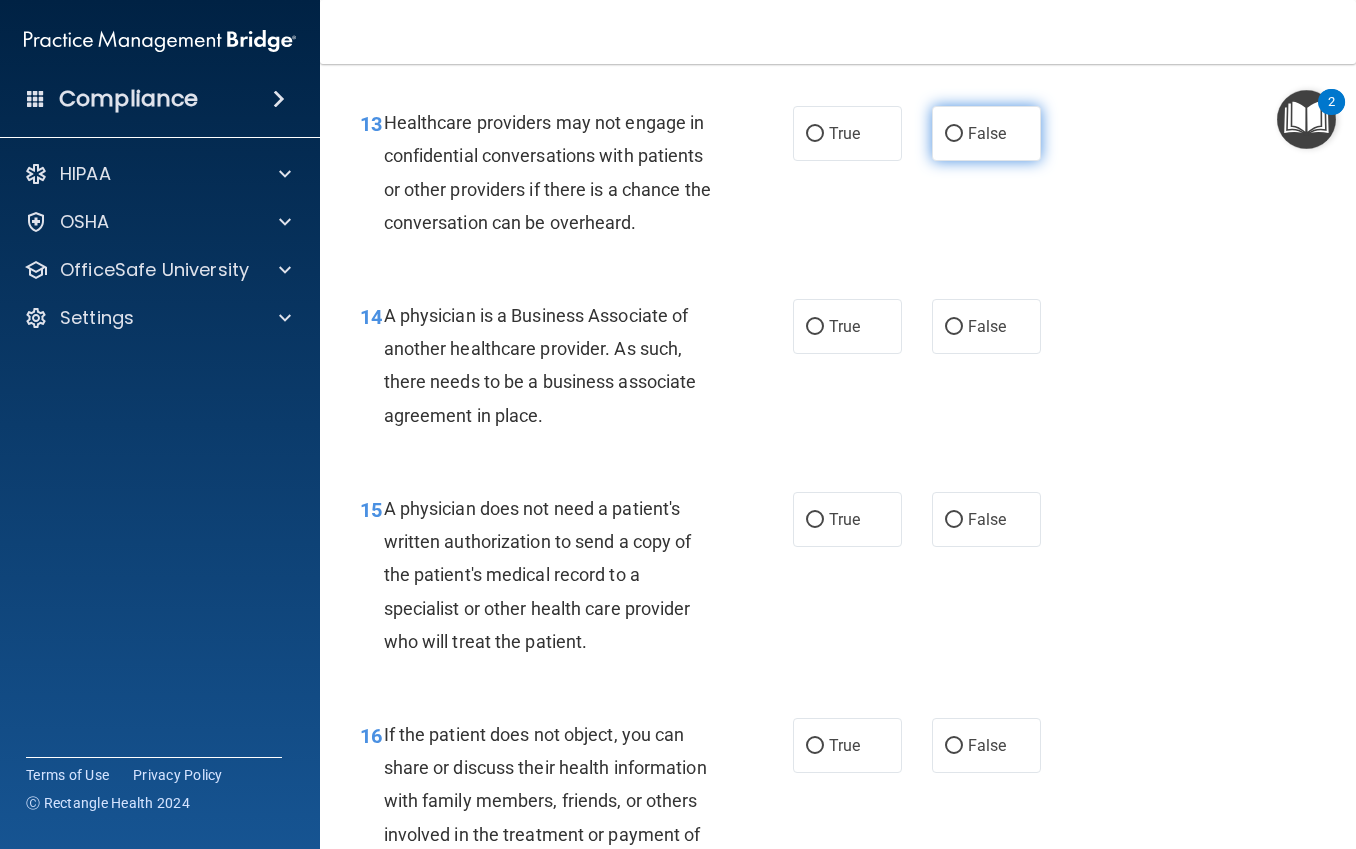 click on "False" at bounding box center (987, 133) 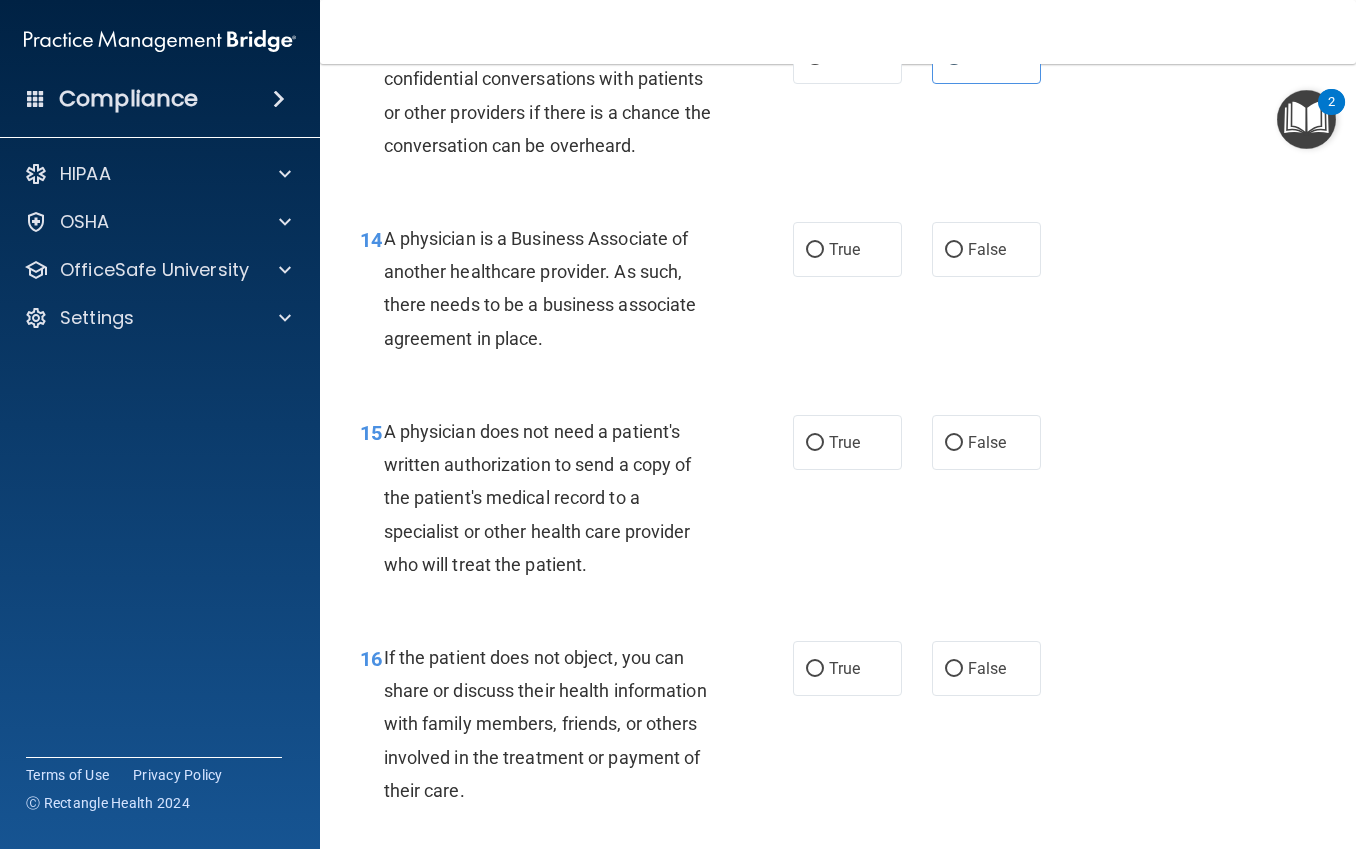scroll, scrollTop: 2600, scrollLeft: 0, axis: vertical 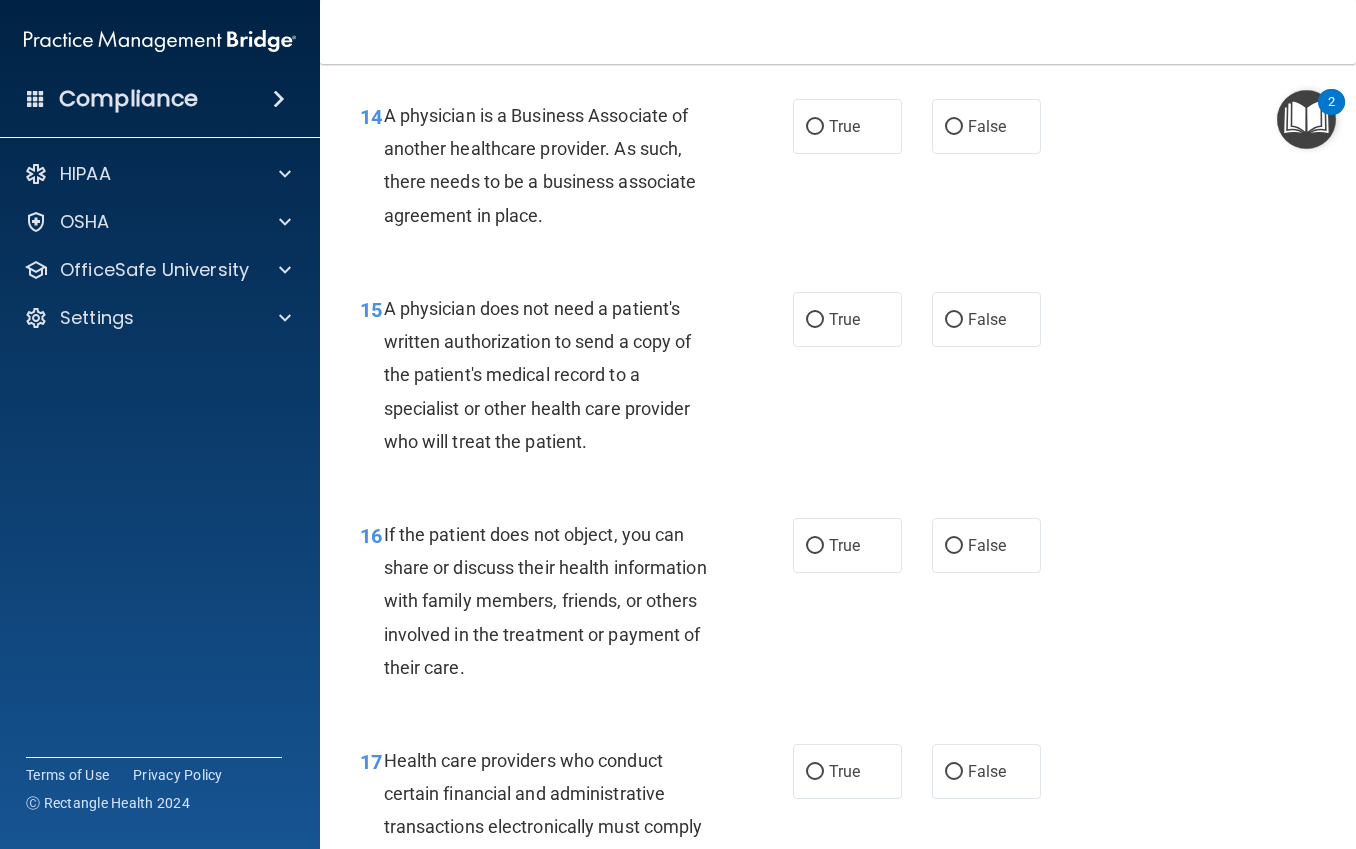 drag, startPoint x: 442, startPoint y: 225, endPoint x: 649, endPoint y: 310, distance: 223.7722 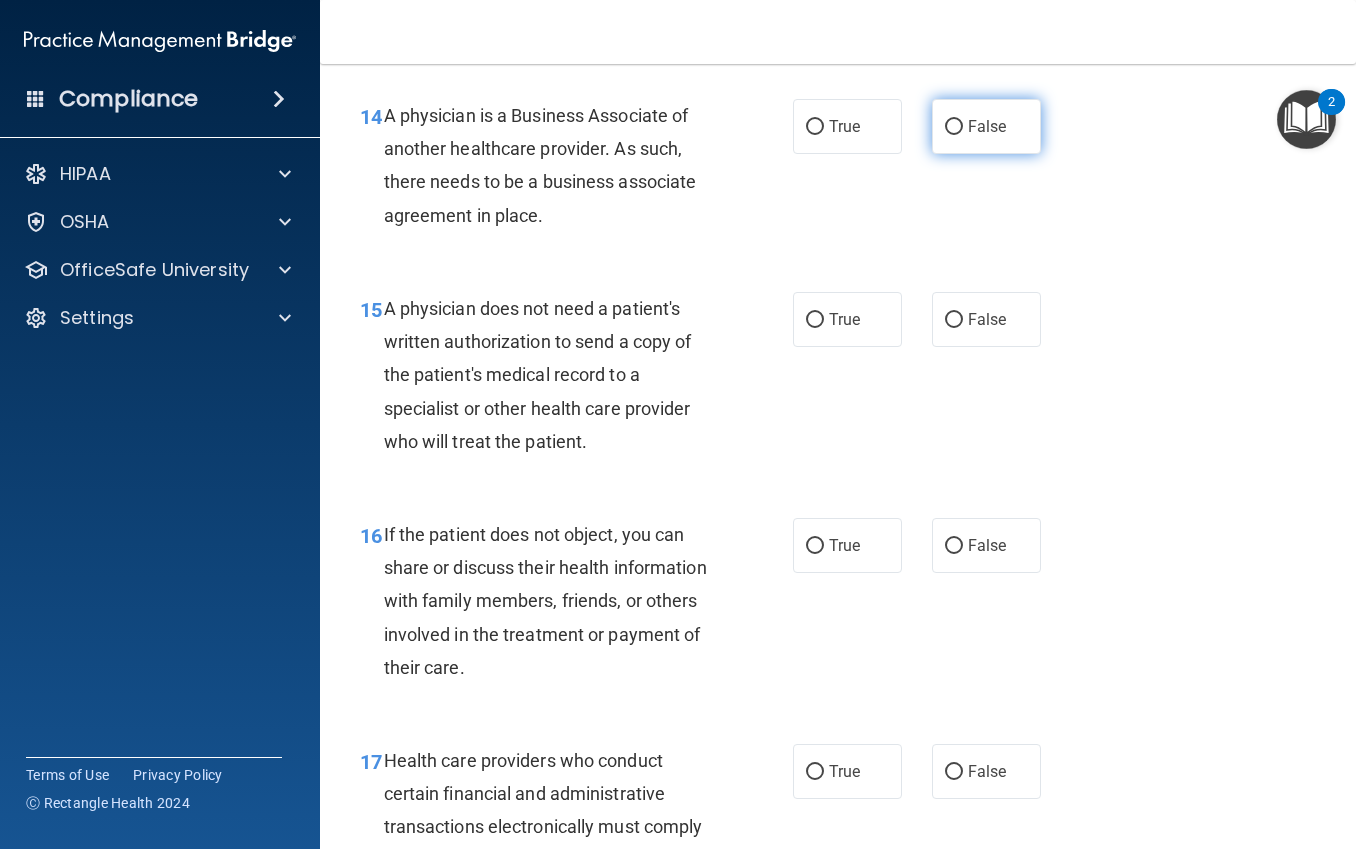 click on "False" at bounding box center [987, 126] 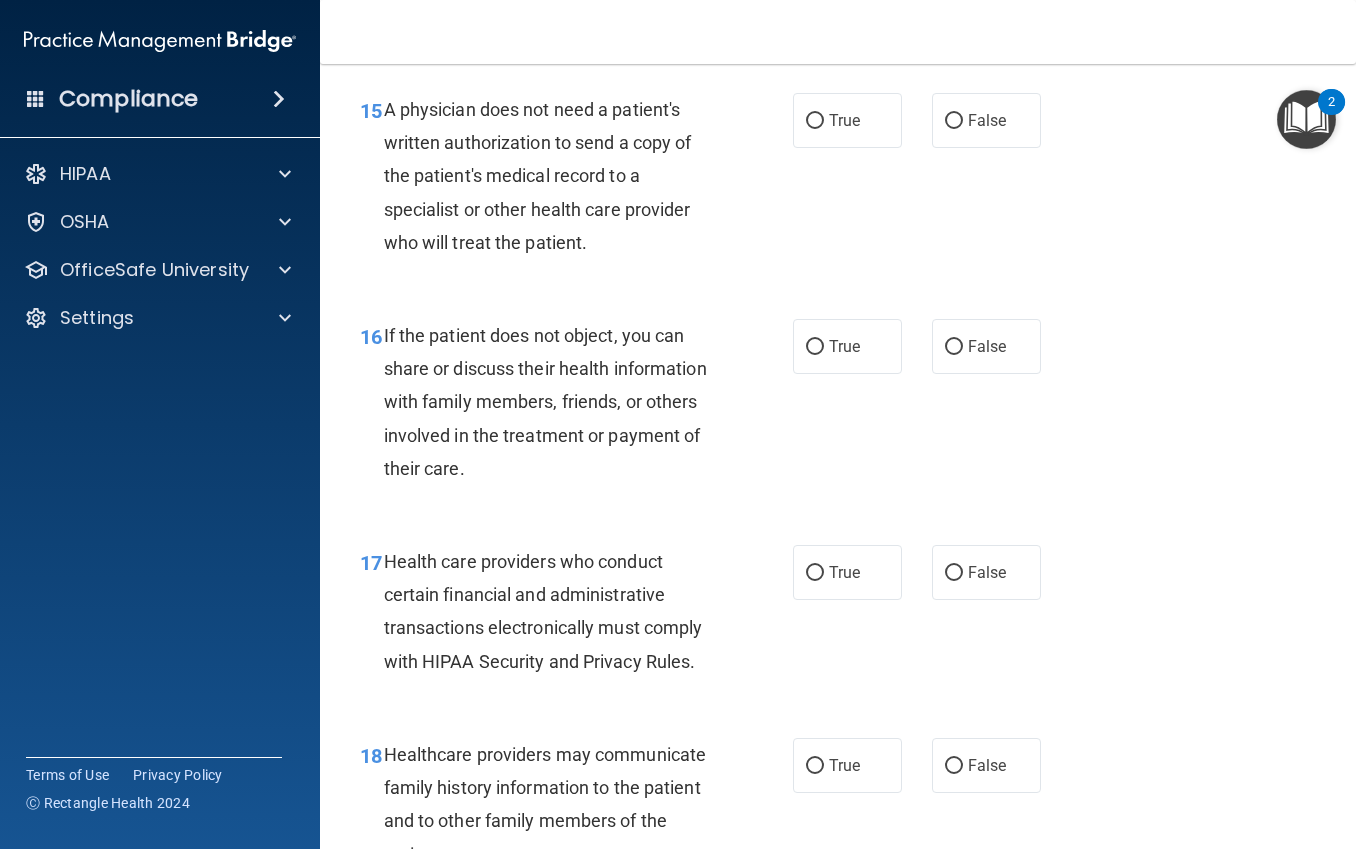 scroll, scrollTop: 2800, scrollLeft: 0, axis: vertical 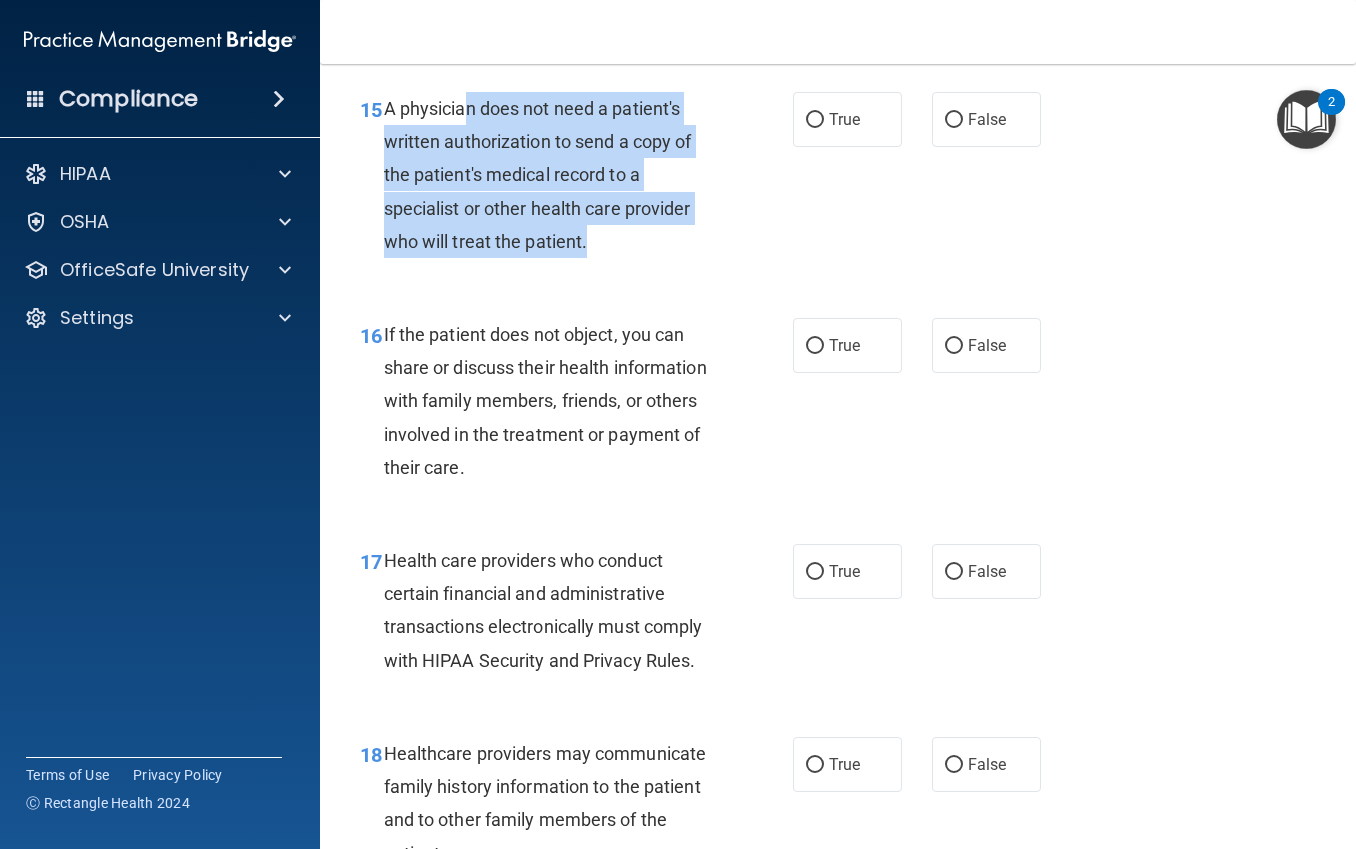drag, startPoint x: 462, startPoint y: 216, endPoint x: 650, endPoint y: 341, distance: 225.76315 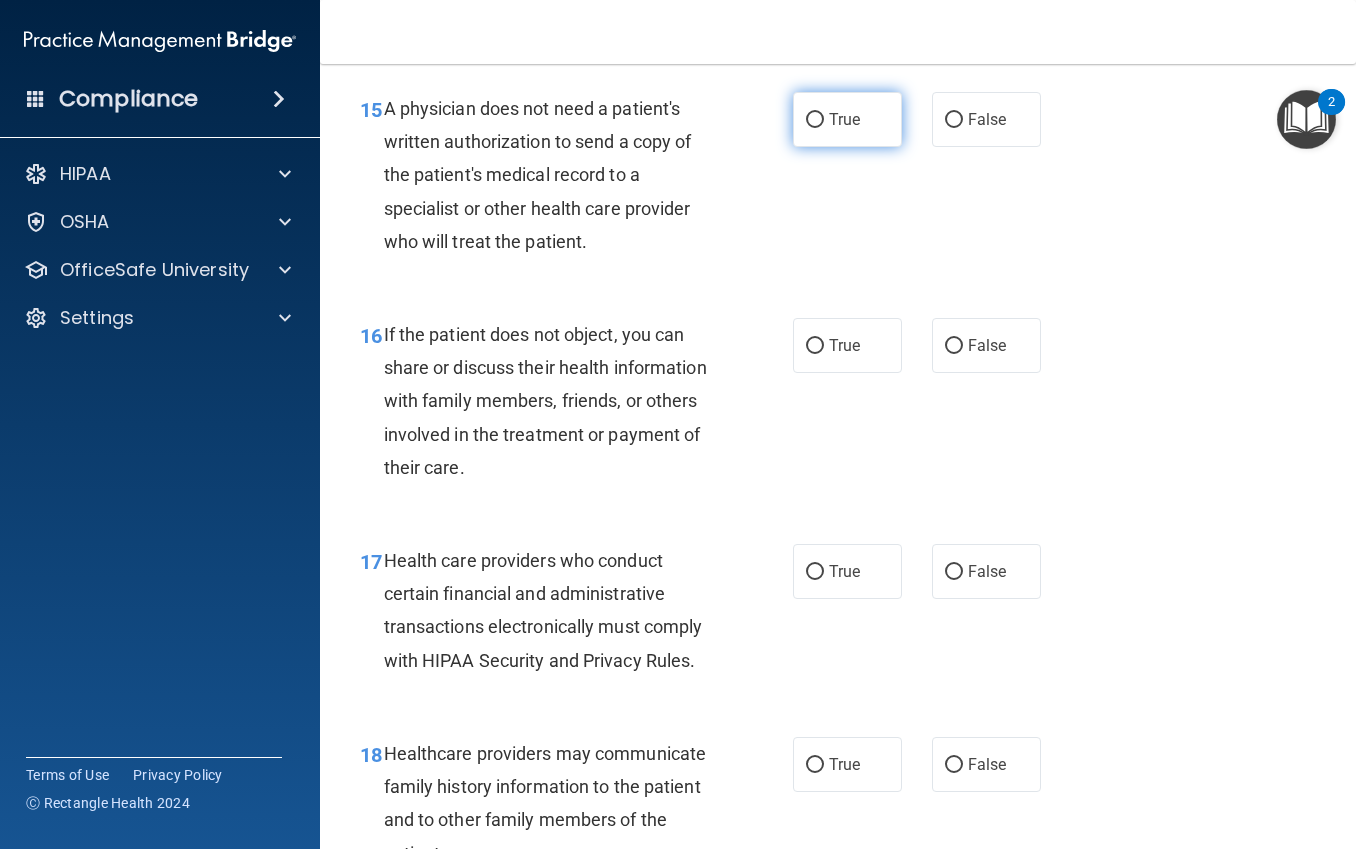 click on "True" at bounding box center (844, 119) 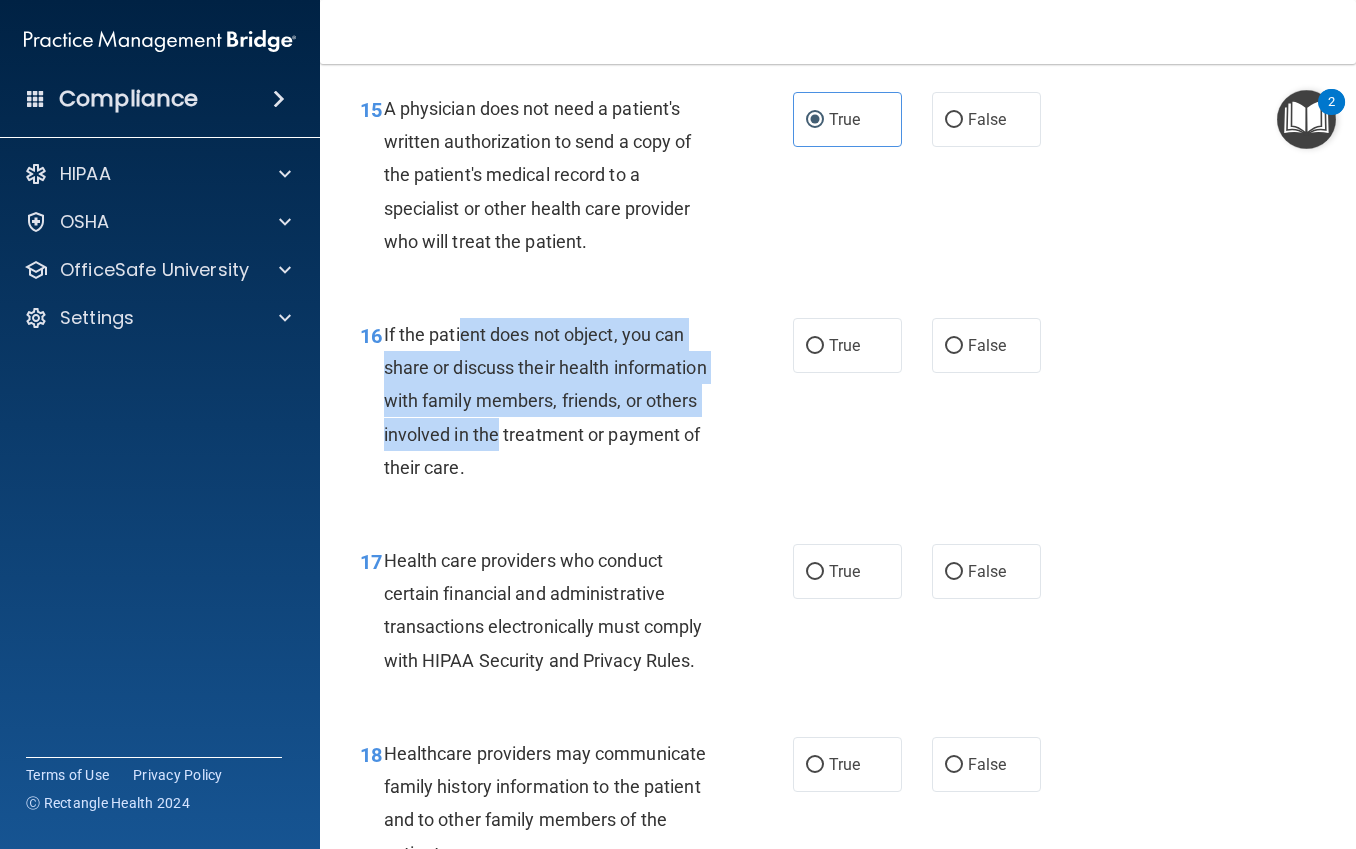 drag, startPoint x: 460, startPoint y: 426, endPoint x: 642, endPoint y: 542, distance: 215.824 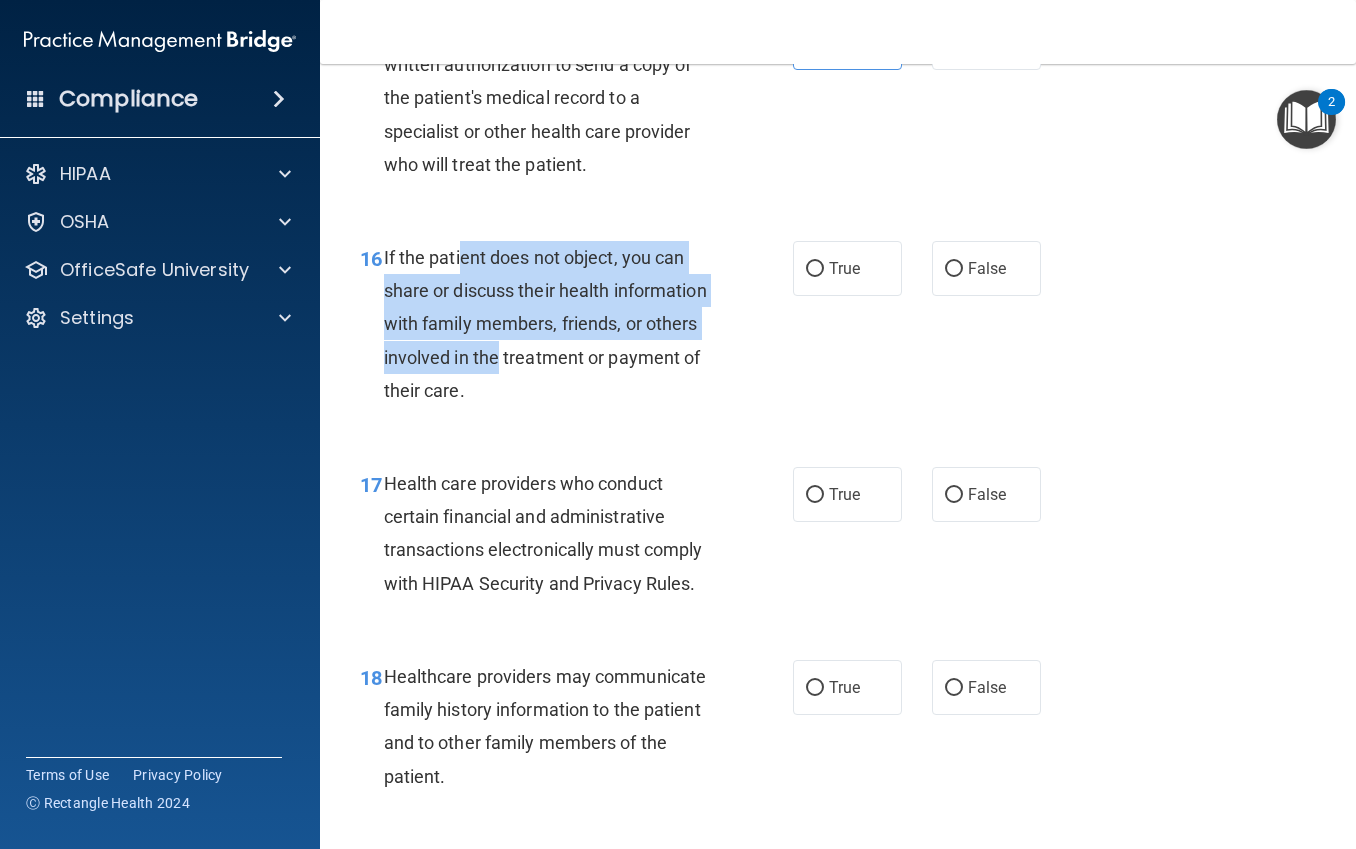 scroll, scrollTop: 3000, scrollLeft: 0, axis: vertical 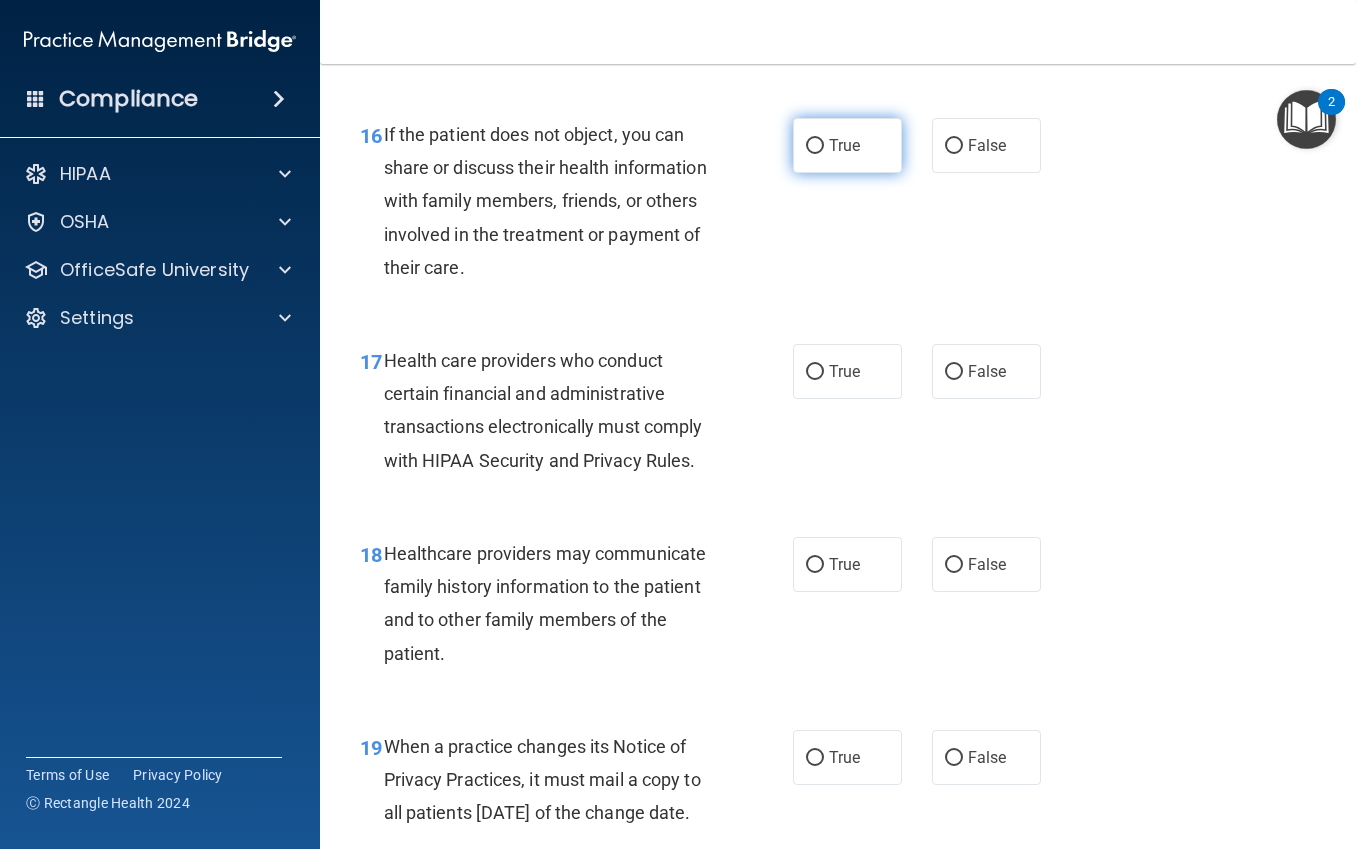 click on "True" at bounding box center (847, 145) 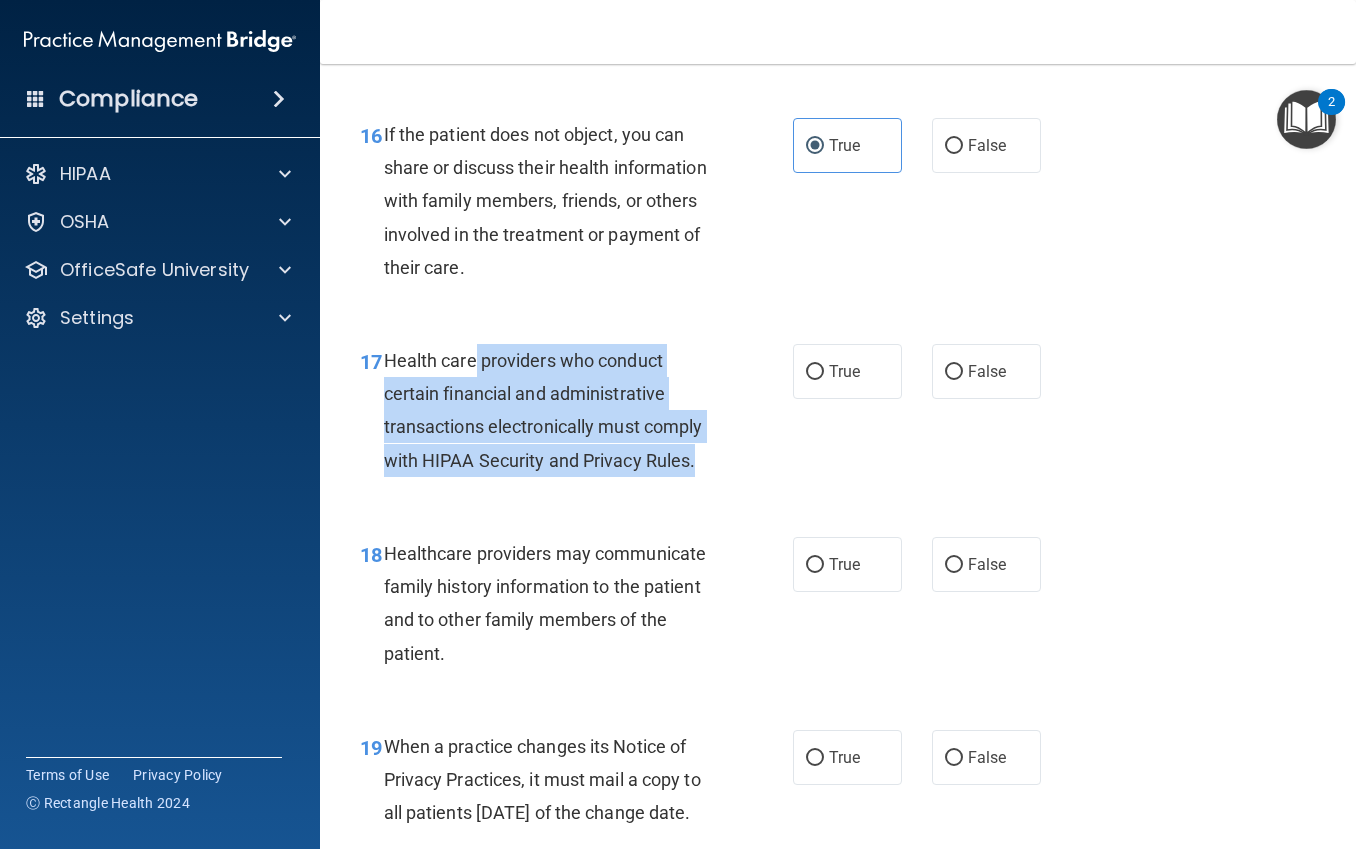 drag, startPoint x: 484, startPoint y: 462, endPoint x: 710, endPoint y: 572, distance: 251.34836 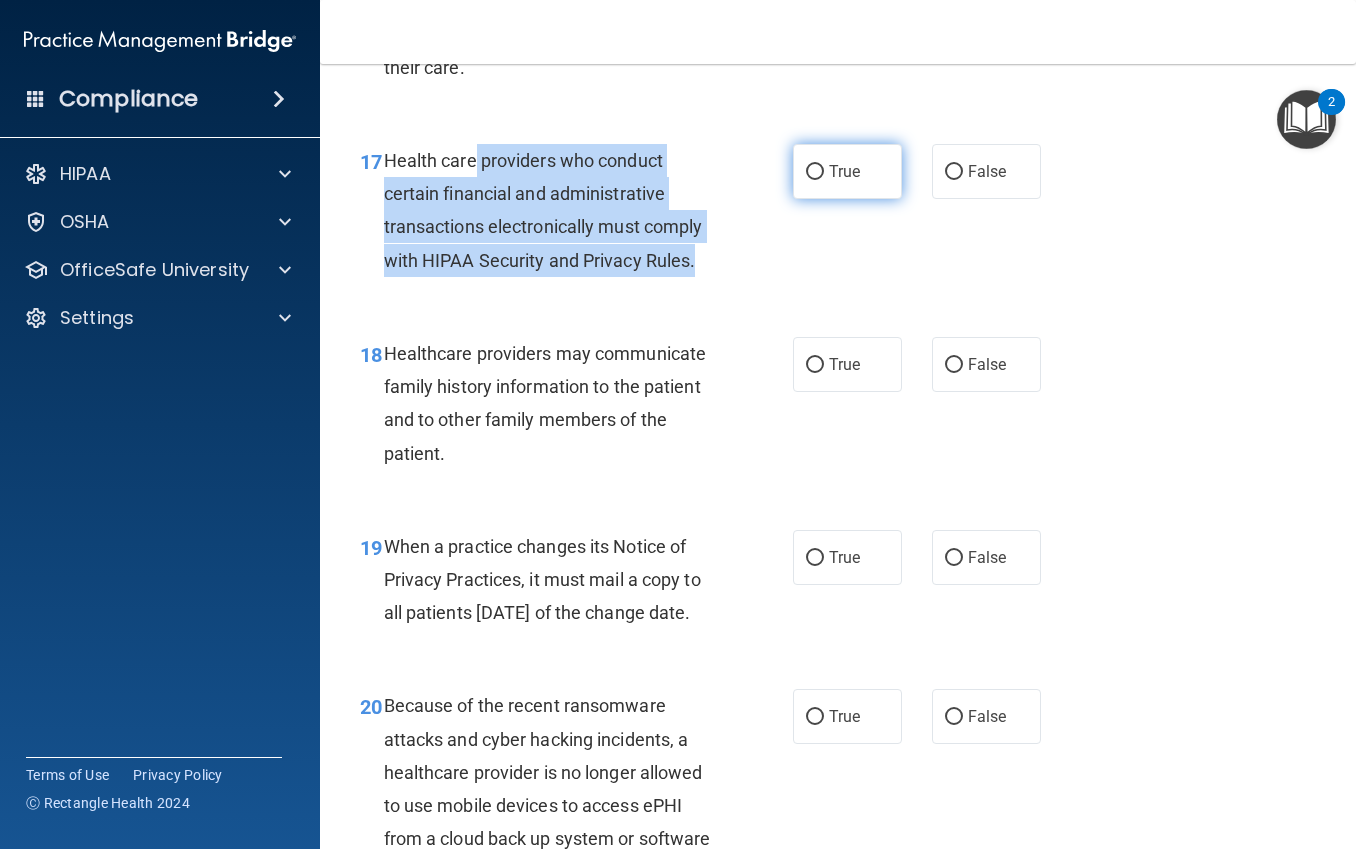 click on "True" at bounding box center [844, 171] 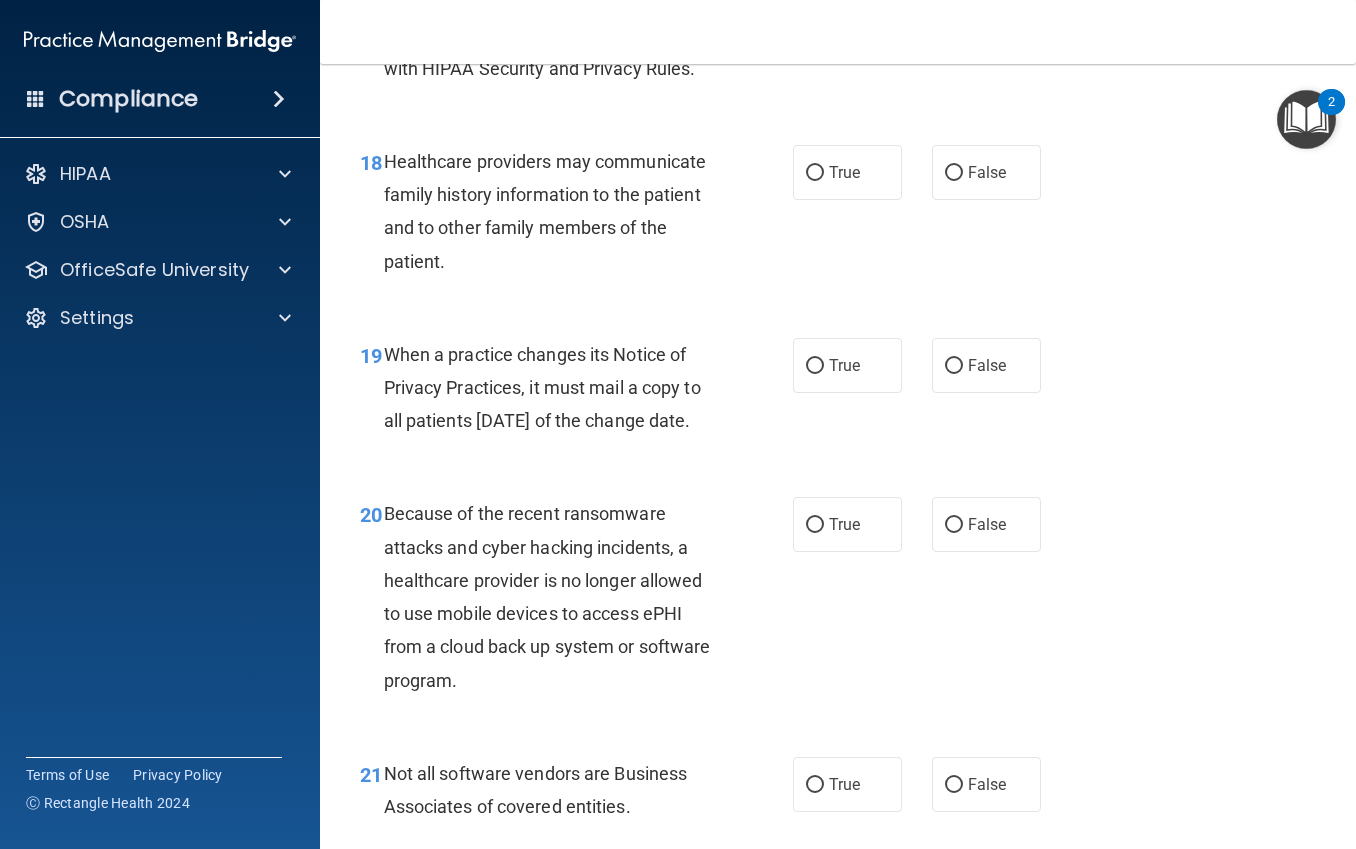 scroll, scrollTop: 3400, scrollLeft: 0, axis: vertical 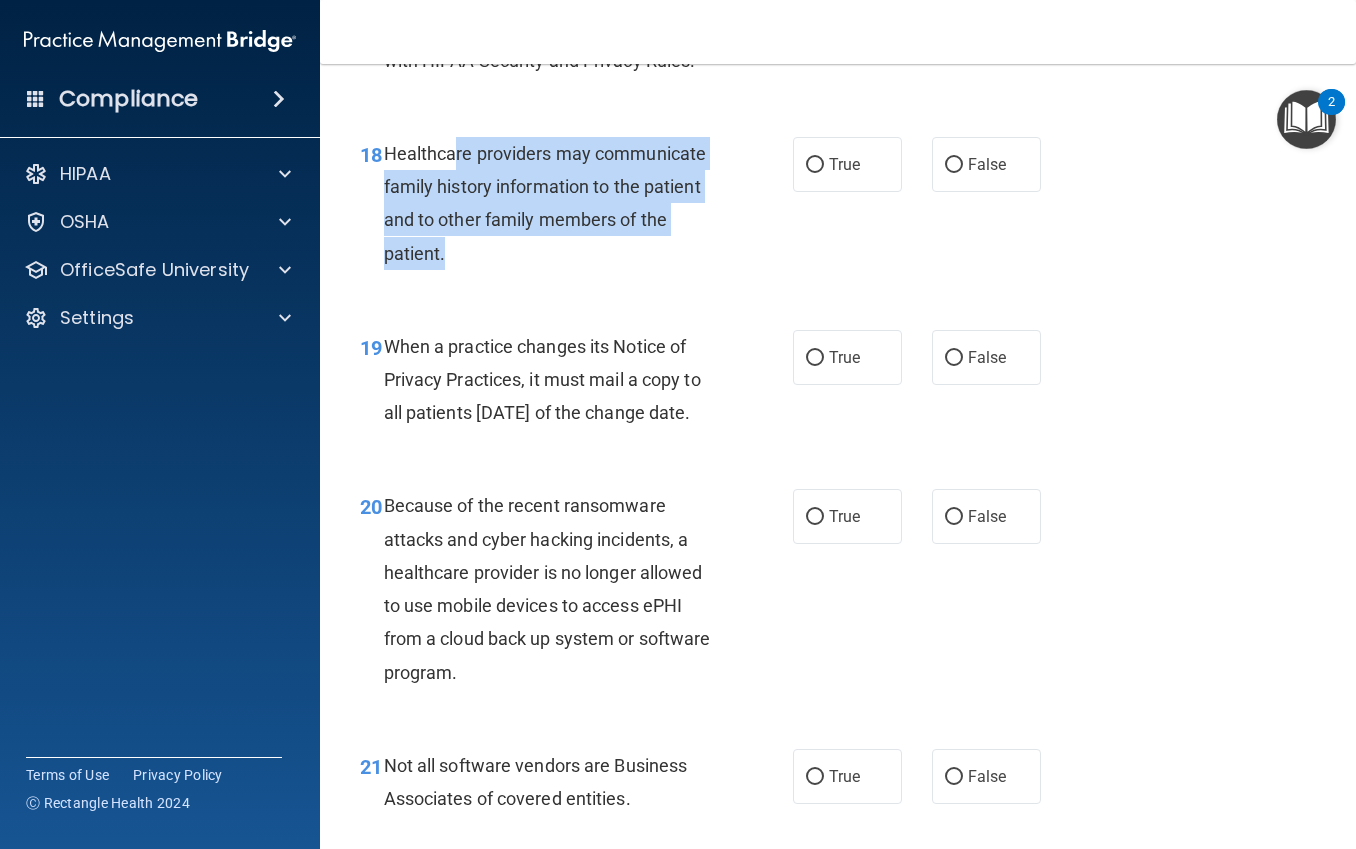 drag, startPoint x: 454, startPoint y: 260, endPoint x: 528, endPoint y: 359, distance: 123.60016 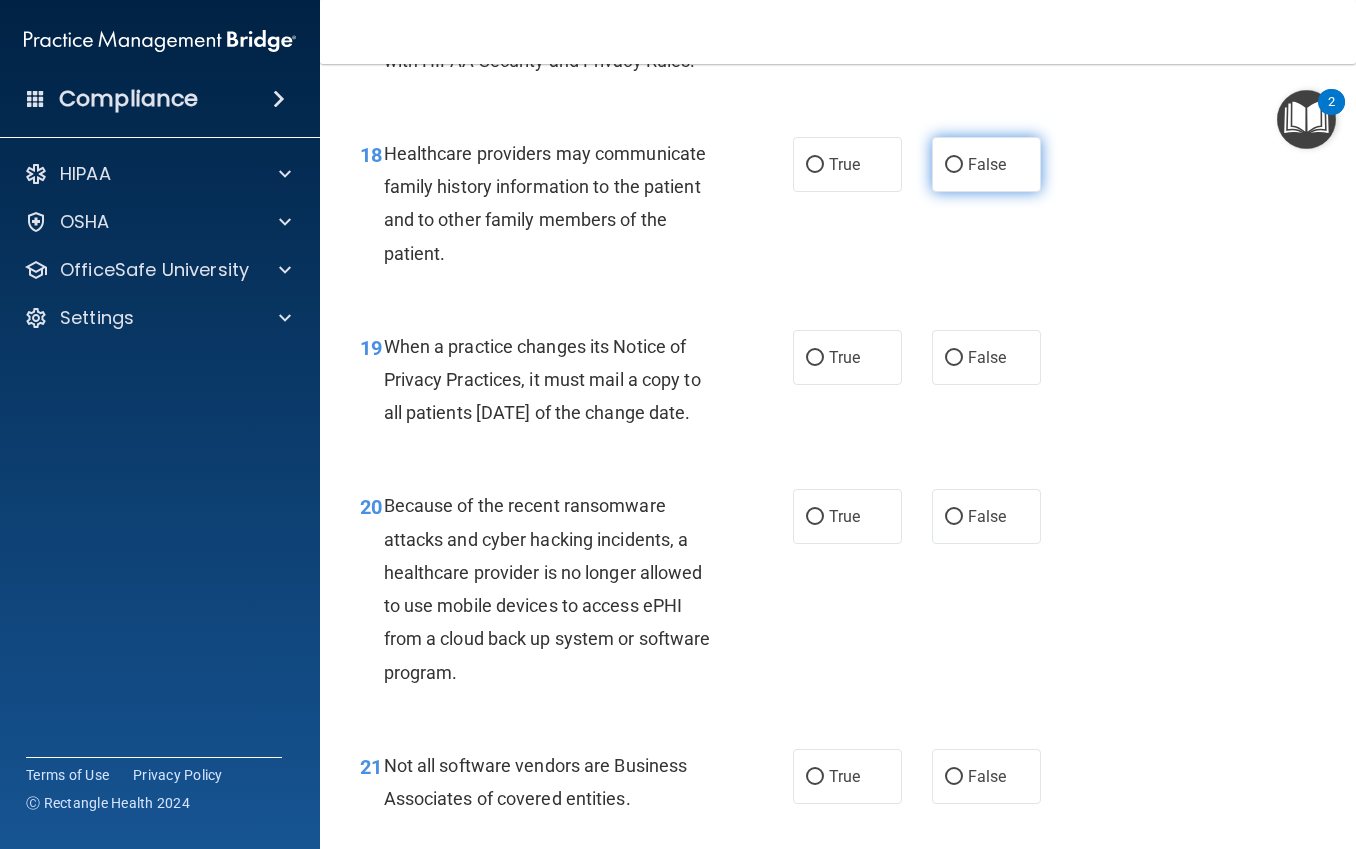 click on "False" at bounding box center [986, 164] 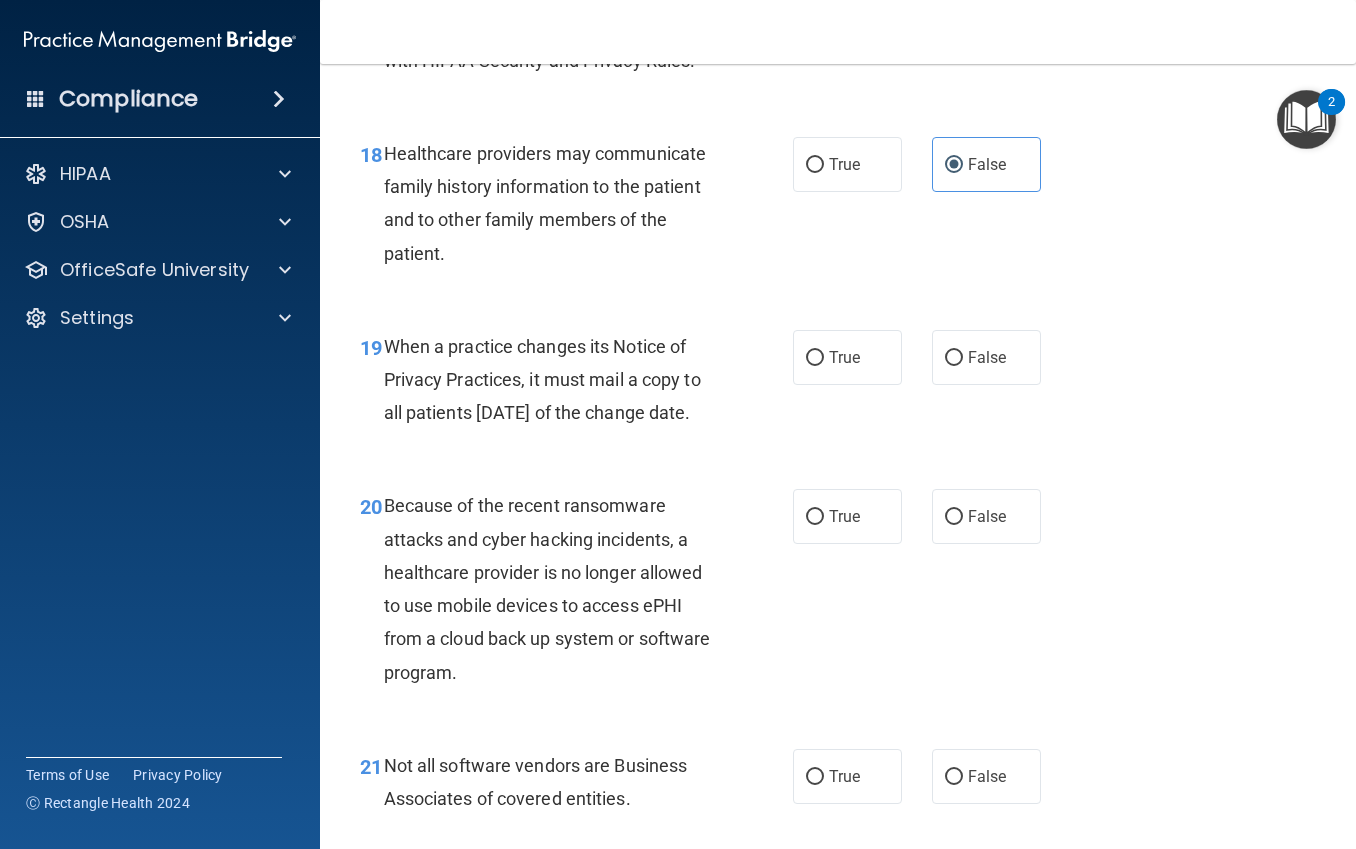 drag, startPoint x: 420, startPoint y: 449, endPoint x: 529, endPoint y: 556, distance: 152.74161 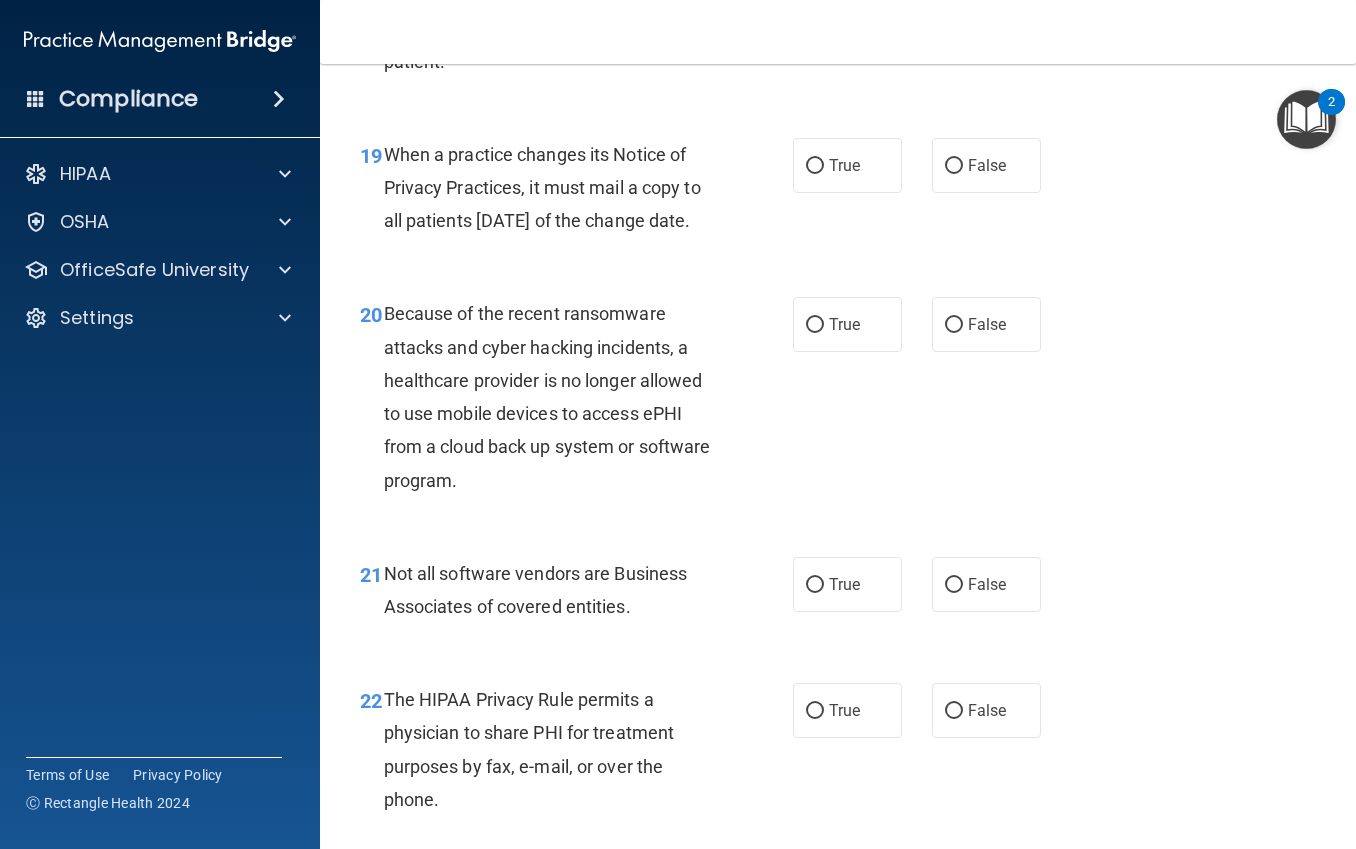 scroll, scrollTop: 3600, scrollLeft: 0, axis: vertical 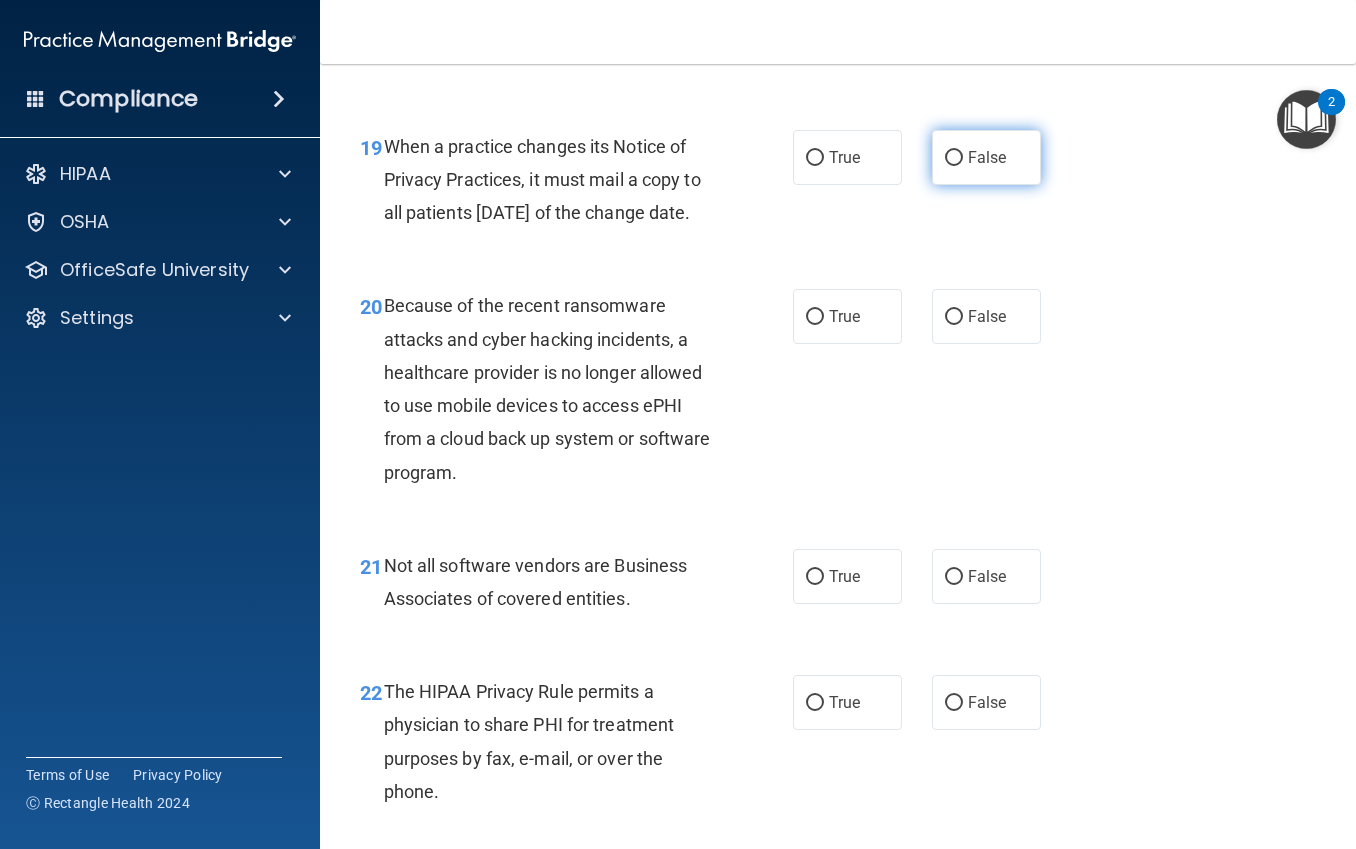 click on "False" at bounding box center (987, 157) 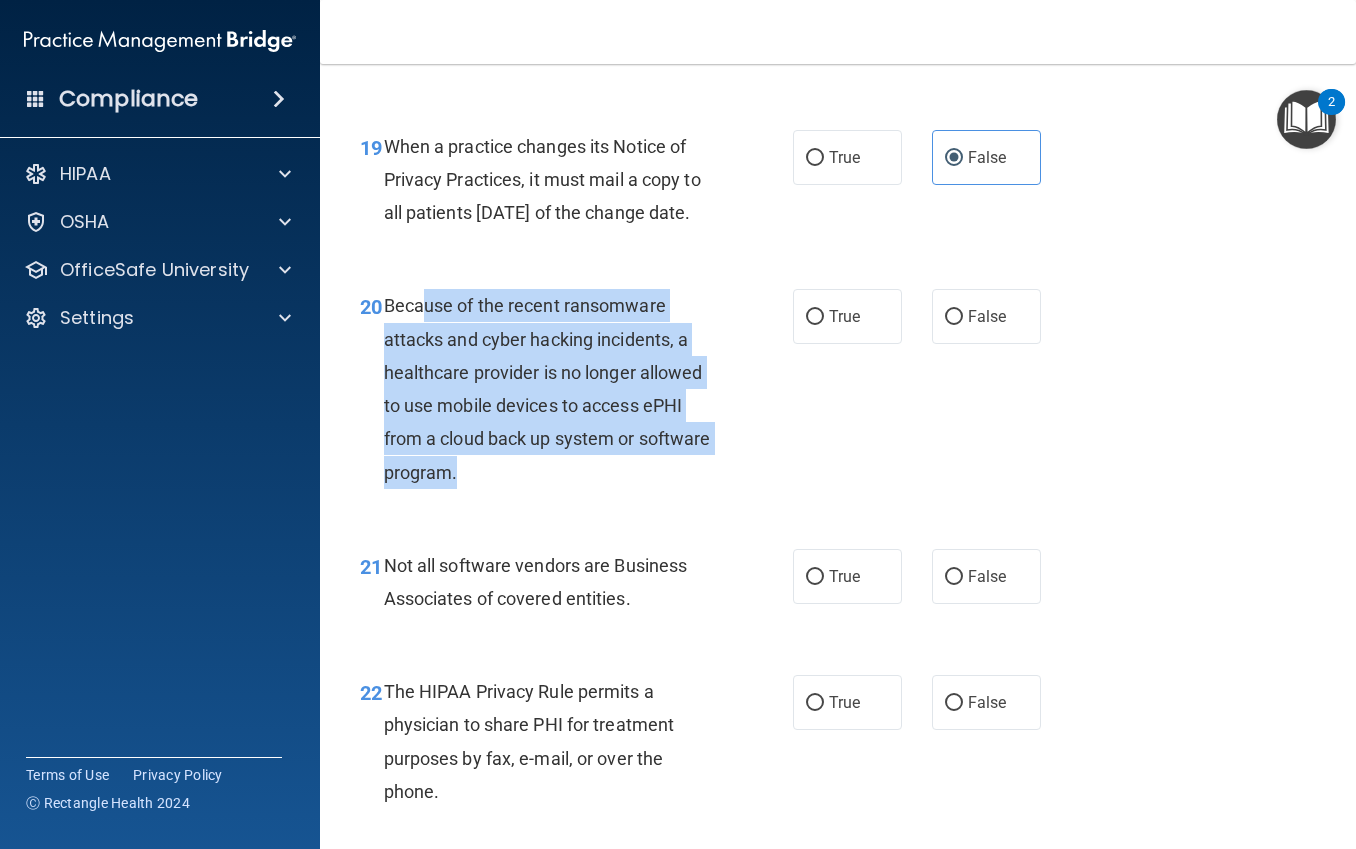 drag, startPoint x: 423, startPoint y: 431, endPoint x: 598, endPoint y: 595, distance: 239.83536 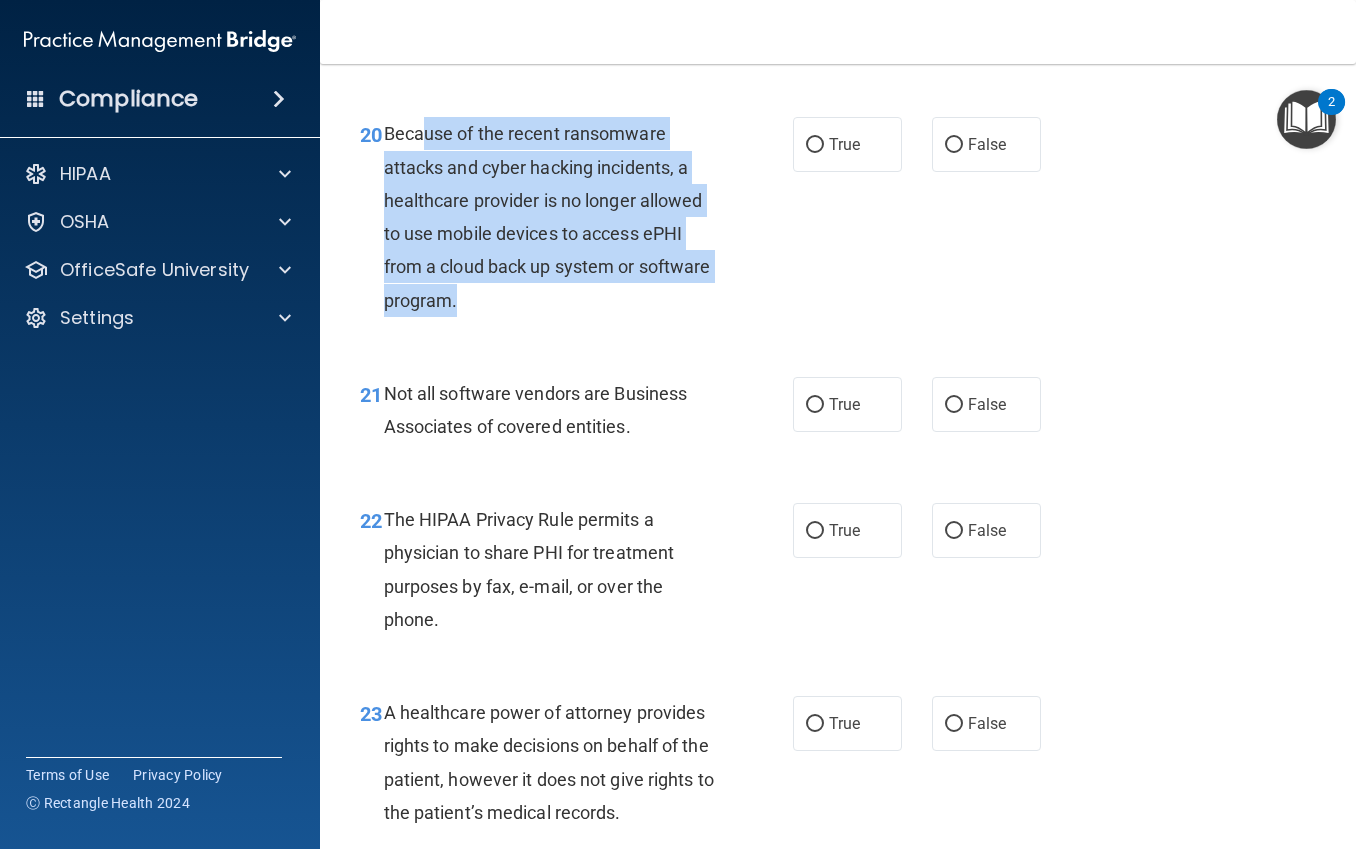 scroll, scrollTop: 3800, scrollLeft: 0, axis: vertical 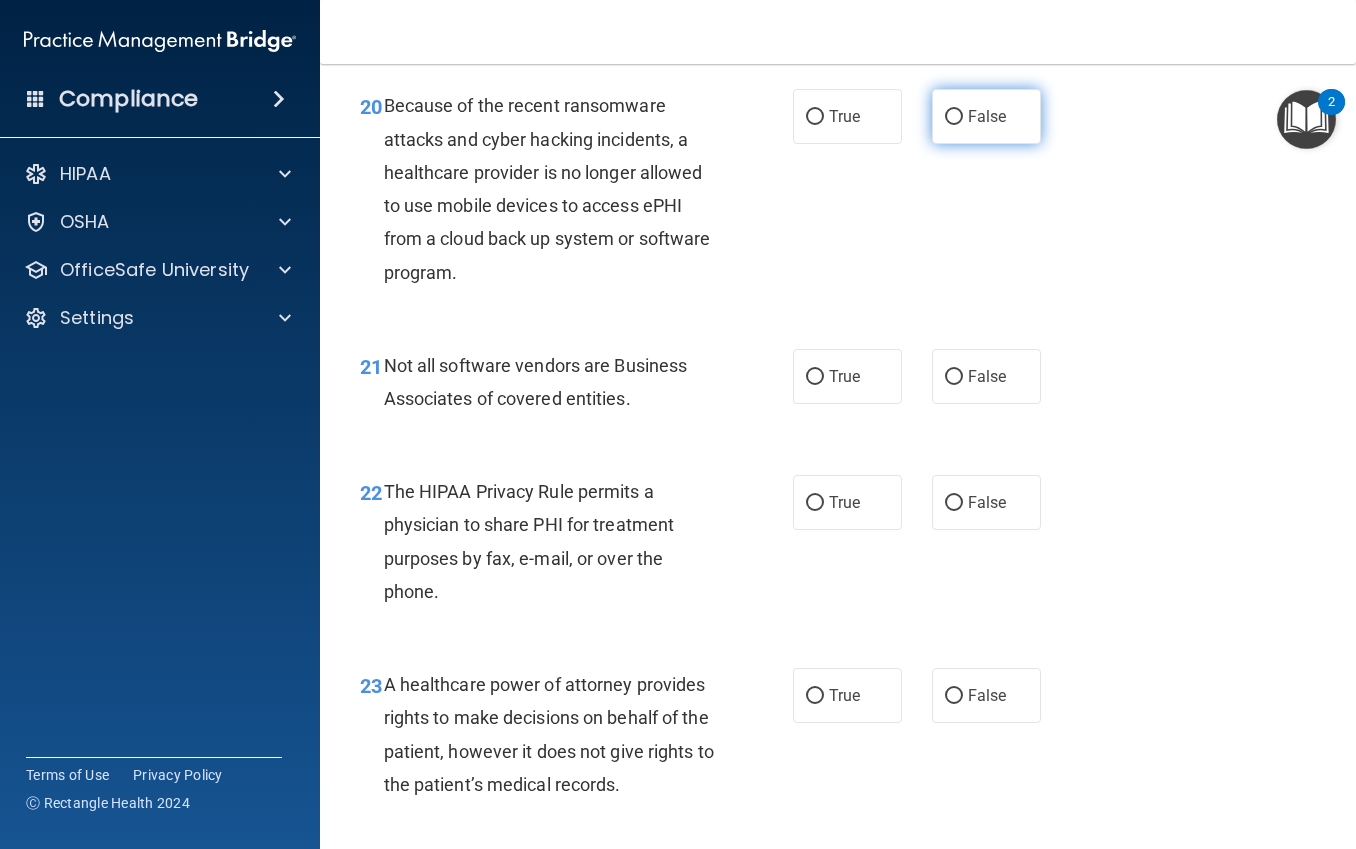 click on "False" at bounding box center [987, 116] 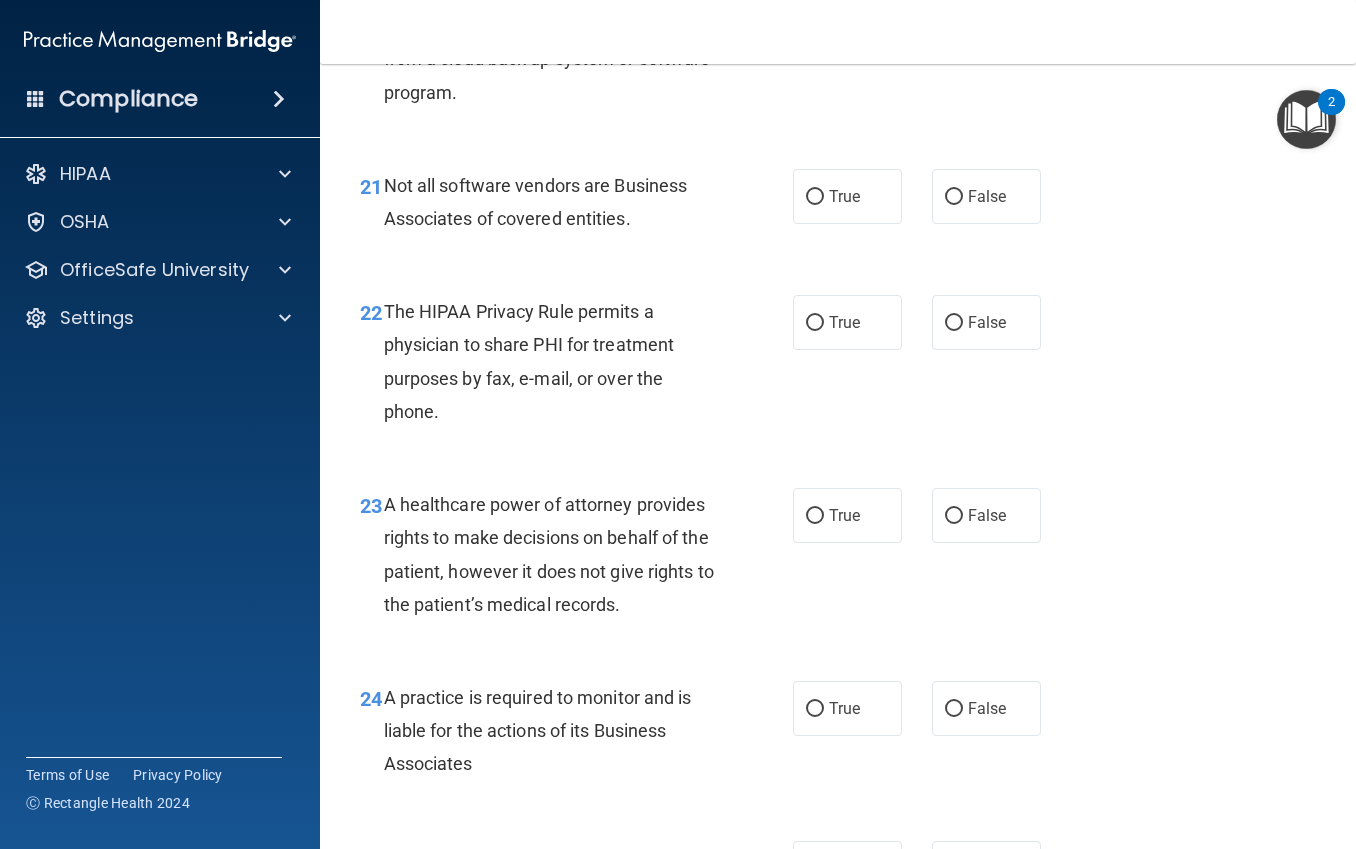 scroll, scrollTop: 4000, scrollLeft: 0, axis: vertical 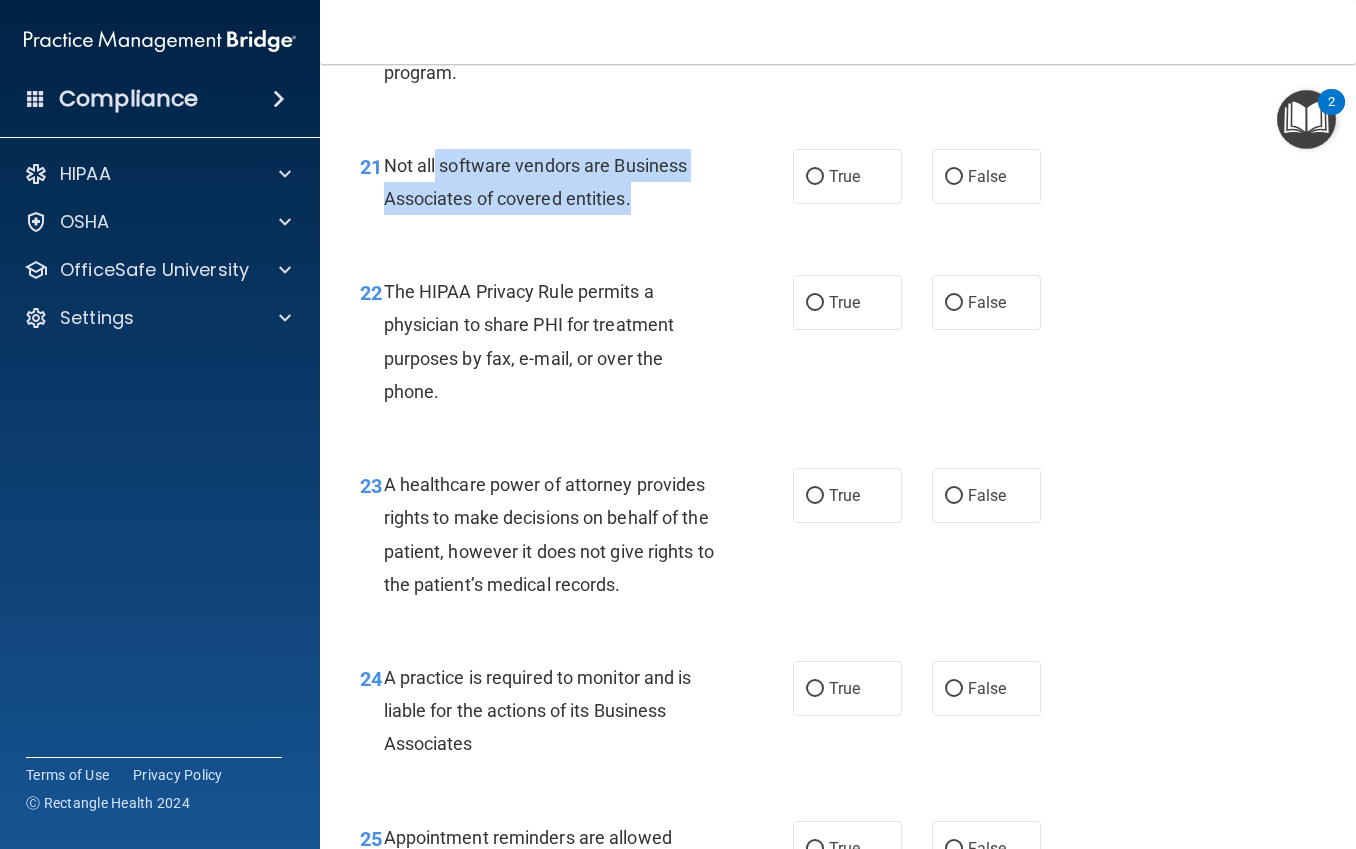 drag, startPoint x: 480, startPoint y: 310, endPoint x: 646, endPoint y: 339, distance: 168.5141 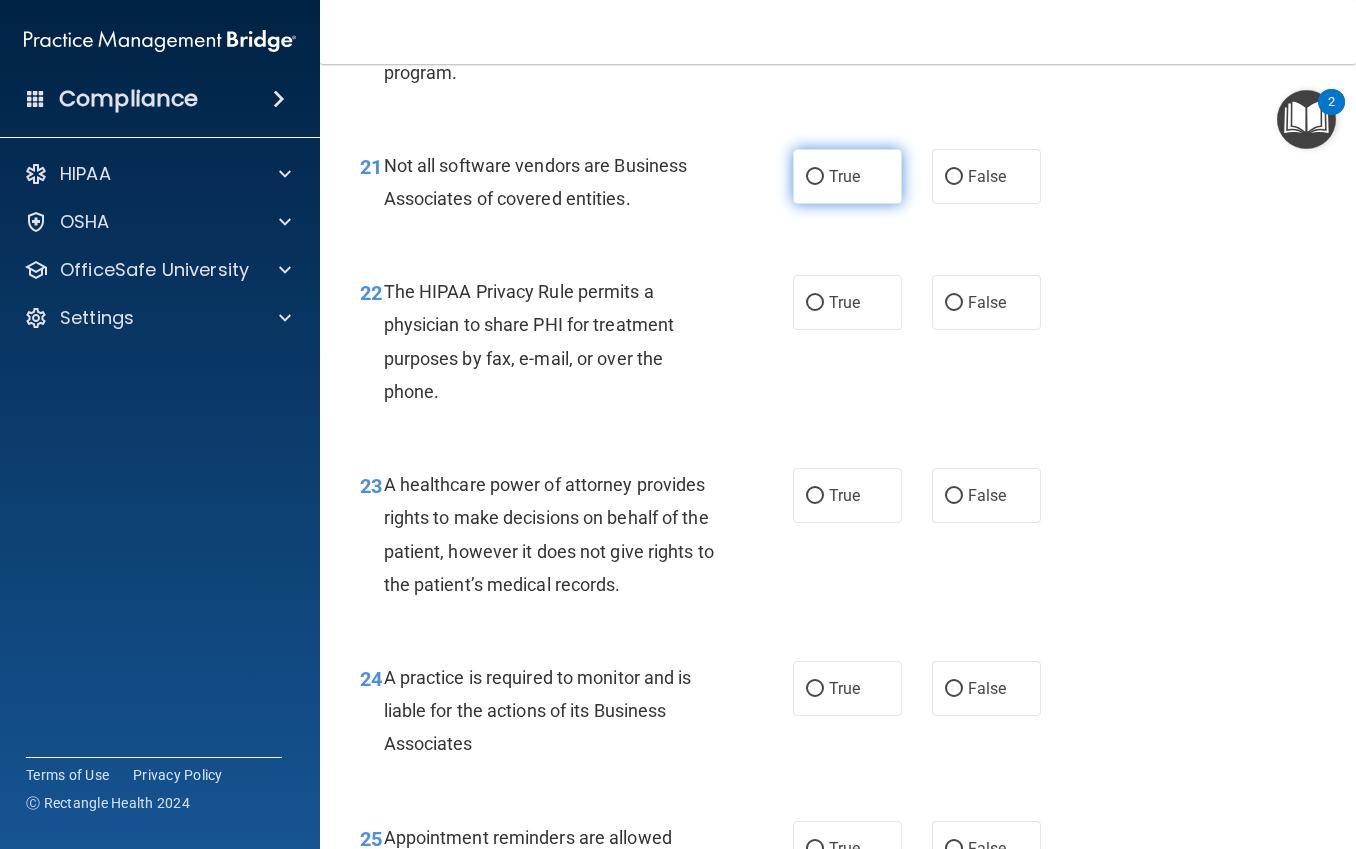 click on "True" at bounding box center [844, 176] 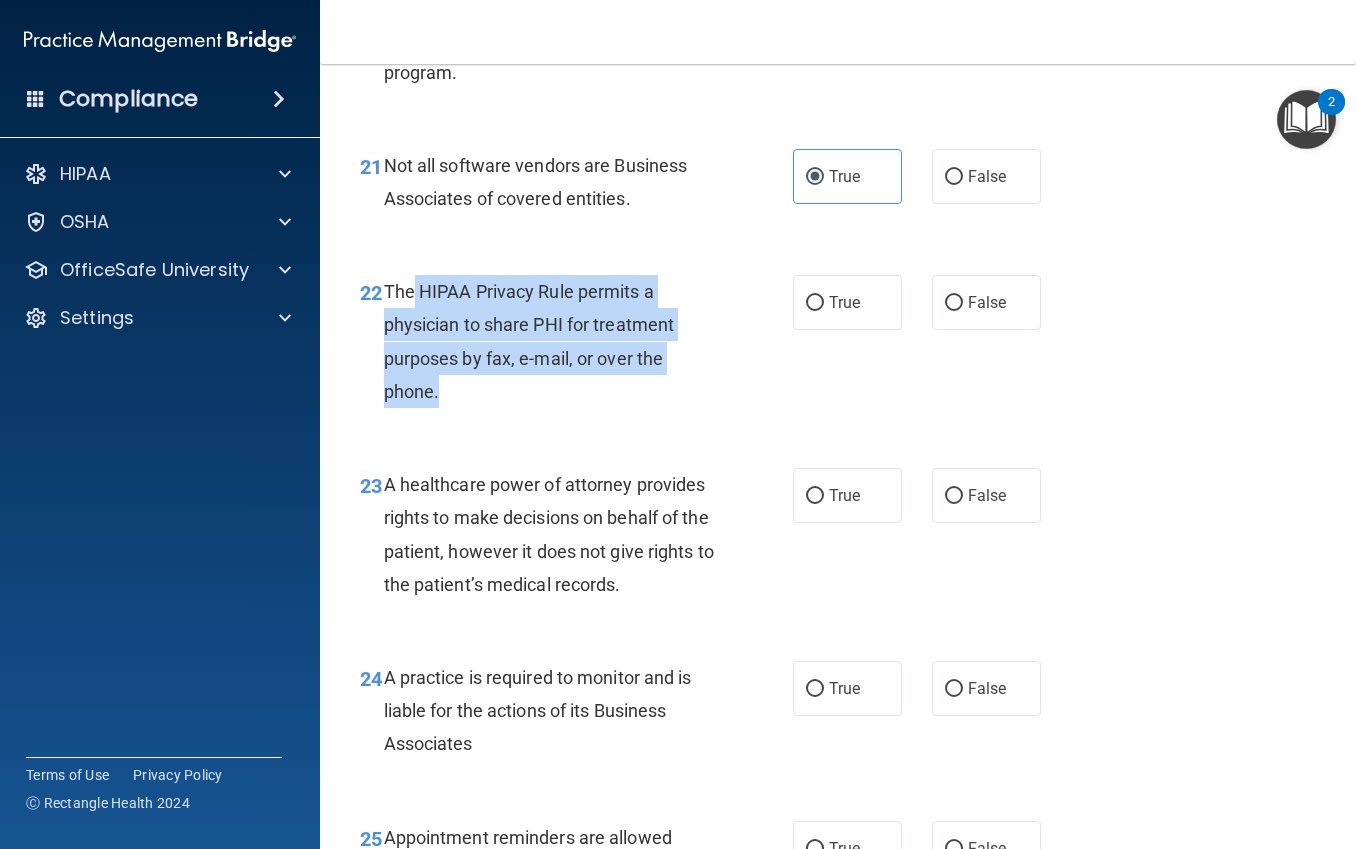 drag, startPoint x: 410, startPoint y: 424, endPoint x: 544, endPoint y: 534, distance: 173.36667 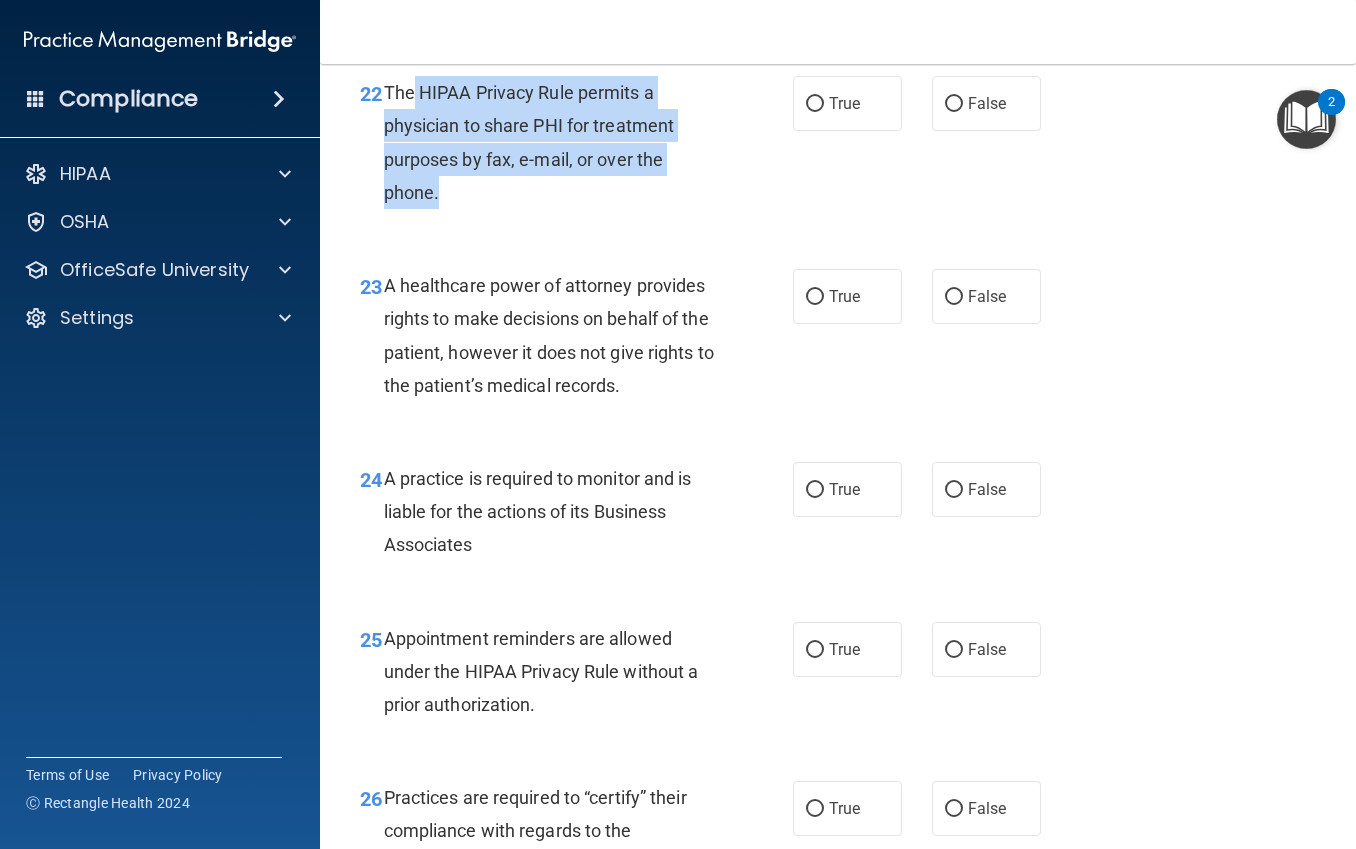 scroll, scrollTop: 4200, scrollLeft: 0, axis: vertical 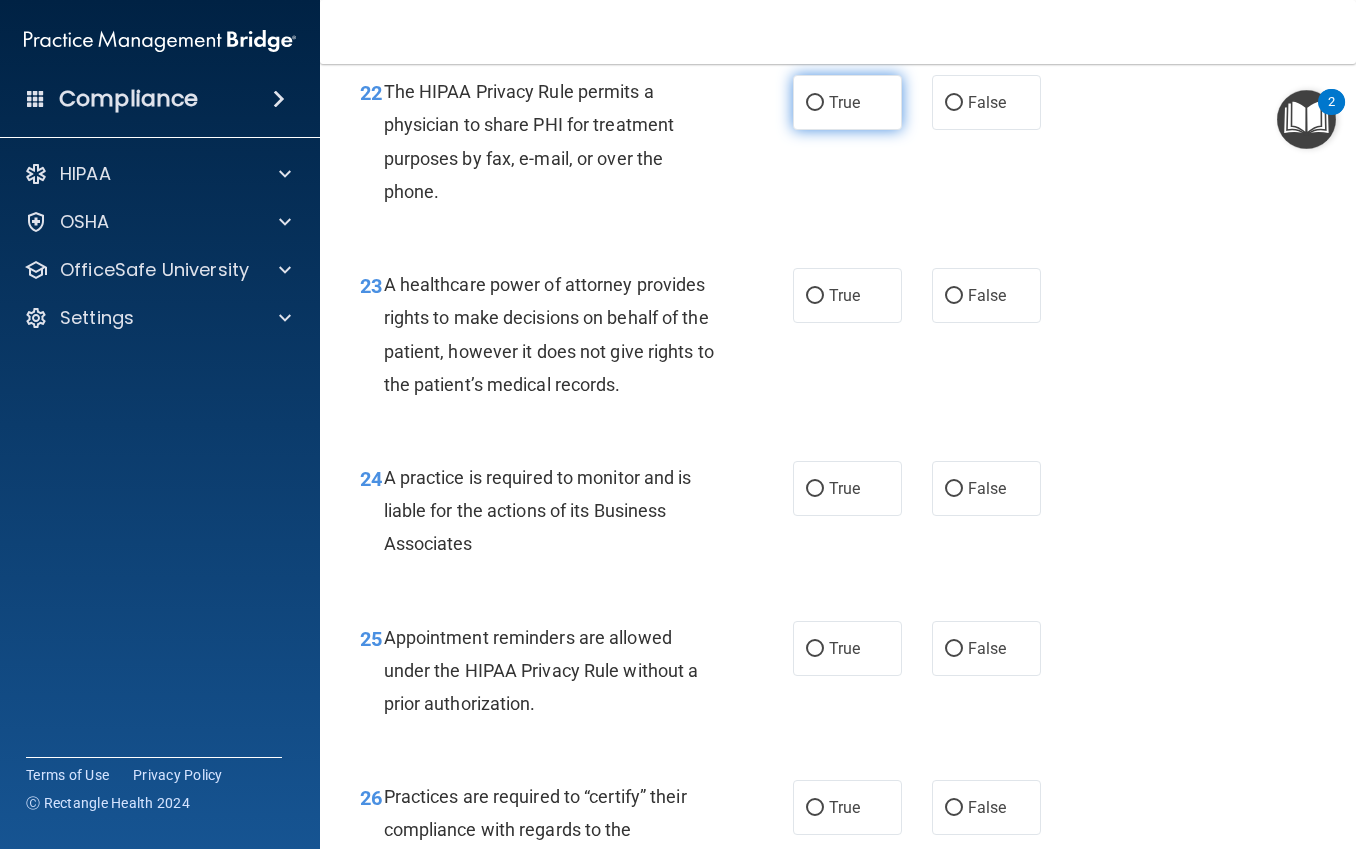 click on "True" at bounding box center (847, 102) 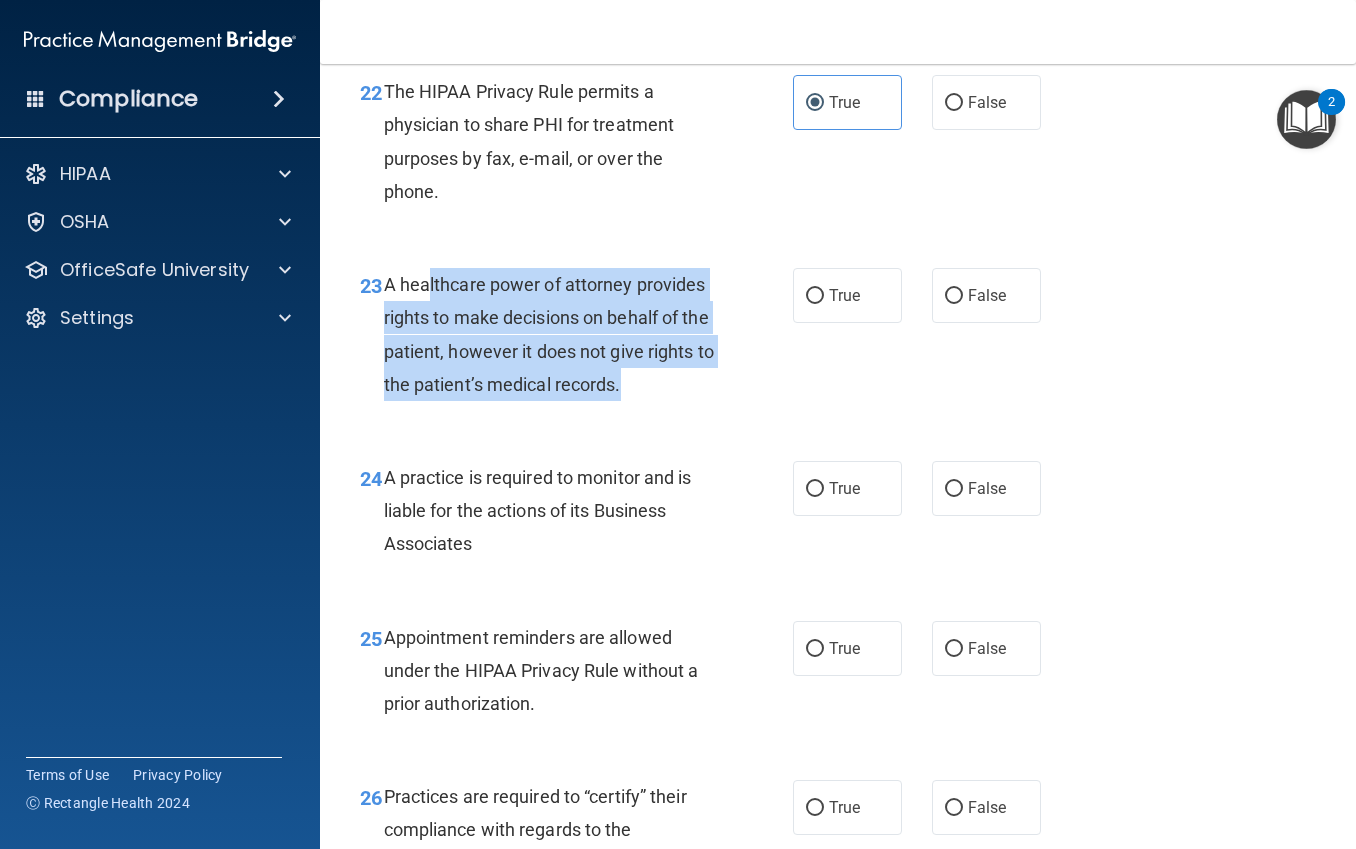 drag, startPoint x: 427, startPoint y: 425, endPoint x: 727, endPoint y: 531, distance: 318.17606 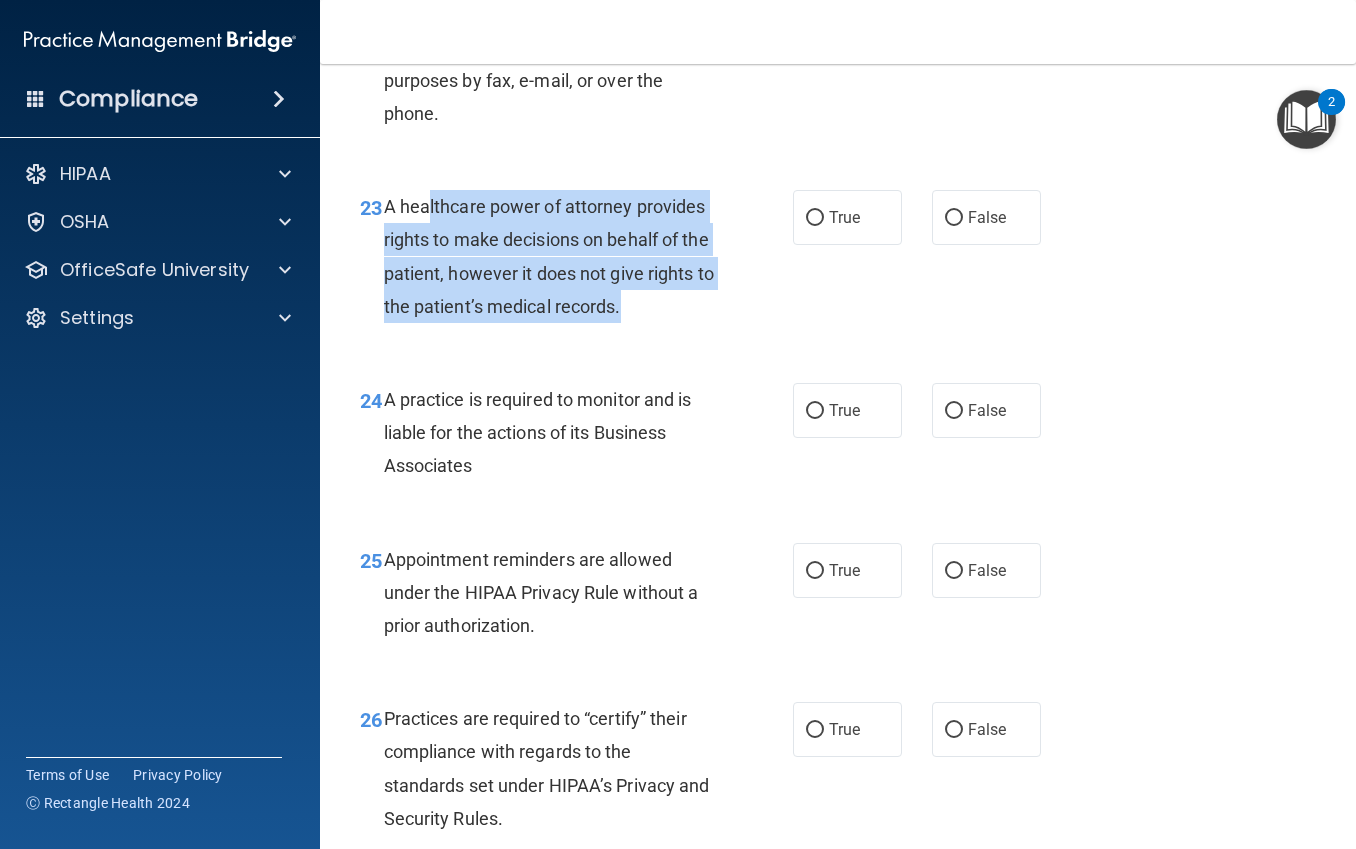 scroll, scrollTop: 4400, scrollLeft: 0, axis: vertical 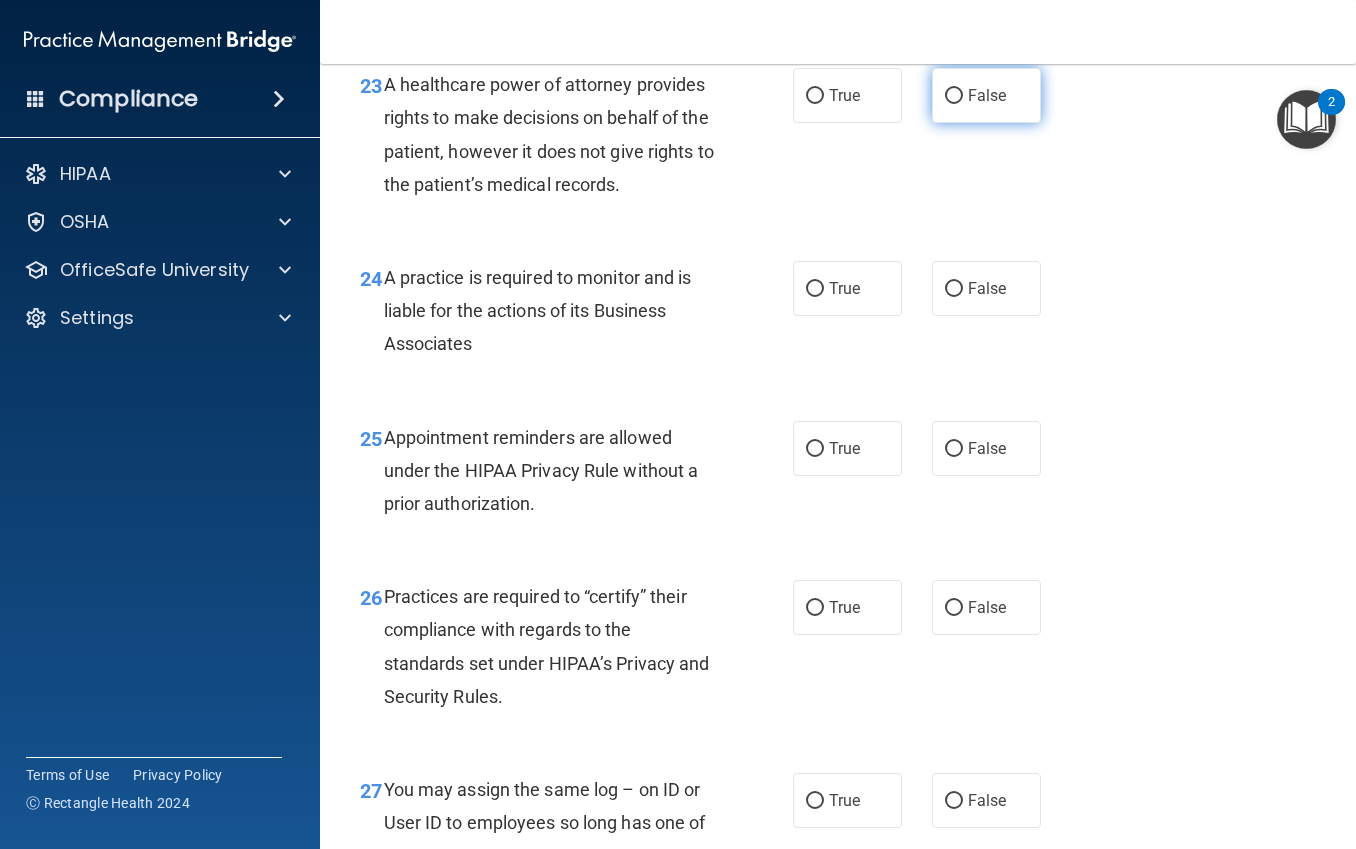 click on "False" at bounding box center (987, 95) 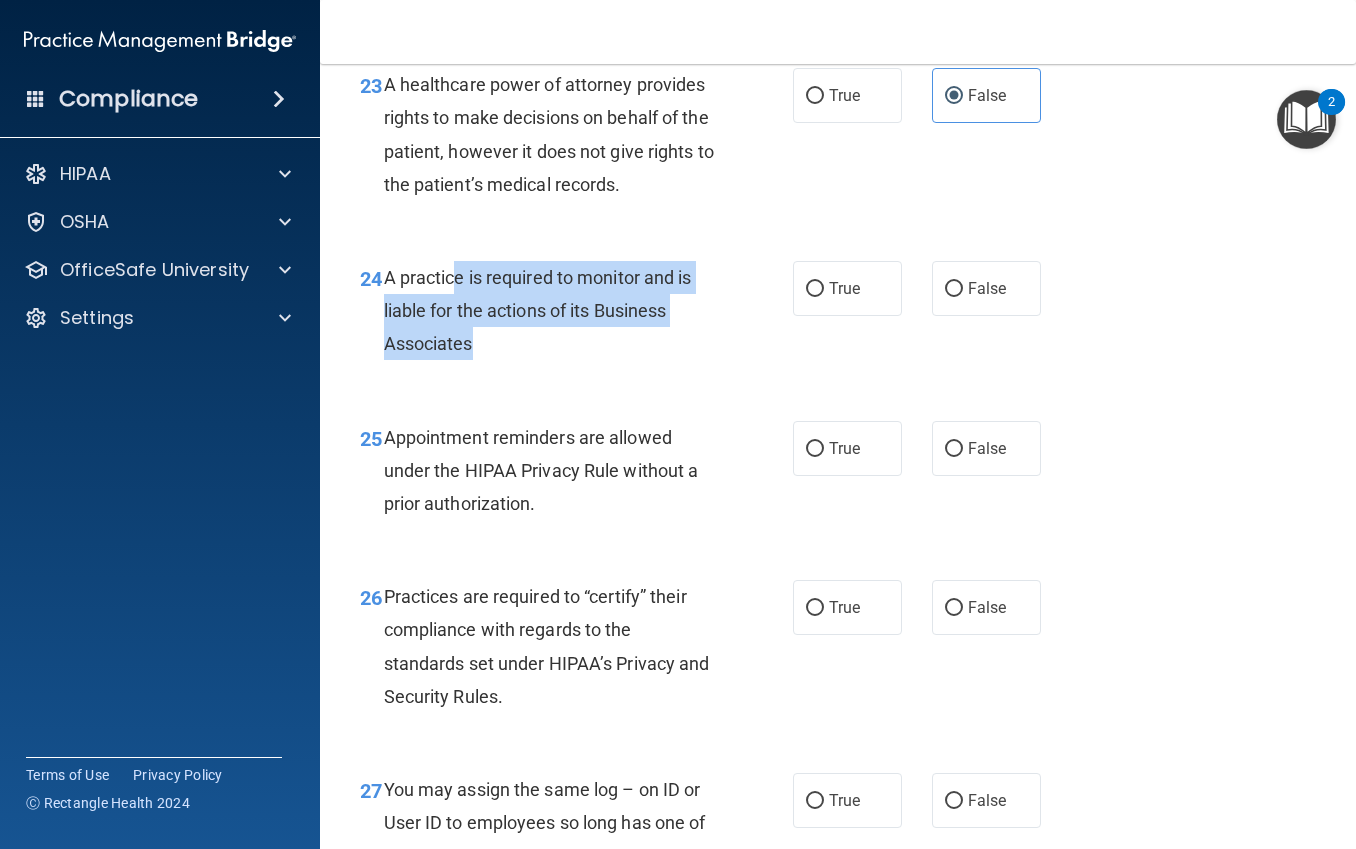 drag, startPoint x: 482, startPoint y: 414, endPoint x: 569, endPoint y: 483, distance: 111.040535 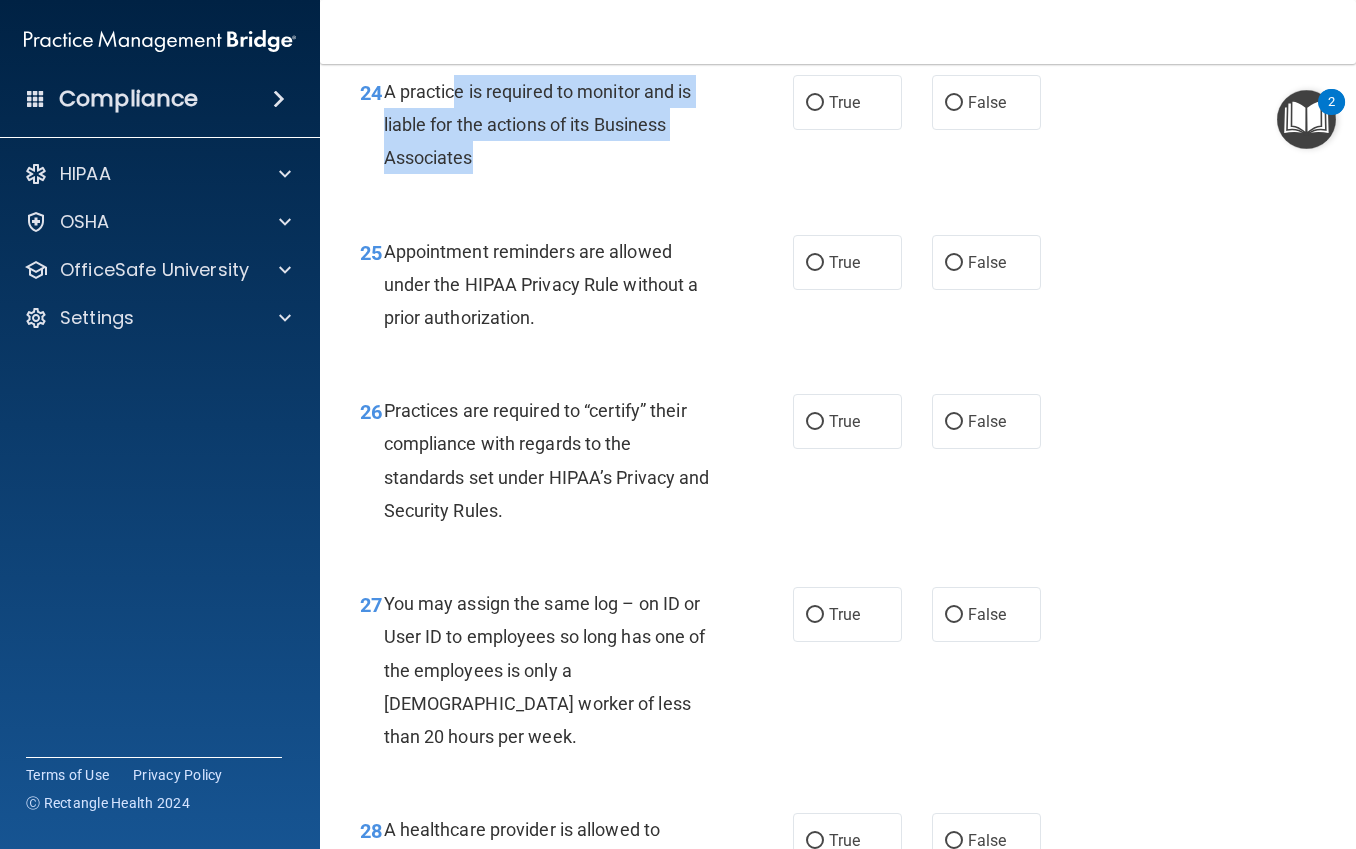 scroll, scrollTop: 4600, scrollLeft: 0, axis: vertical 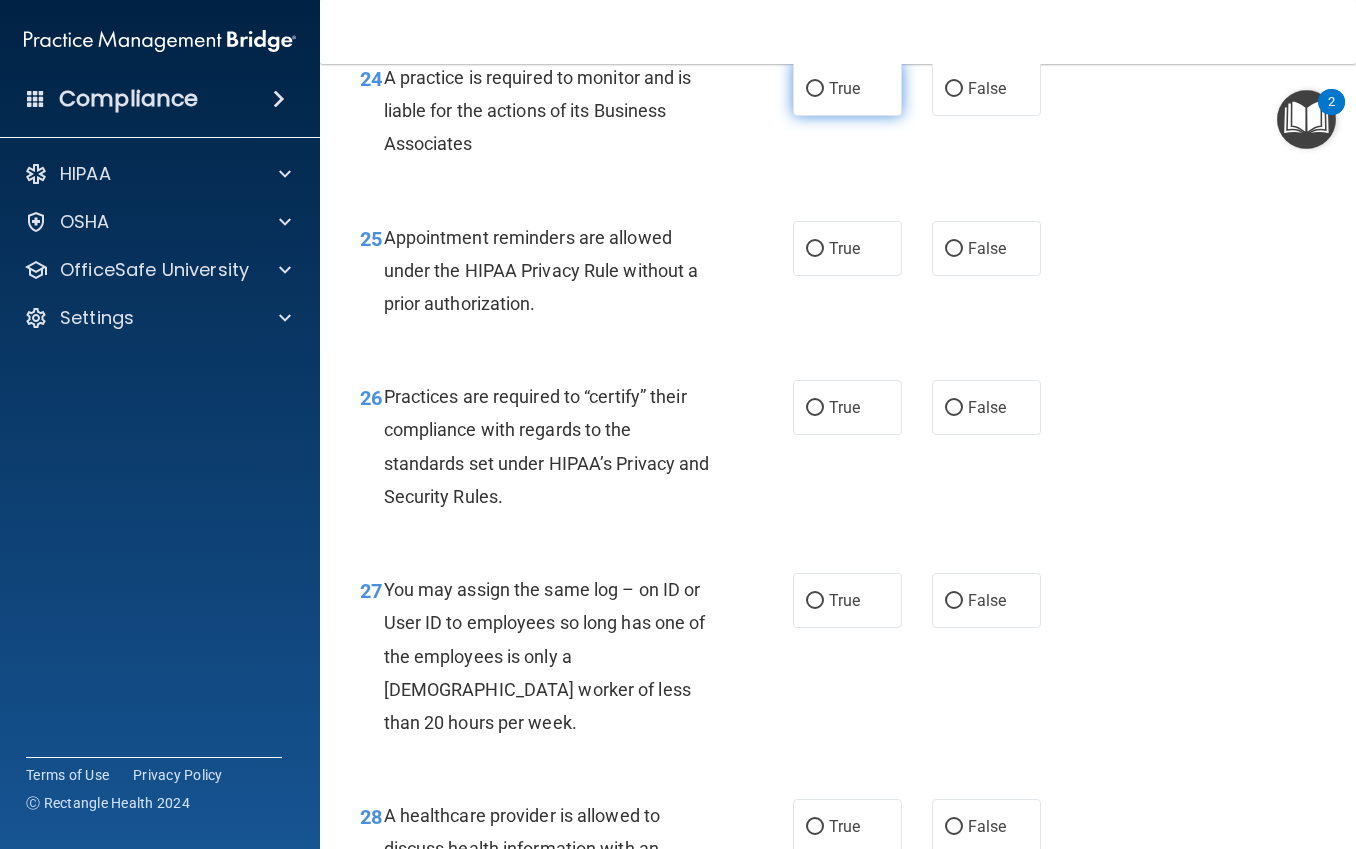 click on "True" at bounding box center (847, 88) 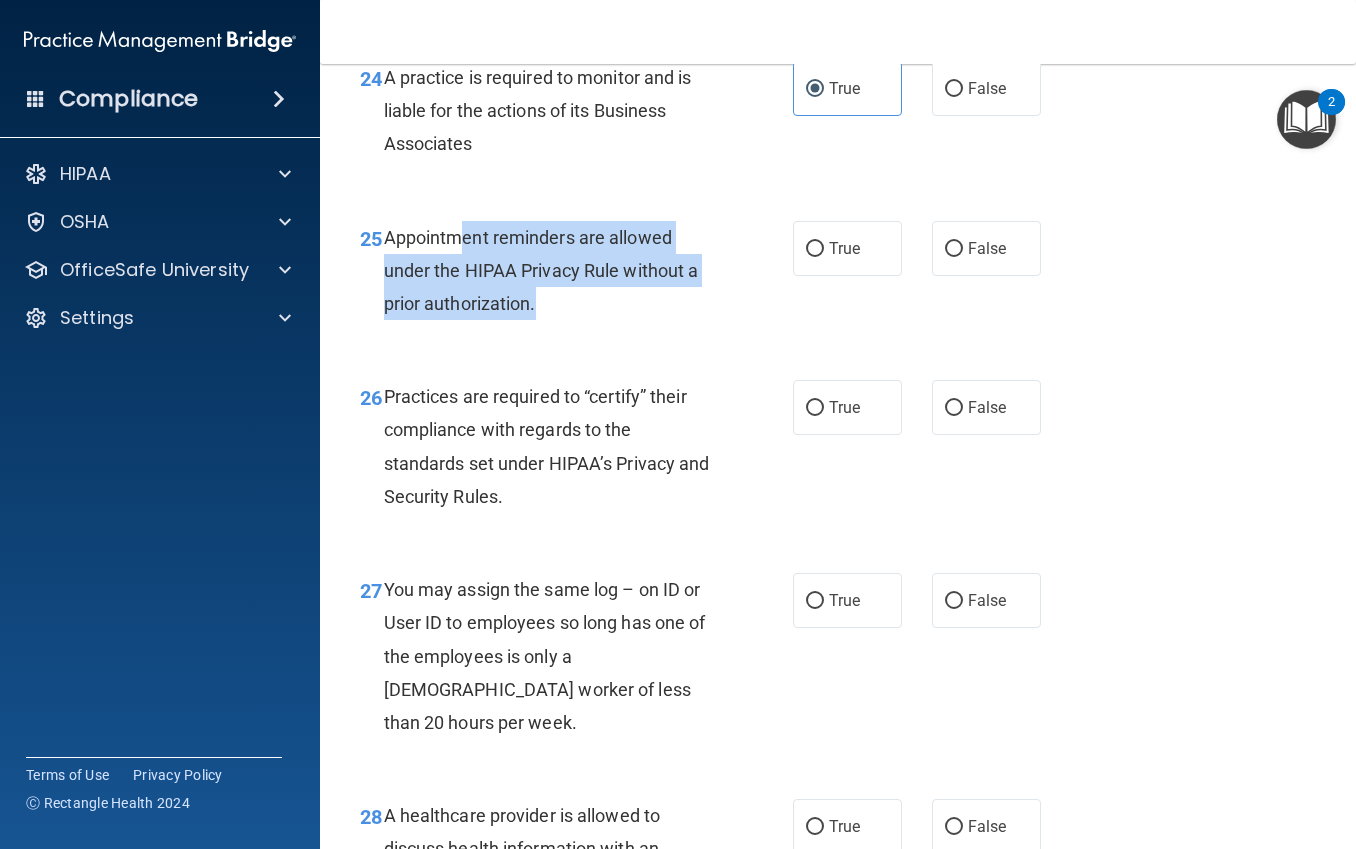 drag, startPoint x: 465, startPoint y: 370, endPoint x: 630, endPoint y: 451, distance: 183.80968 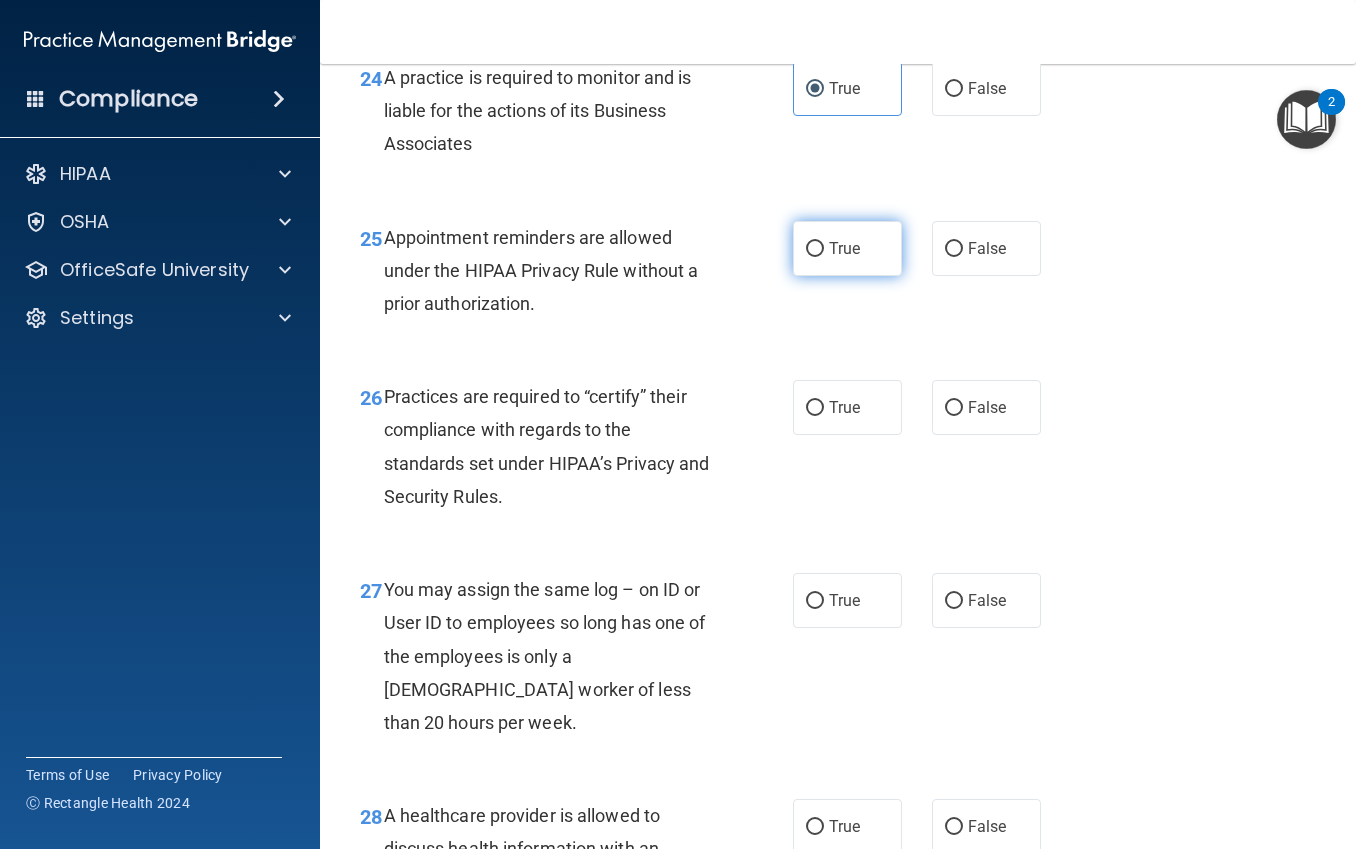 click on "True" at bounding box center [847, 248] 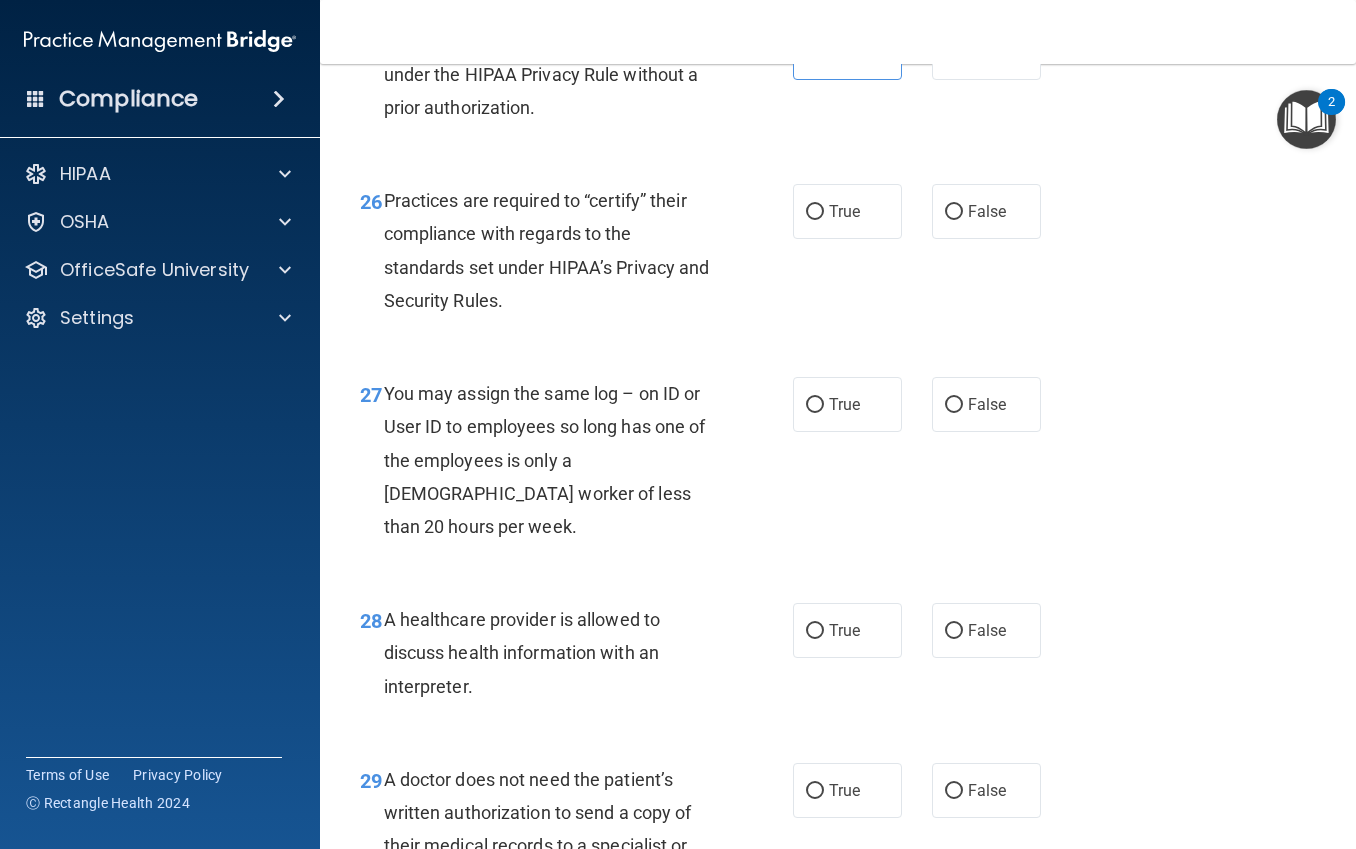 scroll, scrollTop: 4800, scrollLeft: 0, axis: vertical 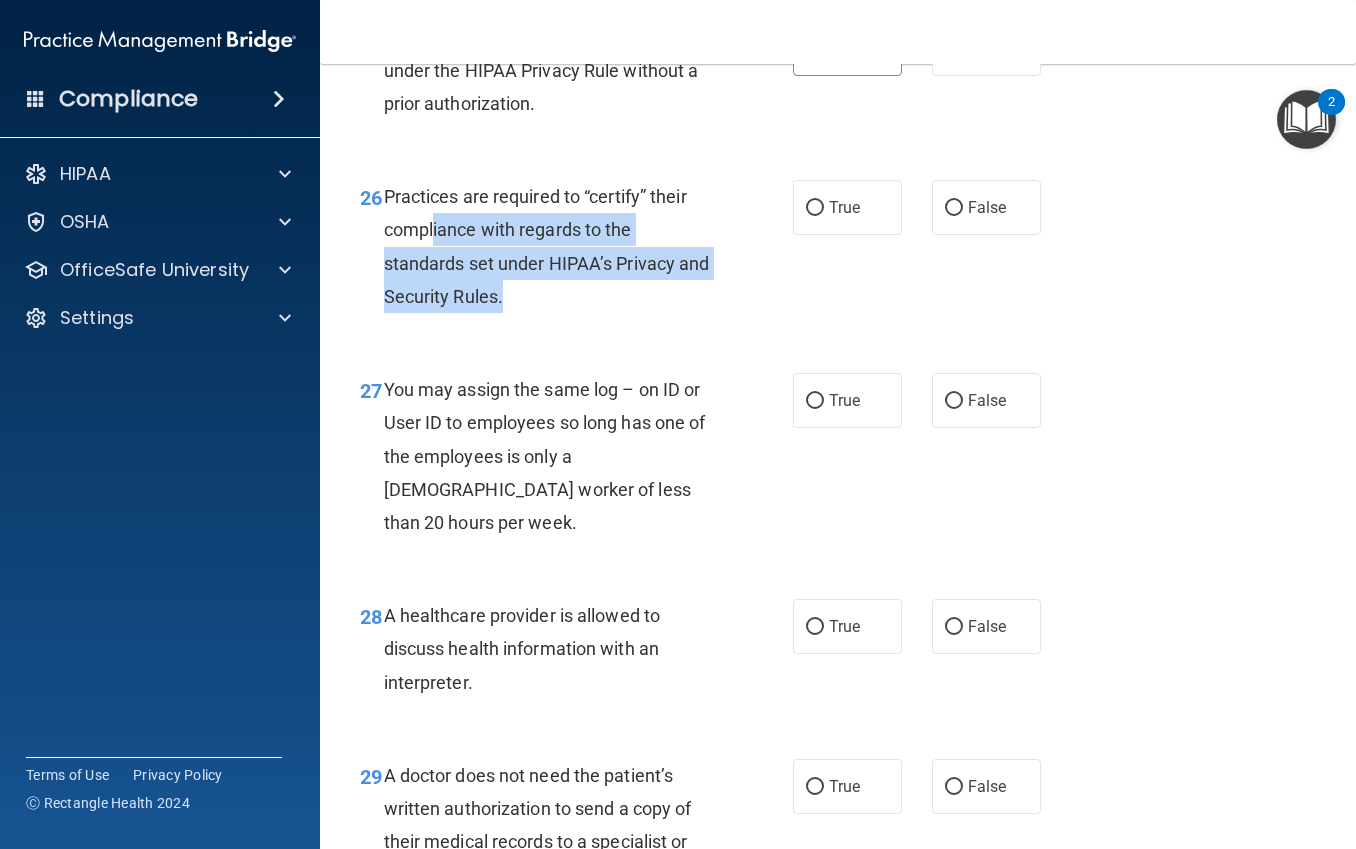 drag, startPoint x: 434, startPoint y: 349, endPoint x: 613, endPoint y: 439, distance: 200.35219 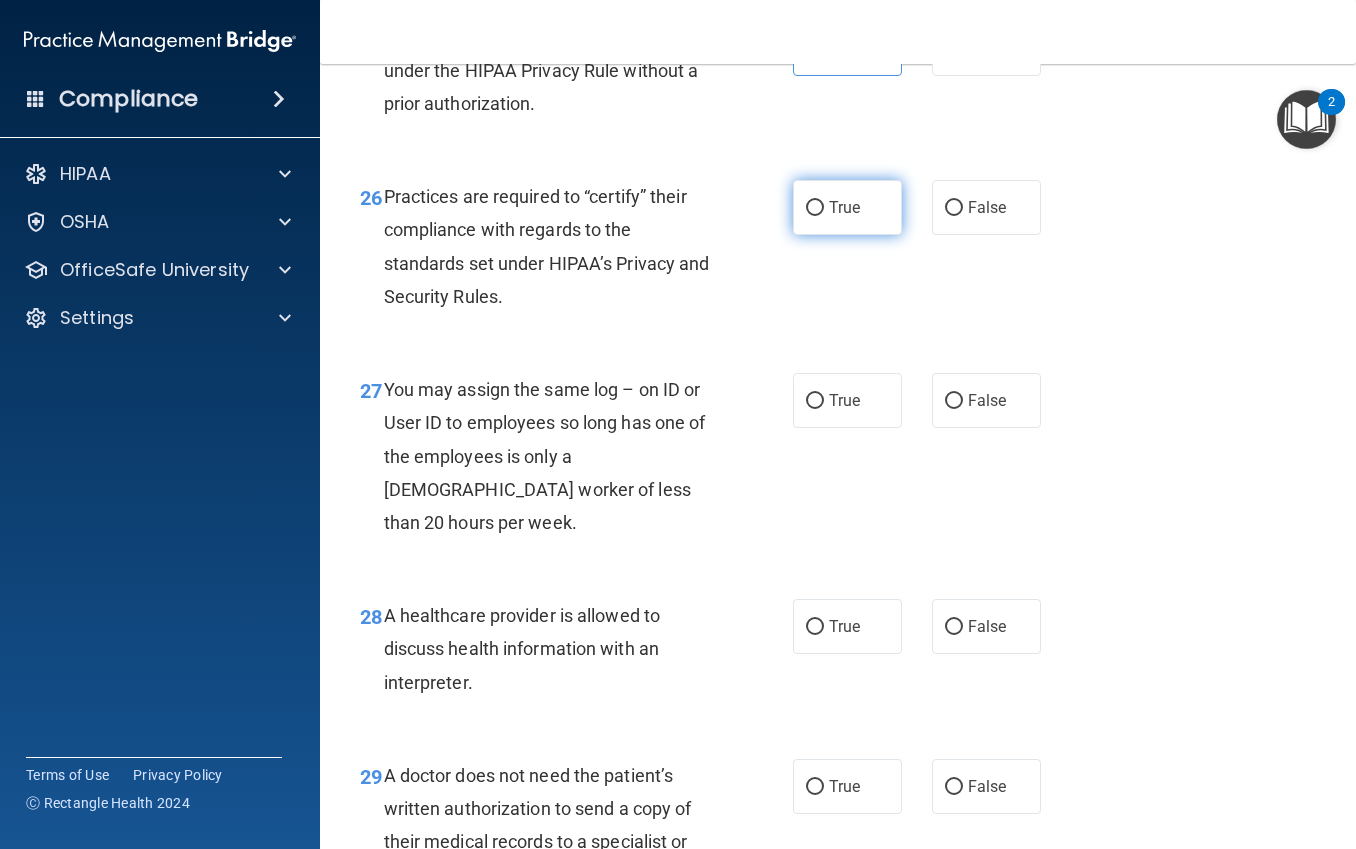 click on "True" at bounding box center [844, 207] 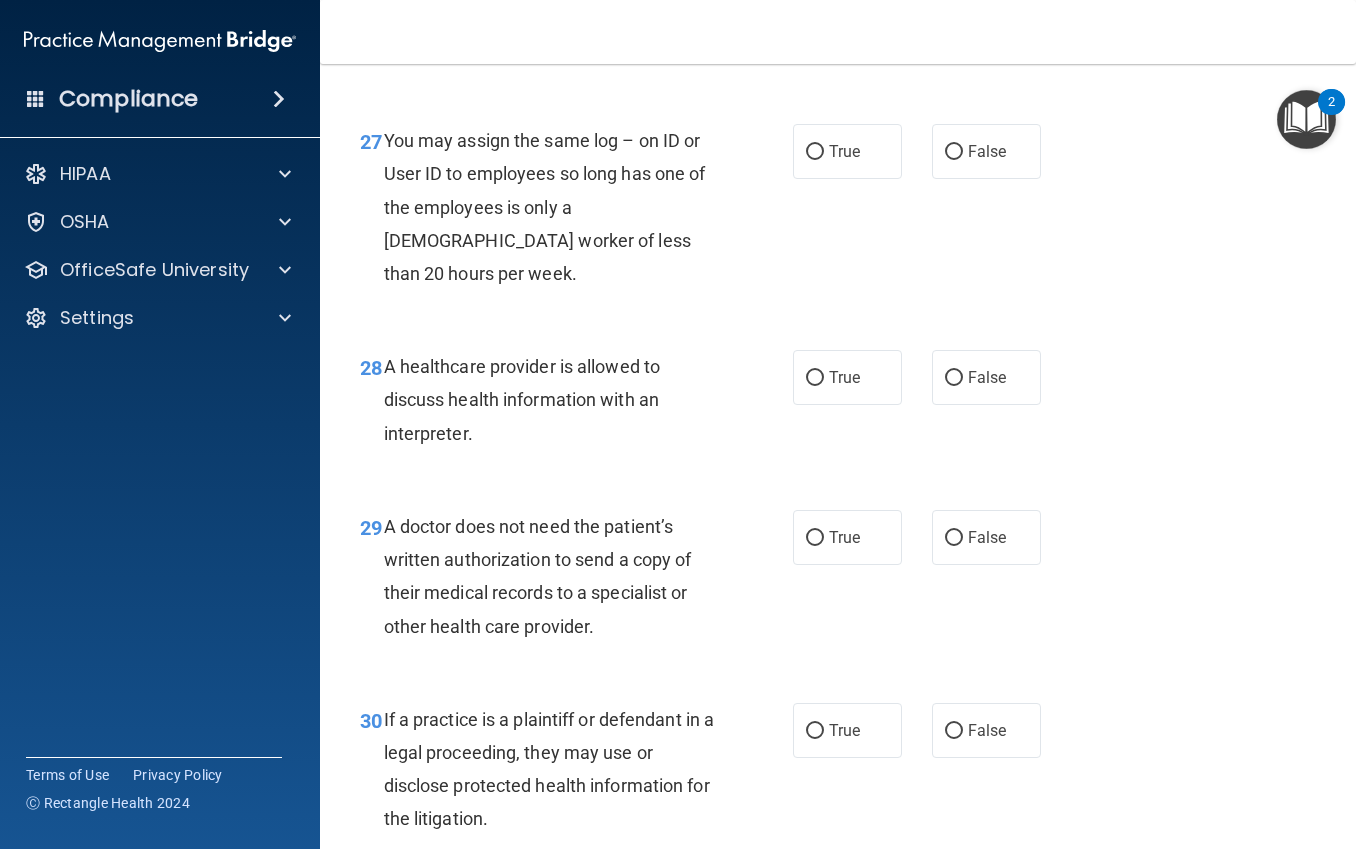 scroll, scrollTop: 5100, scrollLeft: 0, axis: vertical 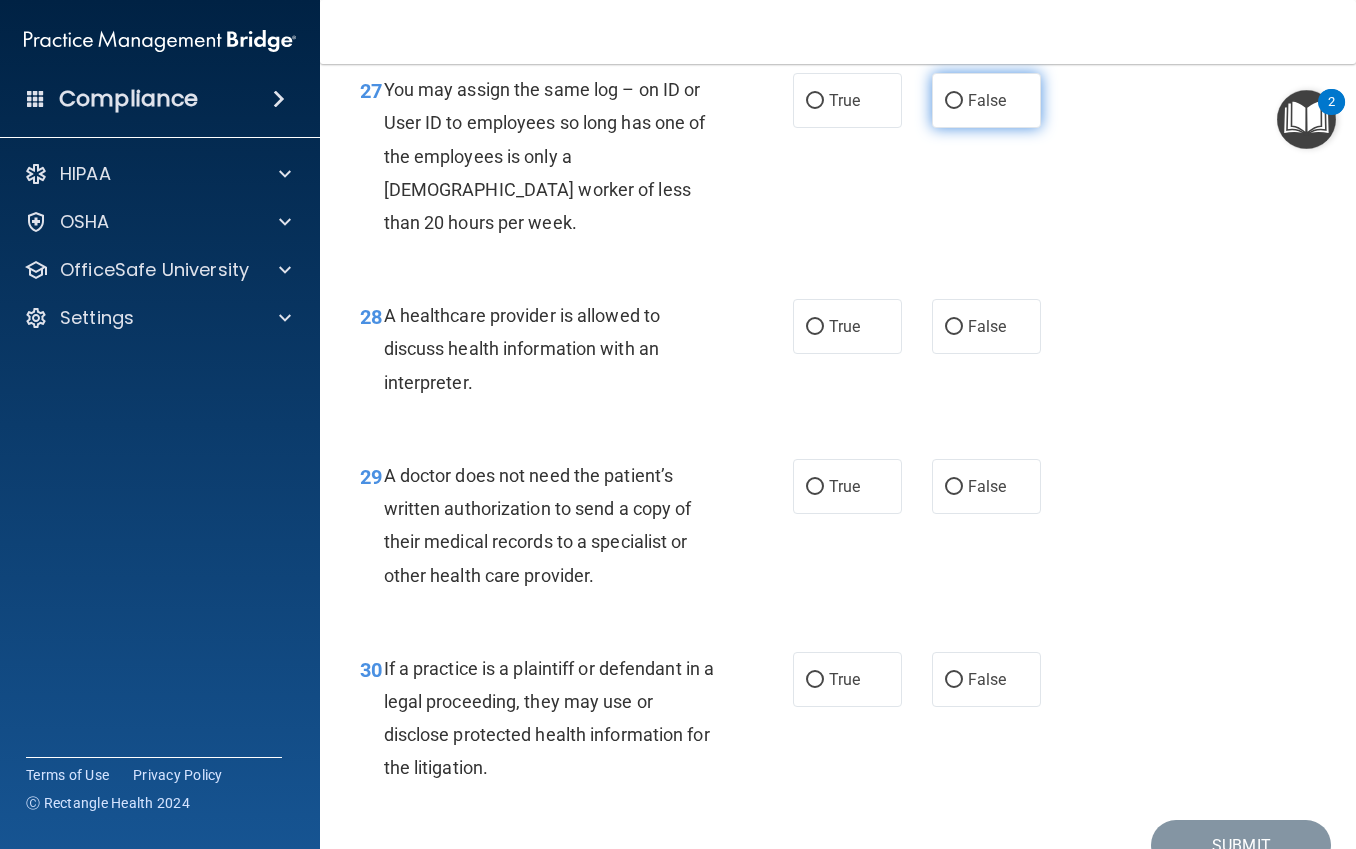 click on "False" at bounding box center (986, 100) 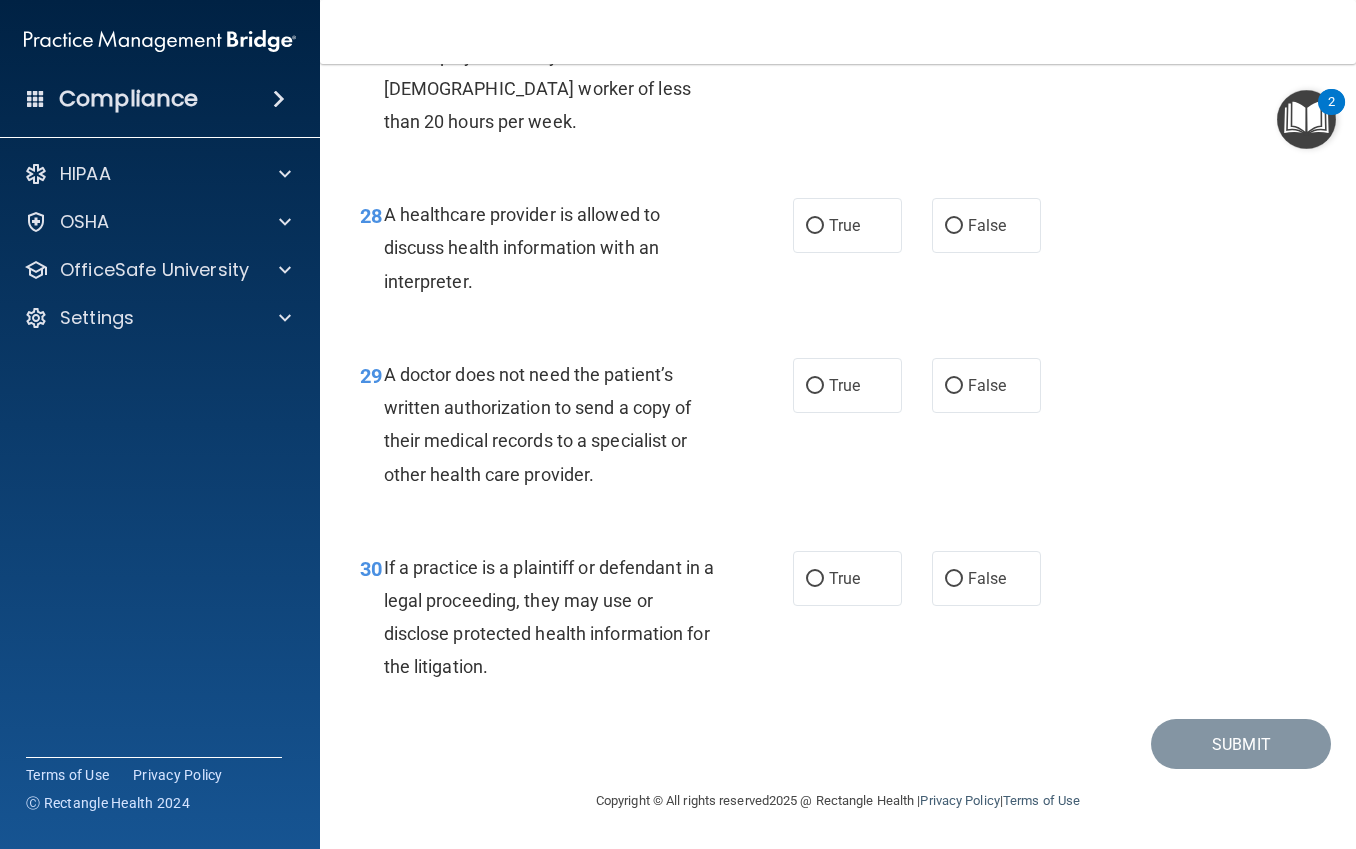 scroll, scrollTop: 5300, scrollLeft: 0, axis: vertical 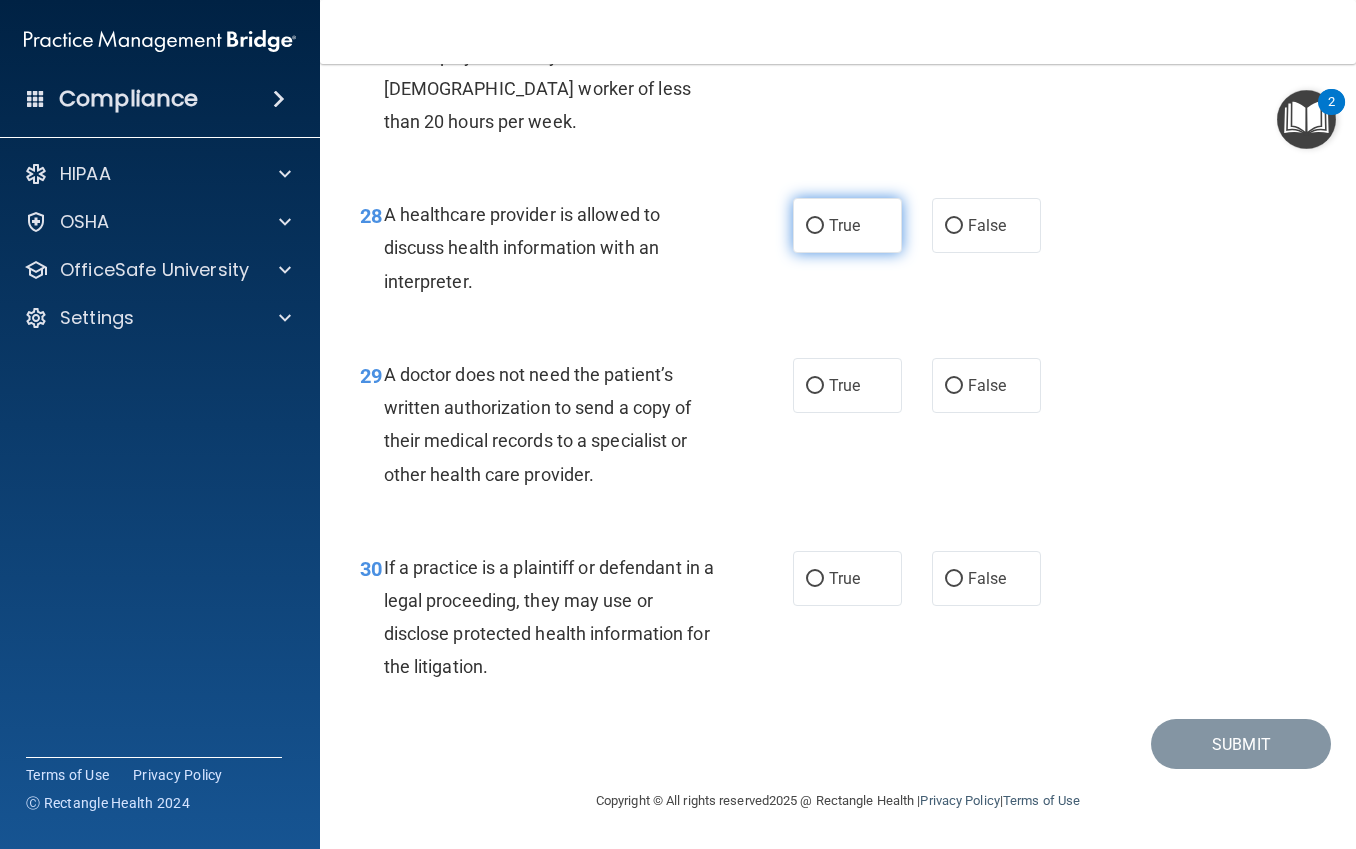 click on "True" at bounding box center (844, 225) 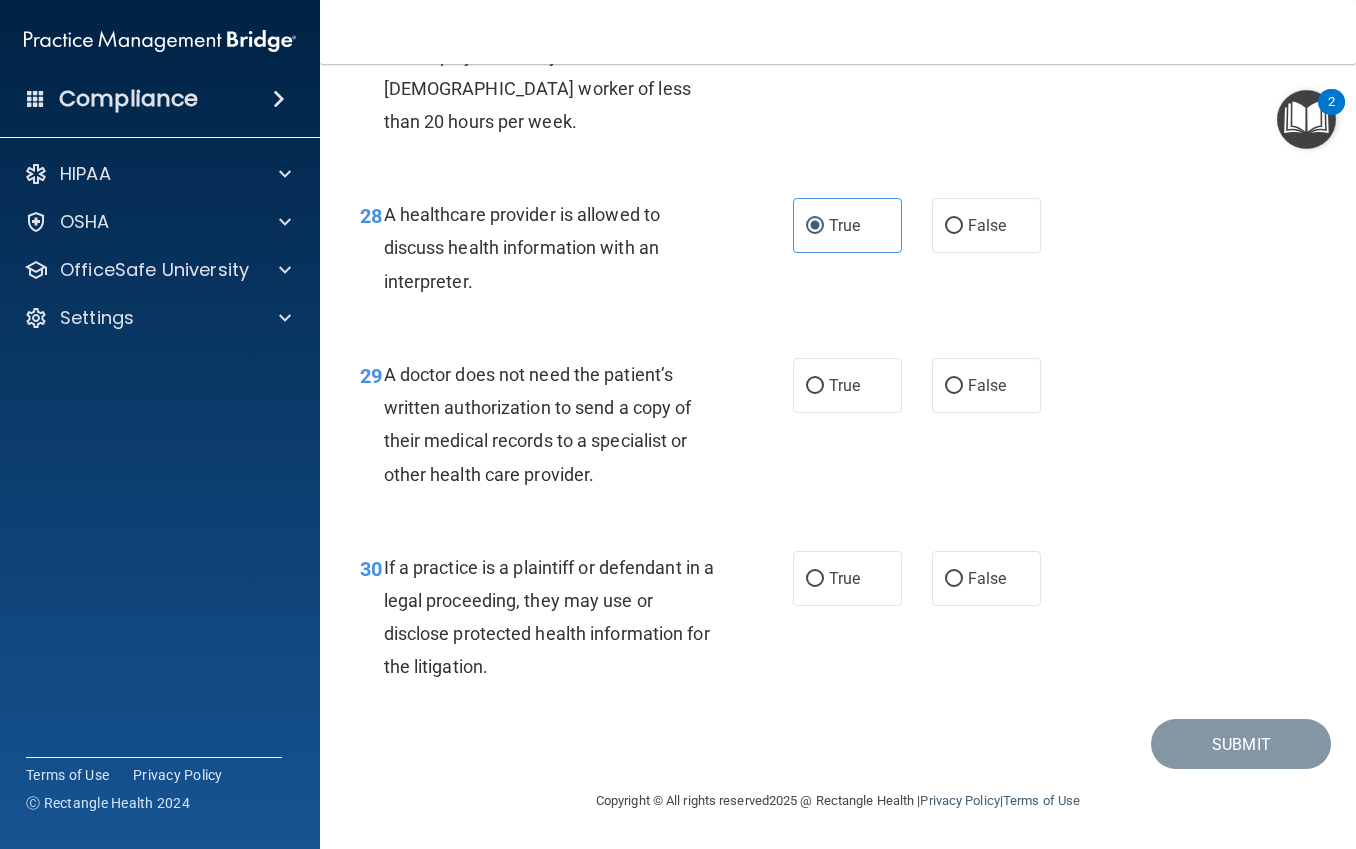 drag, startPoint x: 517, startPoint y: 378, endPoint x: 636, endPoint y: 497, distance: 168.29141 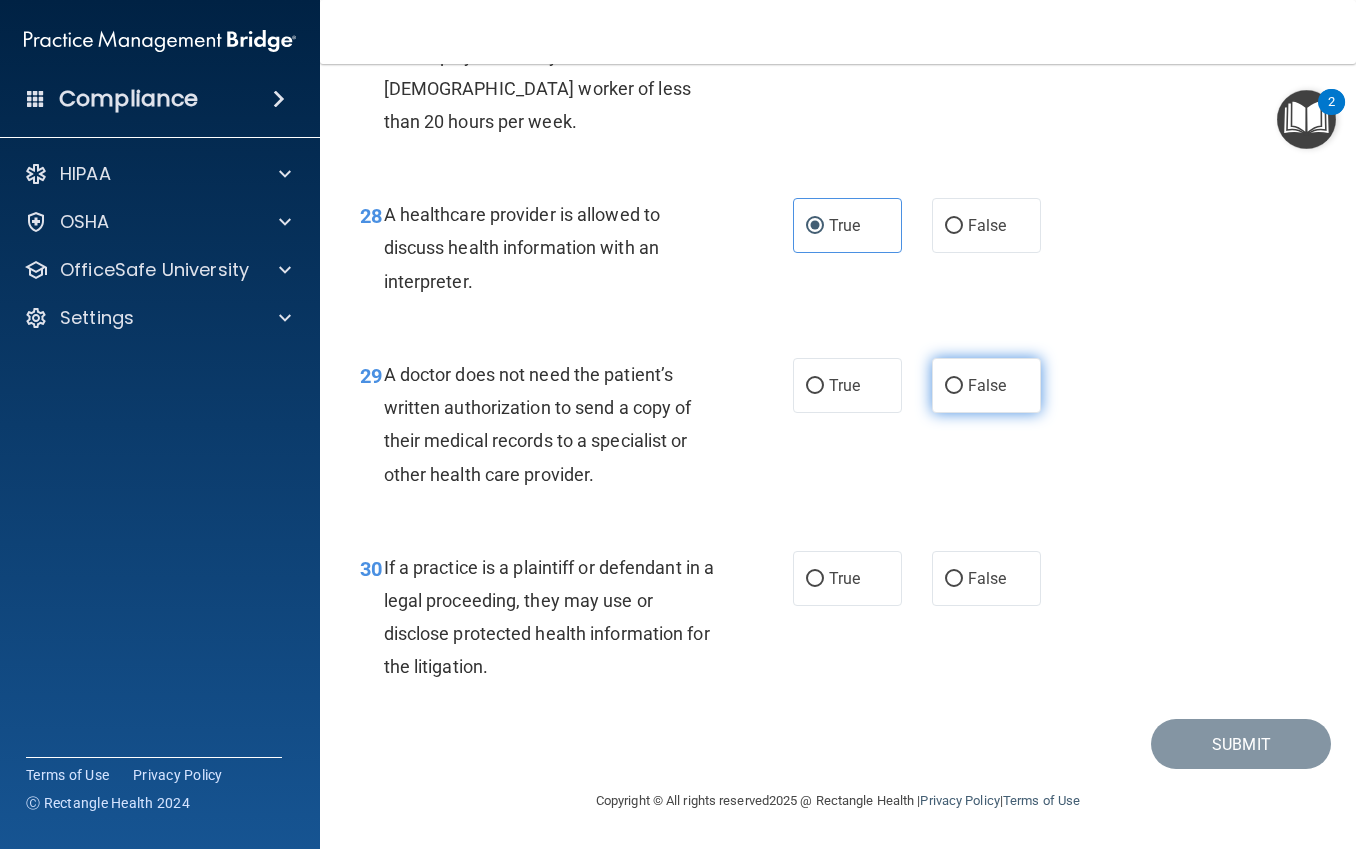 click on "False" at bounding box center [987, 385] 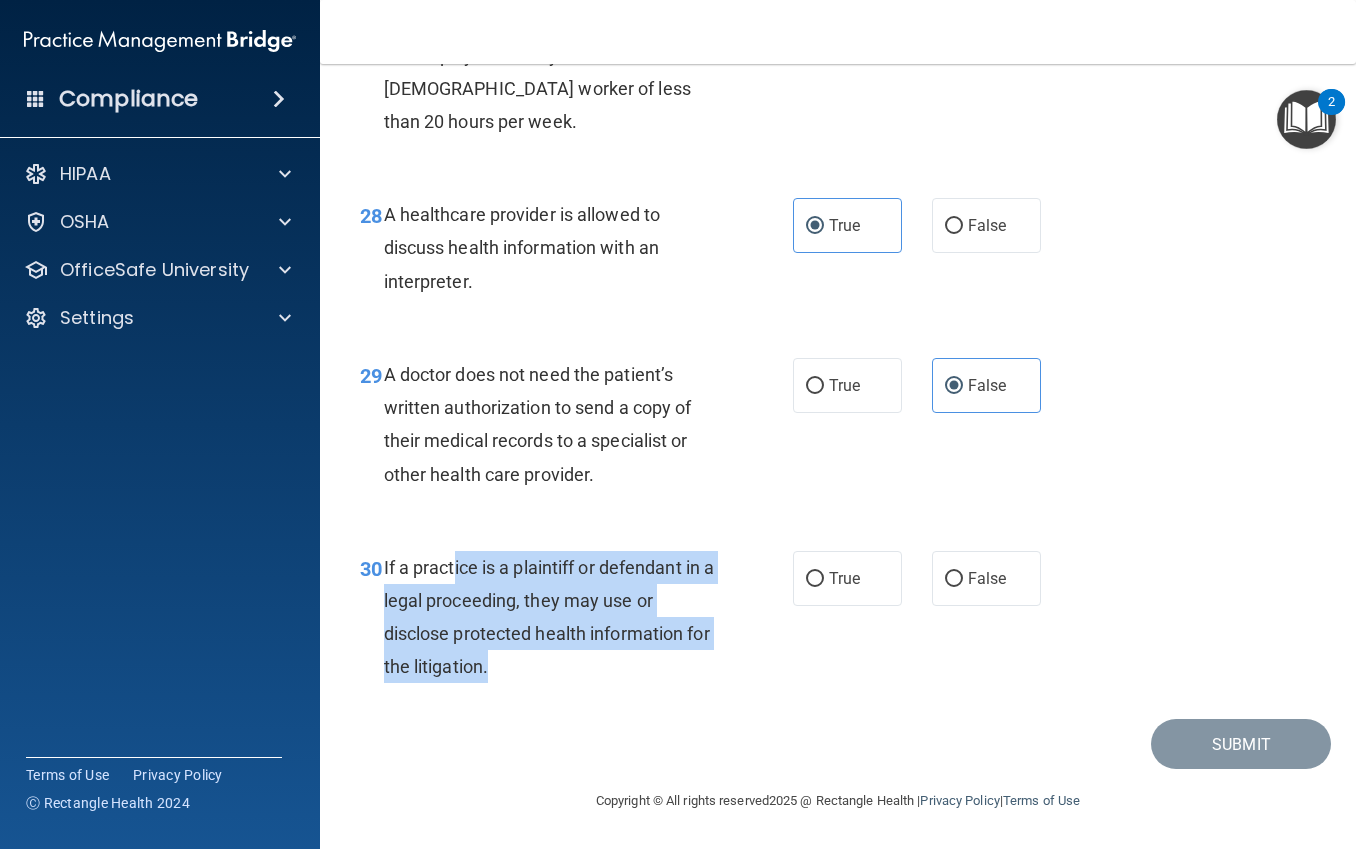 drag, startPoint x: 477, startPoint y: 567, endPoint x: 649, endPoint y: 675, distance: 203.09604 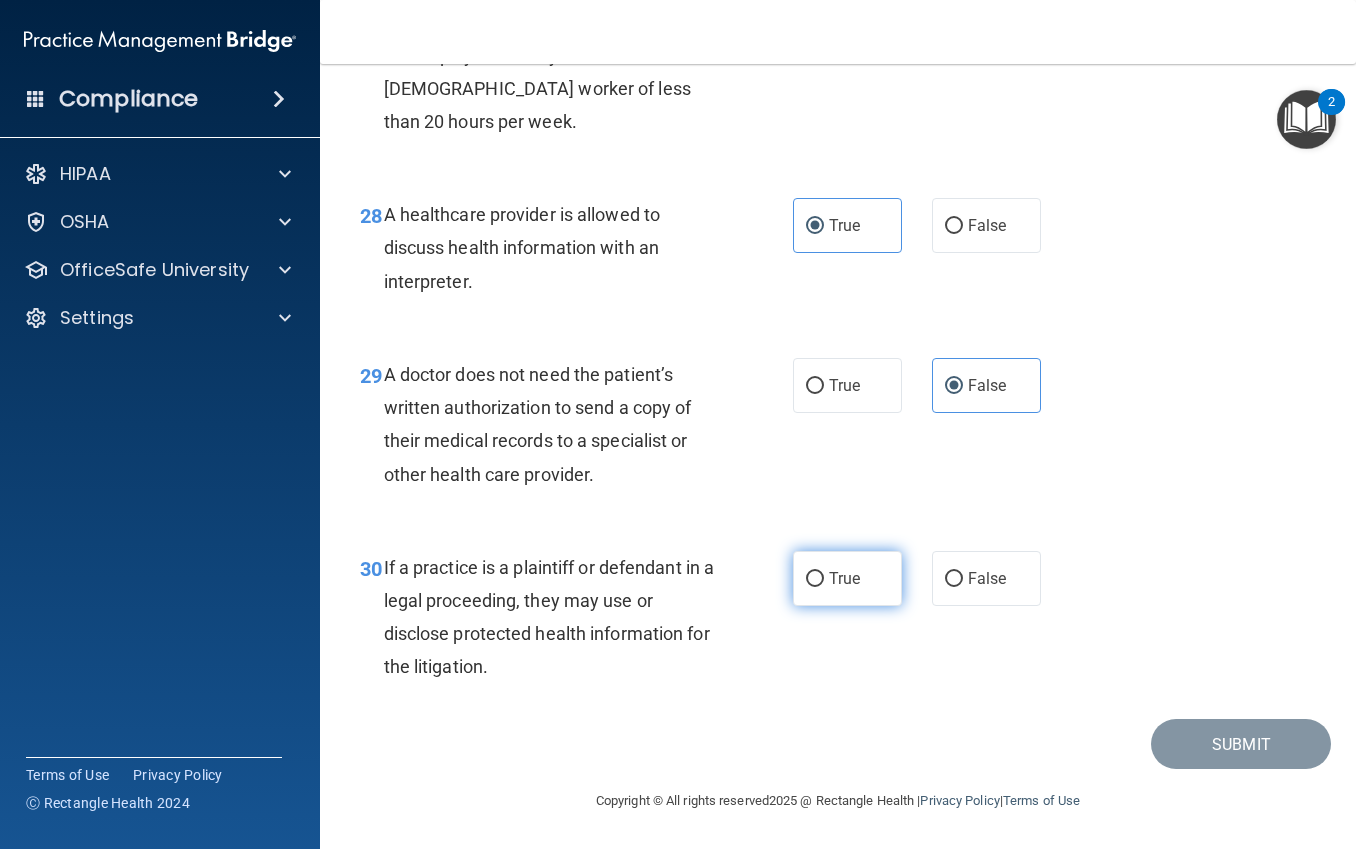 click on "True" at bounding box center (847, 578) 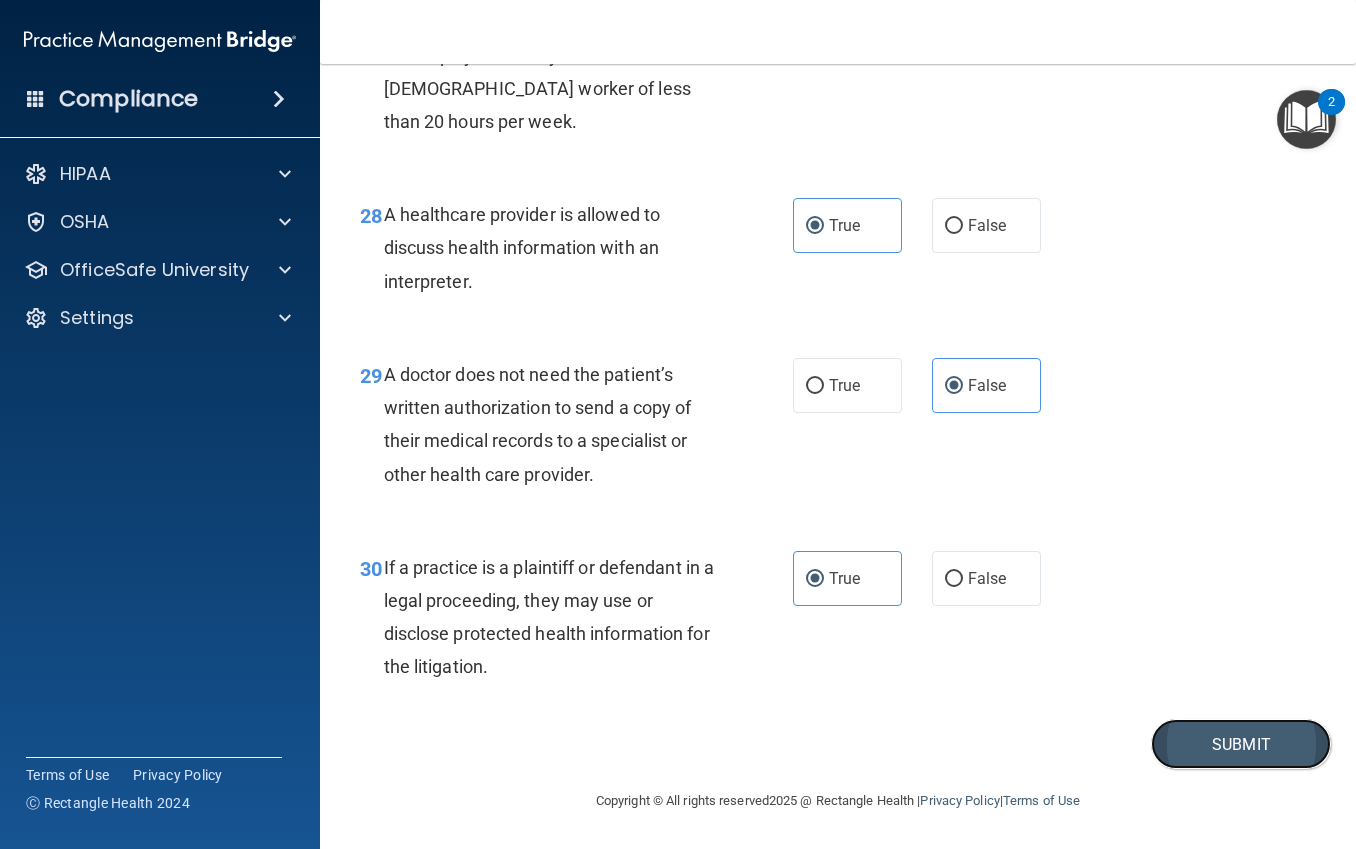click on "Submit" at bounding box center [1241, 744] 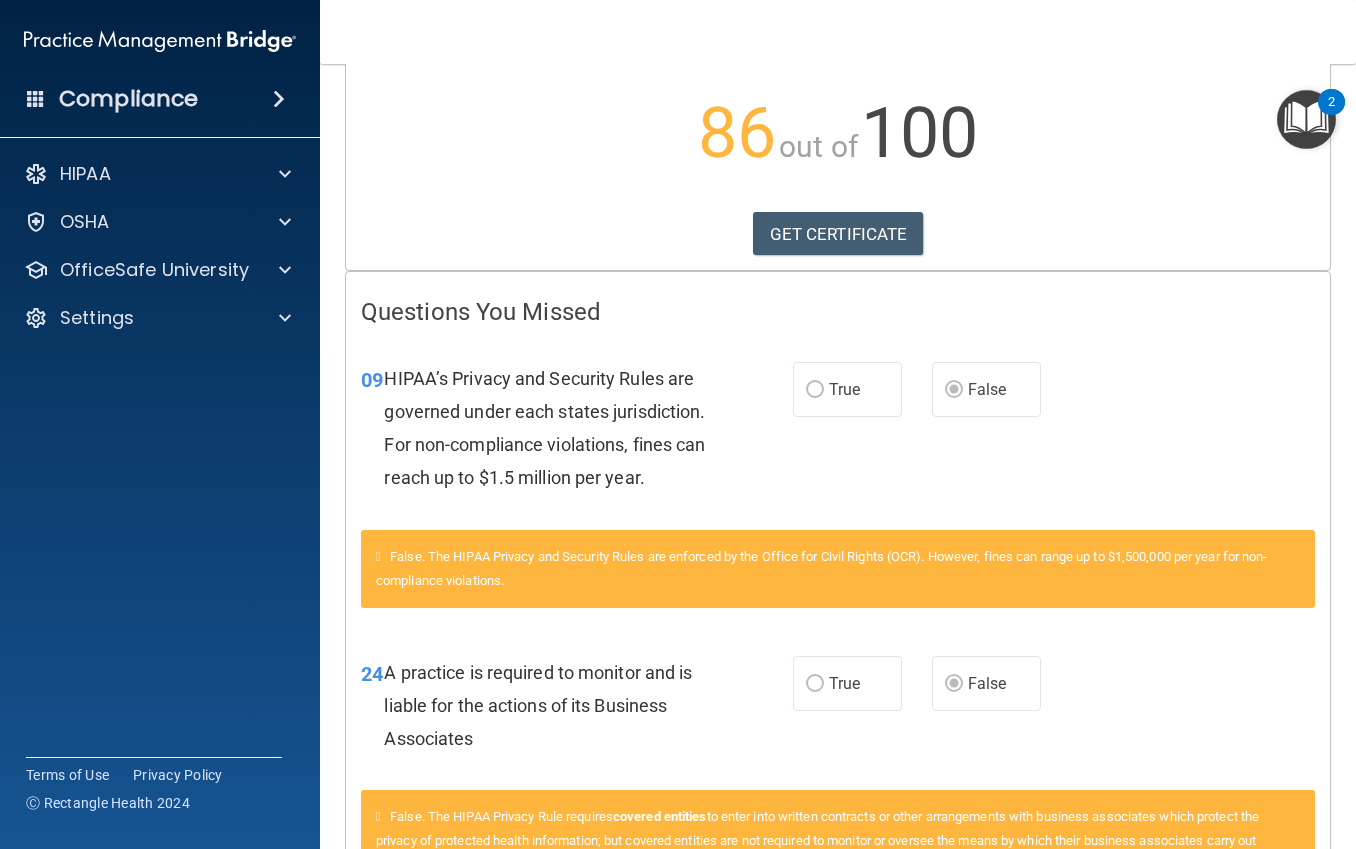 scroll, scrollTop: 300, scrollLeft: 0, axis: vertical 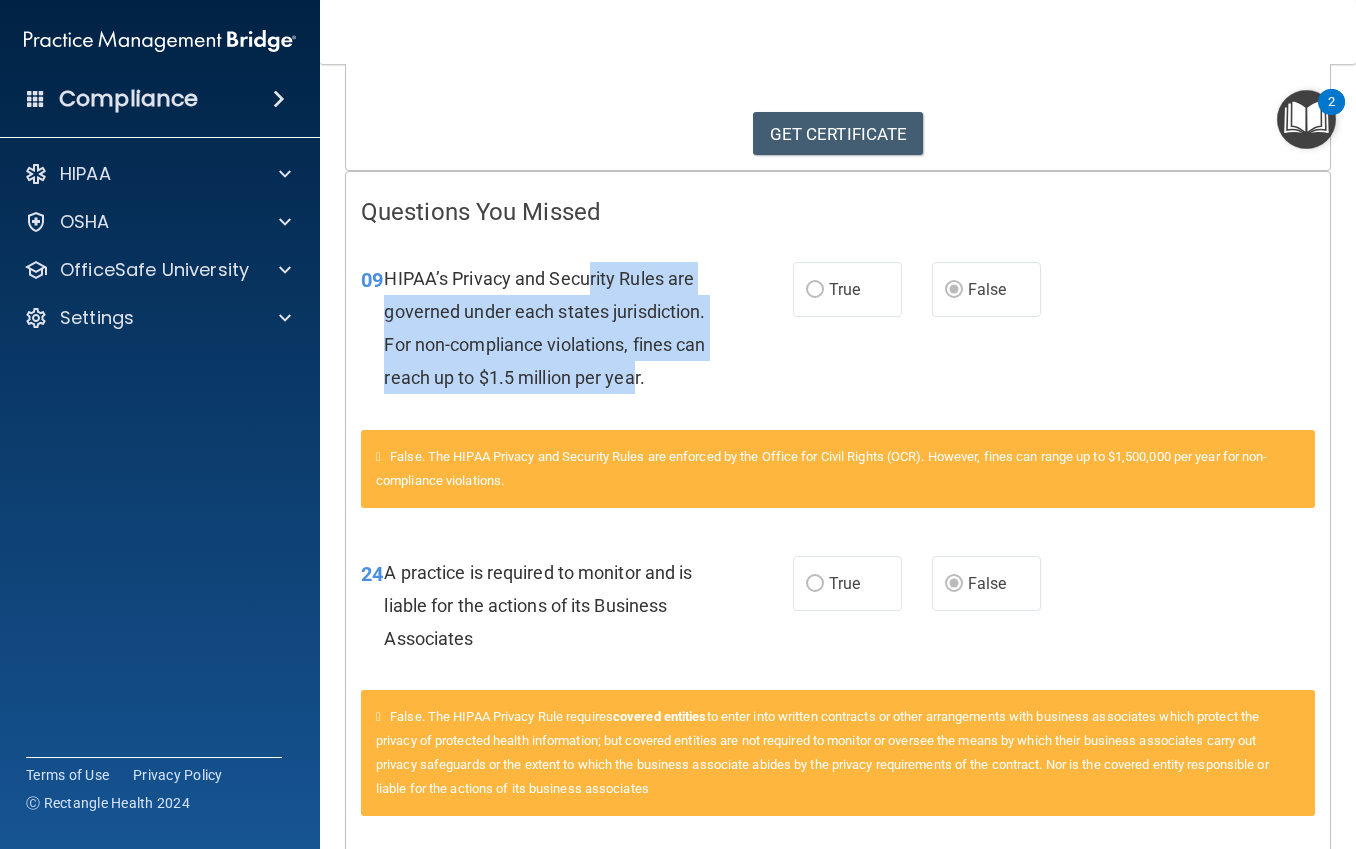 drag, startPoint x: 586, startPoint y: 275, endPoint x: 632, endPoint y: 376, distance: 110.98198 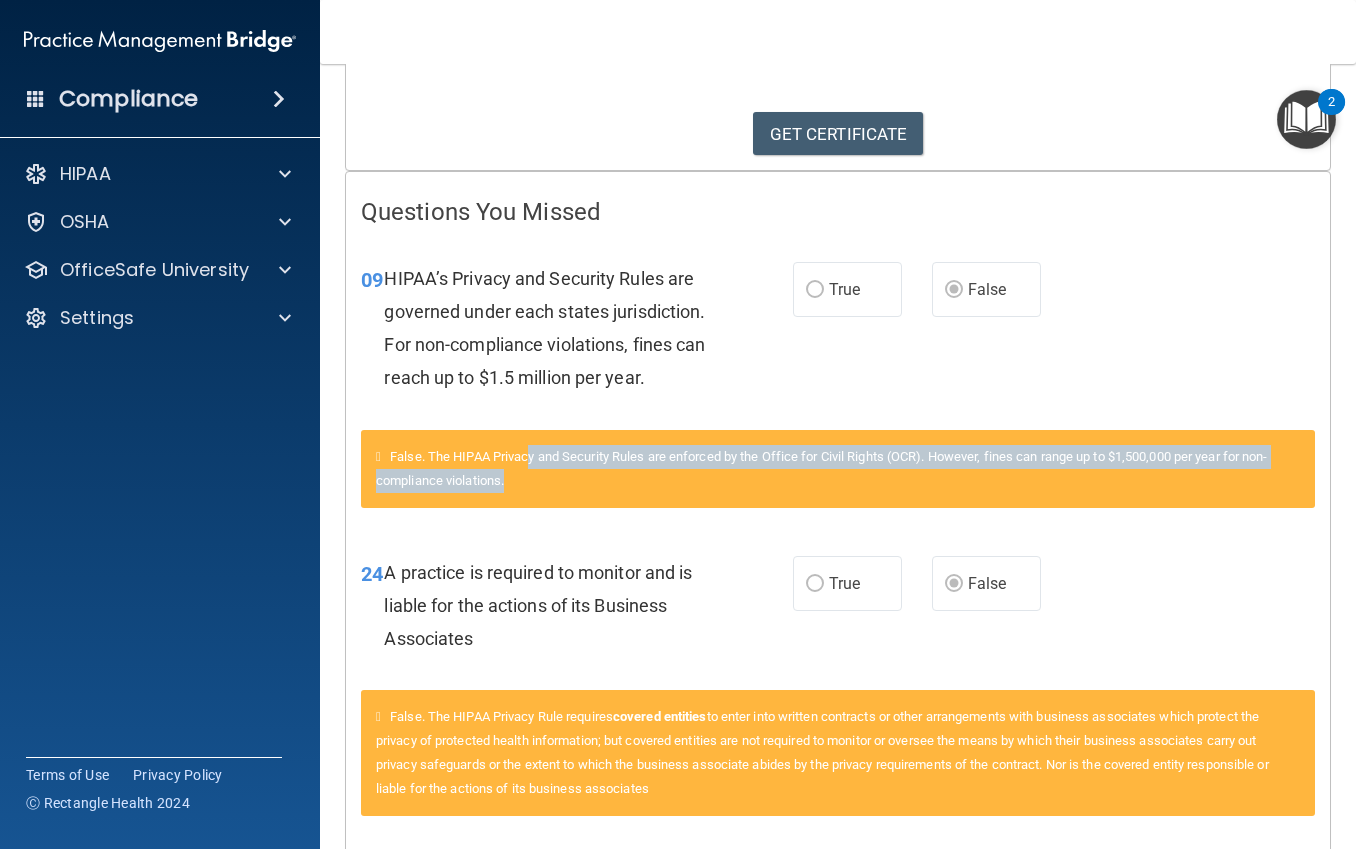 drag, startPoint x: 539, startPoint y: 454, endPoint x: 743, endPoint y: 478, distance: 205.4069 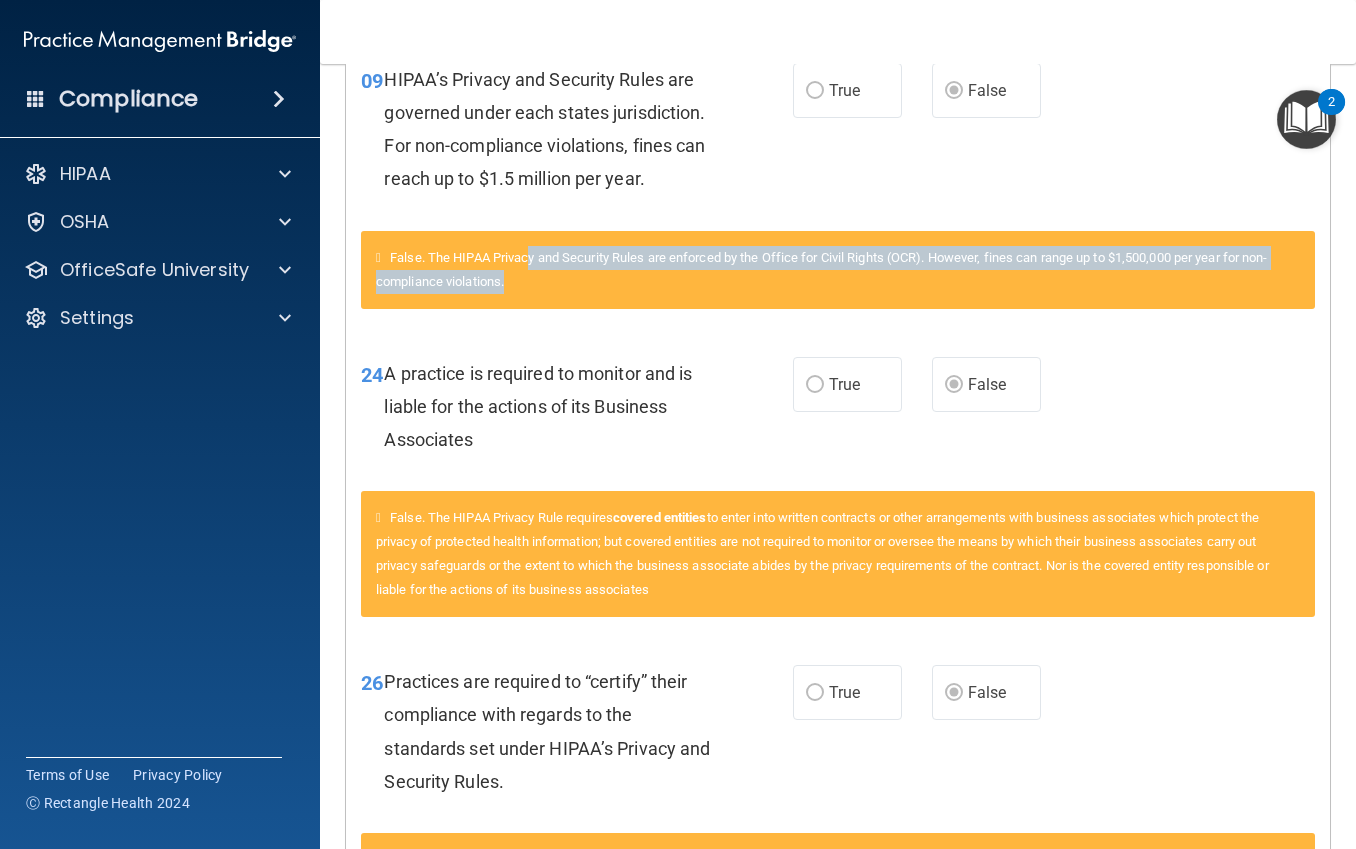 scroll, scrollTop: 500, scrollLeft: 0, axis: vertical 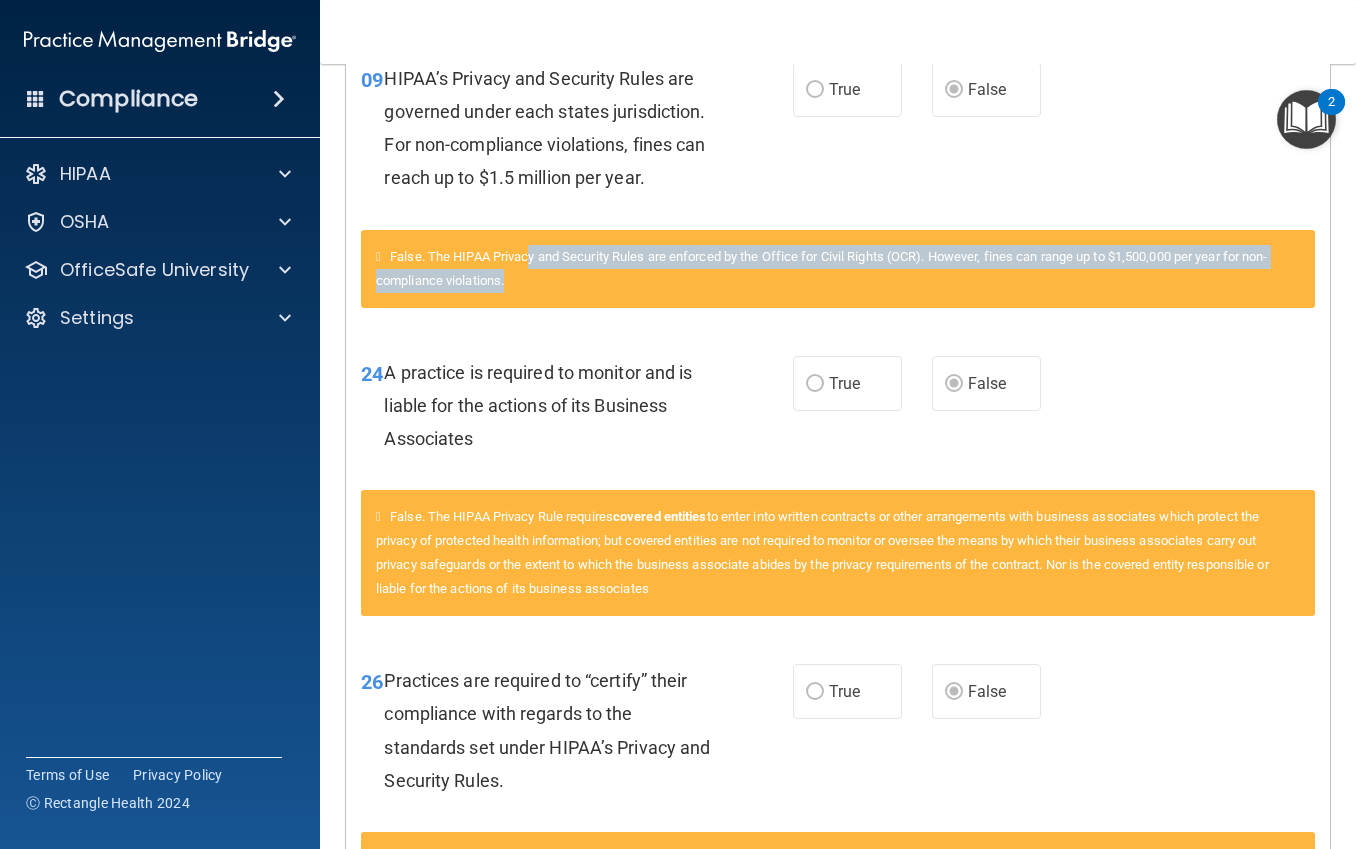 drag, startPoint x: 423, startPoint y: 511, endPoint x: 780, endPoint y: 585, distance: 364.5888 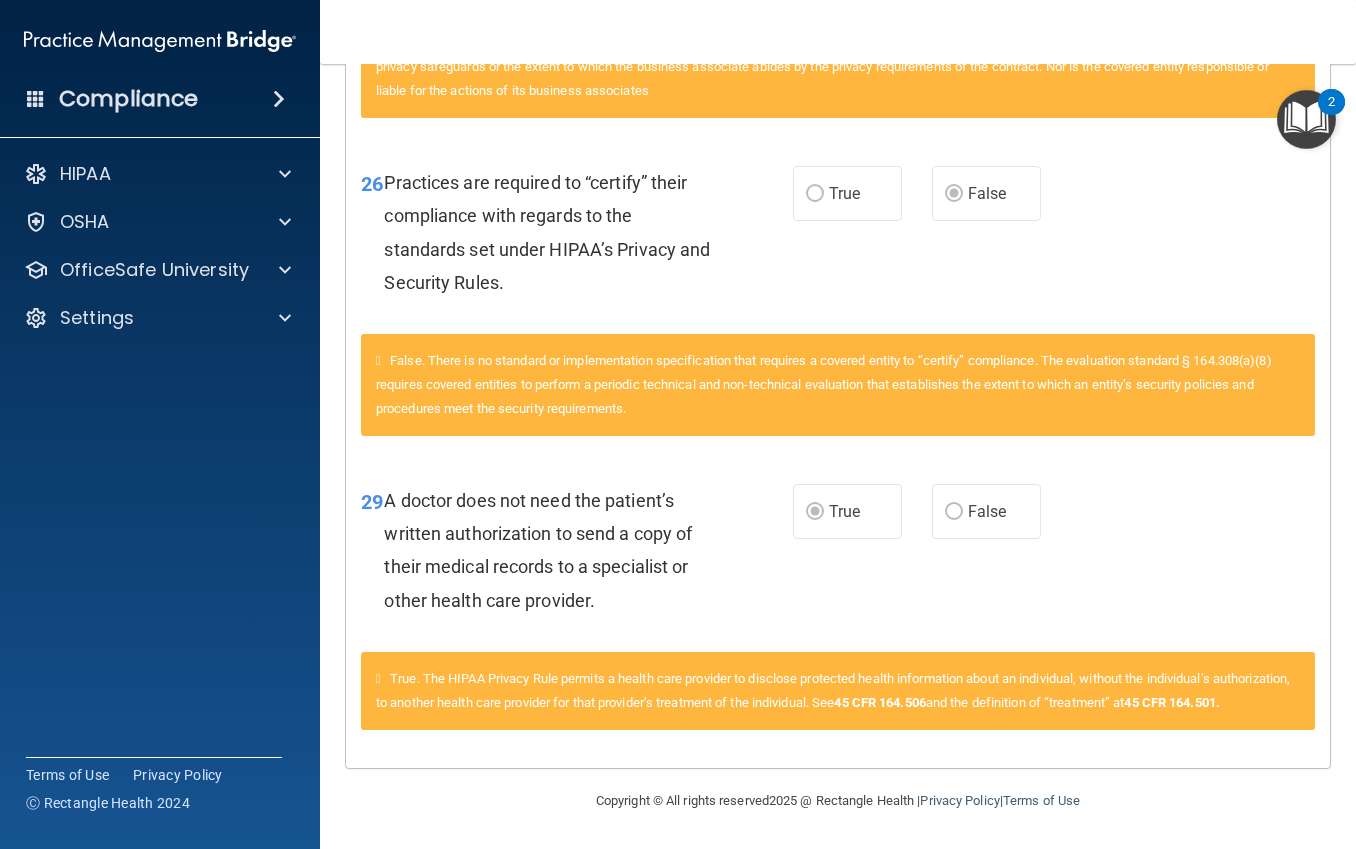 scroll, scrollTop: 1020, scrollLeft: 0, axis: vertical 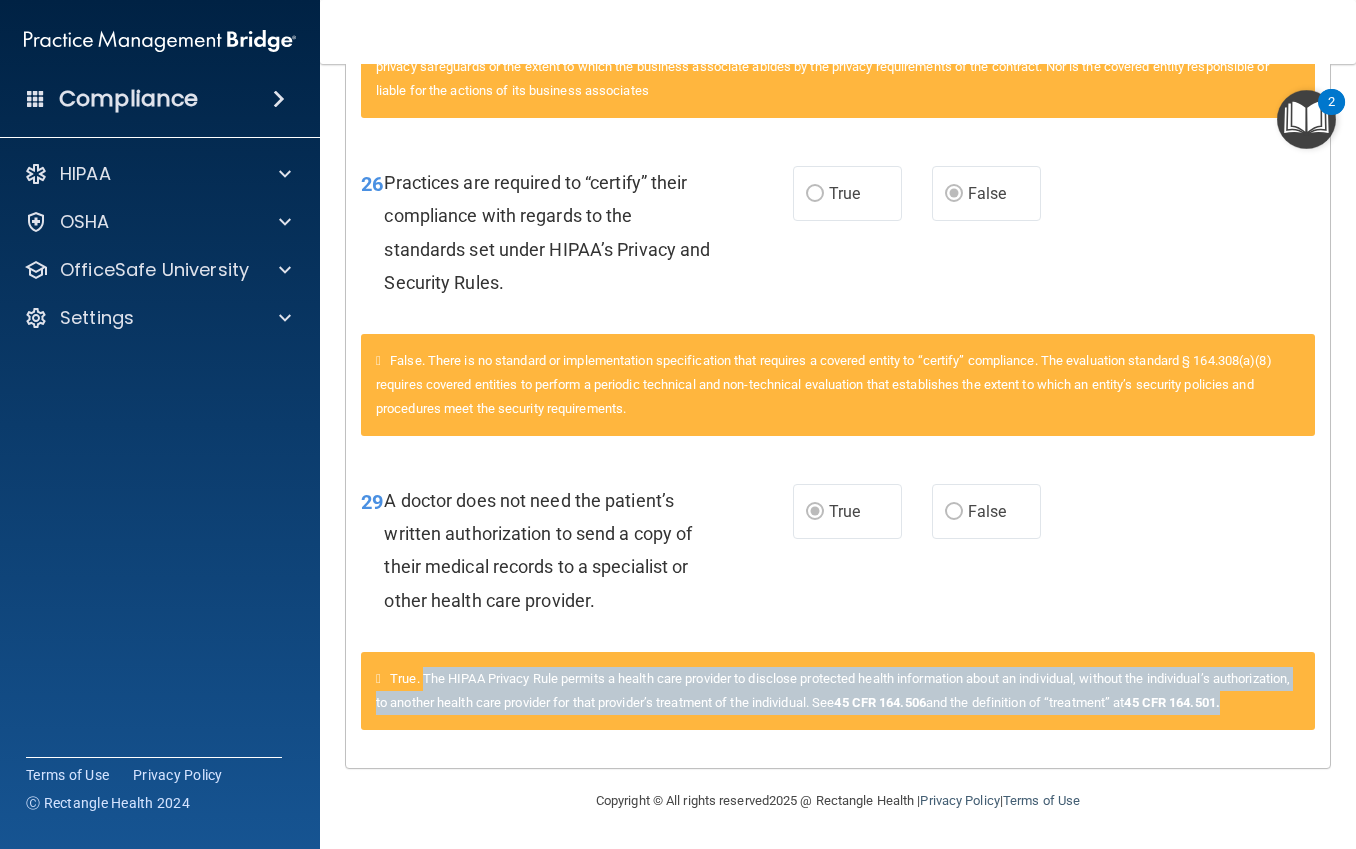 drag, startPoint x: 430, startPoint y: 655, endPoint x: 750, endPoint y: 713, distance: 325.21378 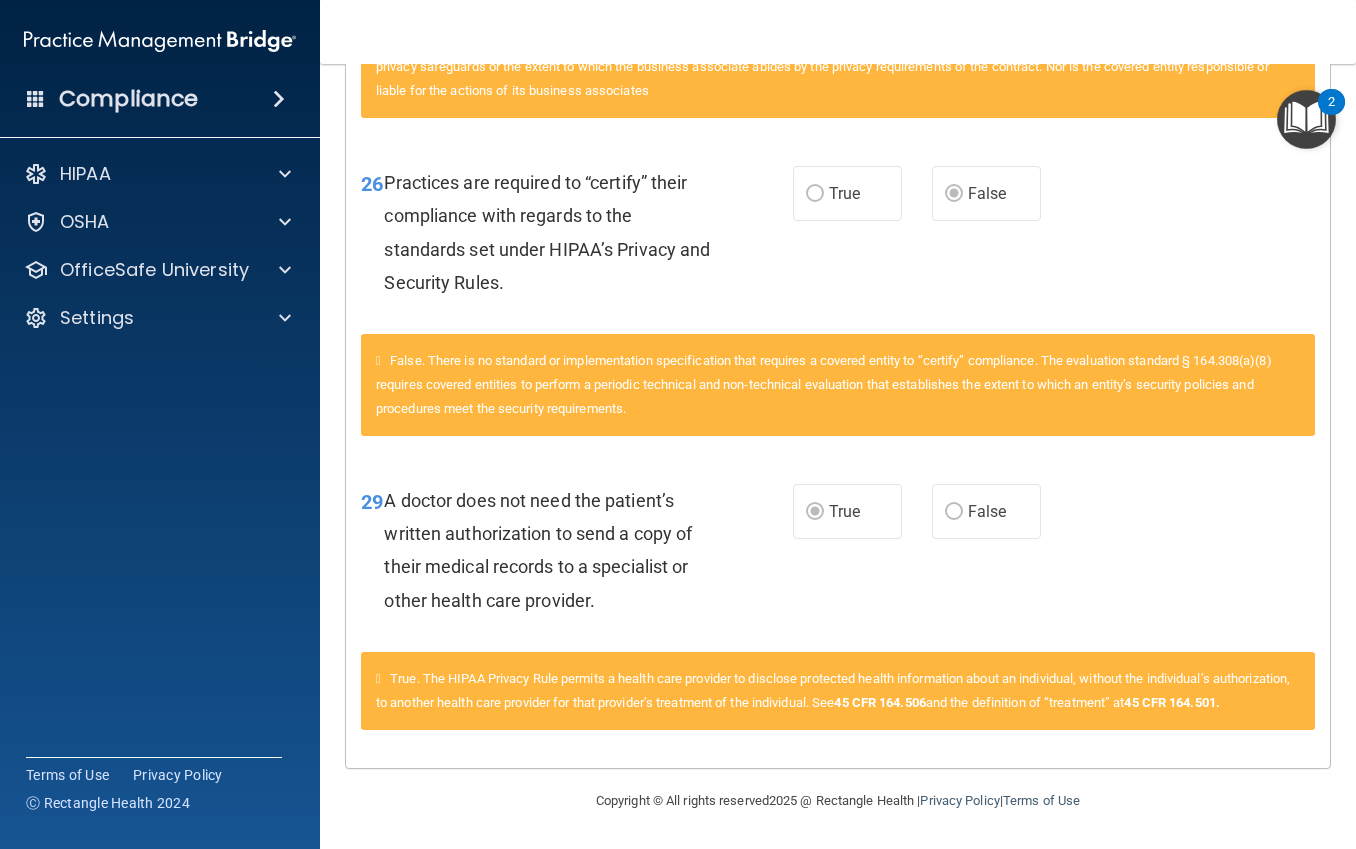 scroll, scrollTop: 920, scrollLeft: 0, axis: vertical 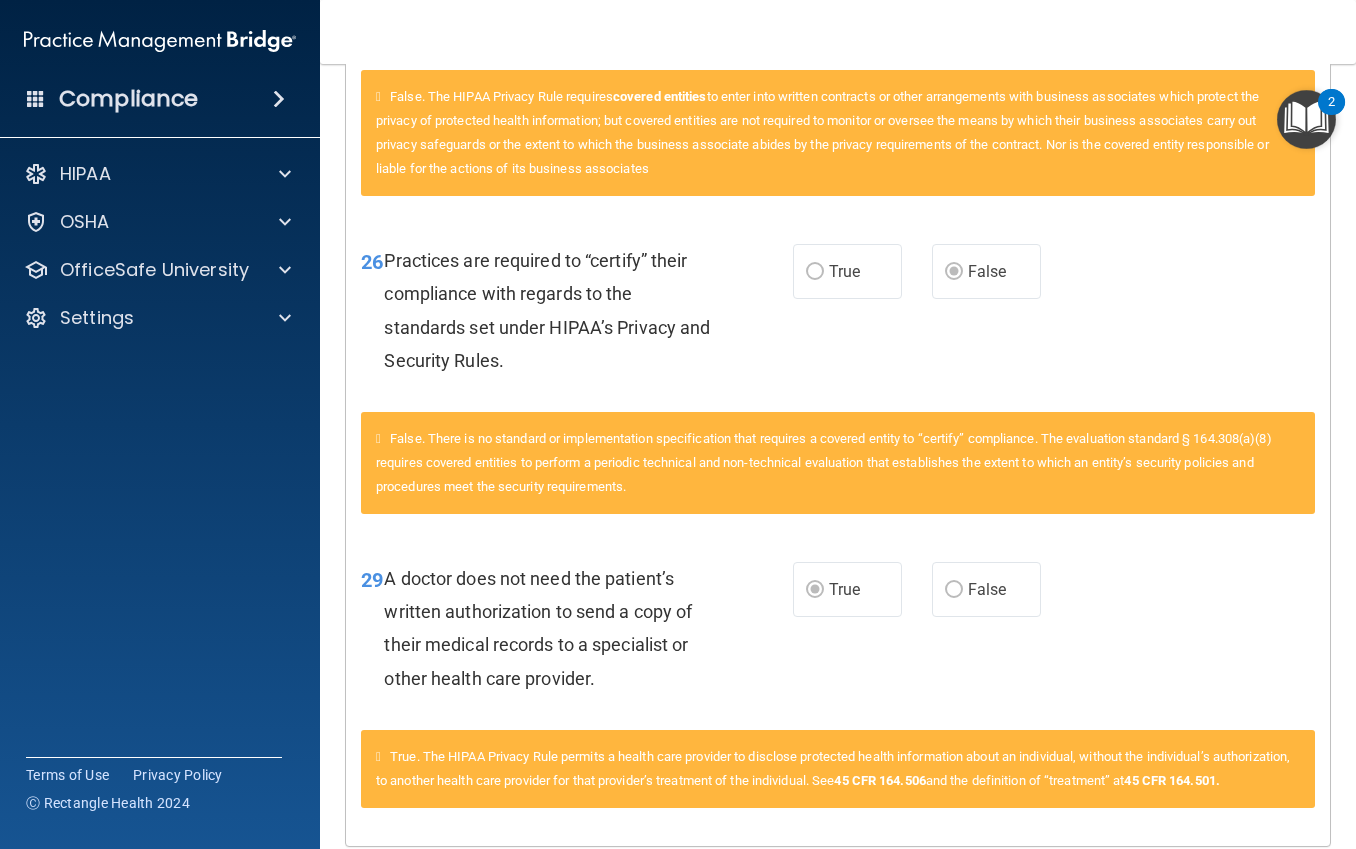 click on "True" at bounding box center (844, 589) 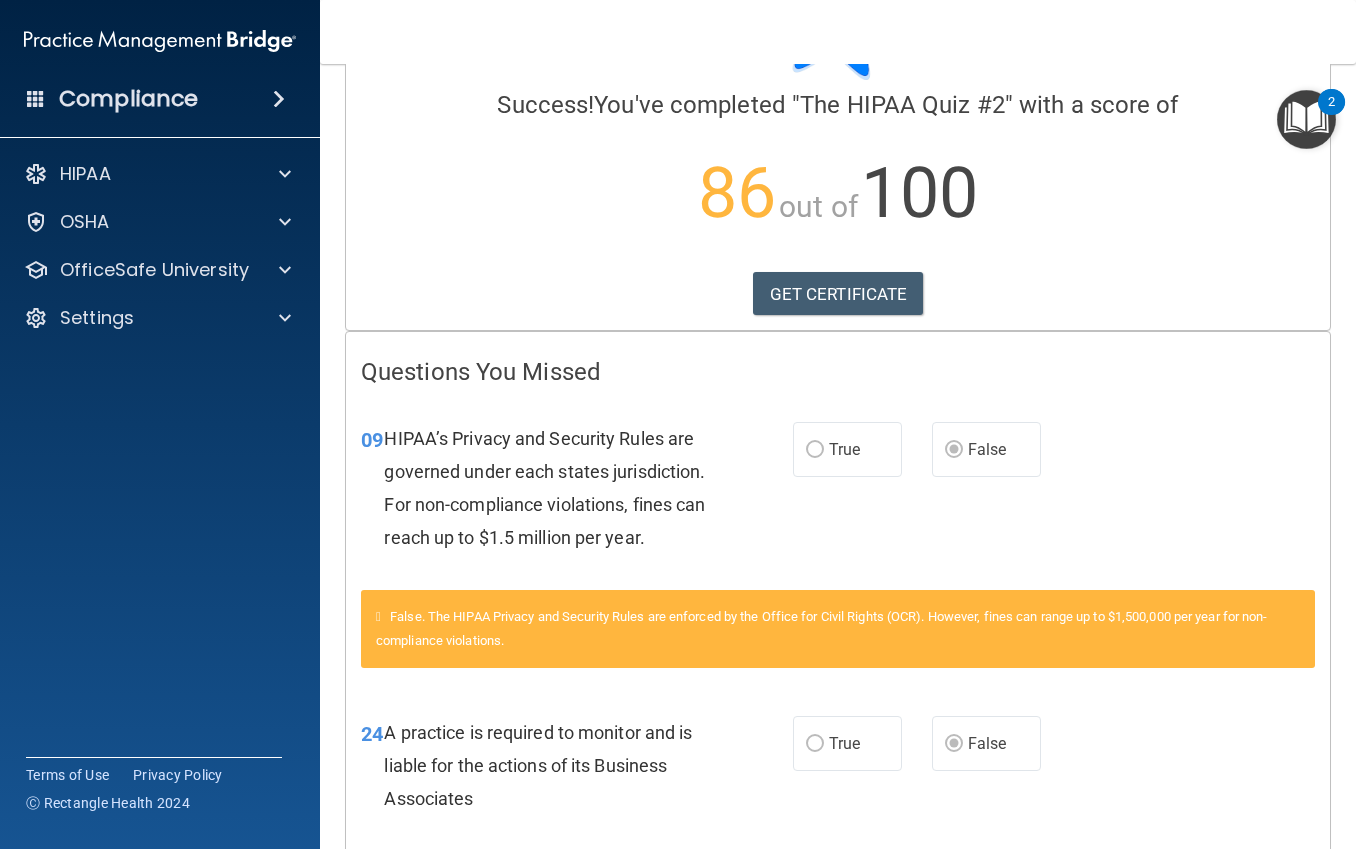 scroll, scrollTop: 20, scrollLeft: 0, axis: vertical 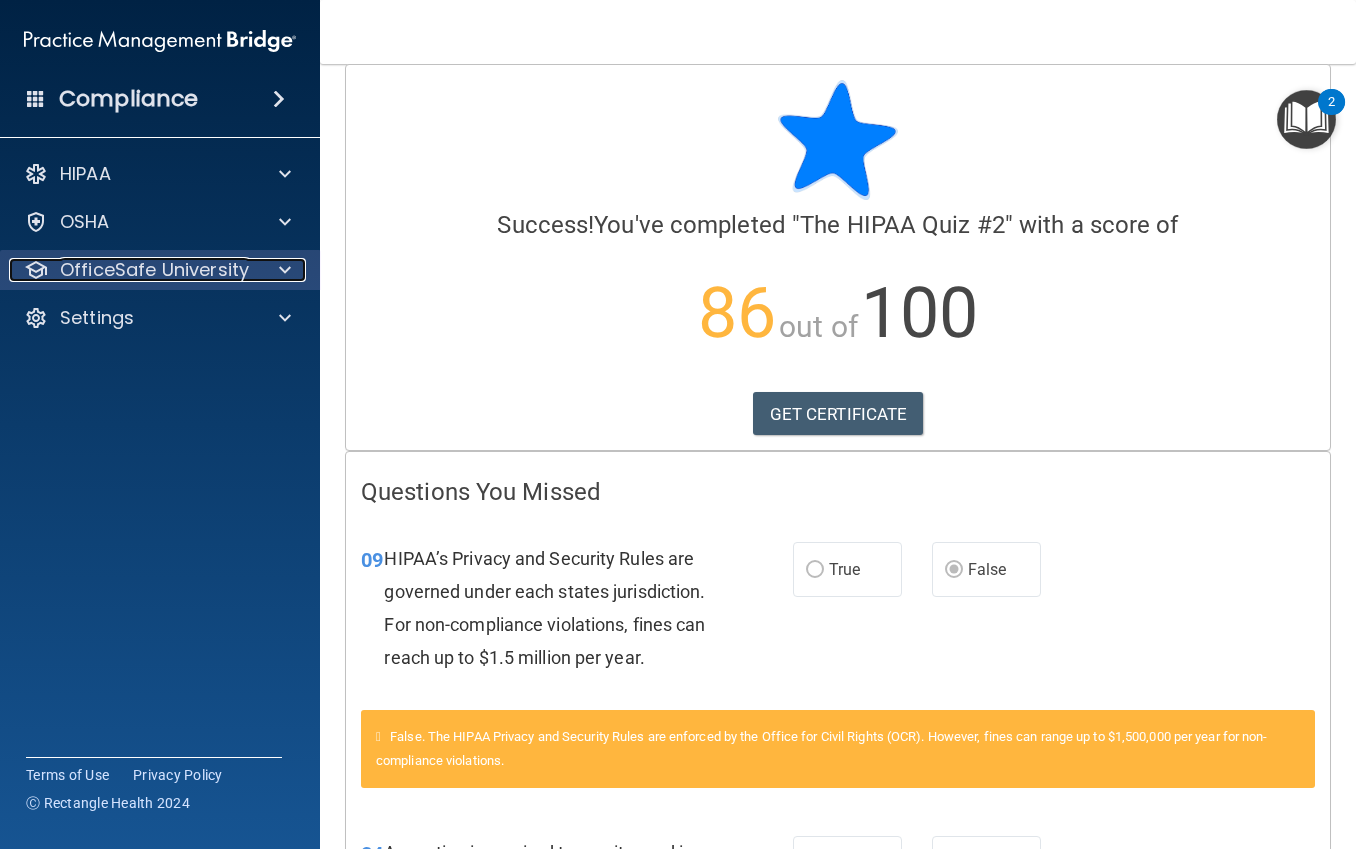 click on "OfficeSafe University" at bounding box center (154, 270) 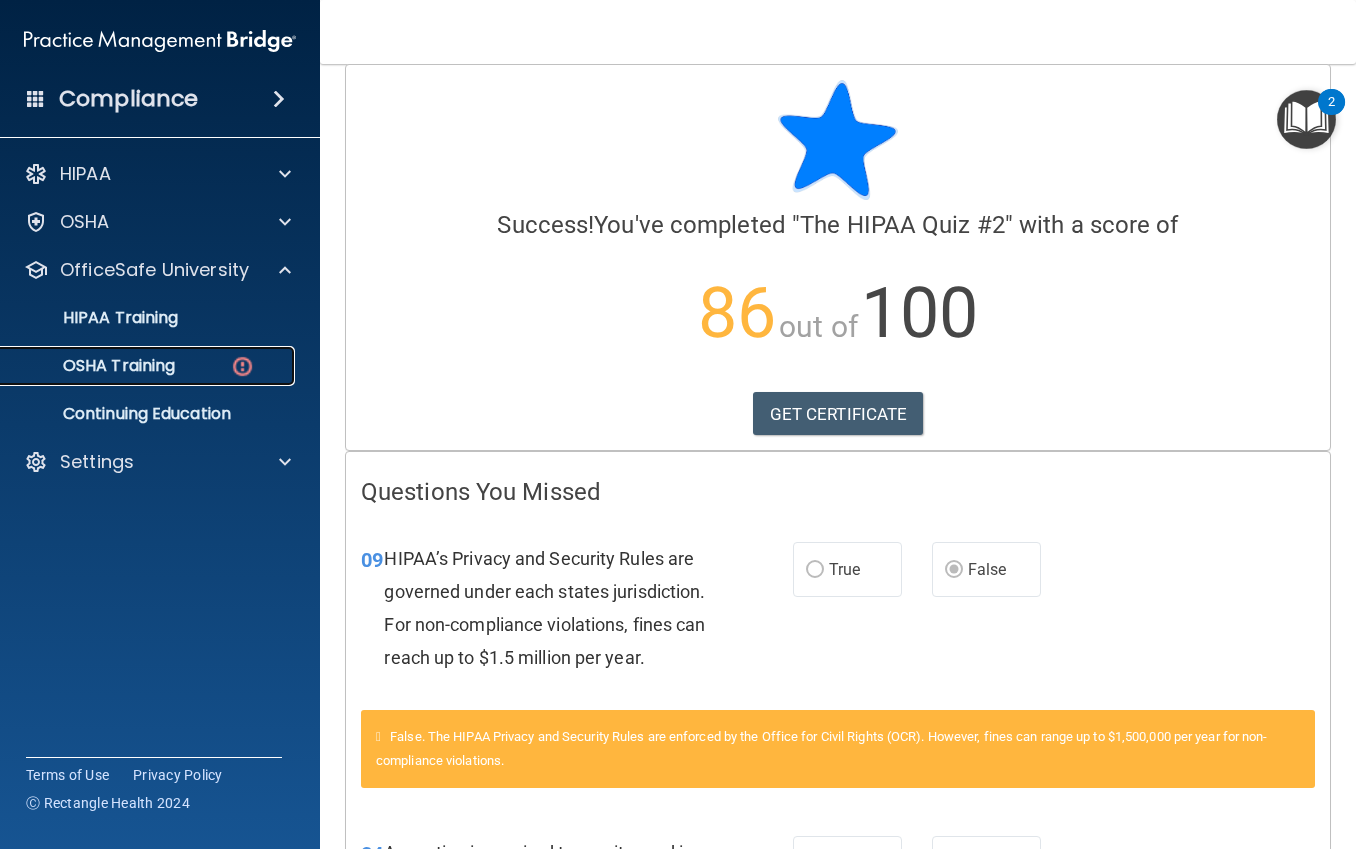 click on "OSHA Training" at bounding box center (149, 366) 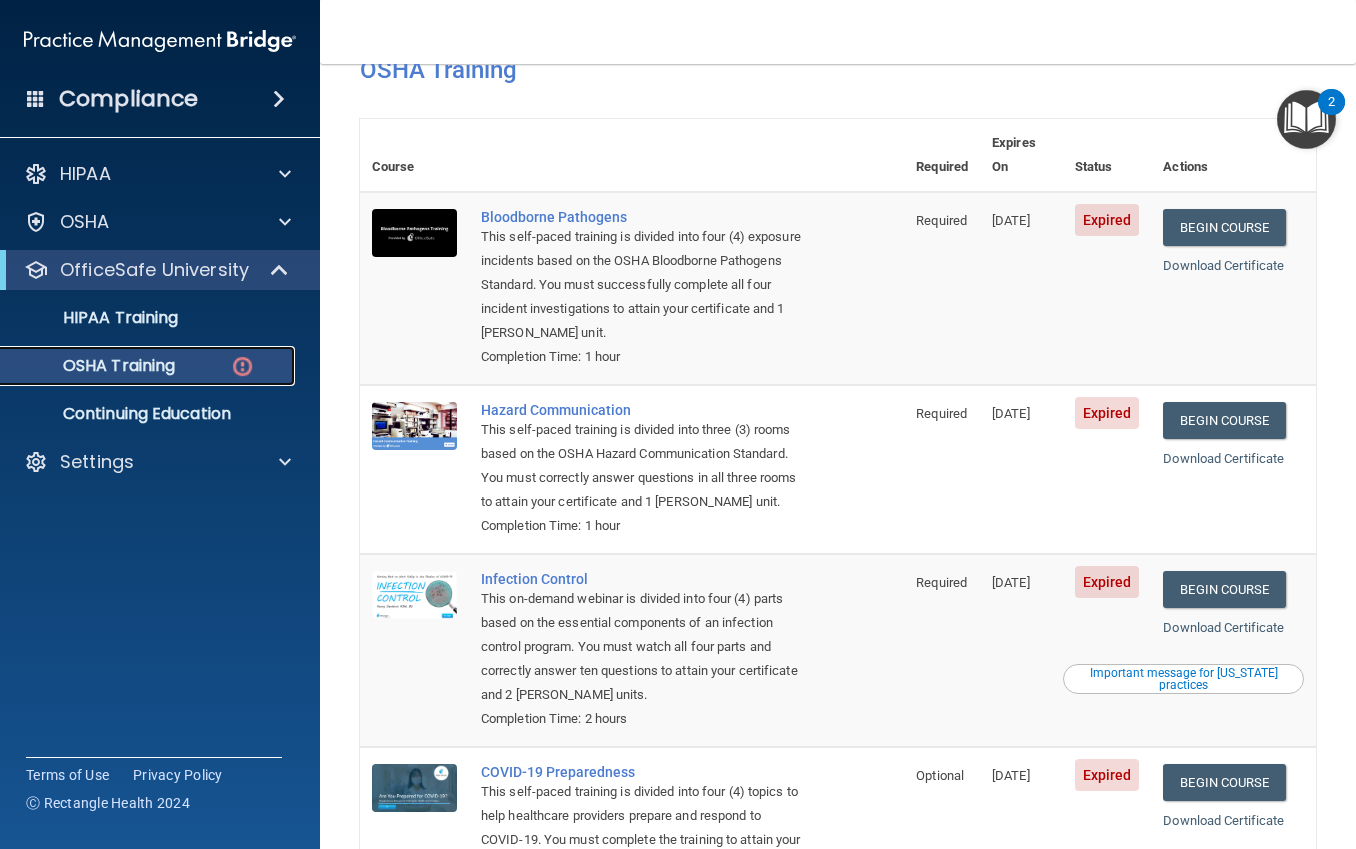 scroll, scrollTop: 84, scrollLeft: 0, axis: vertical 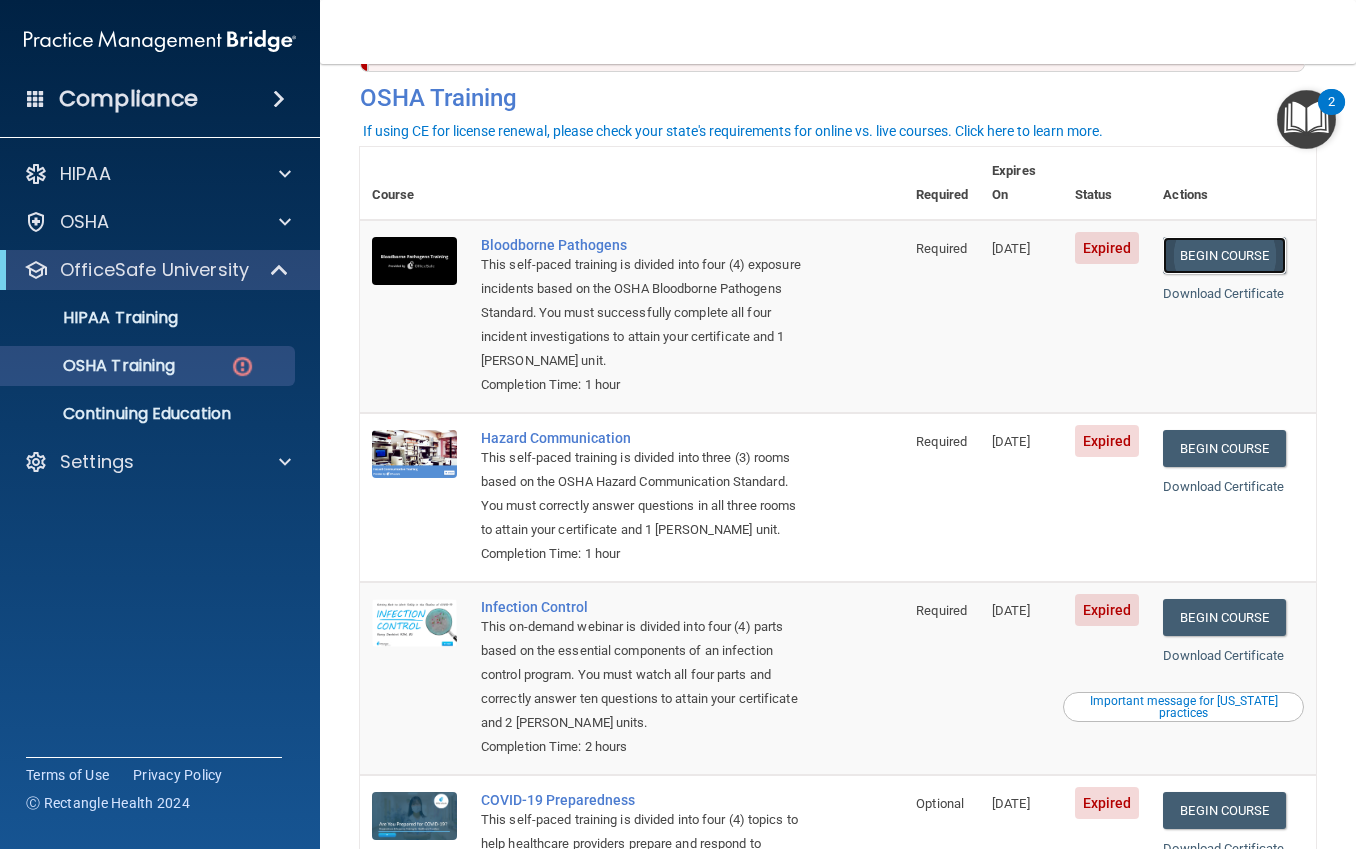click on "Begin Course" at bounding box center (1224, 255) 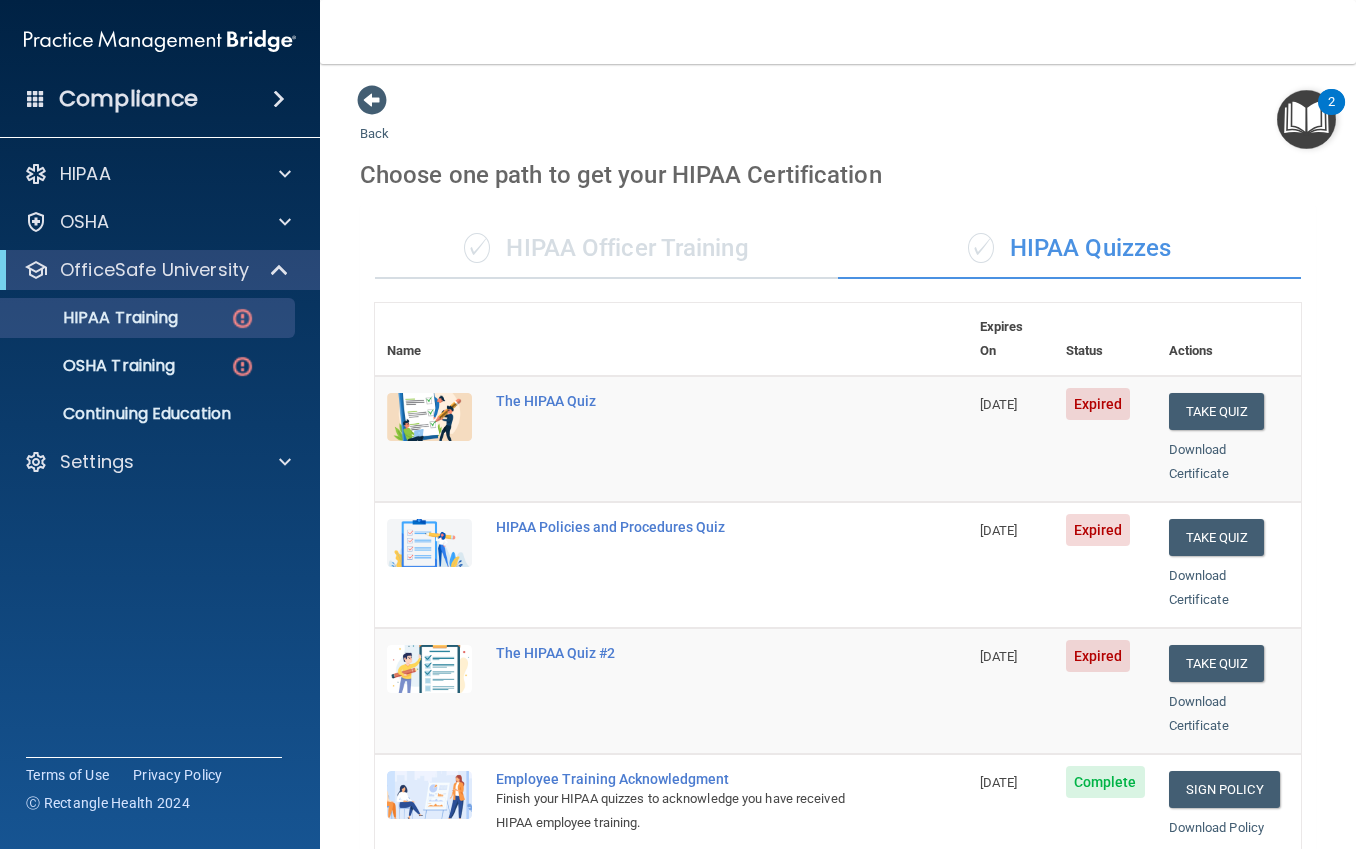 scroll, scrollTop: 0, scrollLeft: 0, axis: both 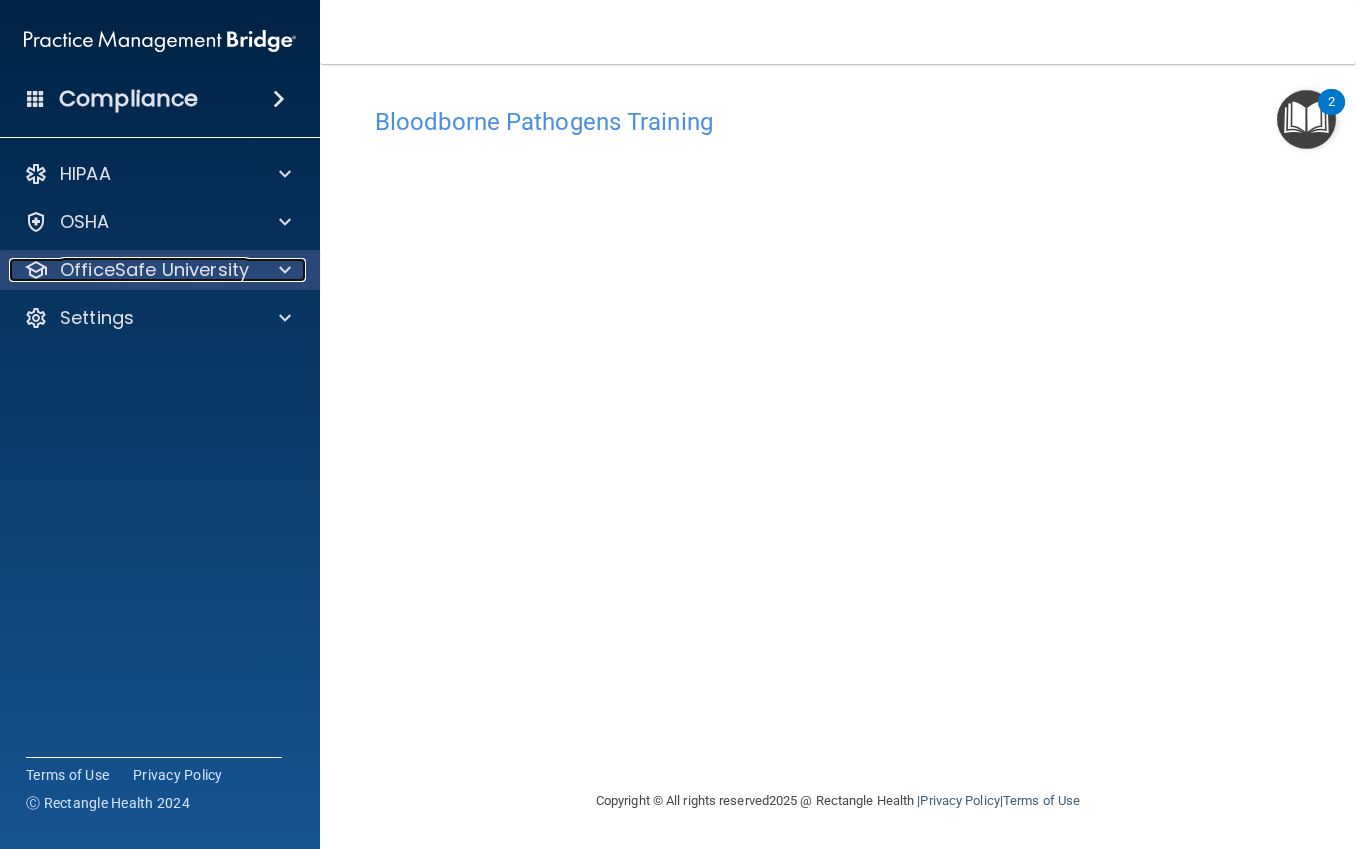 click on "OfficeSafe University" at bounding box center [154, 270] 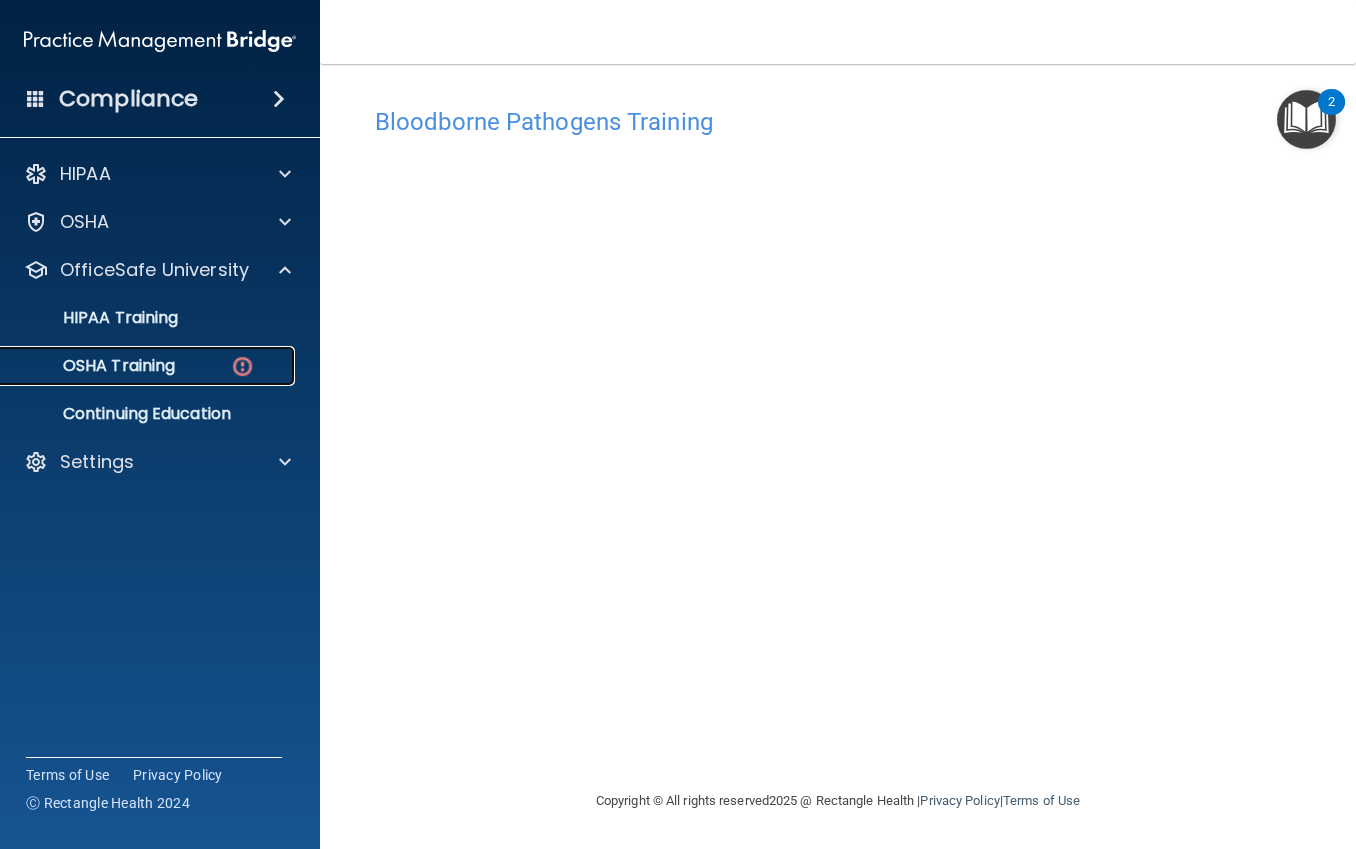 click on "OSHA Training" at bounding box center (149, 366) 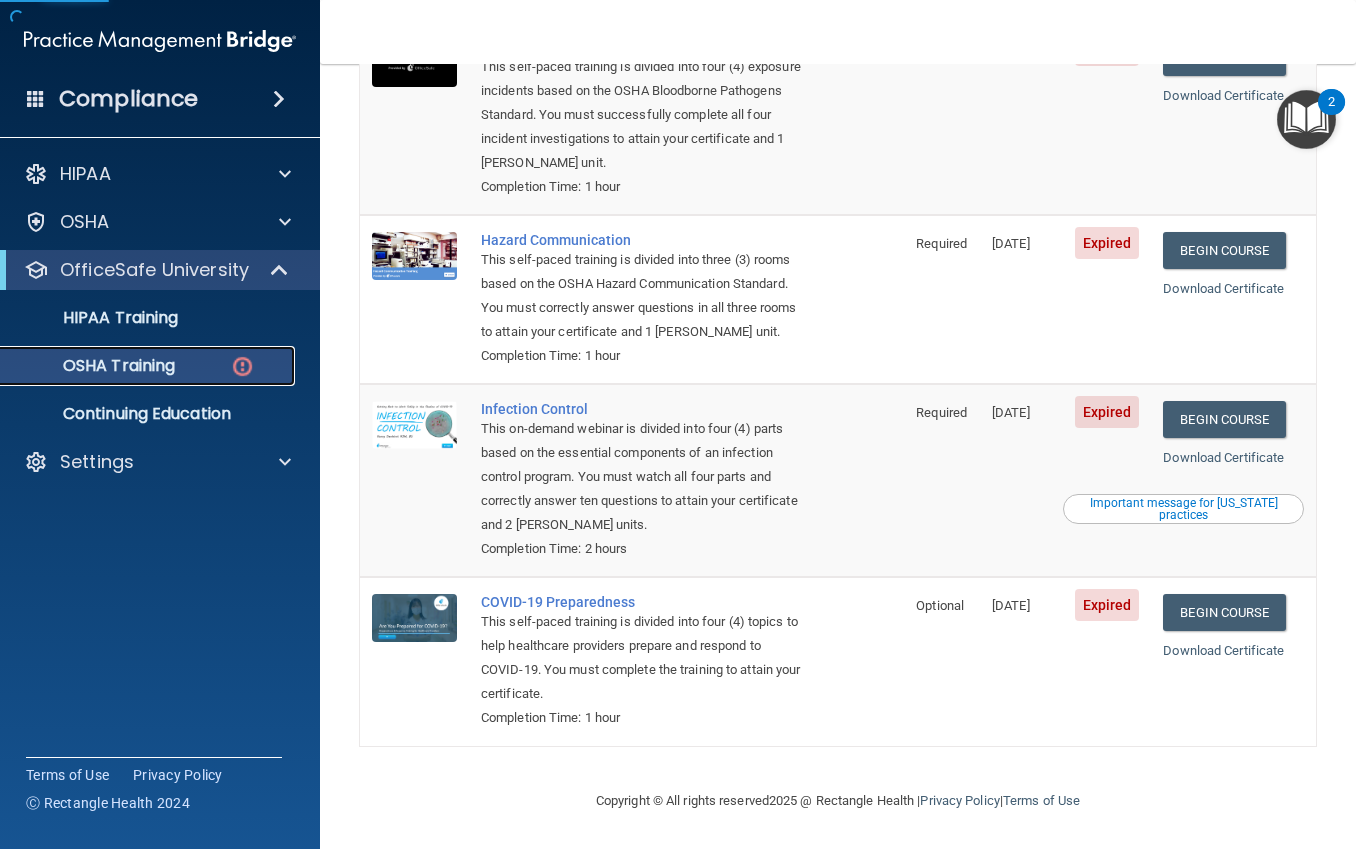 scroll, scrollTop: 0, scrollLeft: 0, axis: both 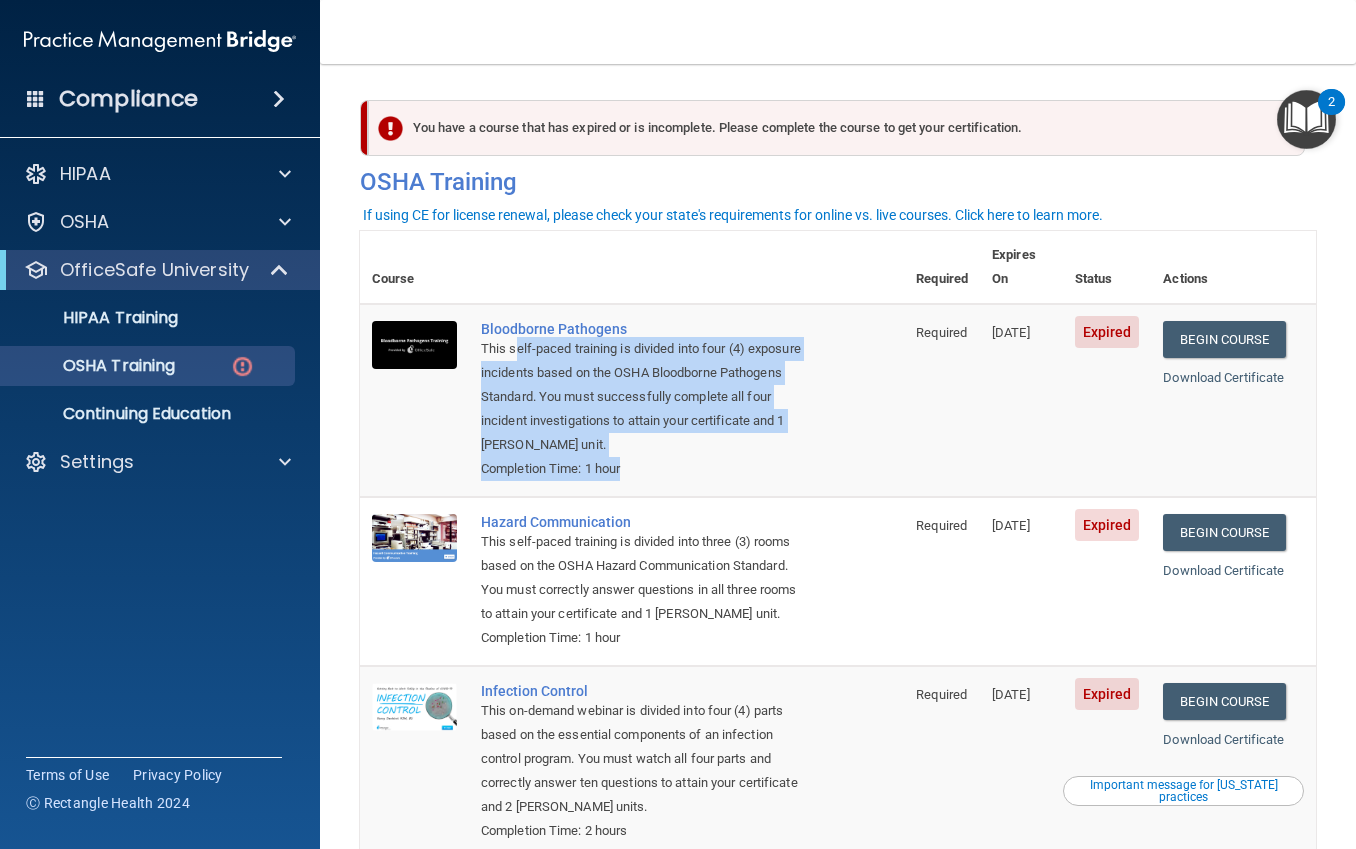 drag, startPoint x: 542, startPoint y: 322, endPoint x: 769, endPoint y: 441, distance: 256.3006 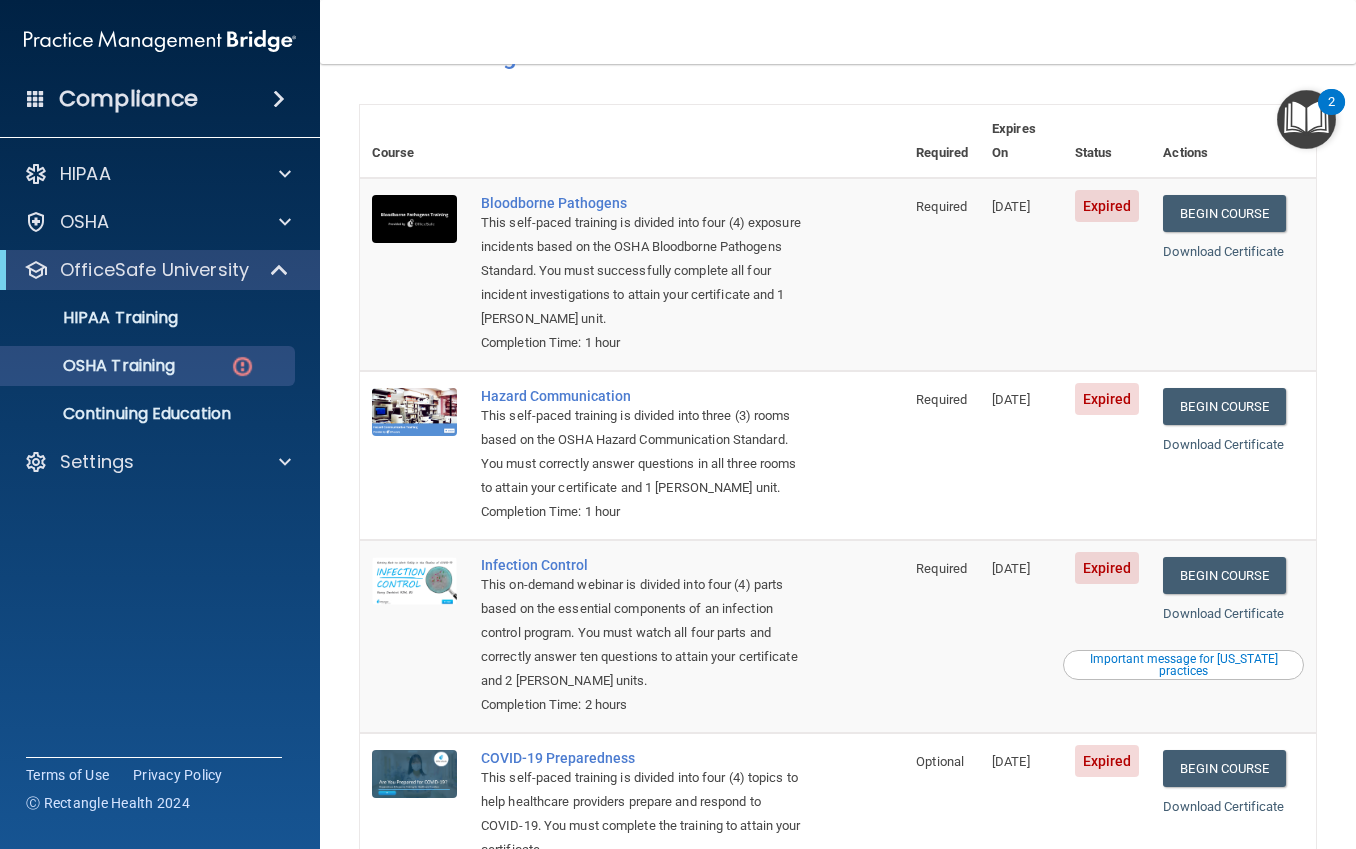scroll, scrollTop: 0, scrollLeft: 0, axis: both 